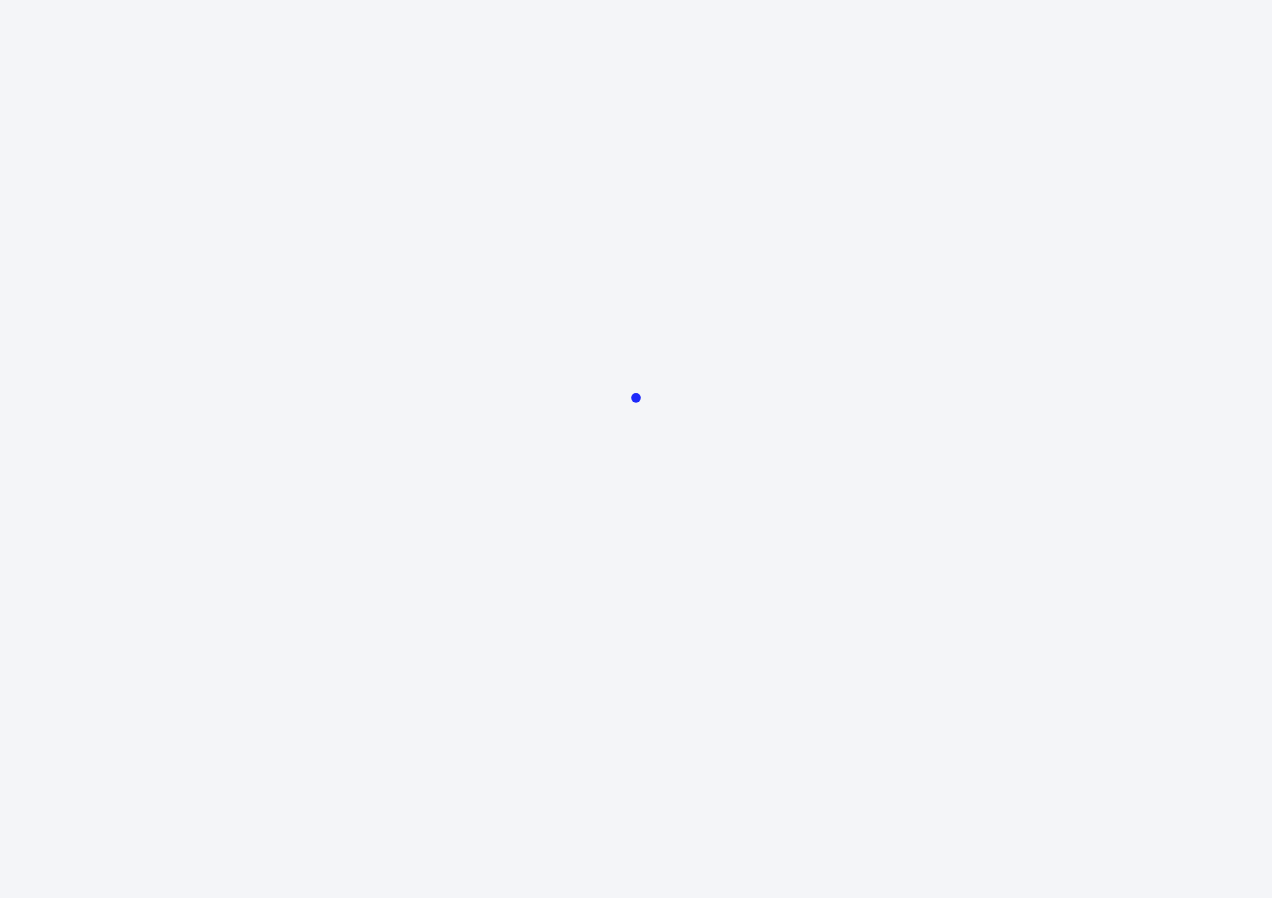 scroll, scrollTop: 0, scrollLeft: 0, axis: both 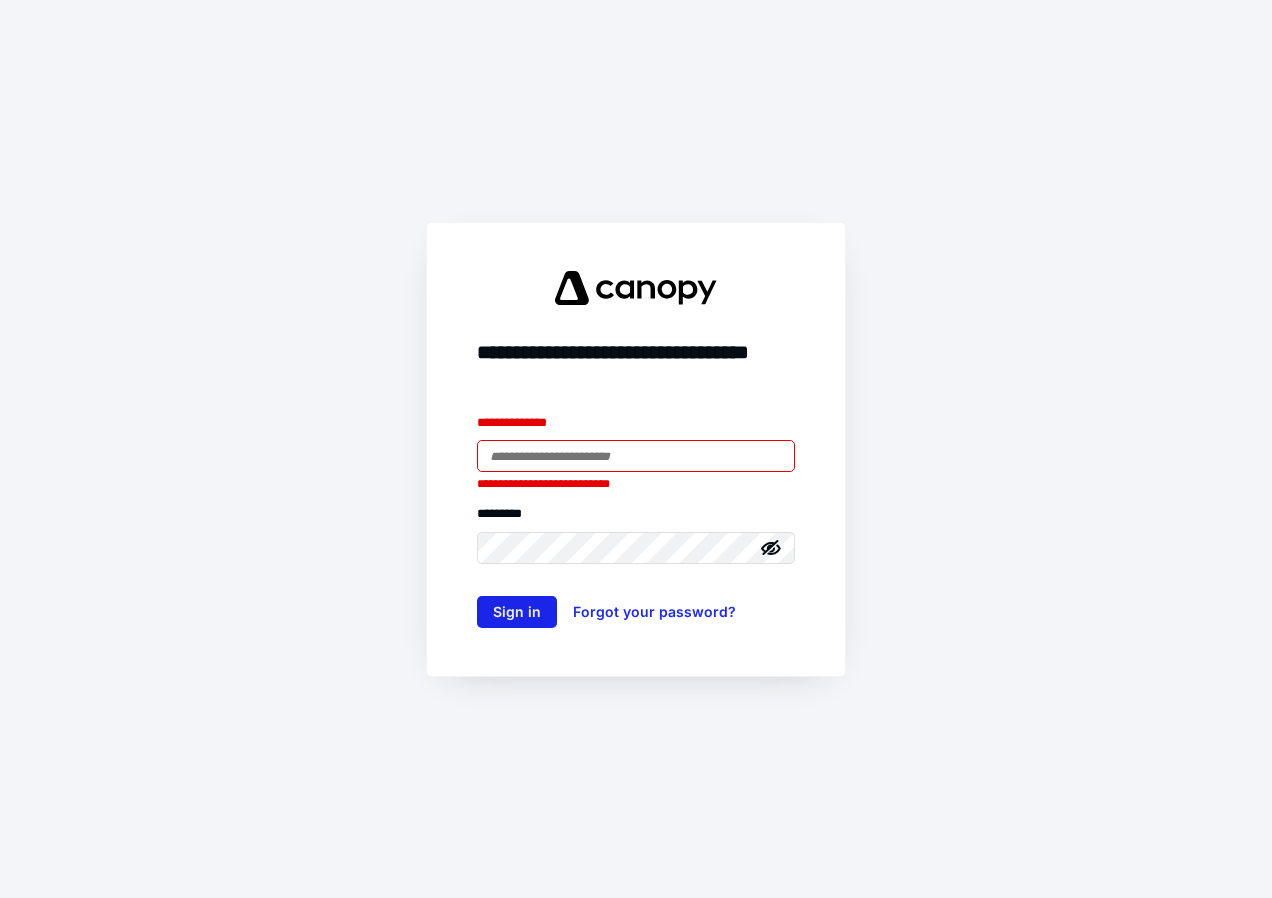 type on "**********" 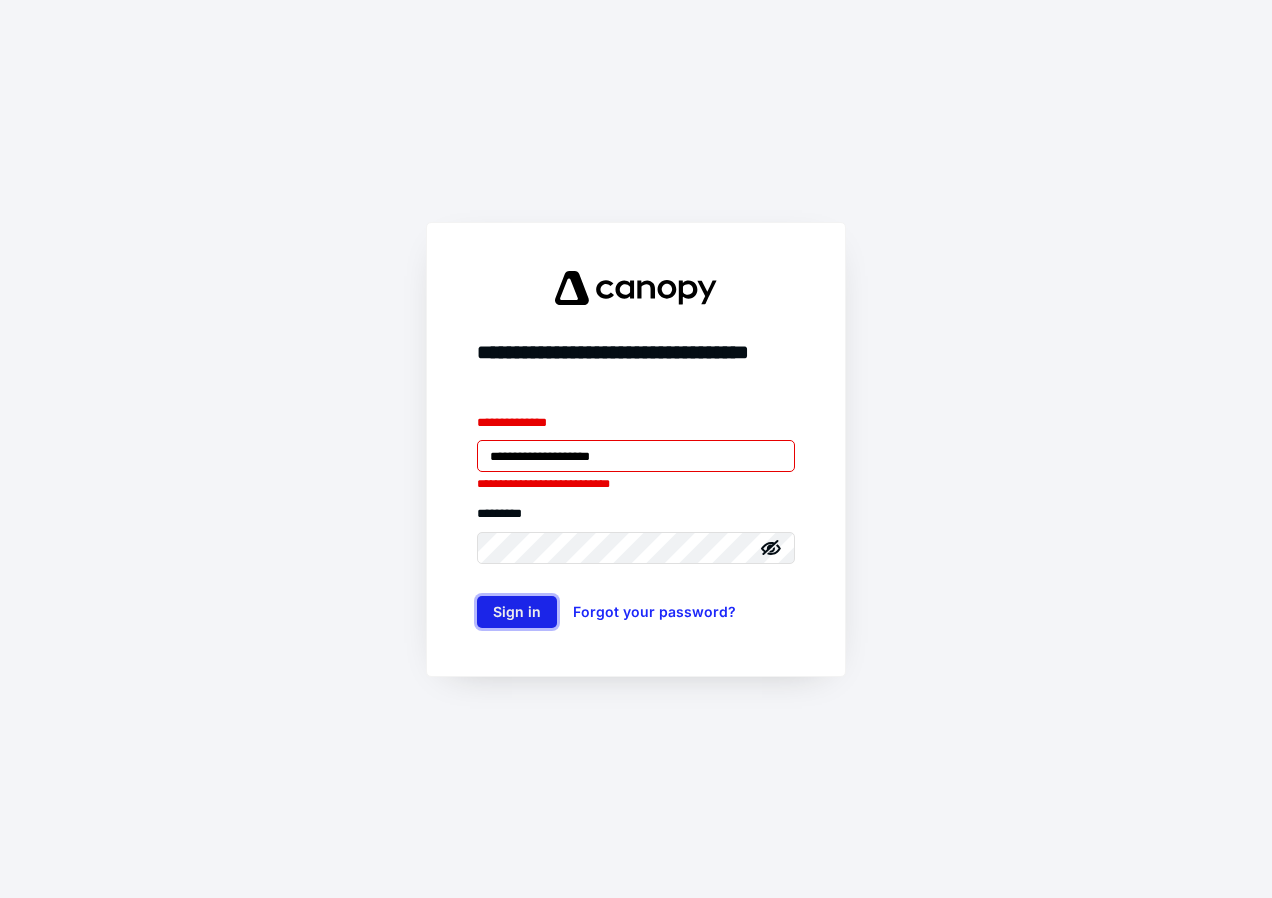 click on "Sign in" at bounding box center (517, 612) 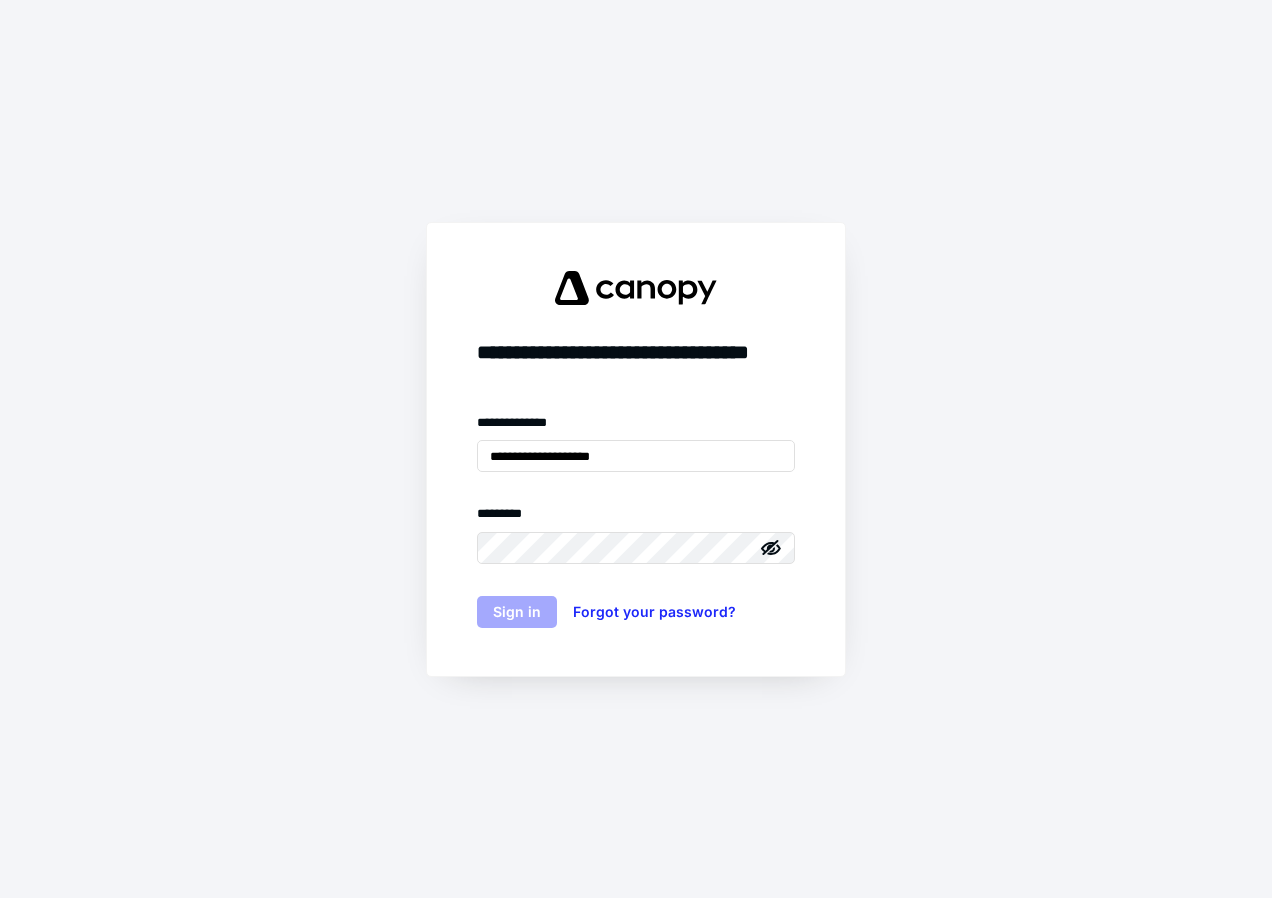 click on "Sign in" at bounding box center [517, 612] 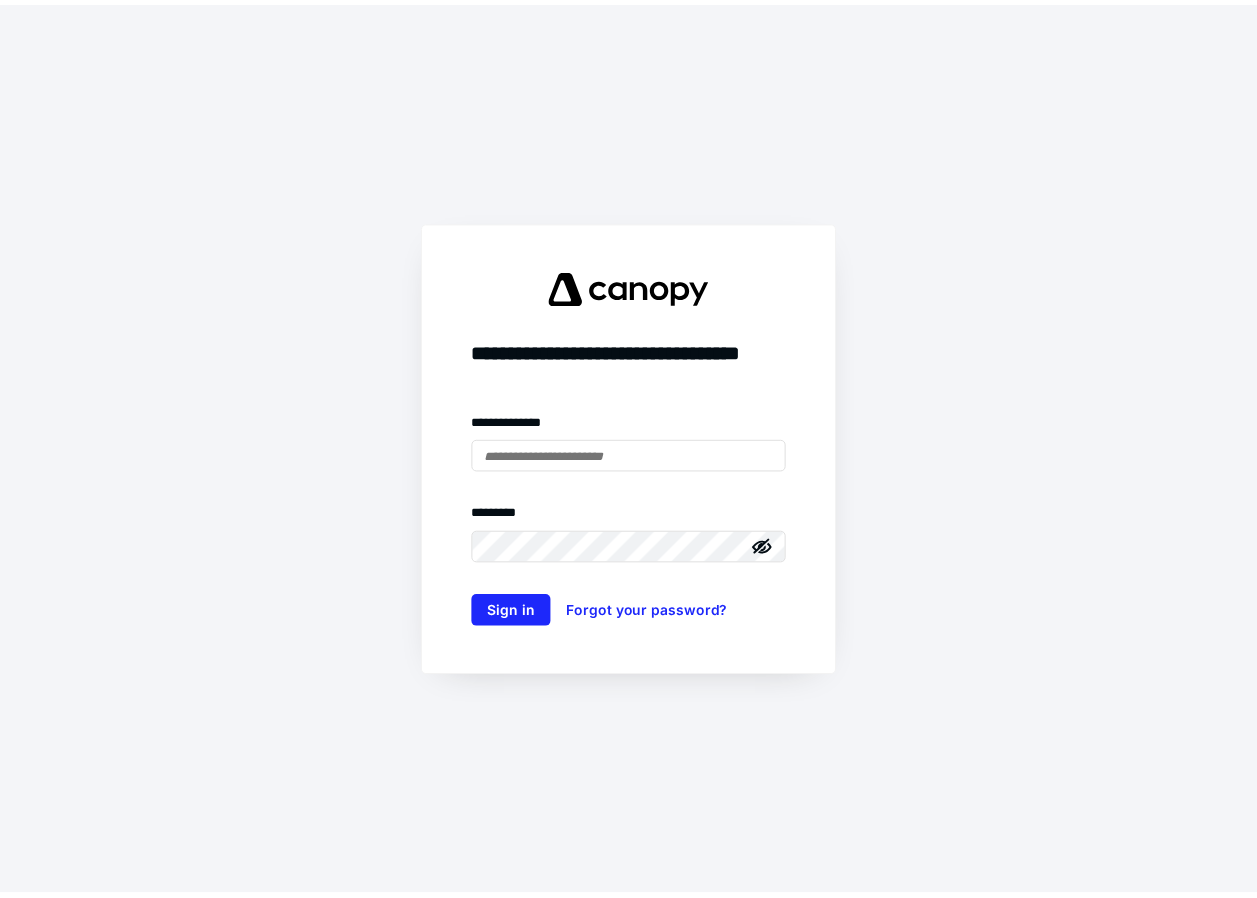 scroll, scrollTop: 0, scrollLeft: 0, axis: both 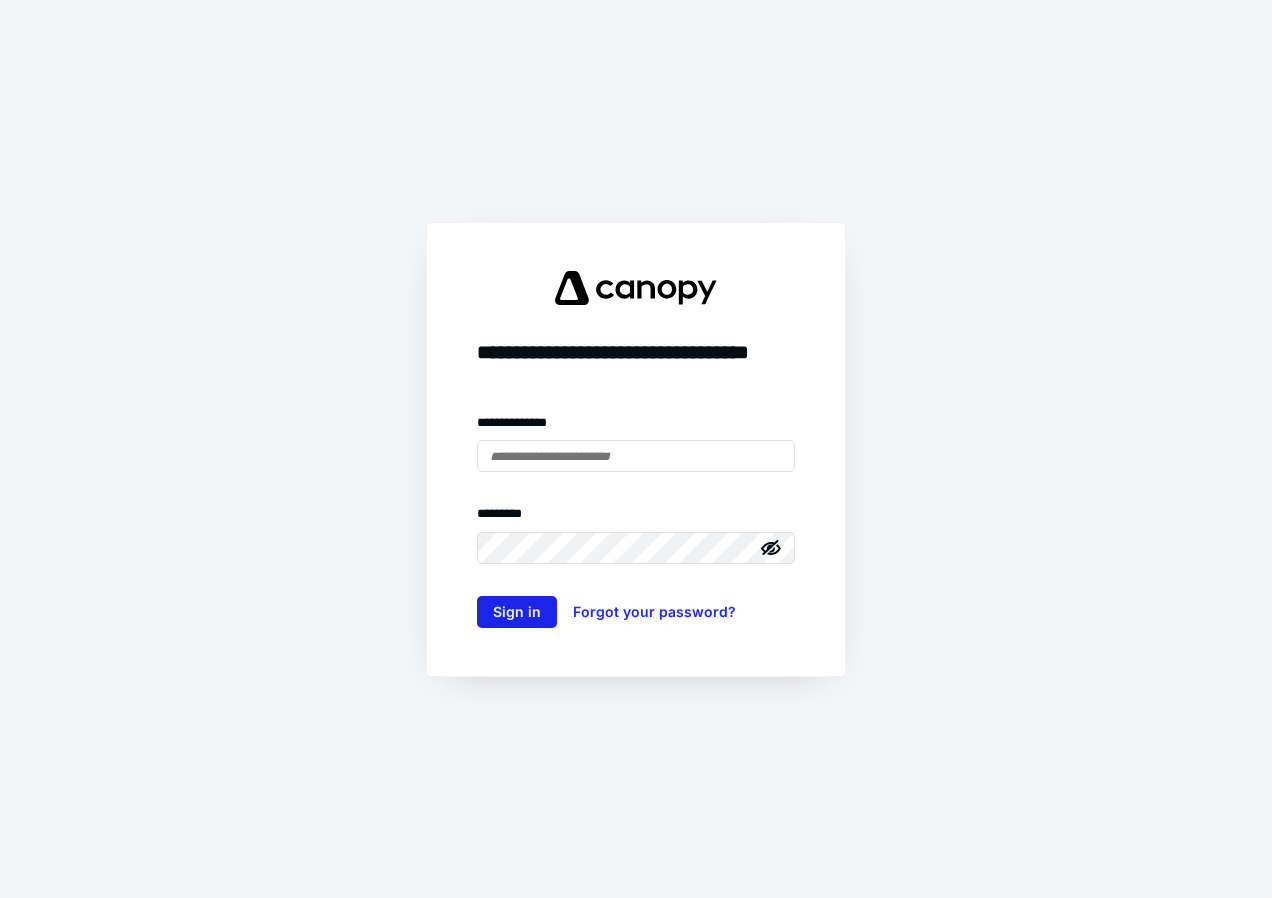 type on "**********" 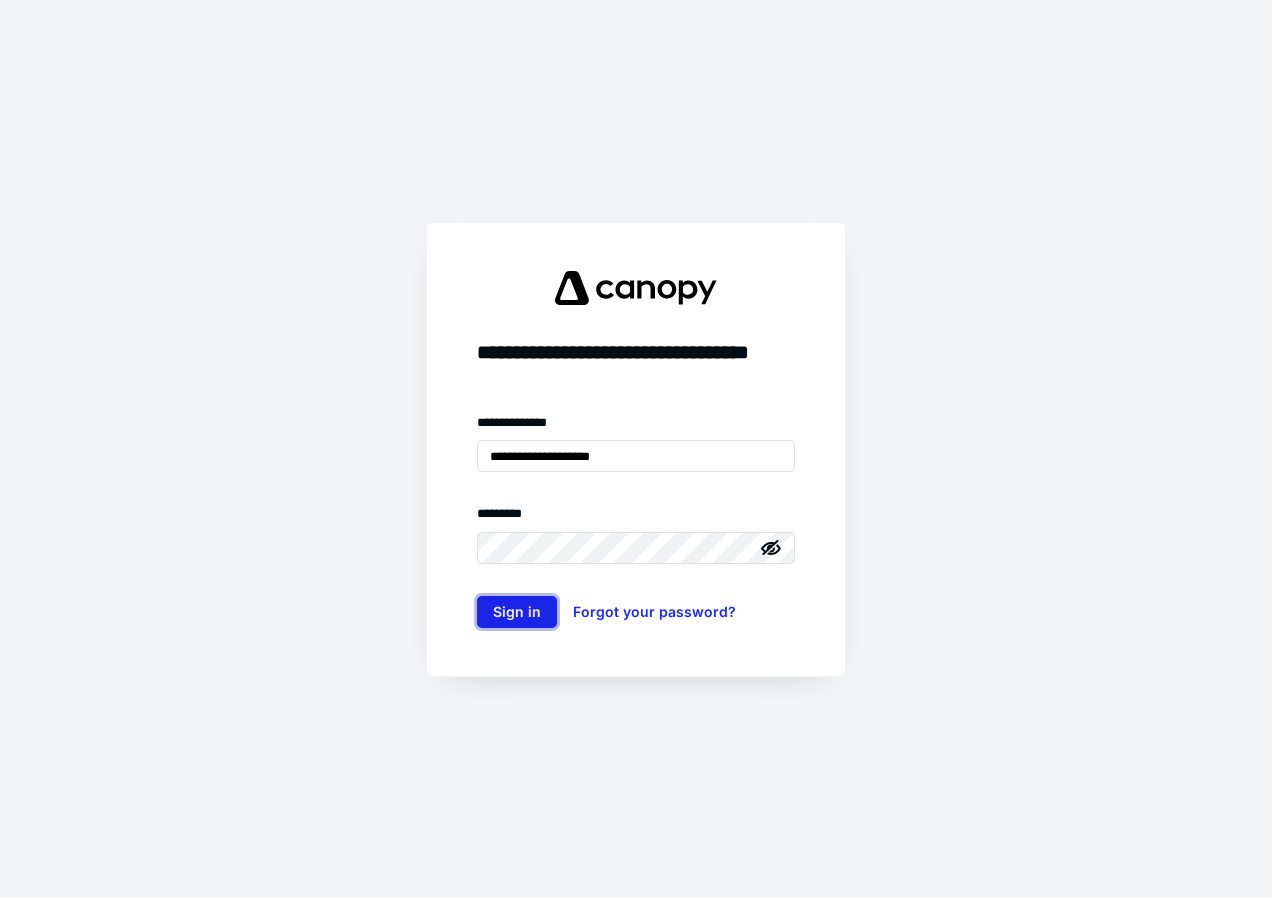 click on "Sign in" at bounding box center (517, 612) 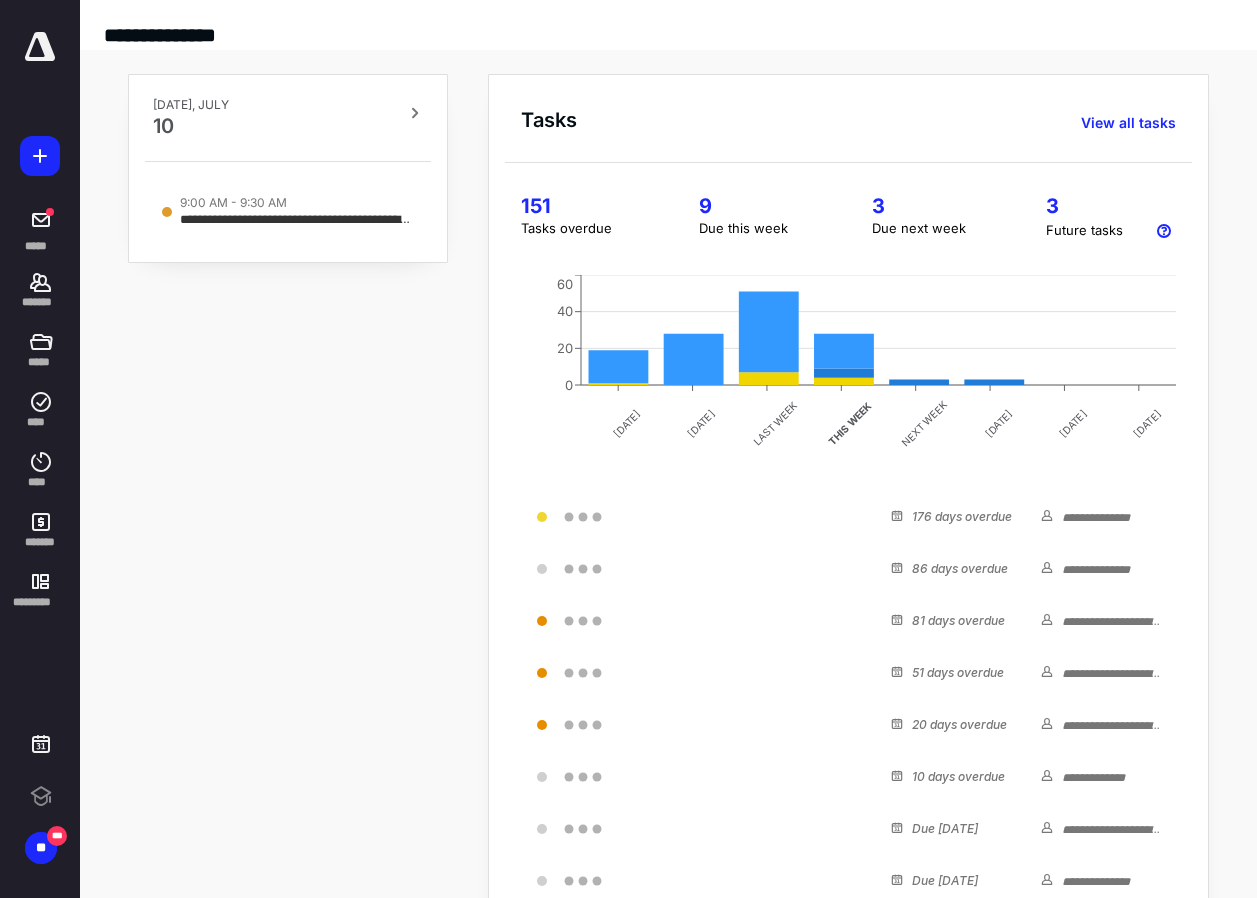 scroll, scrollTop: 0, scrollLeft: 0, axis: both 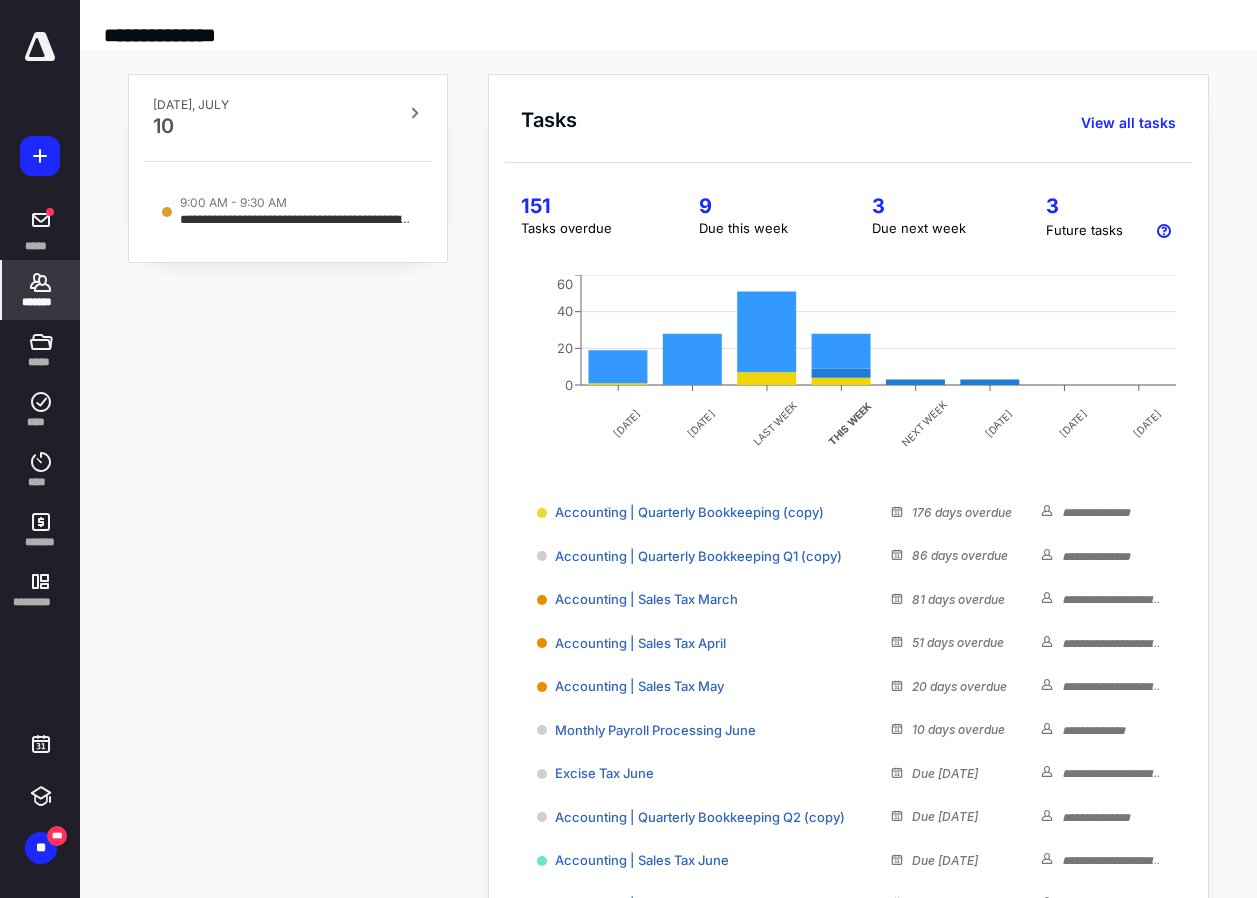 click on "*******" at bounding box center [41, 302] 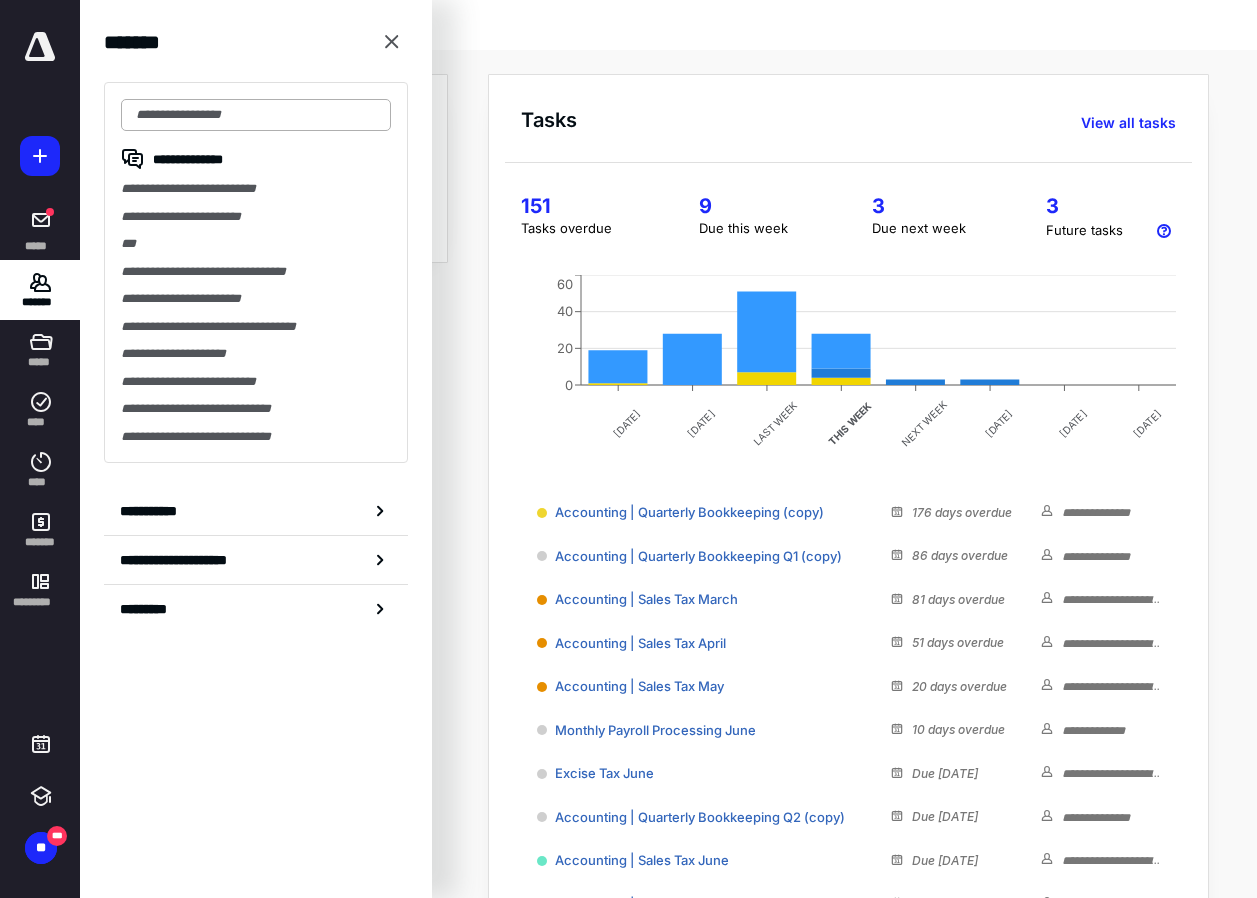 click at bounding box center [256, 115] 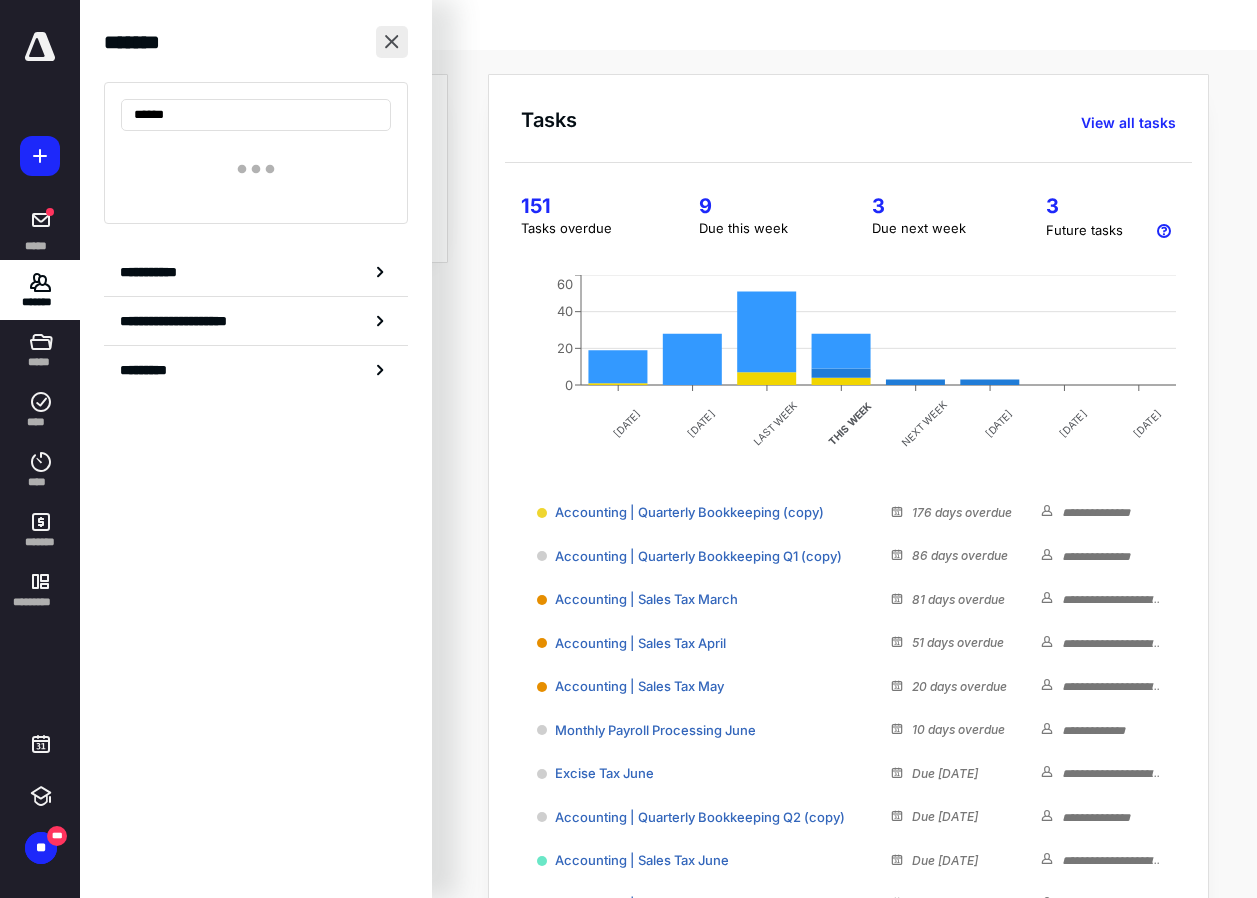 type on "******" 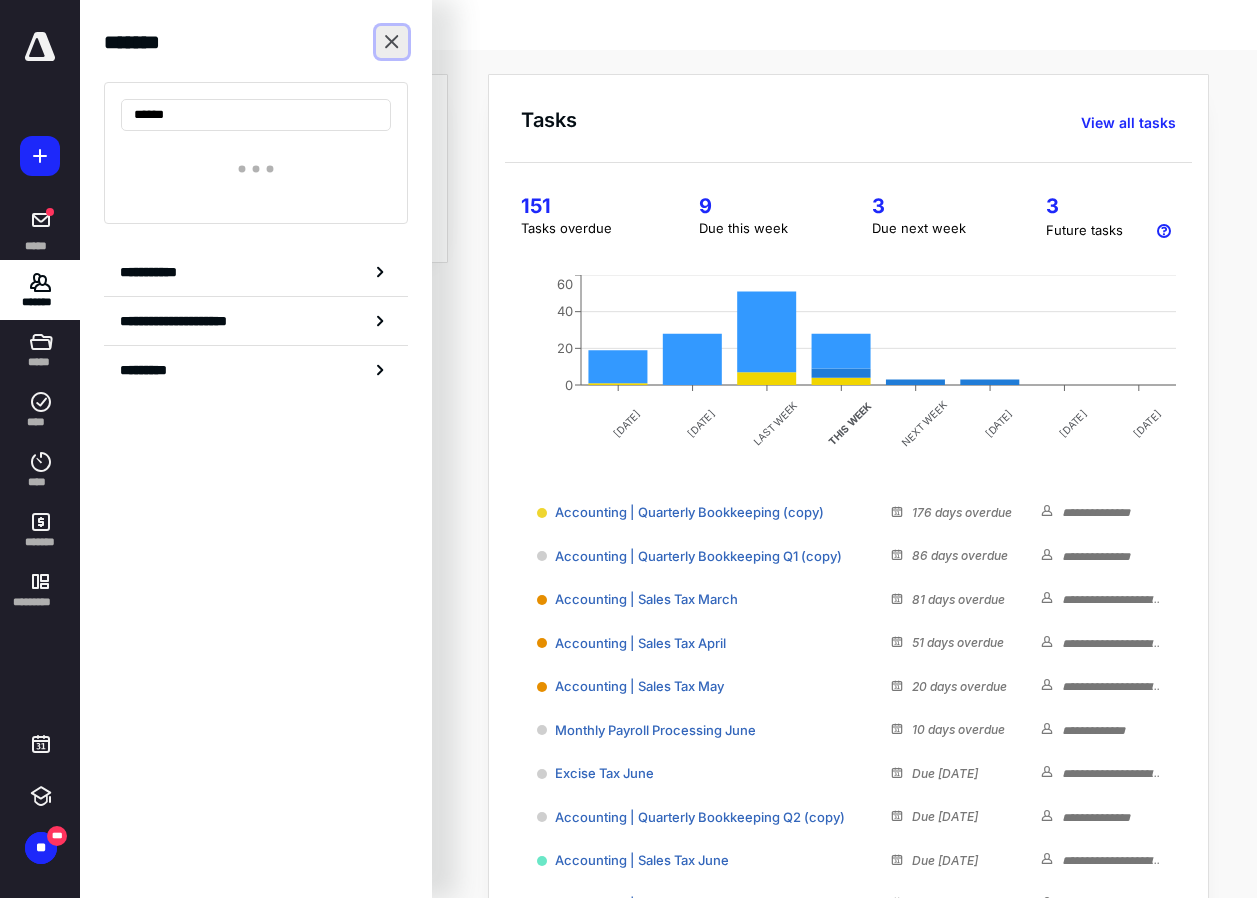 click at bounding box center (392, 42) 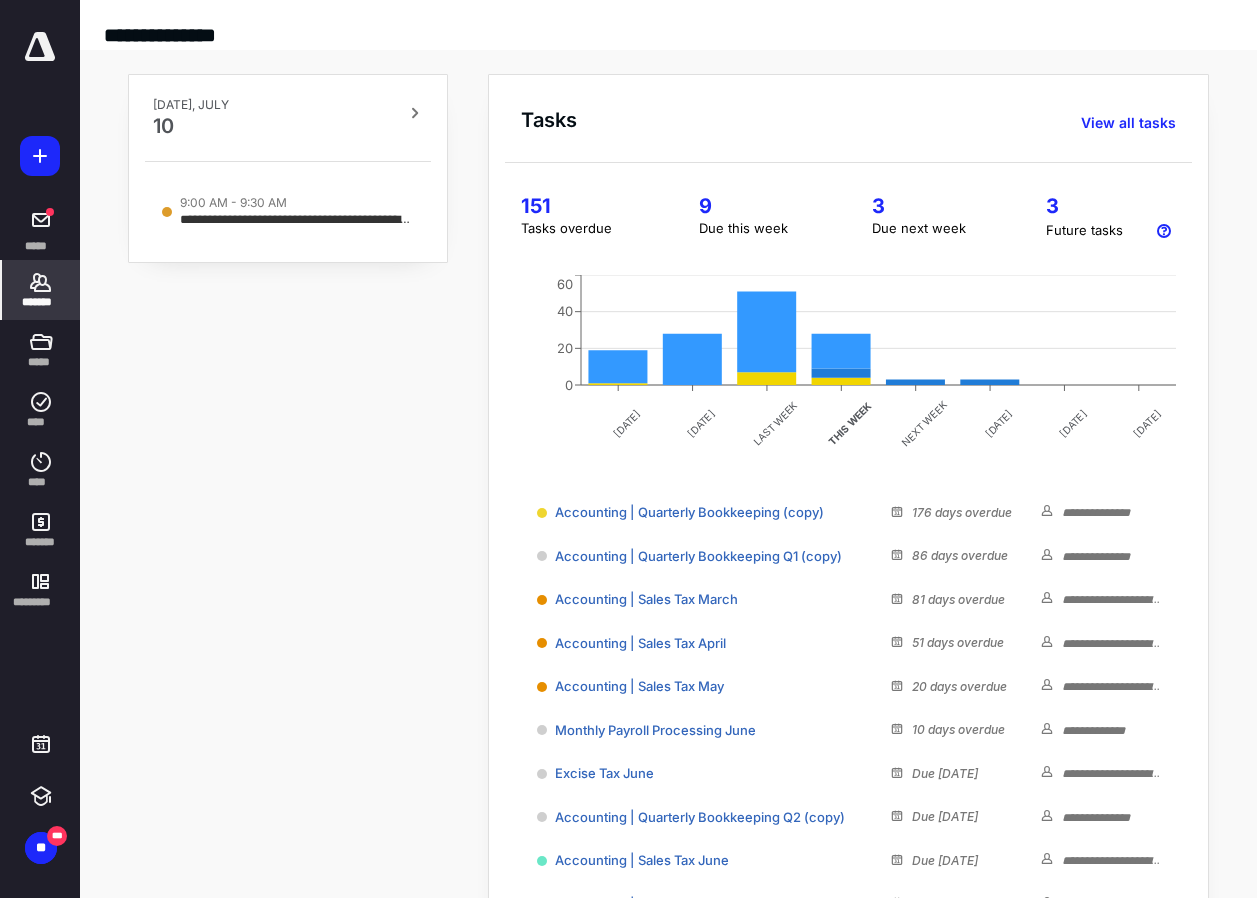 click 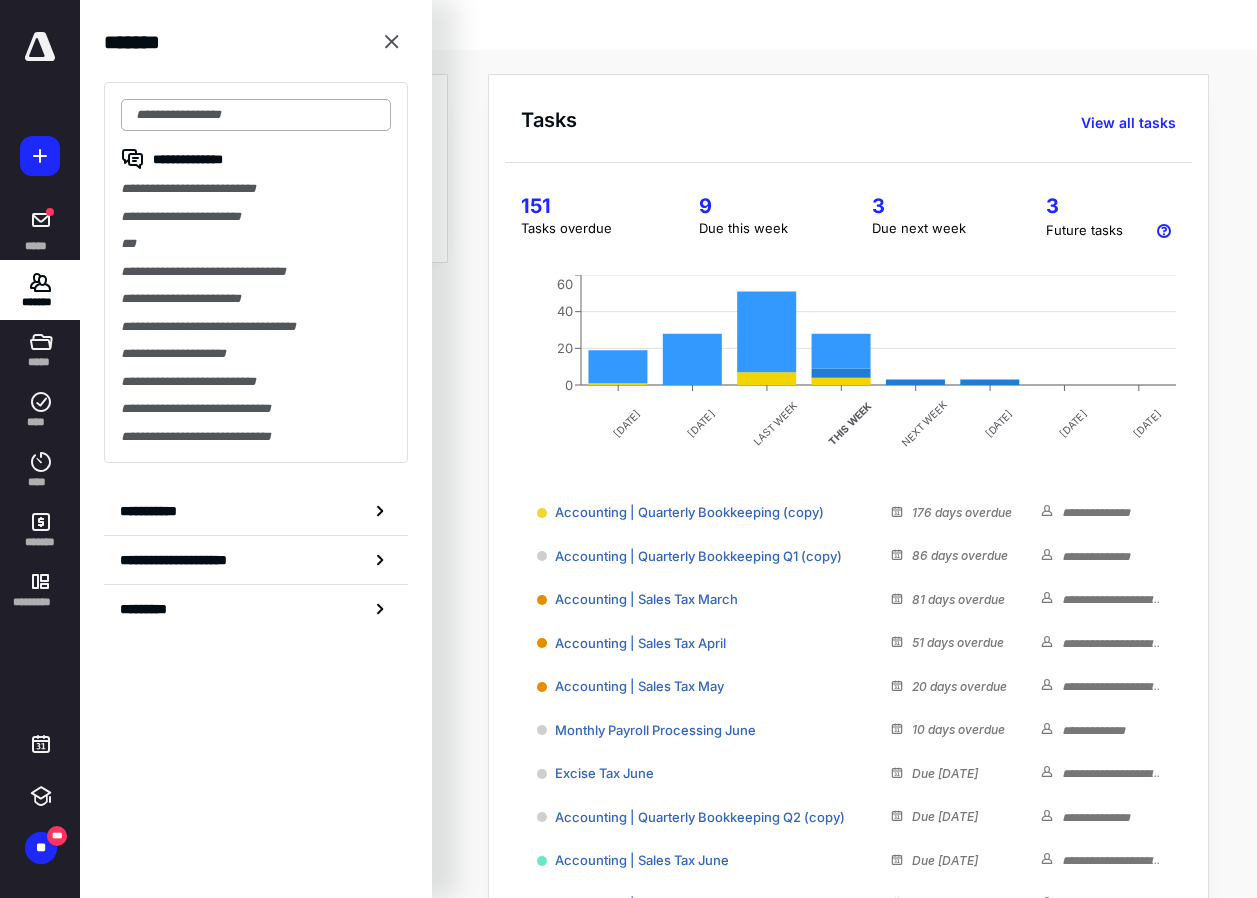 click at bounding box center (256, 115) 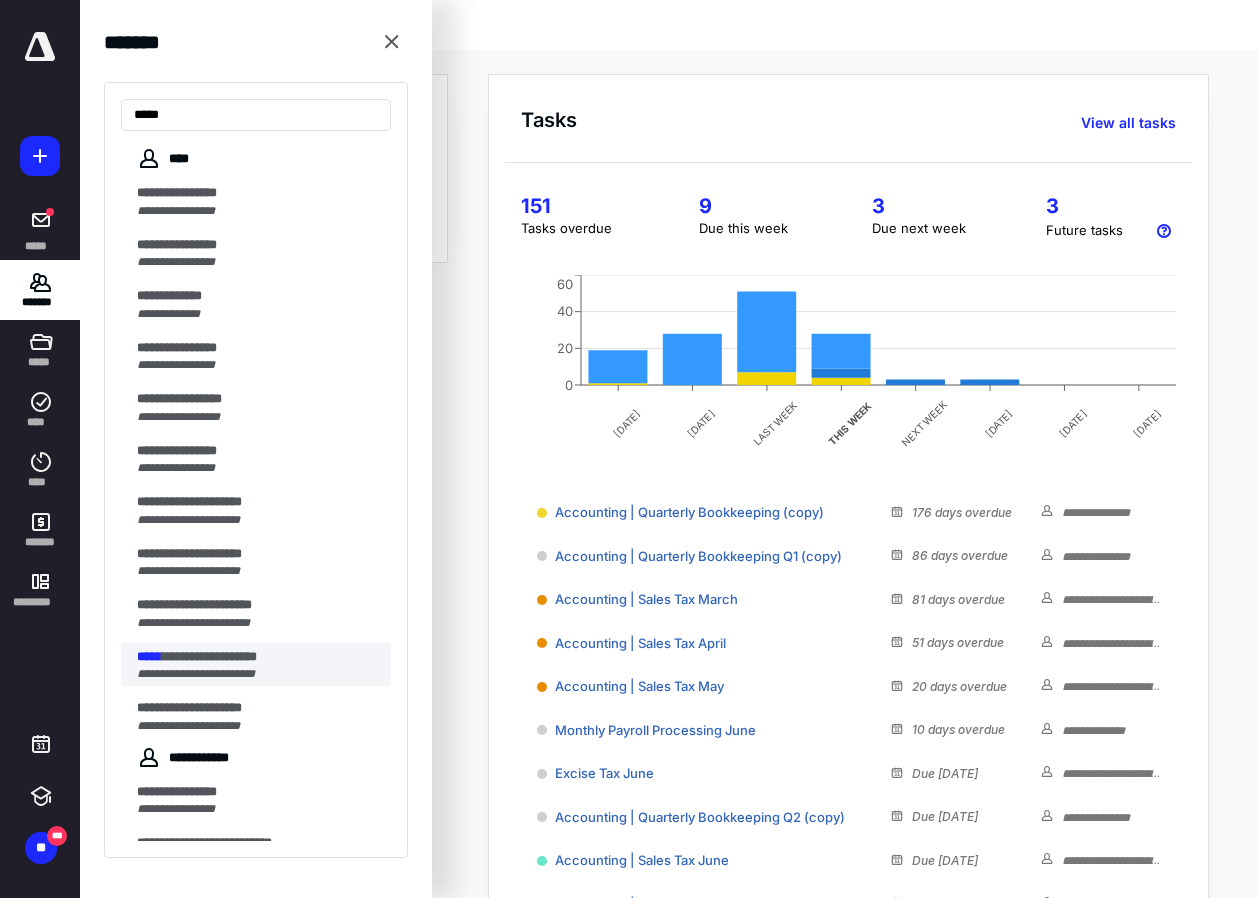 type on "*****" 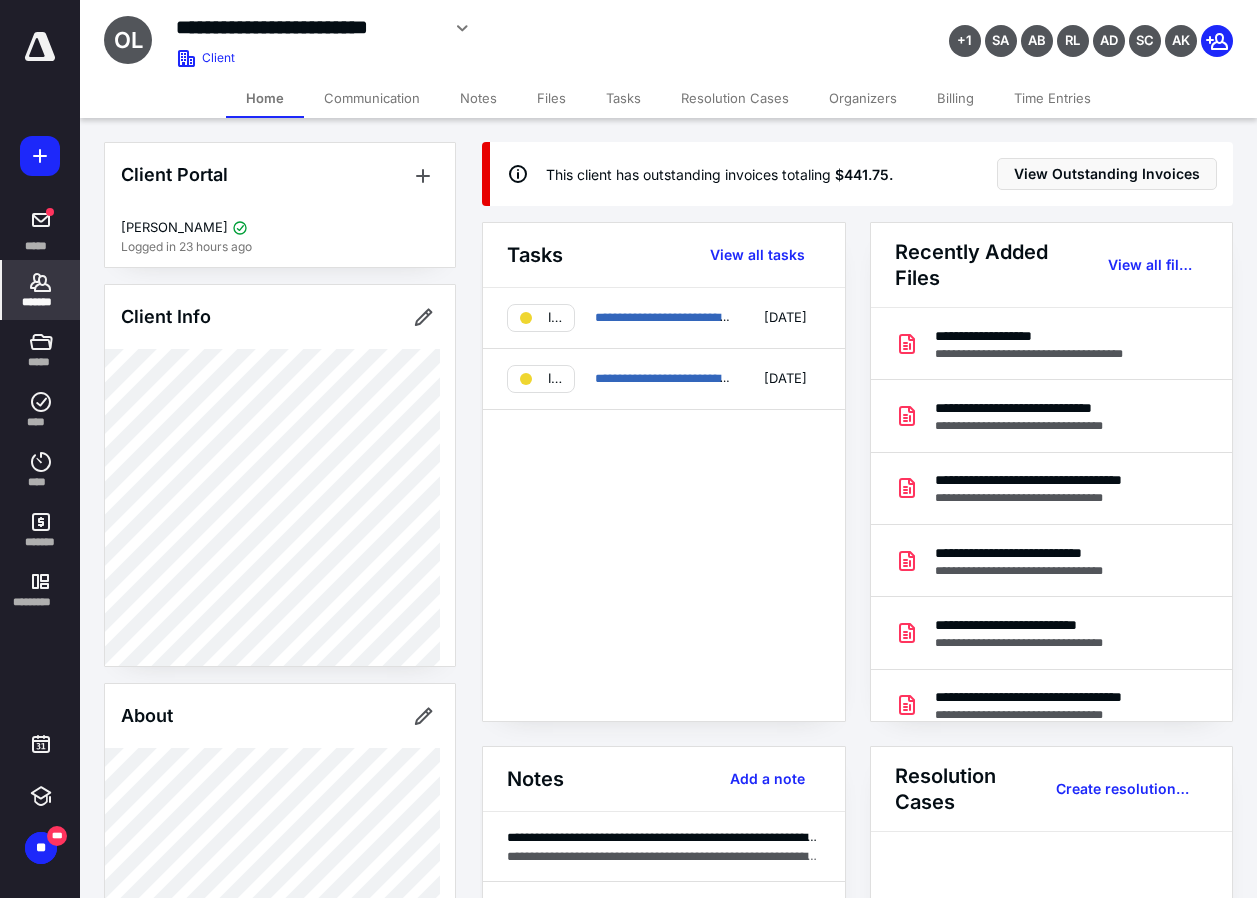 click on "Billing" at bounding box center (955, 98) 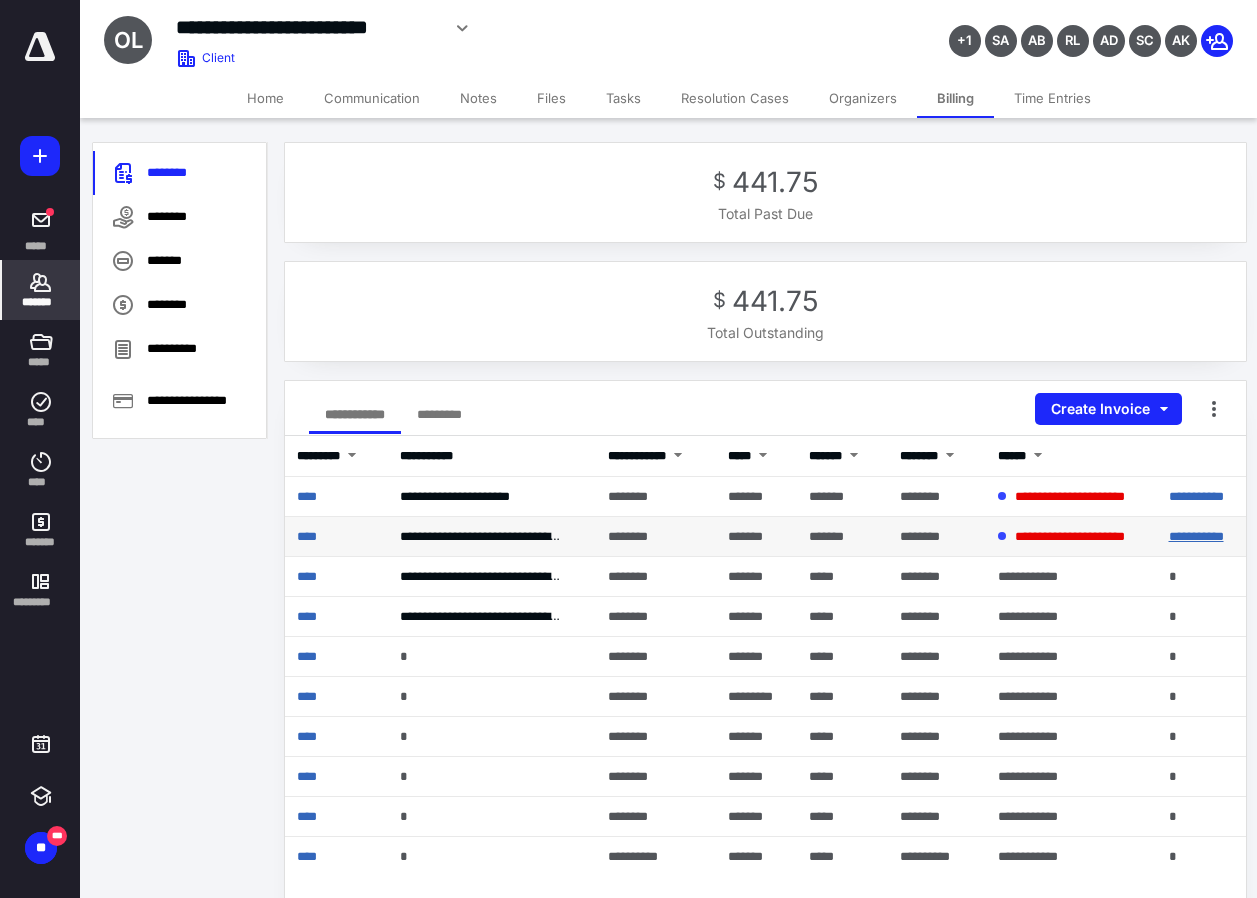 click on "**********" at bounding box center (1196, 536) 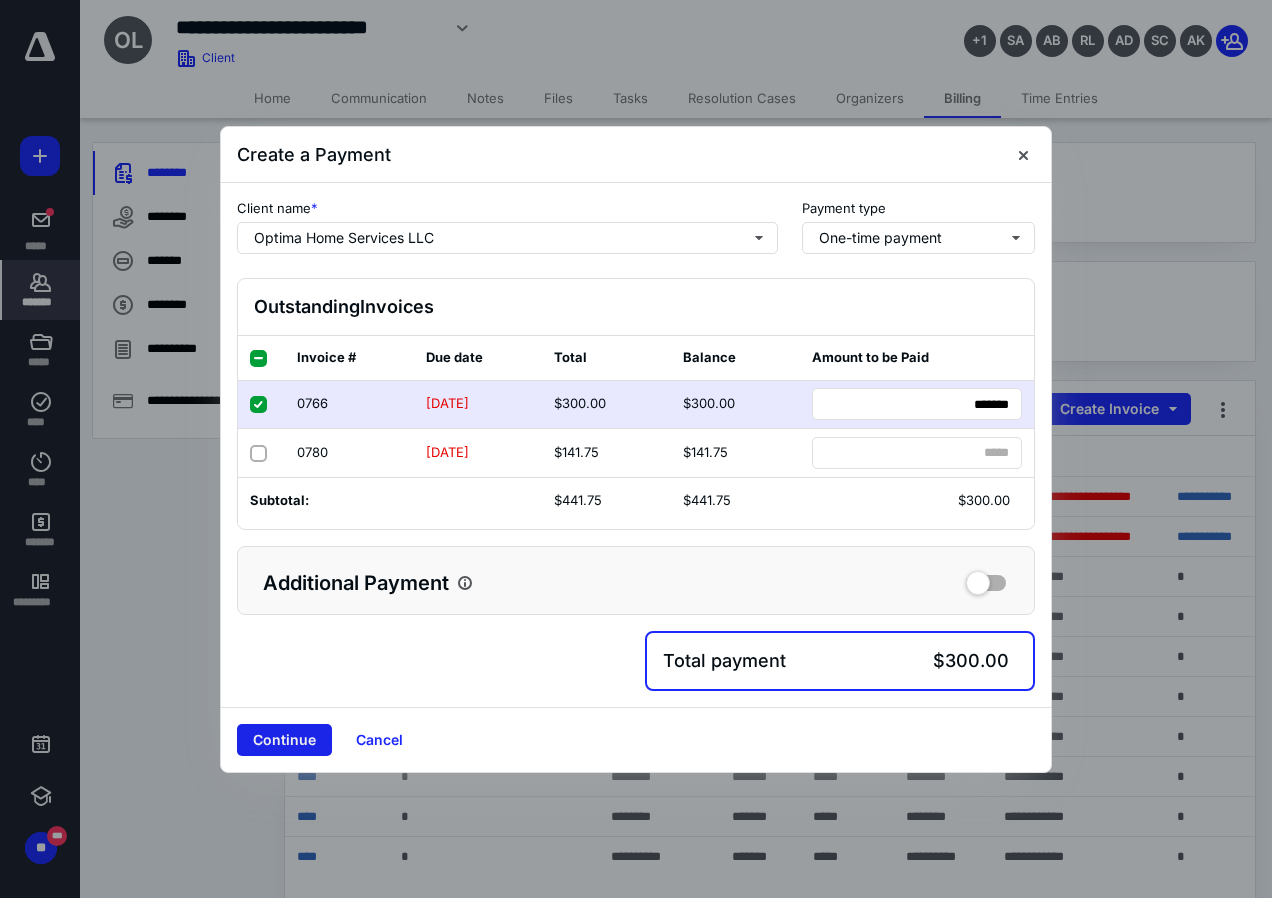 click on "Continue" at bounding box center [284, 740] 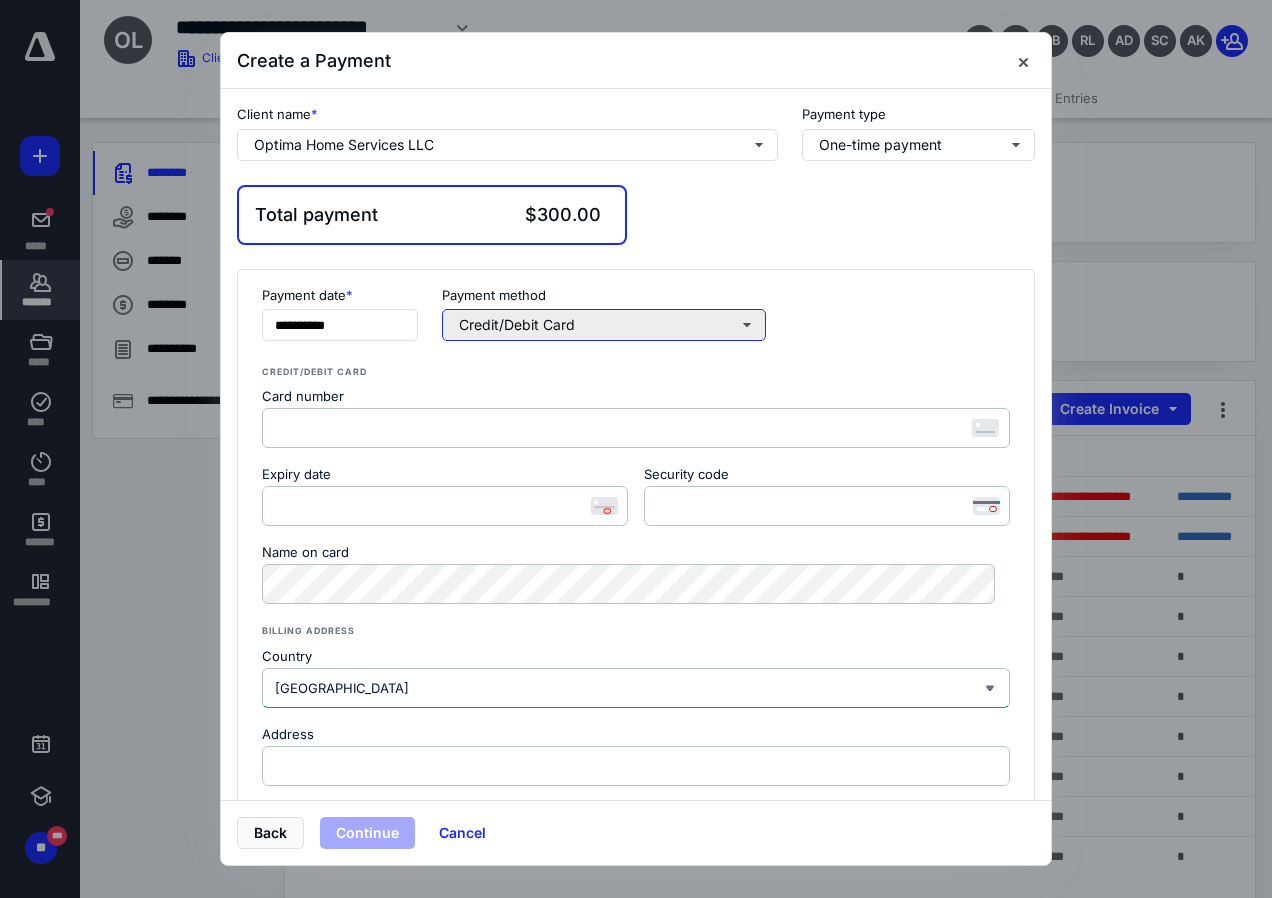 click on "Credit/Debit Card" at bounding box center (604, 325) 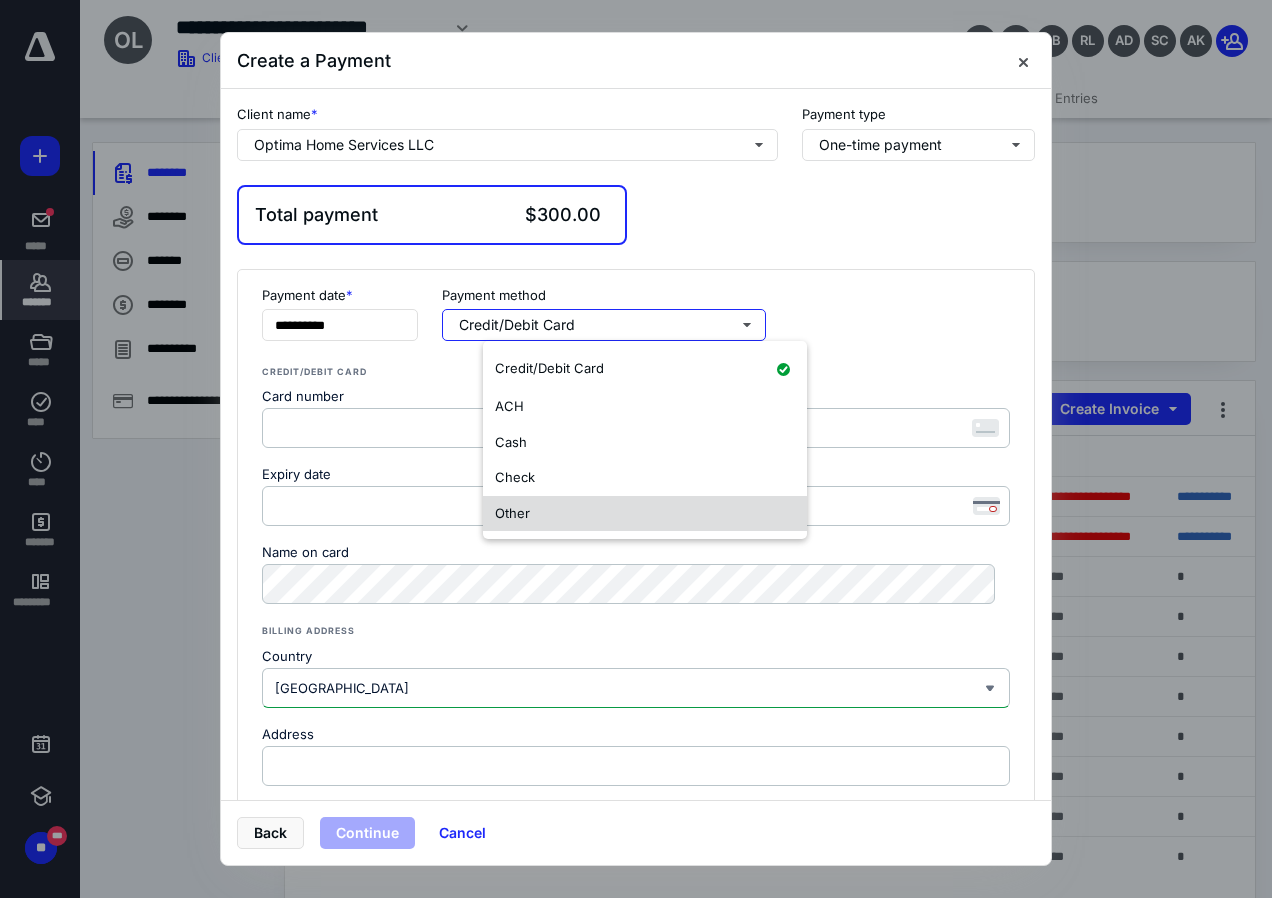 click on "Other" at bounding box center (645, 514) 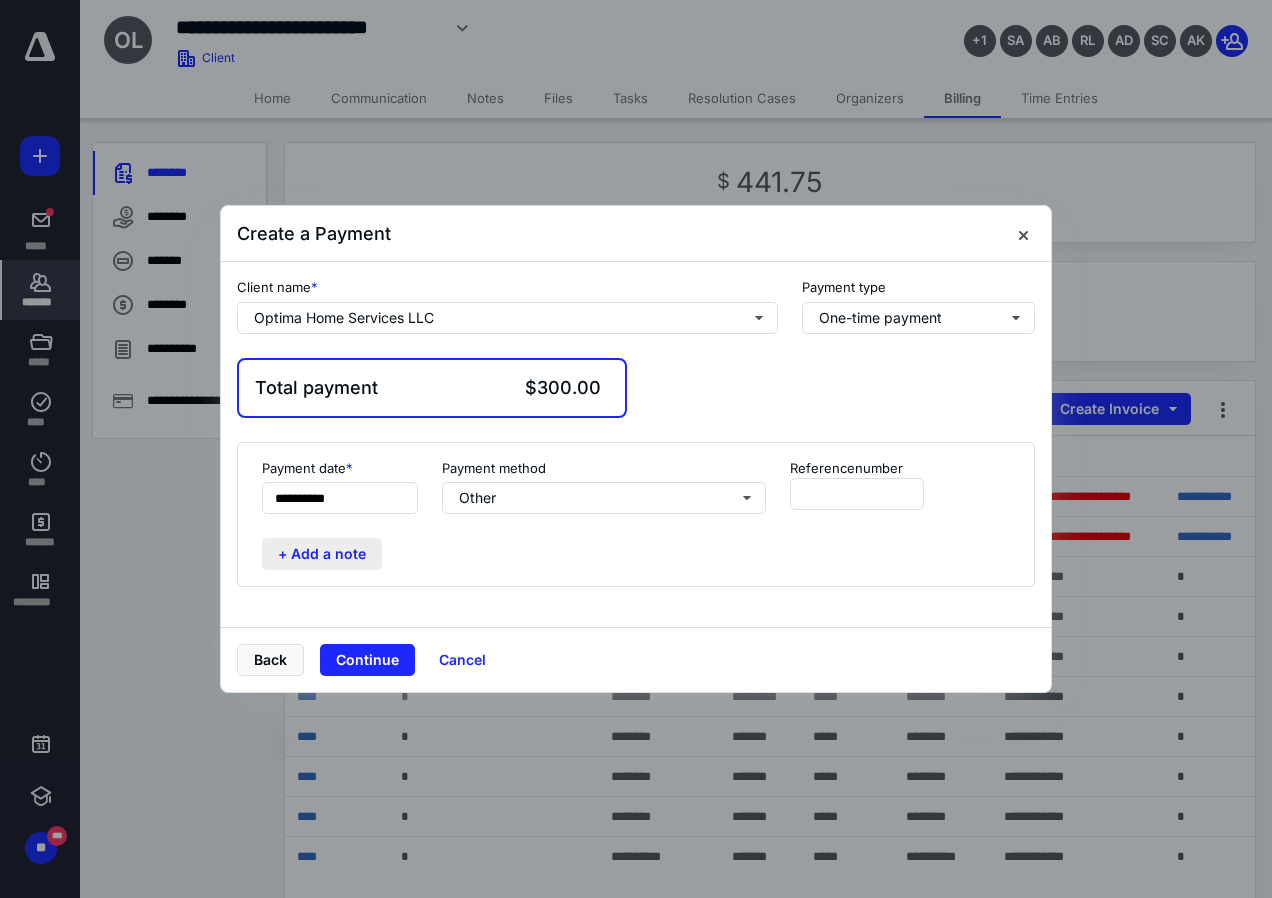 click on "+ Add a note" at bounding box center (322, 554) 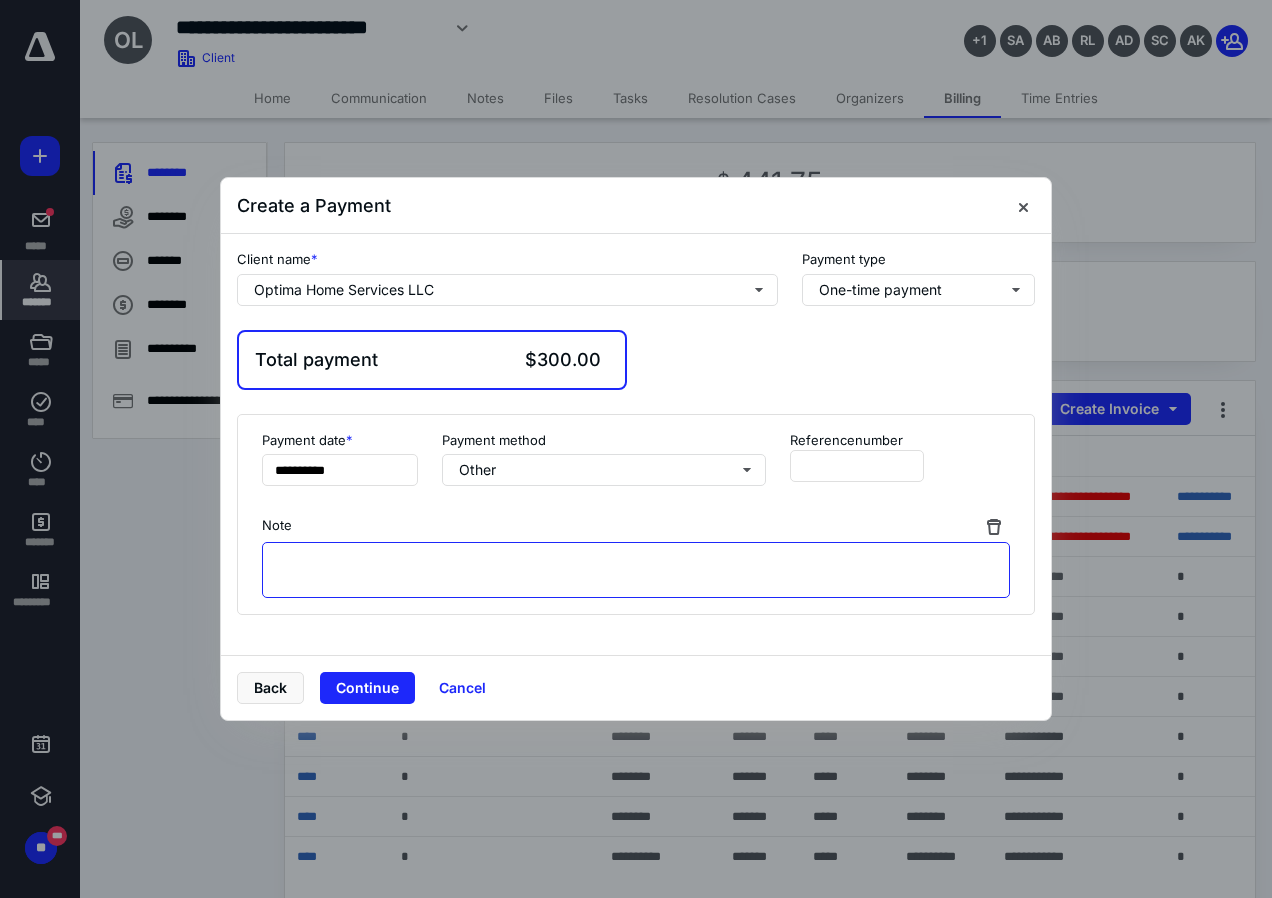 click at bounding box center (636, 570) 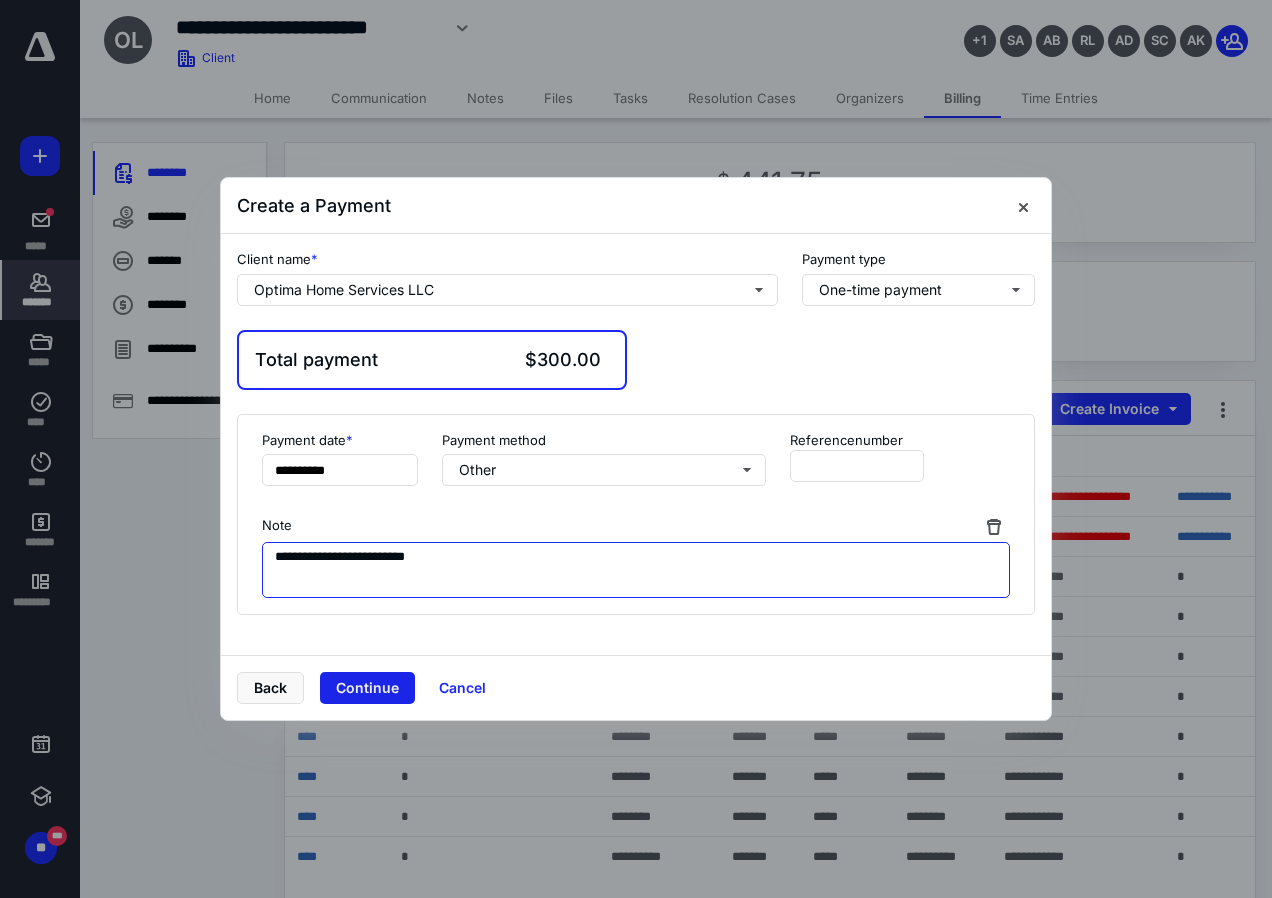 type on "**********" 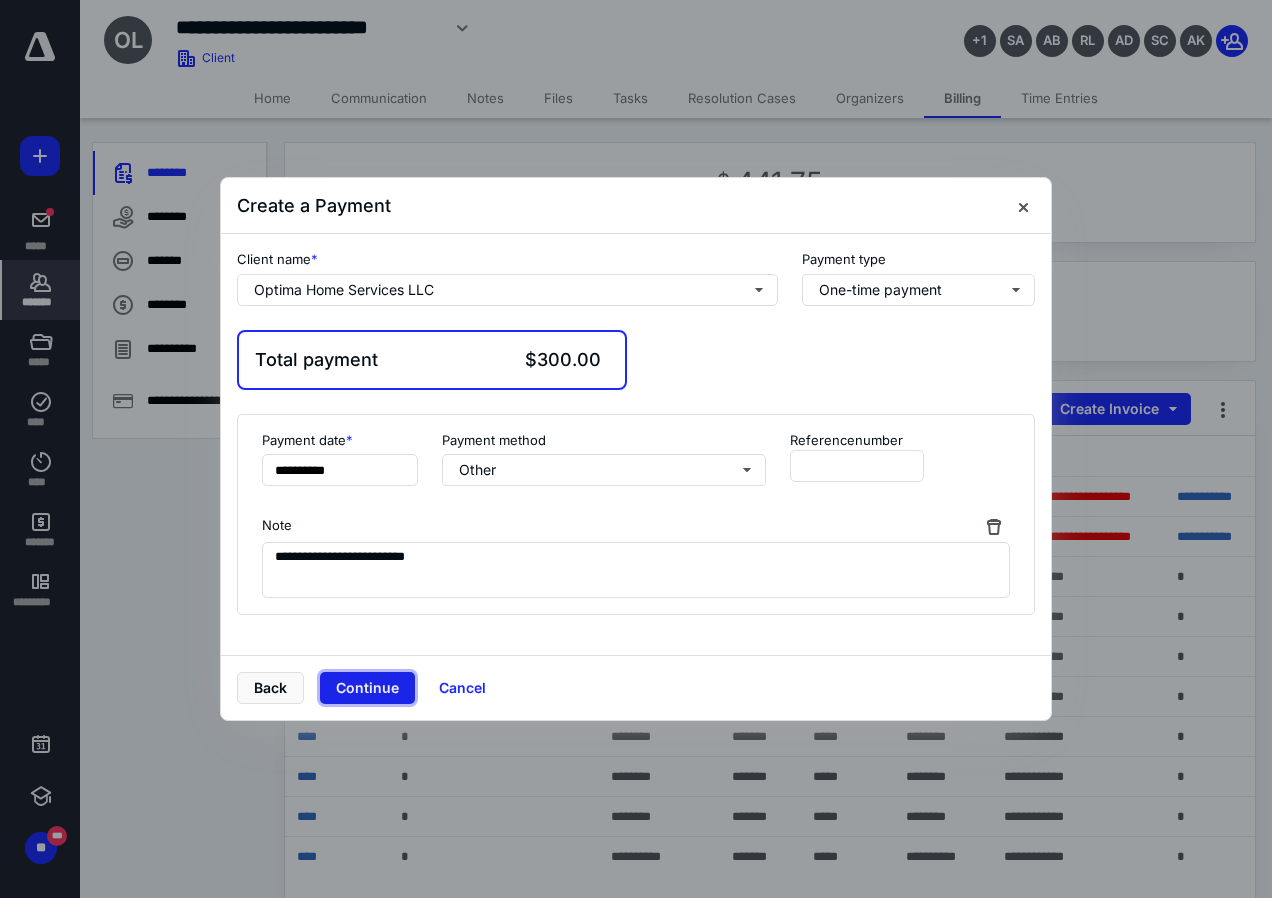 click on "Continue" at bounding box center (367, 688) 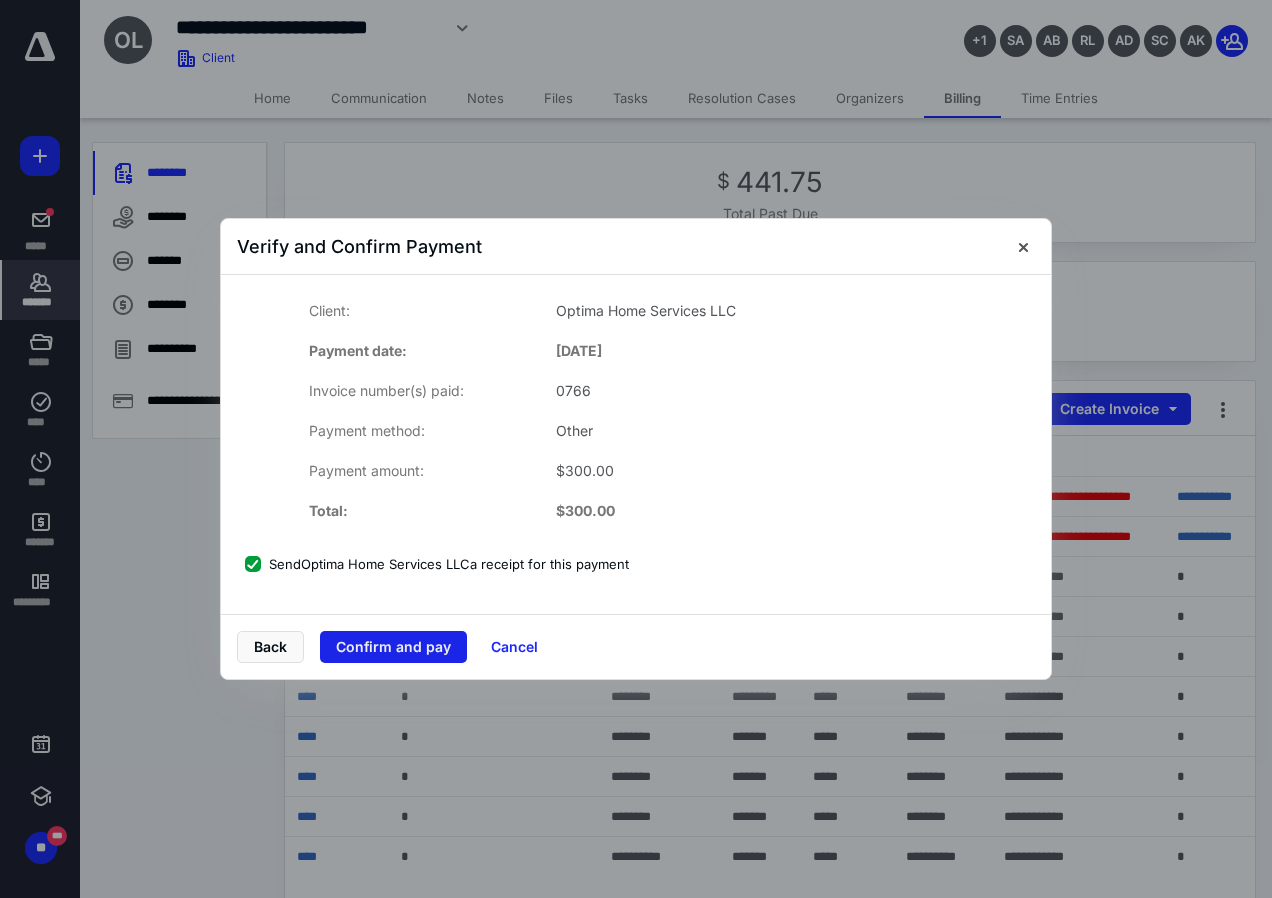 click on "Confirm and pay" at bounding box center [393, 647] 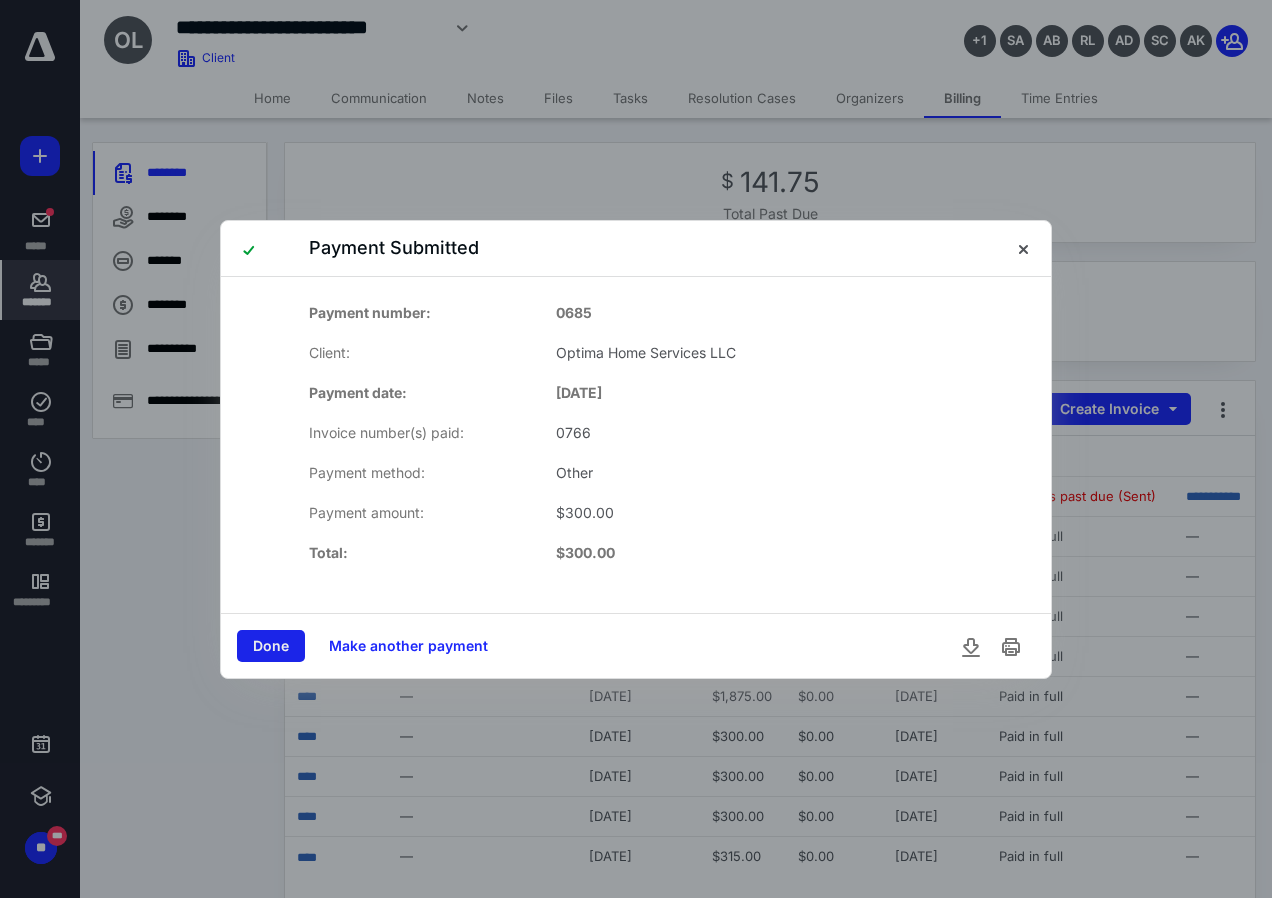 drag, startPoint x: 1006, startPoint y: 645, endPoint x: 277, endPoint y: 653, distance: 729.0439 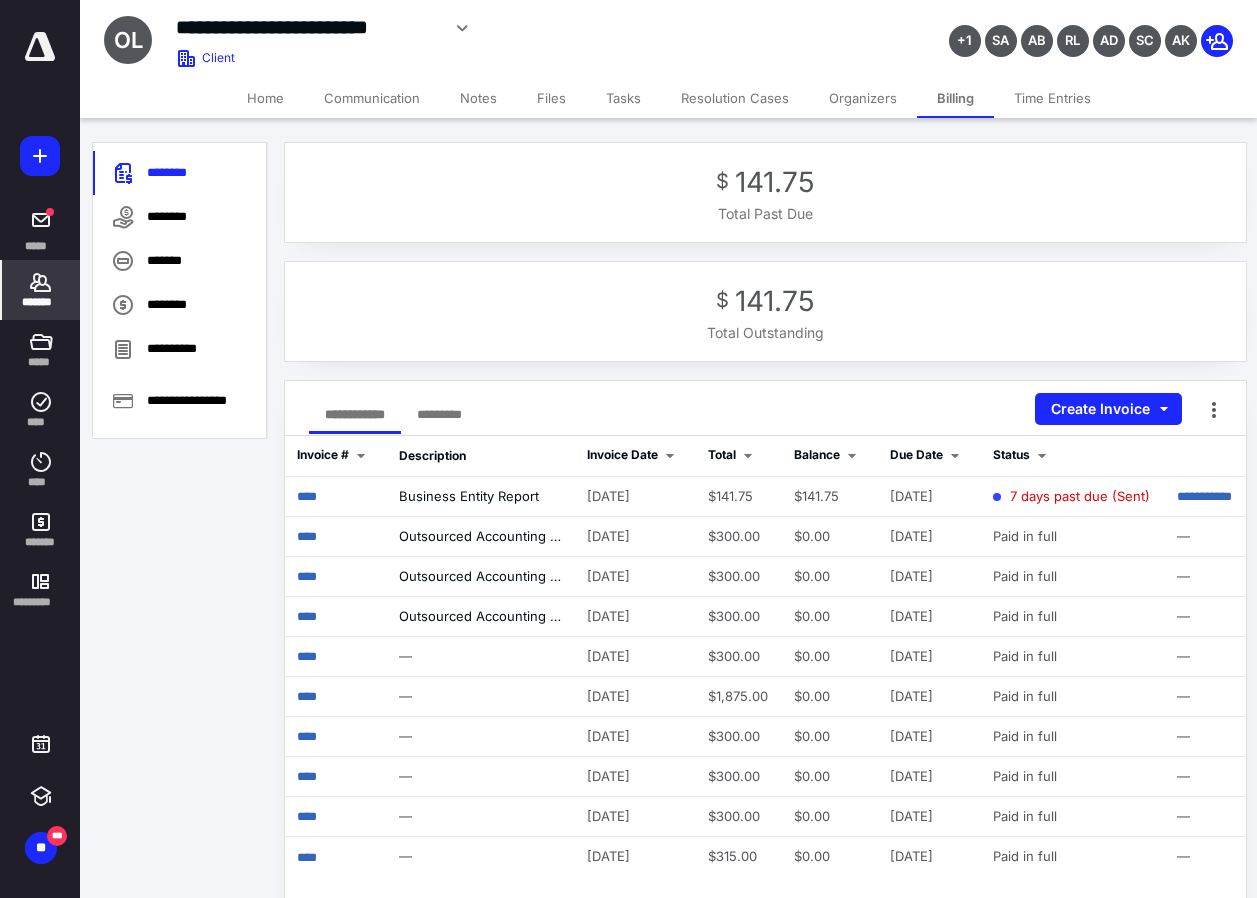 click on "Billing" at bounding box center (955, 98) 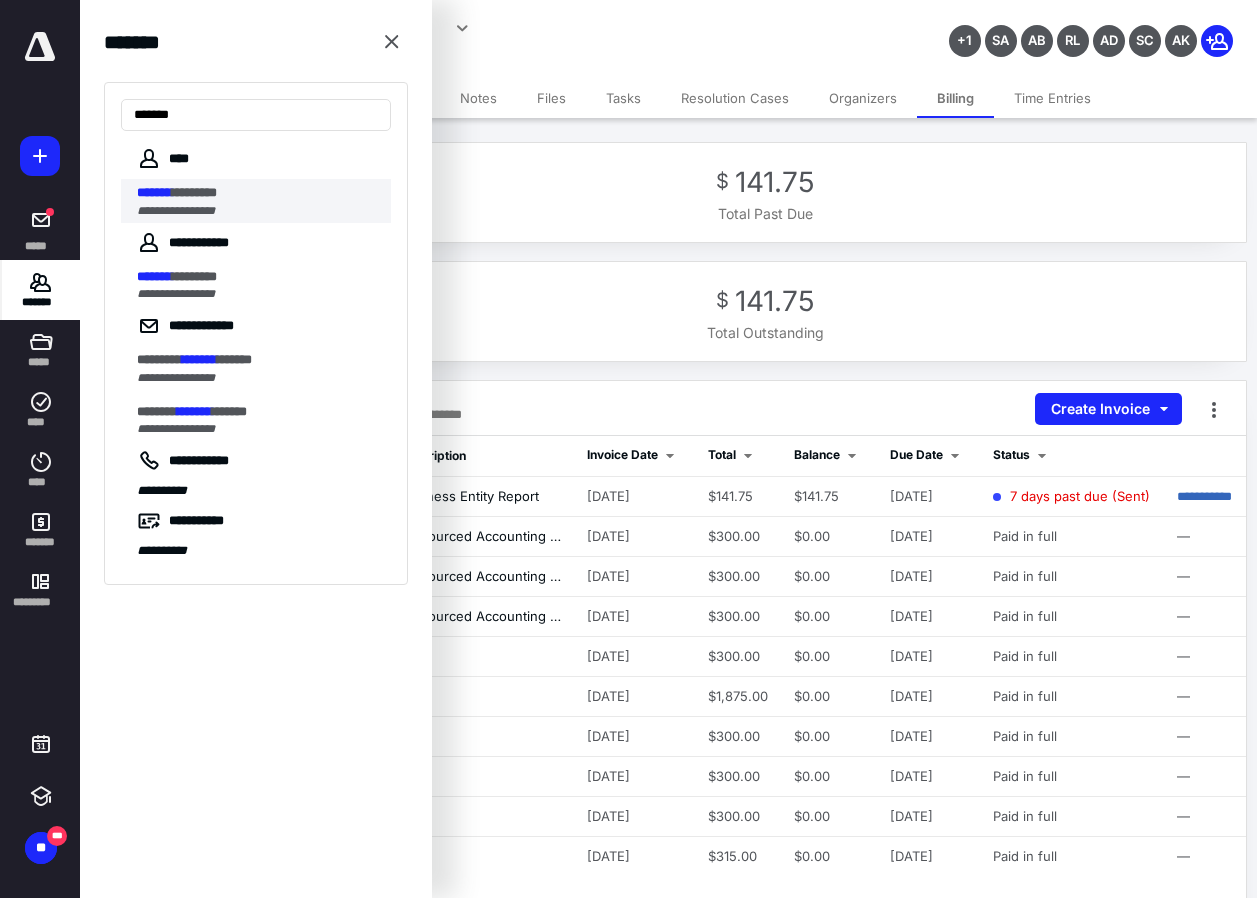 type on "*******" 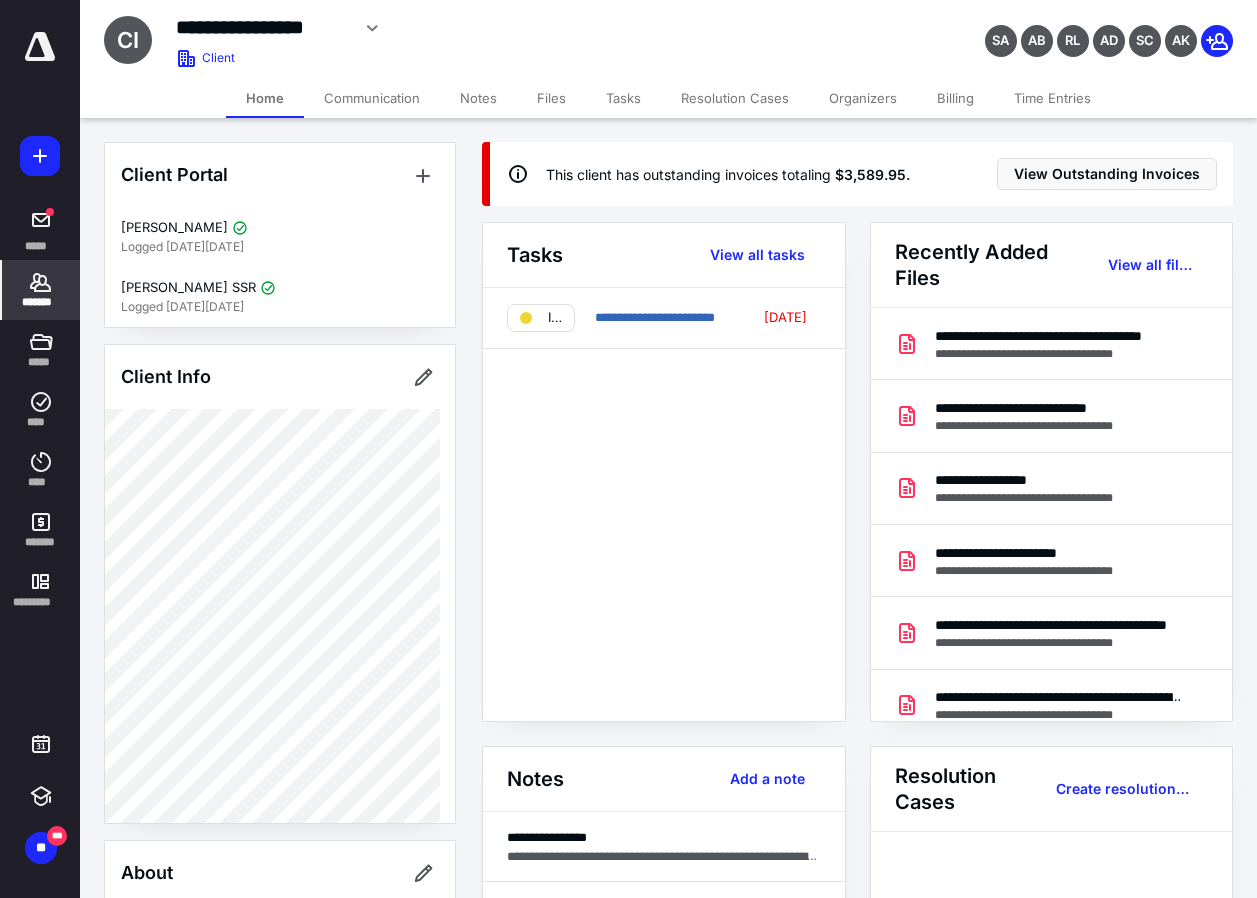 click on "*******" at bounding box center (41, 302) 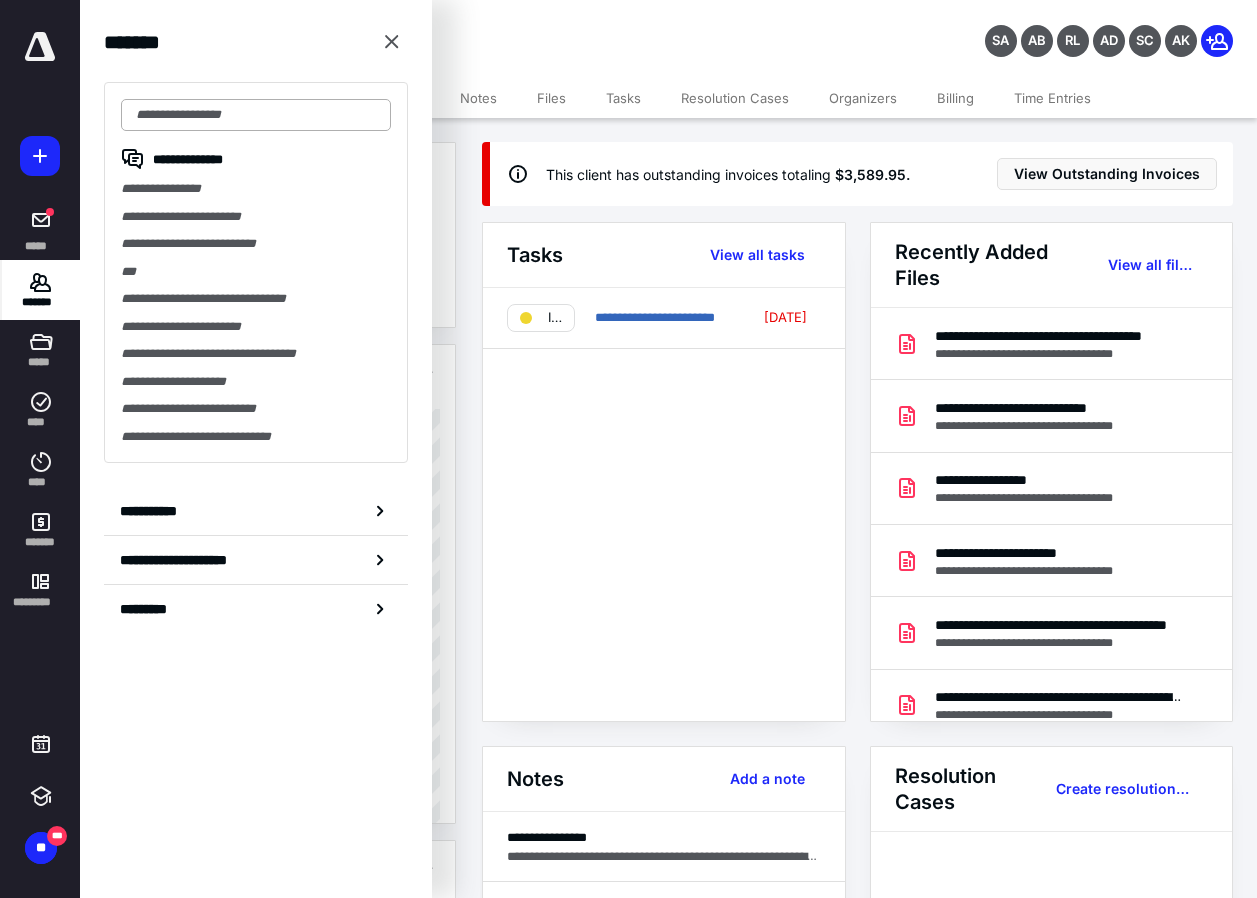 click at bounding box center (256, 115) 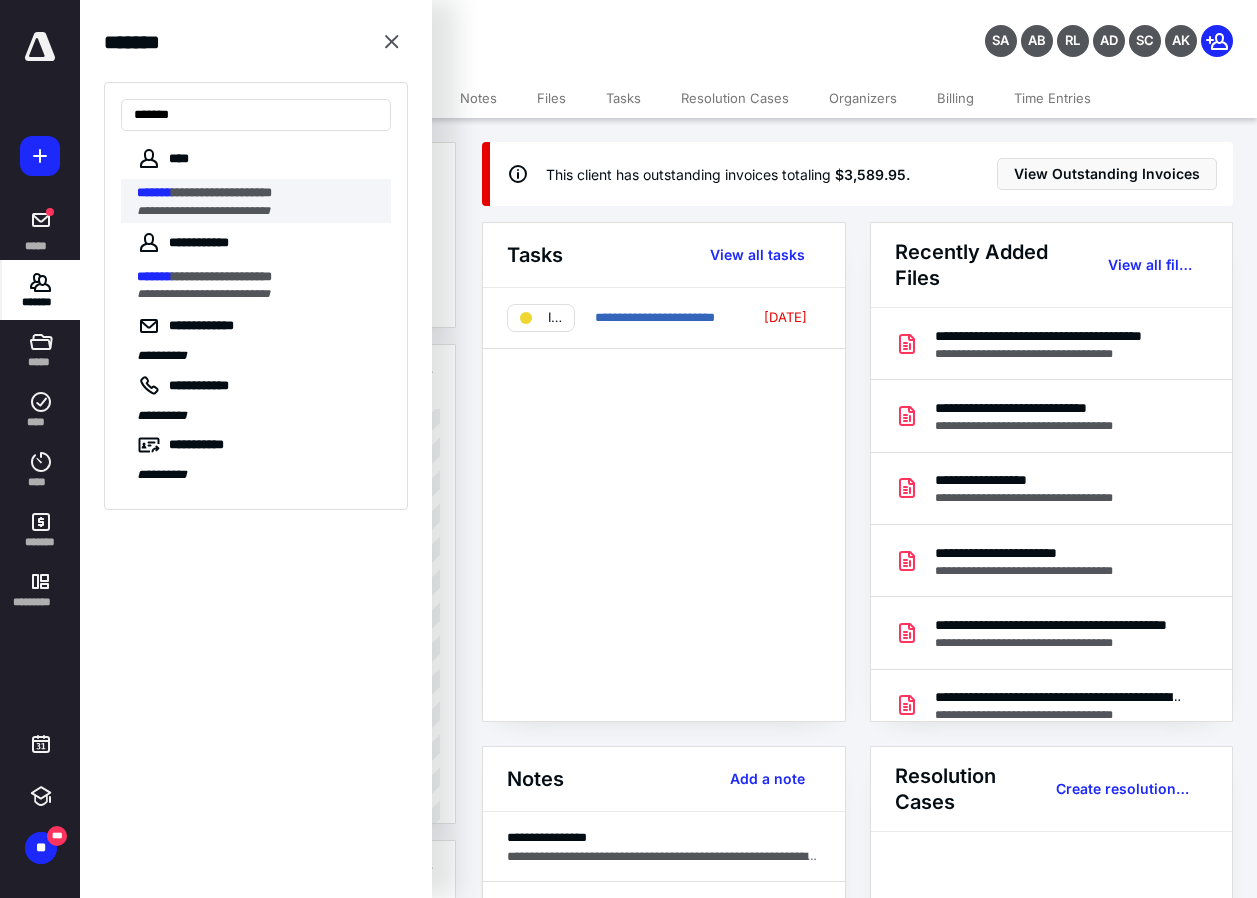 type on "*******" 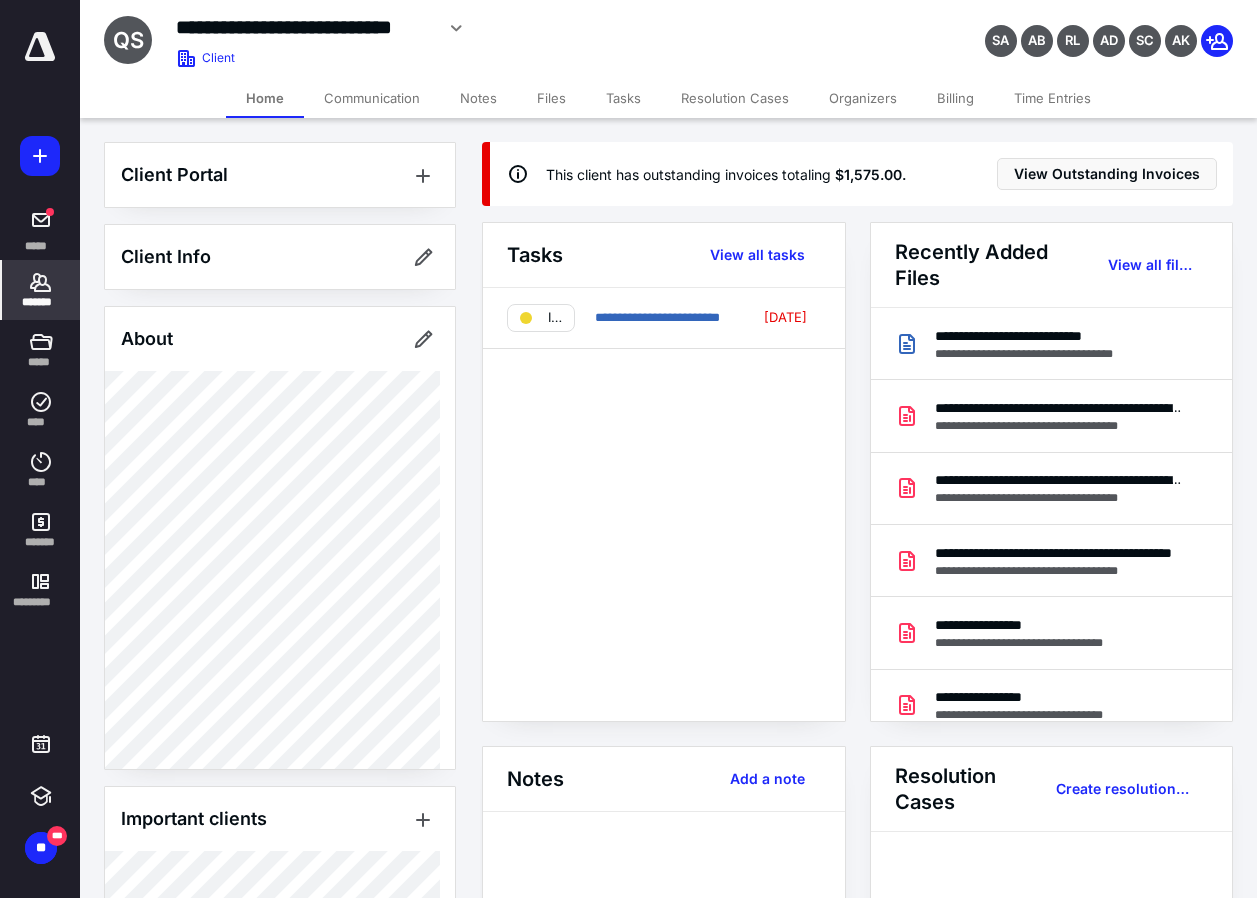 scroll, scrollTop: 189, scrollLeft: 0, axis: vertical 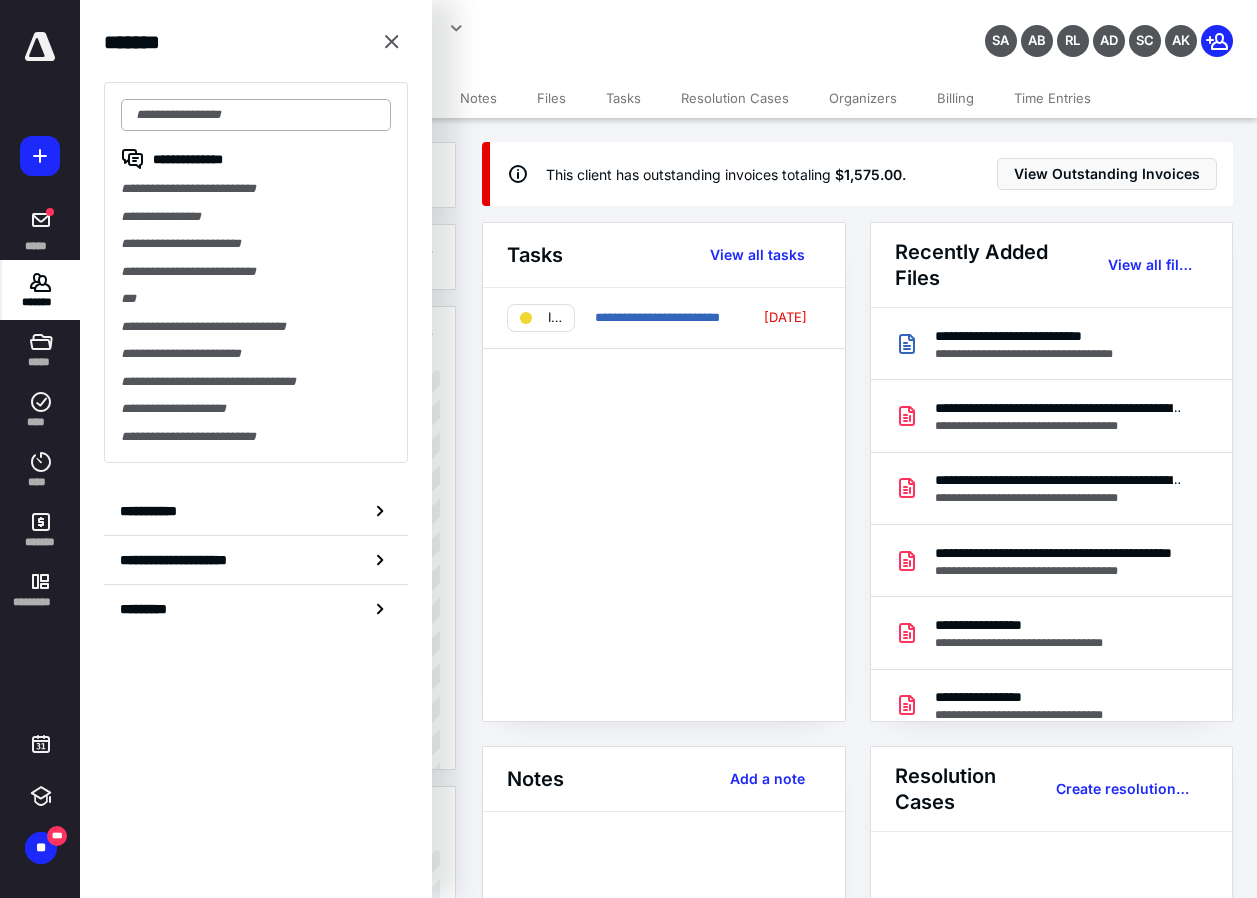 click at bounding box center [256, 115] 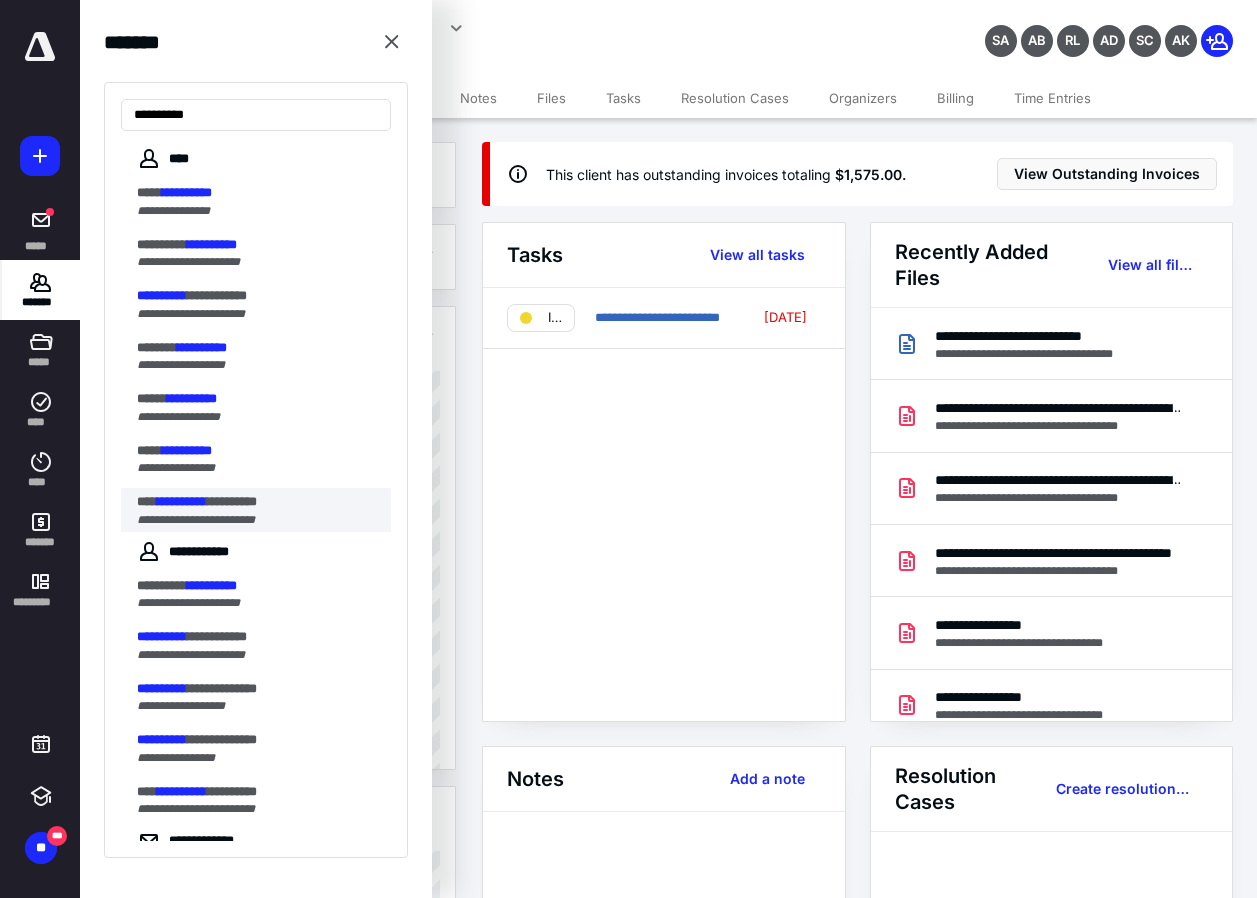 type on "**********" 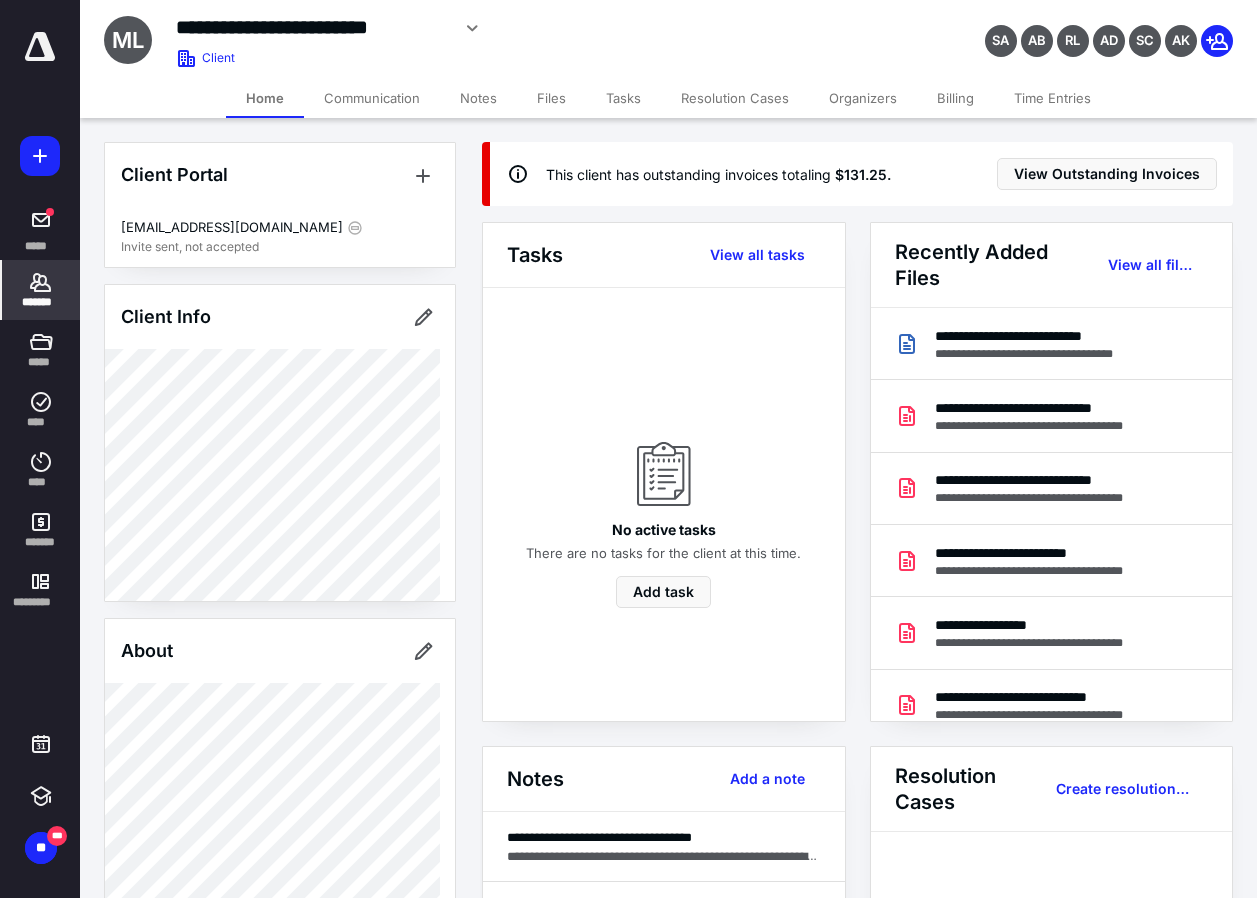 click on "Files" at bounding box center (551, 98) 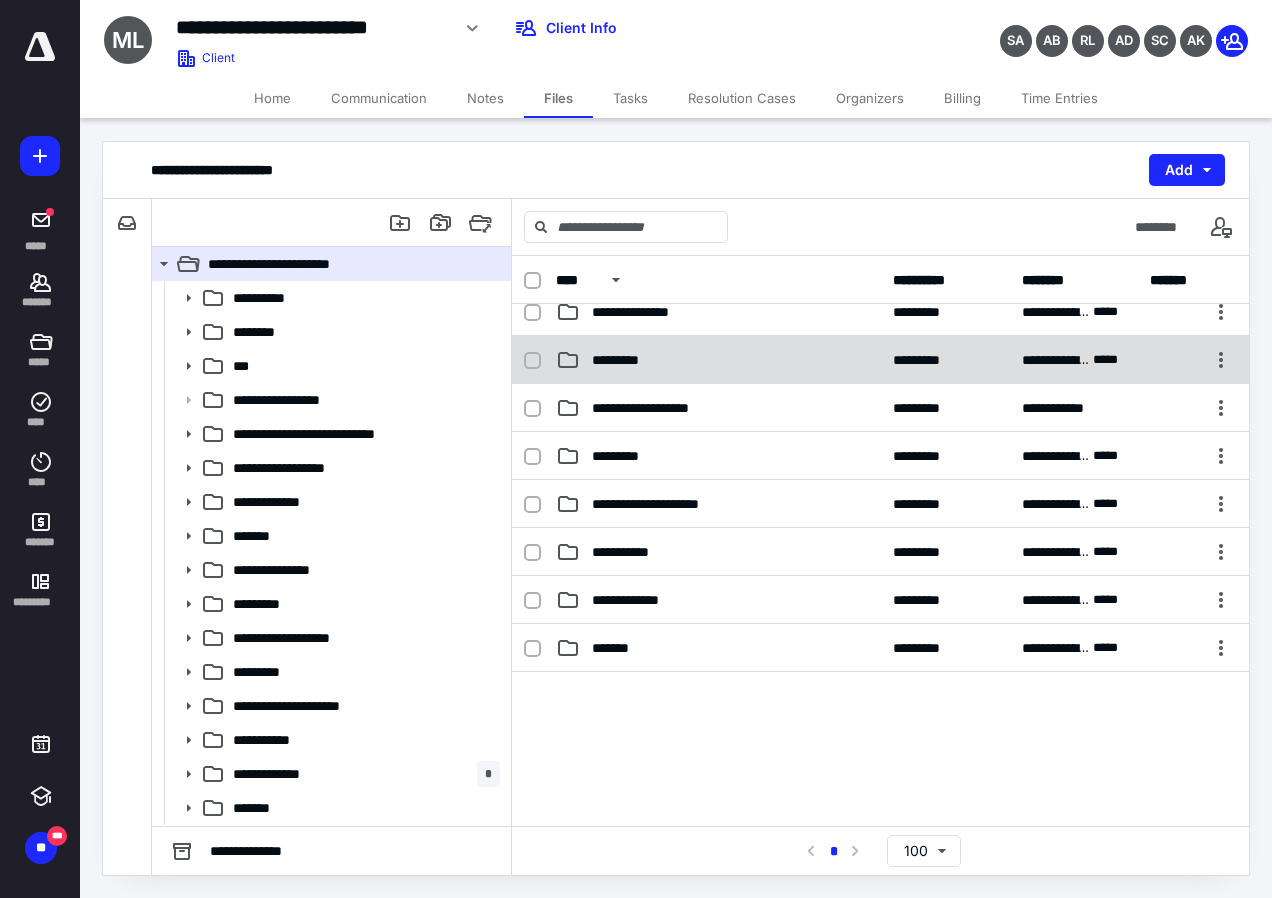 scroll, scrollTop: 300, scrollLeft: 0, axis: vertical 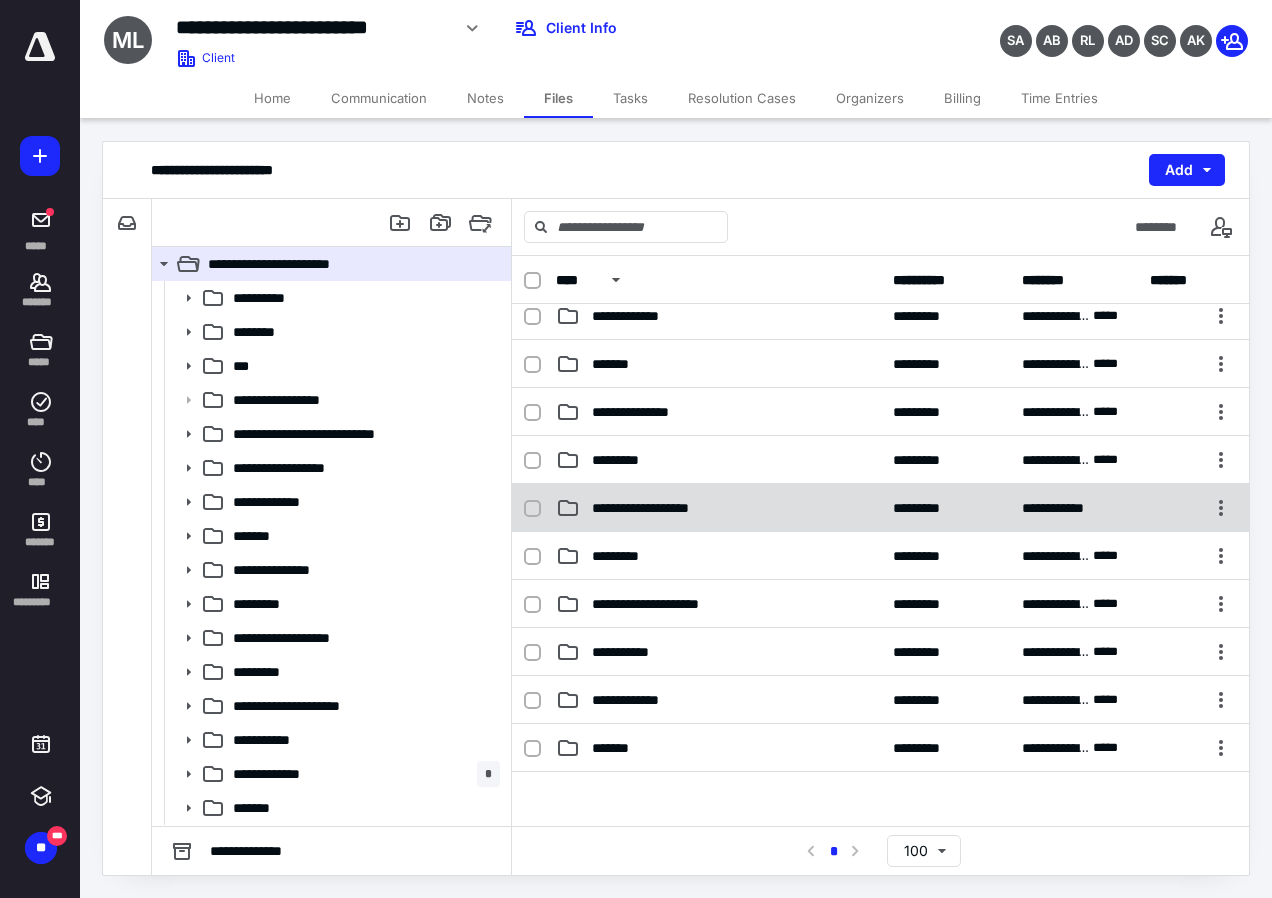 click on "**********" at bounding box center [658, 508] 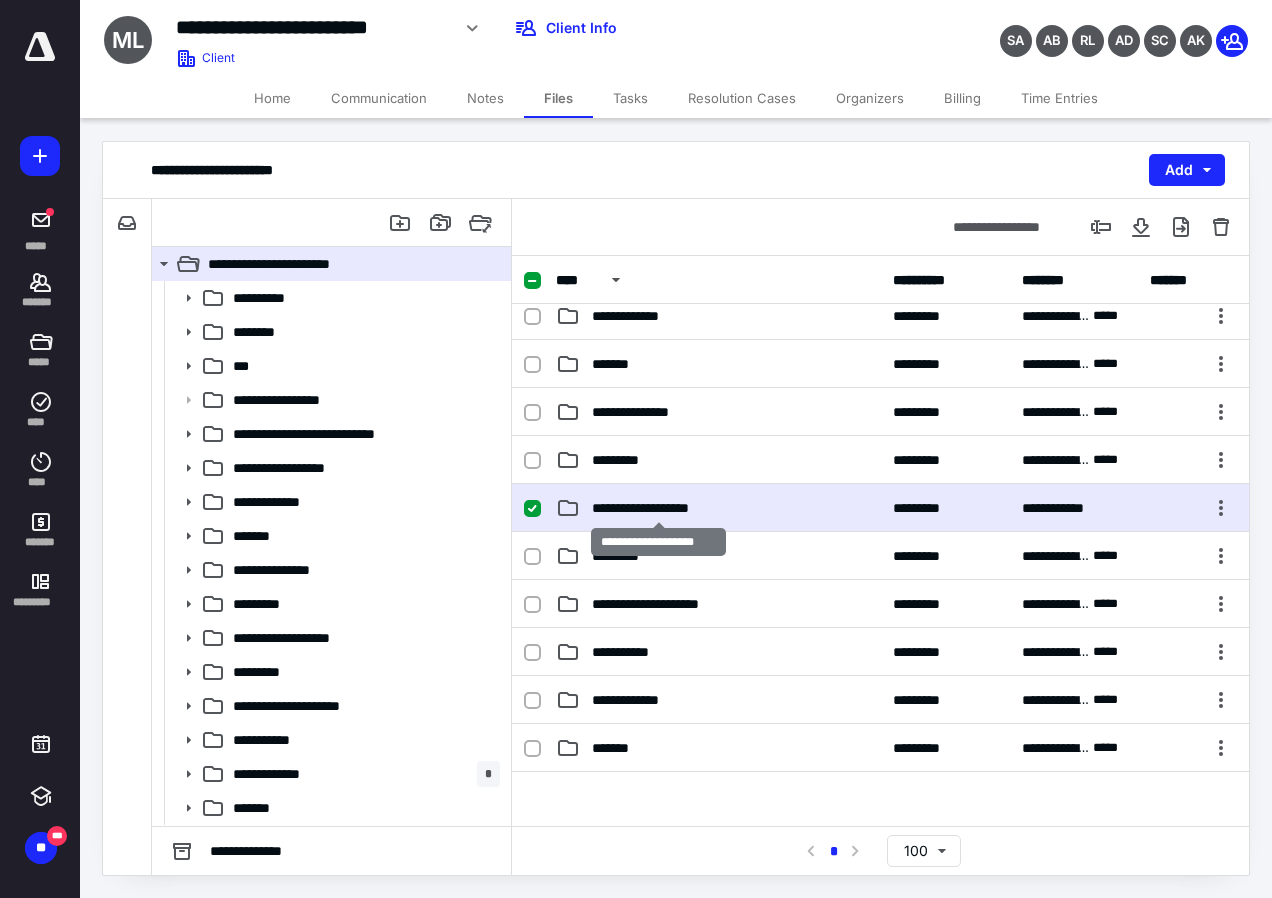 click on "**********" at bounding box center [658, 508] 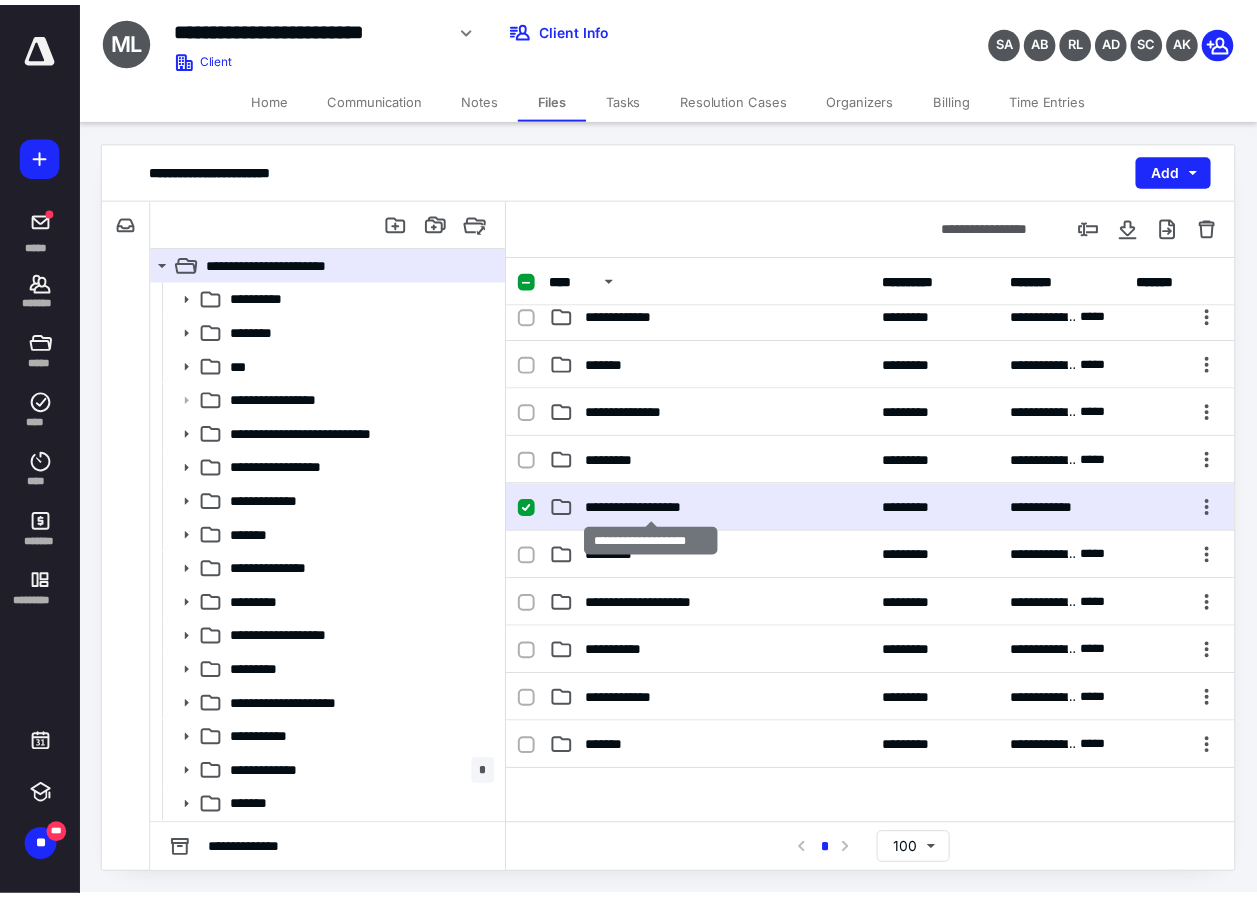 scroll, scrollTop: 0, scrollLeft: 0, axis: both 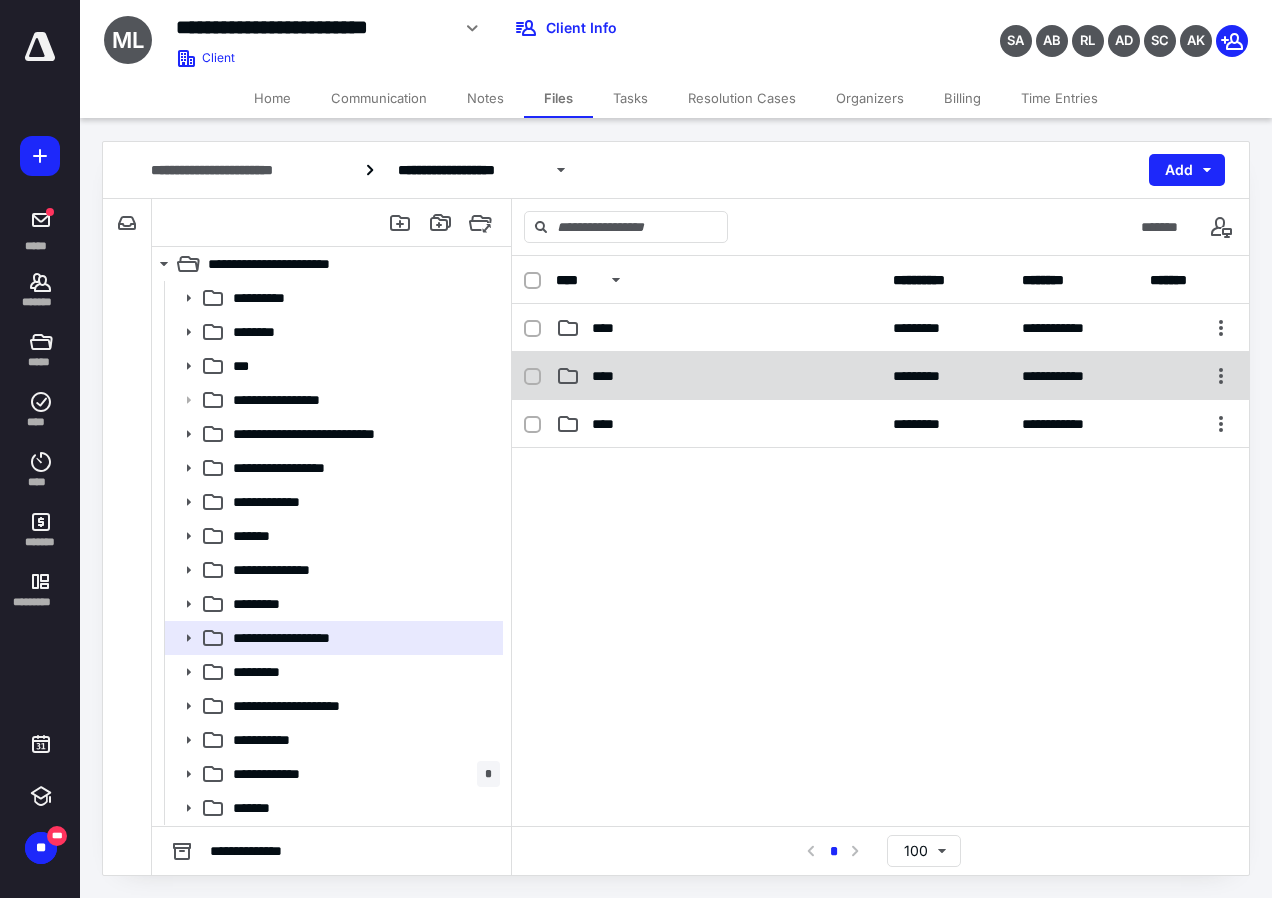 click on "****" at bounding box center [609, 376] 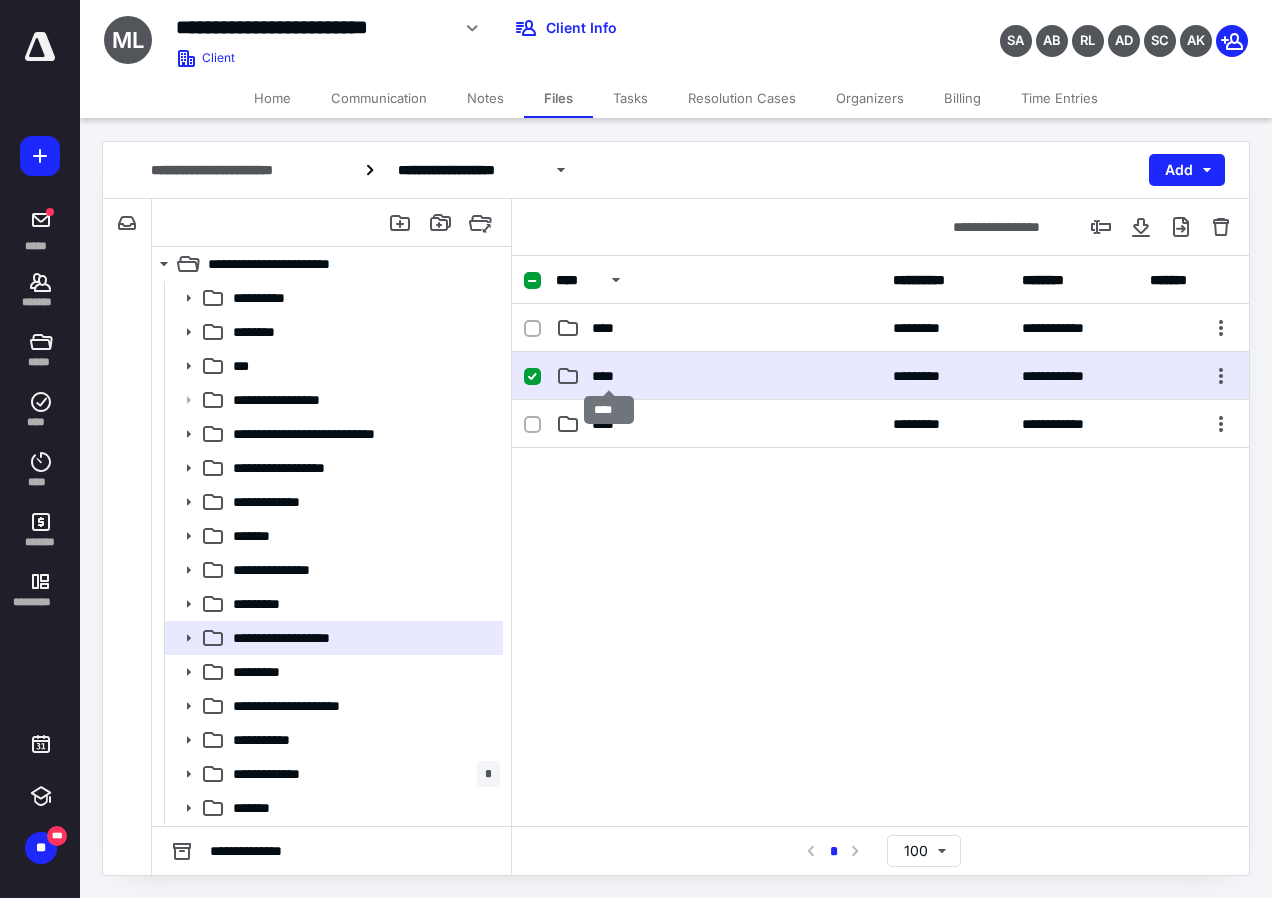 click on "****" at bounding box center [609, 376] 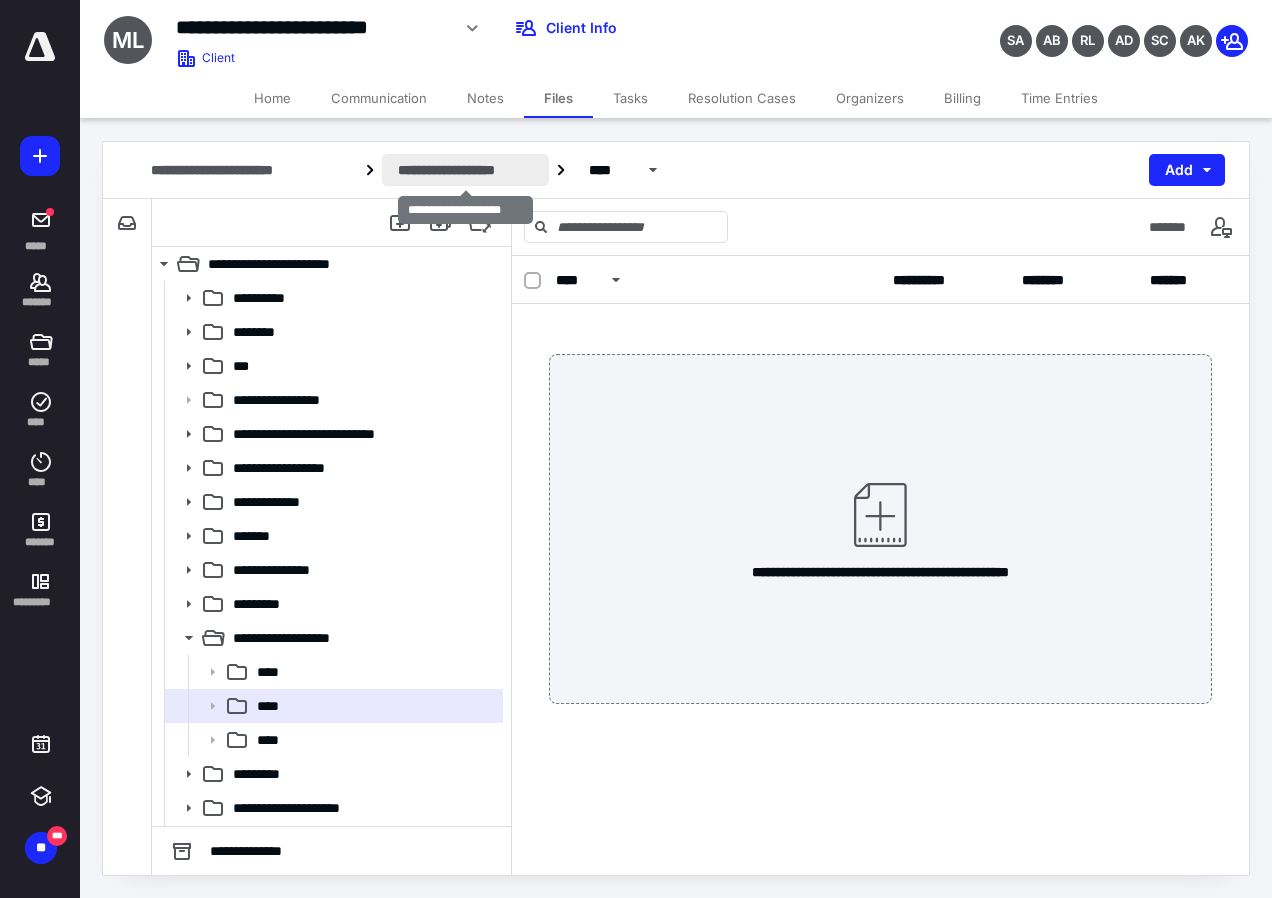 click on "**********" at bounding box center (465, 170) 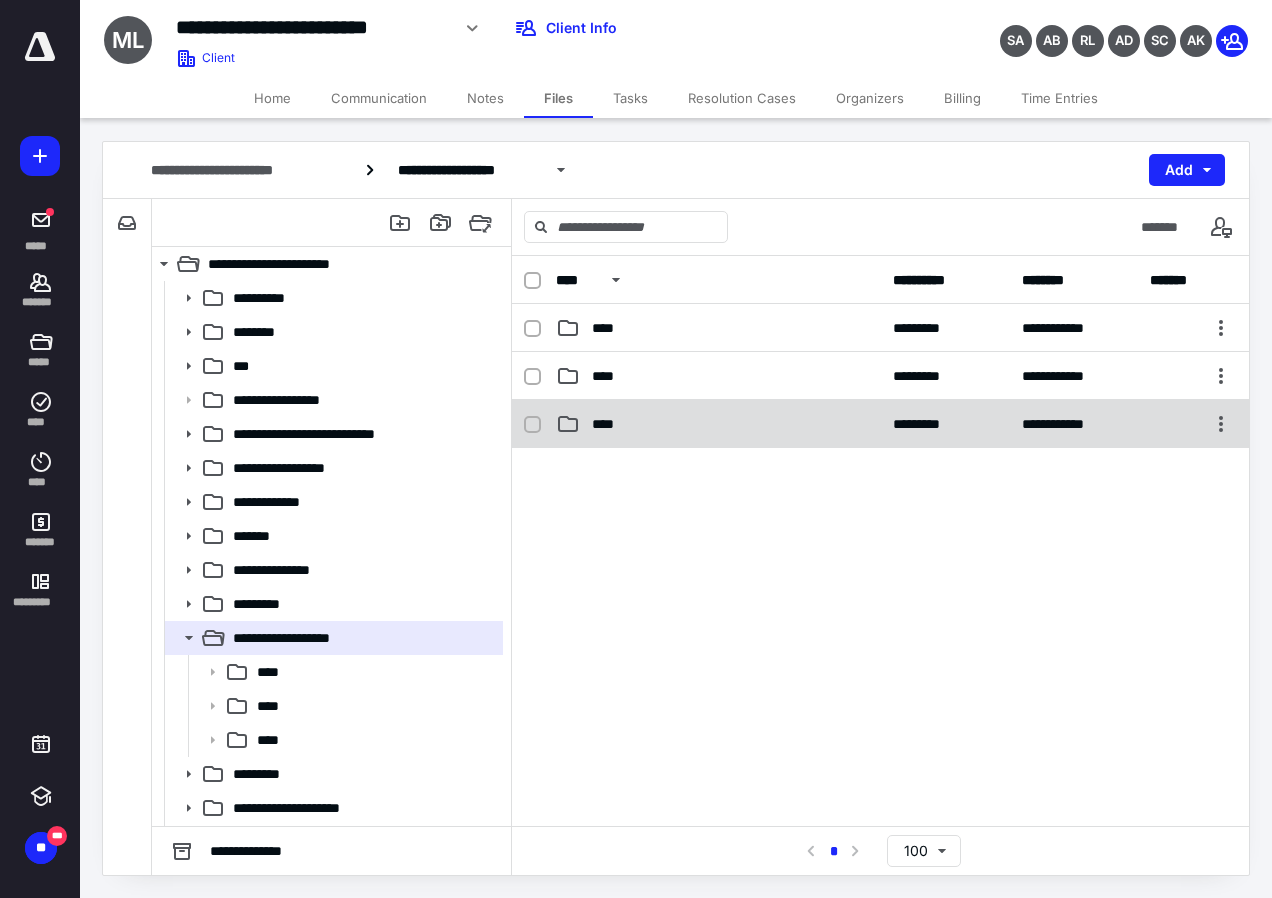 click on "****" at bounding box center [609, 424] 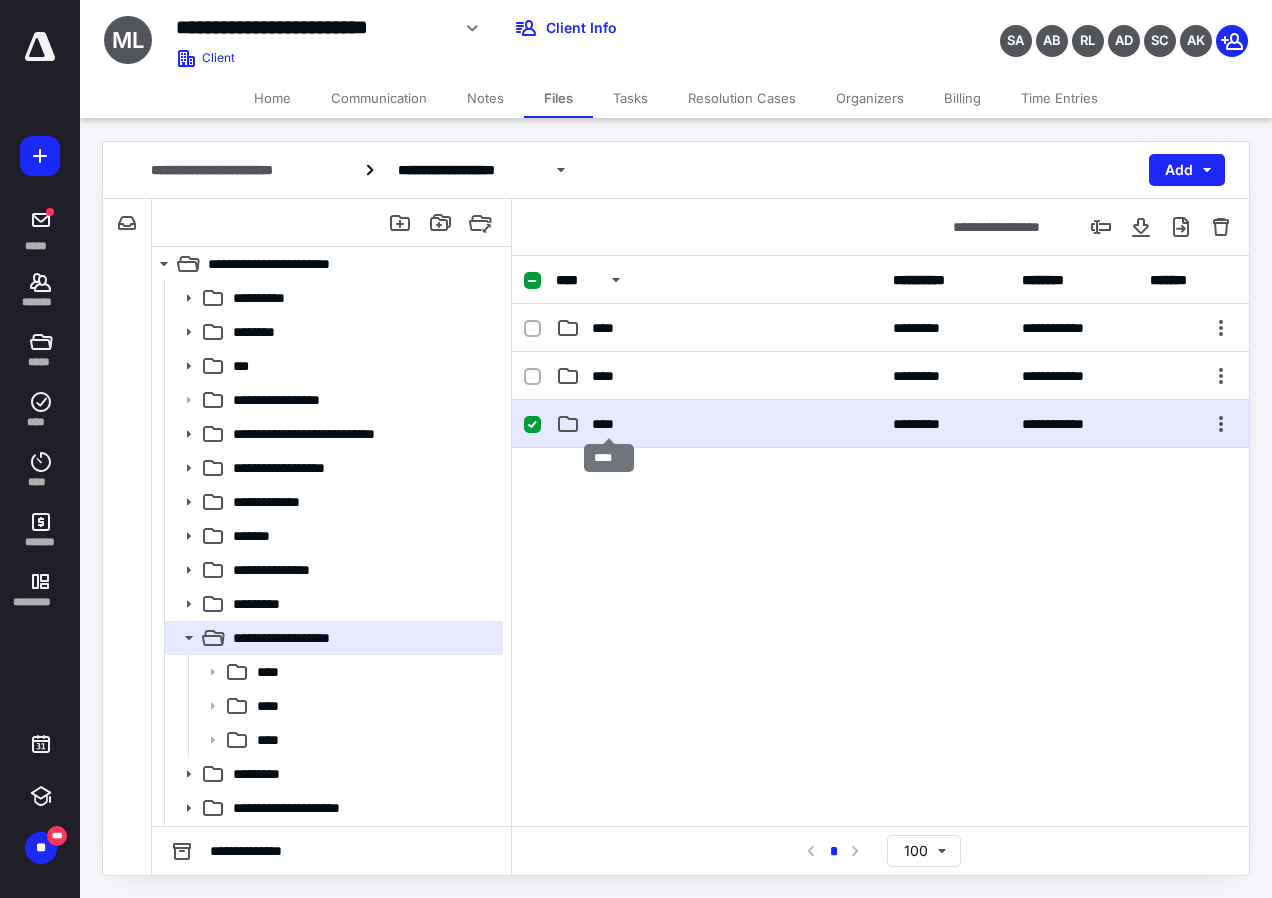 click on "****" at bounding box center (609, 424) 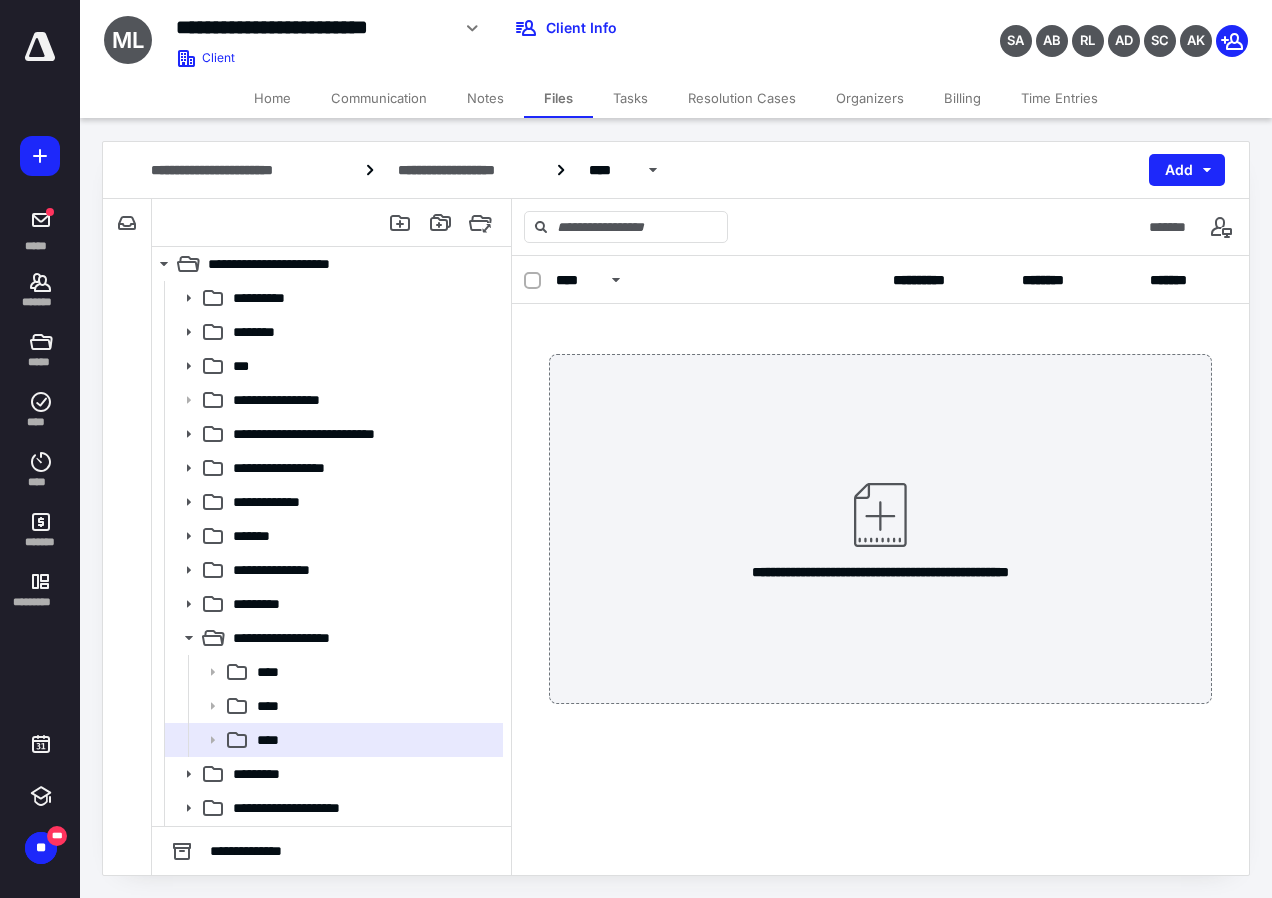 click on "Home" at bounding box center [272, 98] 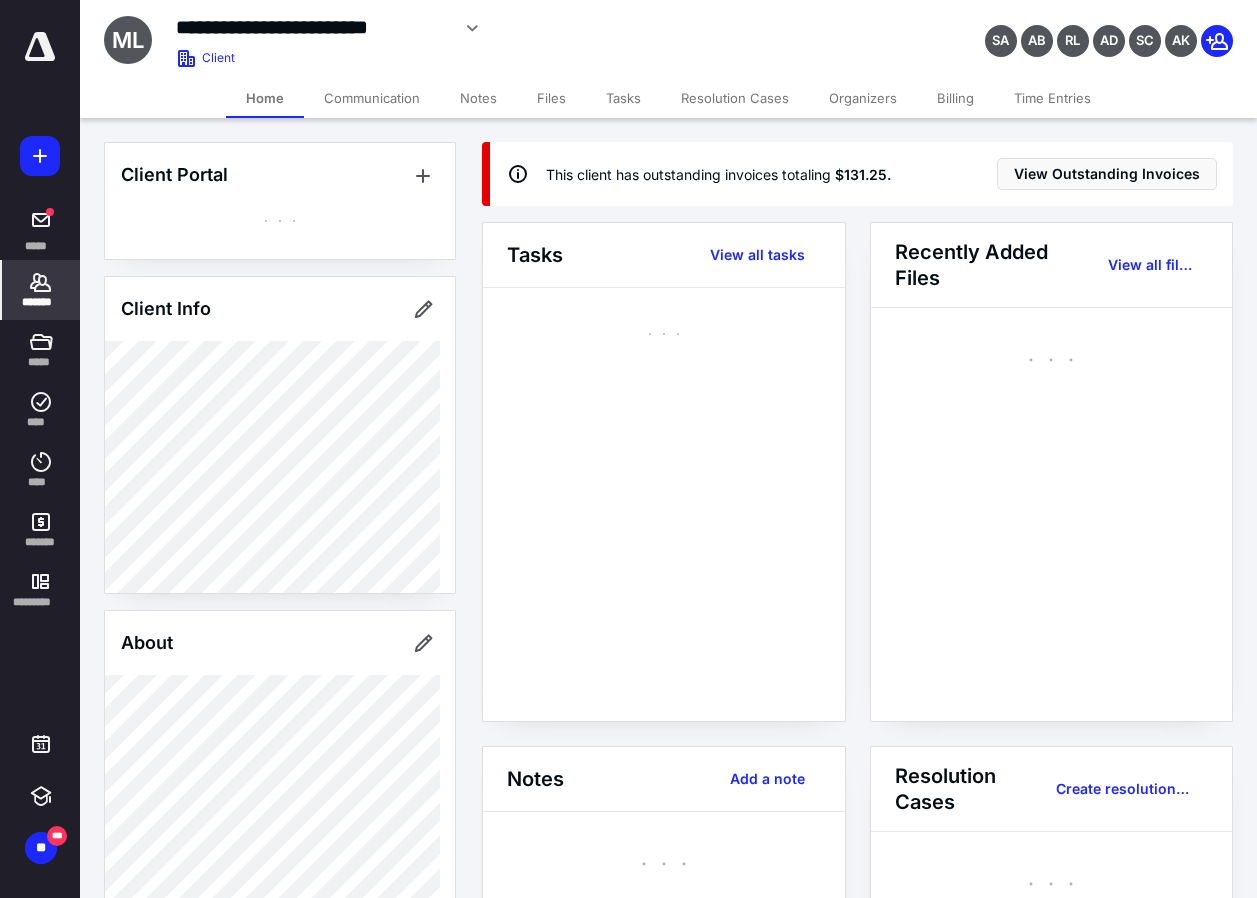 scroll, scrollTop: 393, scrollLeft: 0, axis: vertical 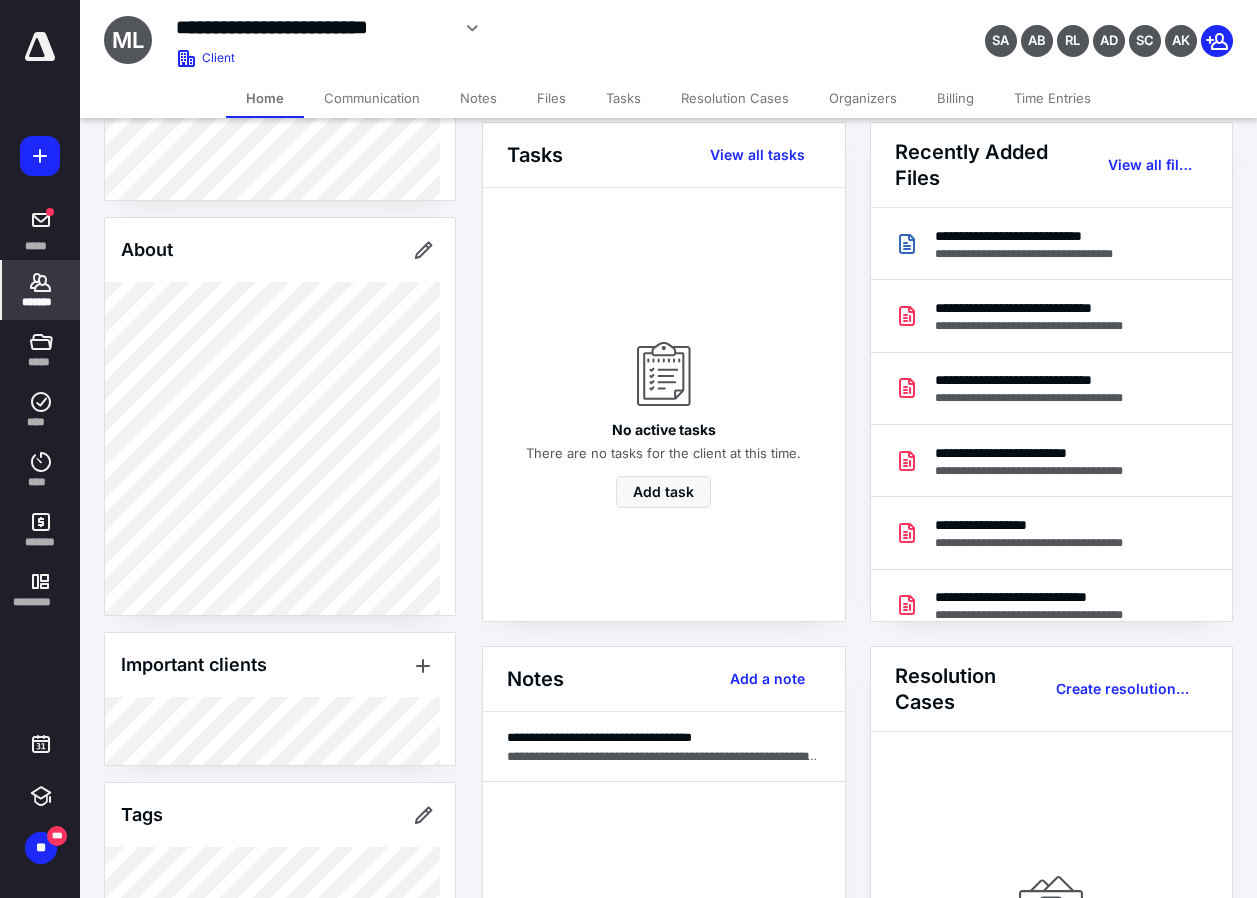 click on "*******" at bounding box center (41, 302) 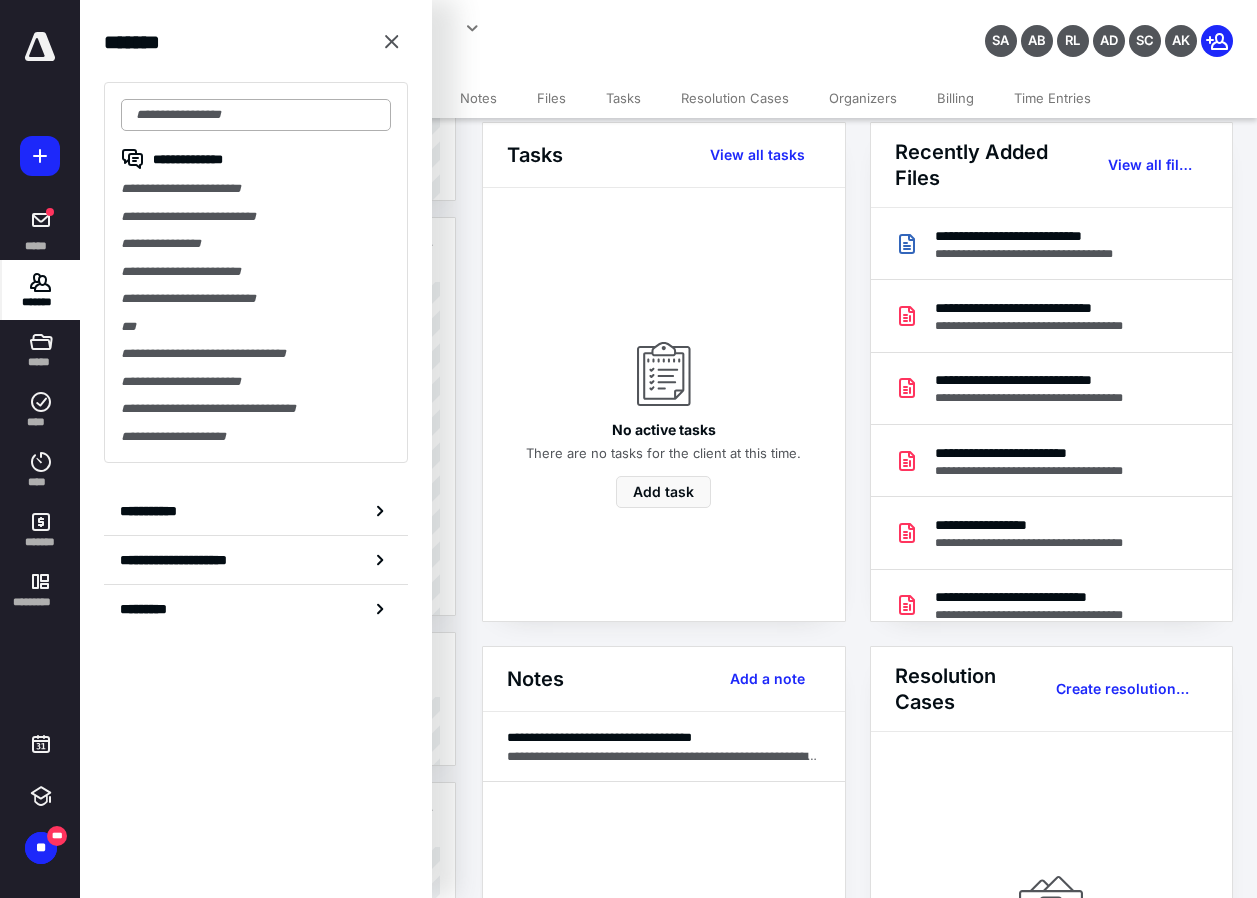 click at bounding box center [256, 115] 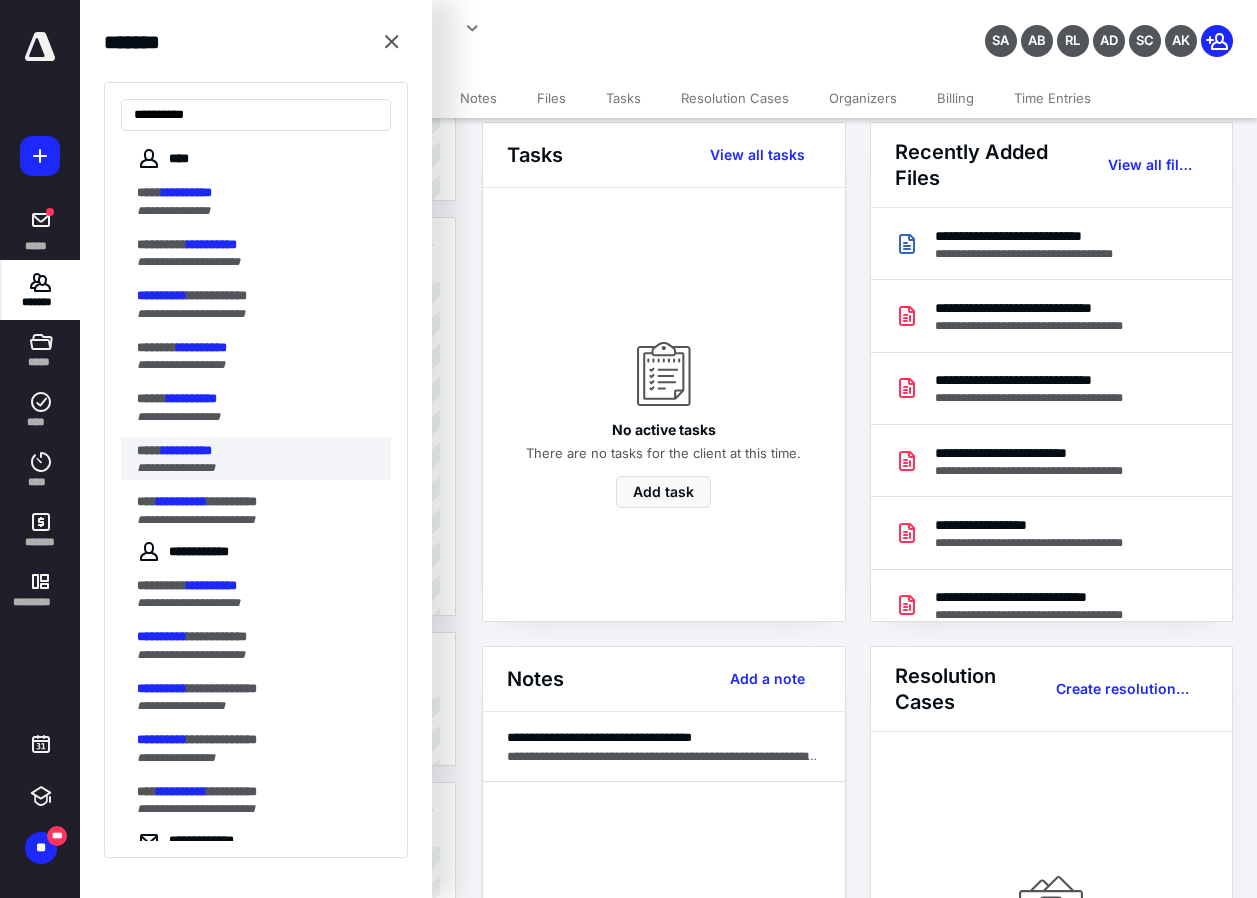 type on "**********" 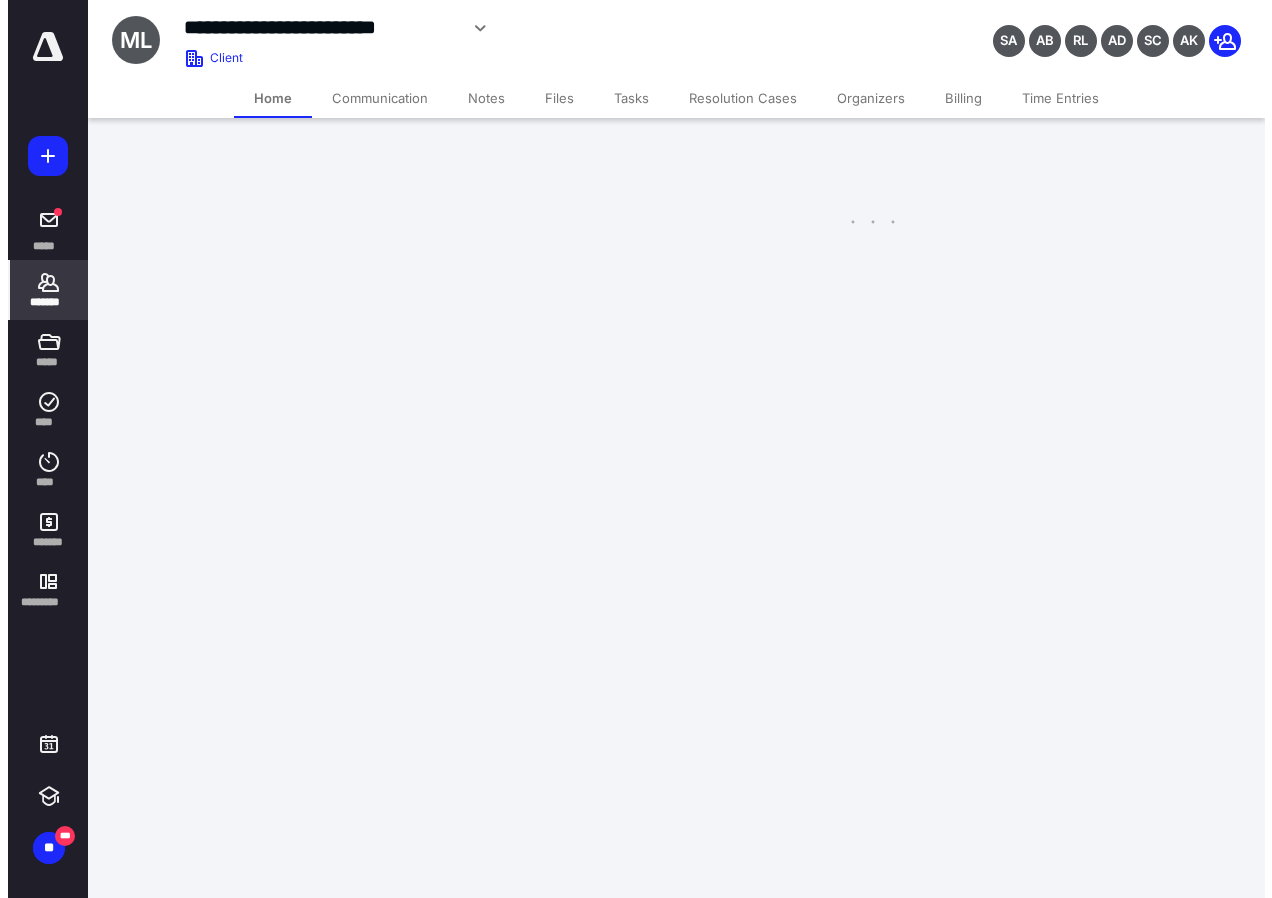 scroll, scrollTop: 0, scrollLeft: 0, axis: both 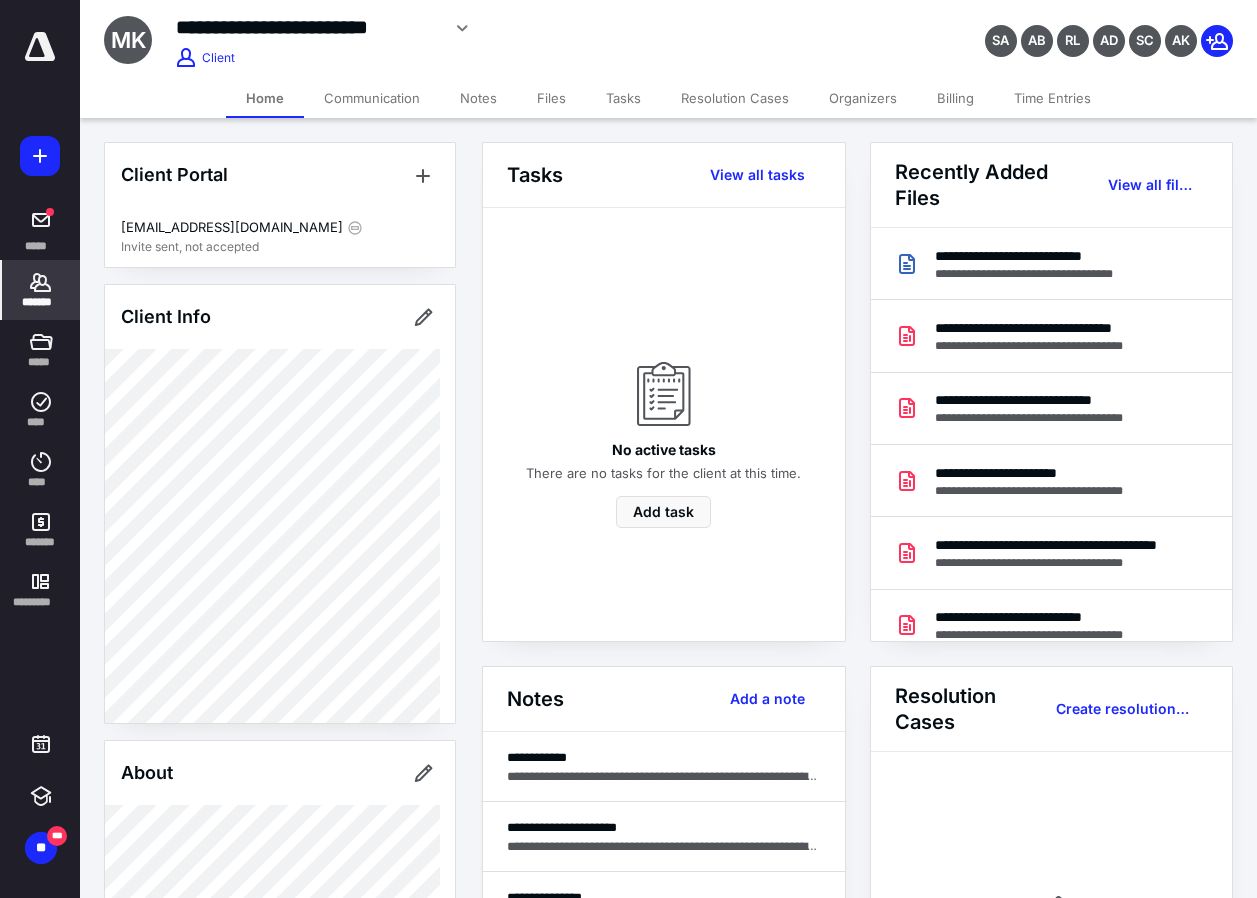 click on "Files" at bounding box center [551, 98] 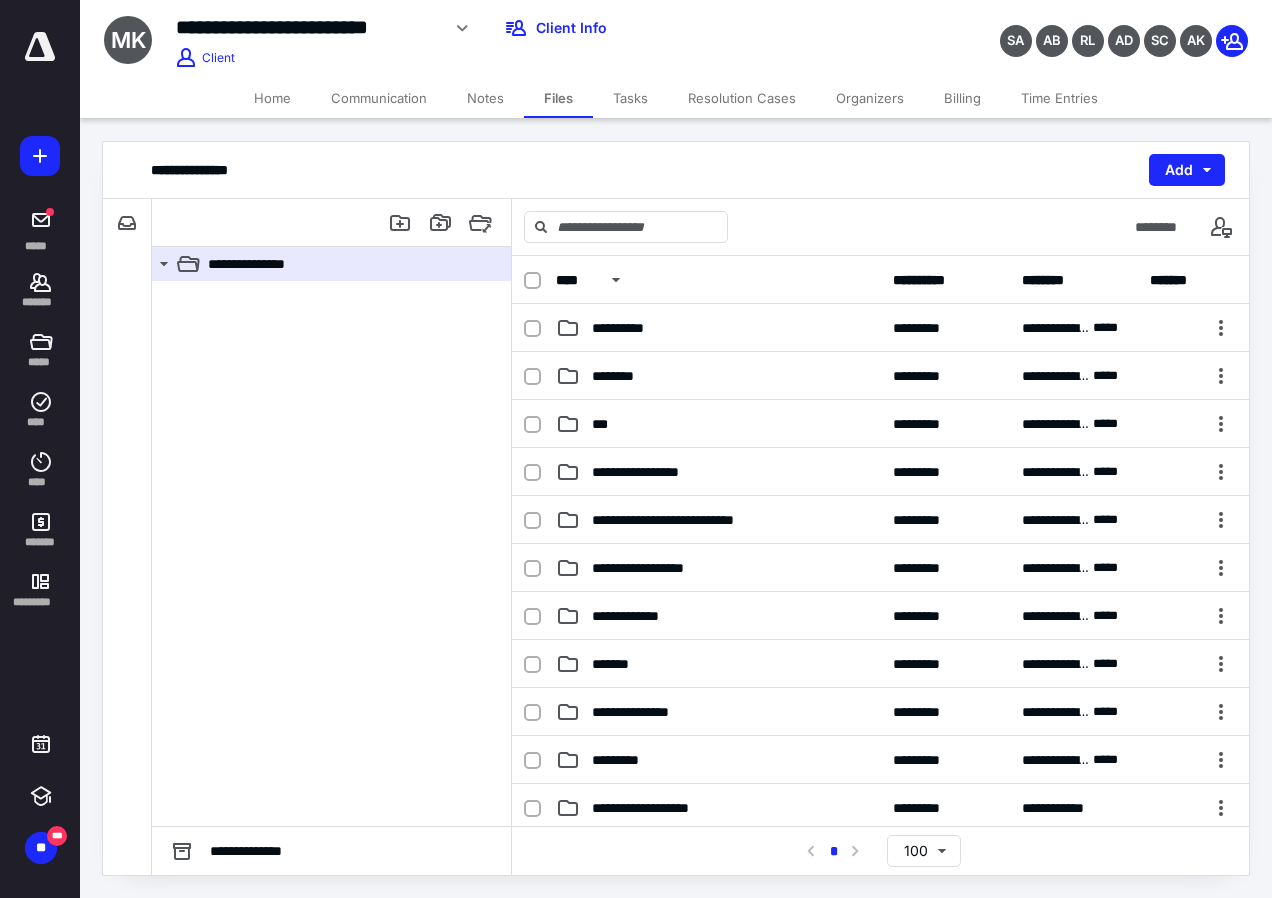 scroll, scrollTop: 500, scrollLeft: 0, axis: vertical 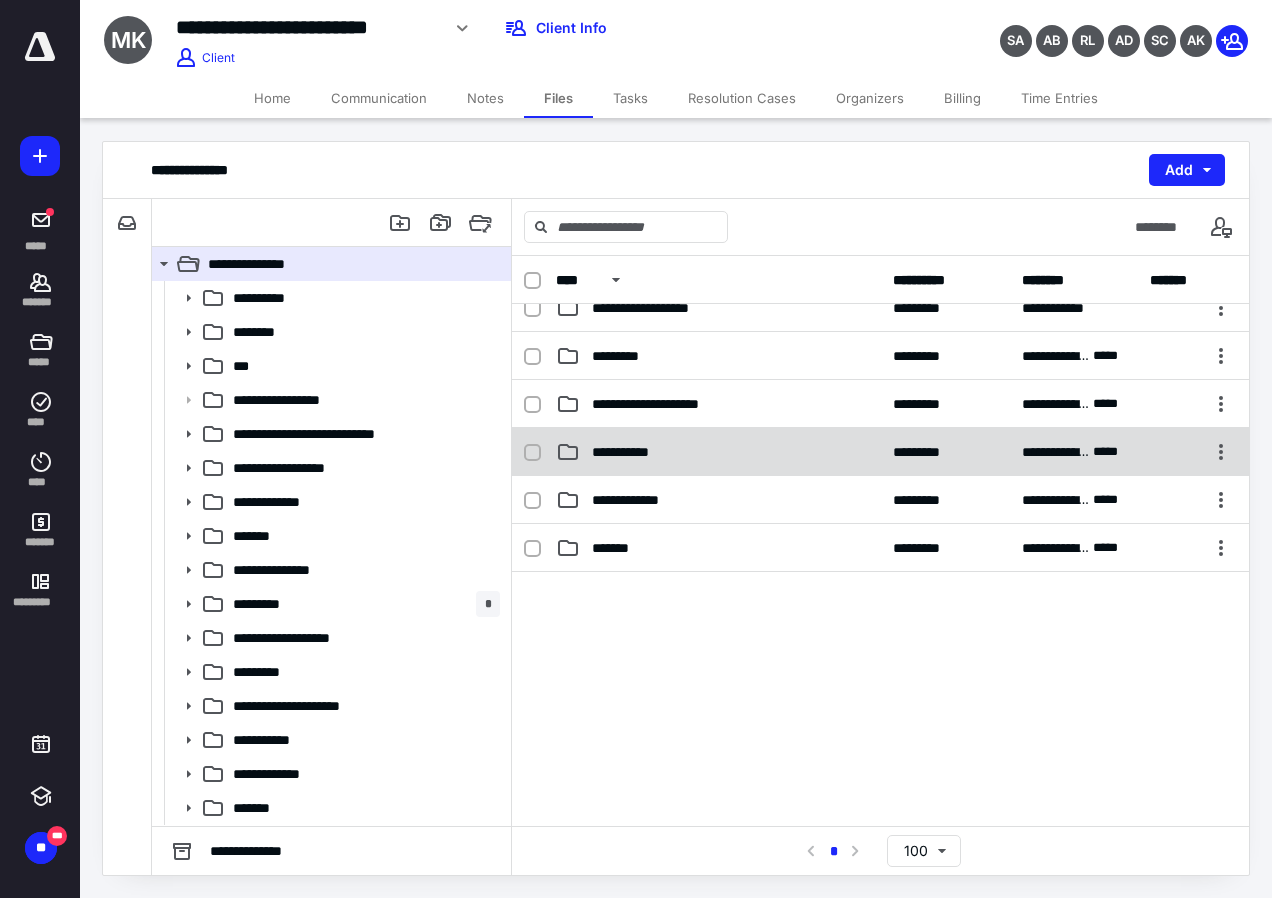 click on "**********" at bounding box center (631, 452) 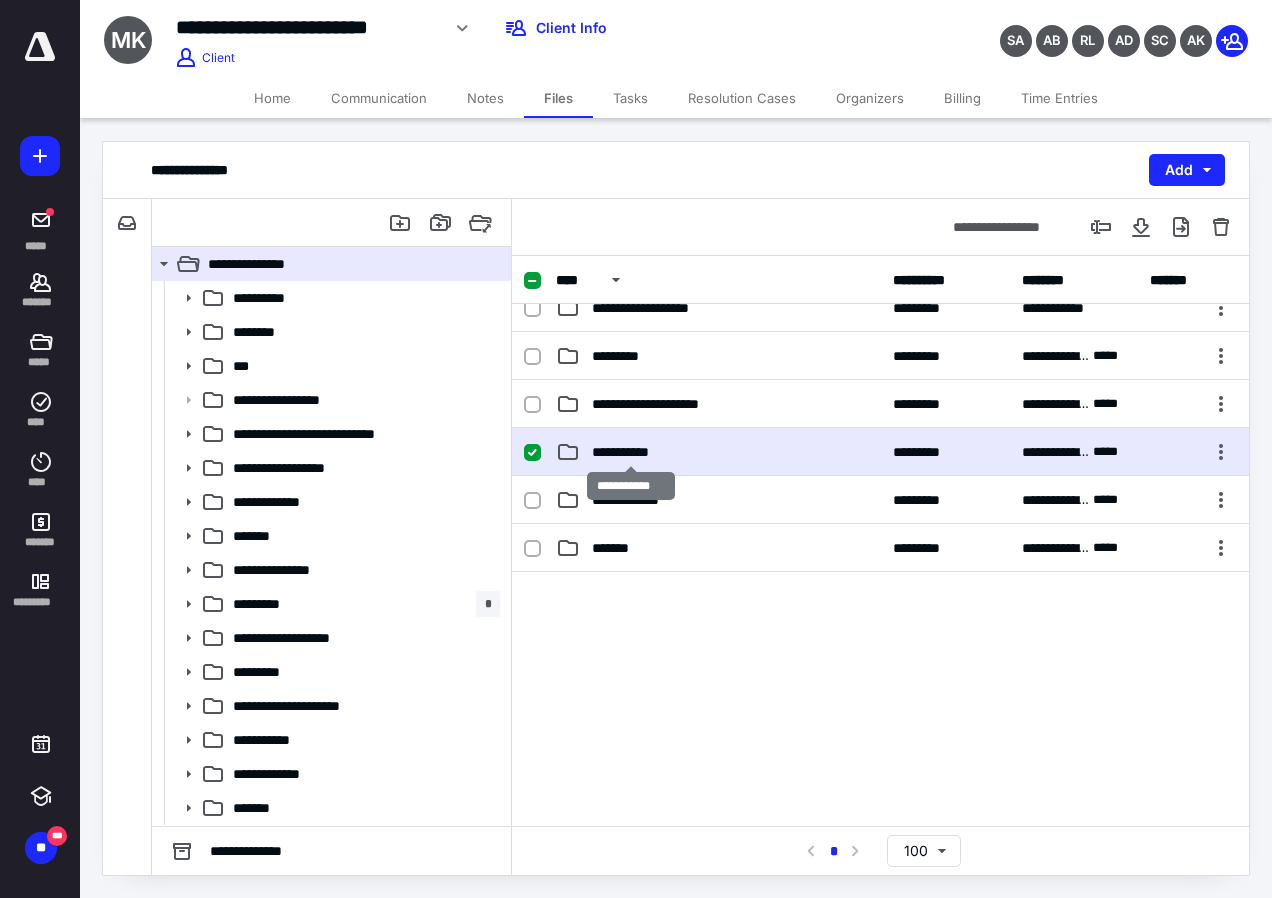 click on "**********" at bounding box center (631, 452) 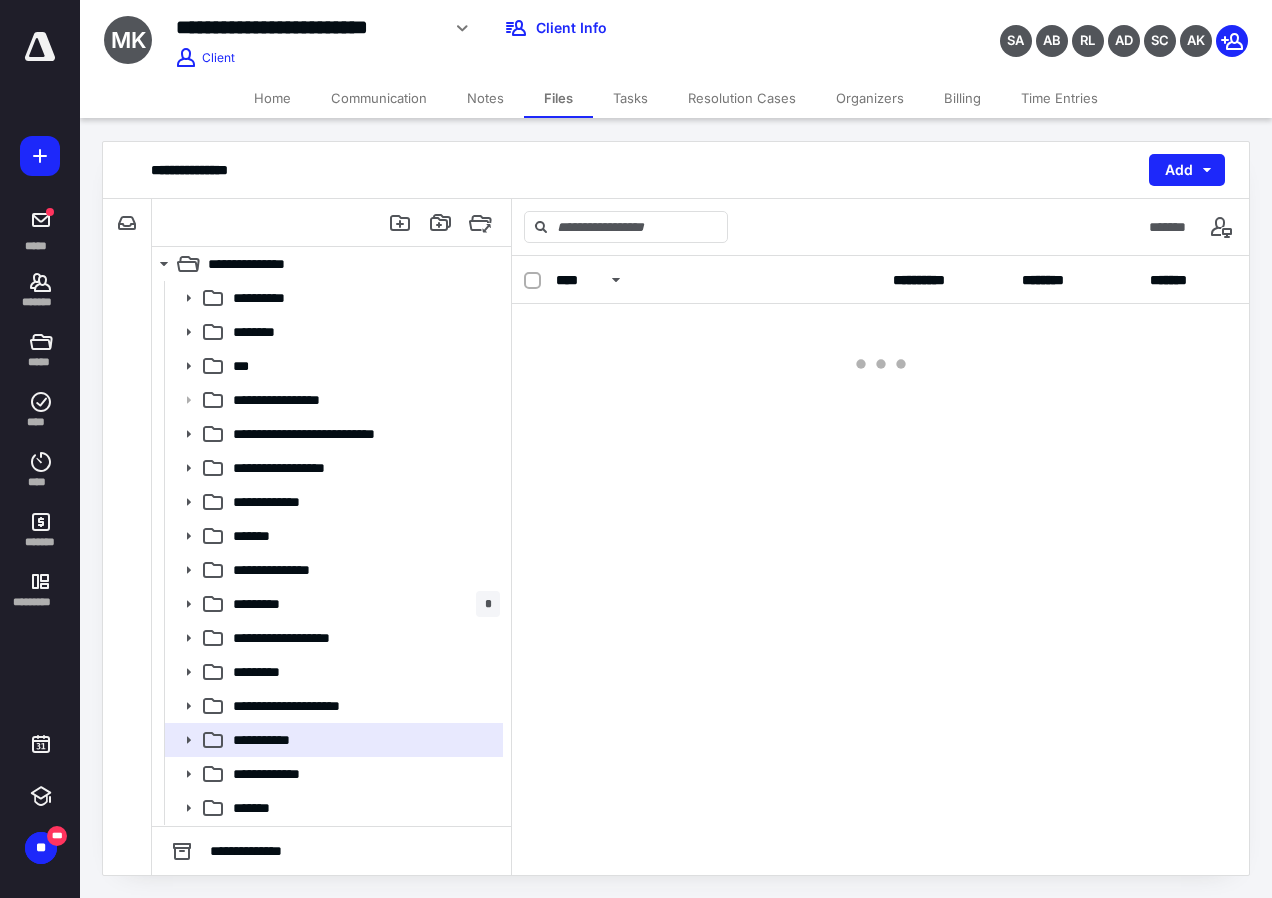 scroll, scrollTop: 0, scrollLeft: 0, axis: both 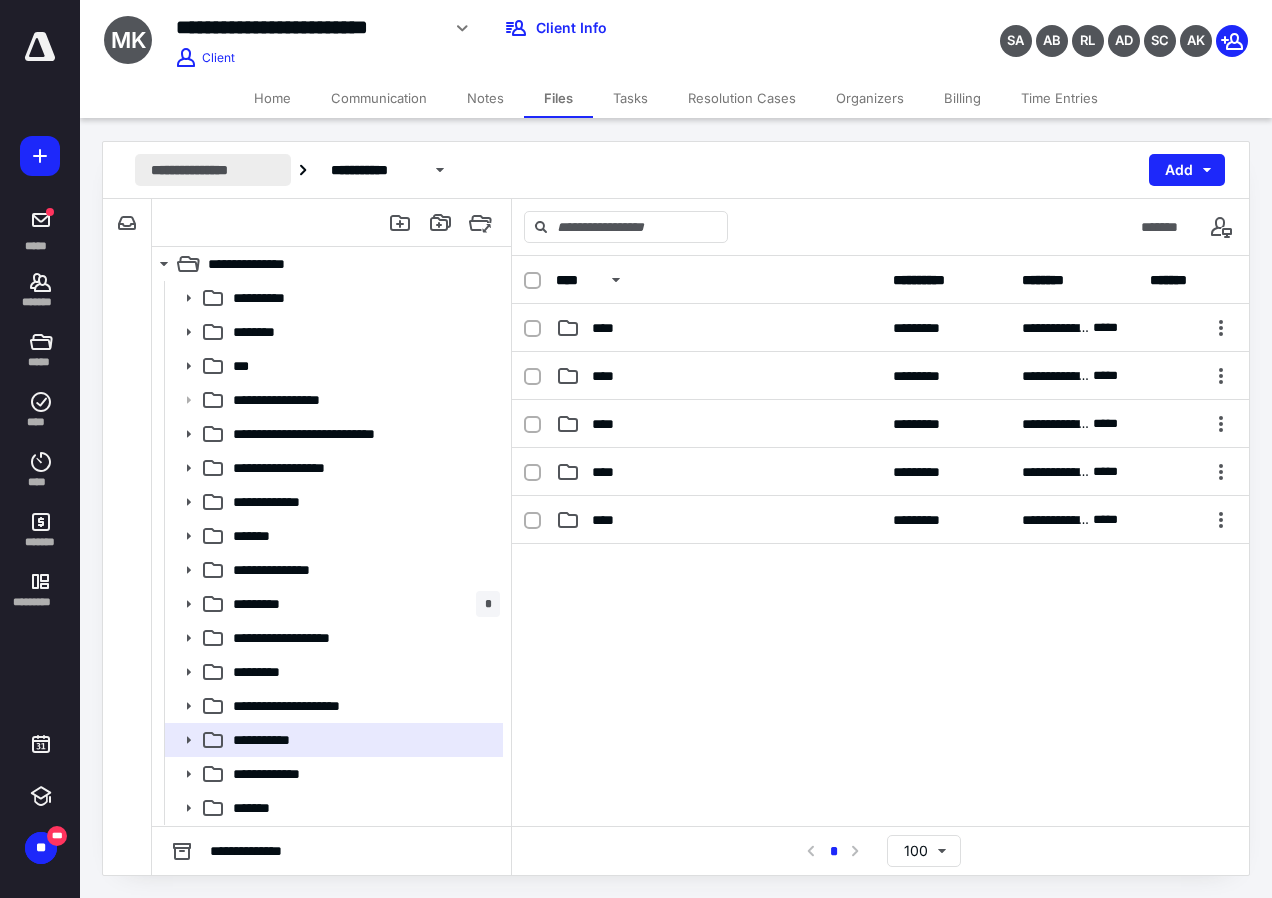 click on "**********" at bounding box center (213, 170) 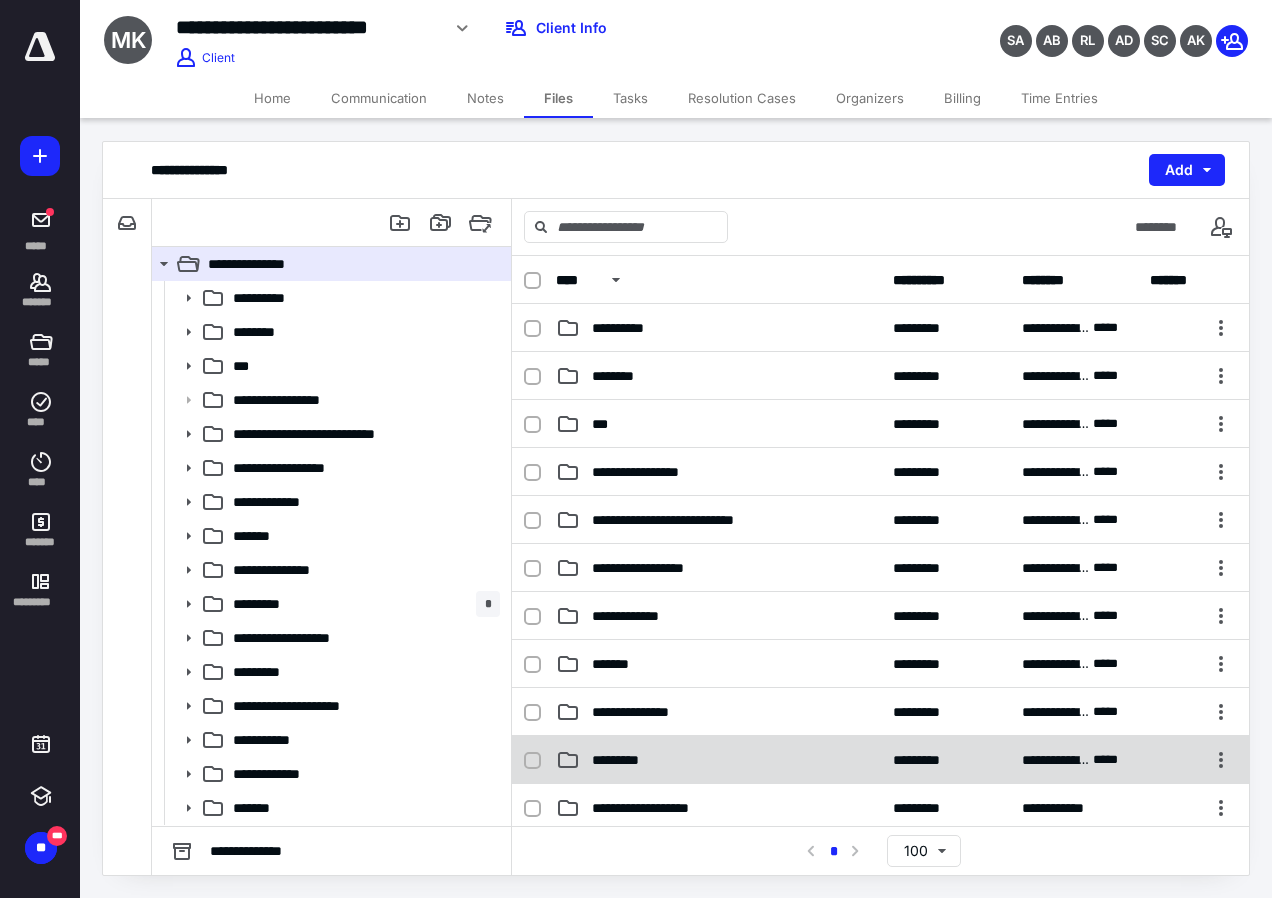 scroll, scrollTop: 100, scrollLeft: 0, axis: vertical 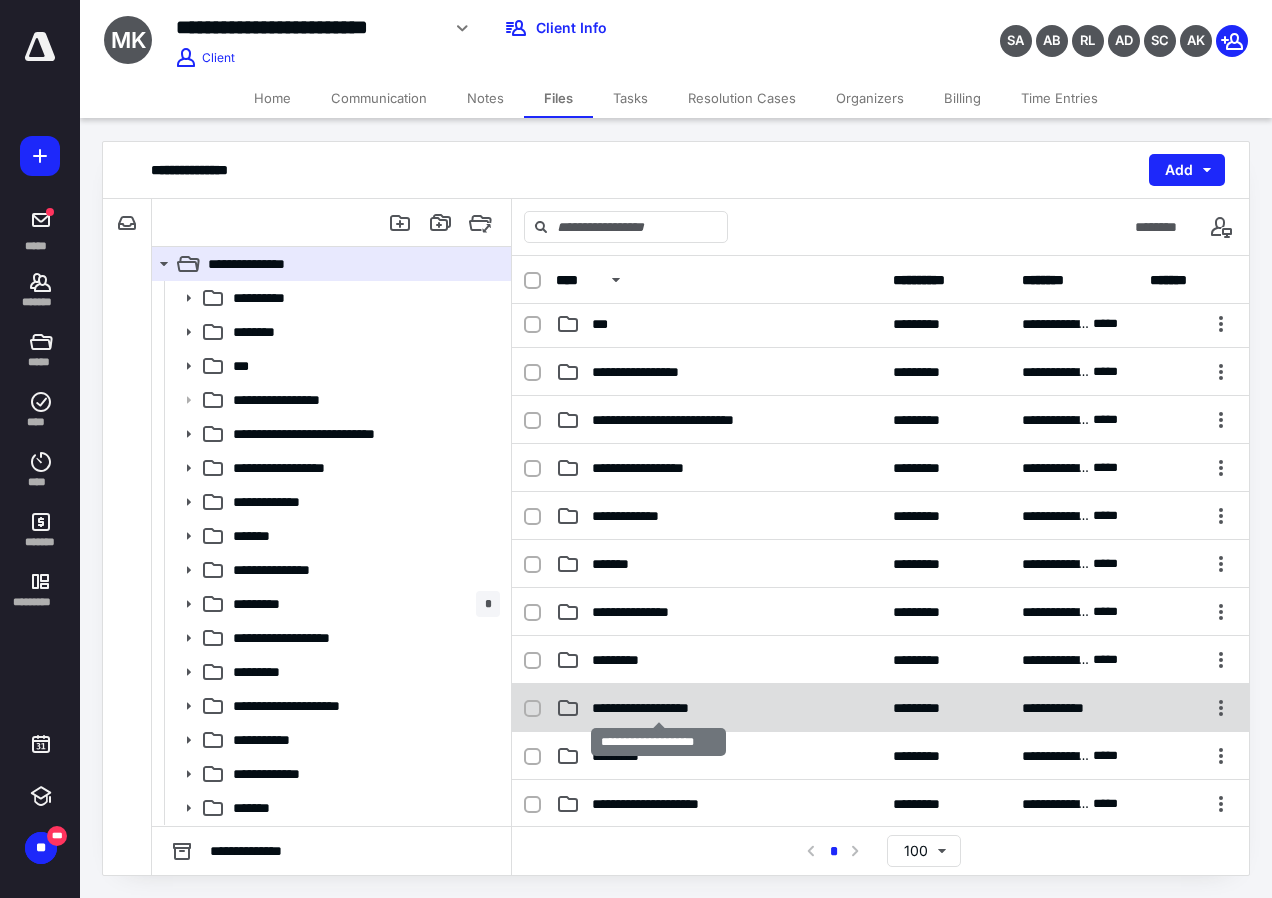 click on "**********" at bounding box center [658, 708] 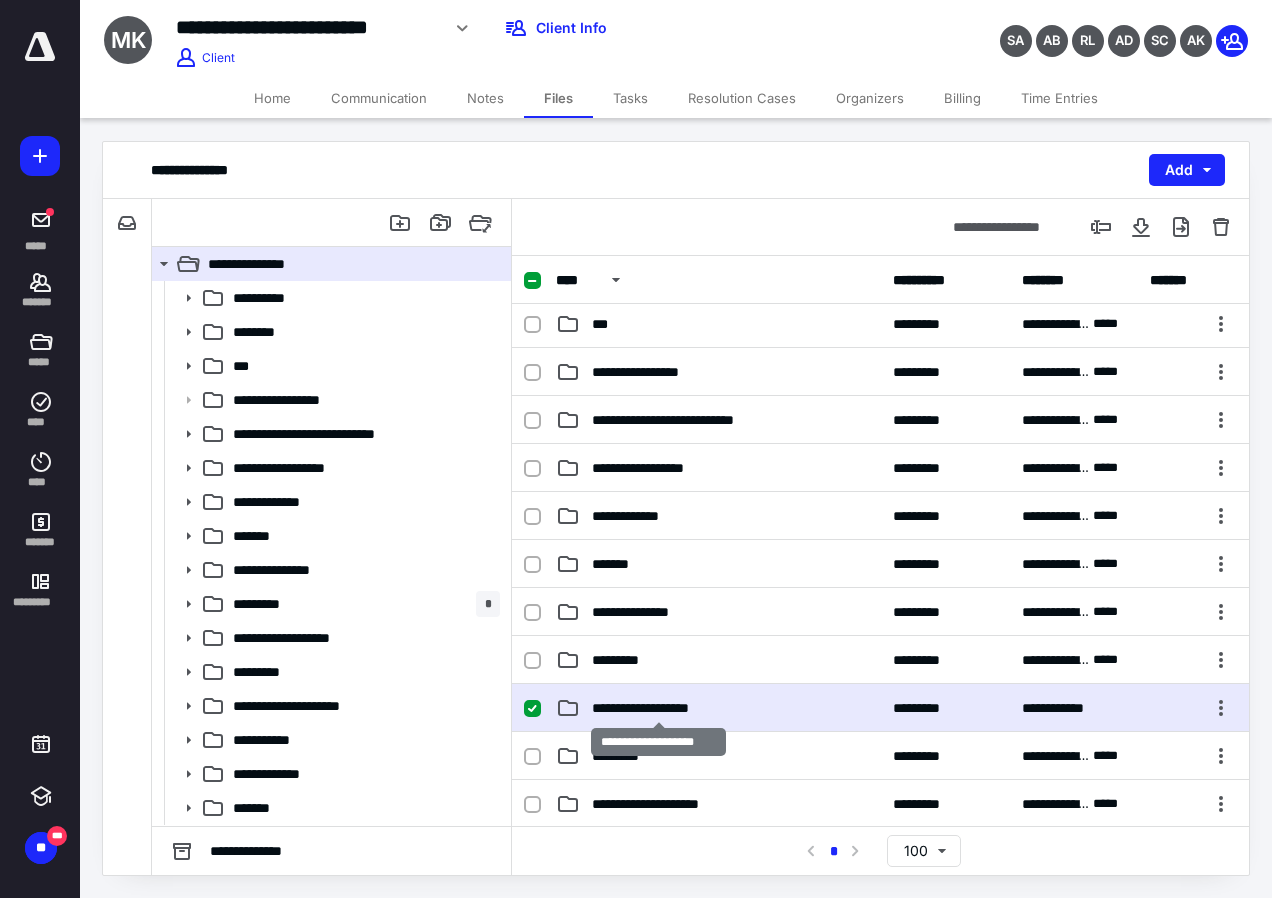 click on "**********" at bounding box center (658, 708) 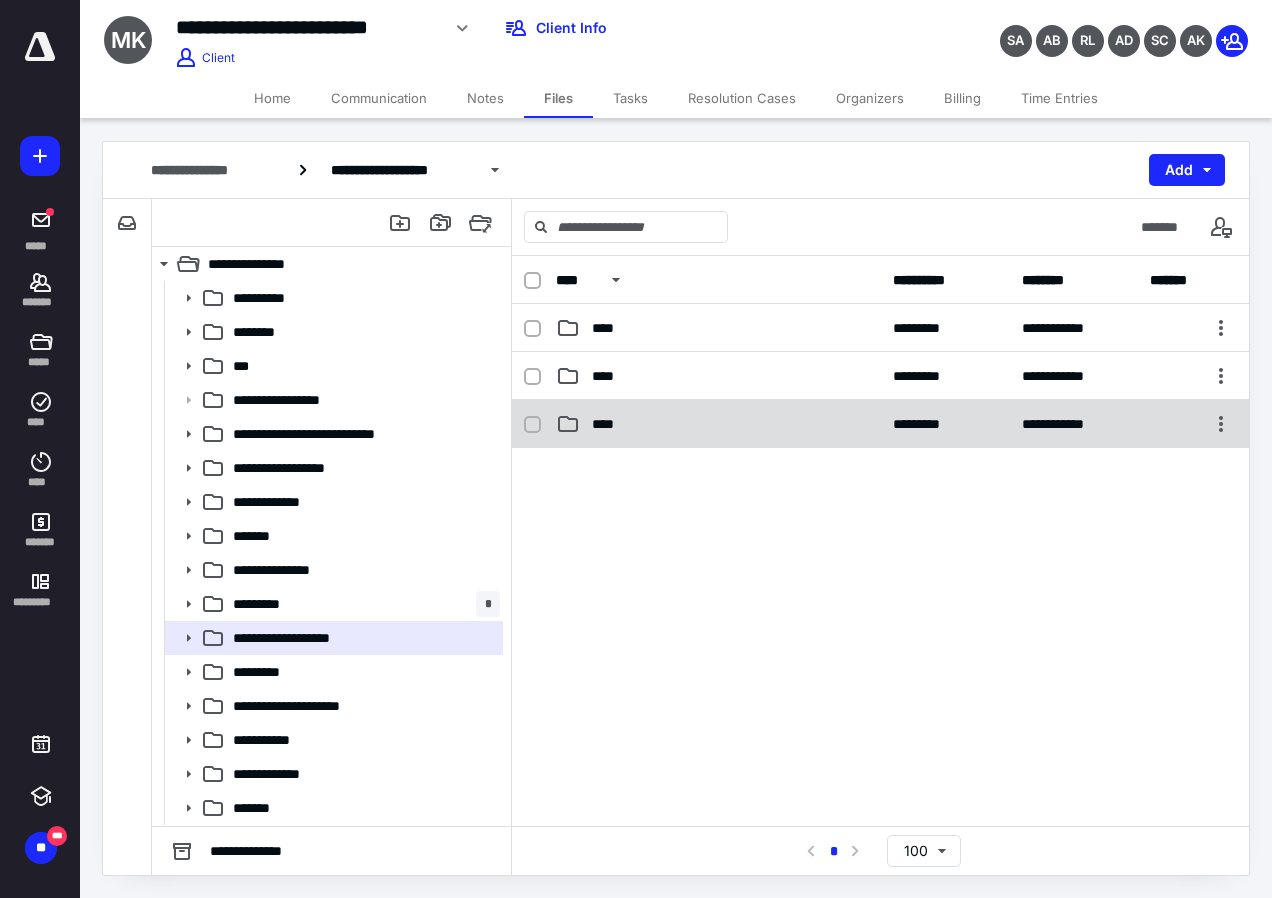 click on "**********" at bounding box center [880, 424] 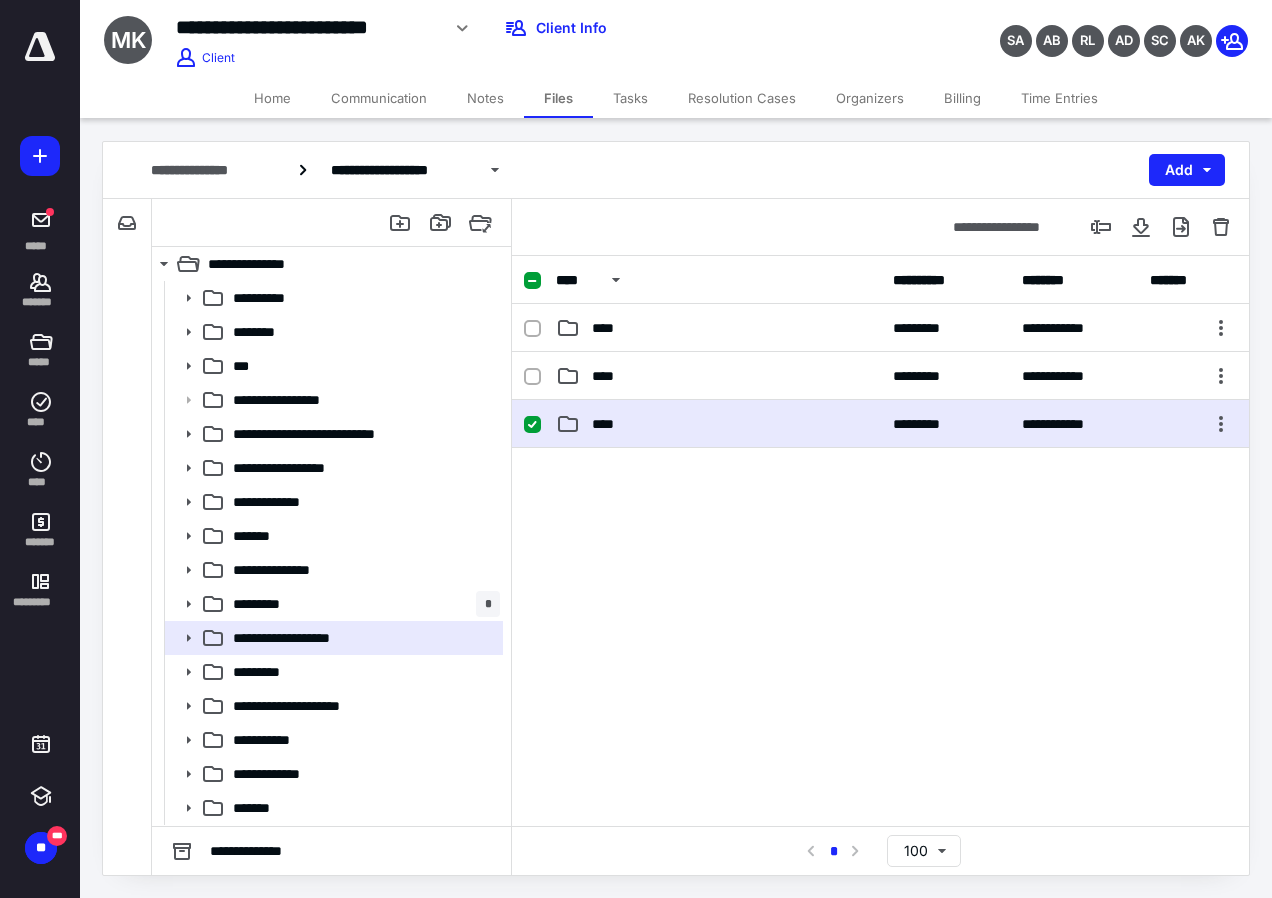 click on "**********" at bounding box center (880, 424) 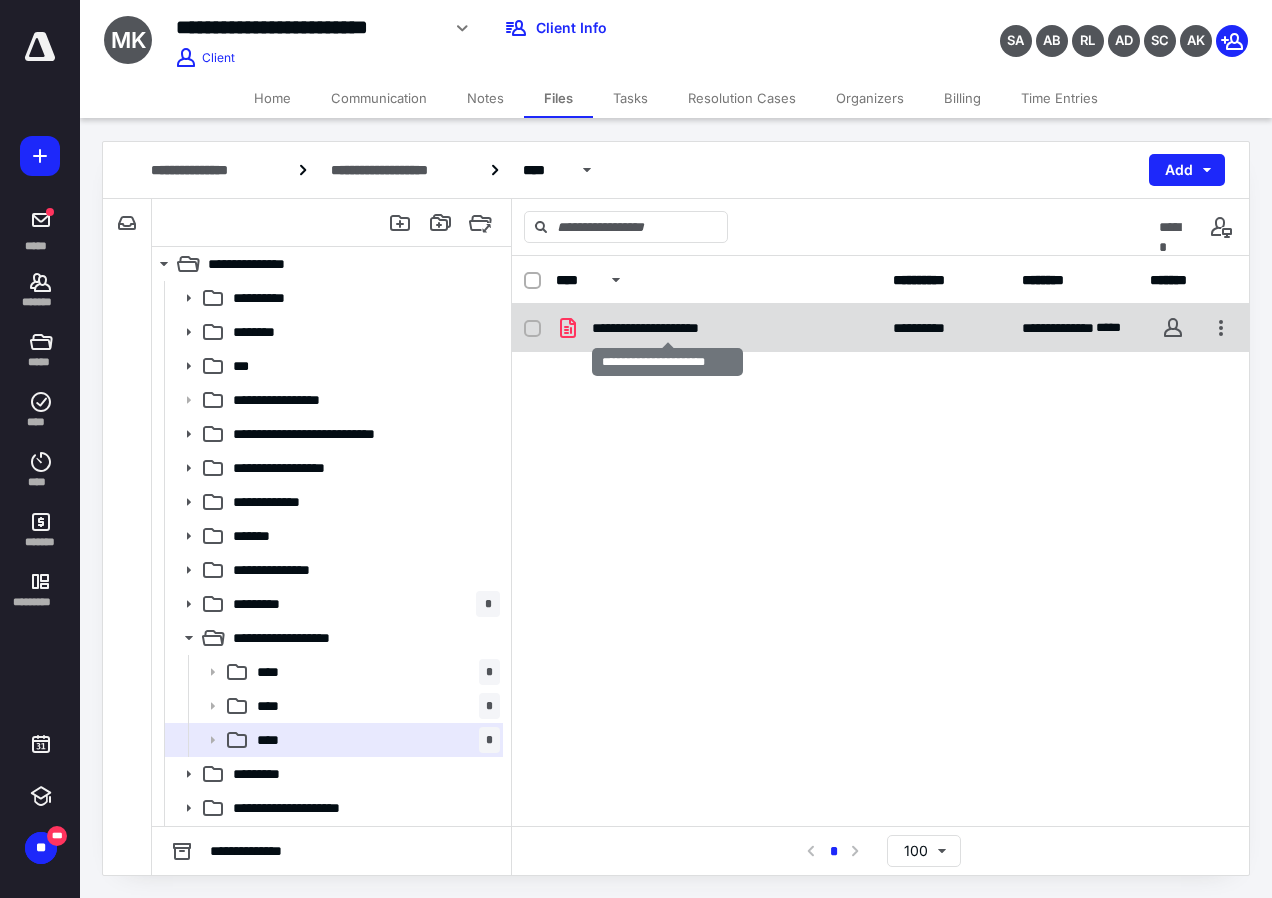 click on "**********" at bounding box center (668, 328) 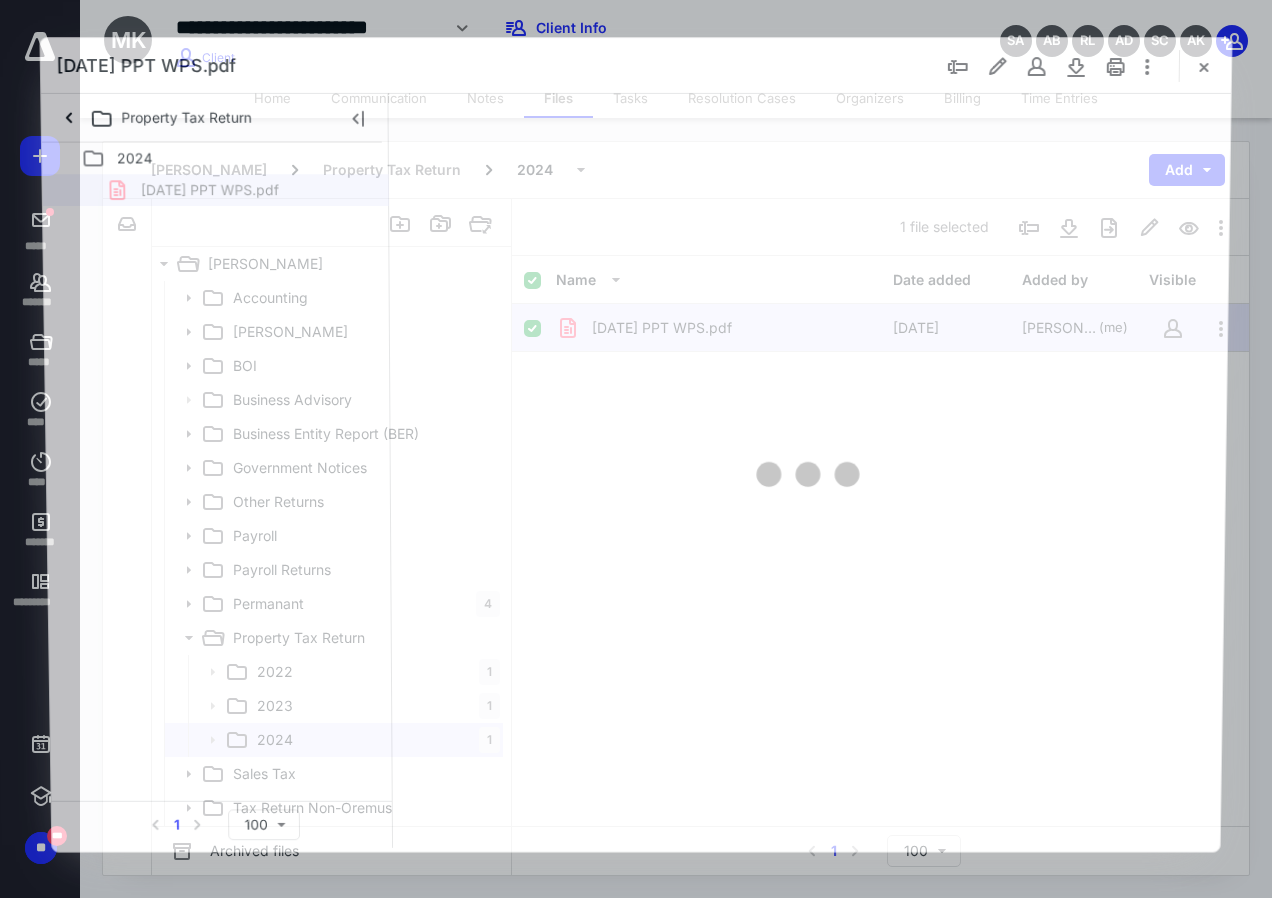 scroll, scrollTop: 0, scrollLeft: 0, axis: both 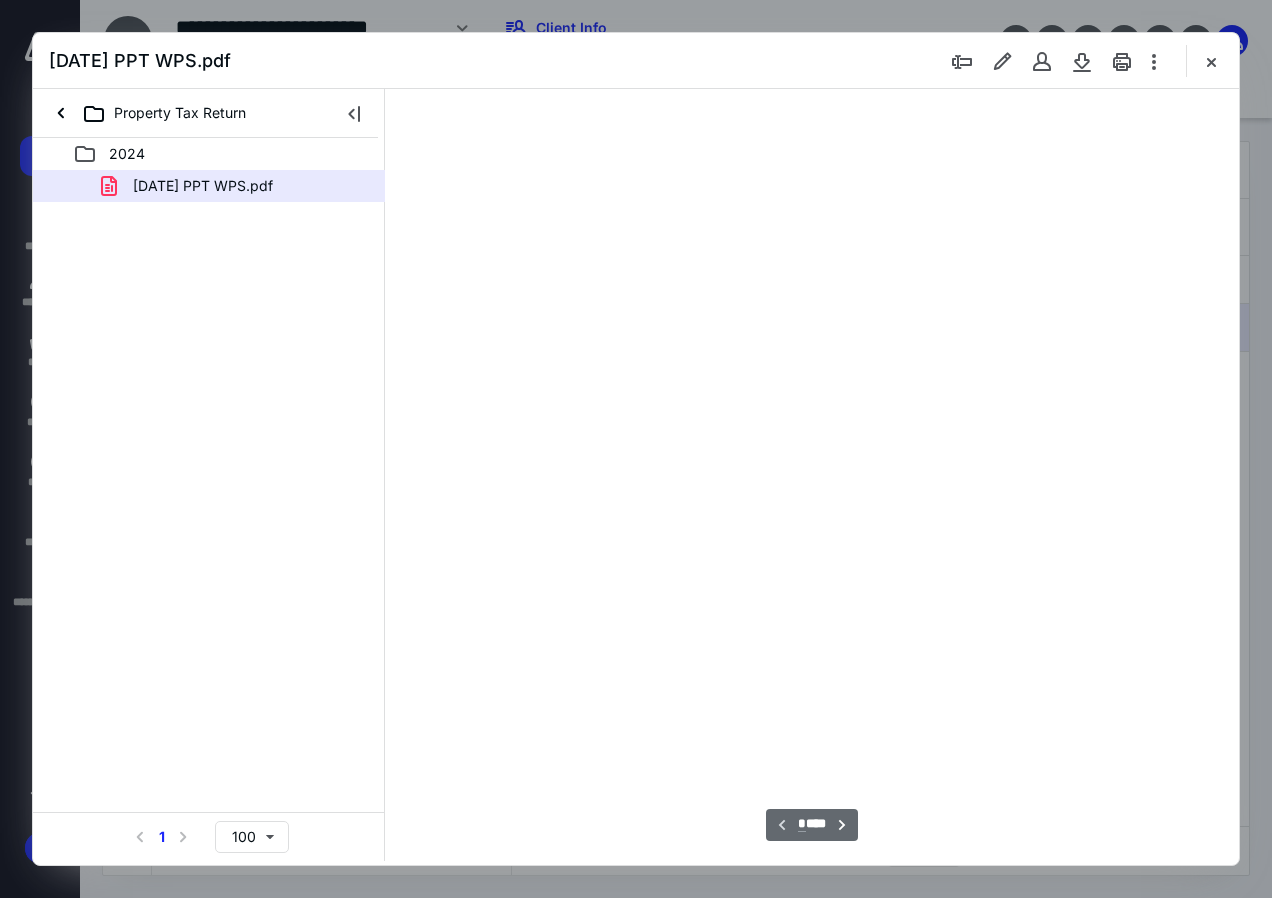 type on "136" 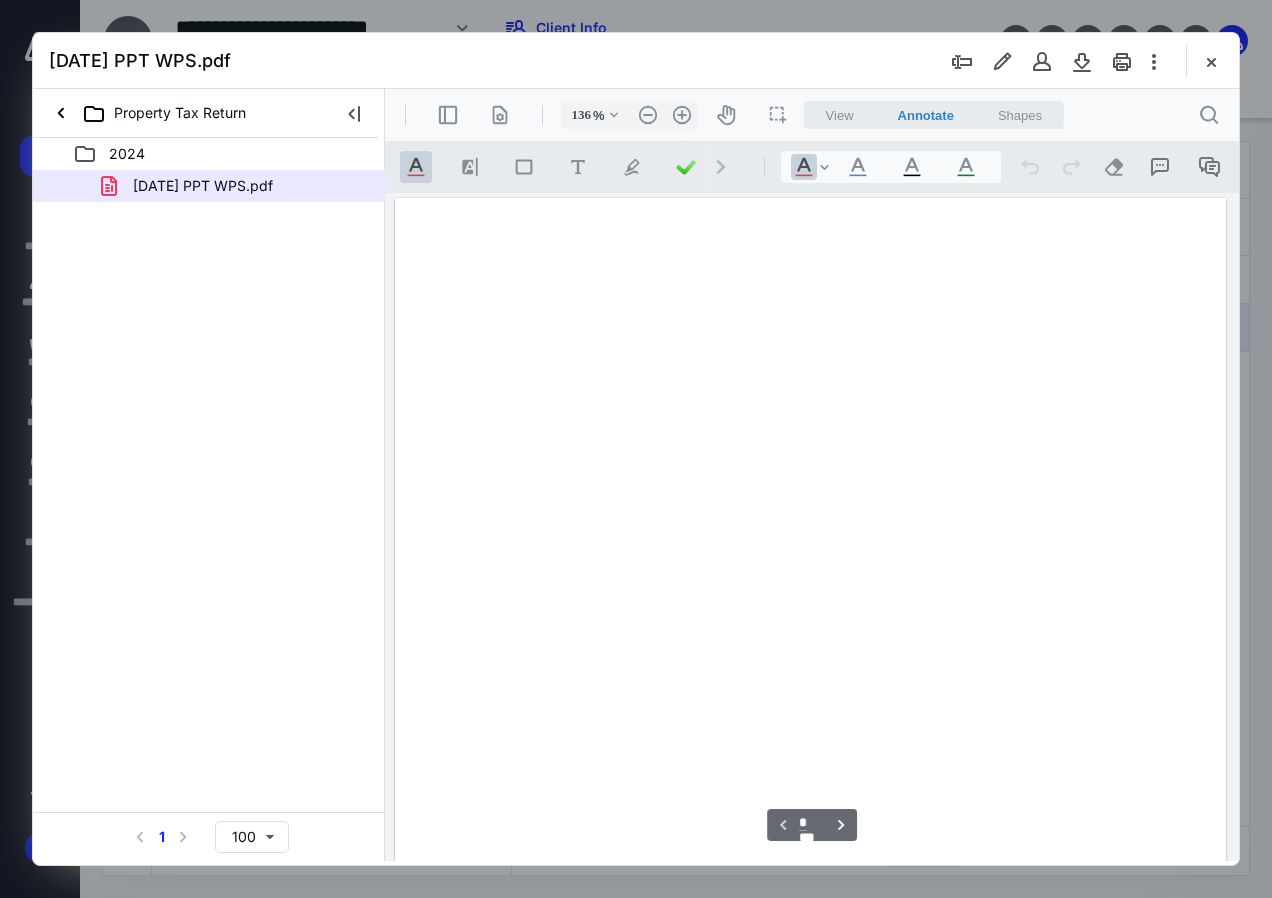 scroll, scrollTop: 109, scrollLeft: 0, axis: vertical 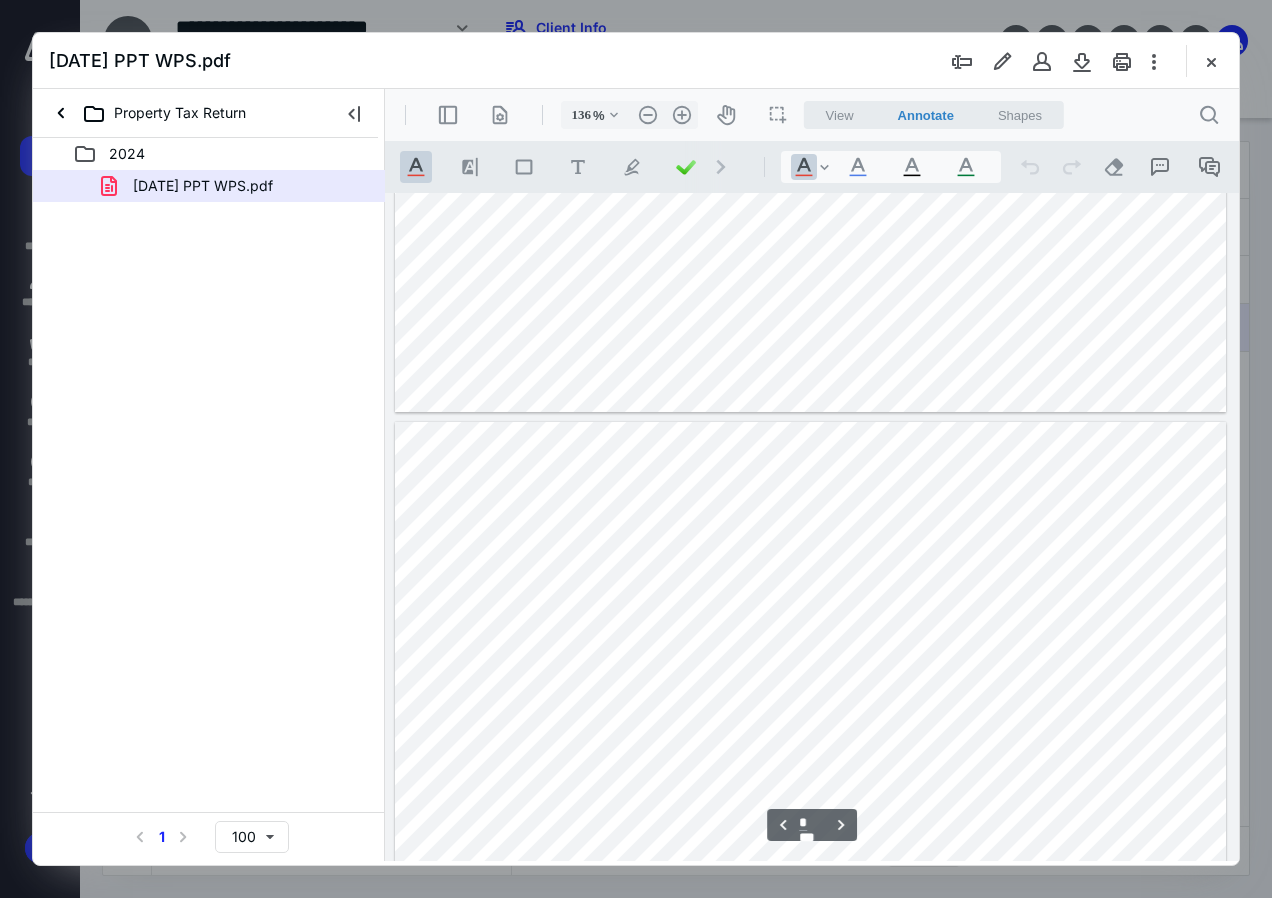 type on "*" 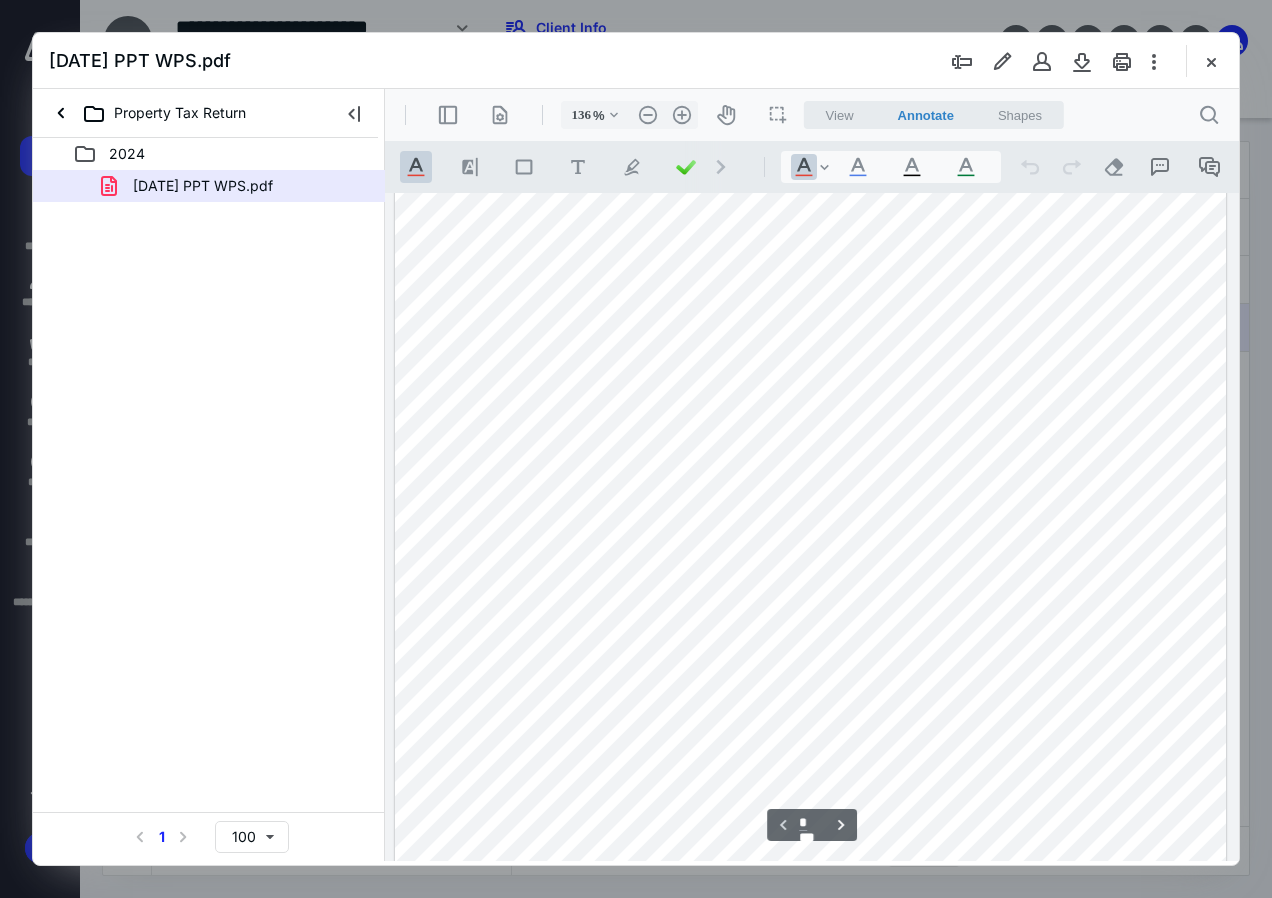 scroll, scrollTop: 0, scrollLeft: 0, axis: both 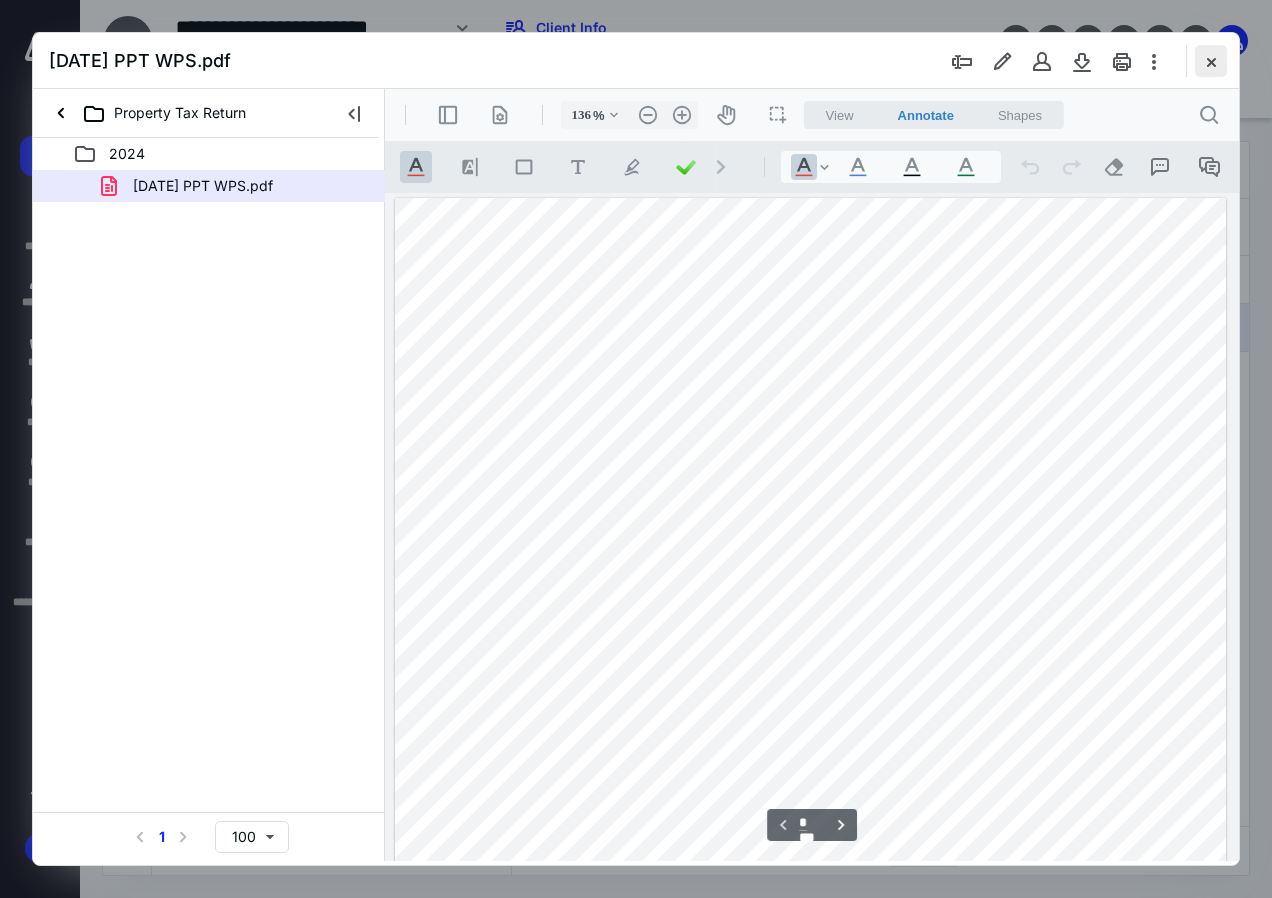 click at bounding box center (1211, 61) 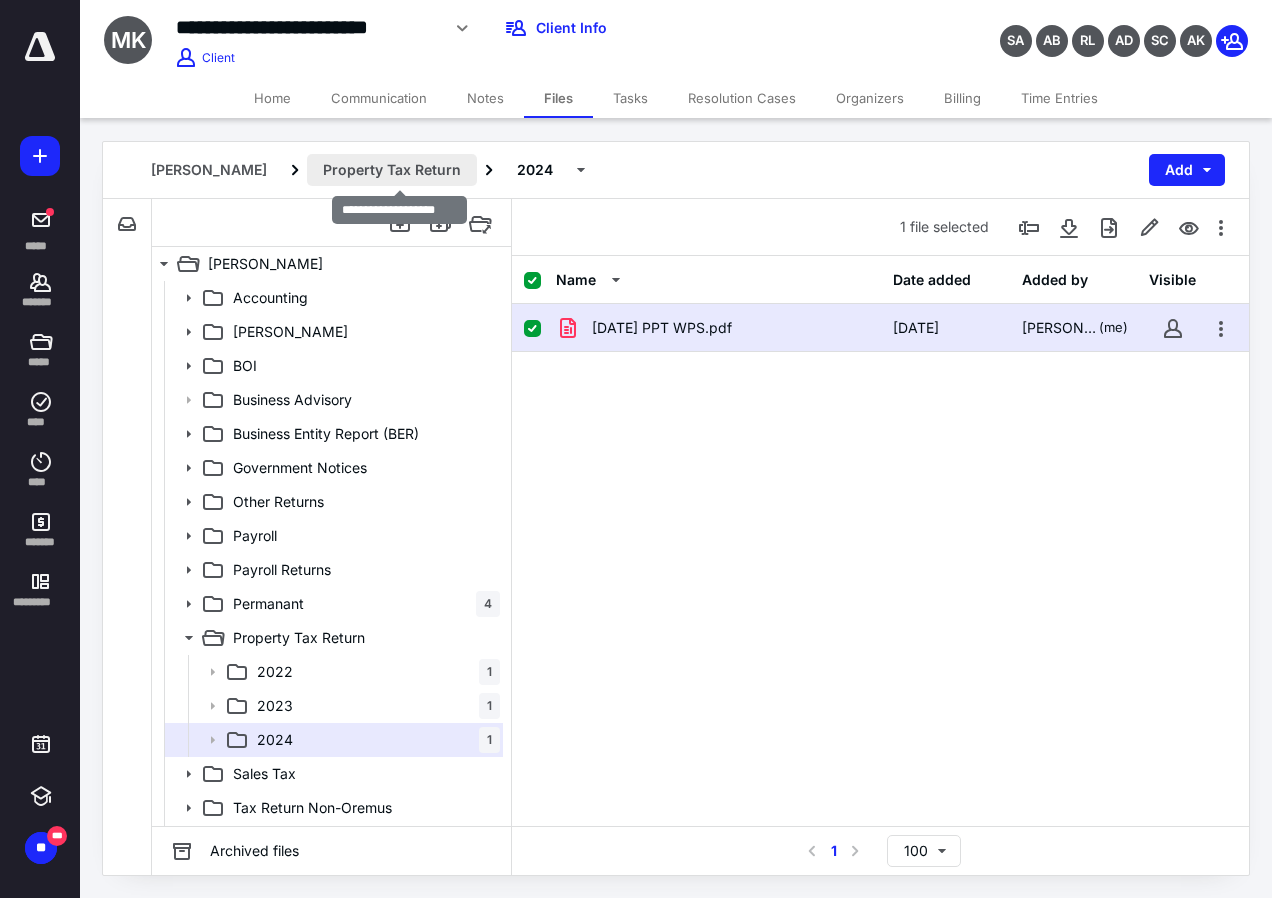 click on "Property Tax Return" at bounding box center (392, 170) 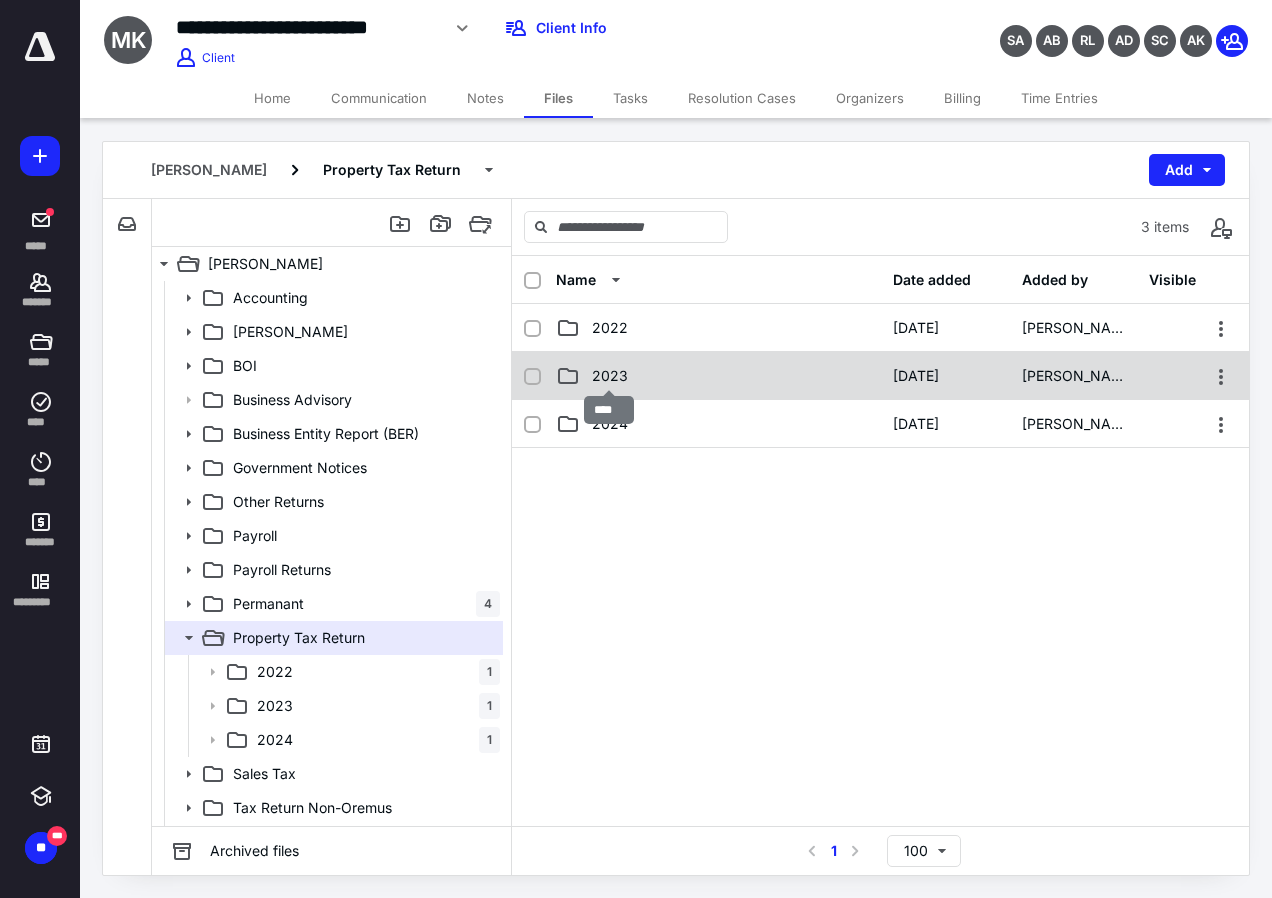 click on "2023" at bounding box center (610, 376) 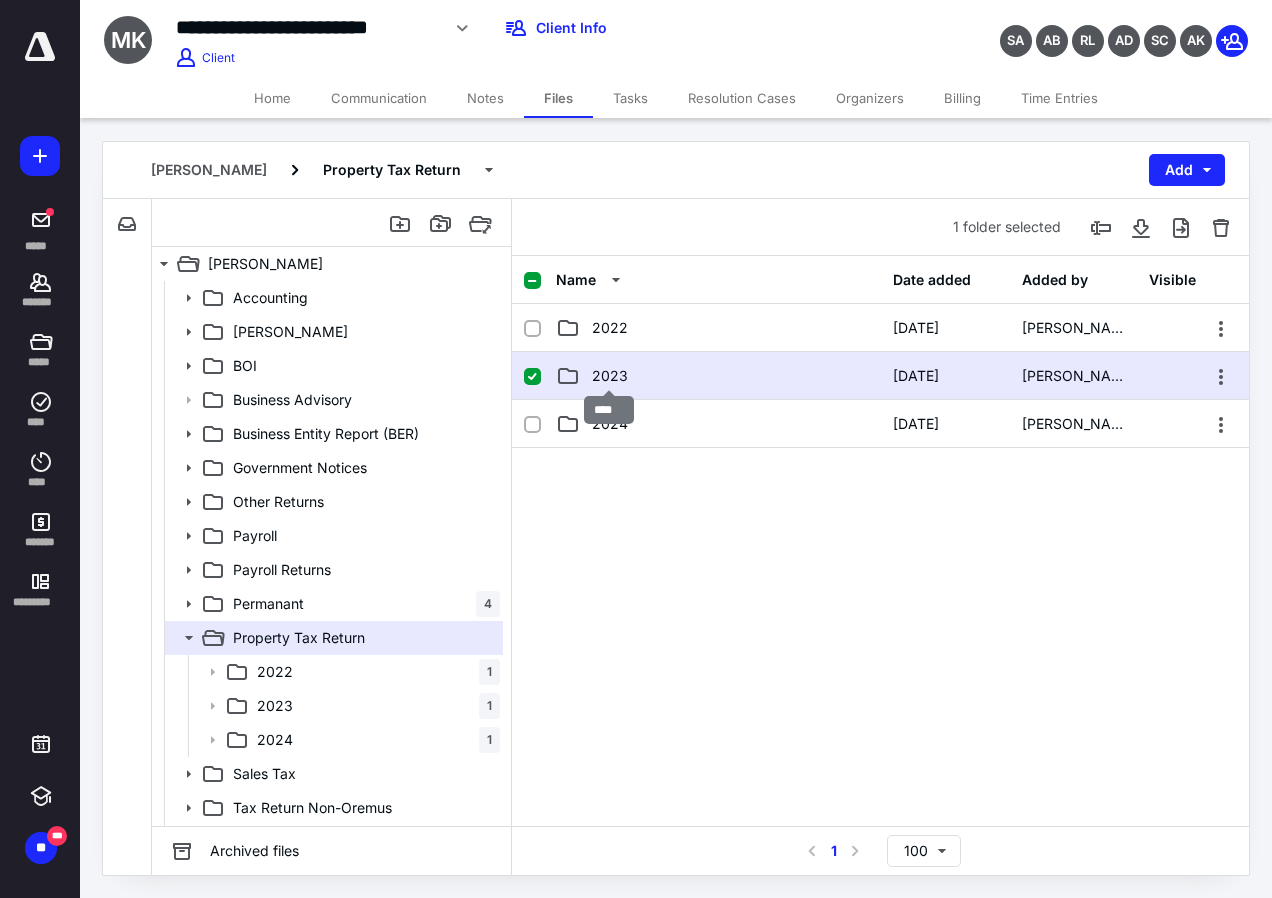 click on "2023" at bounding box center [610, 376] 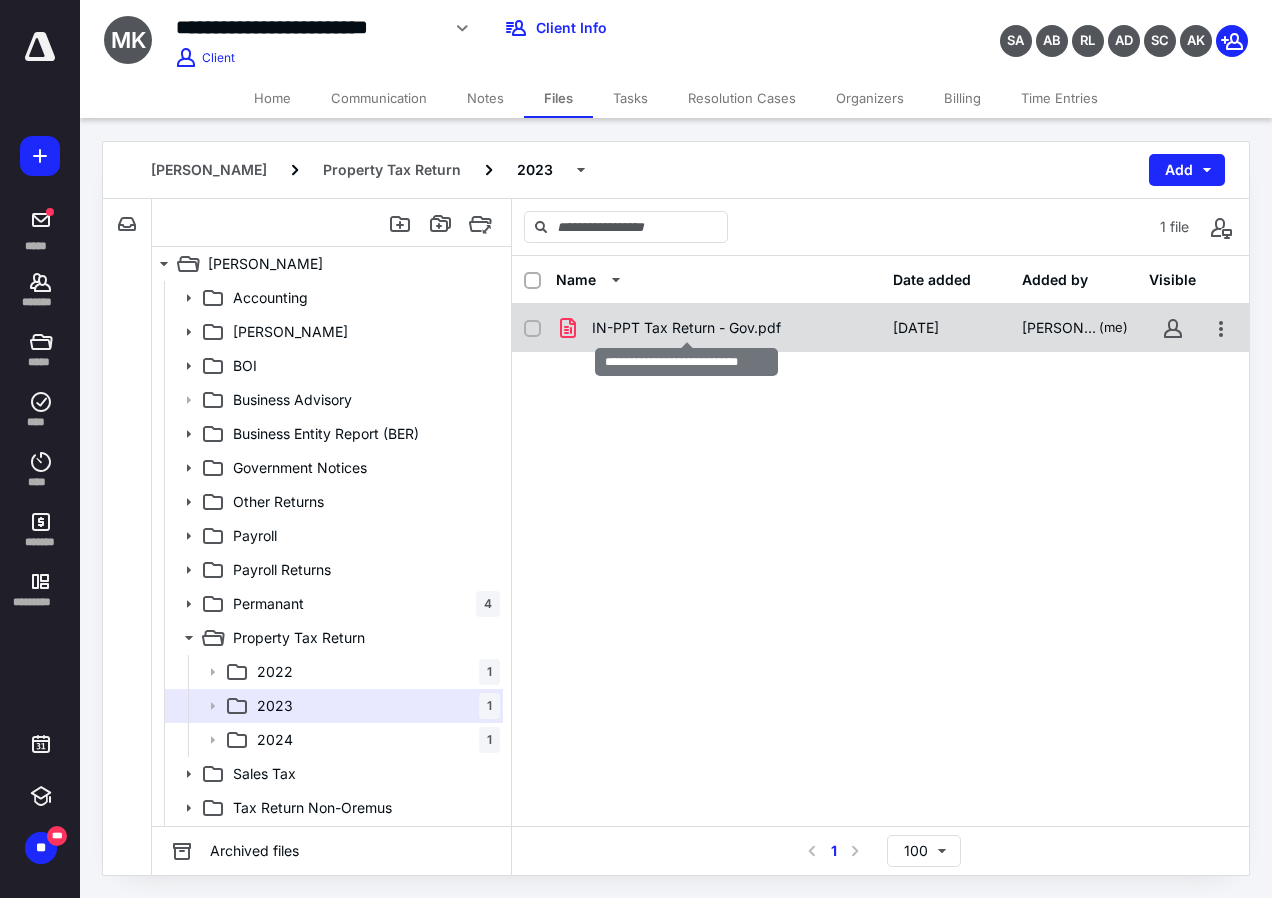 click on "IN-PPT Tax Return - Gov.pdf" at bounding box center (686, 328) 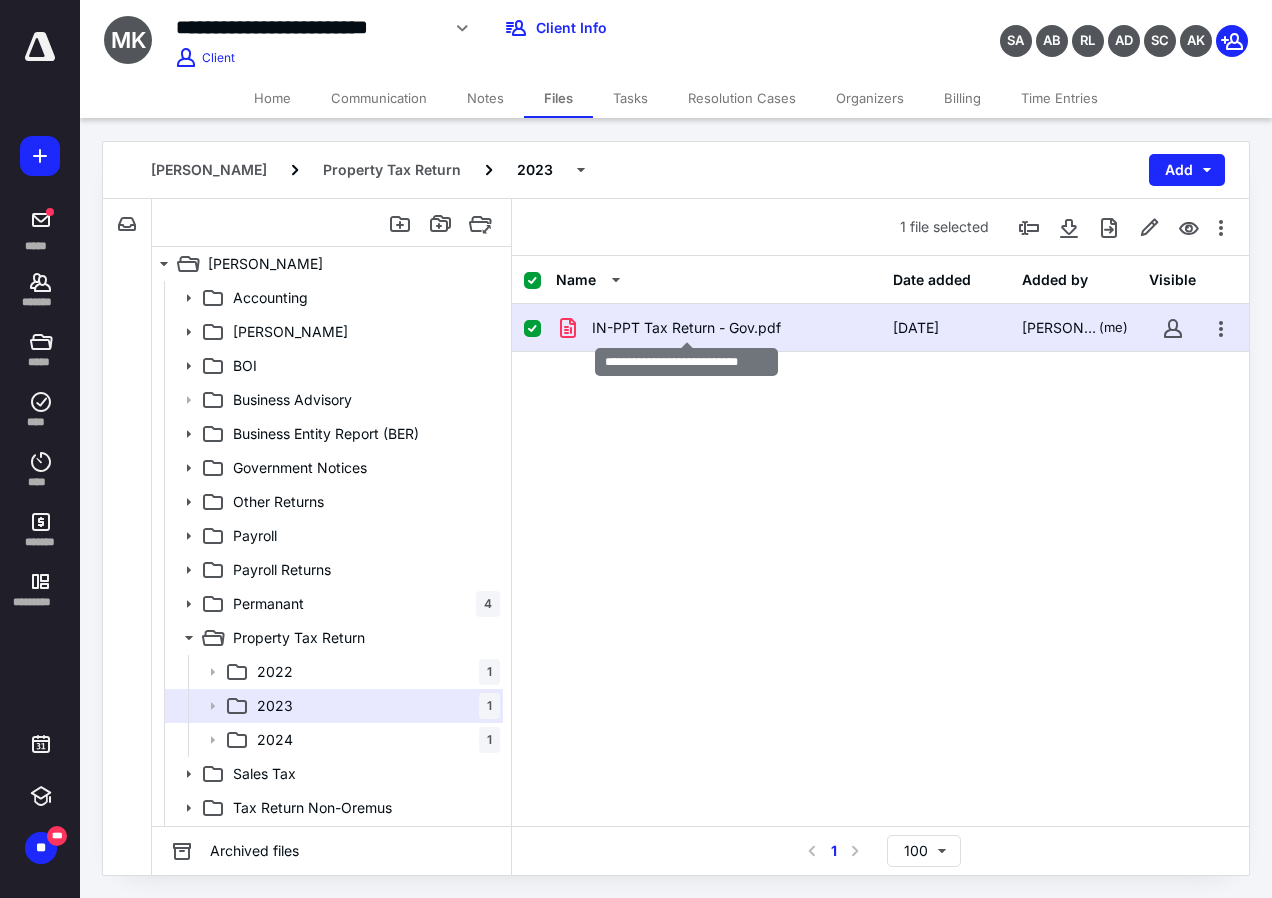 click on "IN-PPT Tax Return - Gov.pdf" at bounding box center (686, 328) 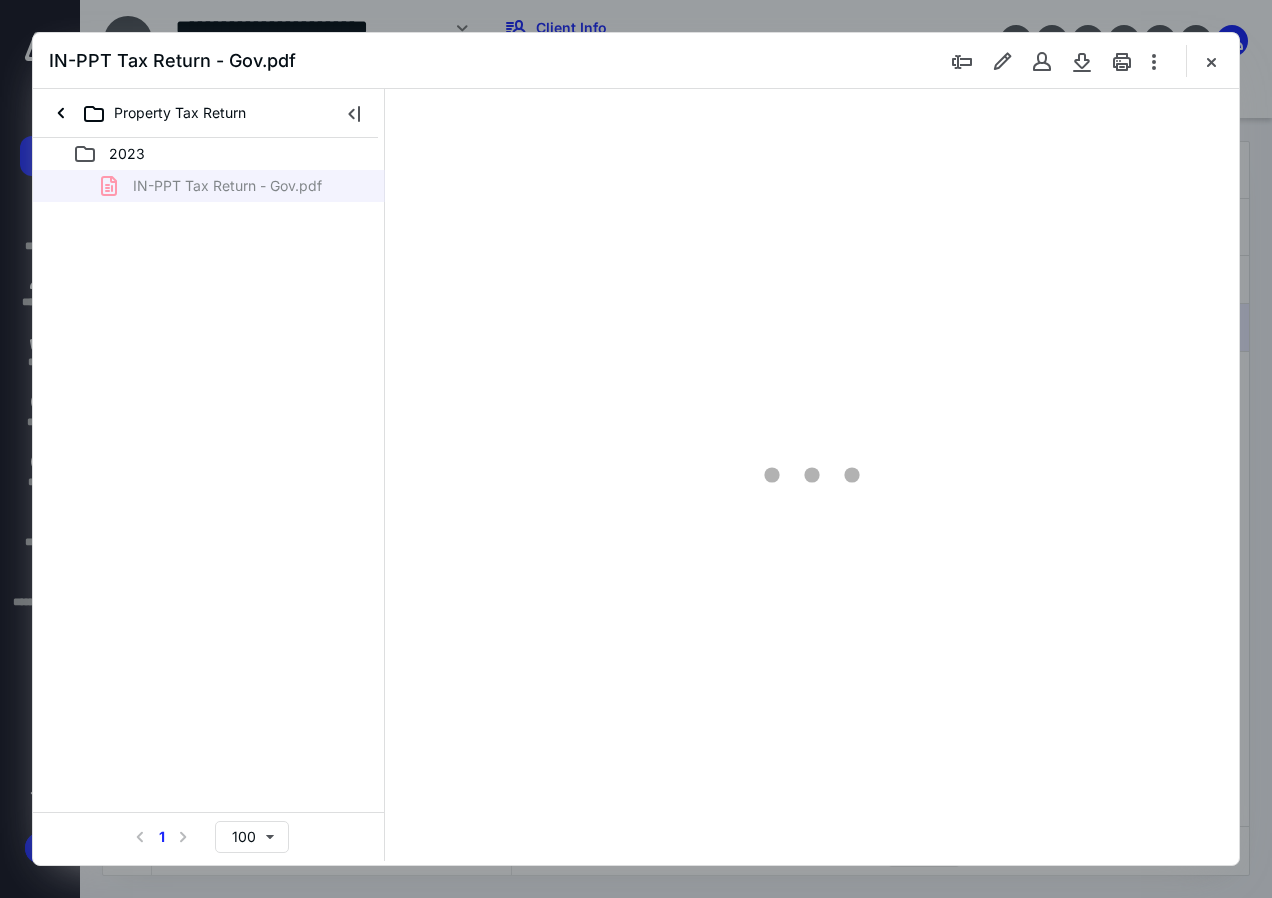 scroll, scrollTop: 0, scrollLeft: 0, axis: both 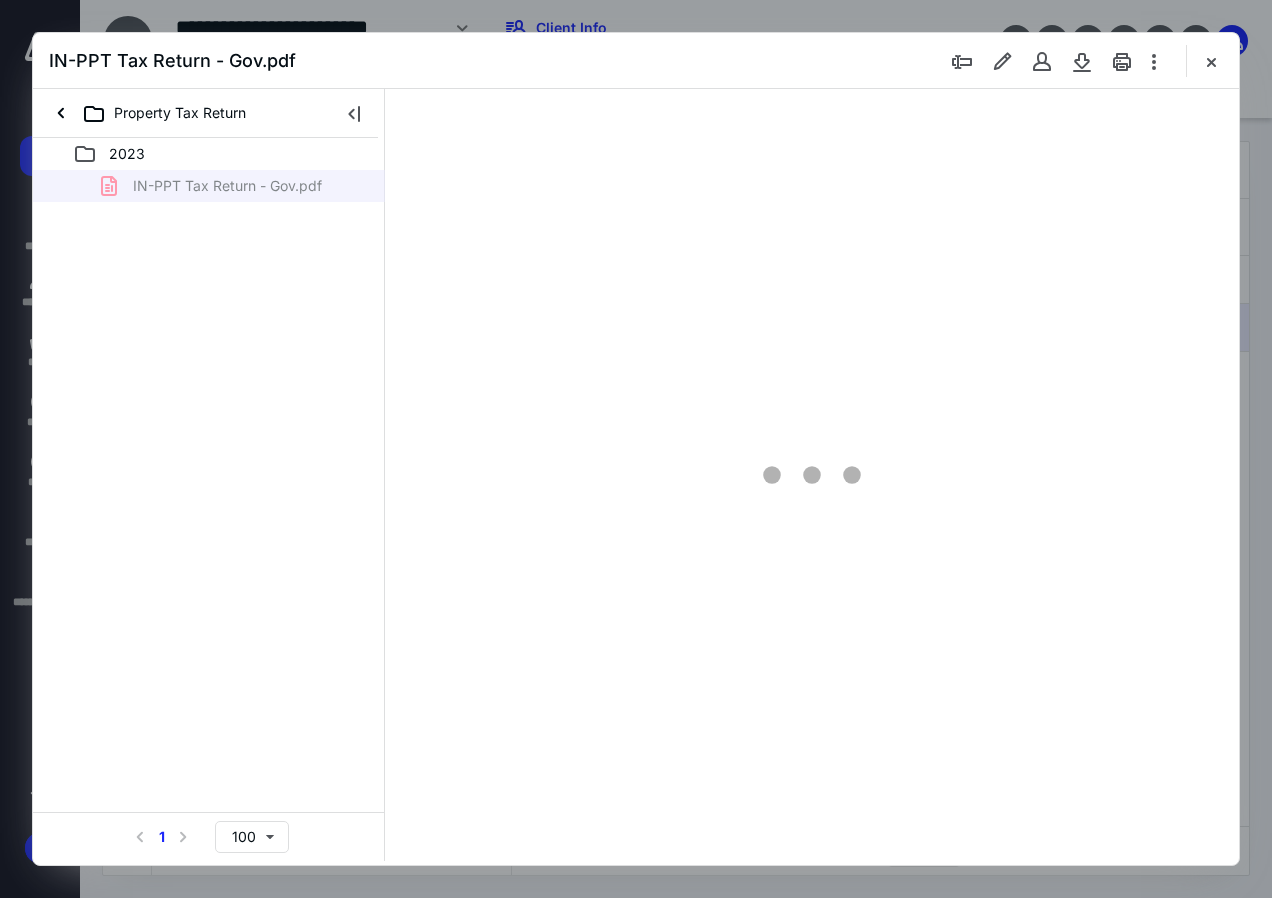 type on "136" 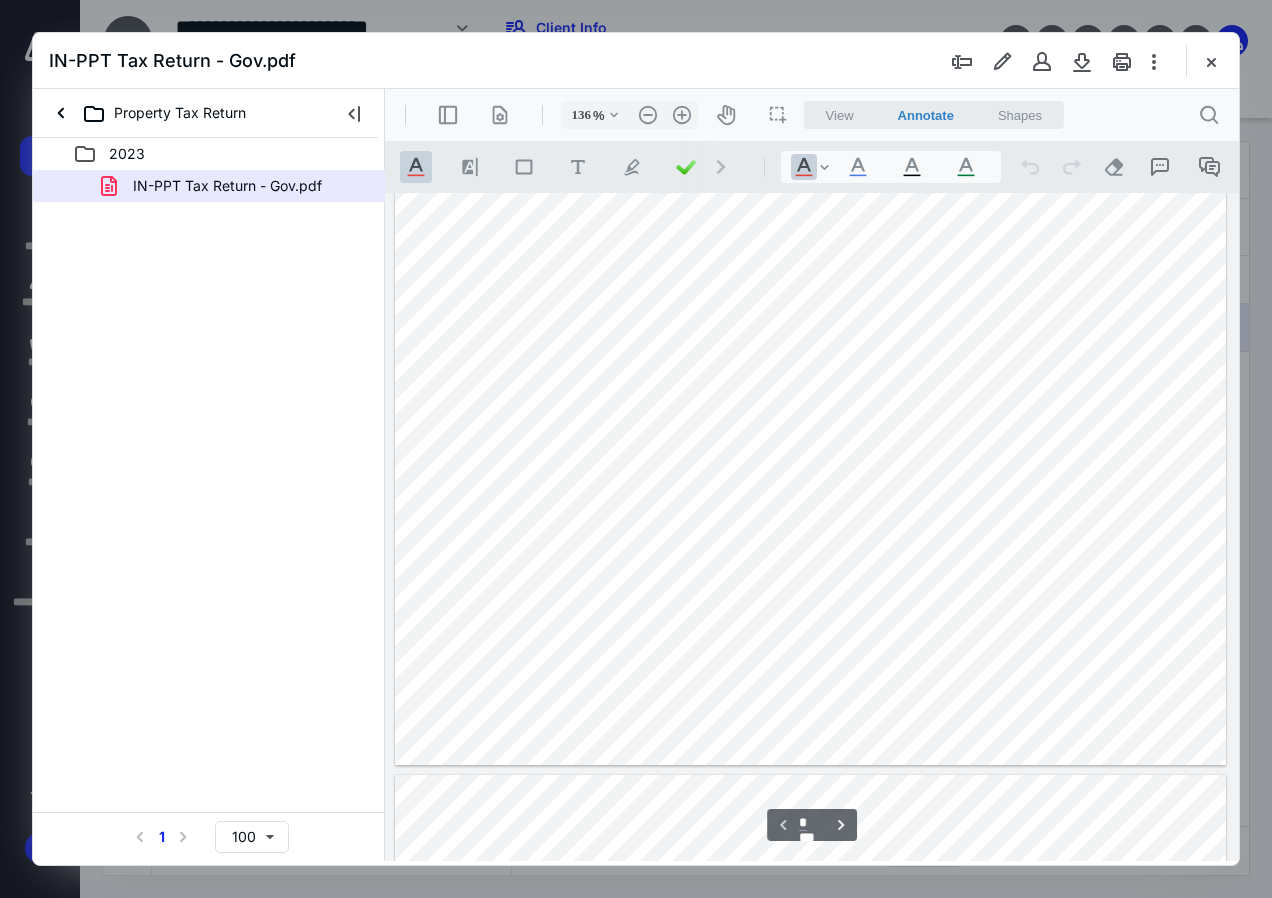 scroll, scrollTop: 0, scrollLeft: 0, axis: both 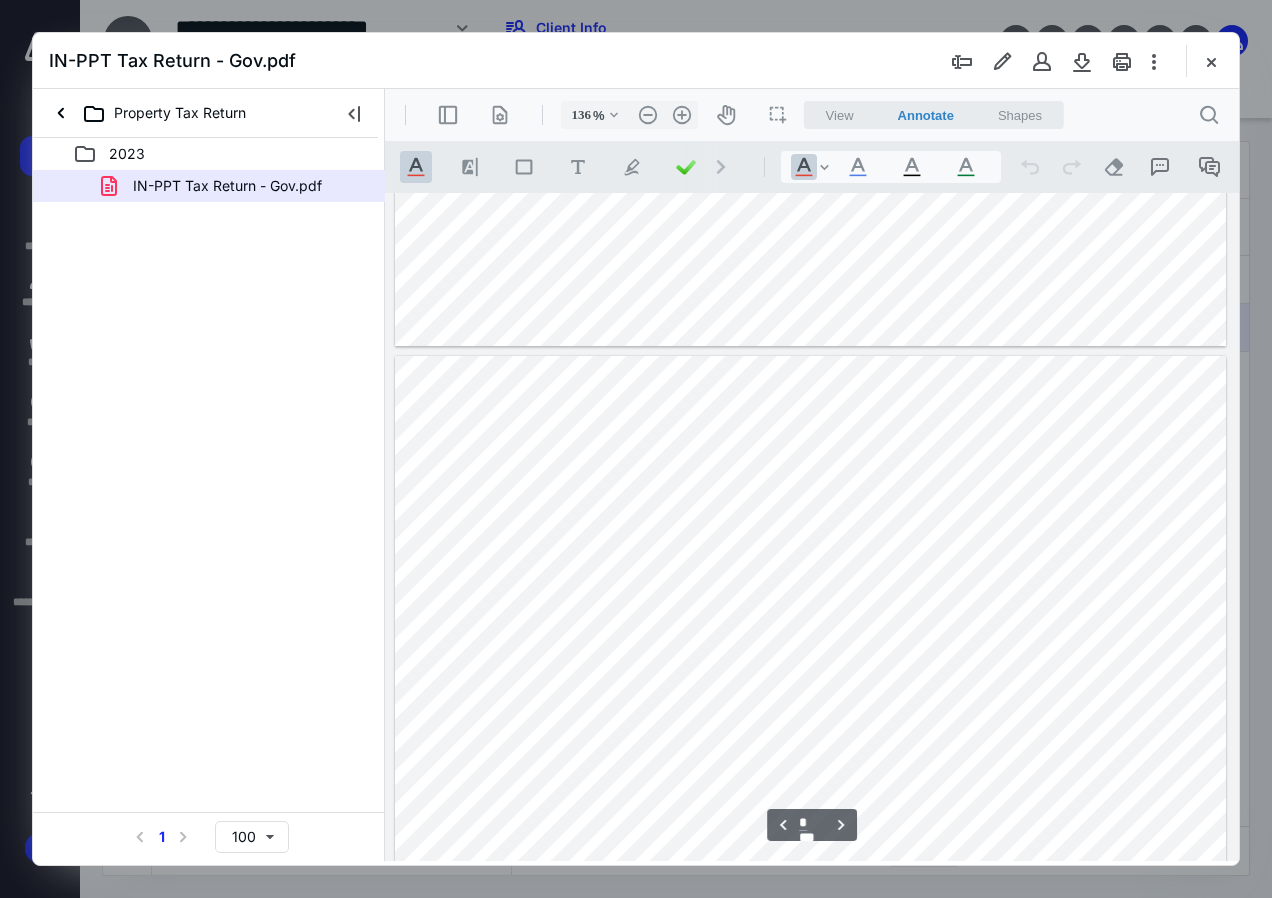 type on "*" 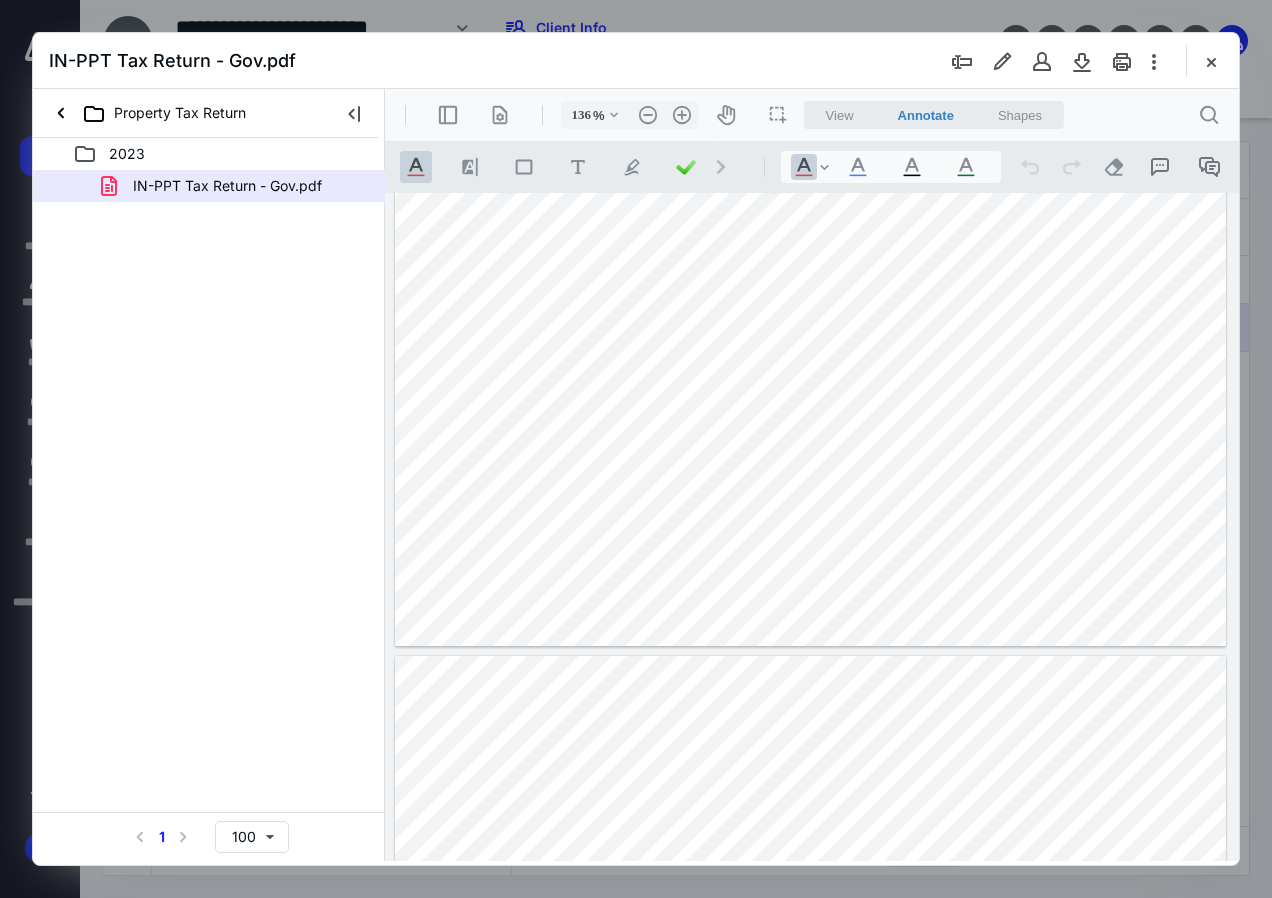 click at bounding box center [1211, 61] 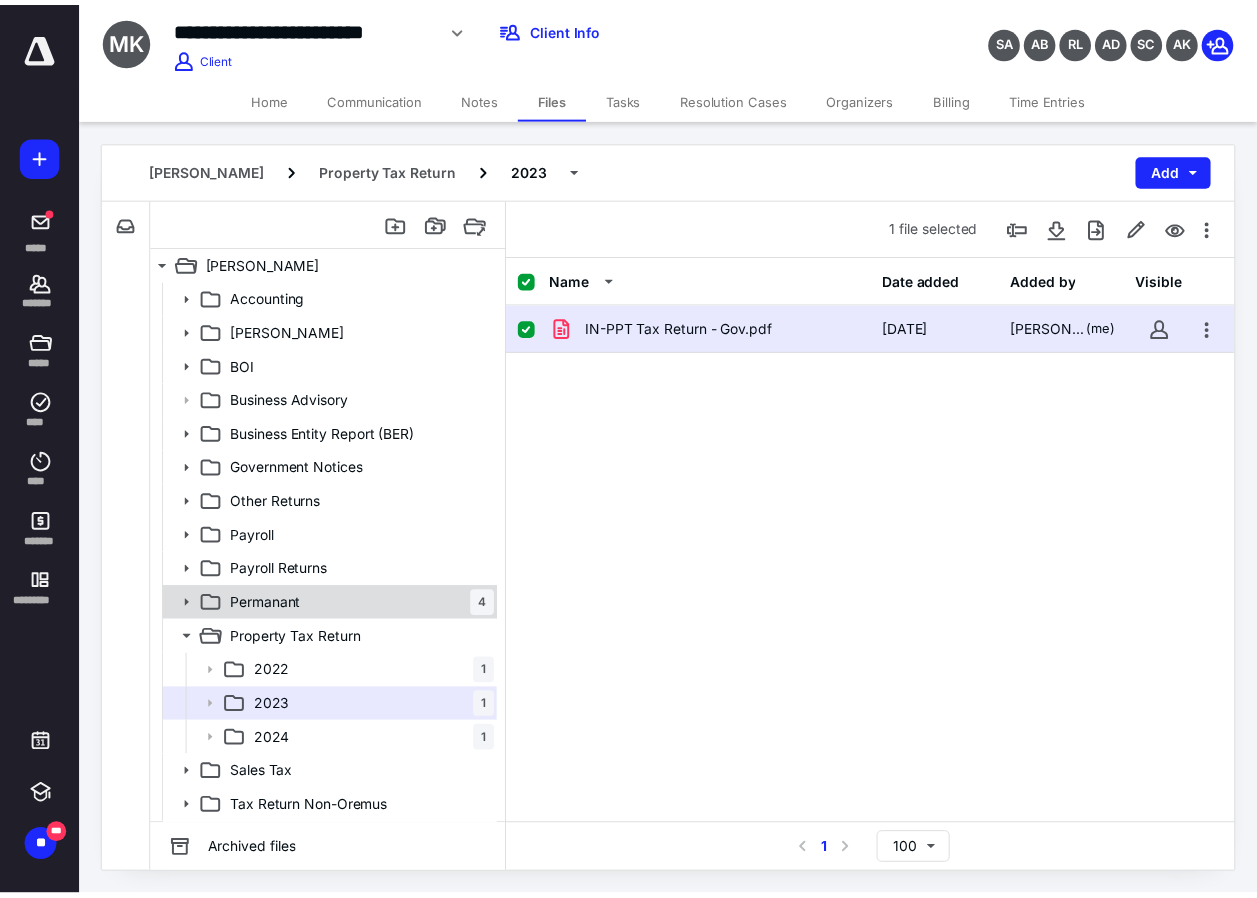 scroll, scrollTop: 101, scrollLeft: 0, axis: vertical 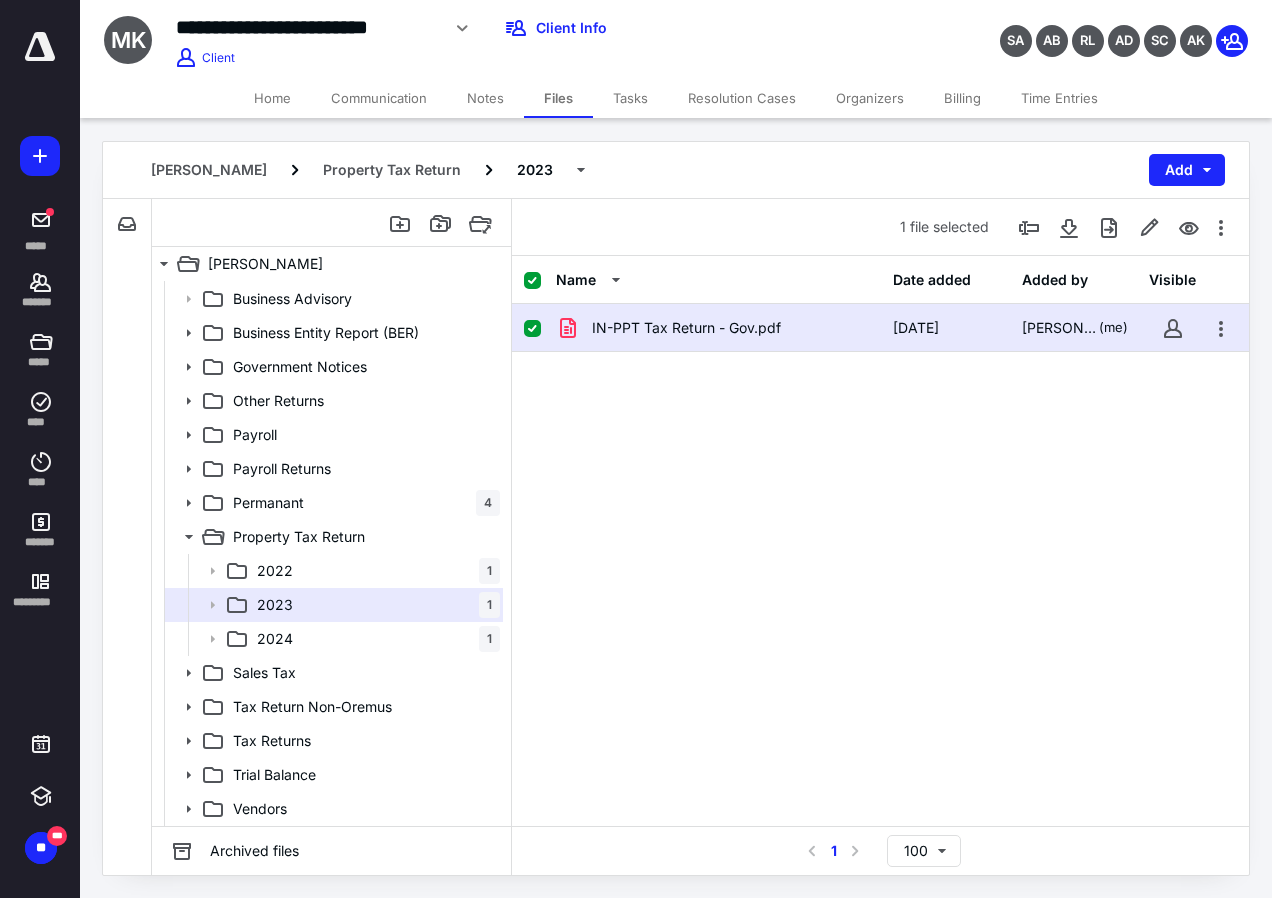 drag, startPoint x: 285, startPoint y: 99, endPoint x: 272, endPoint y: 117, distance: 22.203604 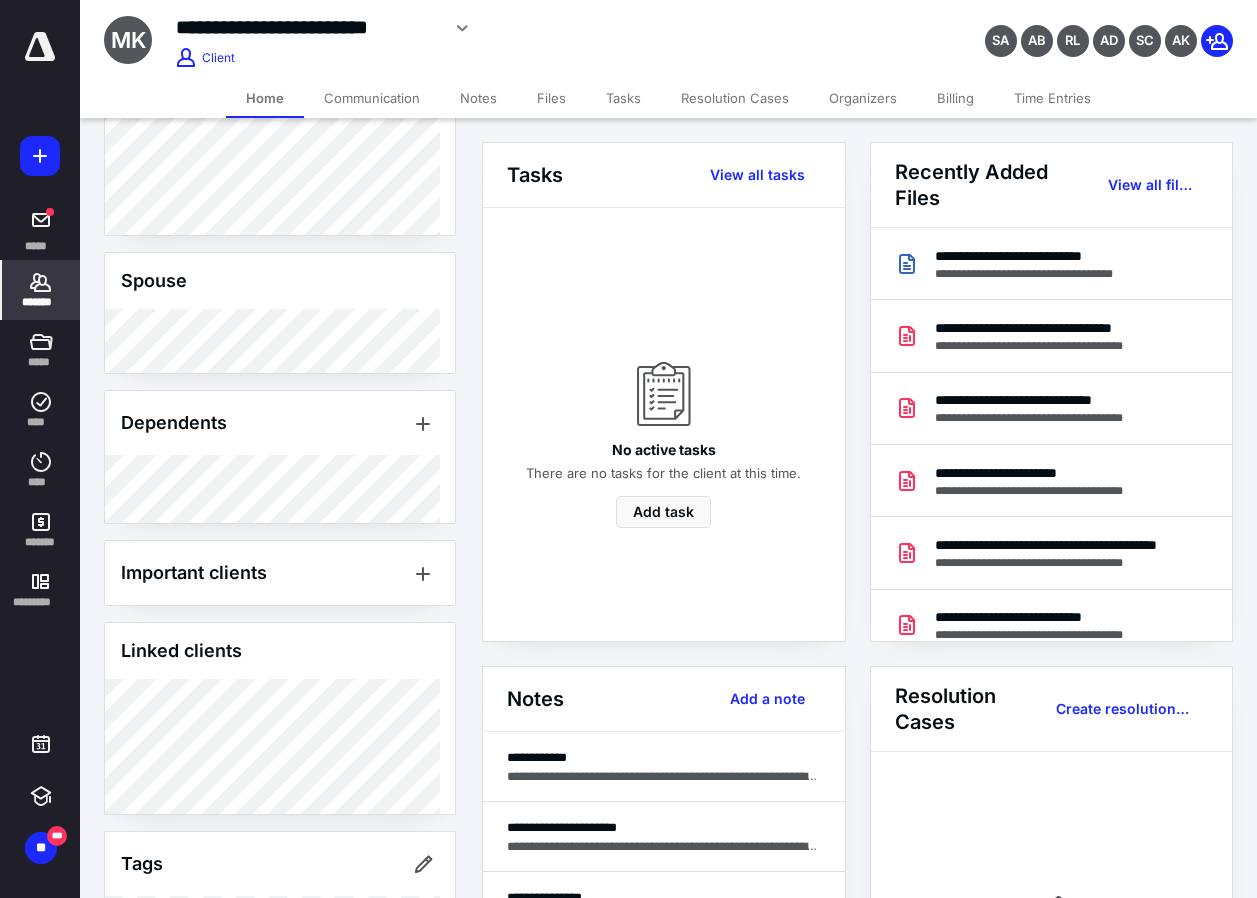 scroll, scrollTop: 1198, scrollLeft: 0, axis: vertical 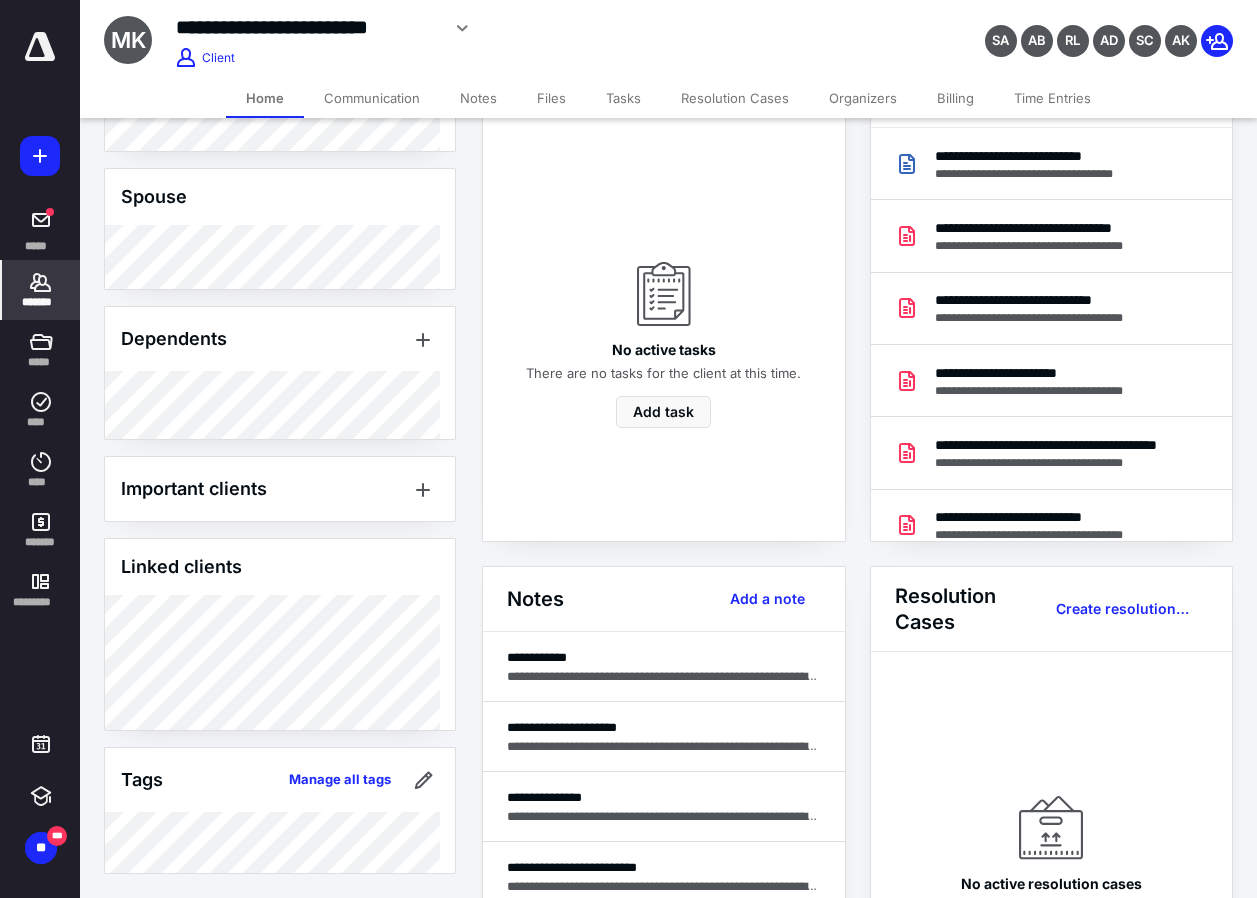 click on "Tags Manage all tags" at bounding box center [280, 780] 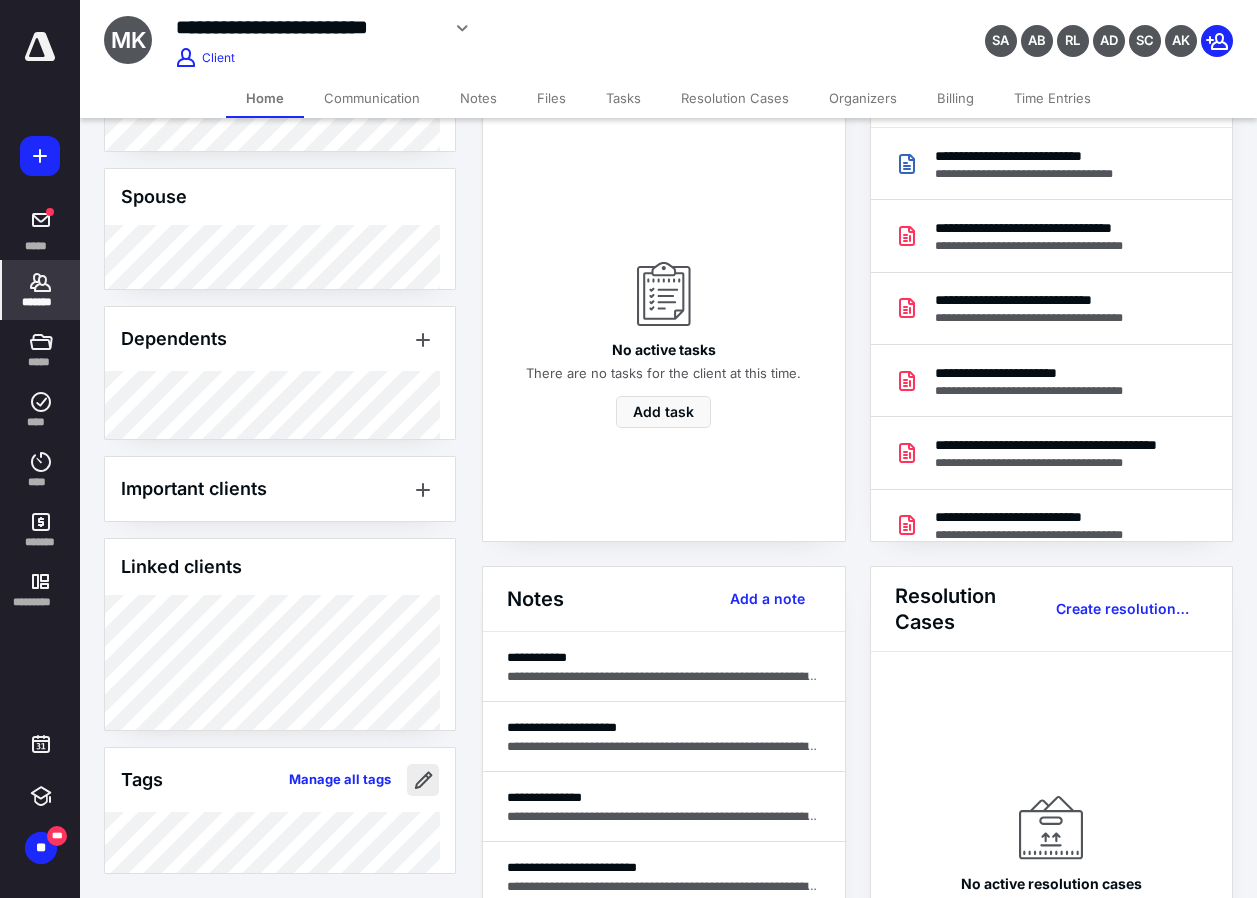 click at bounding box center (423, 780) 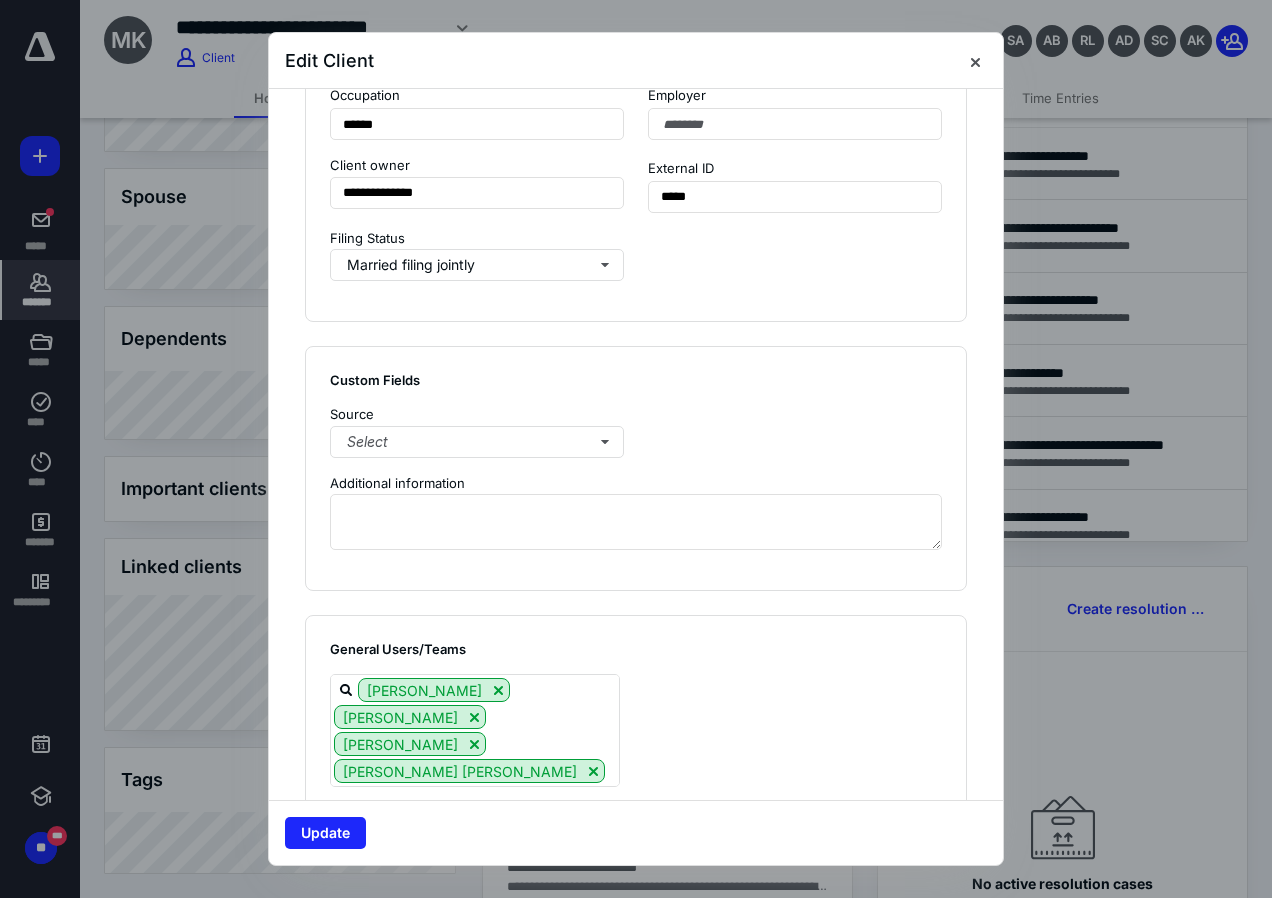 scroll, scrollTop: 1484, scrollLeft: 0, axis: vertical 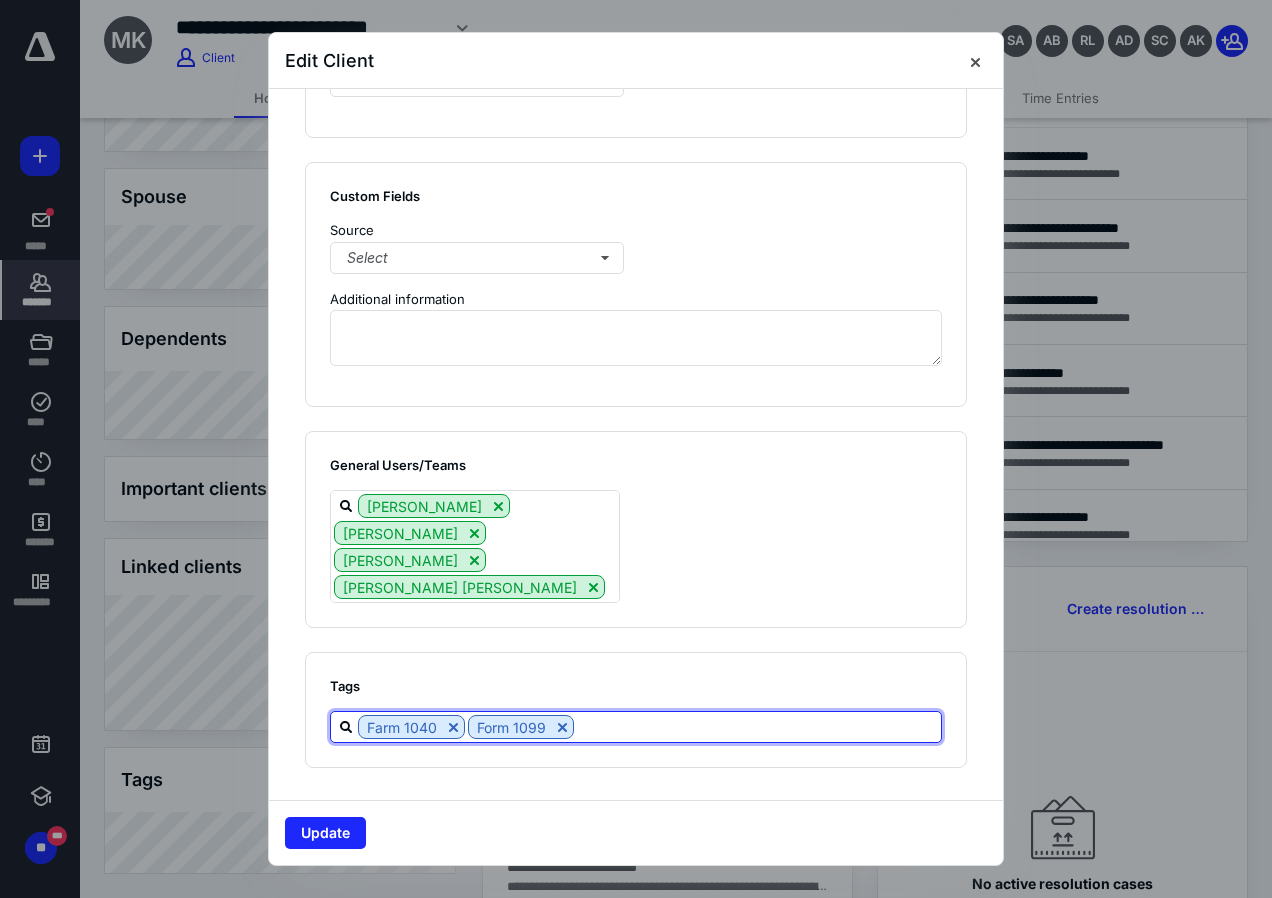 click at bounding box center (757, 726) 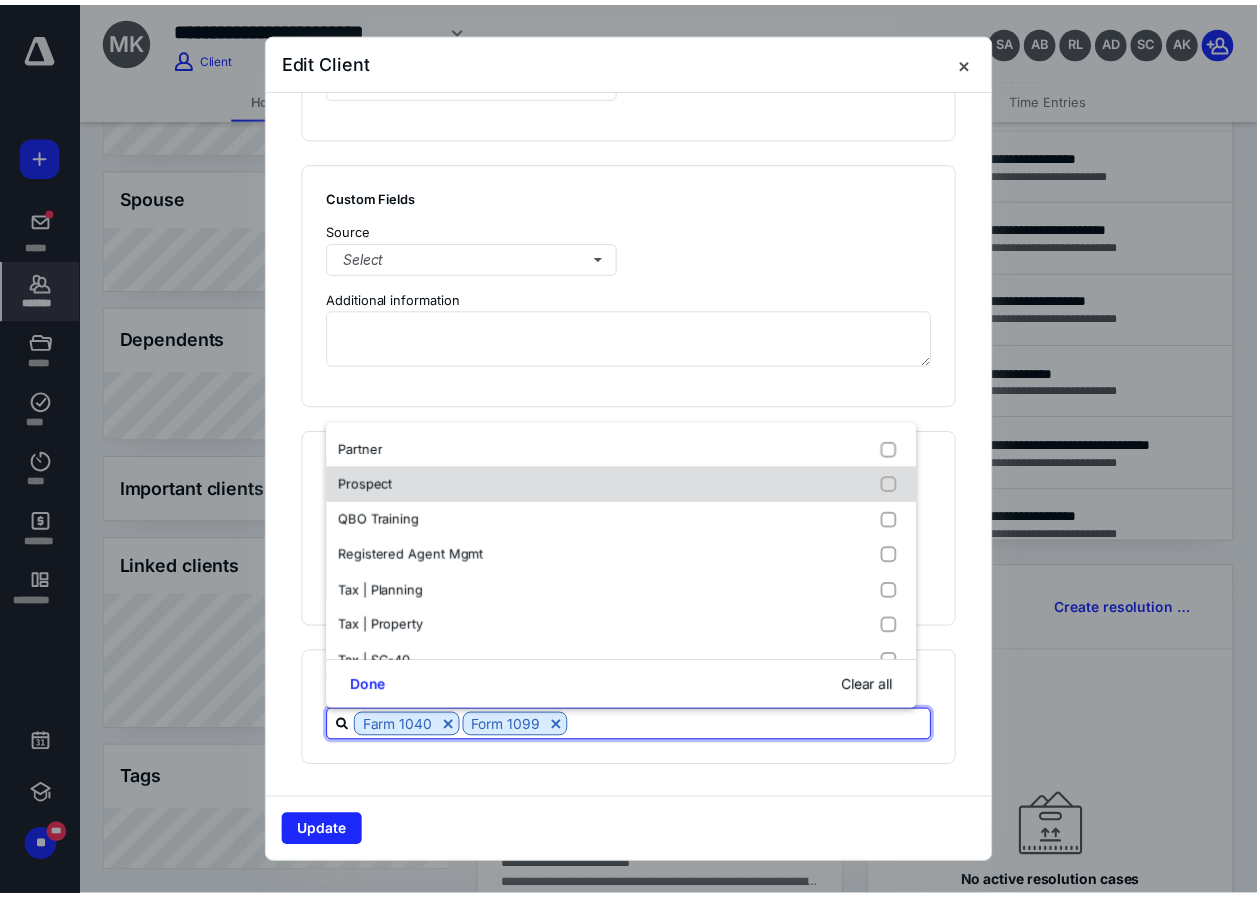 scroll, scrollTop: 1126, scrollLeft: 0, axis: vertical 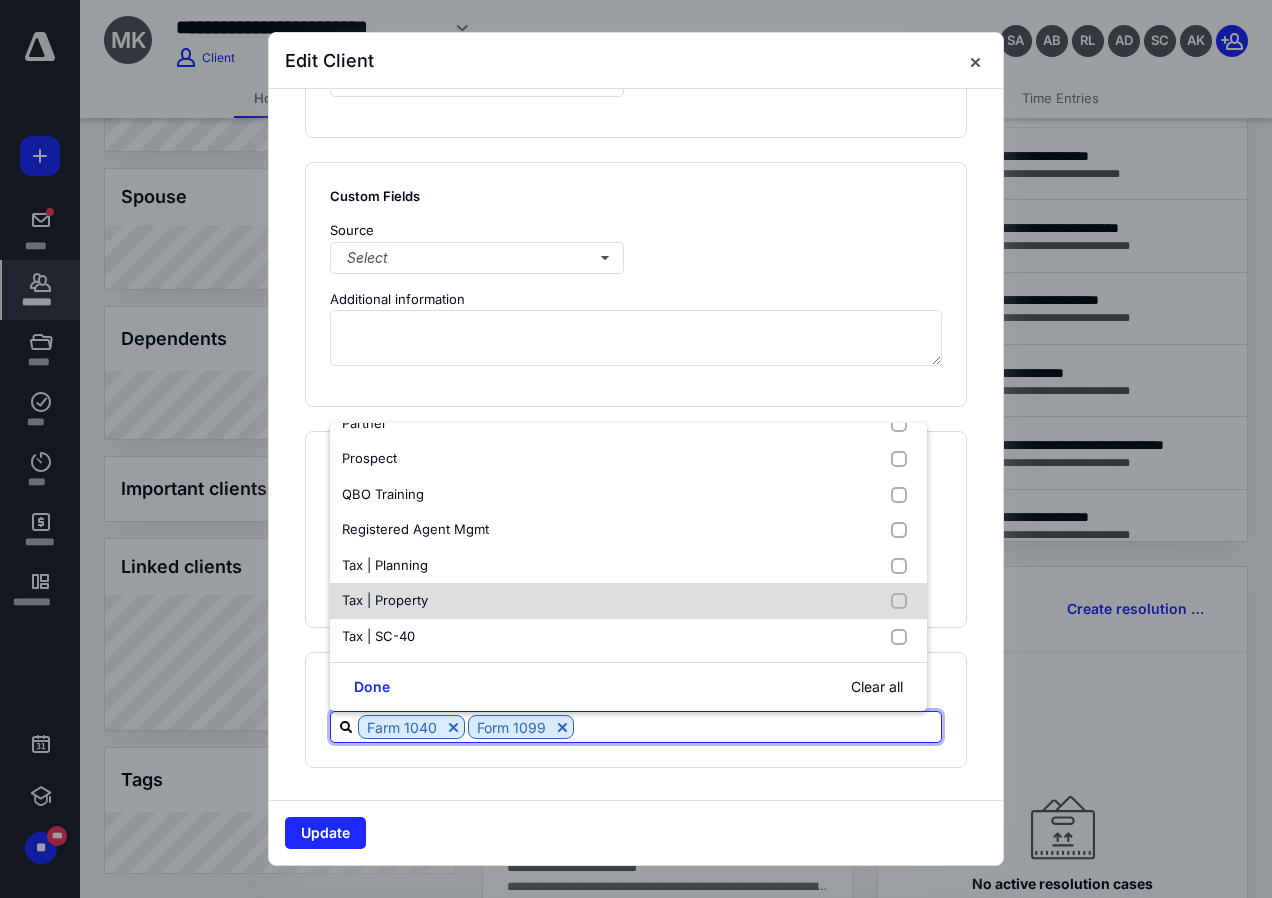 click on "Tax | Property" at bounding box center (385, 600) 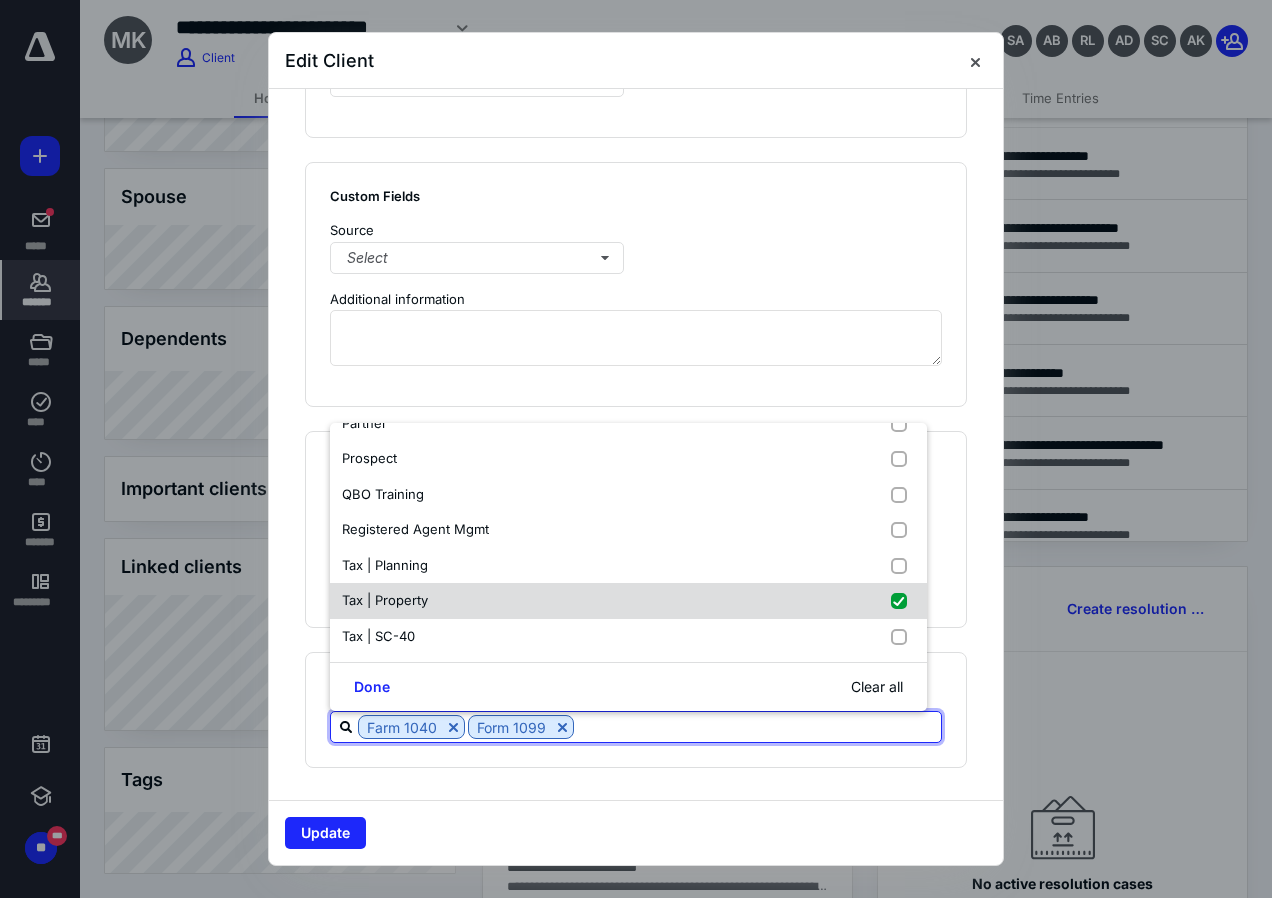 checkbox on "true" 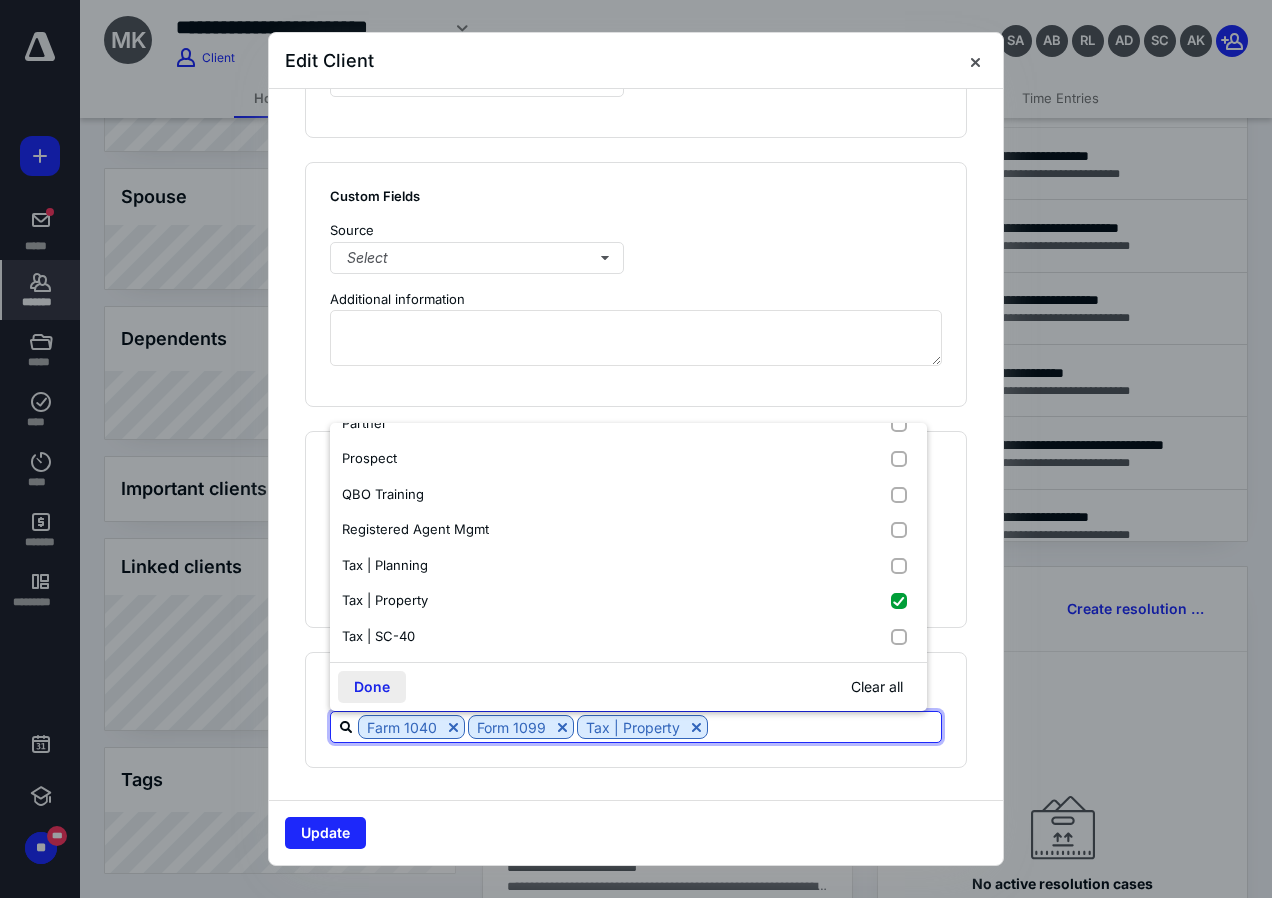 click on "Done" at bounding box center (372, 687) 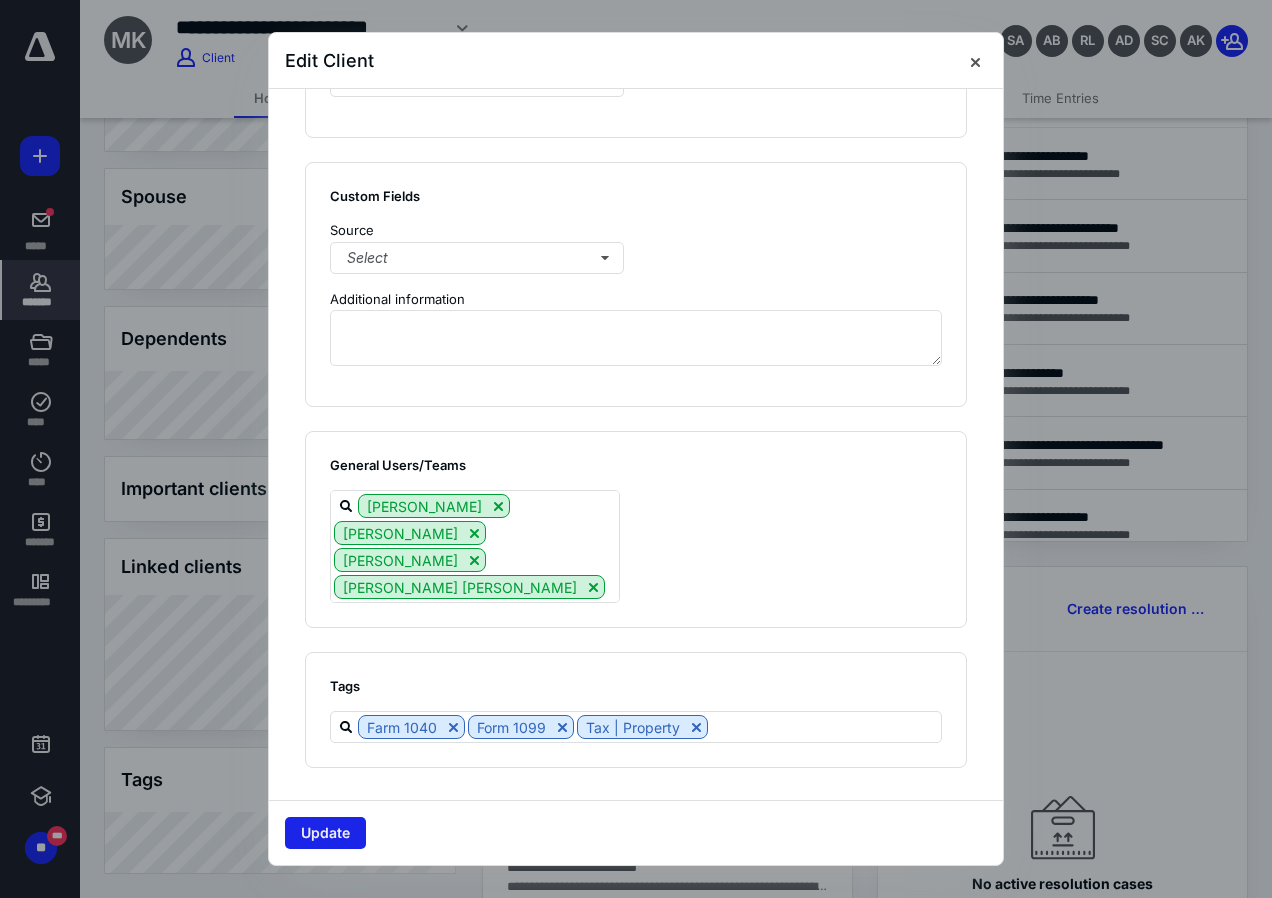 click on "Update" at bounding box center [325, 833] 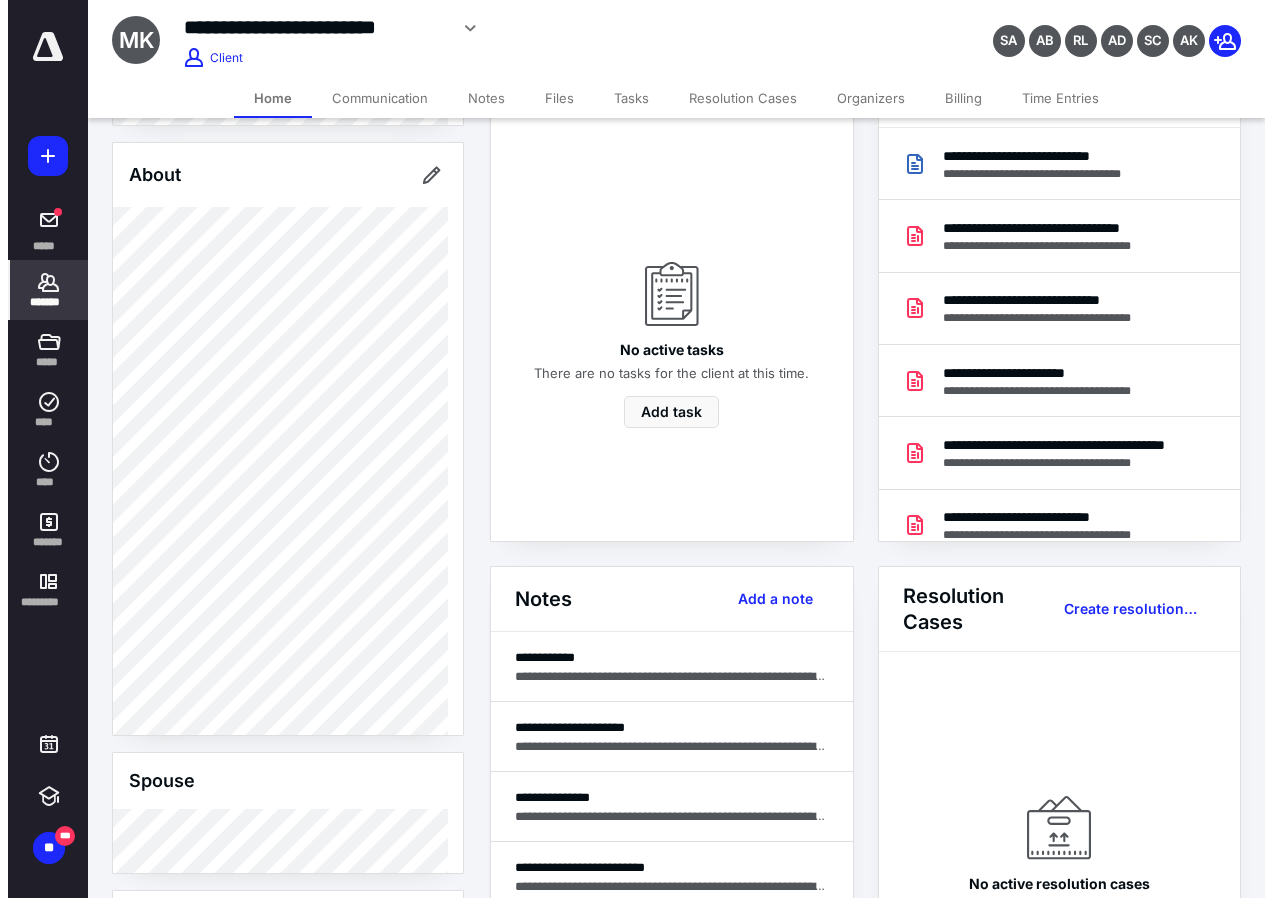 scroll, scrollTop: 0, scrollLeft: 0, axis: both 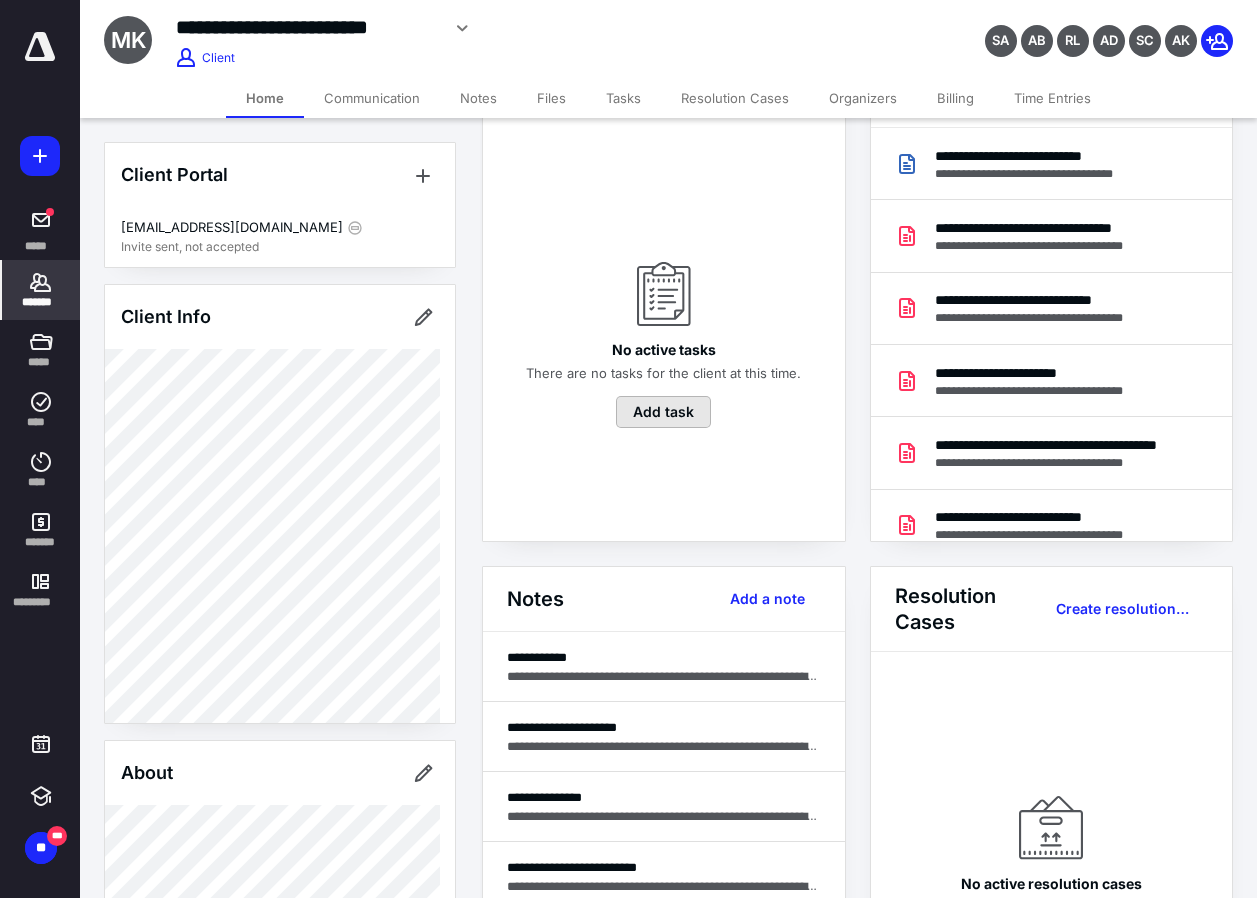 click on "Add task" at bounding box center (663, 412) 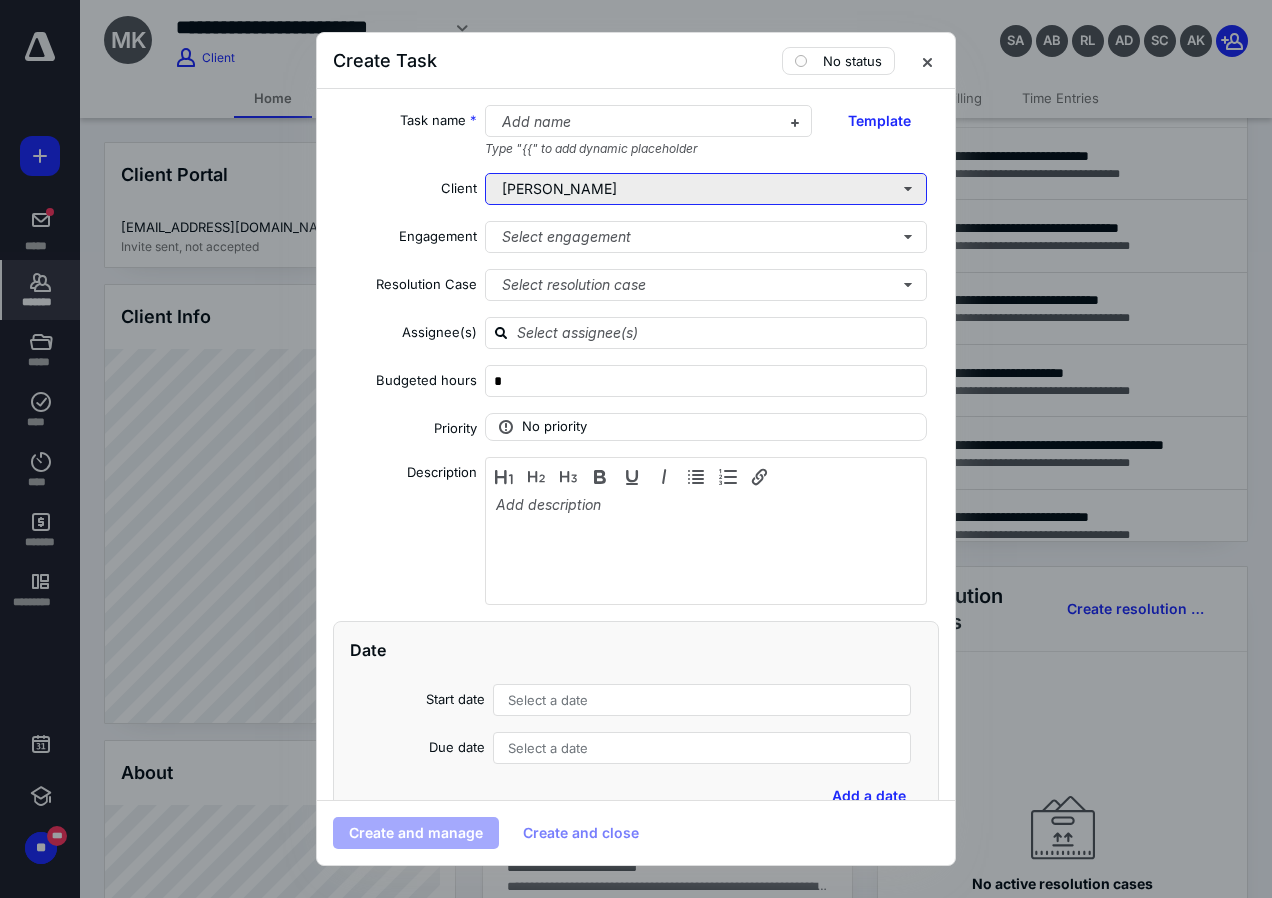 click on "Mark McClamroch" at bounding box center (706, 189) 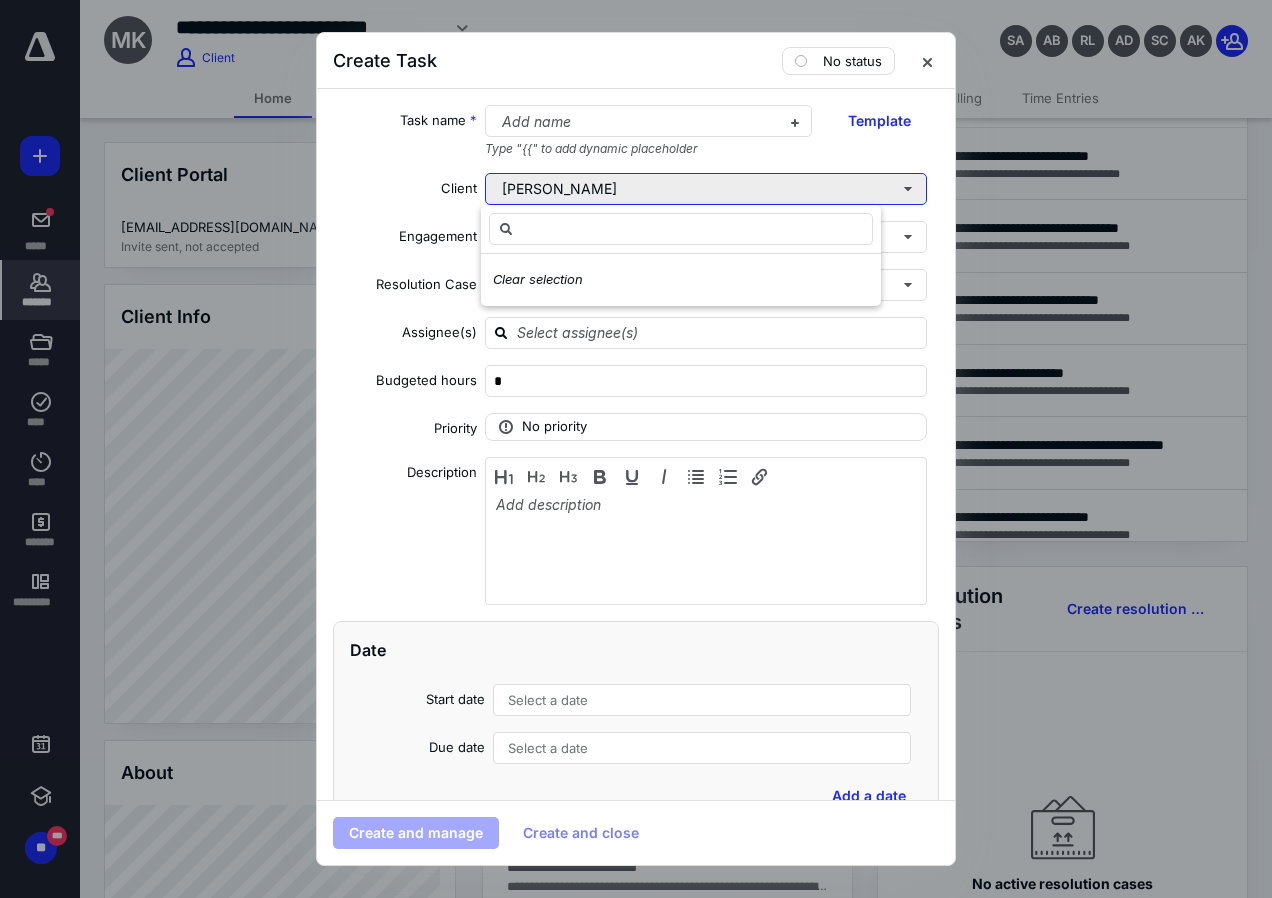 click on "Mark McClamroch" at bounding box center [706, 189] 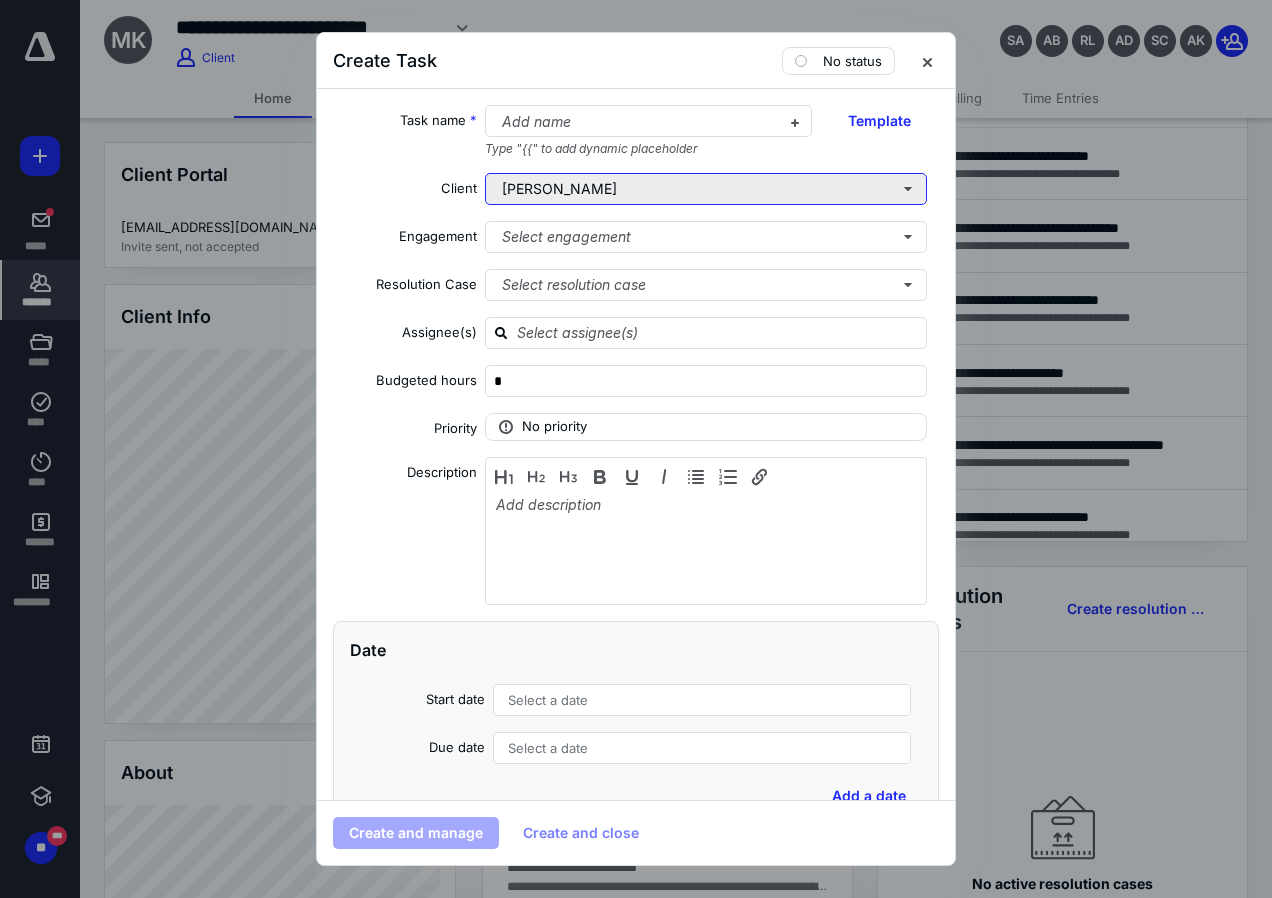 click on "Mark McClamroch" at bounding box center (706, 189) 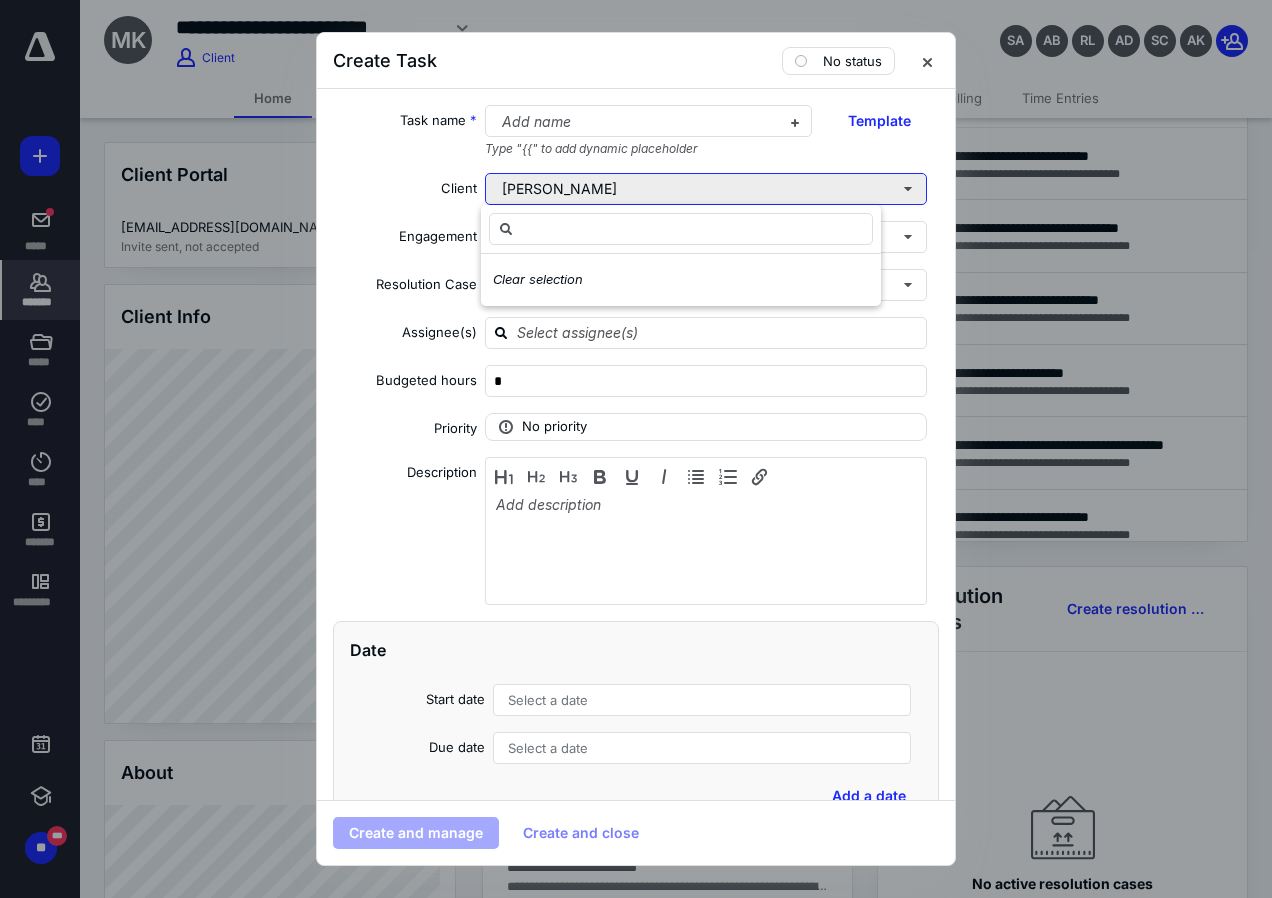 click on "Mark McClamroch" at bounding box center (706, 189) 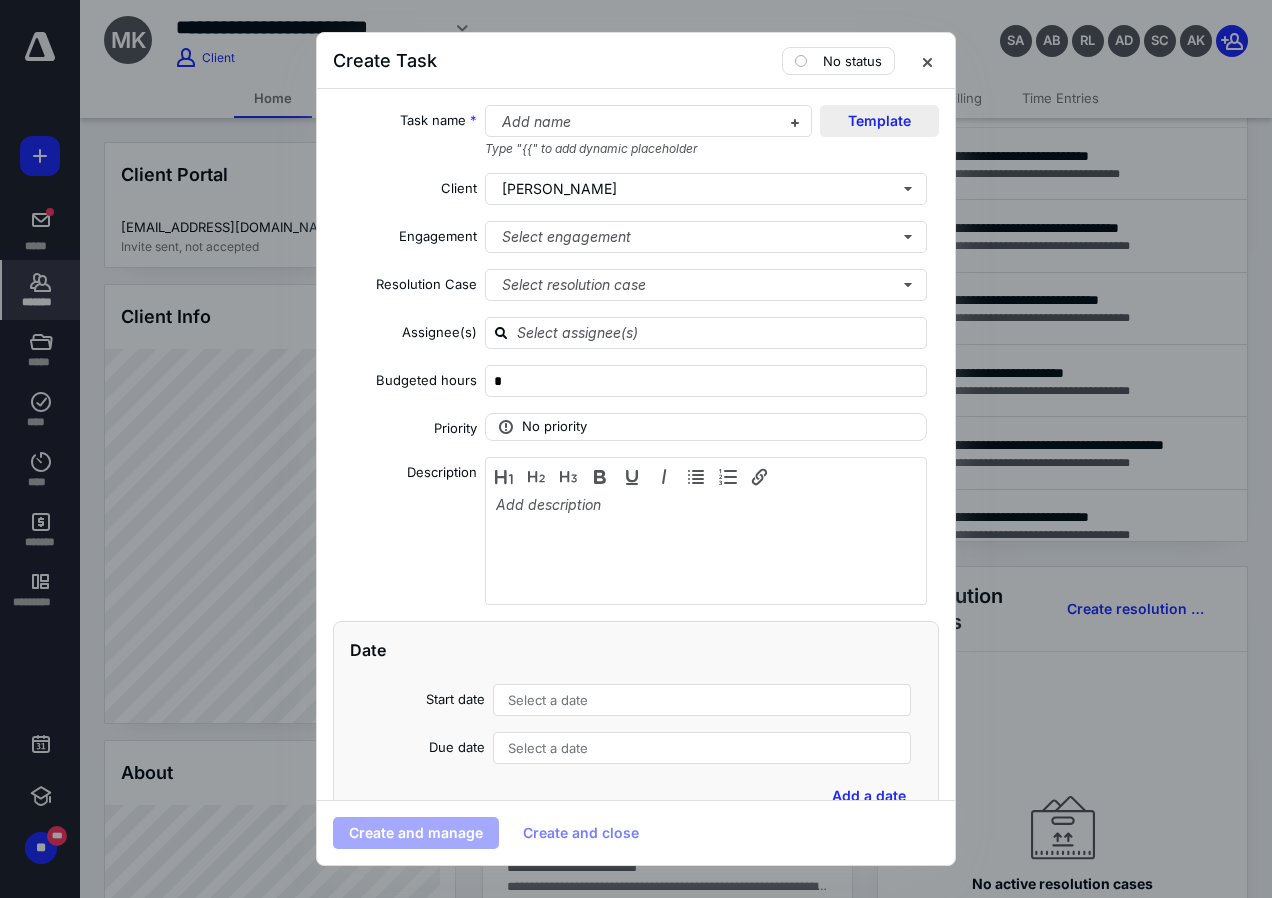 click on "Template" at bounding box center [879, 121] 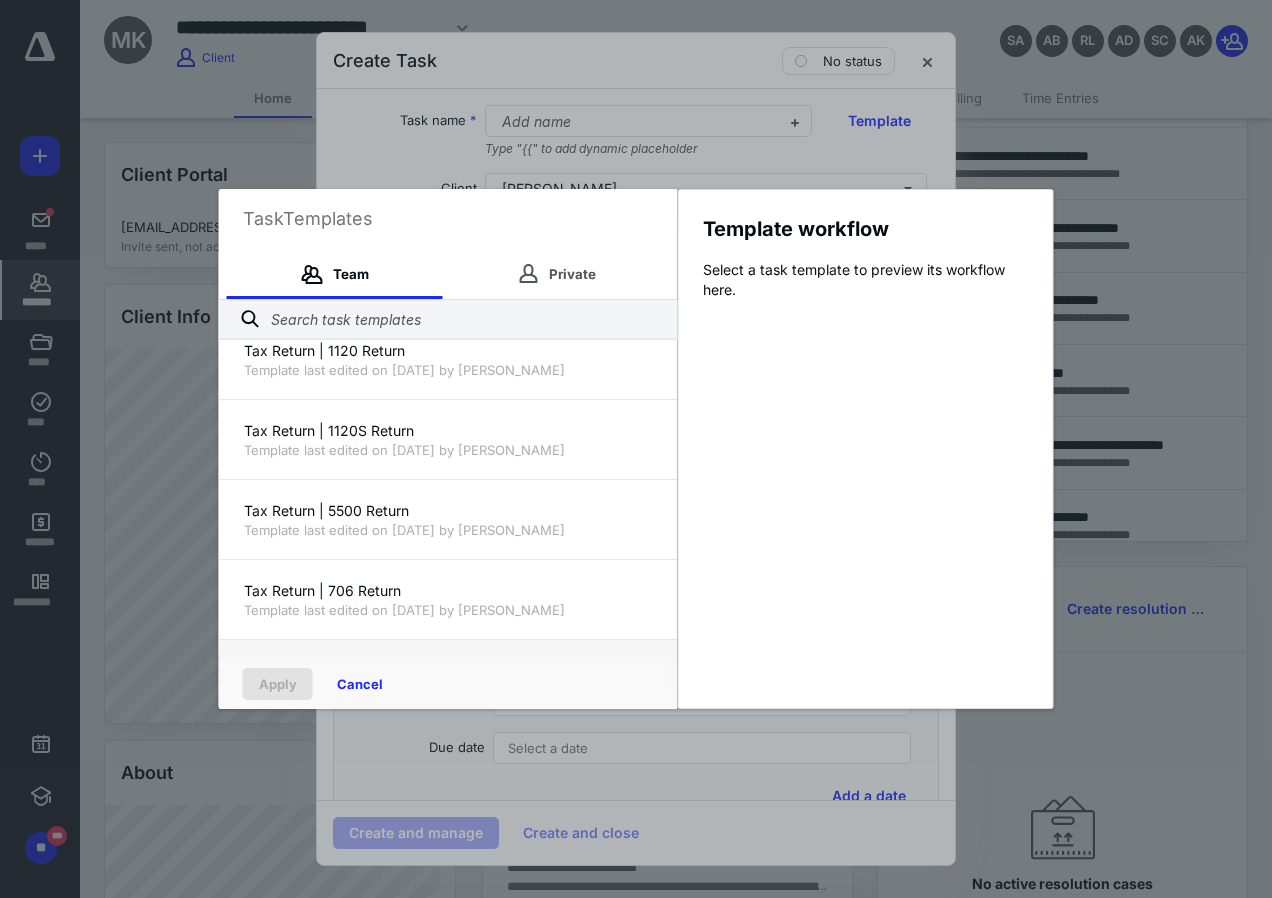 scroll, scrollTop: 3360, scrollLeft: 0, axis: vertical 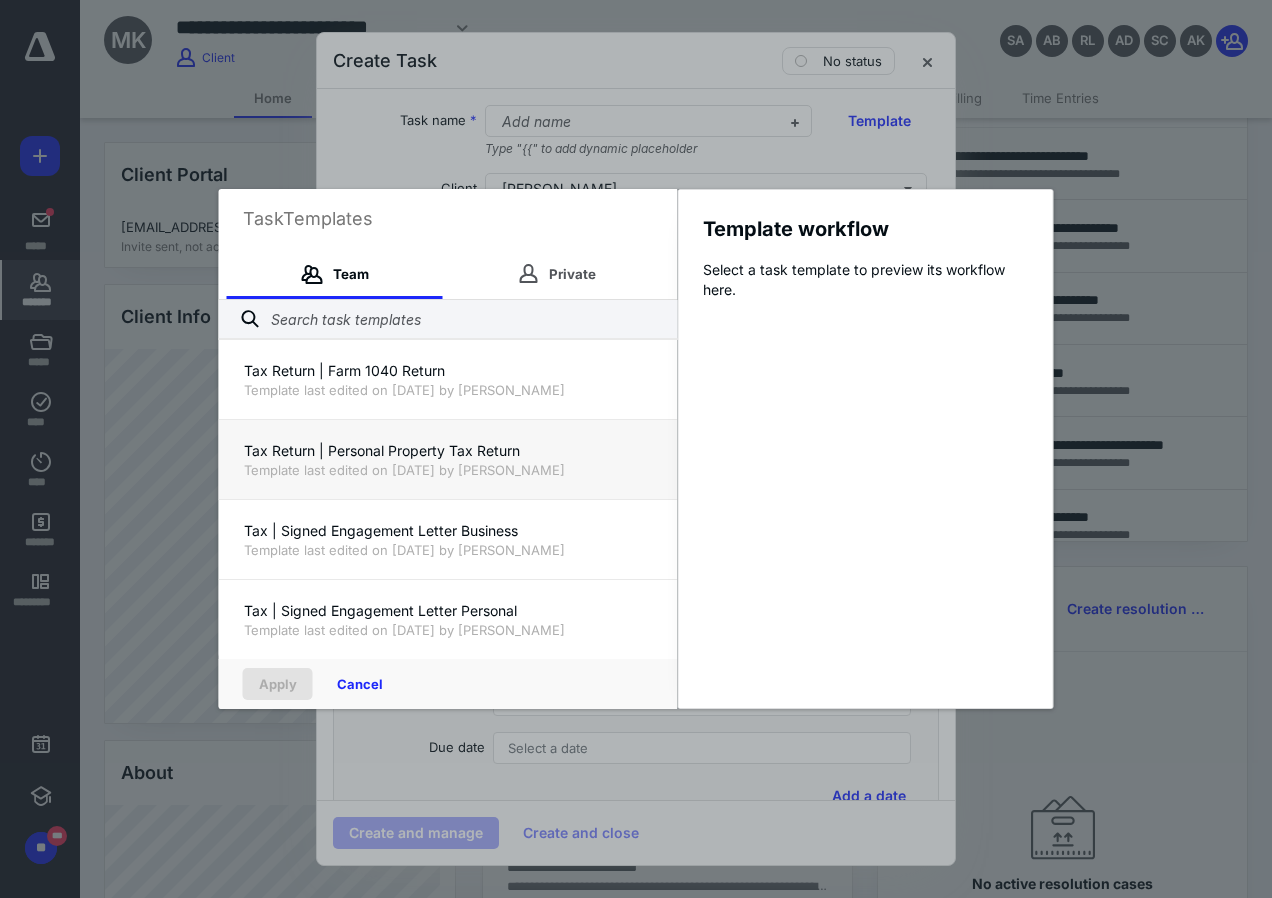 click on "Tax Return | Personal Property Tax Return" at bounding box center [448, 451] 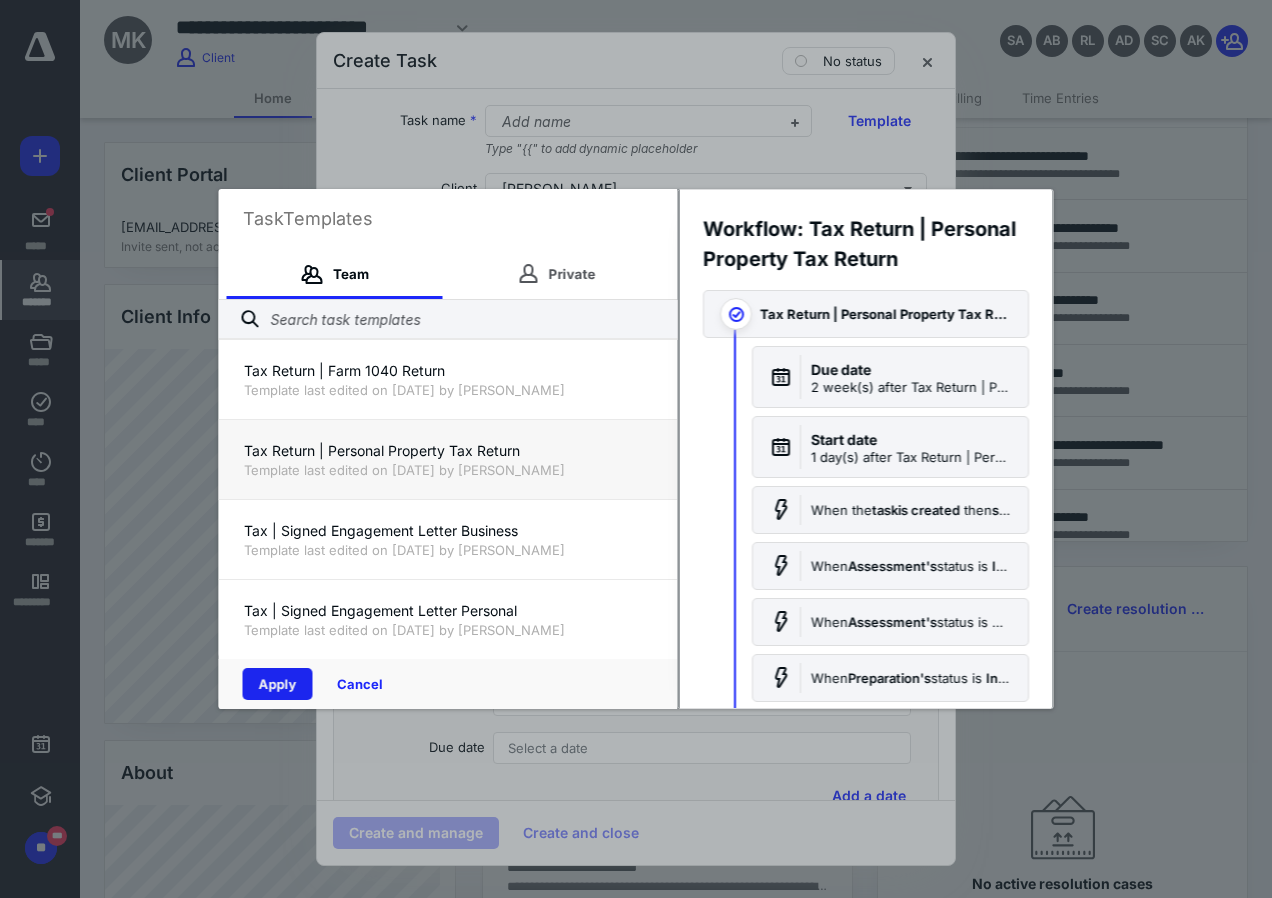 click on "Apply" at bounding box center (278, 684) 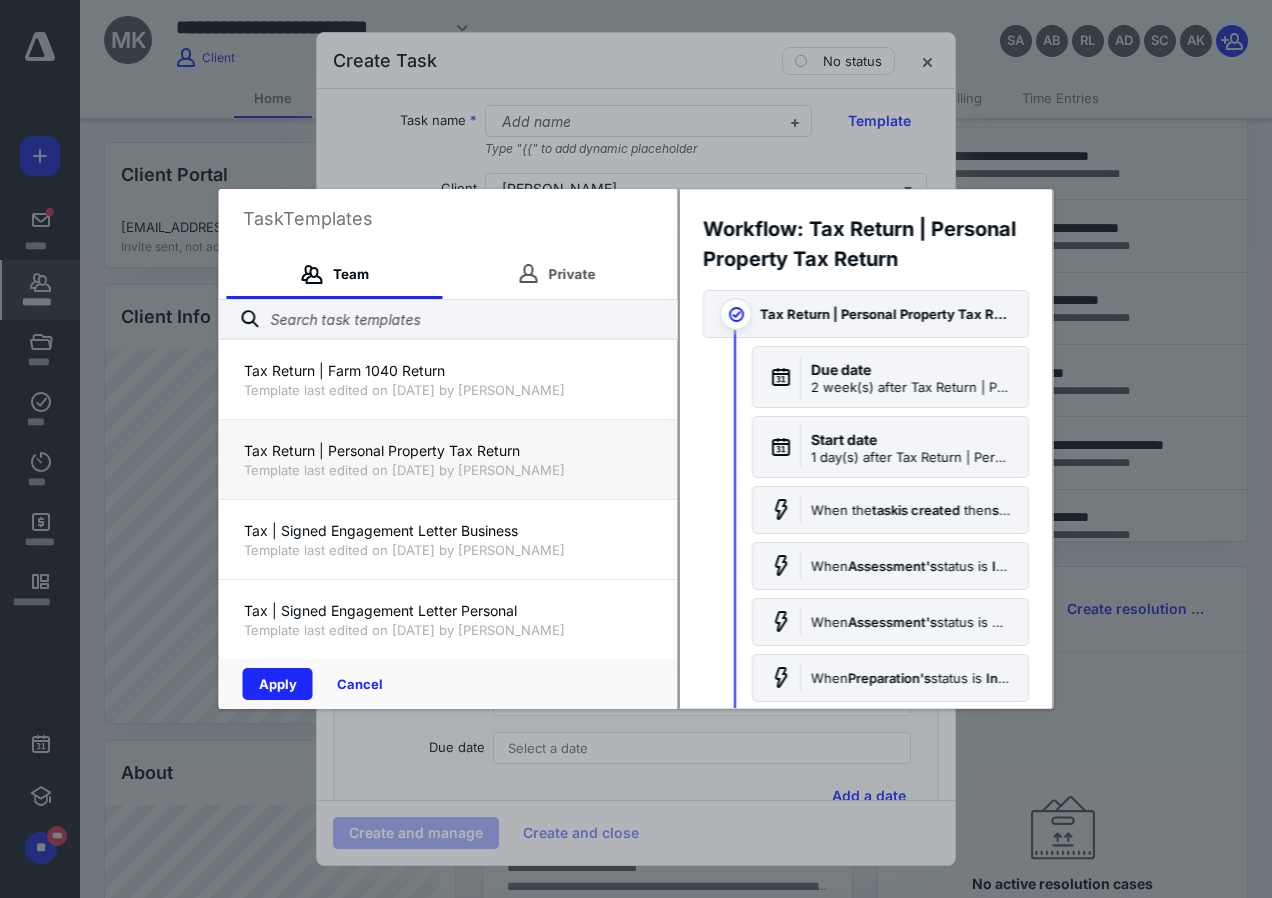 type on "*" 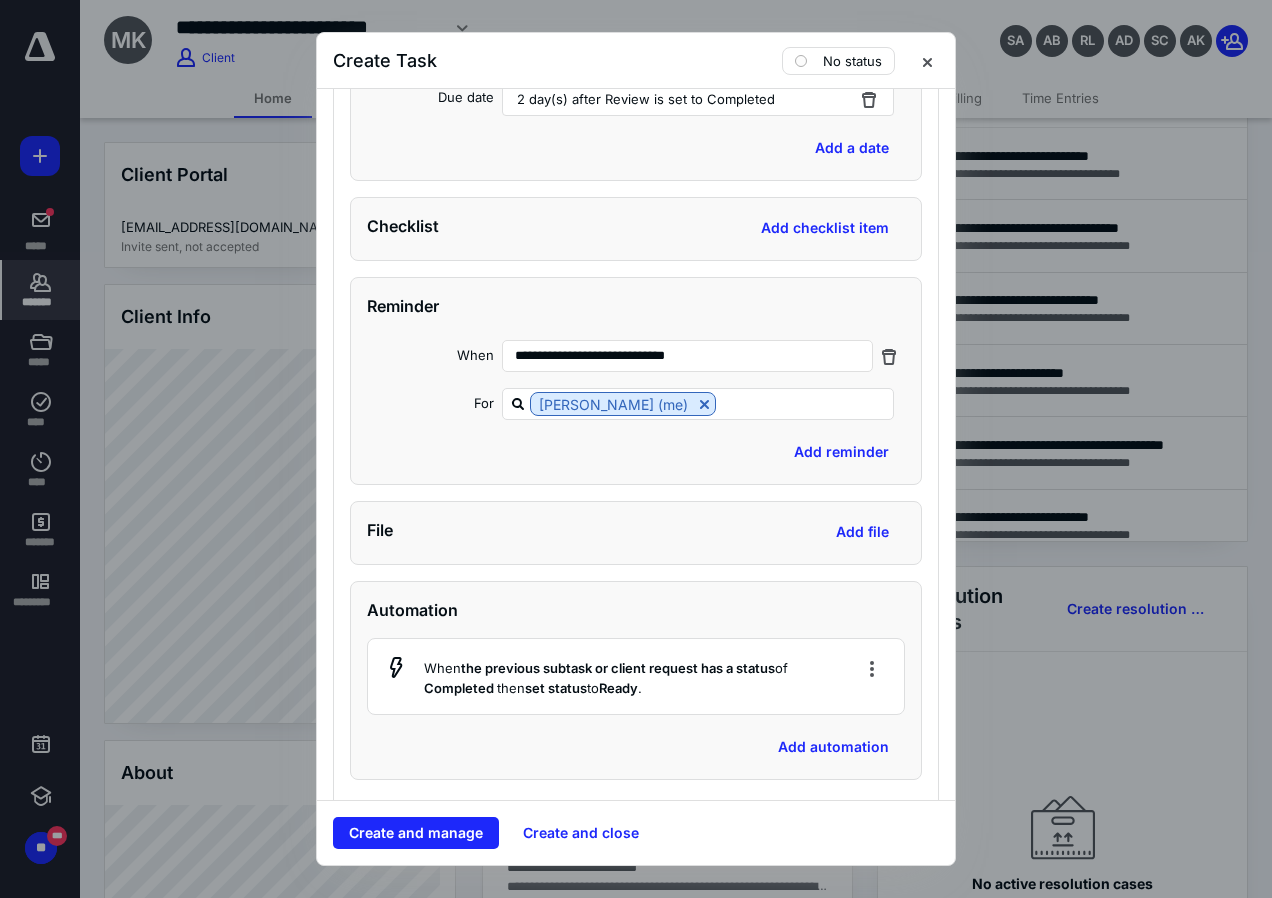 scroll, scrollTop: 7453, scrollLeft: 0, axis: vertical 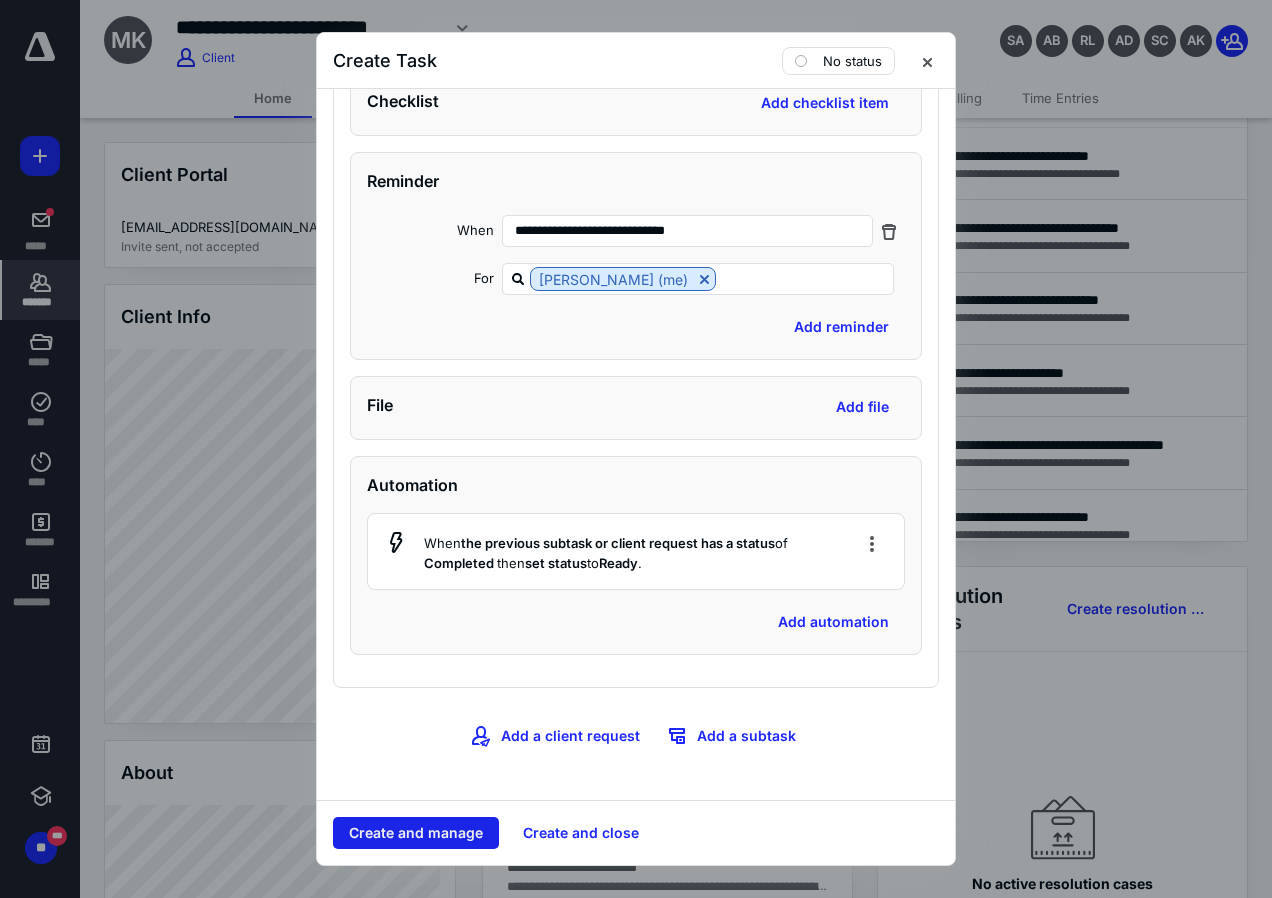 click on "Create and manage" at bounding box center [416, 833] 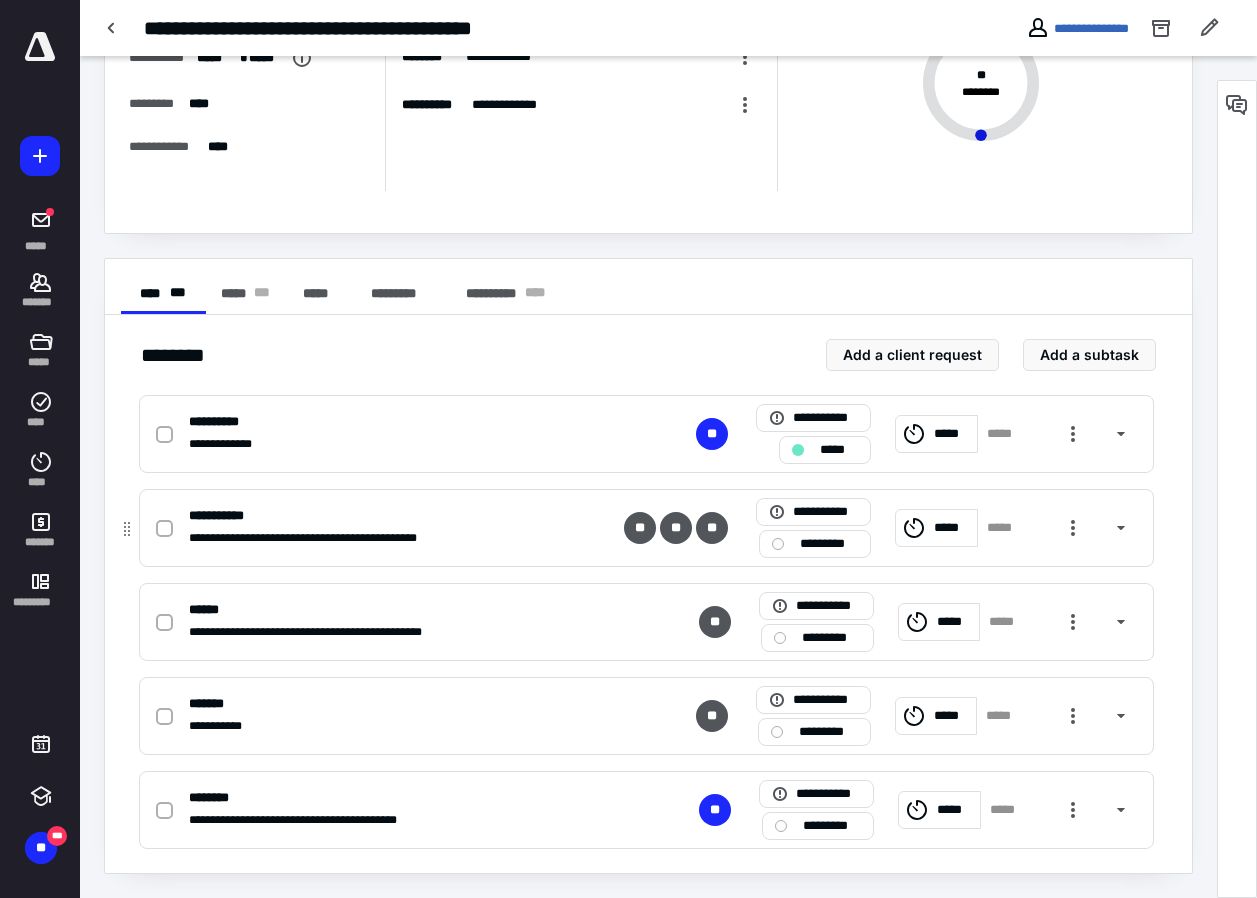 scroll, scrollTop: 0, scrollLeft: 0, axis: both 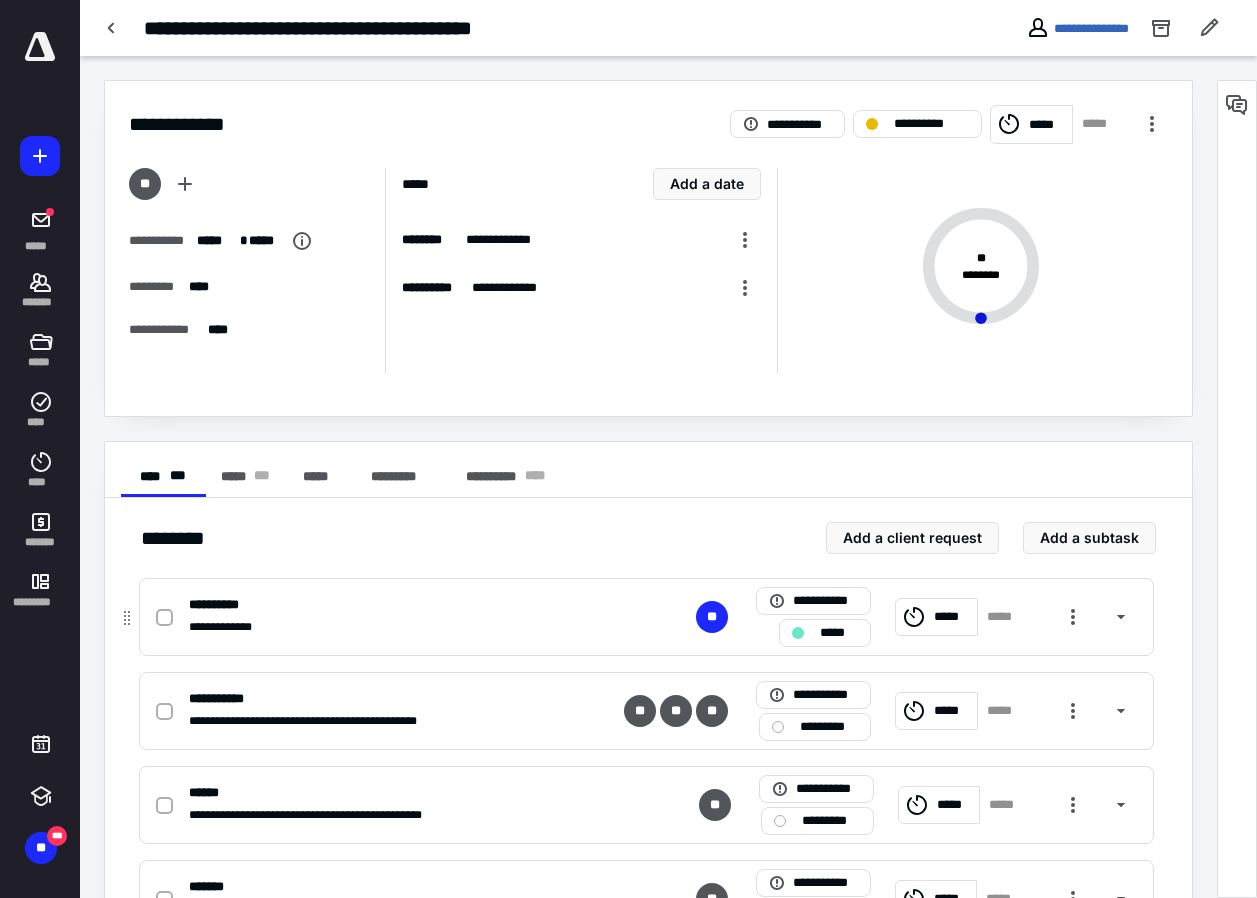 click on "*****" at bounding box center (839, 633) 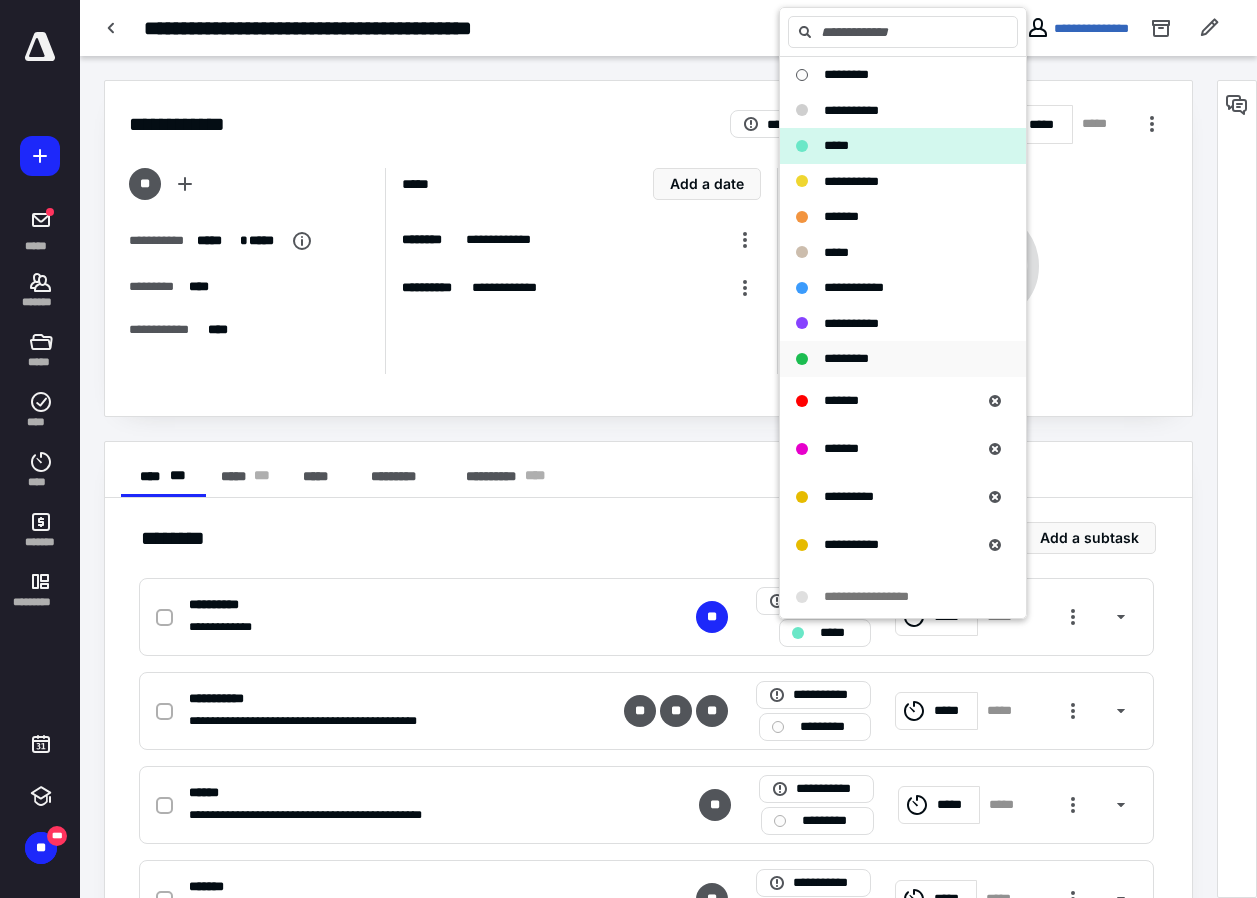 click on "*********" at bounding box center (846, 358) 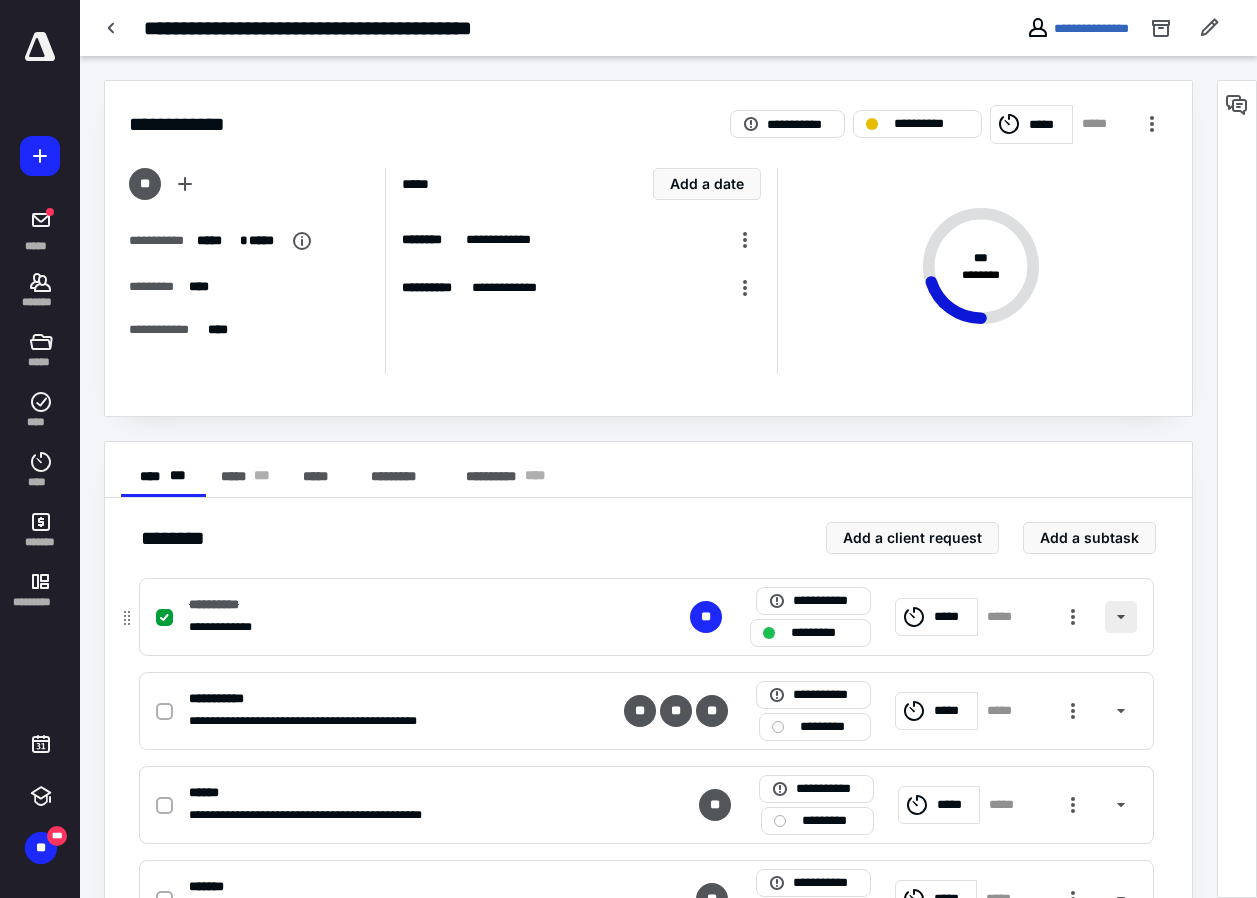 click at bounding box center (1121, 617) 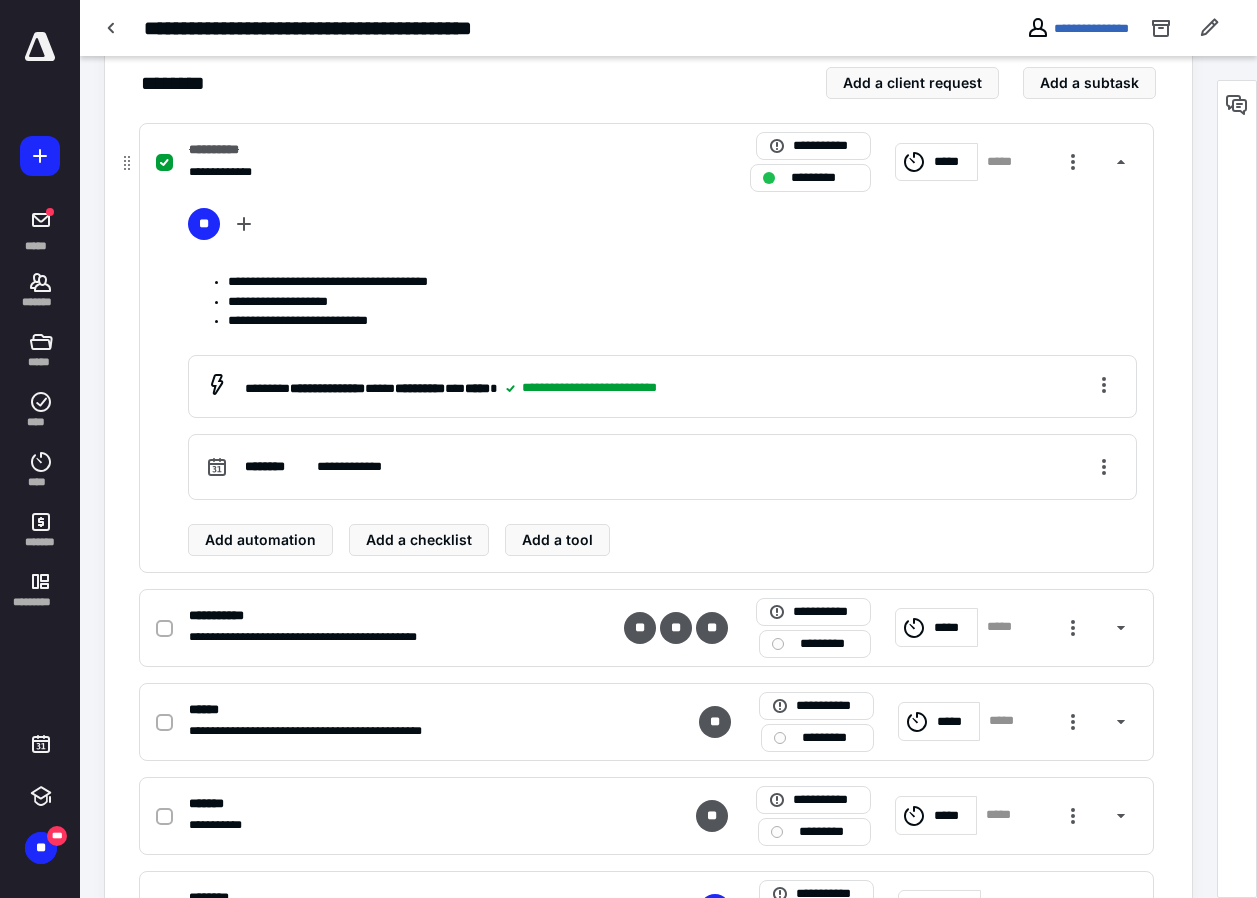 scroll, scrollTop: 555, scrollLeft: 0, axis: vertical 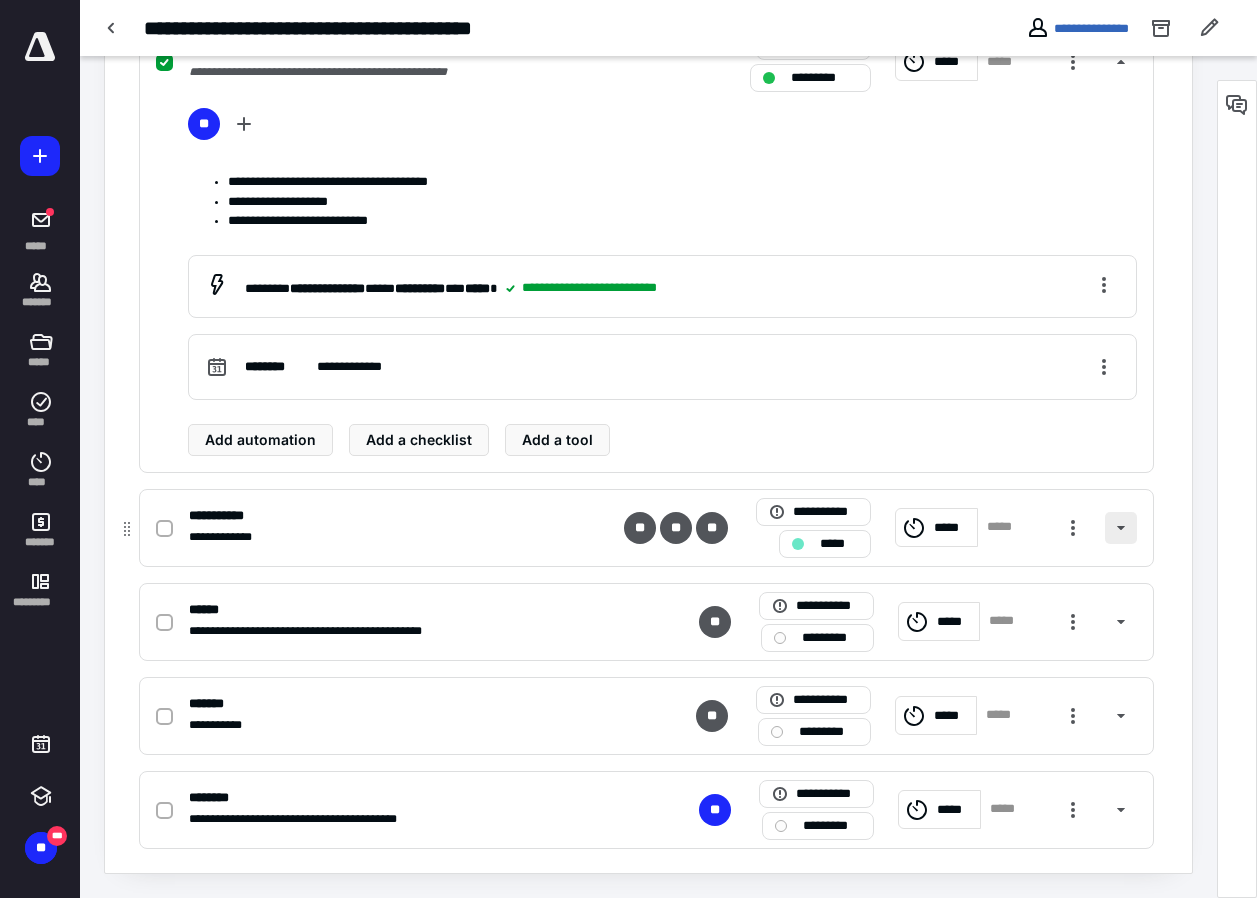 click at bounding box center [1121, 528] 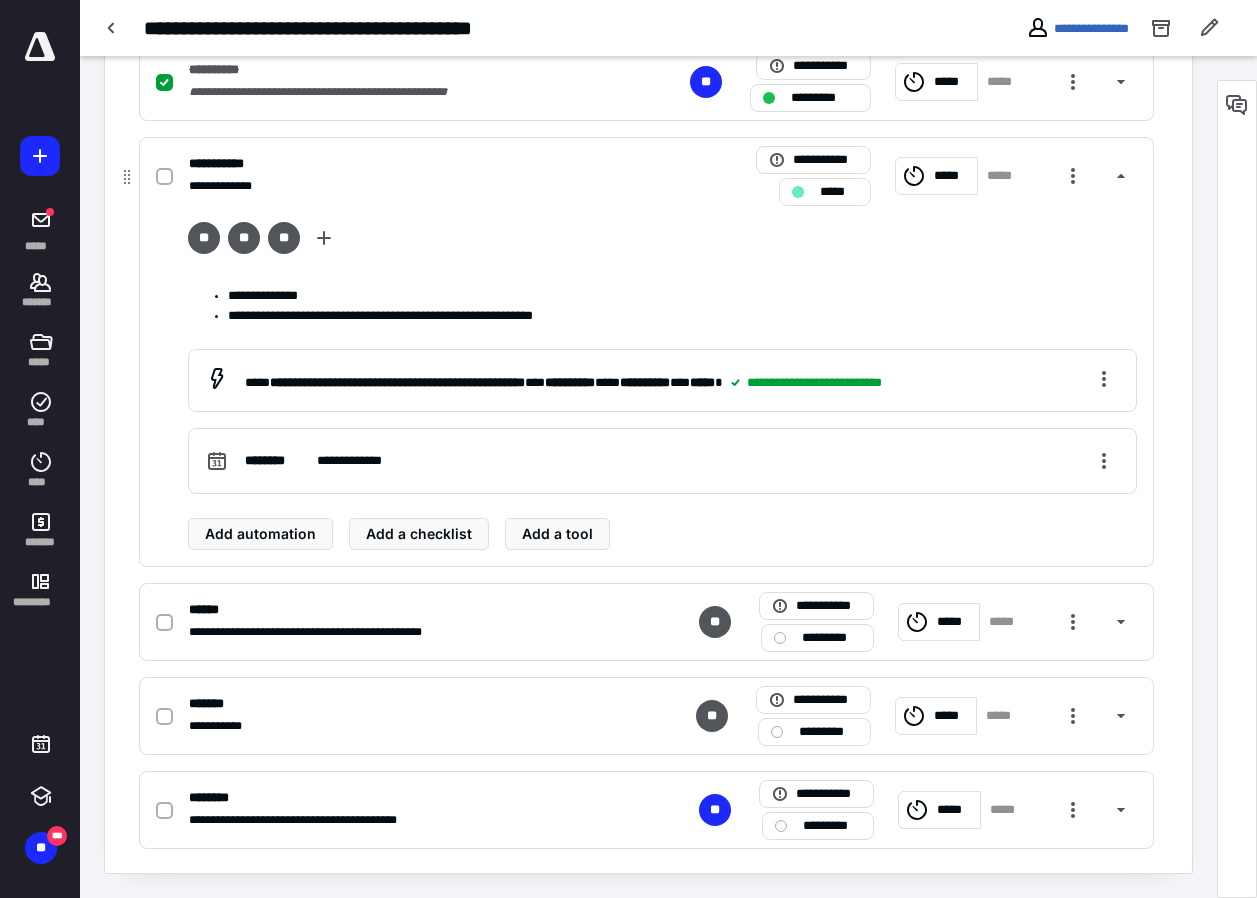 scroll, scrollTop: 335, scrollLeft: 0, axis: vertical 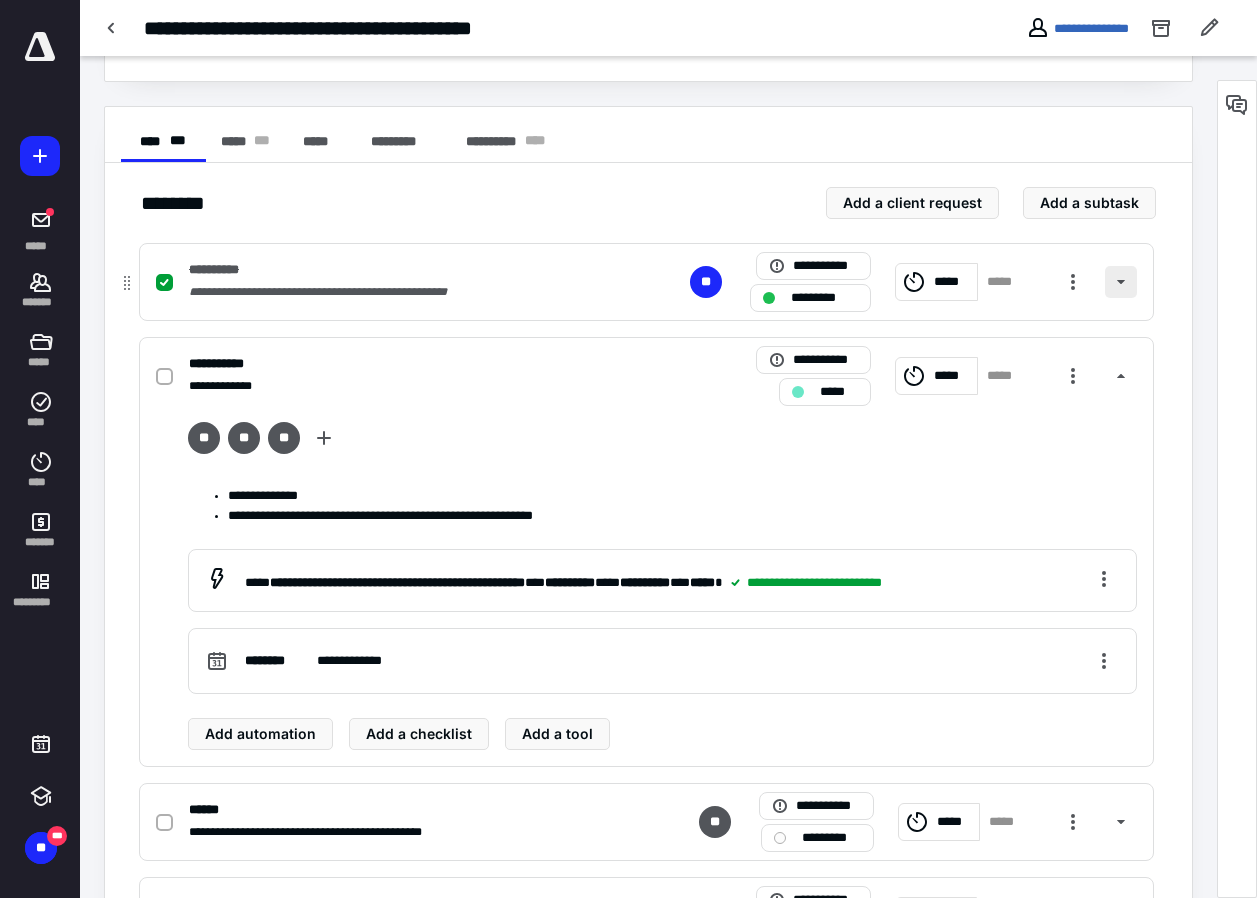 click at bounding box center (1121, 282) 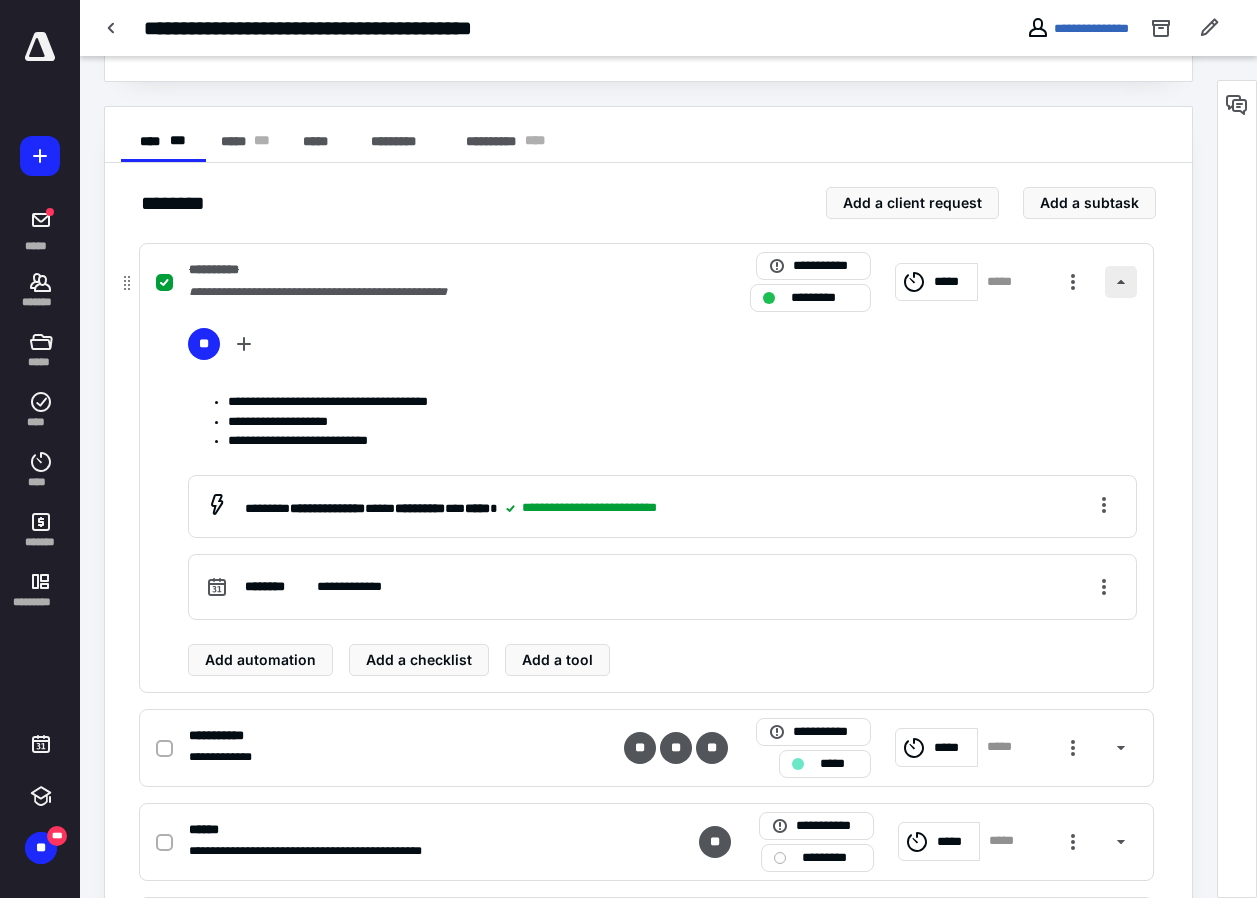 click at bounding box center (1121, 282) 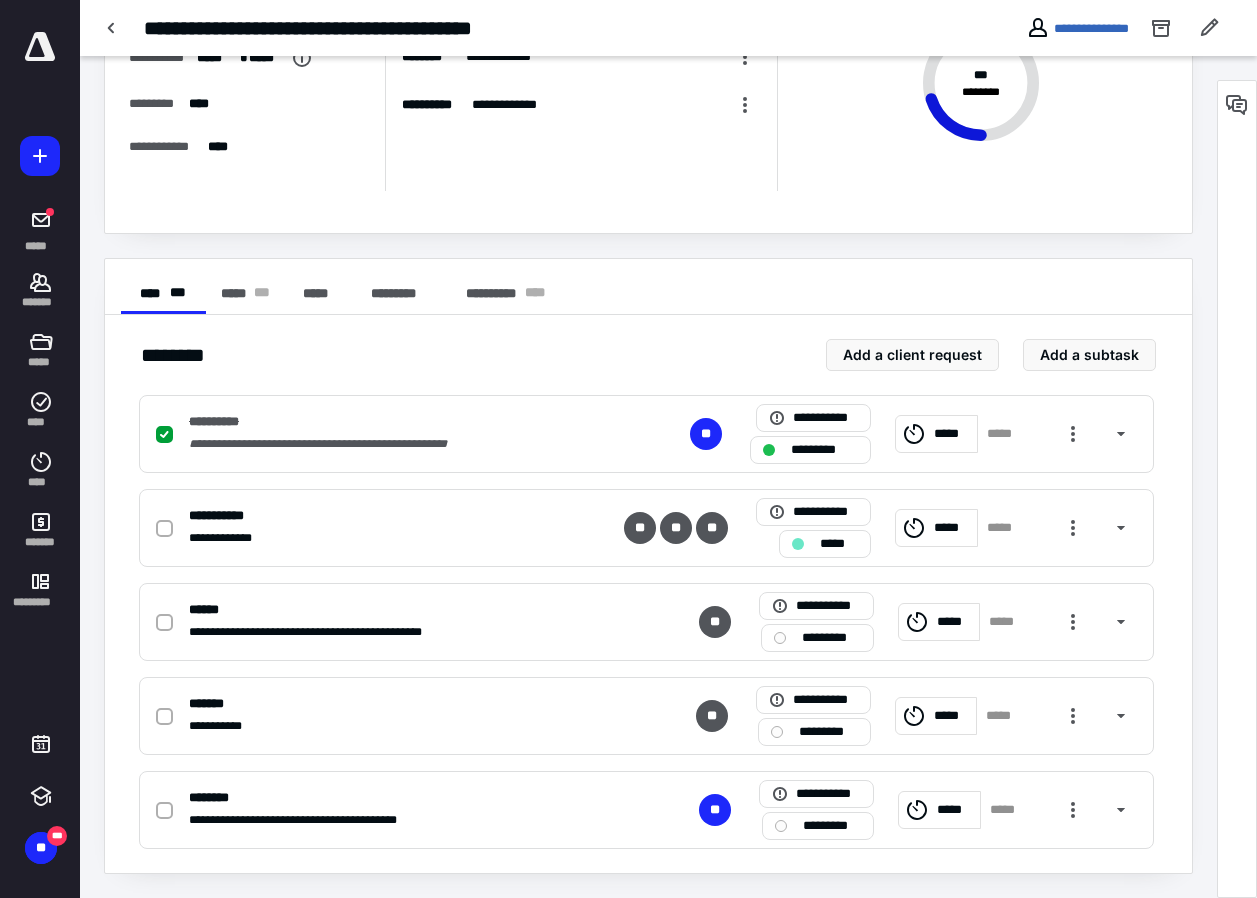 scroll, scrollTop: 0, scrollLeft: 0, axis: both 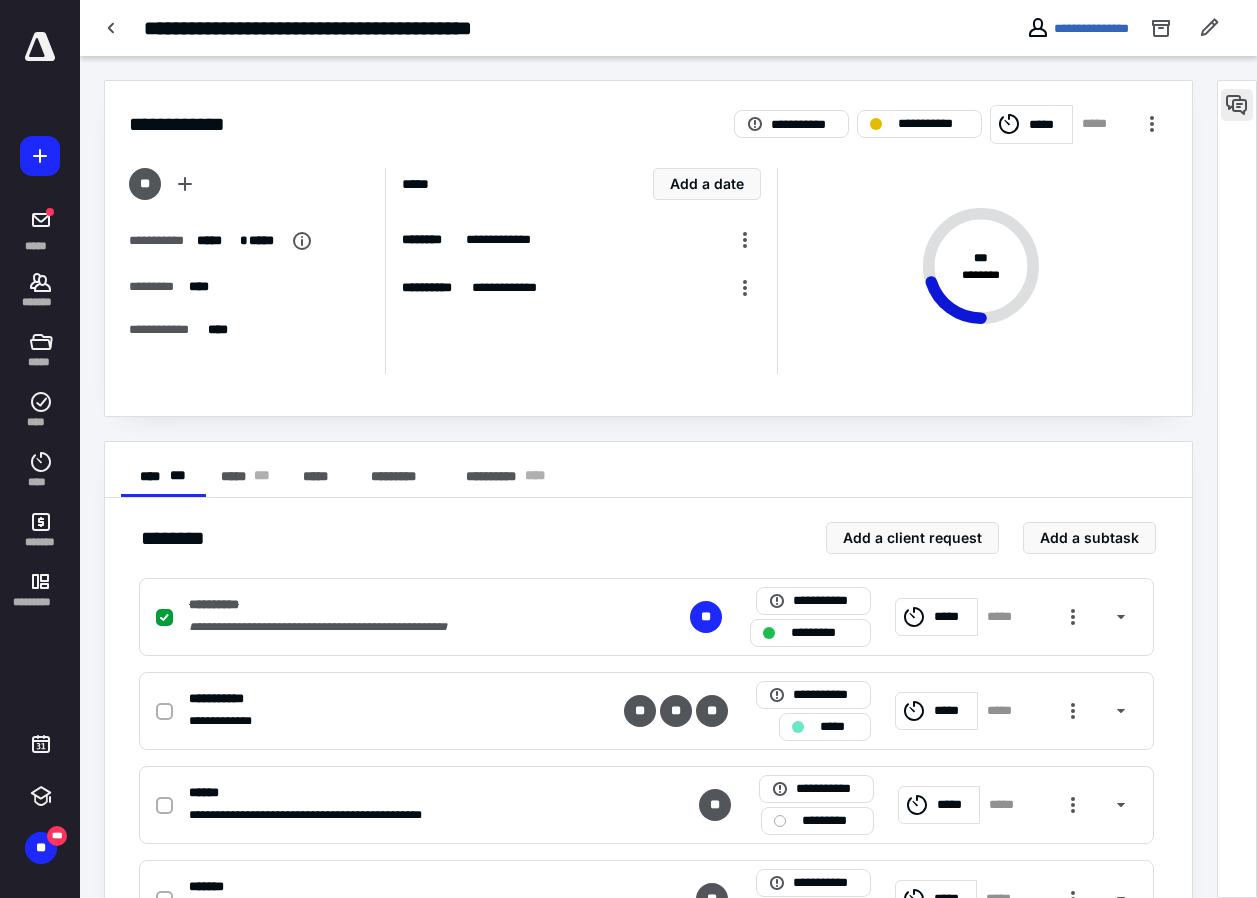 click at bounding box center [1237, 105] 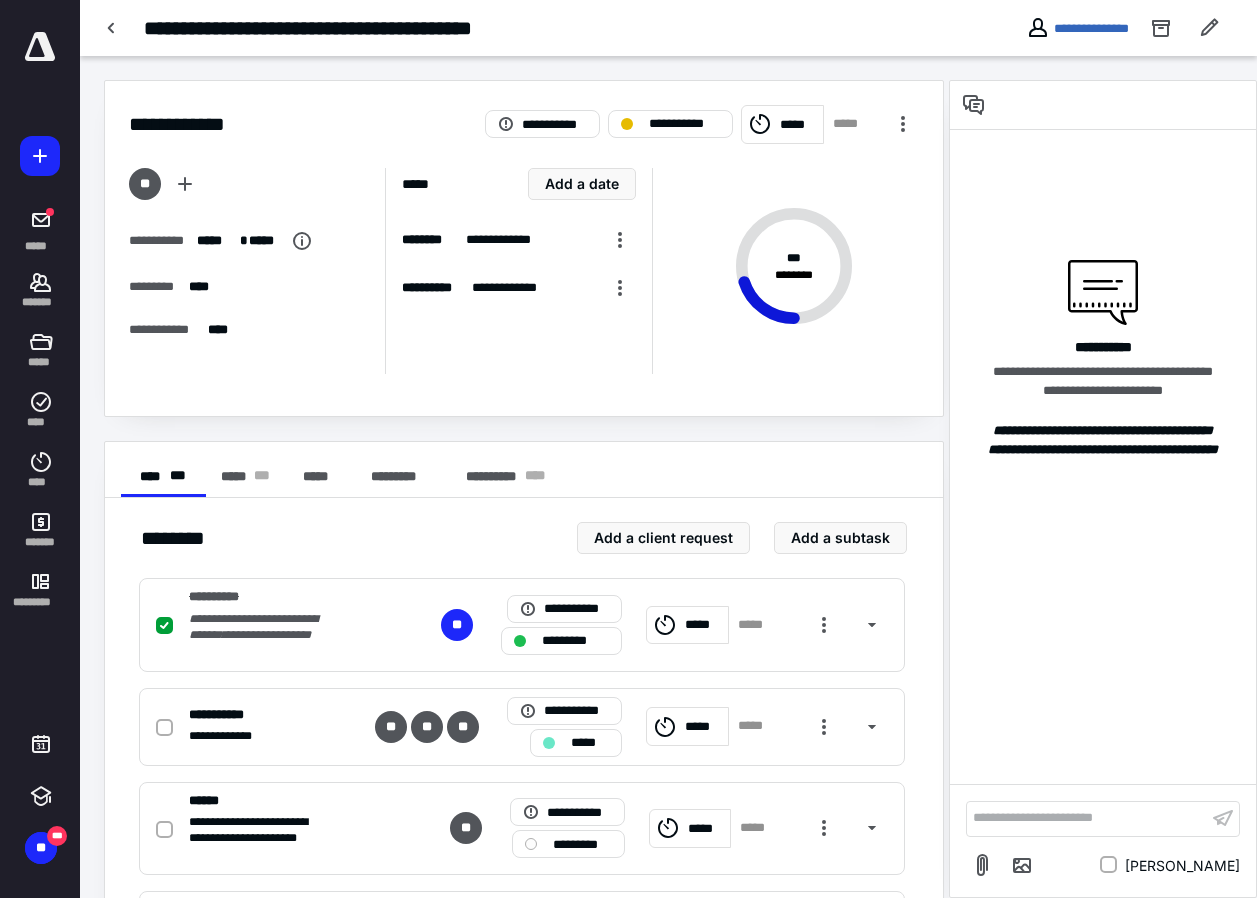 type 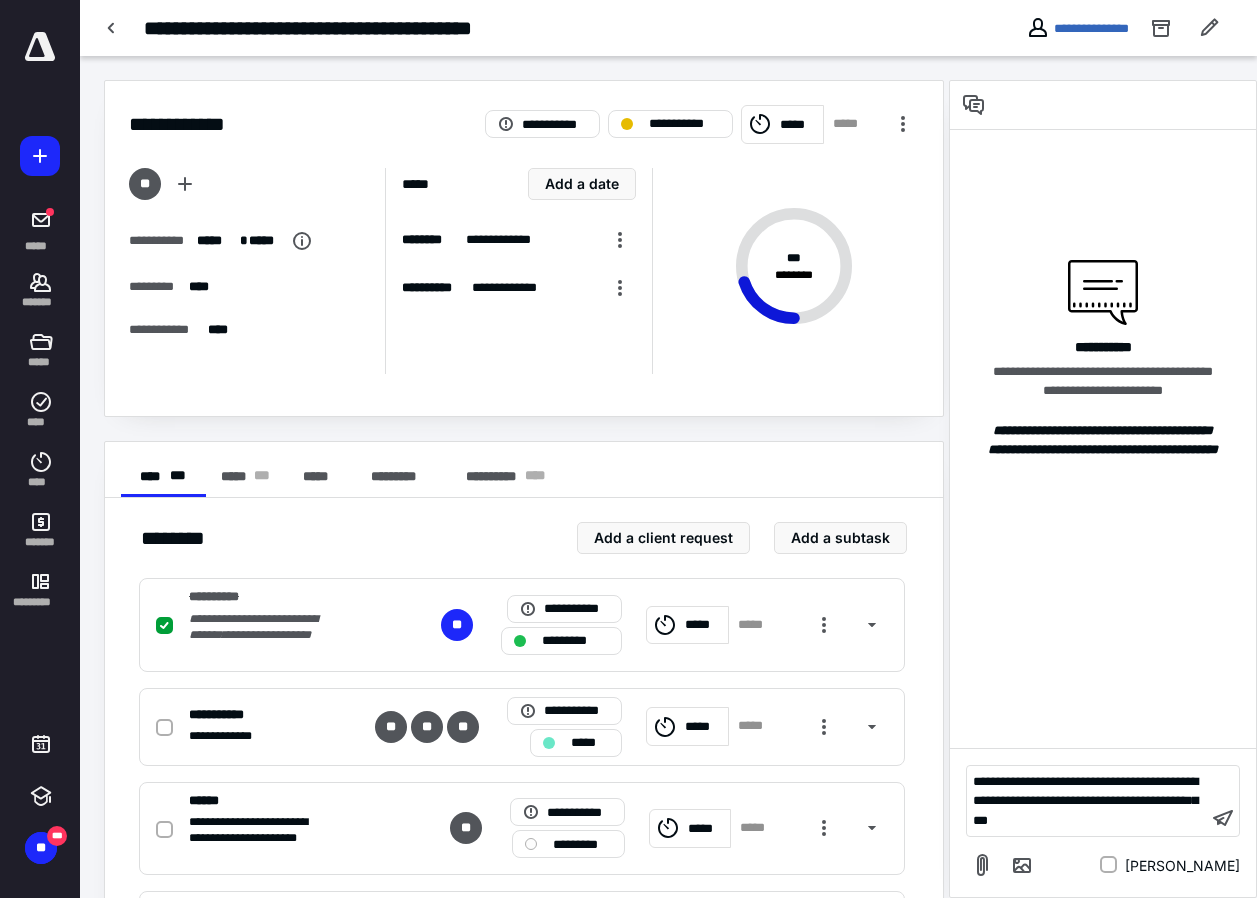 click on "**********" at bounding box center (1087, 801) 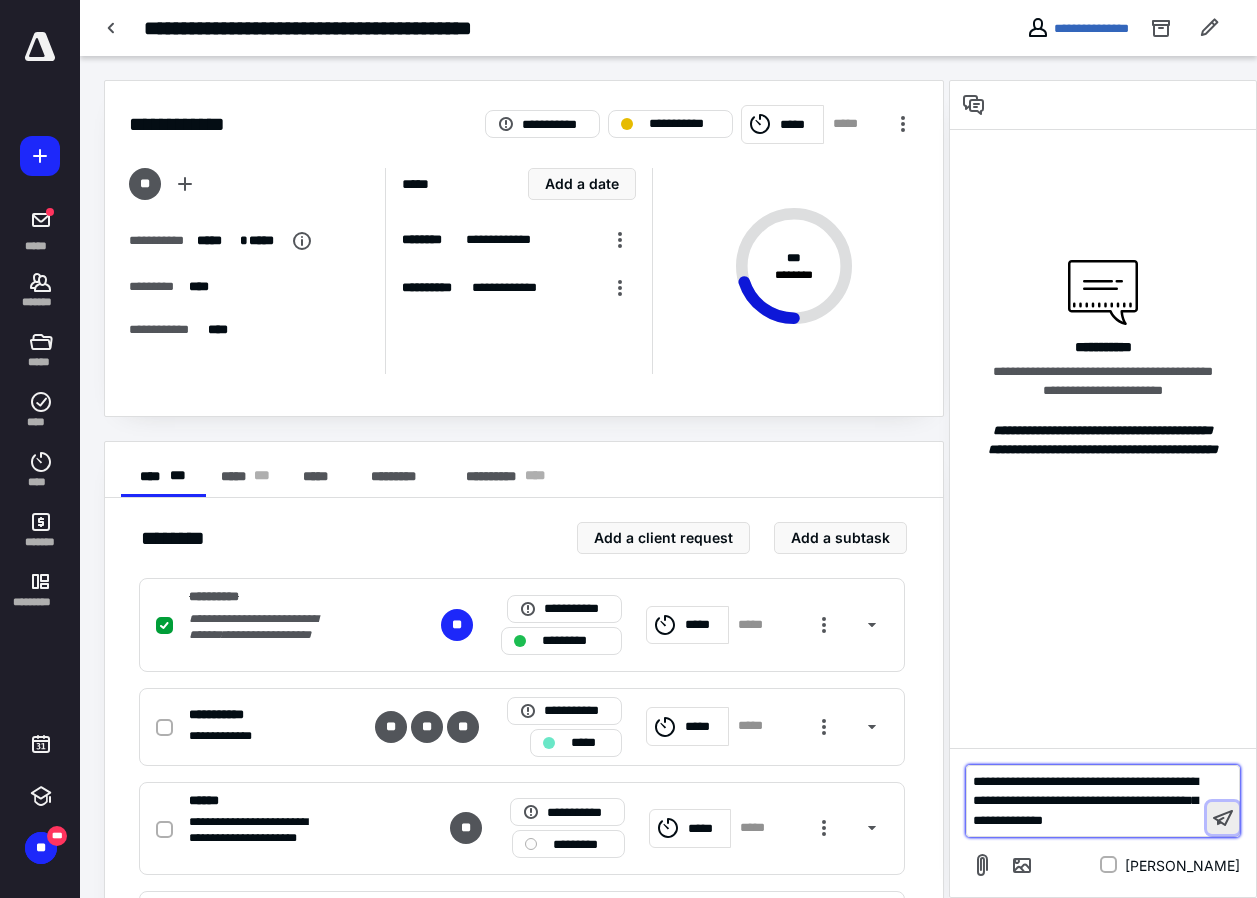 click at bounding box center (1223, 818) 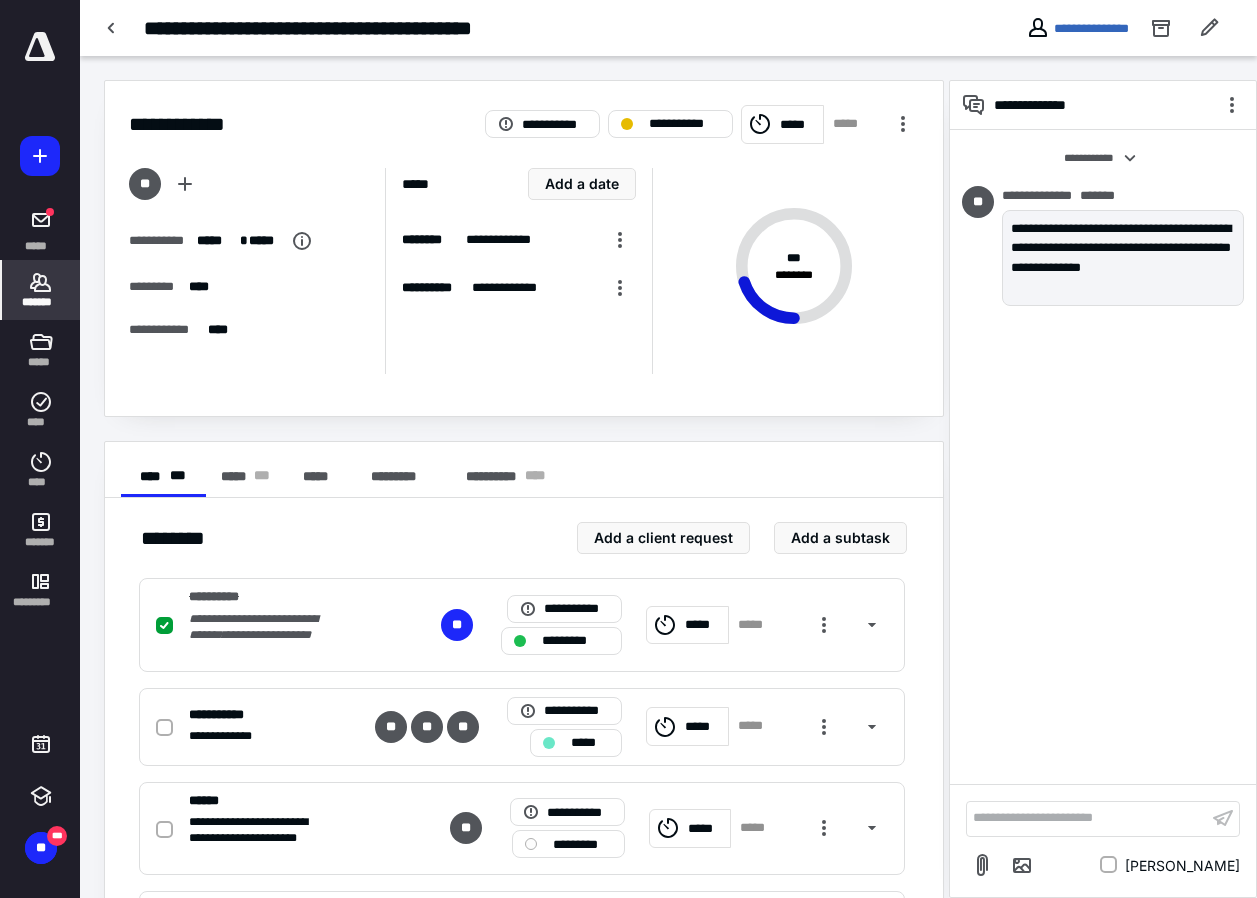 click 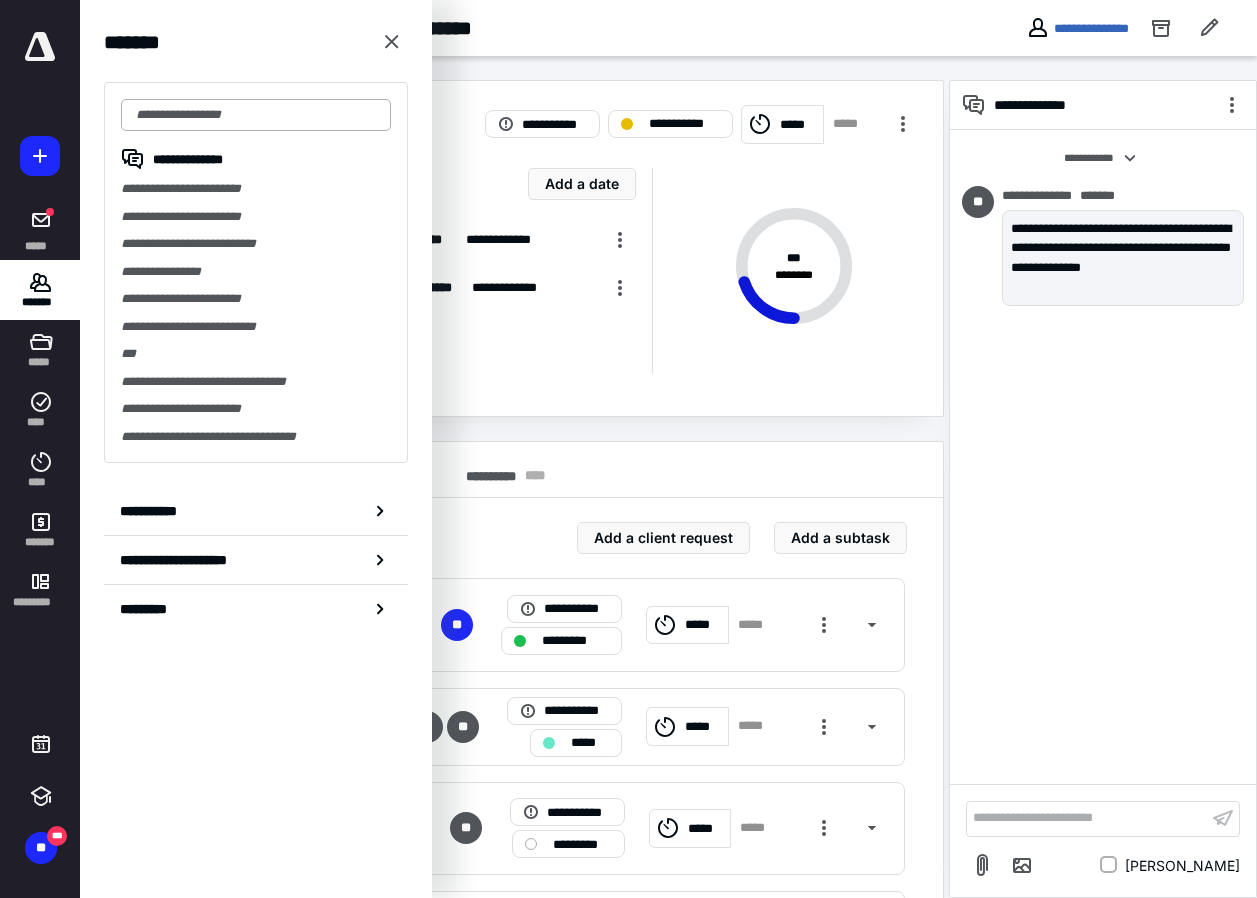 click at bounding box center [256, 115] 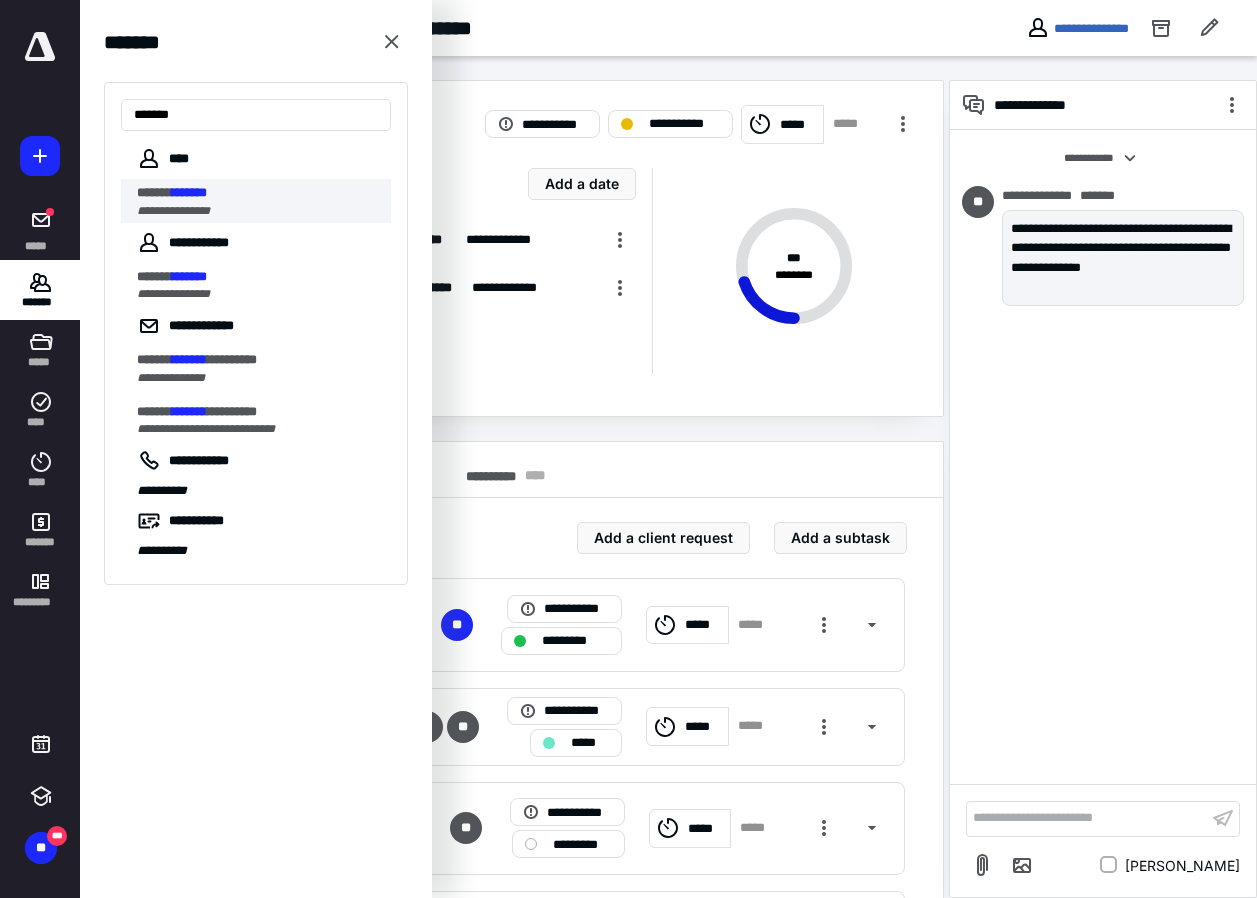 type on "*******" 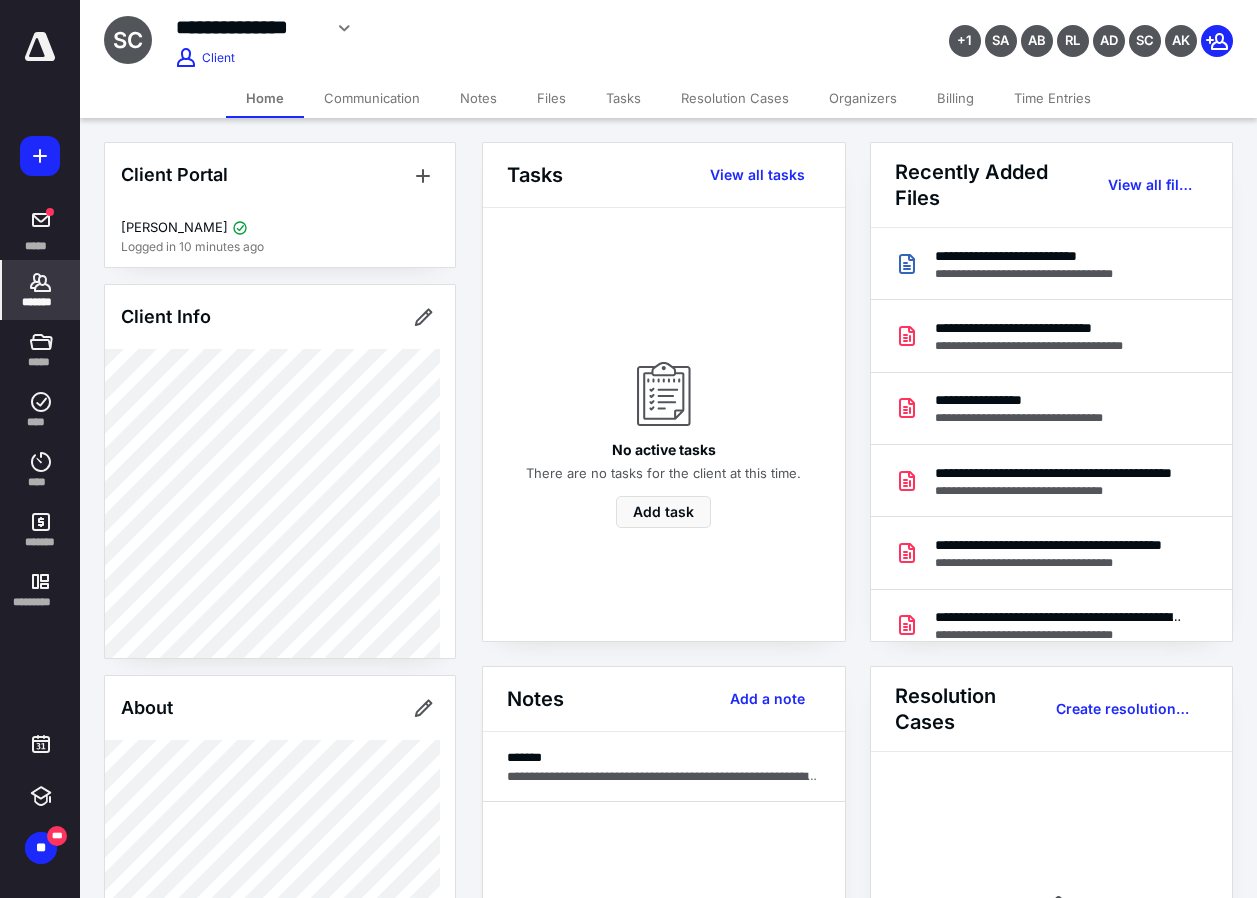 click on "Billing" at bounding box center [955, 98] 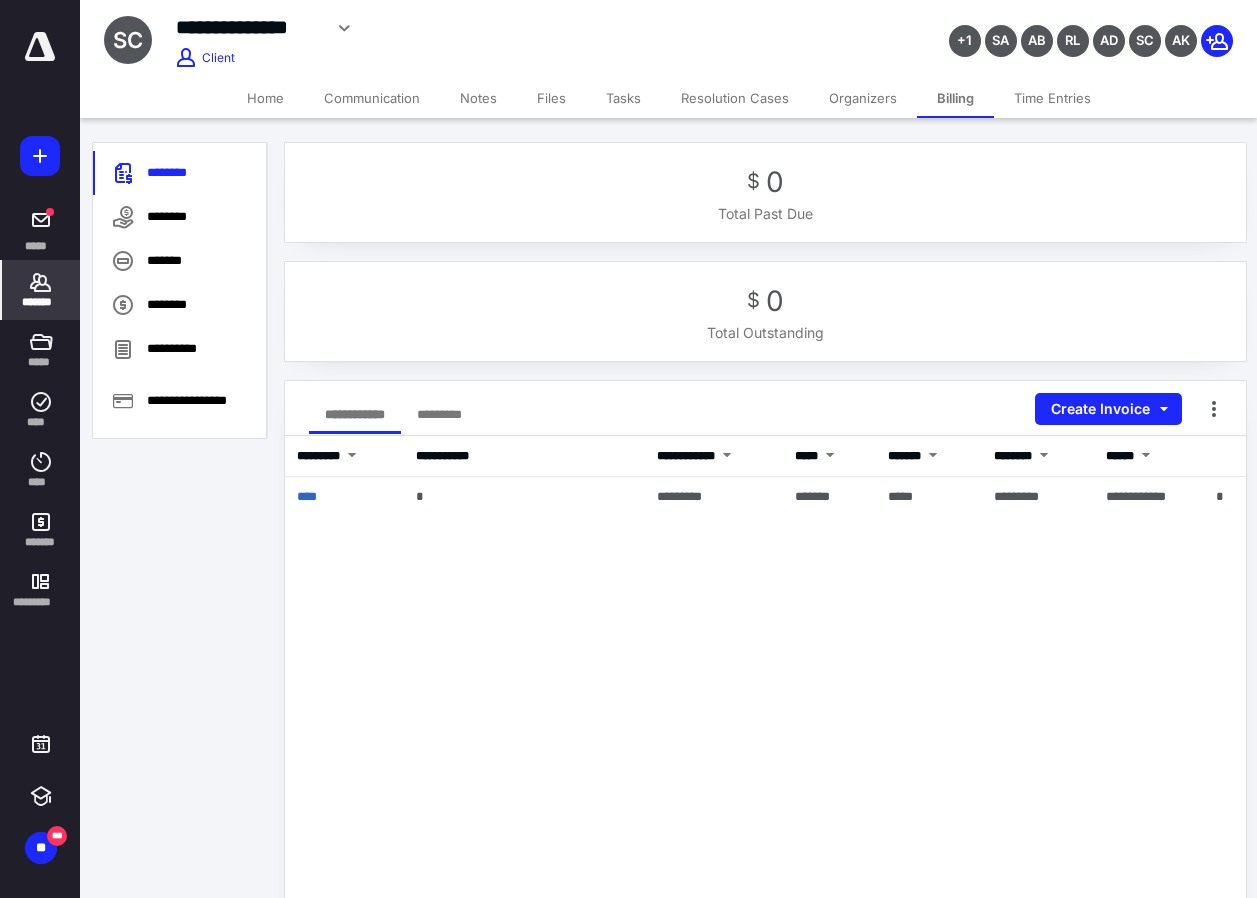 click on "*******" at bounding box center (41, 302) 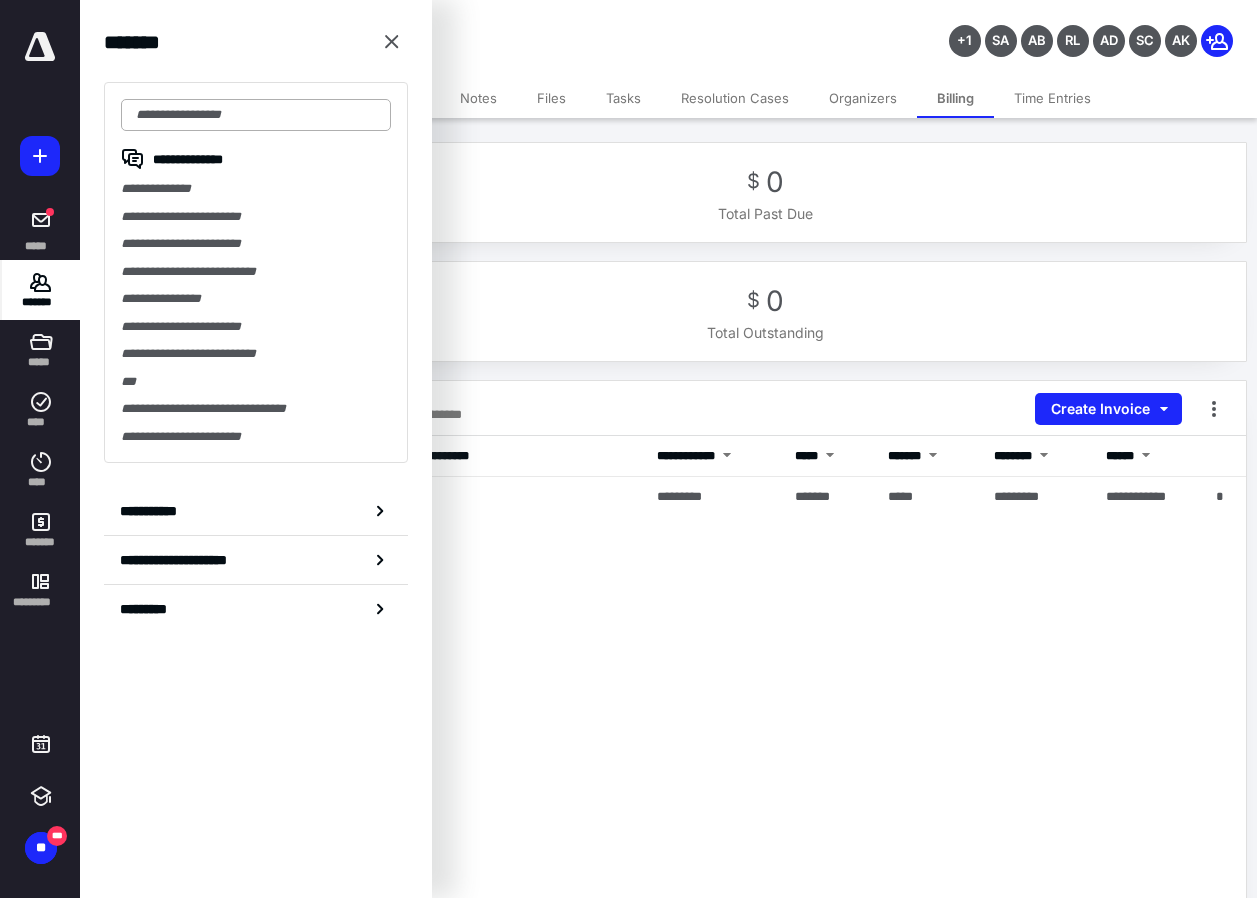click at bounding box center [256, 115] 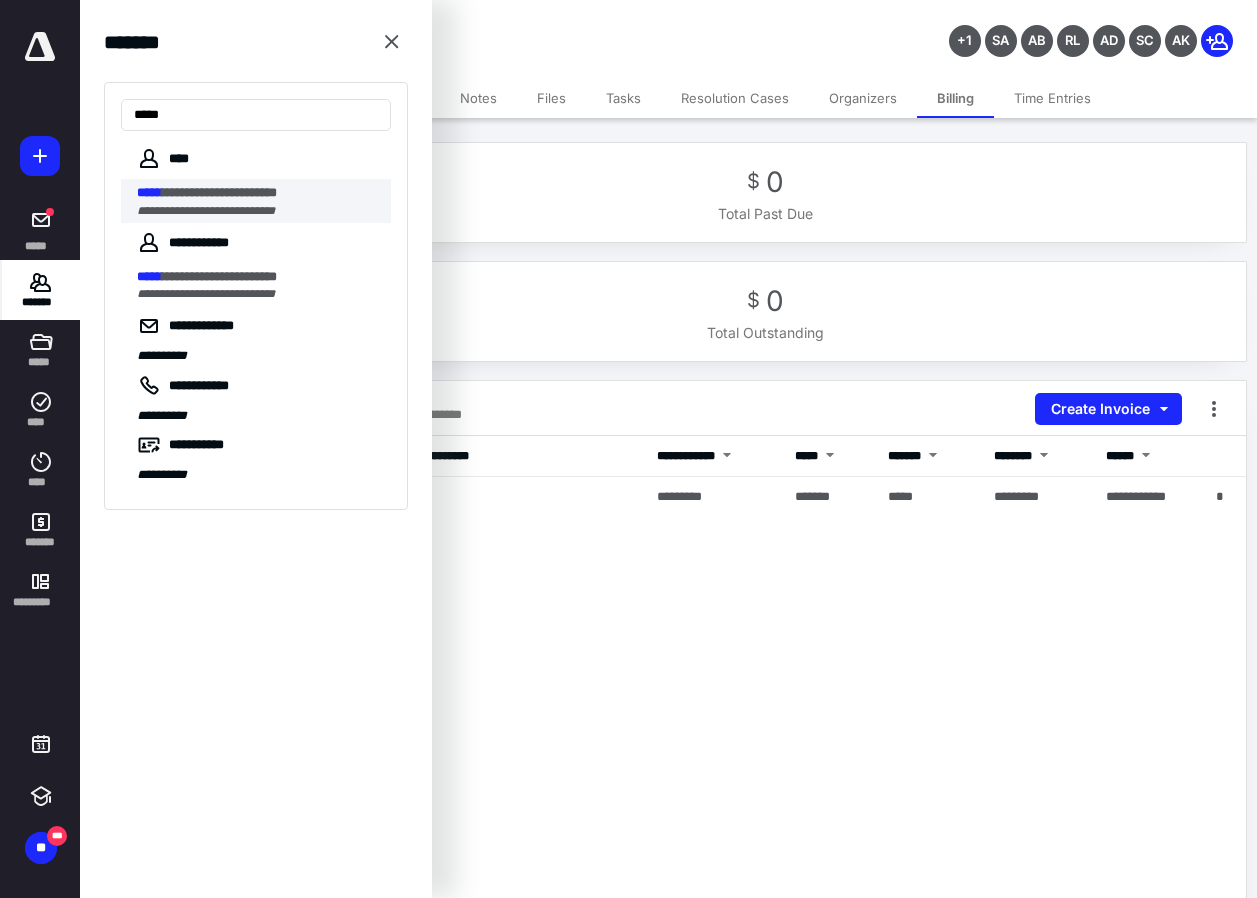 type on "*****" 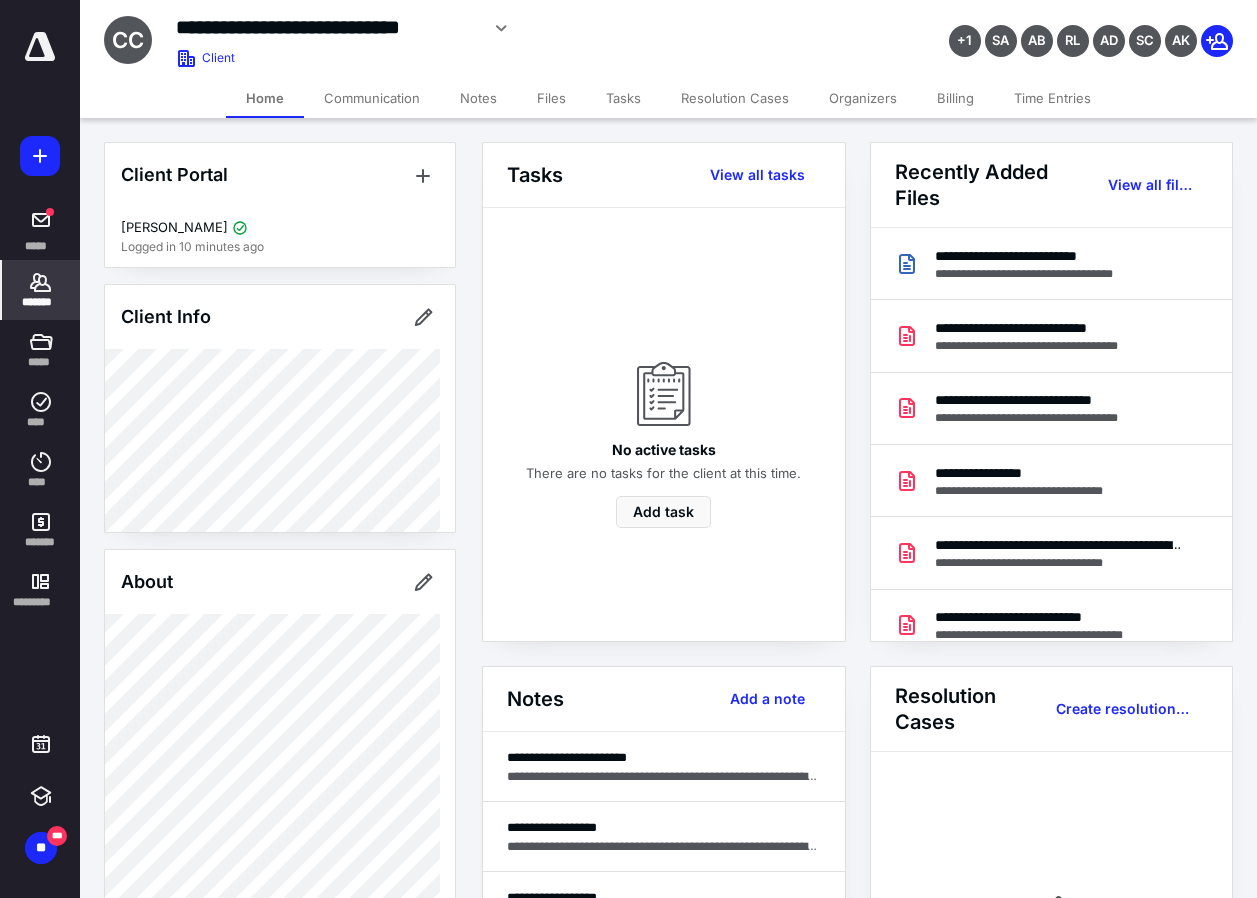 click on "Billing" at bounding box center (955, 98) 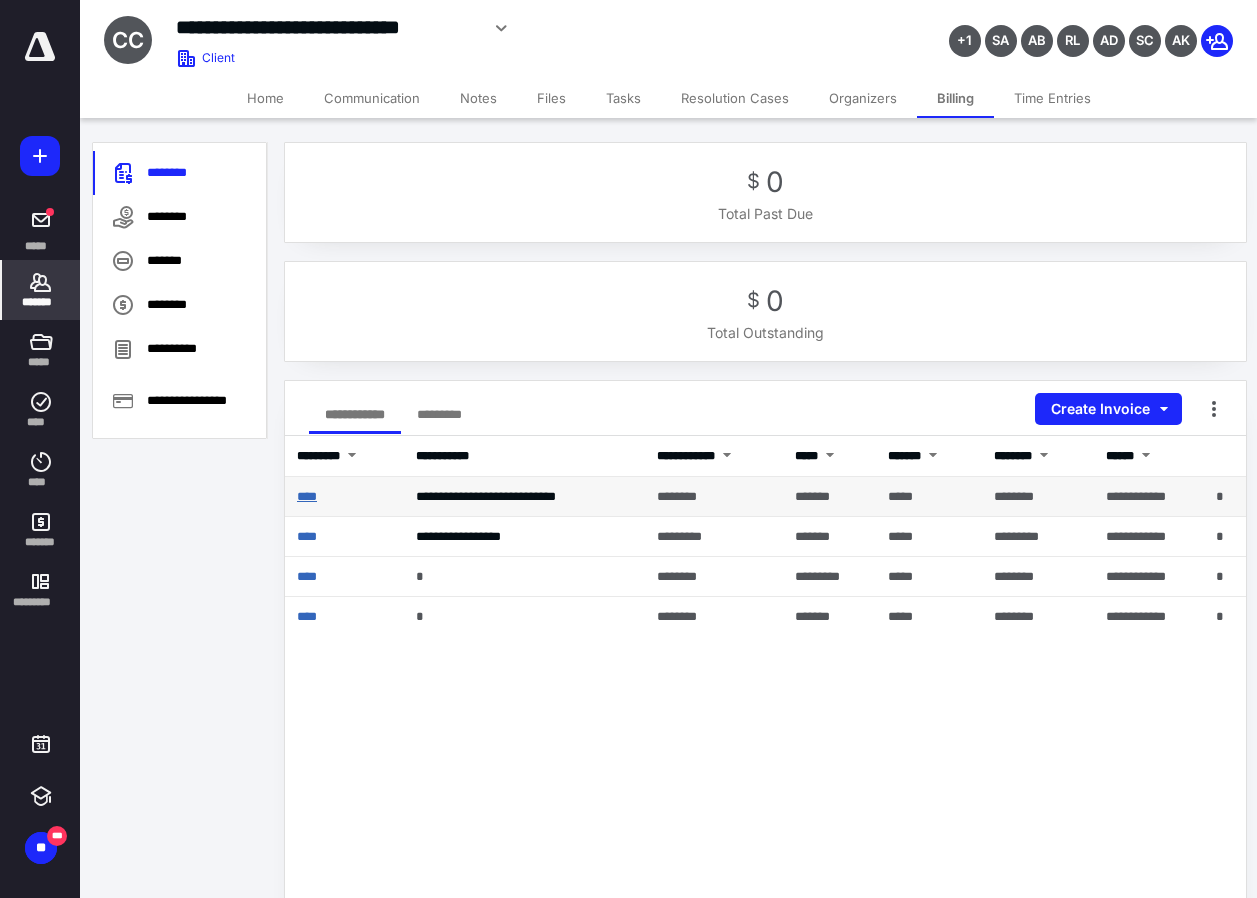 click on "****" at bounding box center (307, 496) 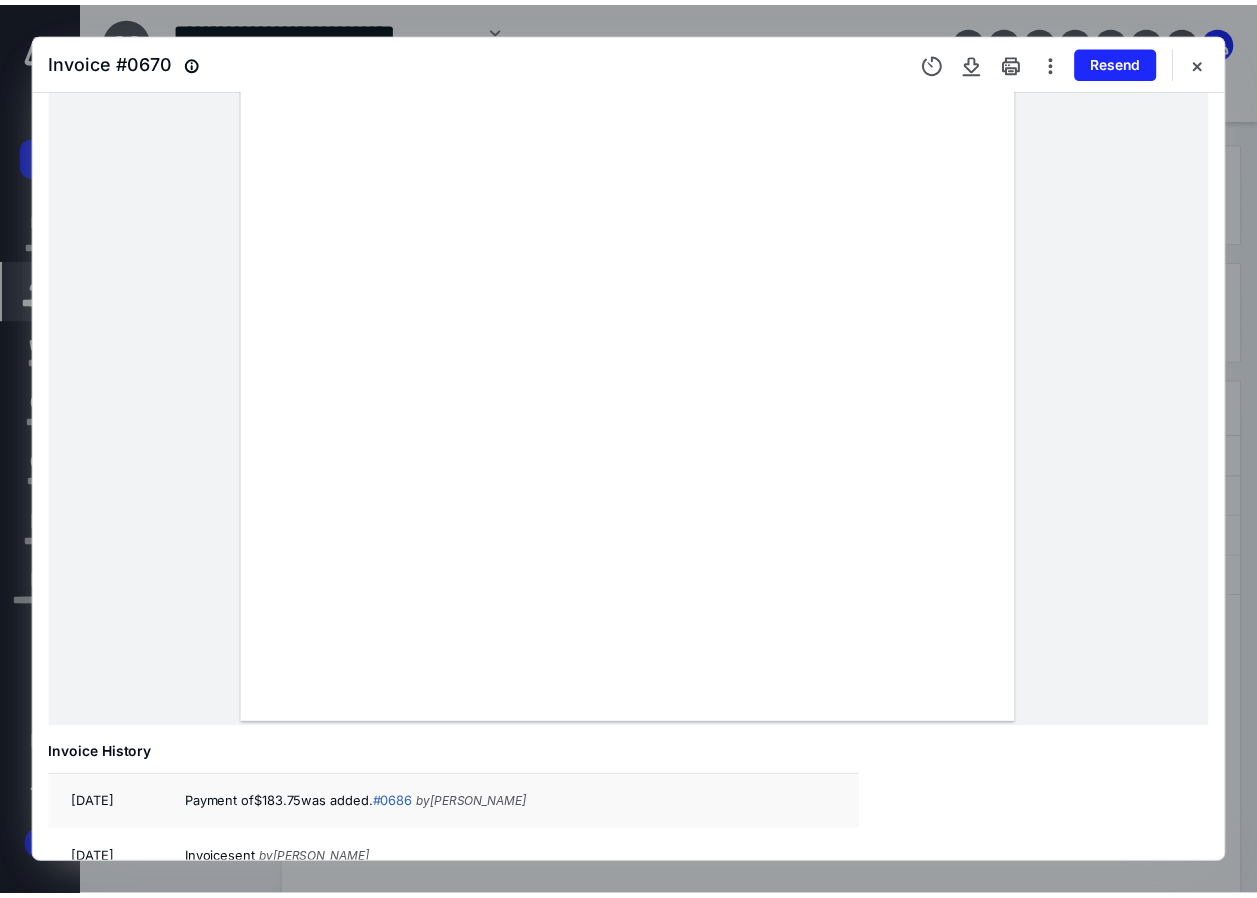 scroll, scrollTop: 0, scrollLeft: 0, axis: both 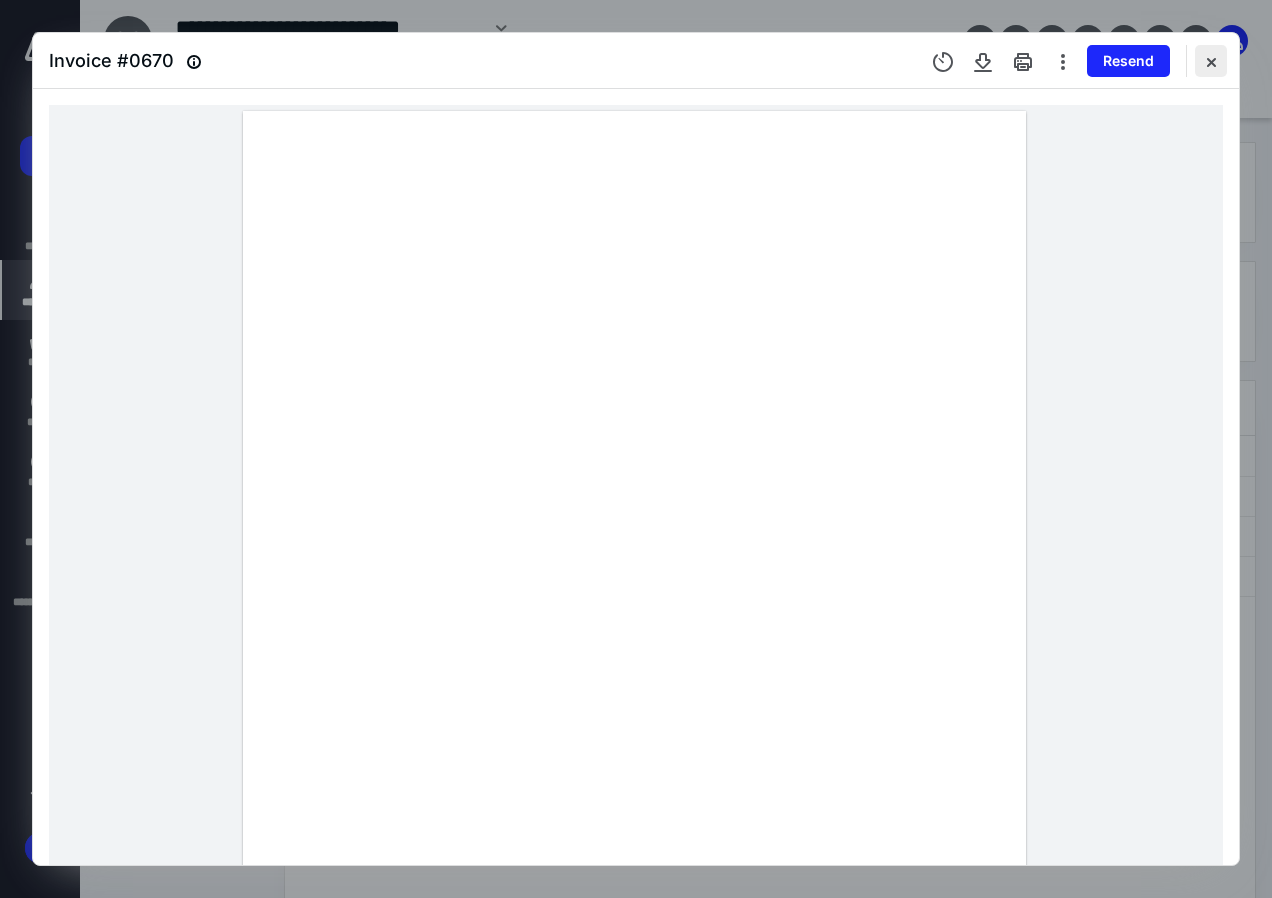 click at bounding box center [1211, 61] 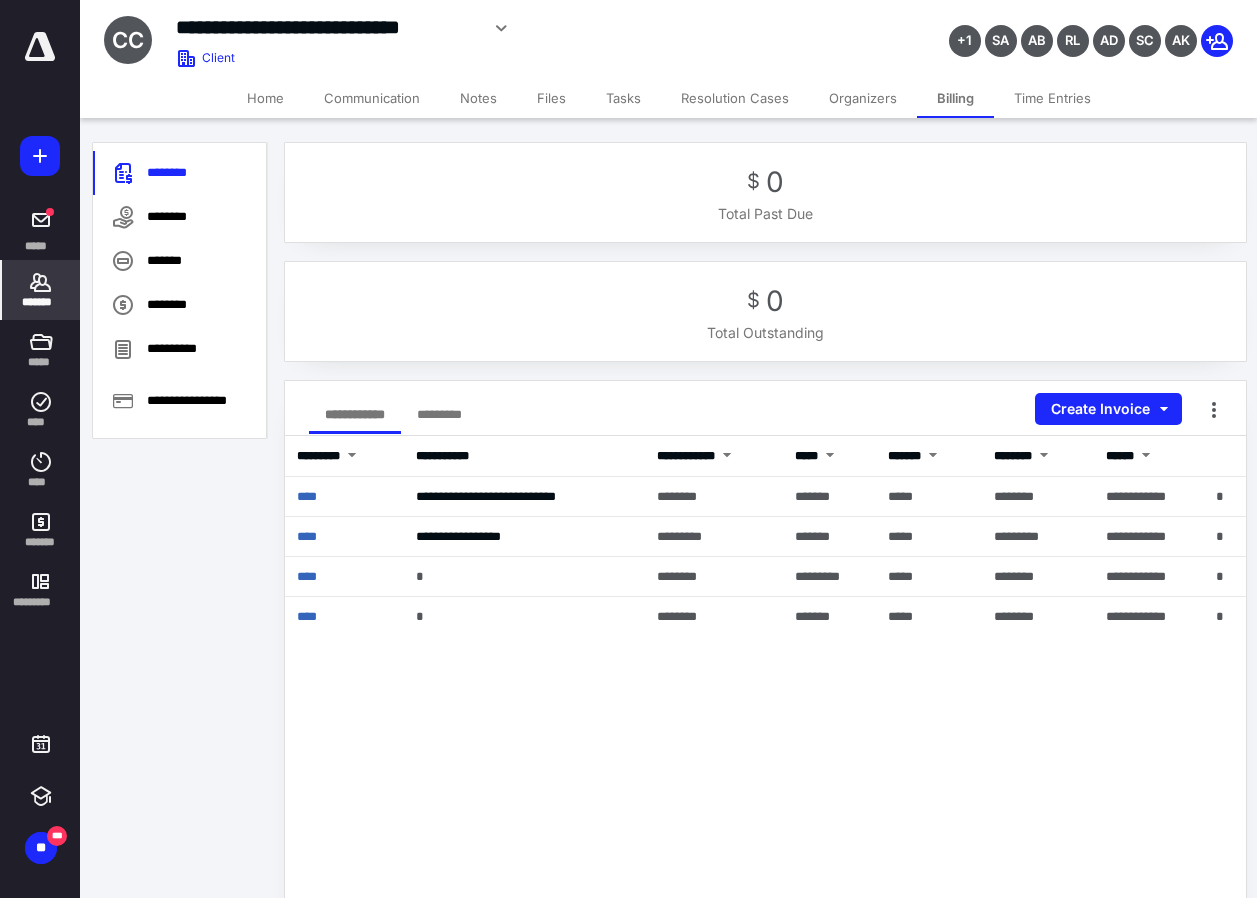 click 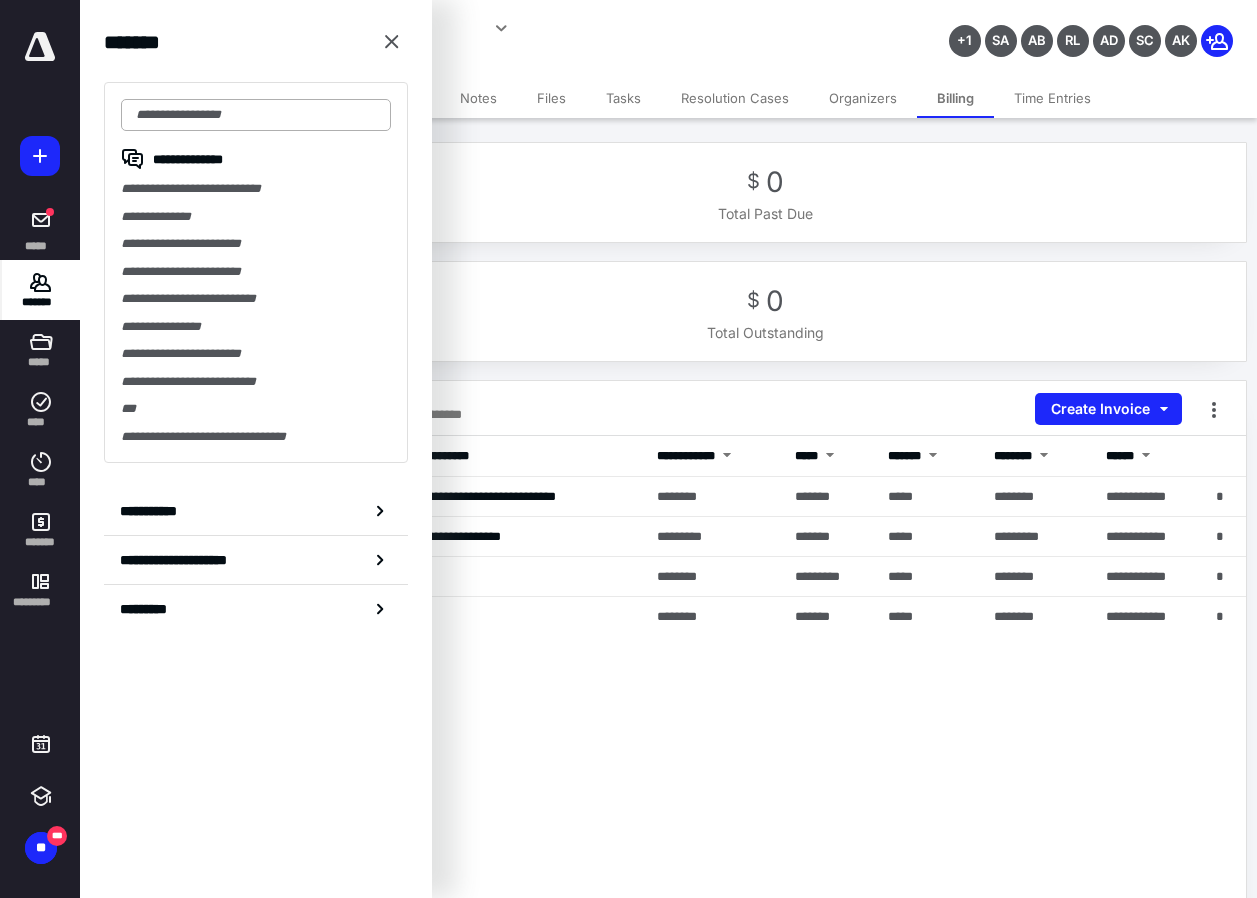 click at bounding box center (256, 115) 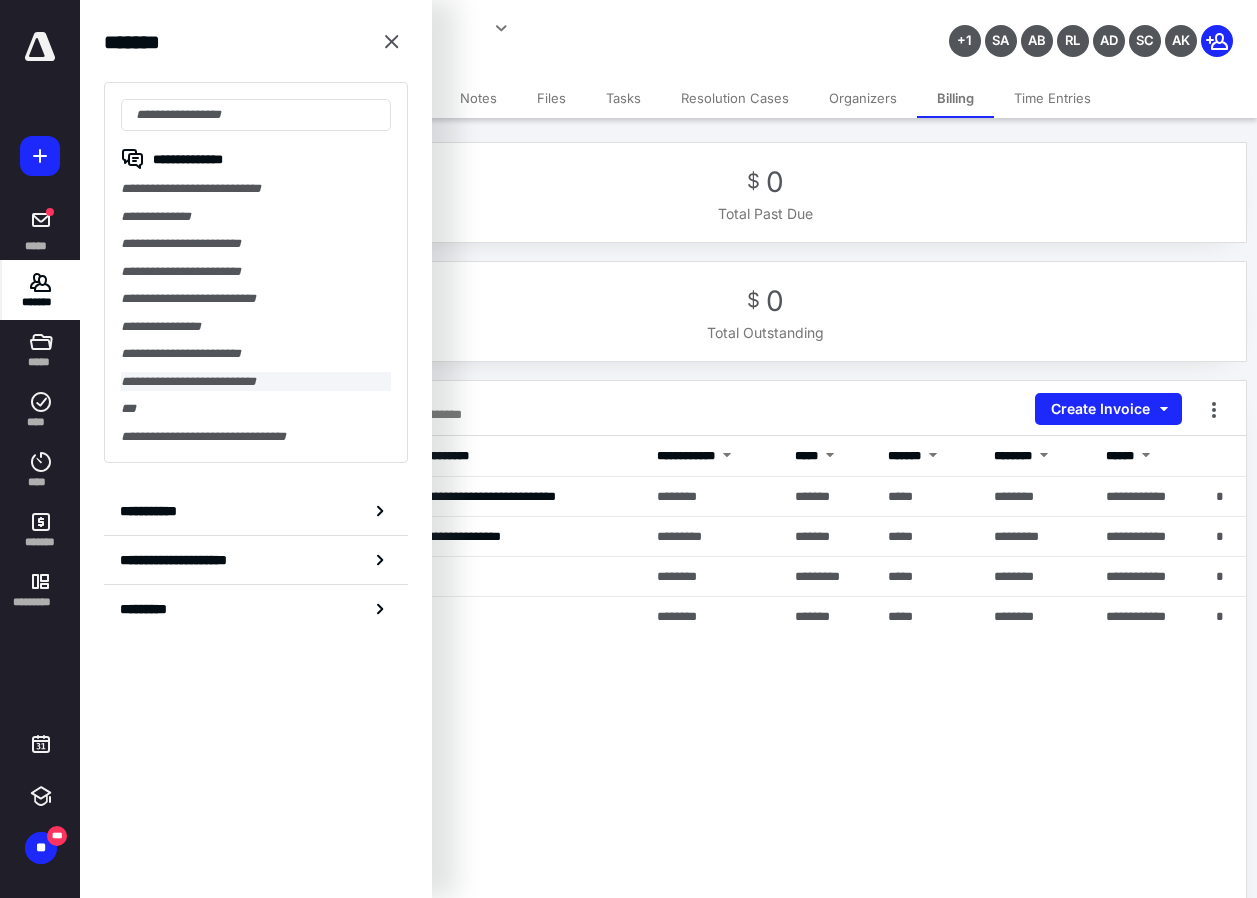 click on "**********" at bounding box center (256, 382) 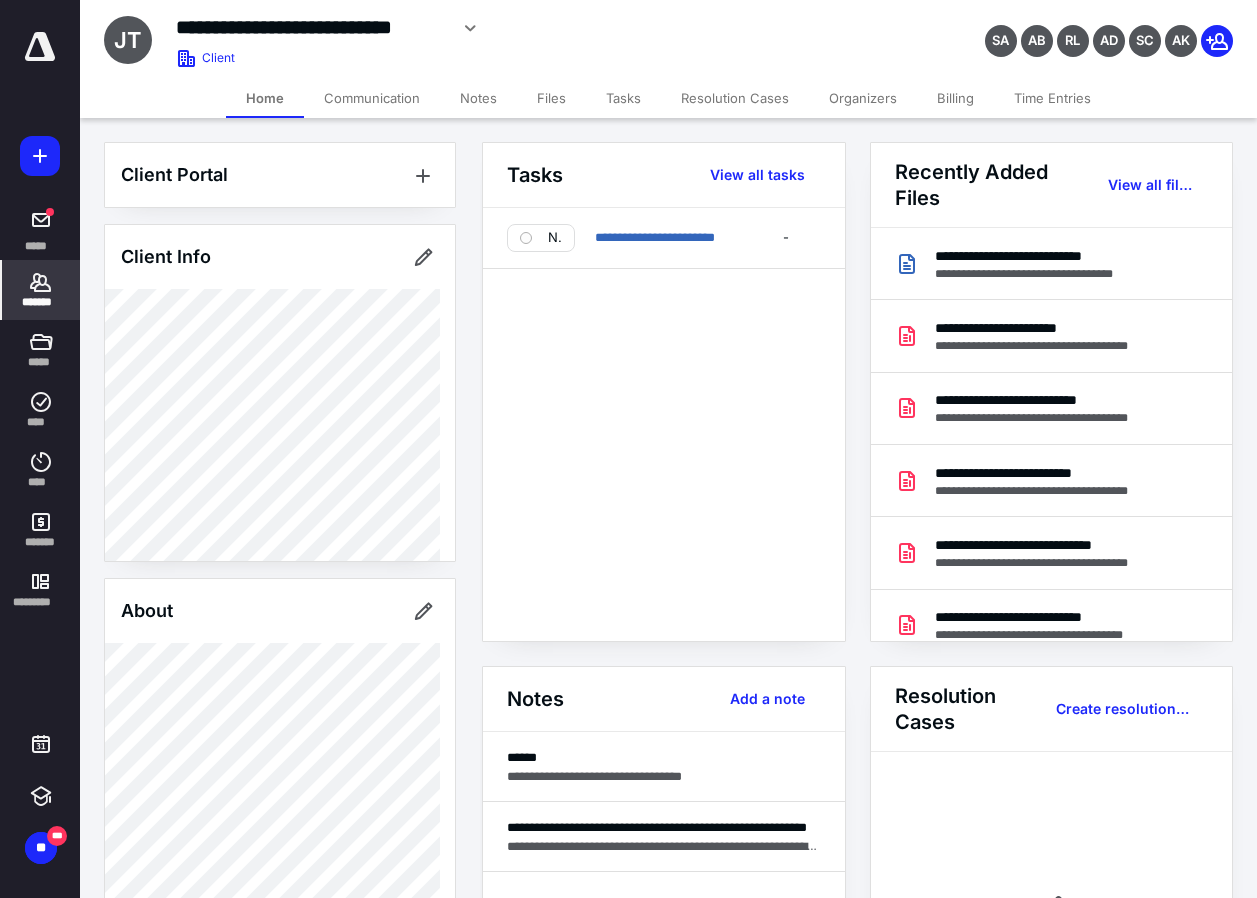 click on "Files" at bounding box center (551, 98) 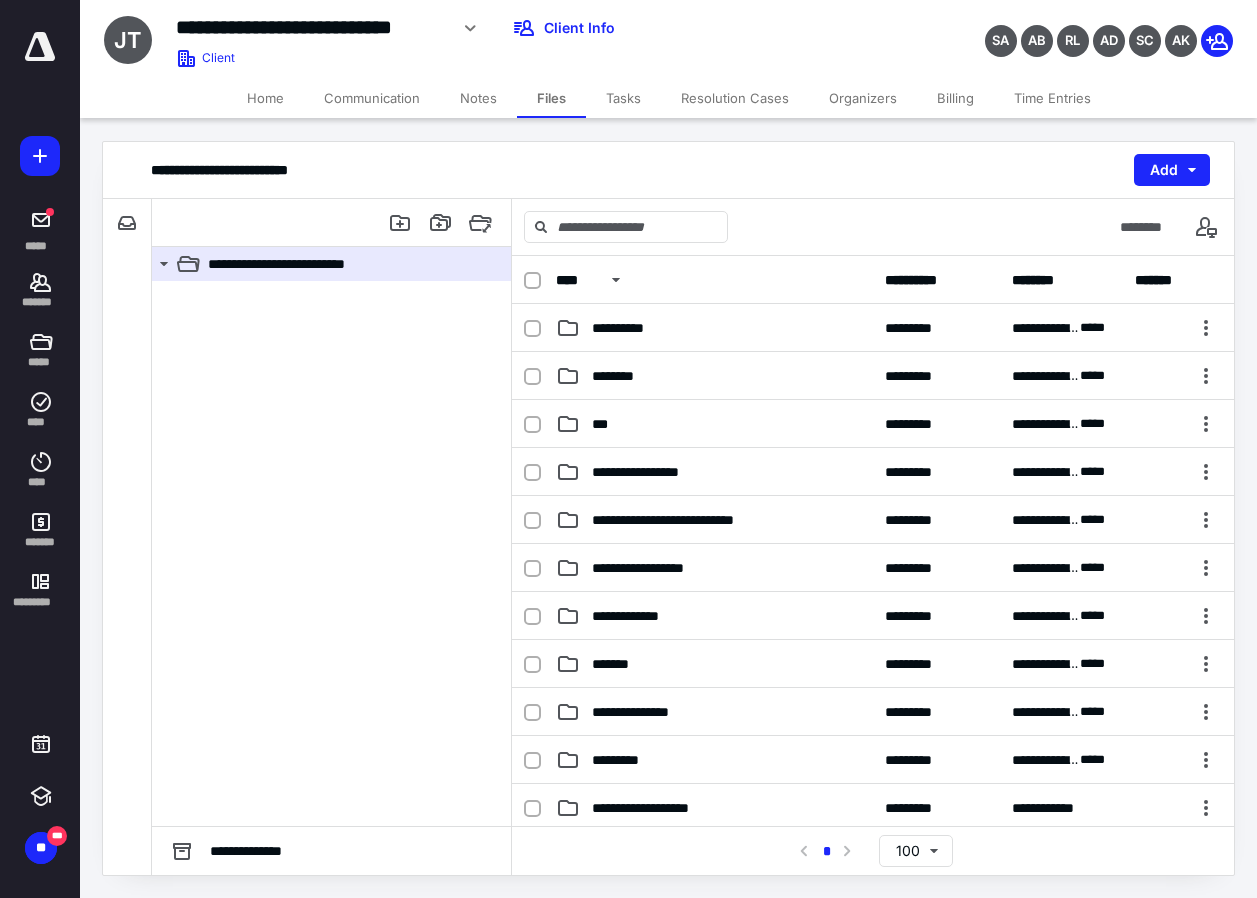 scroll, scrollTop: 546, scrollLeft: 0, axis: vertical 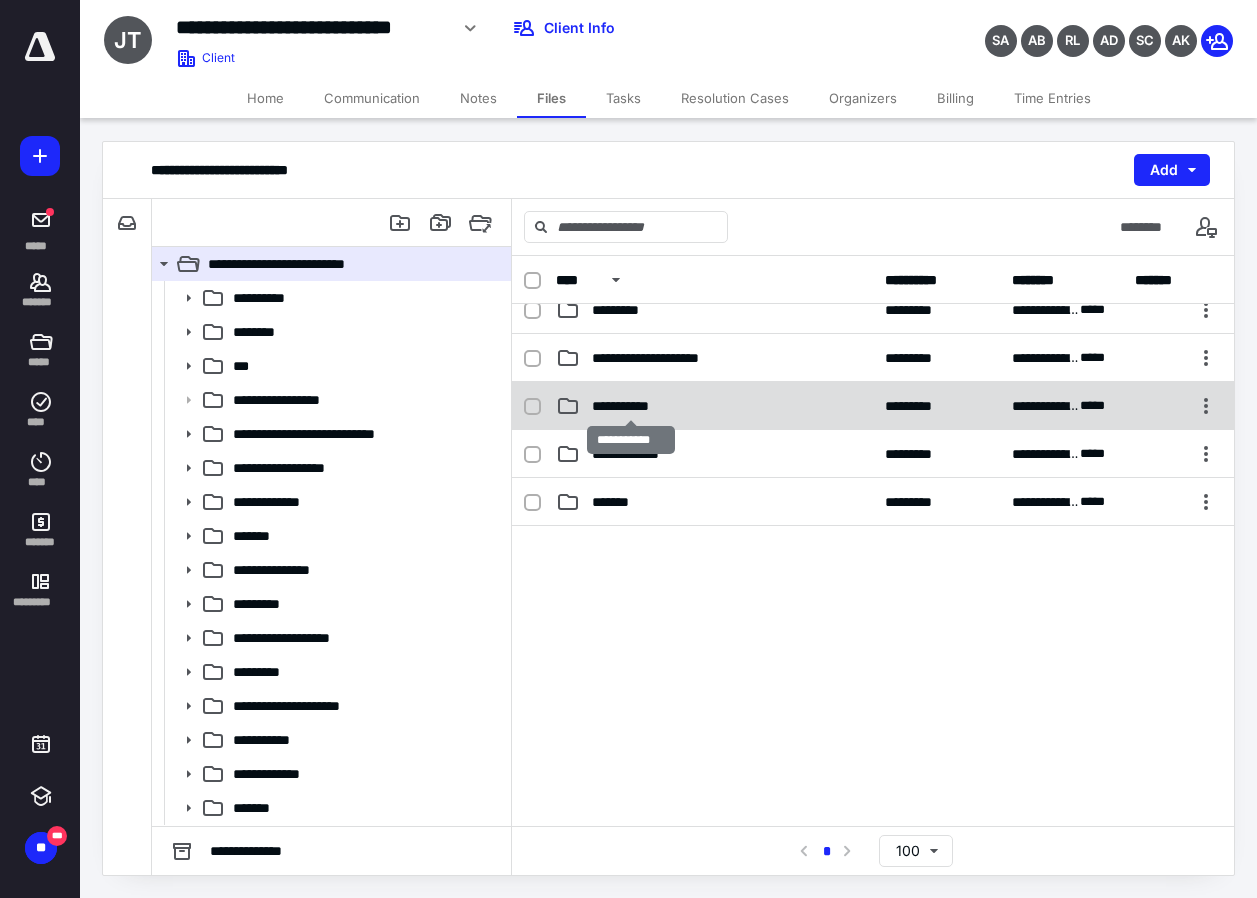 click on "**********" at bounding box center (631, 406) 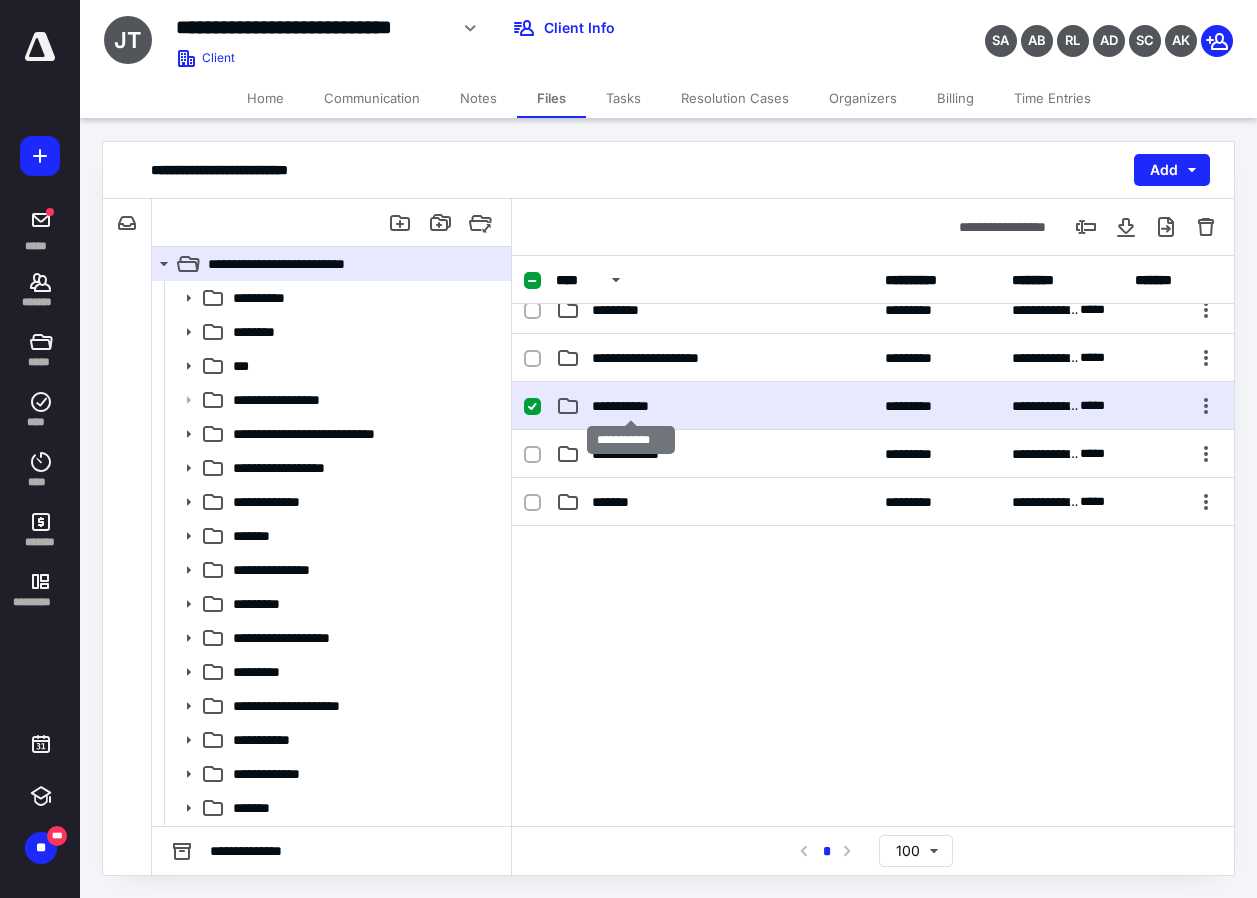 click on "**********" at bounding box center (631, 406) 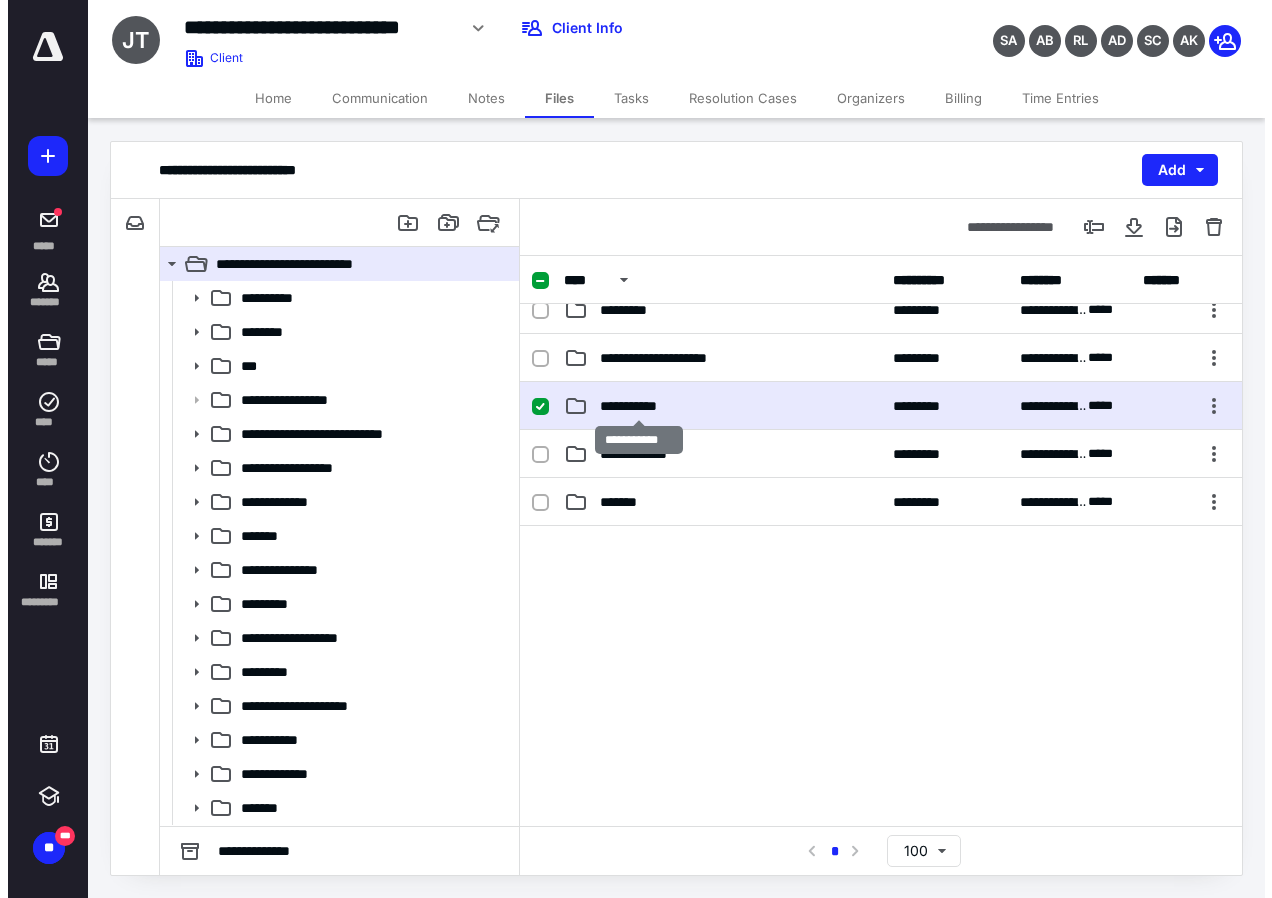 scroll, scrollTop: 0, scrollLeft: 0, axis: both 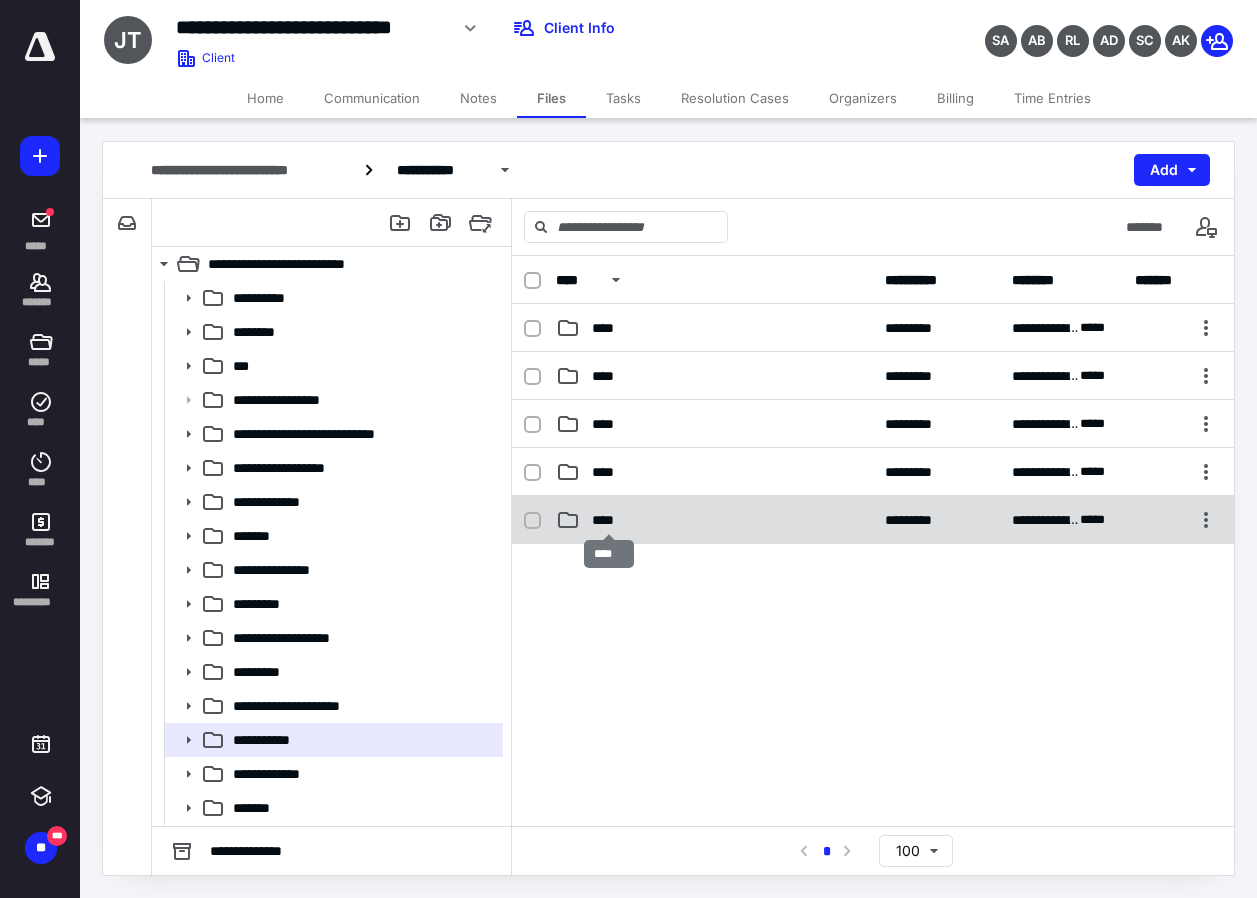 click on "****" at bounding box center (609, 520) 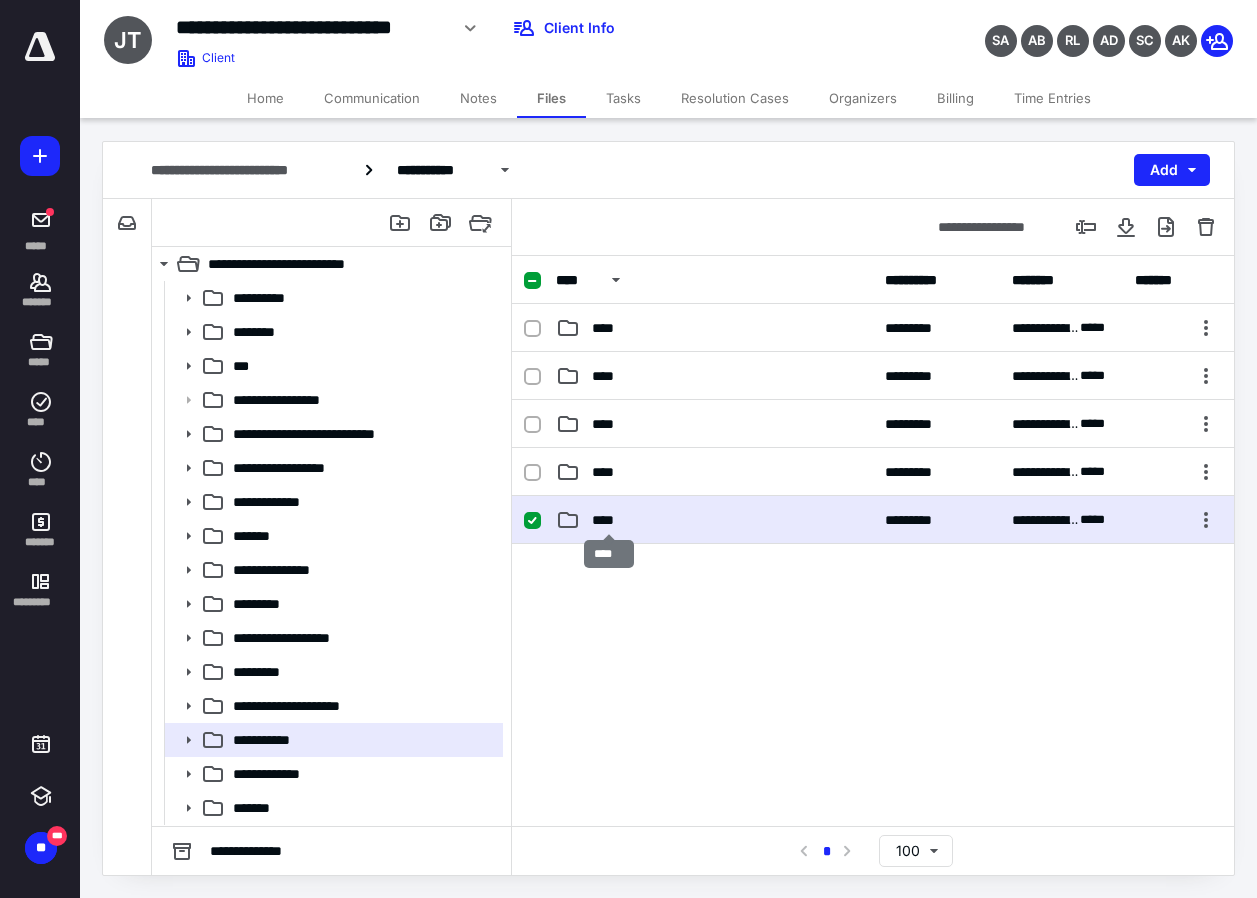 click on "****" at bounding box center (609, 520) 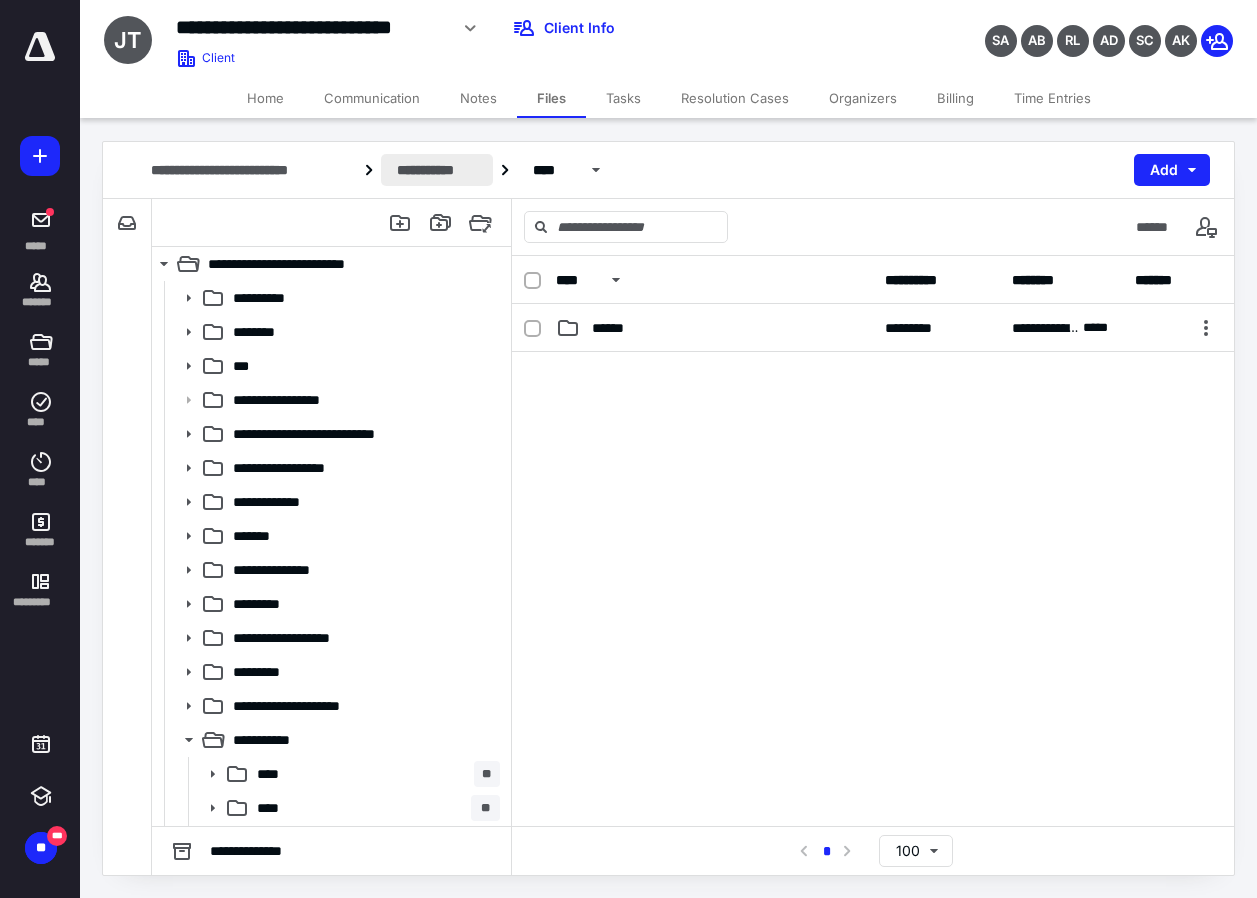 click on "**********" at bounding box center (437, 170) 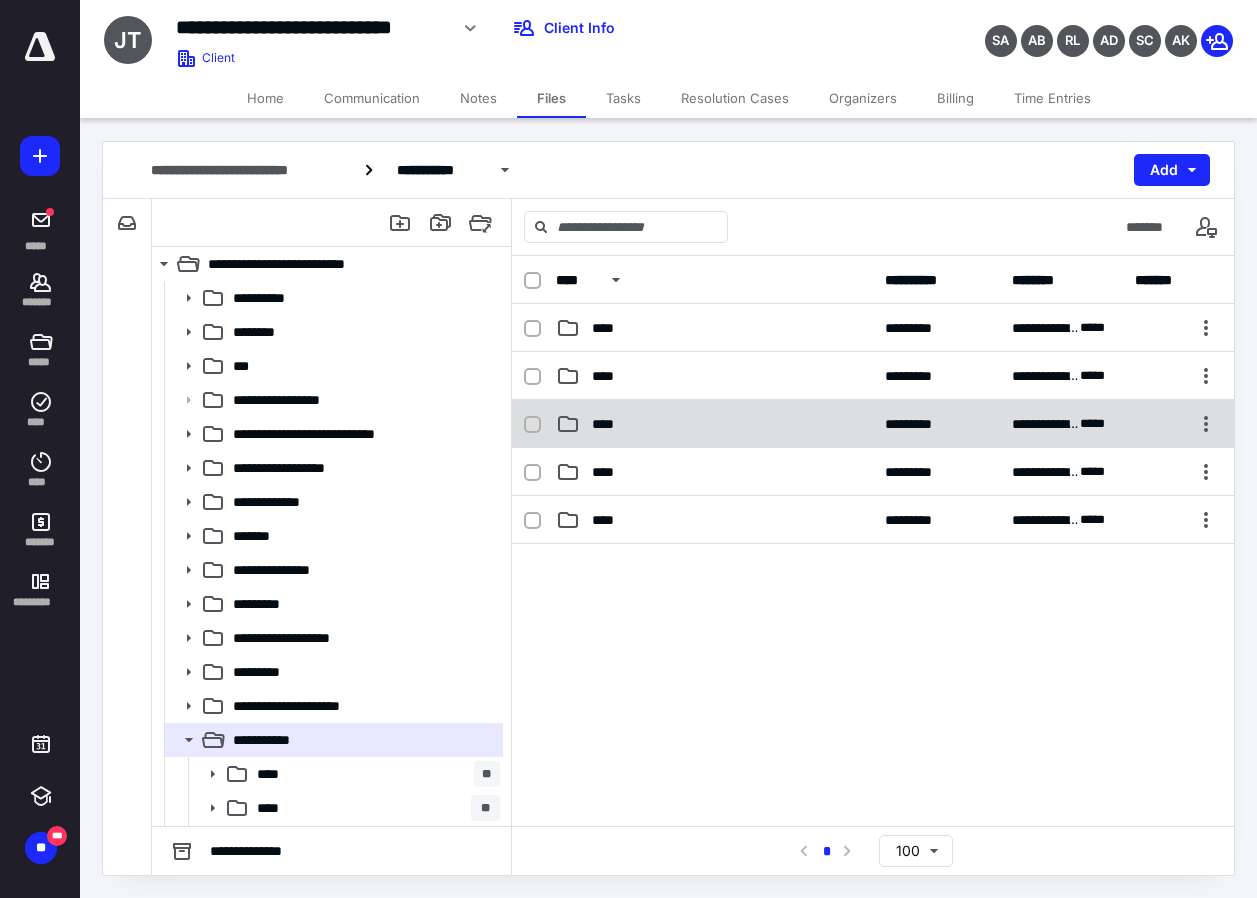 click on "****" at bounding box center [609, 424] 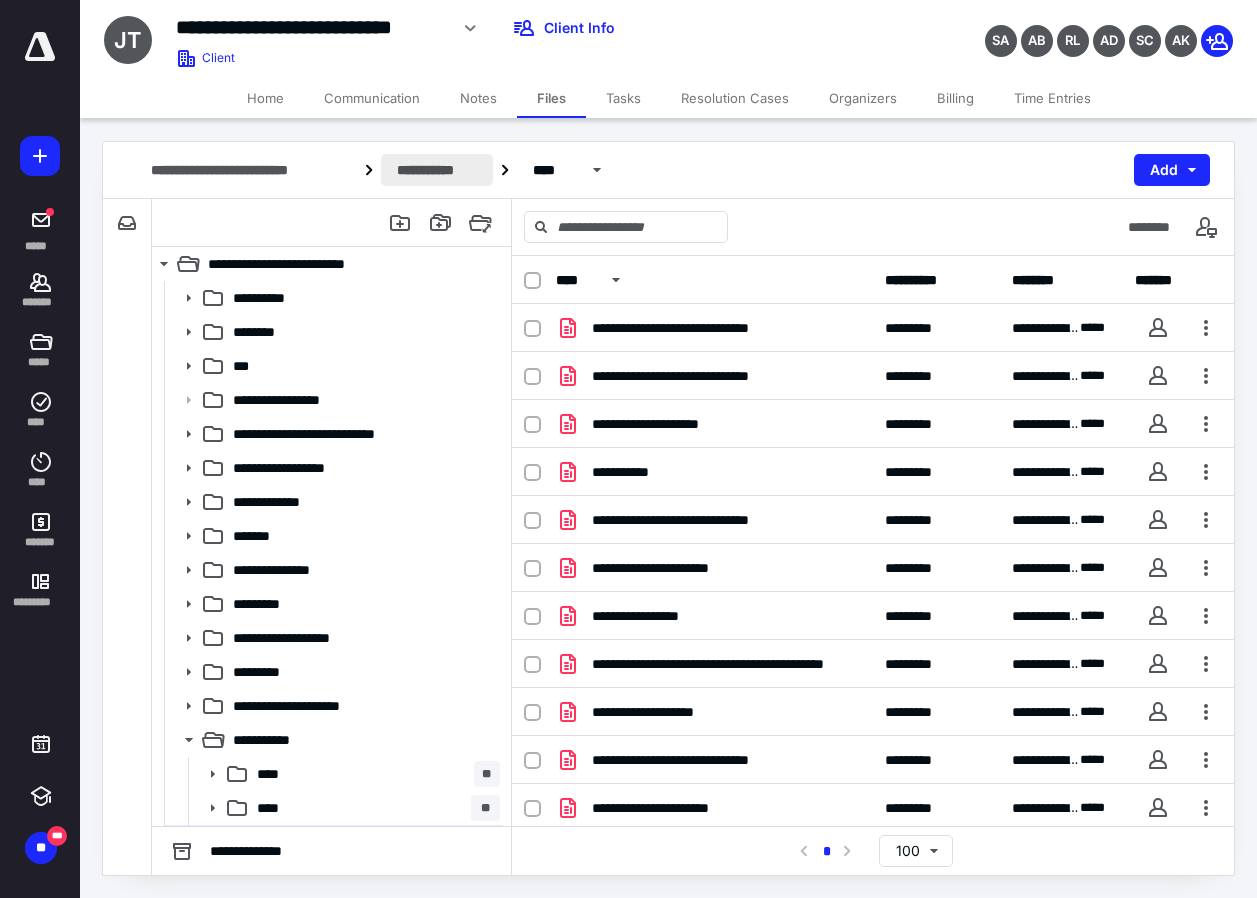 click on "**********" at bounding box center (437, 170) 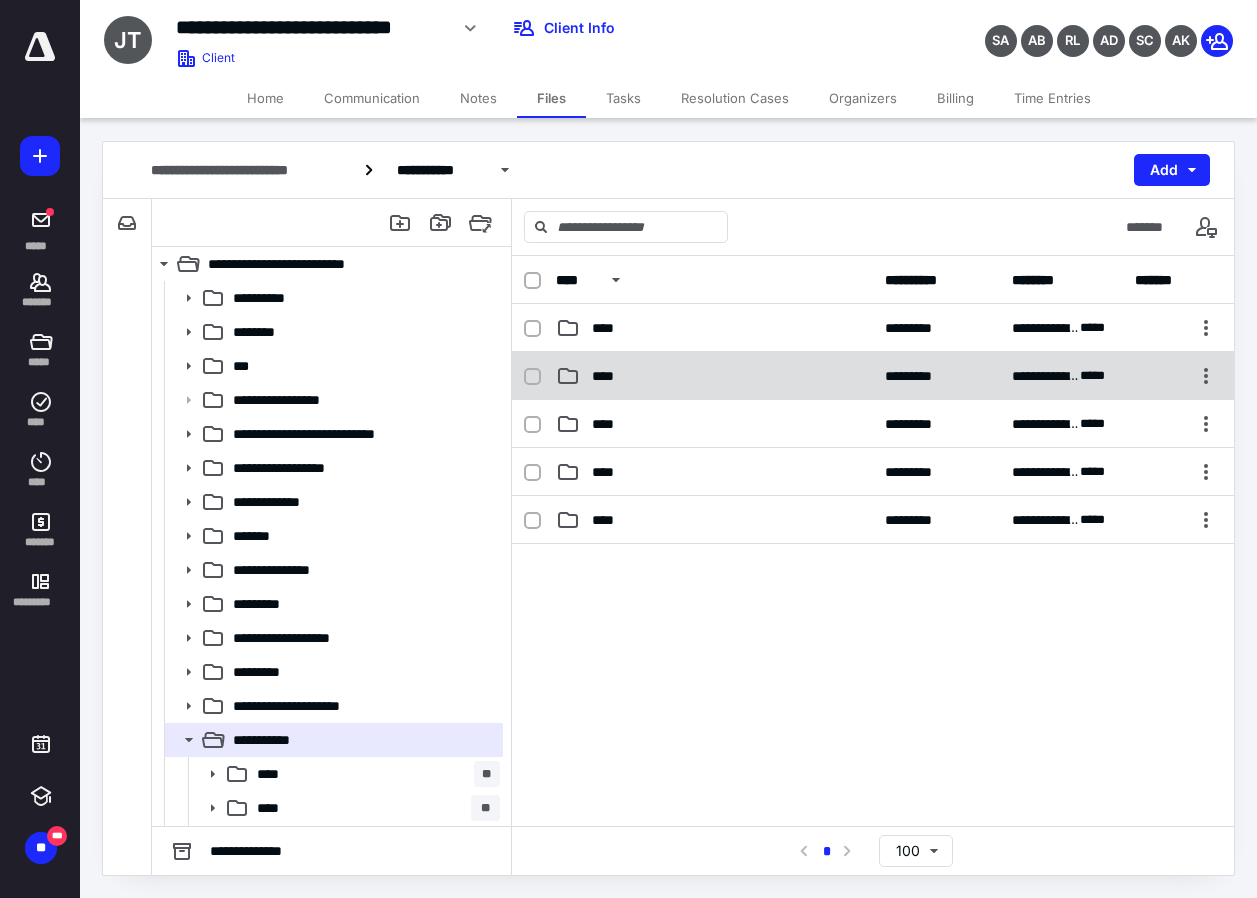 click on "****" at bounding box center [714, 376] 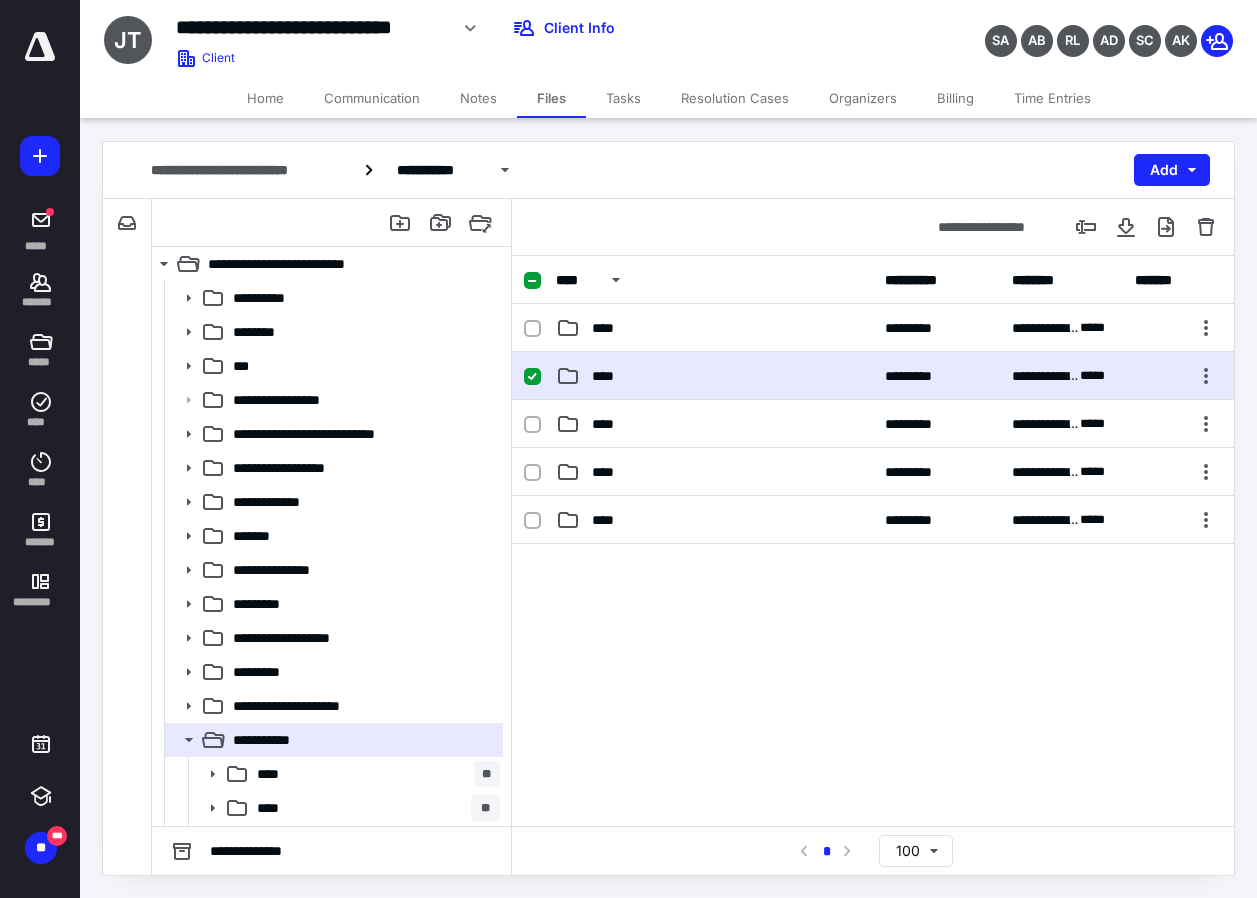 click on "****" at bounding box center (714, 376) 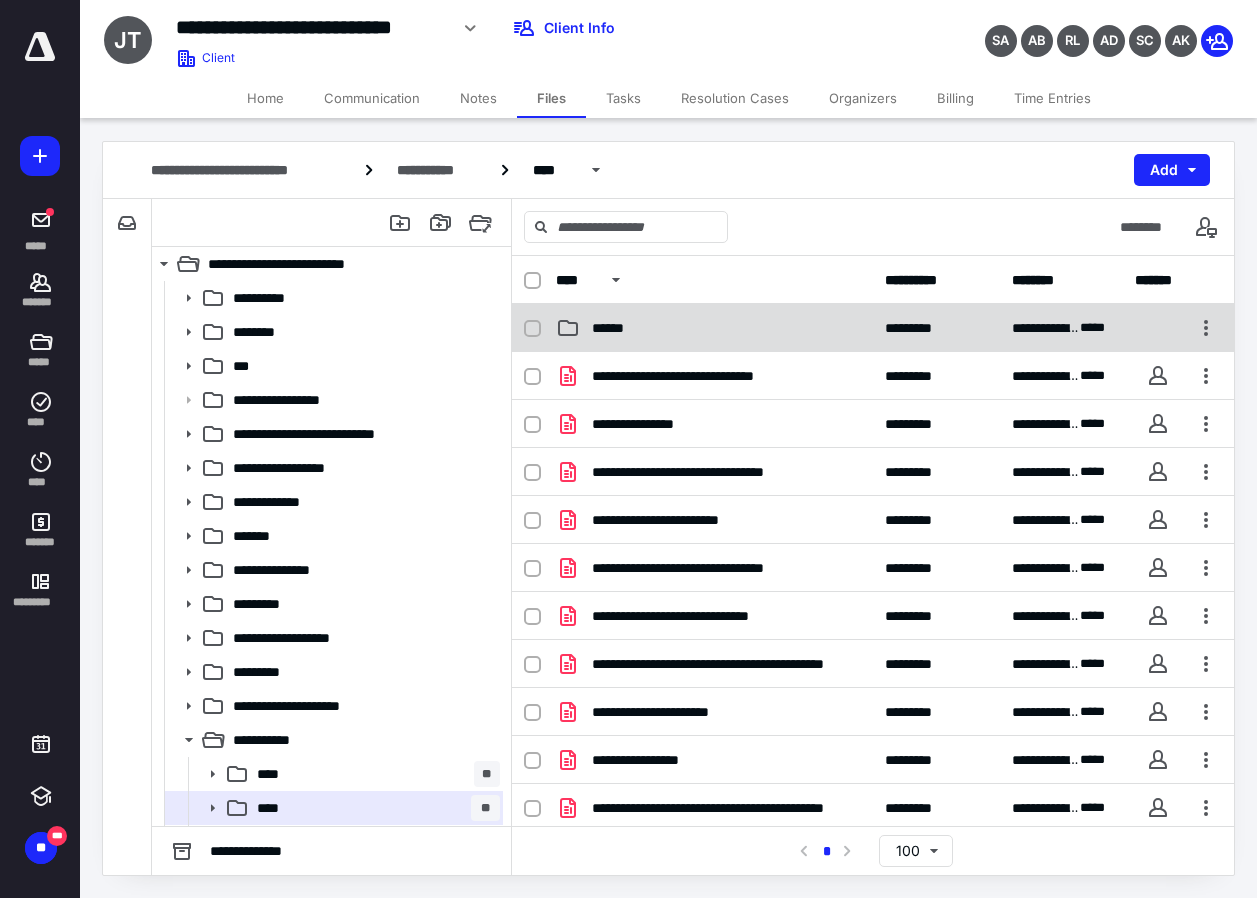 click on "******" at bounding box center (619, 328) 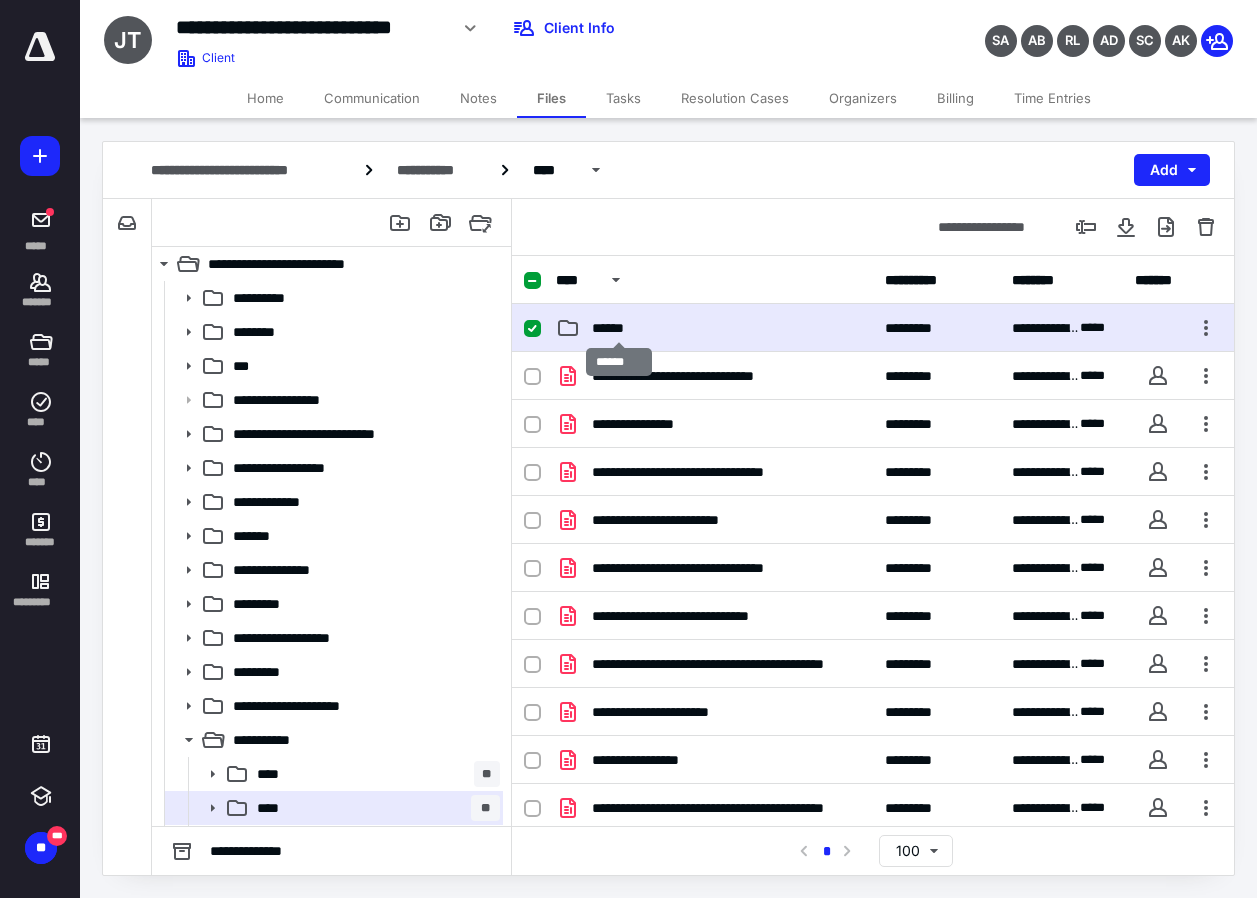 click on "******" at bounding box center (619, 328) 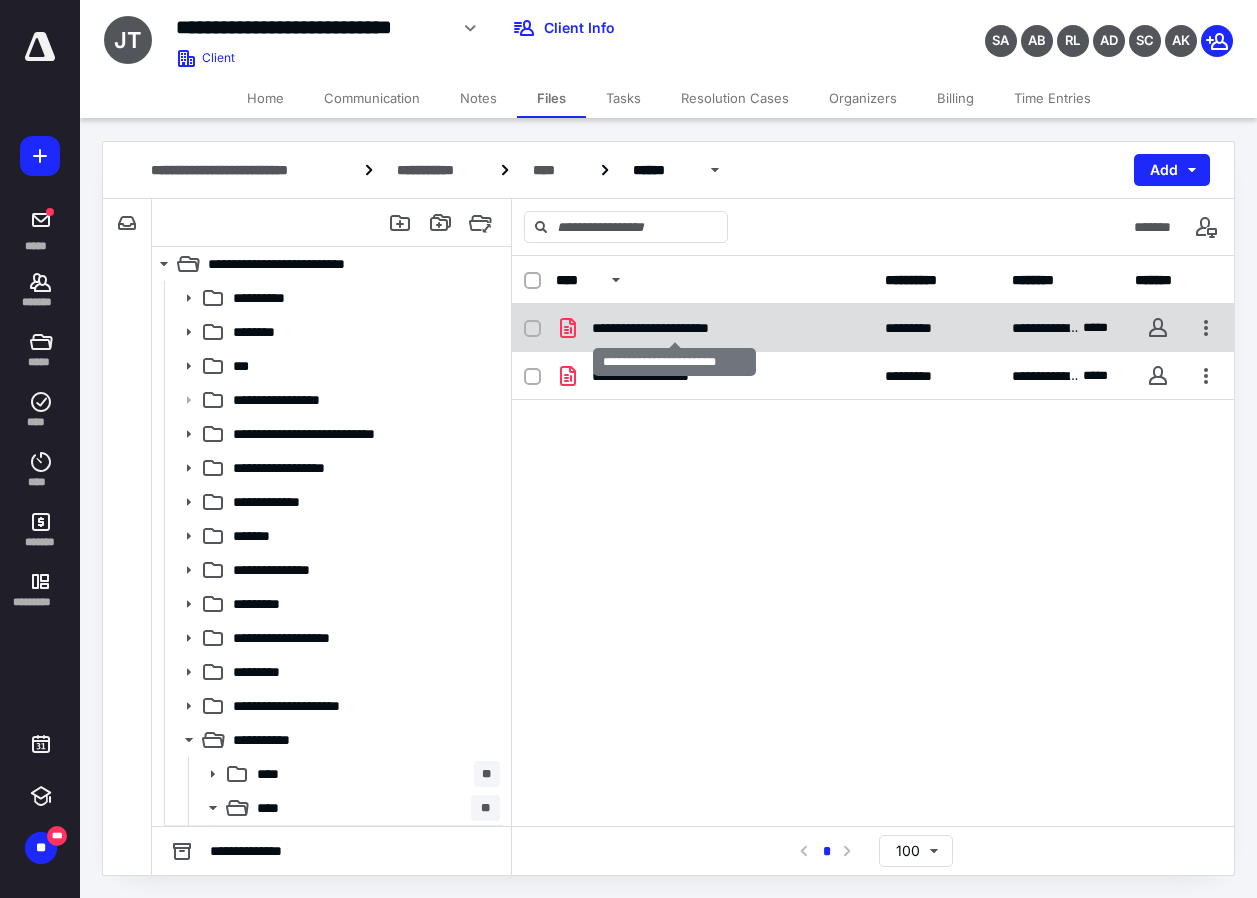 click on "**********" at bounding box center [674, 328] 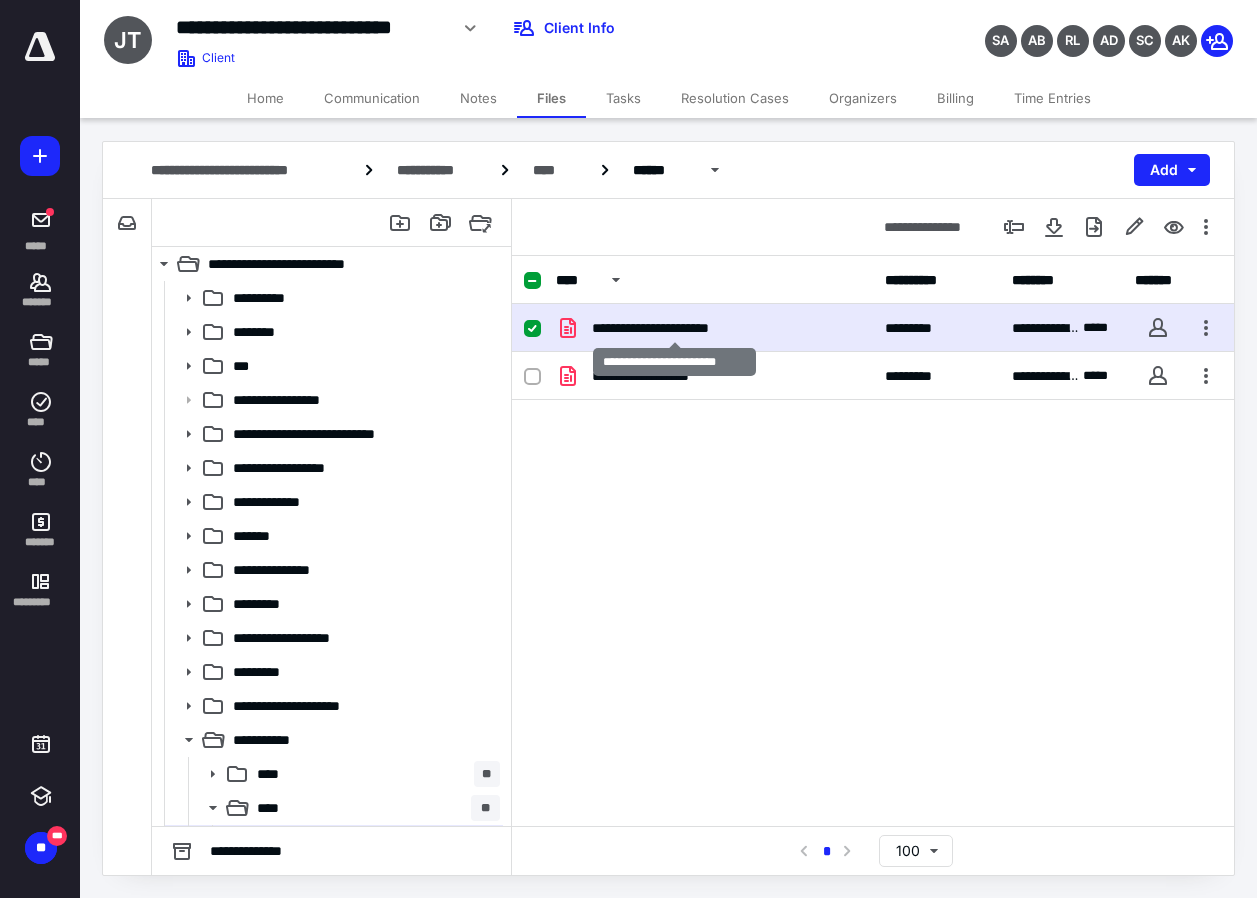 click on "**********" at bounding box center (674, 328) 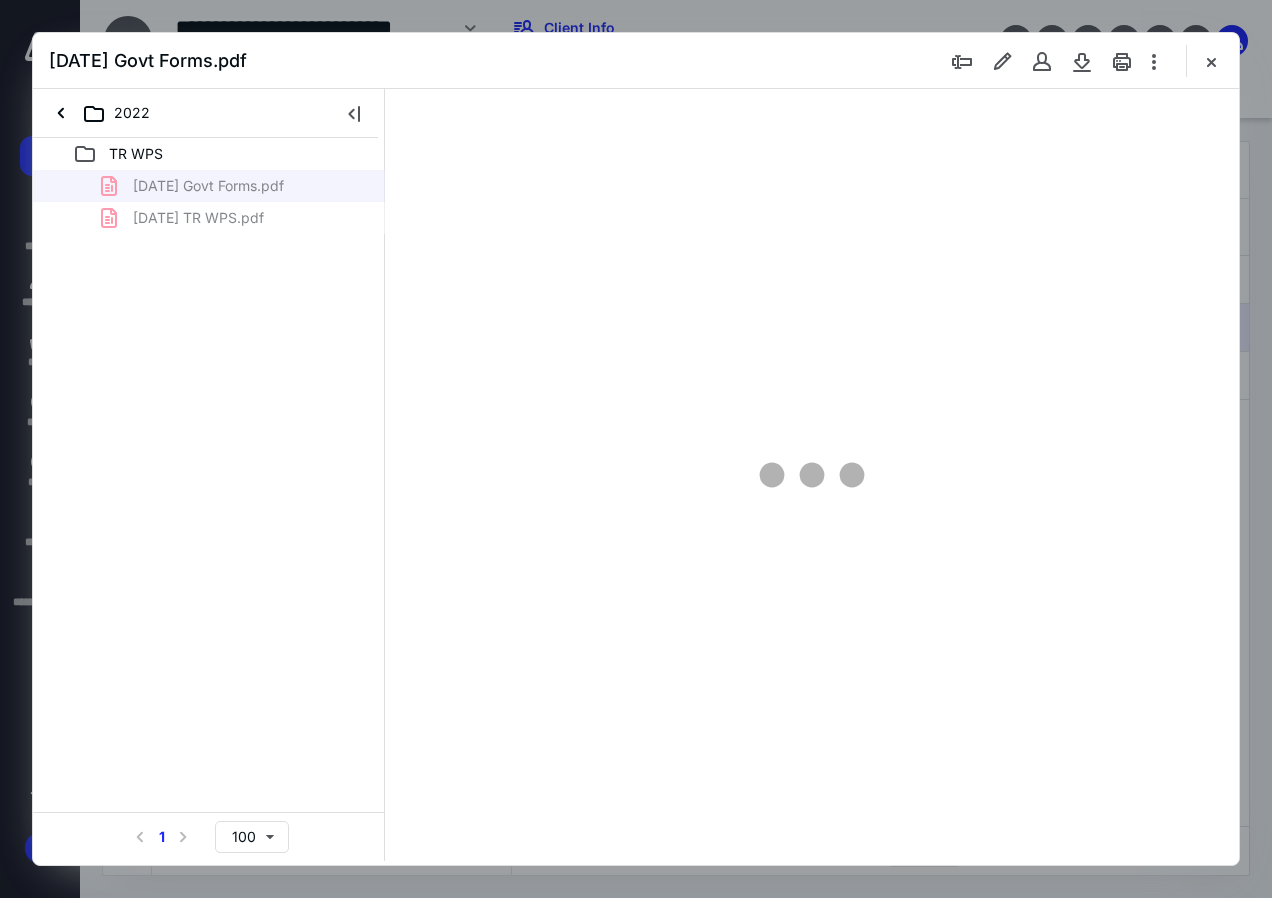 scroll, scrollTop: 0, scrollLeft: 0, axis: both 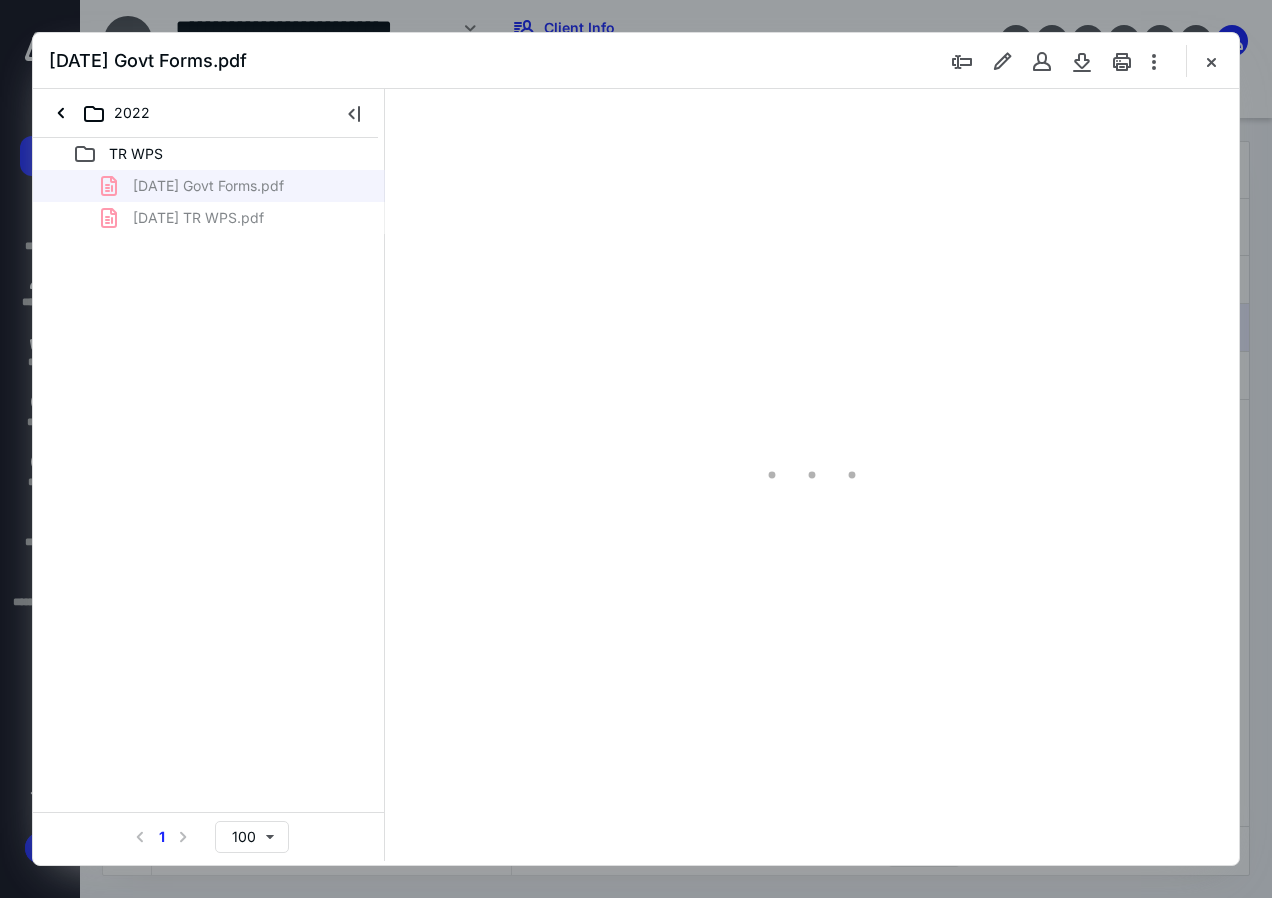 type on "136" 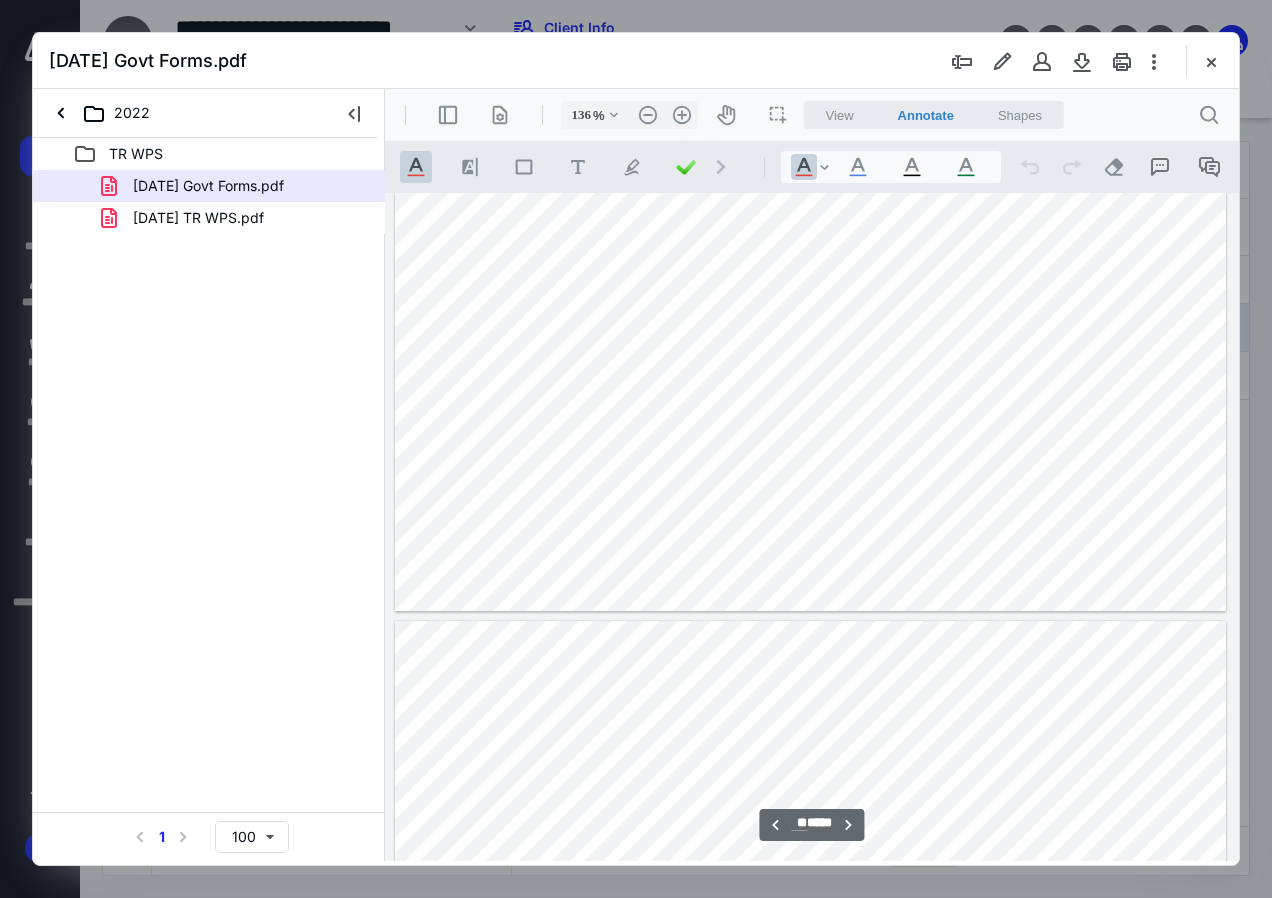 scroll, scrollTop: 13409, scrollLeft: 0, axis: vertical 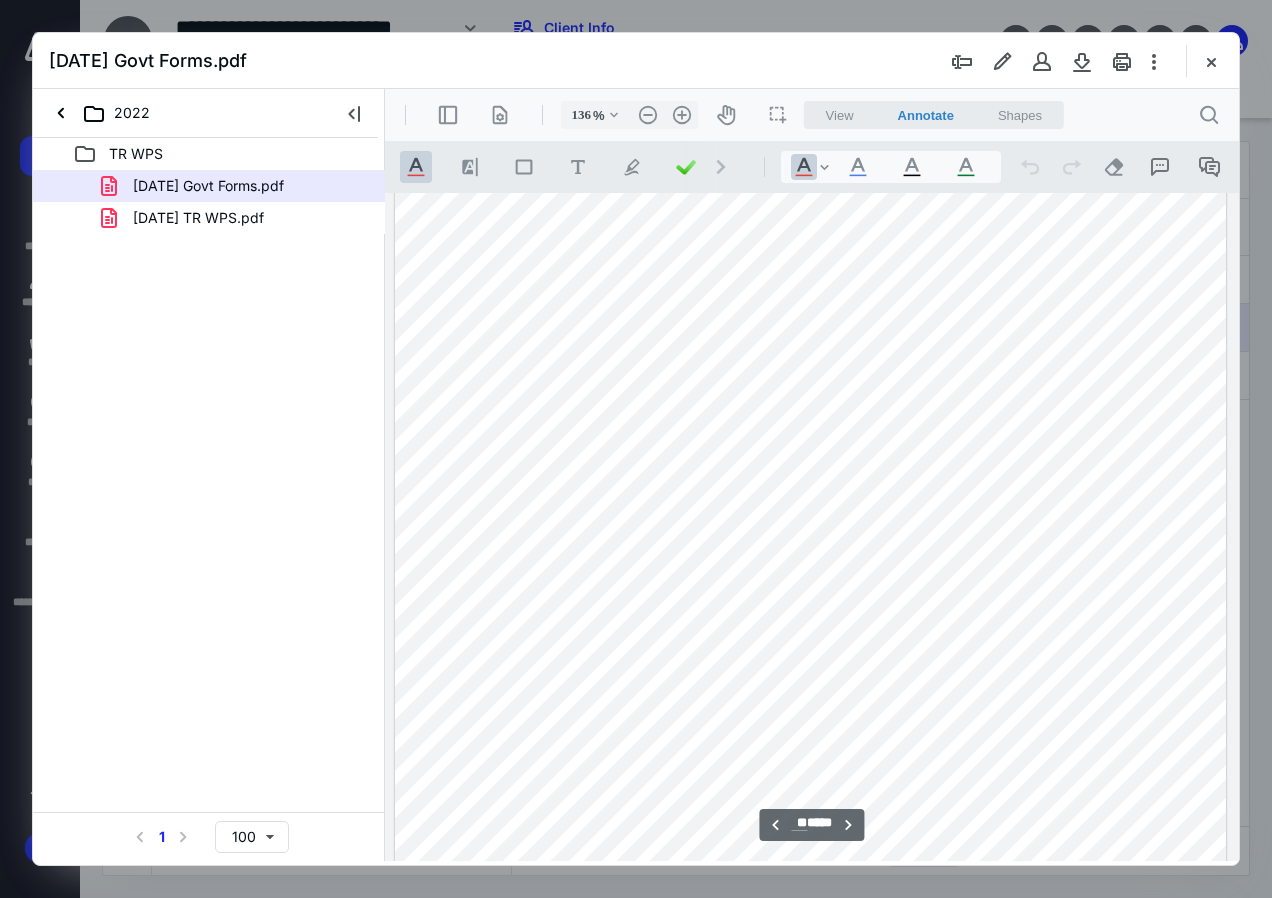 type on "**" 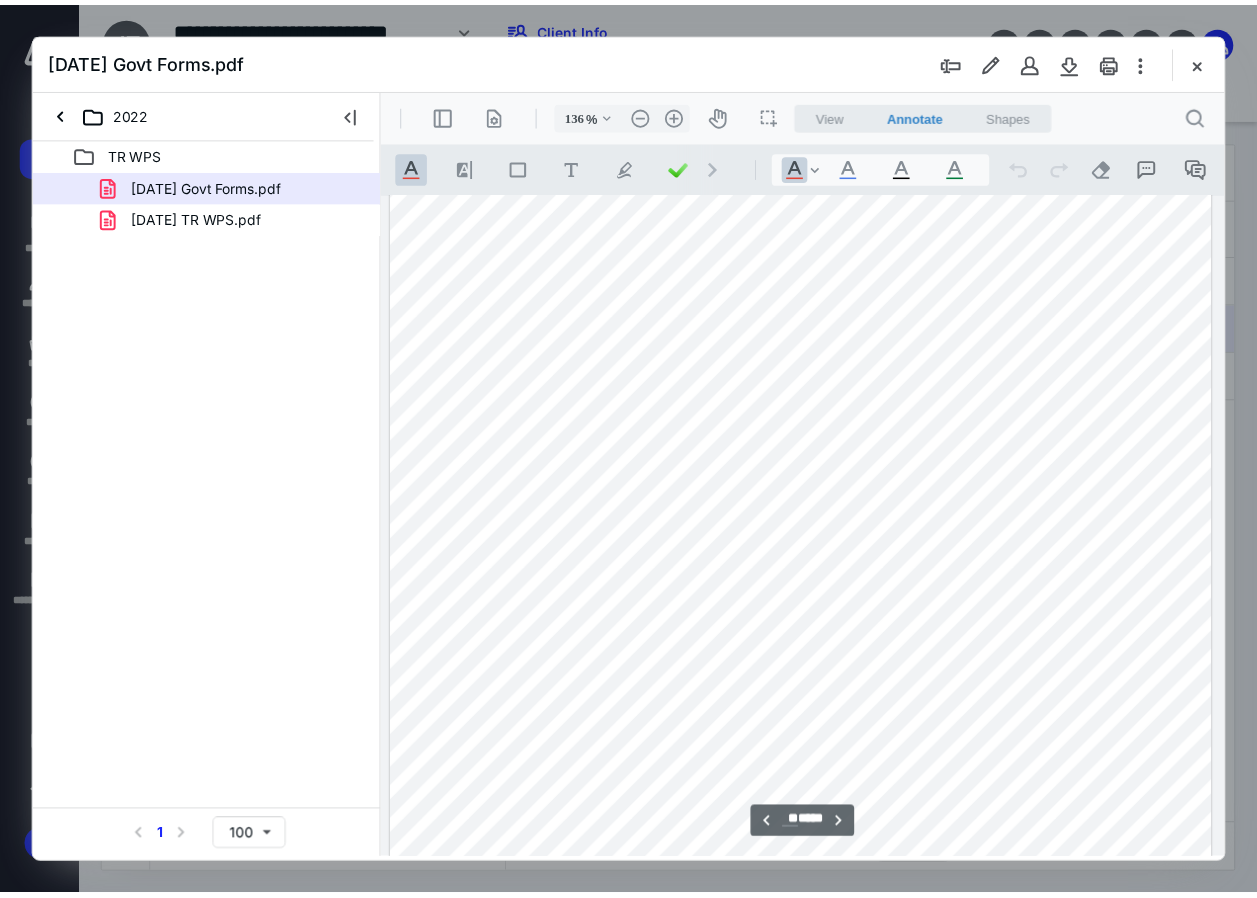 scroll, scrollTop: 16709, scrollLeft: 0, axis: vertical 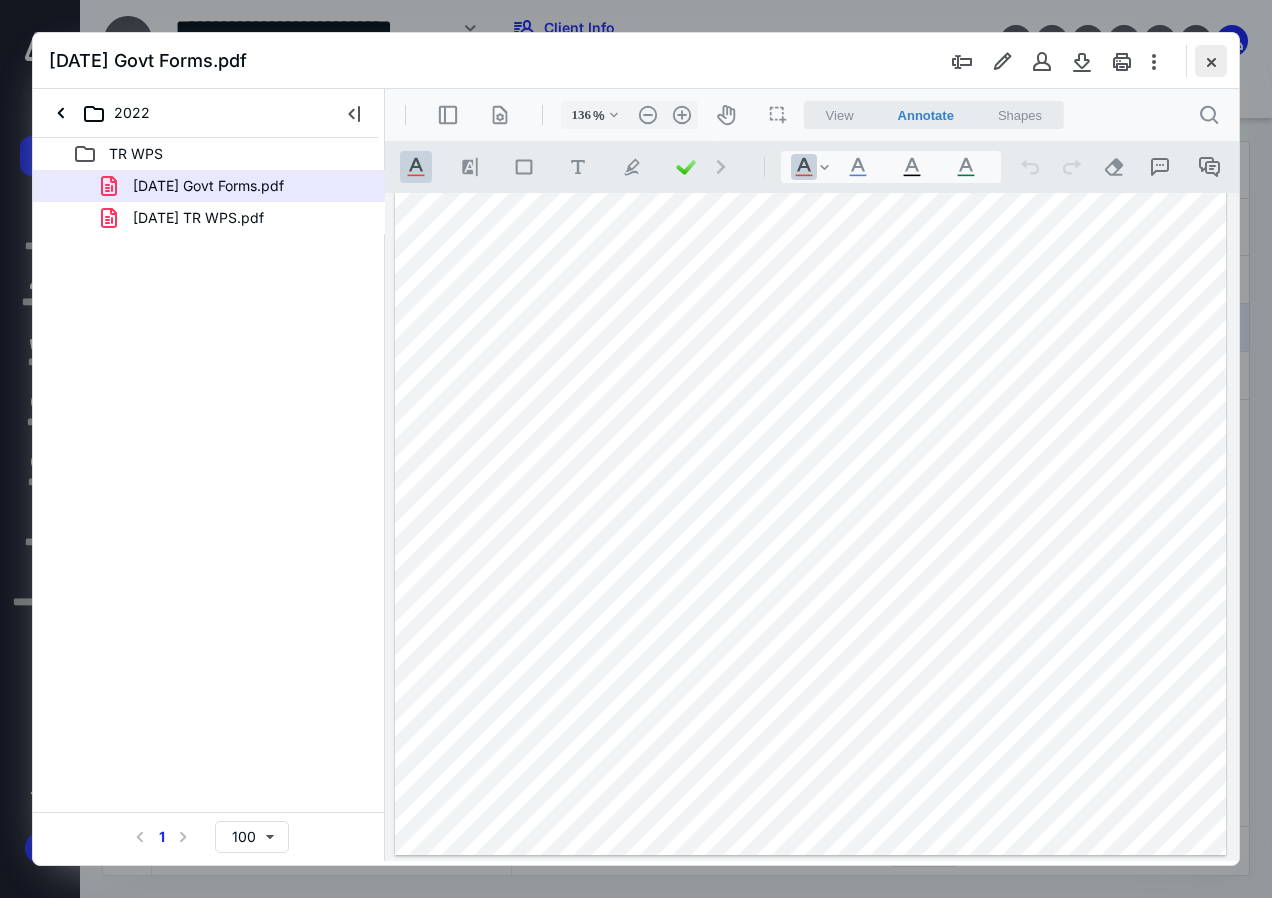 click at bounding box center [1211, 61] 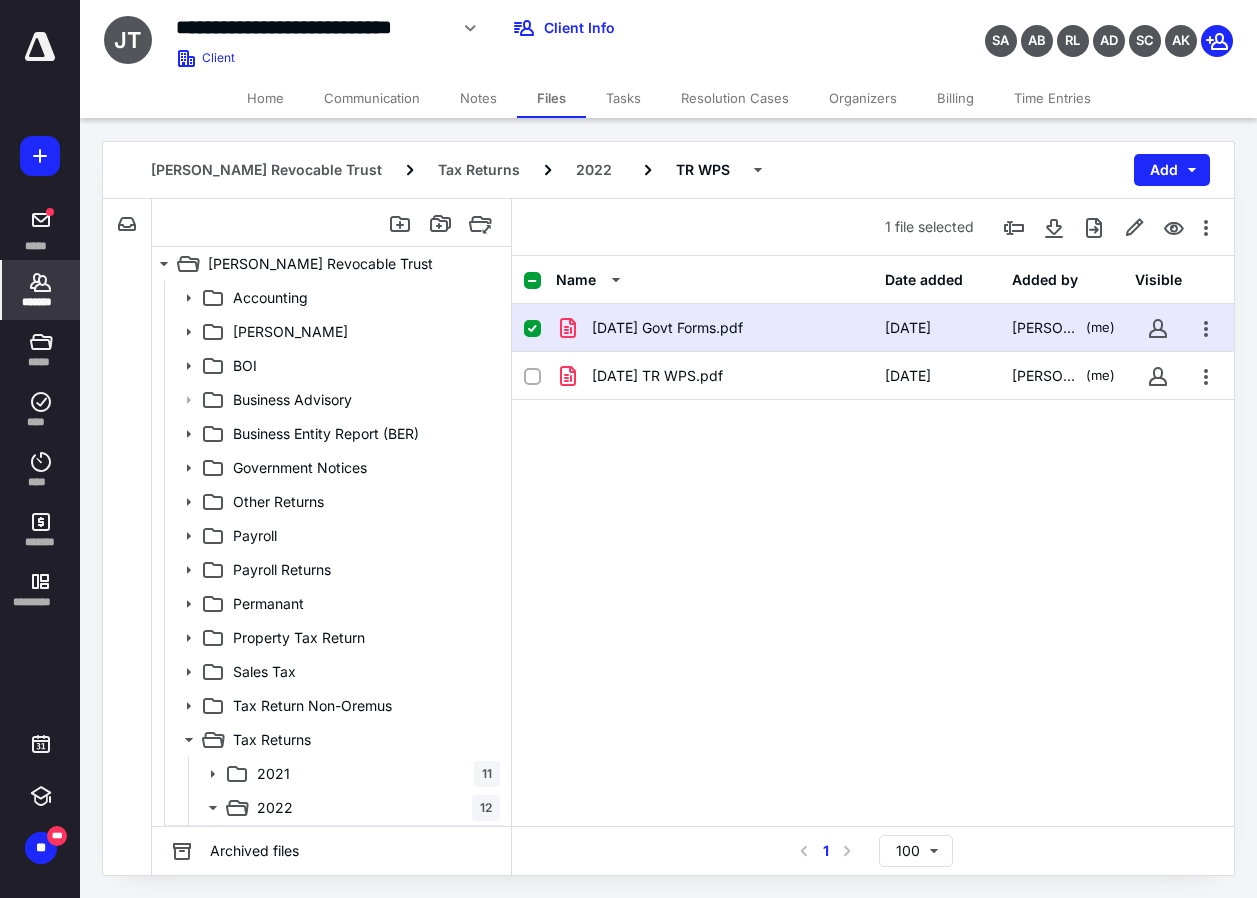 click on "*******" at bounding box center [41, 302] 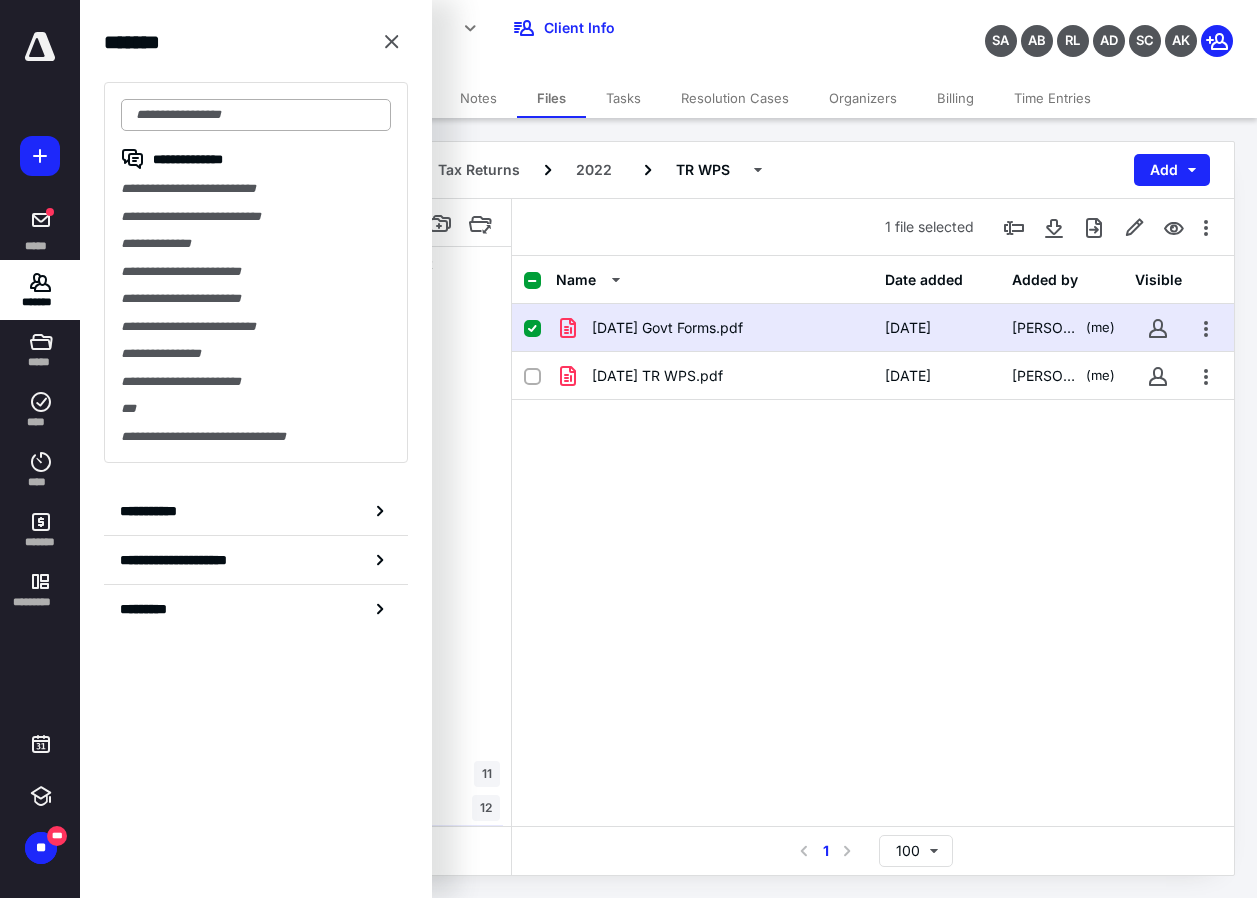click at bounding box center [256, 115] 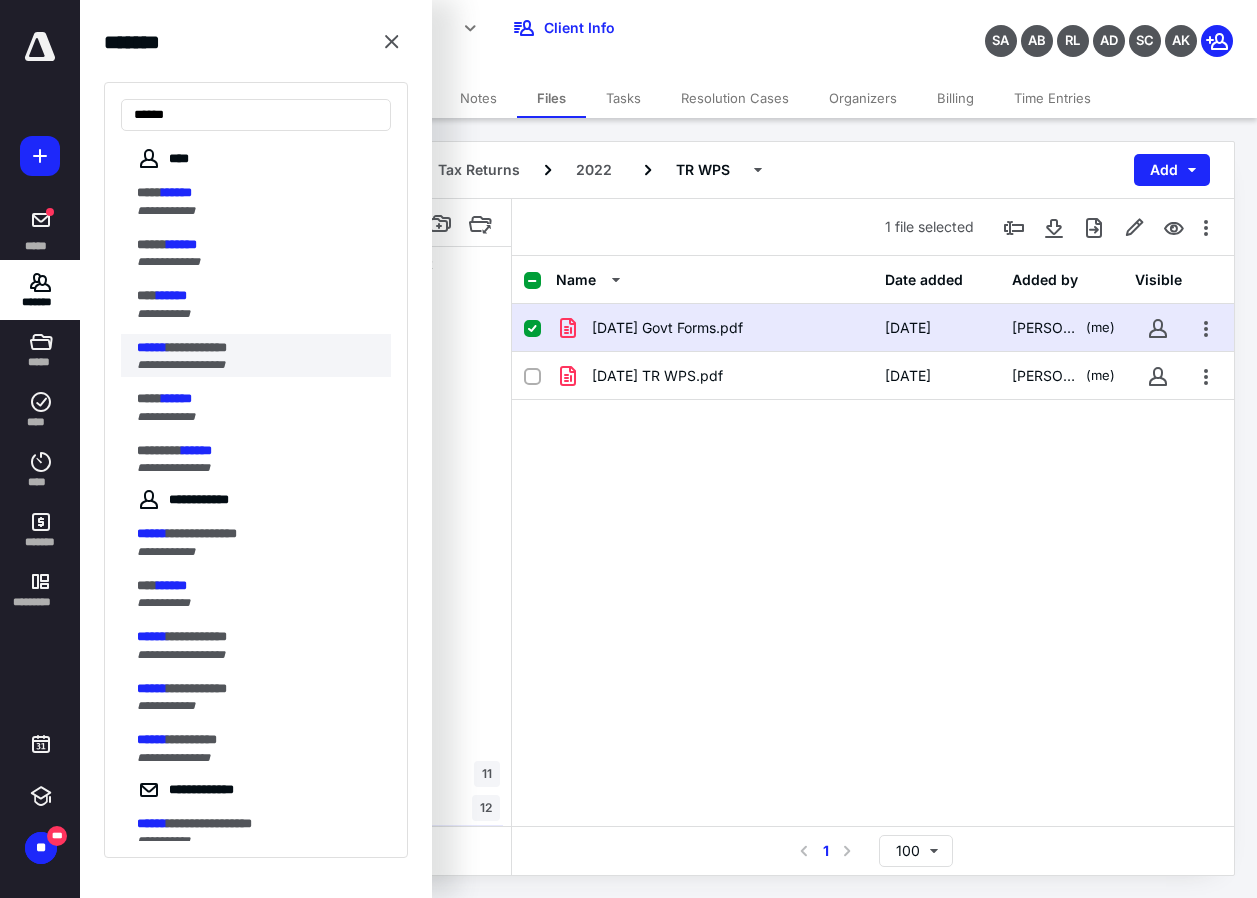 type on "******" 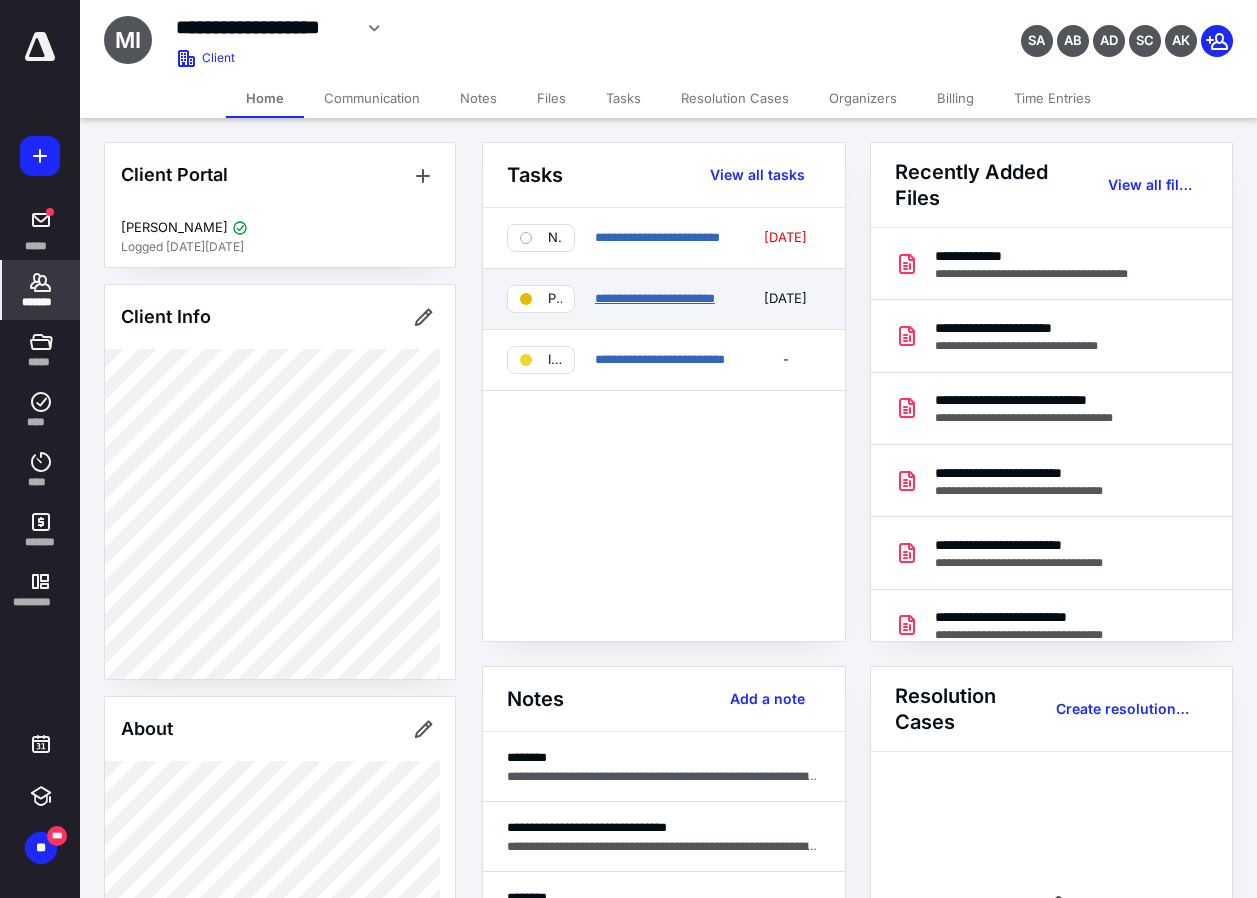 click on "**********" at bounding box center (655, 298) 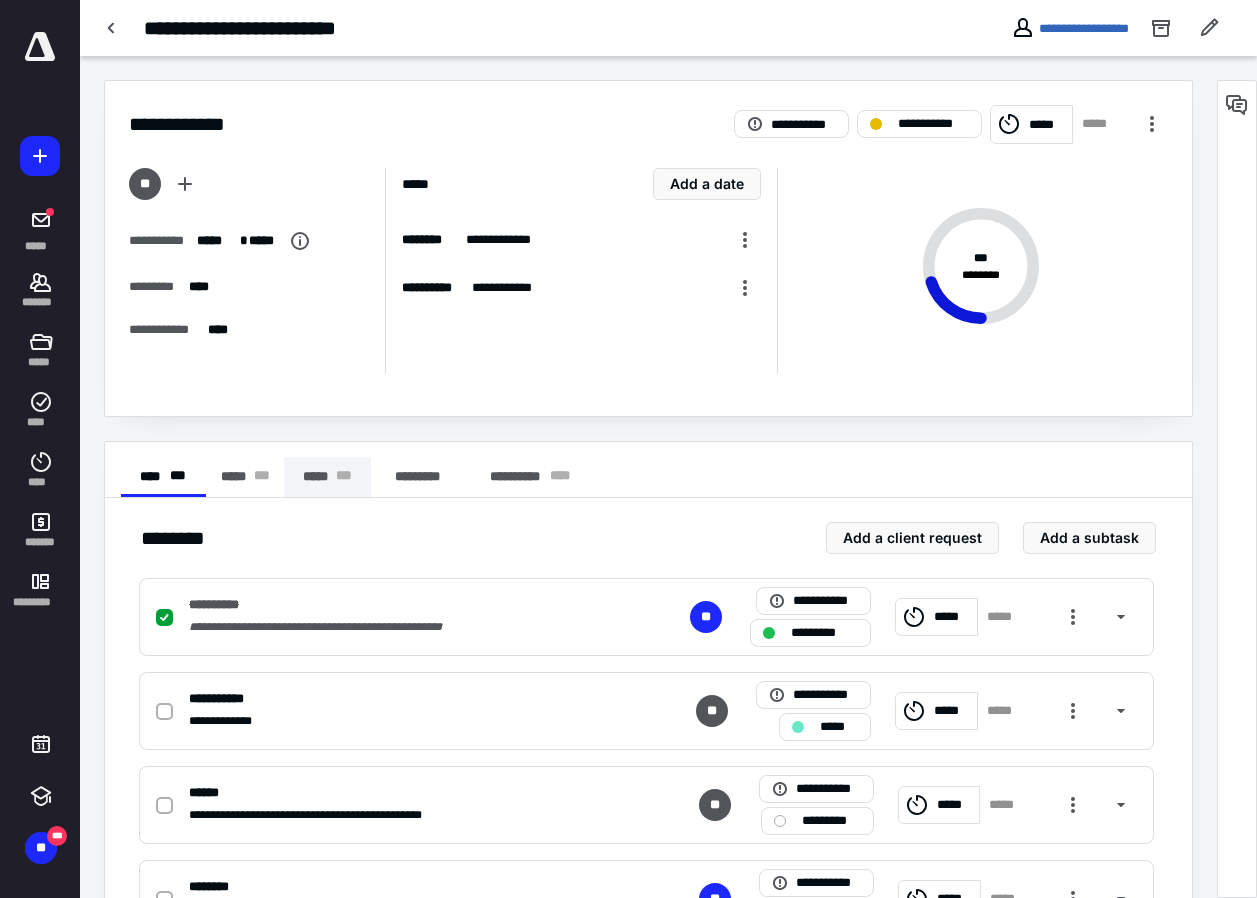click on "***** * * *" at bounding box center [327, 477] 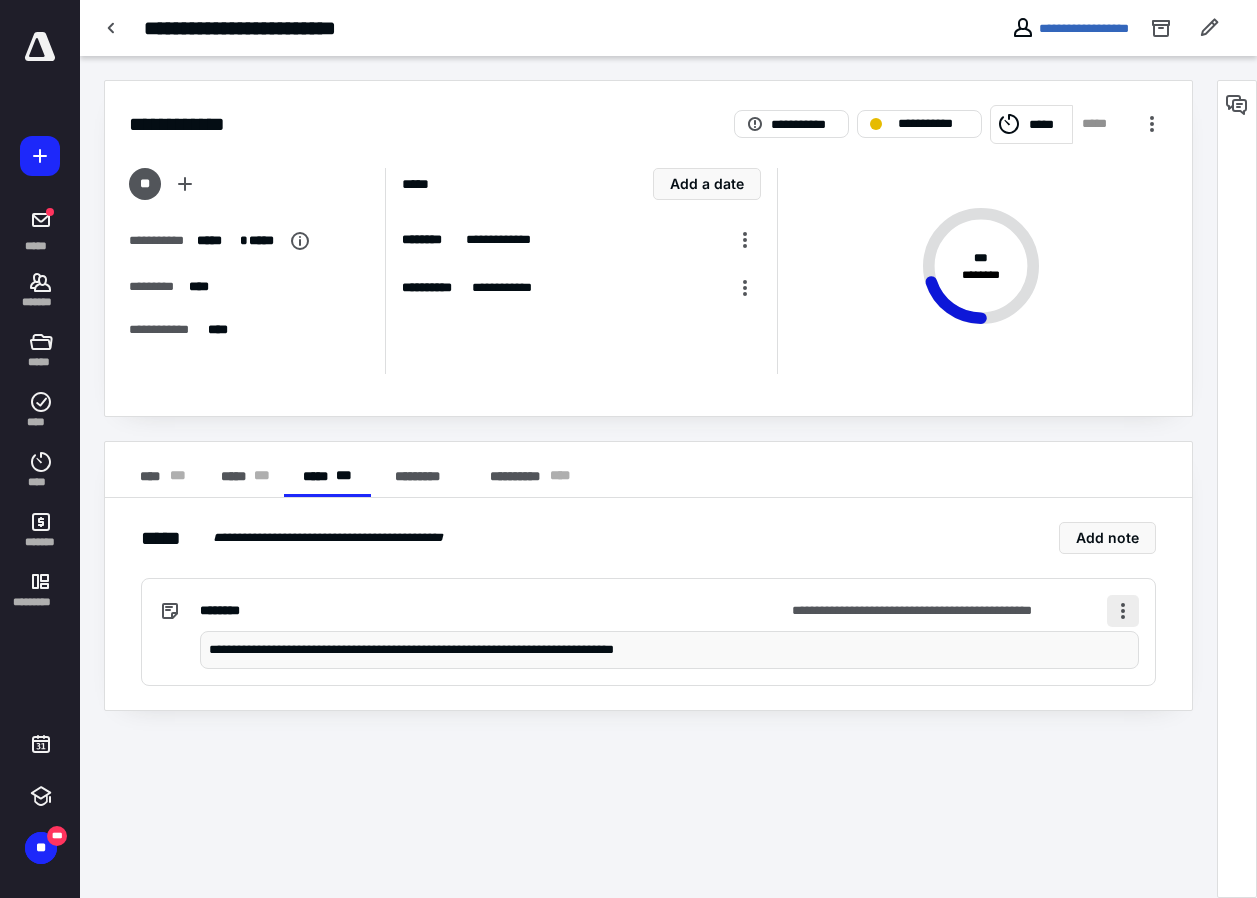 click at bounding box center [1123, 611] 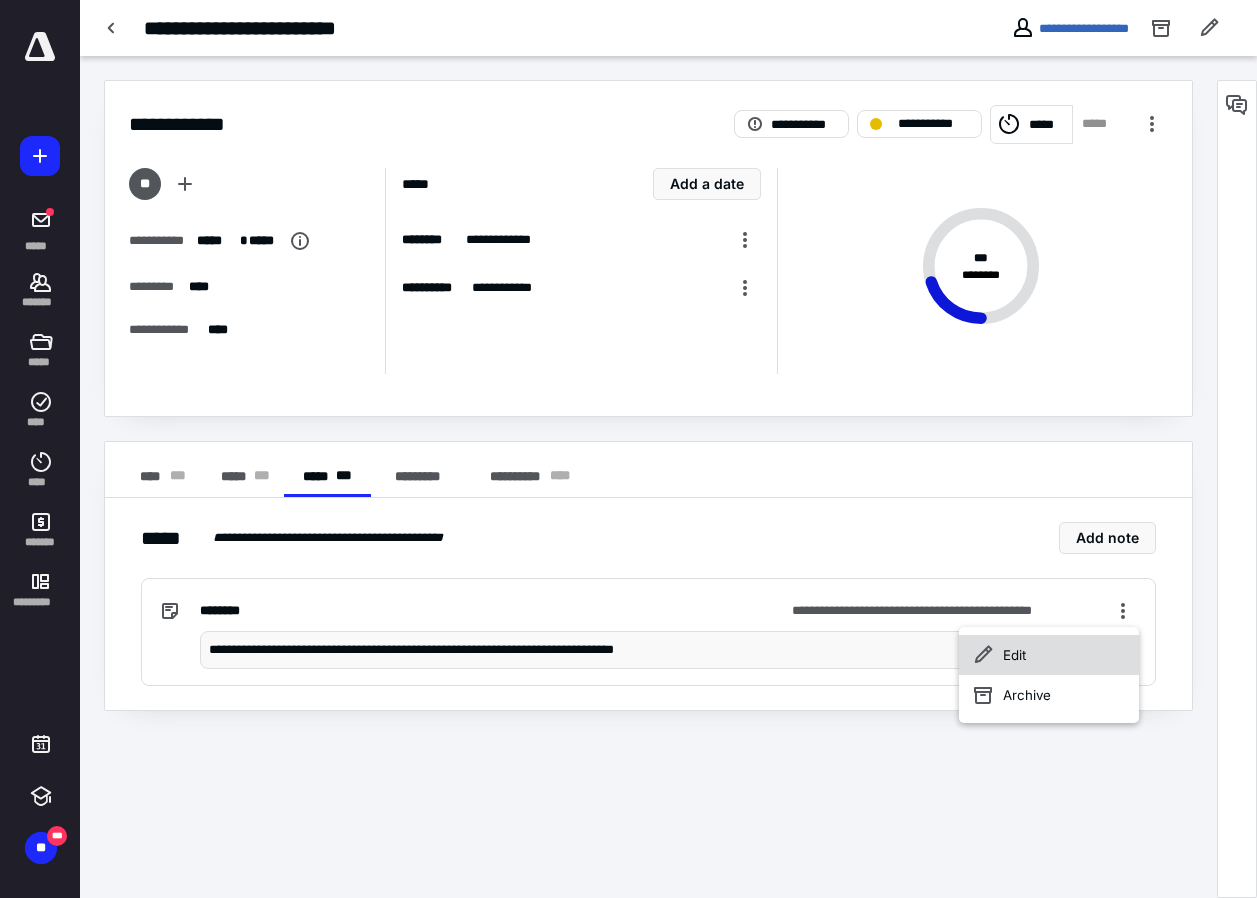 click on "Edit" at bounding box center (1049, 655) 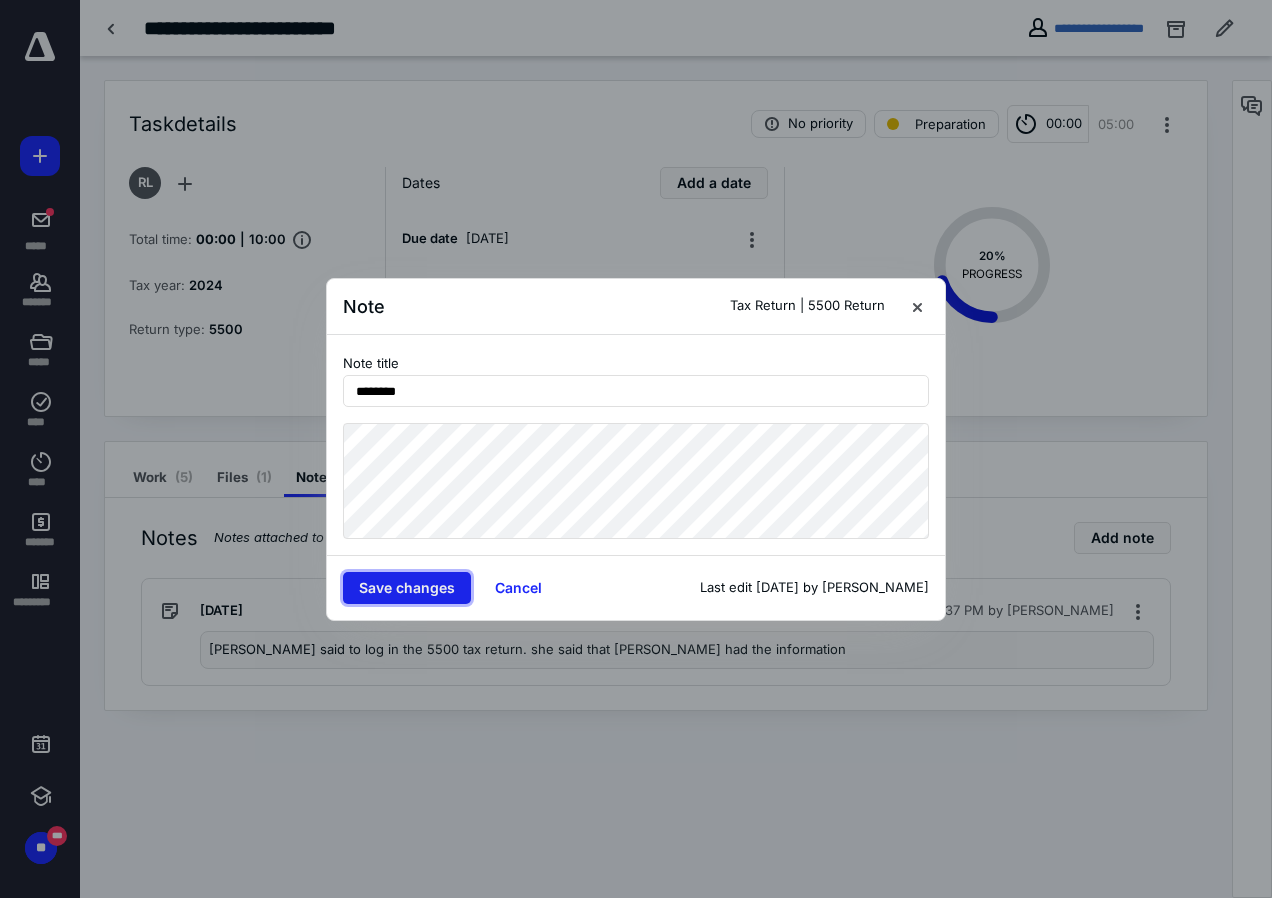 click on "Save changes" at bounding box center [407, 588] 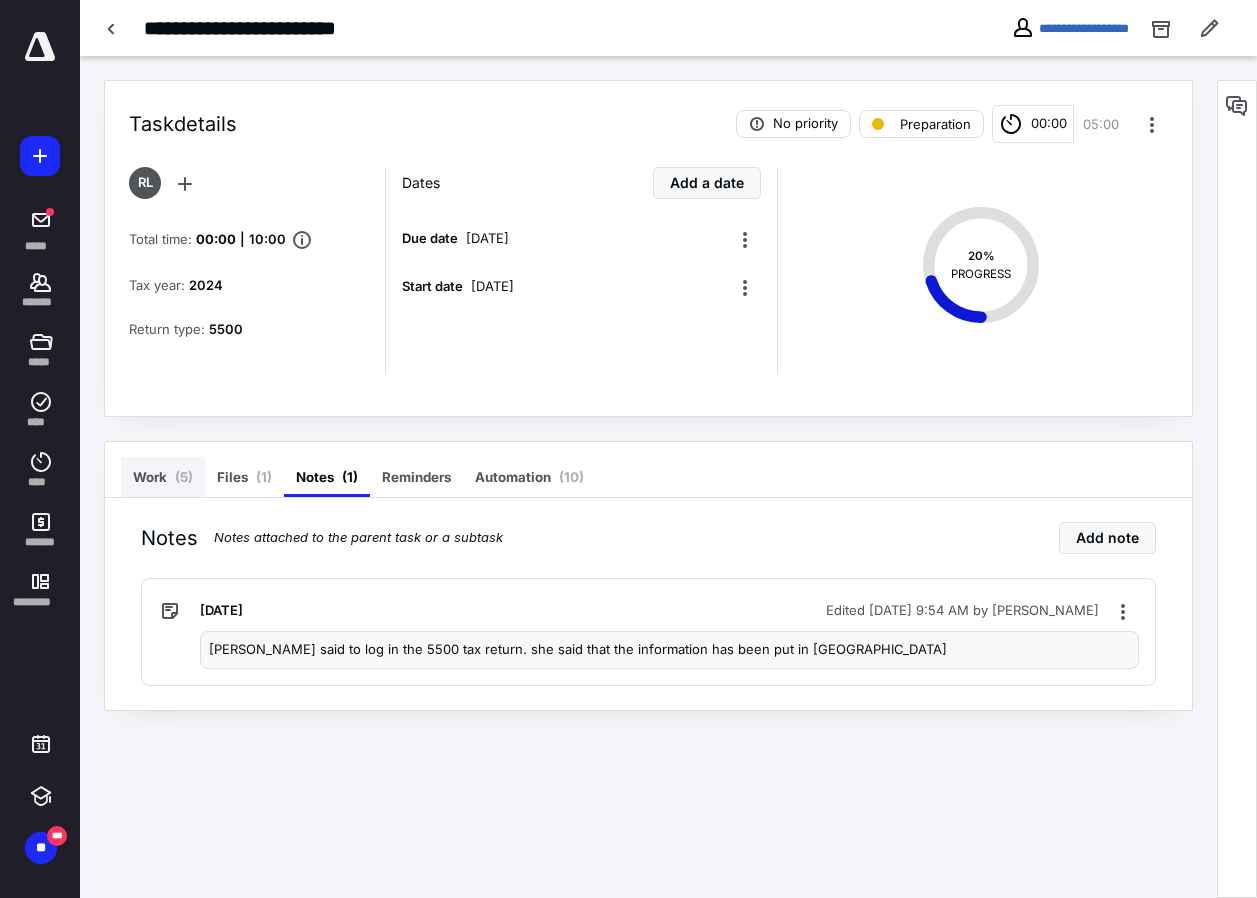 click on "( 5 )" at bounding box center [184, 477] 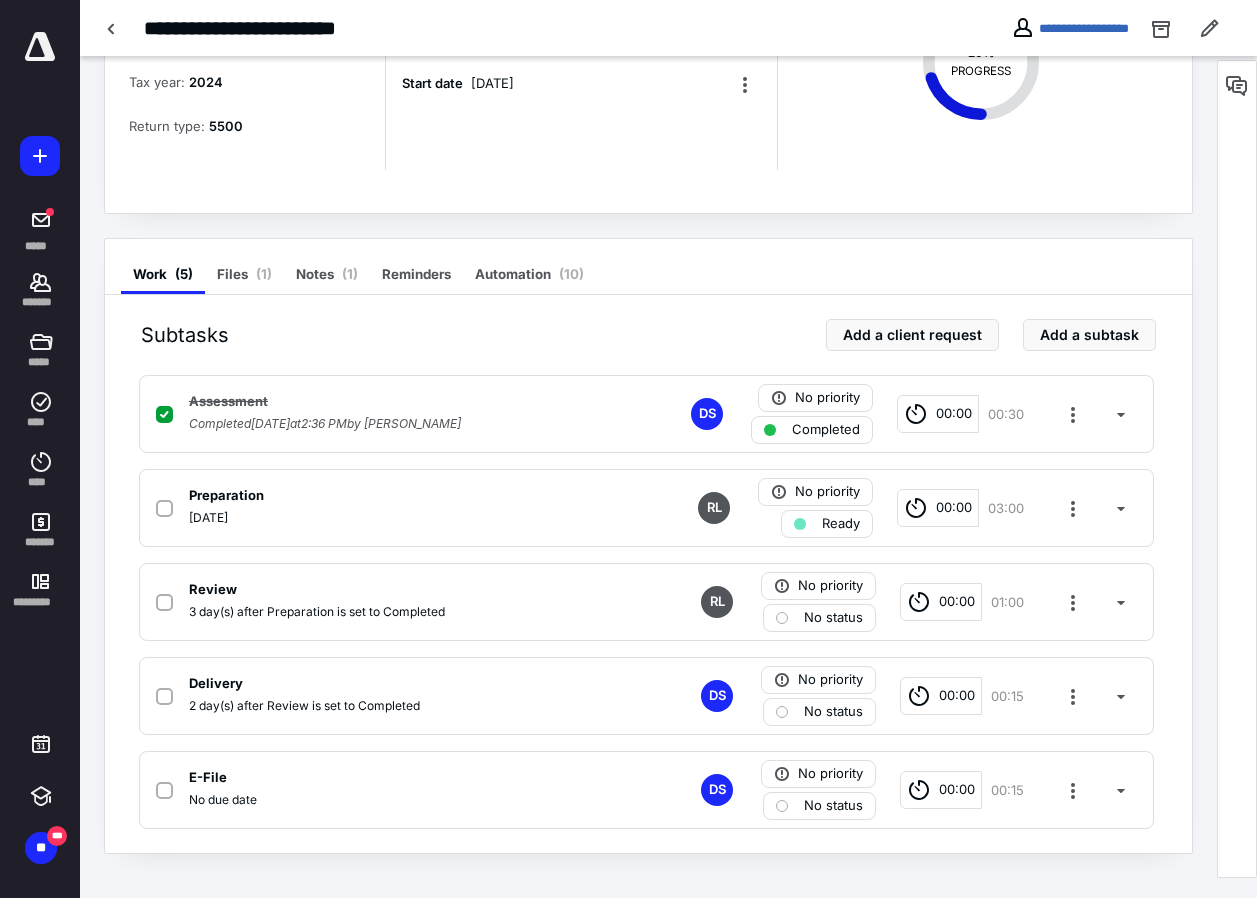 scroll, scrollTop: 0, scrollLeft: 0, axis: both 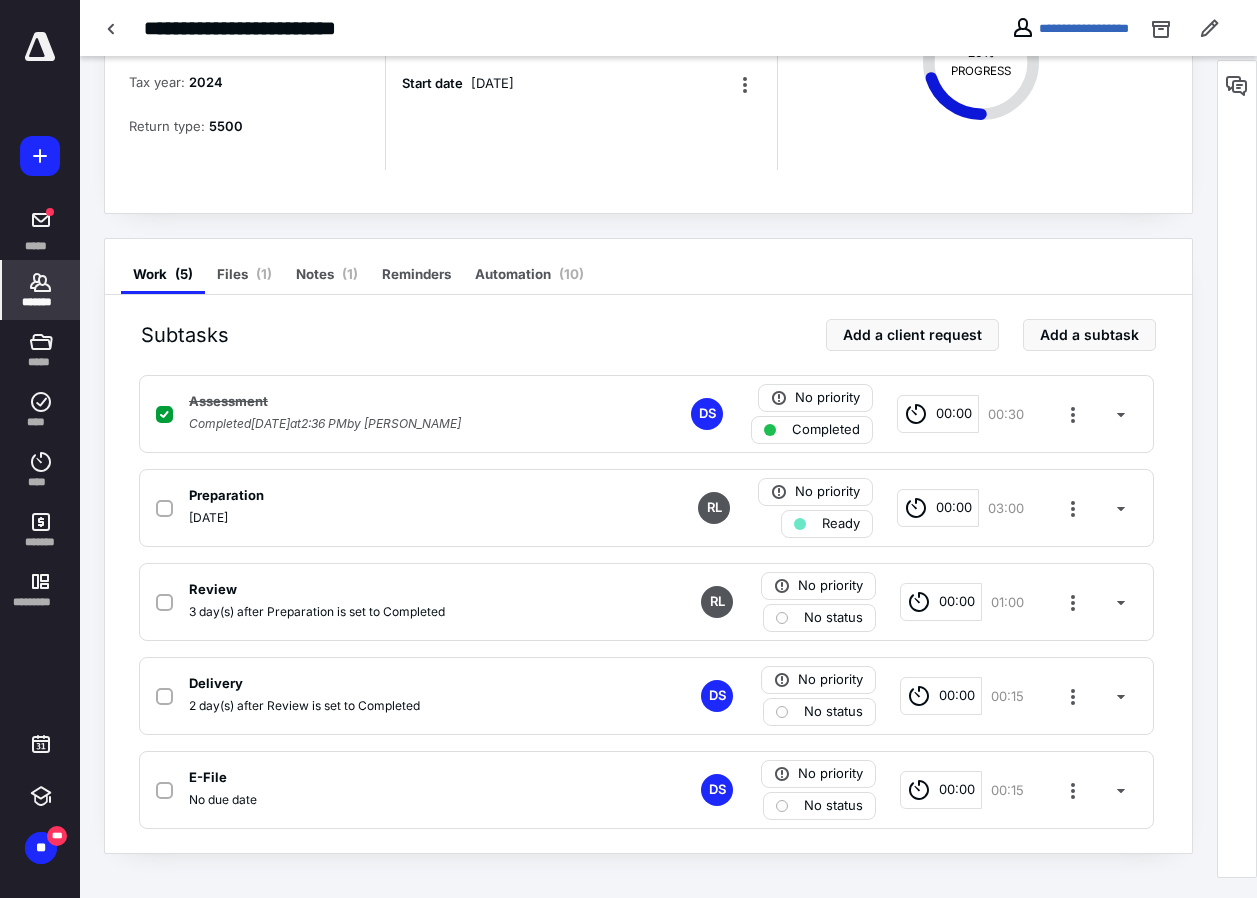 click on "*******" at bounding box center [41, 302] 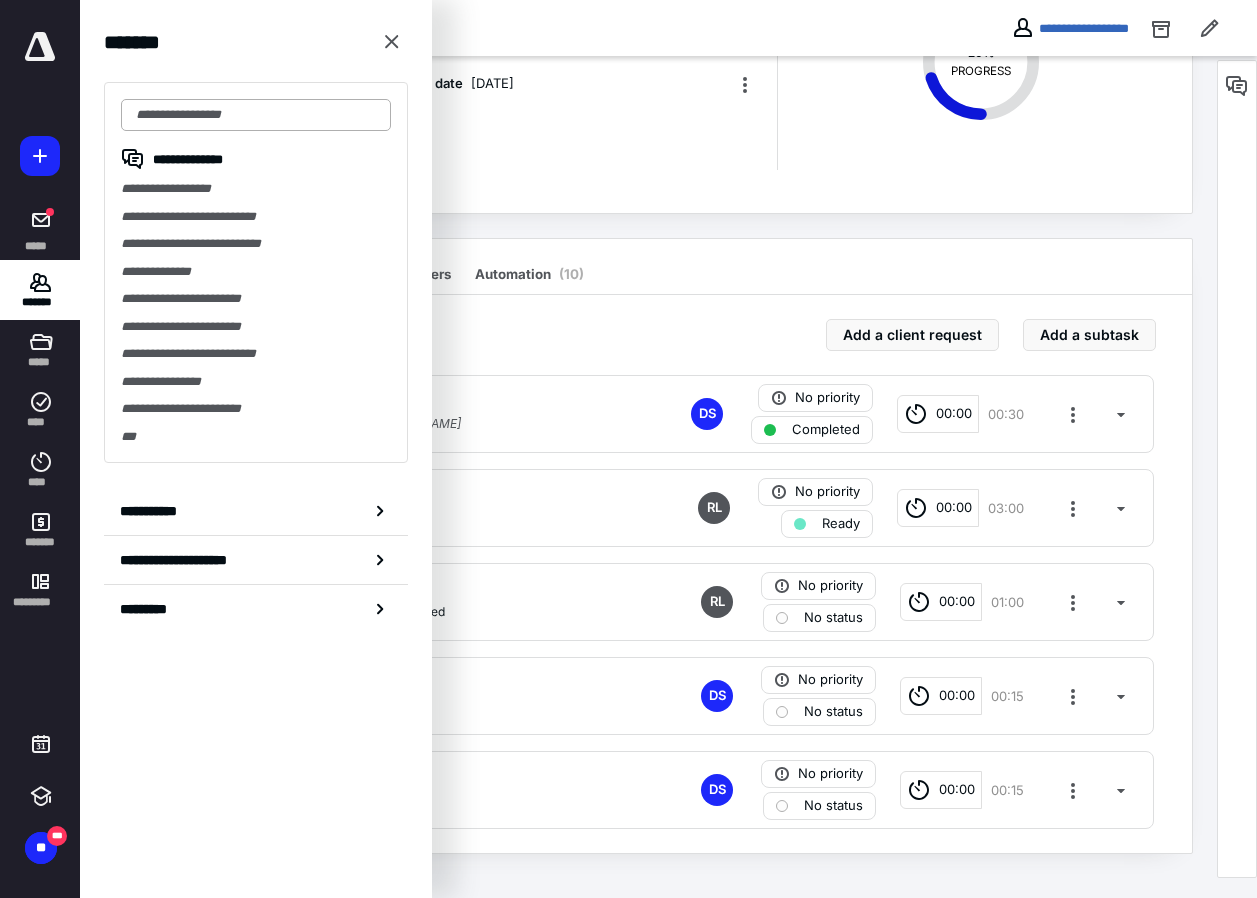 click at bounding box center [256, 115] 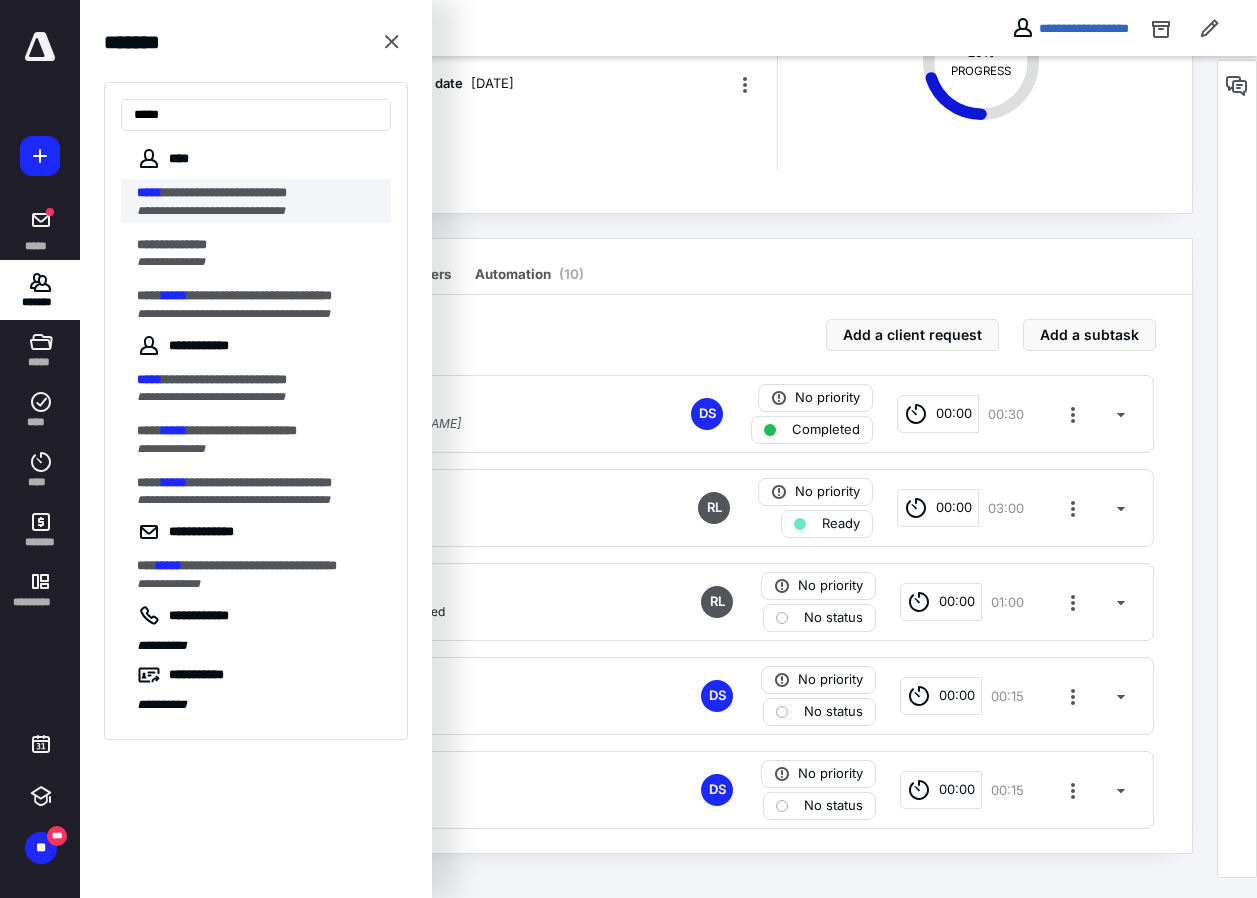 type on "*****" 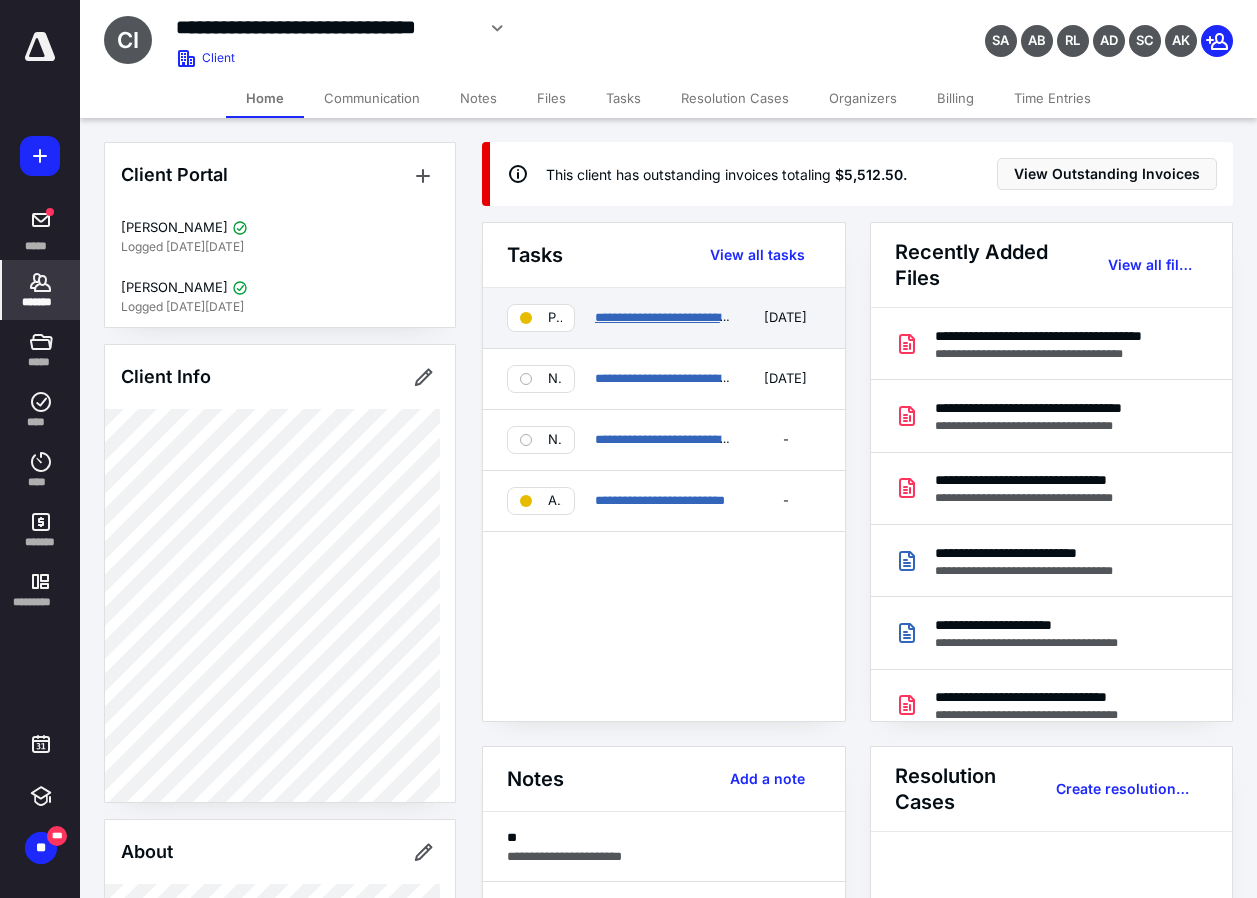 click on "**********" at bounding box center (682, 317) 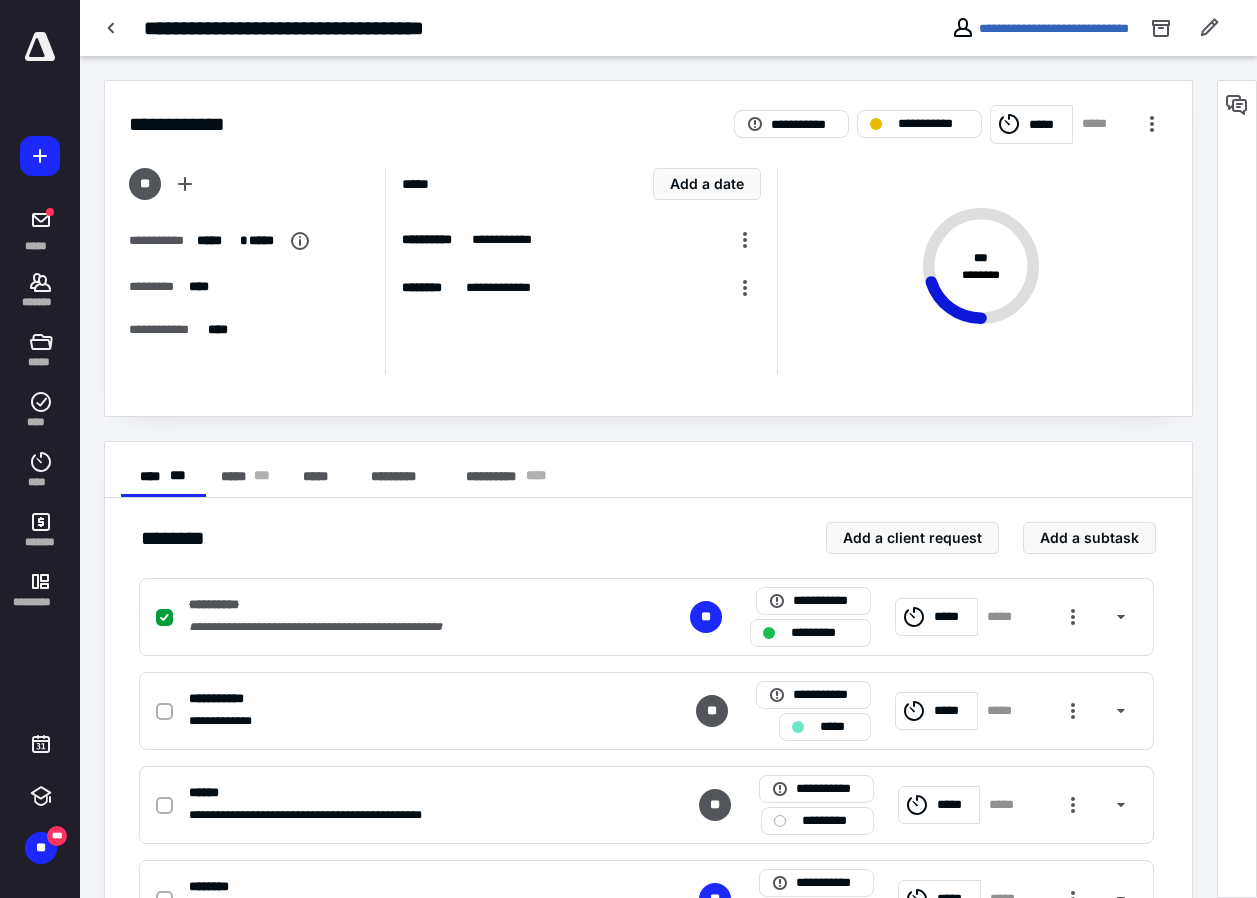 scroll, scrollTop: 203, scrollLeft: 0, axis: vertical 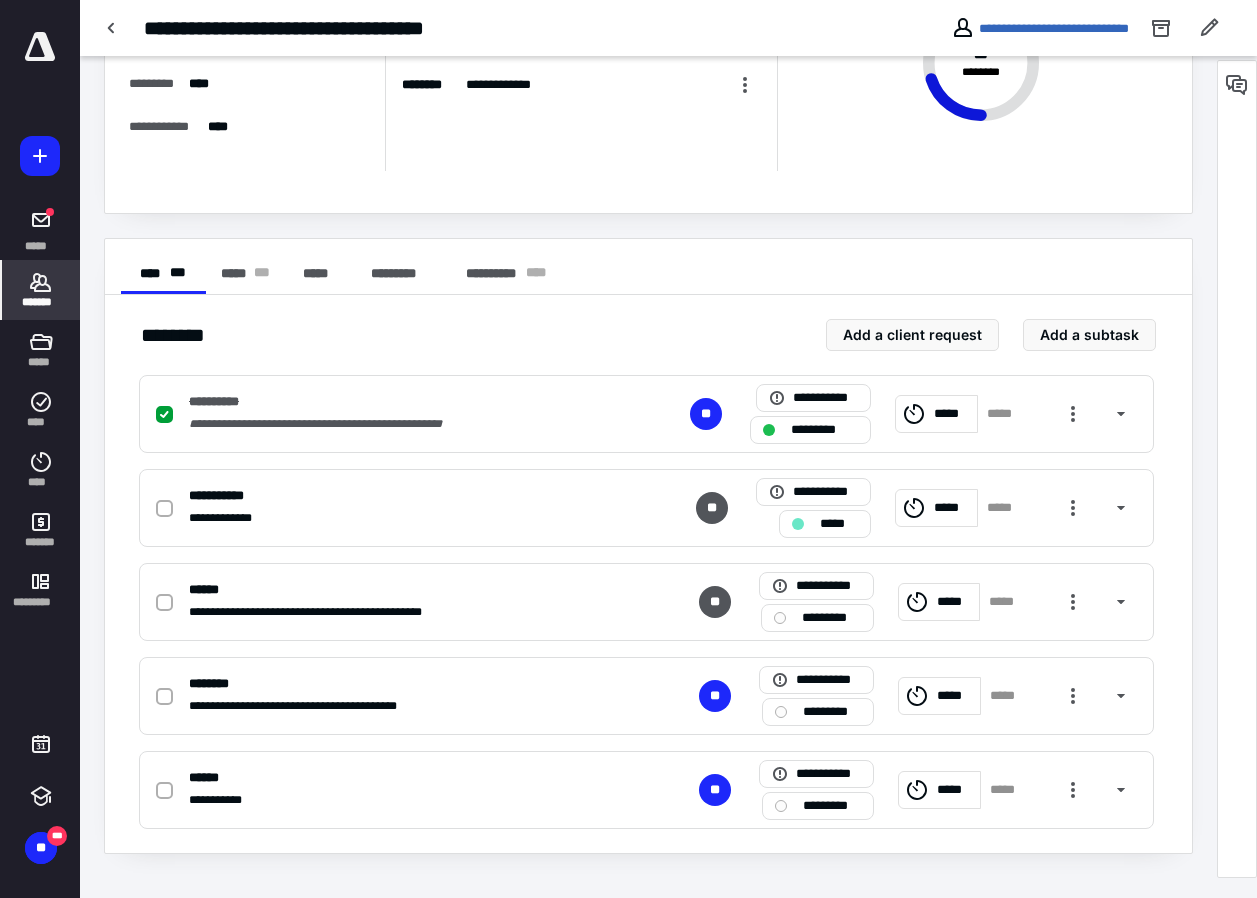 click 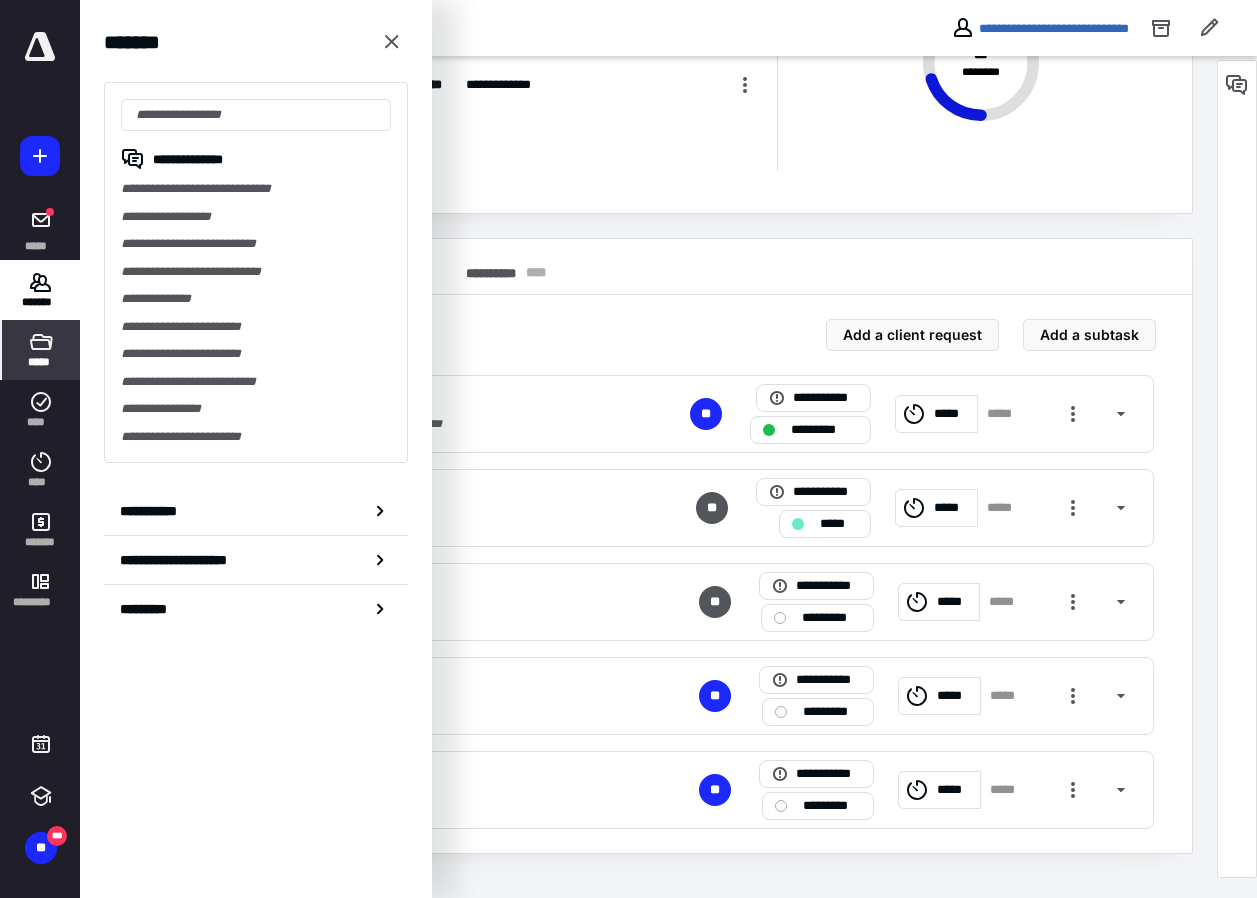 click on "*****" at bounding box center [40, 362] 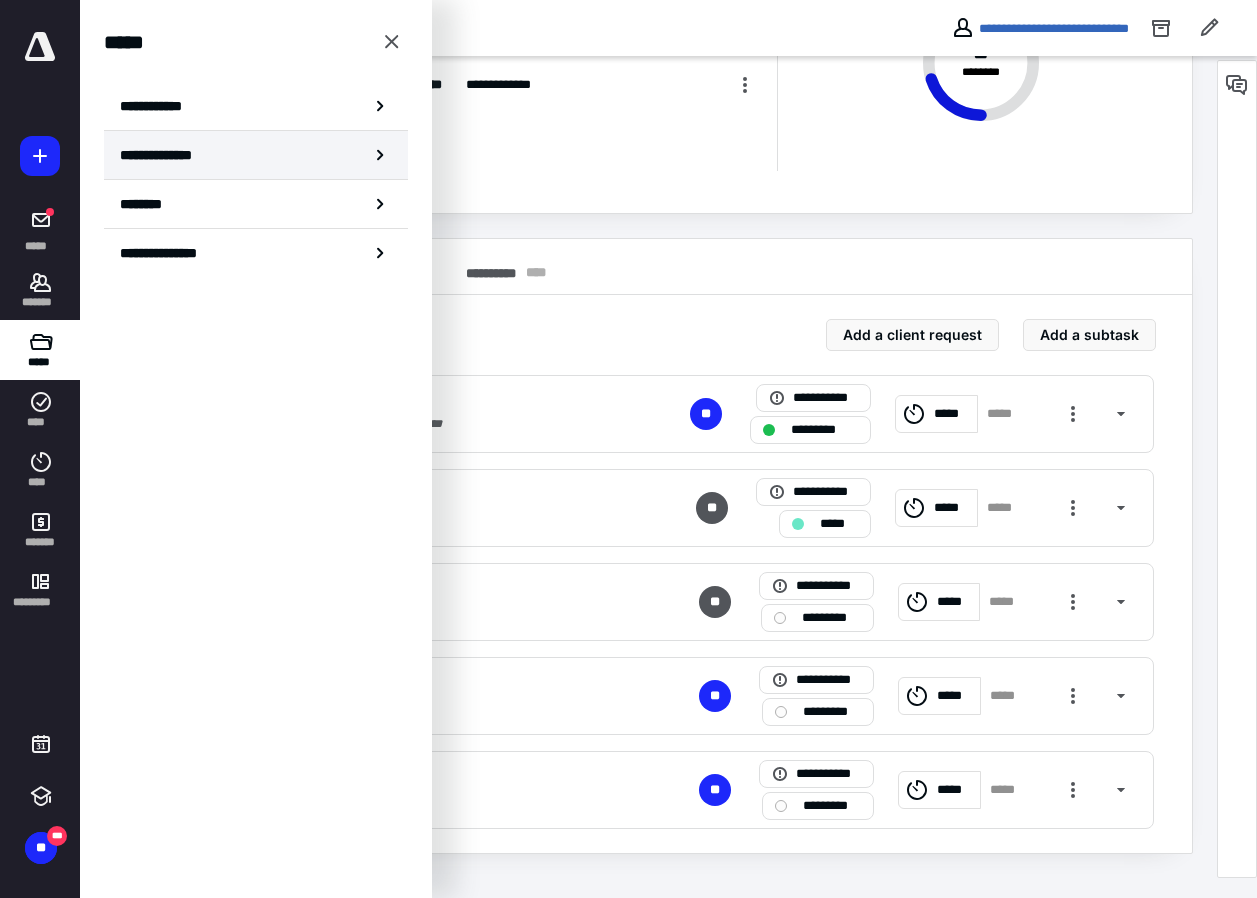click on "**********" at bounding box center (256, 155) 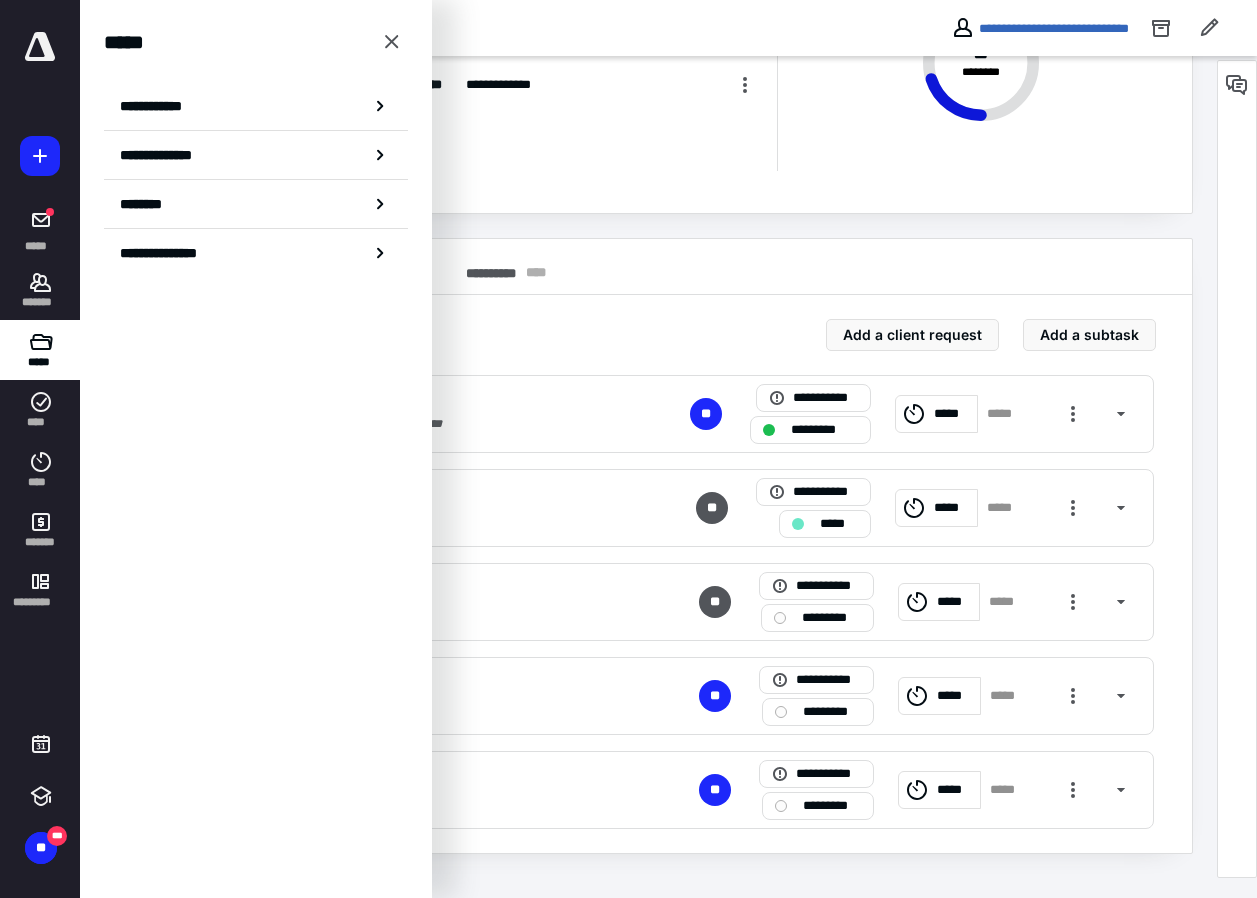 scroll, scrollTop: 0, scrollLeft: 0, axis: both 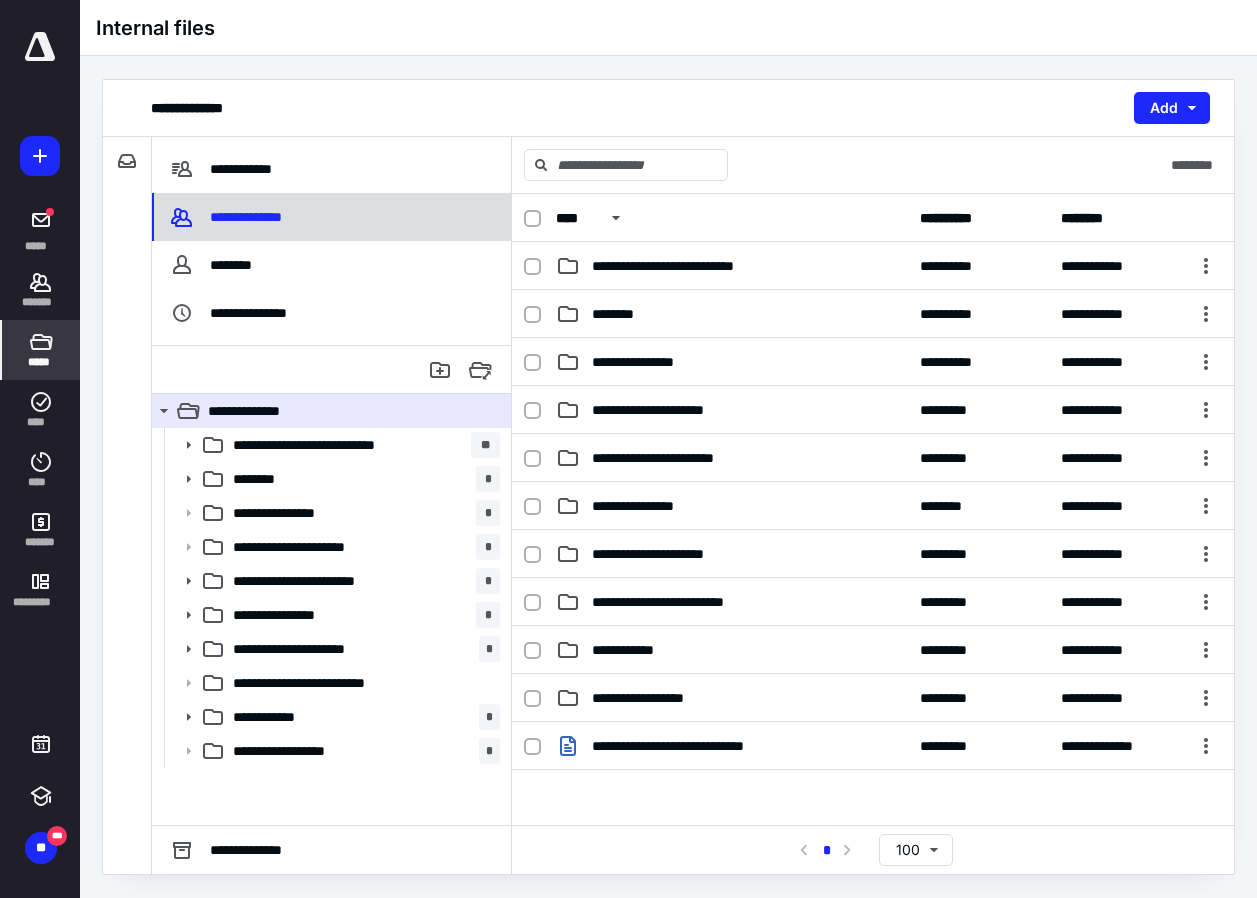 click on "**********" at bounding box center (250, 217) 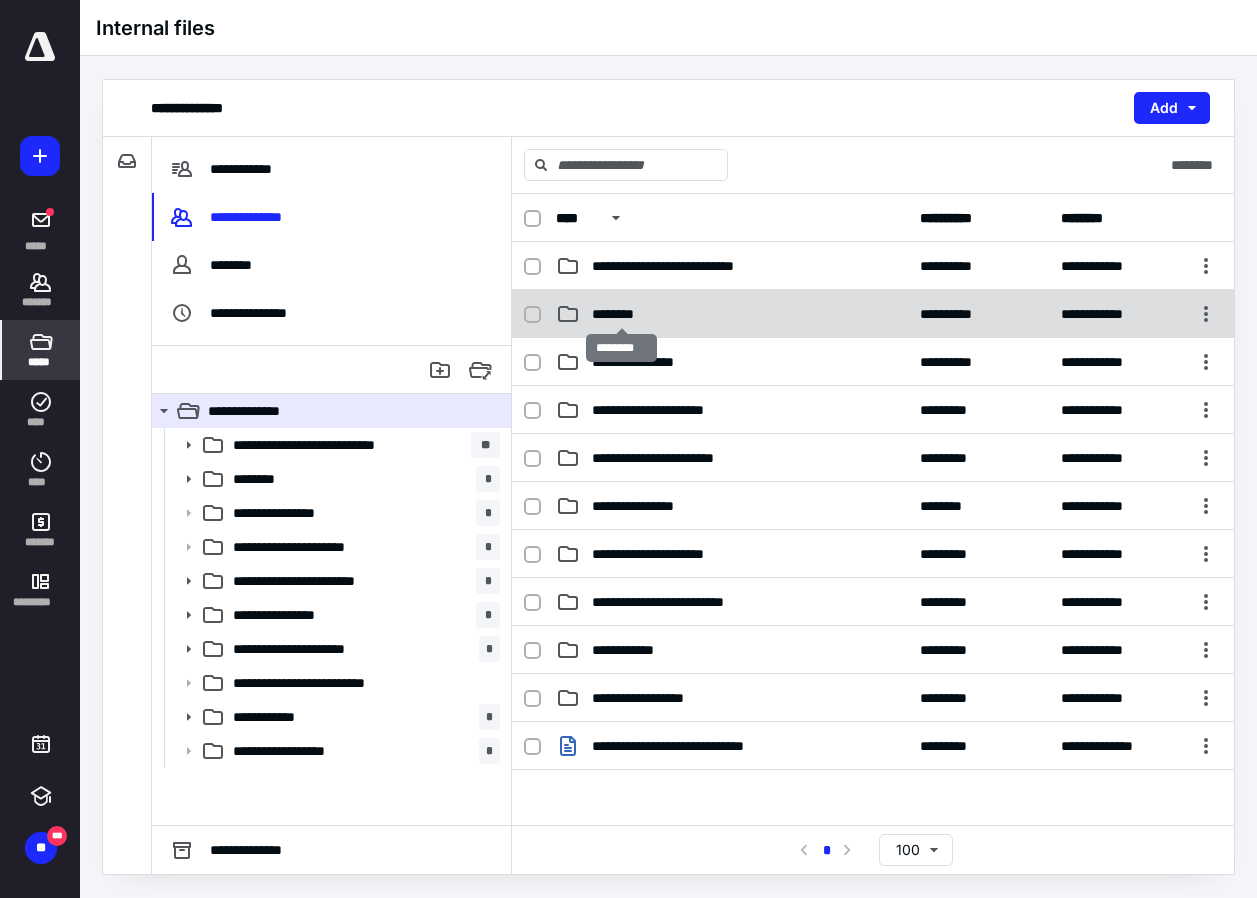 click on "********" at bounding box center [621, 314] 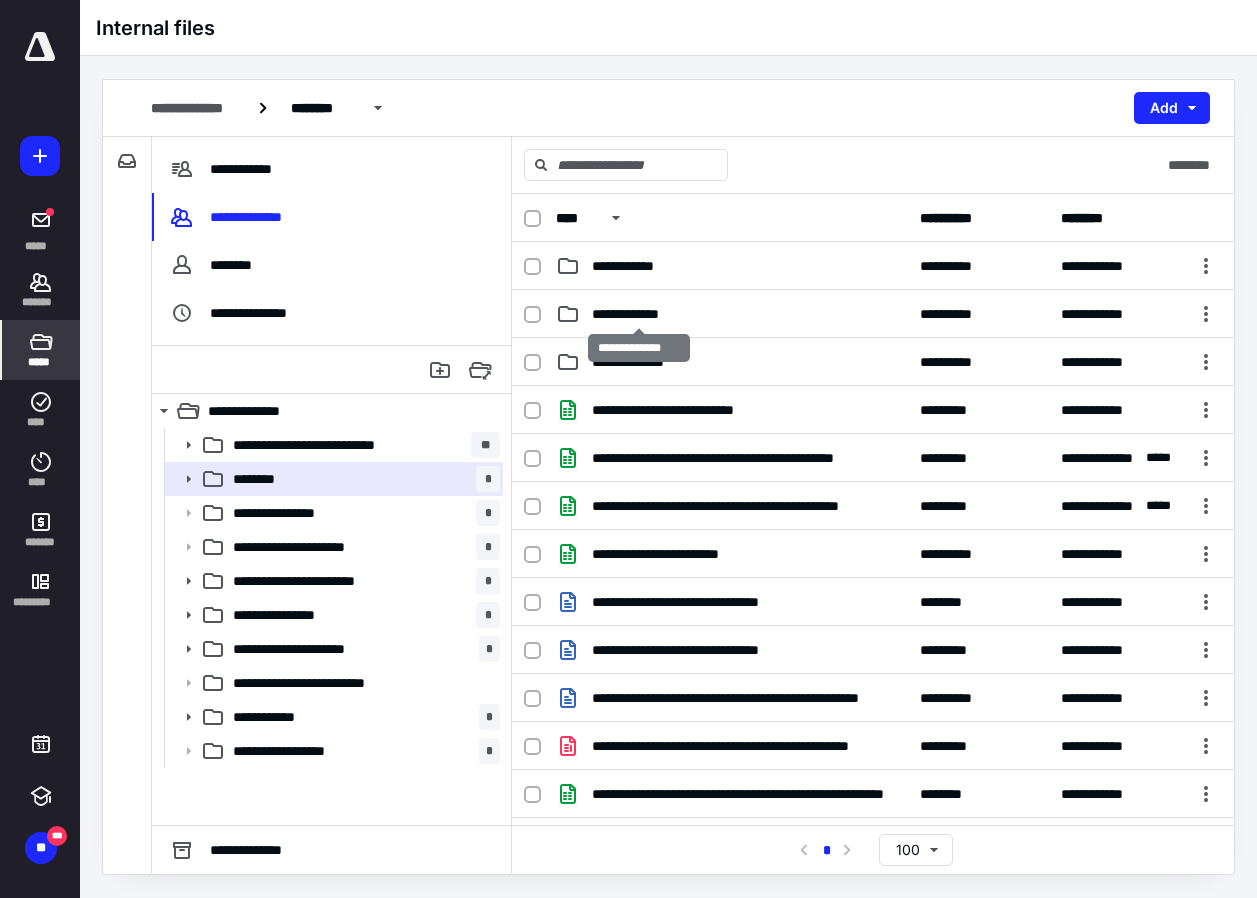 click on "**********" at bounding box center [639, 314] 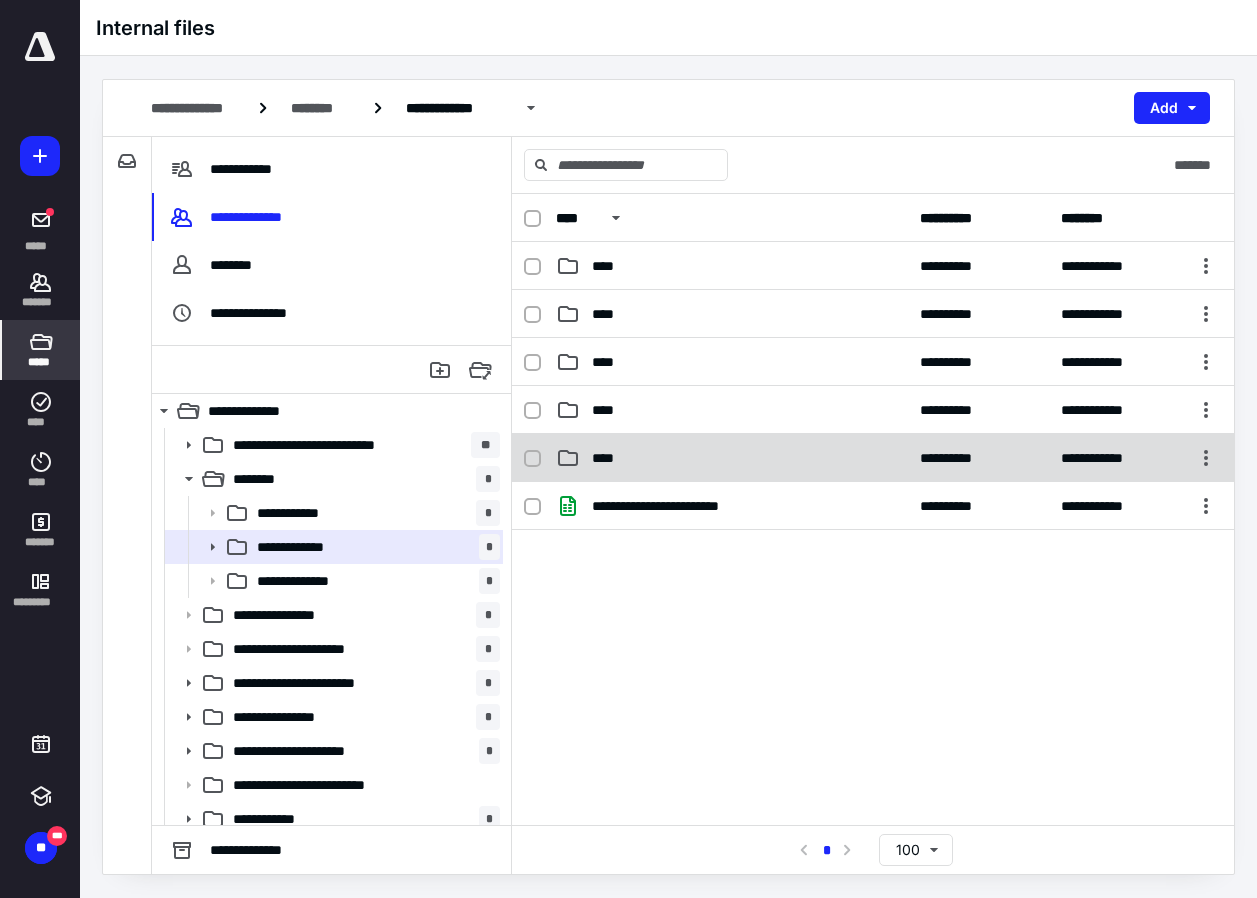 click on "****" at bounding box center [732, 458] 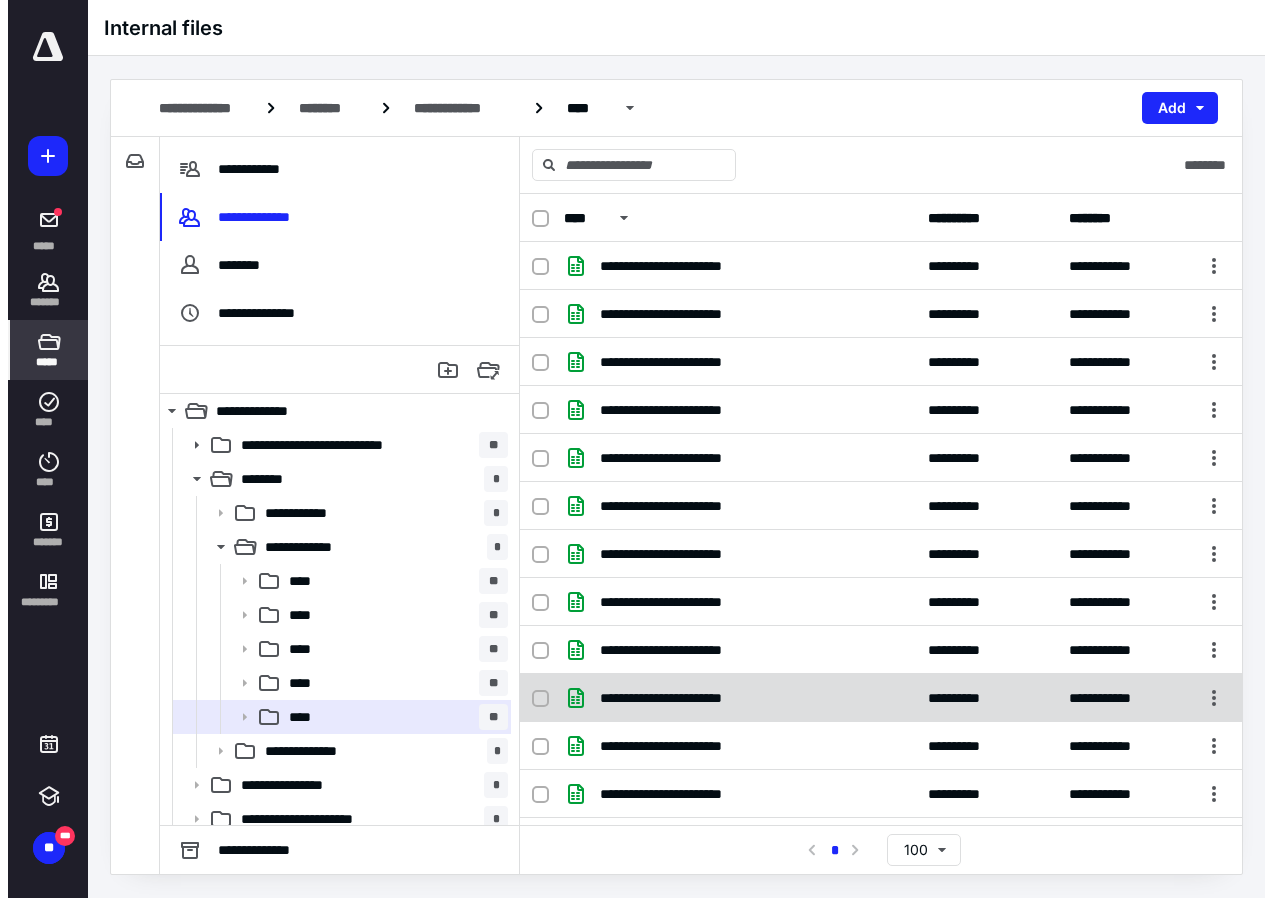 scroll, scrollTop: 18, scrollLeft: 0, axis: vertical 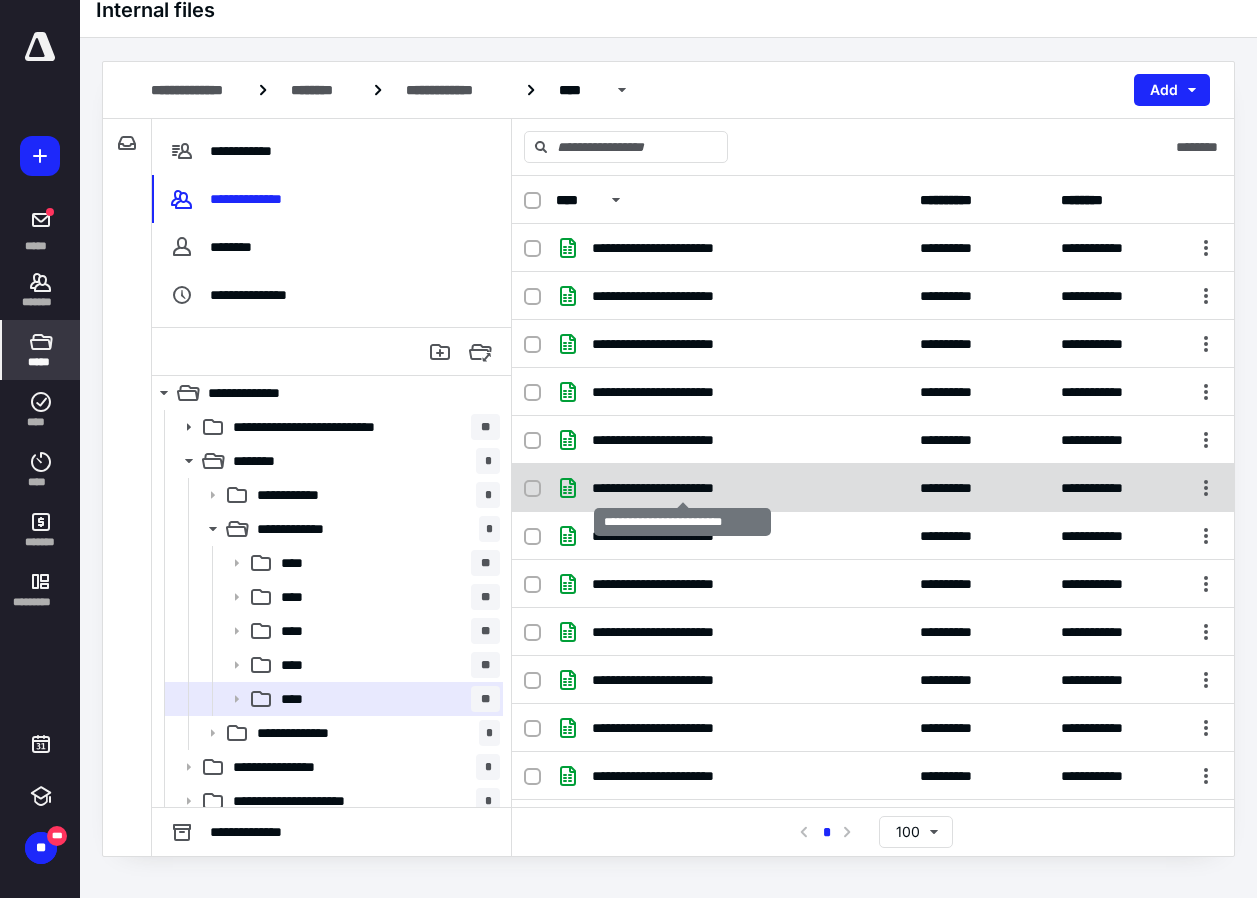 click on "**********" at bounding box center [682, 488] 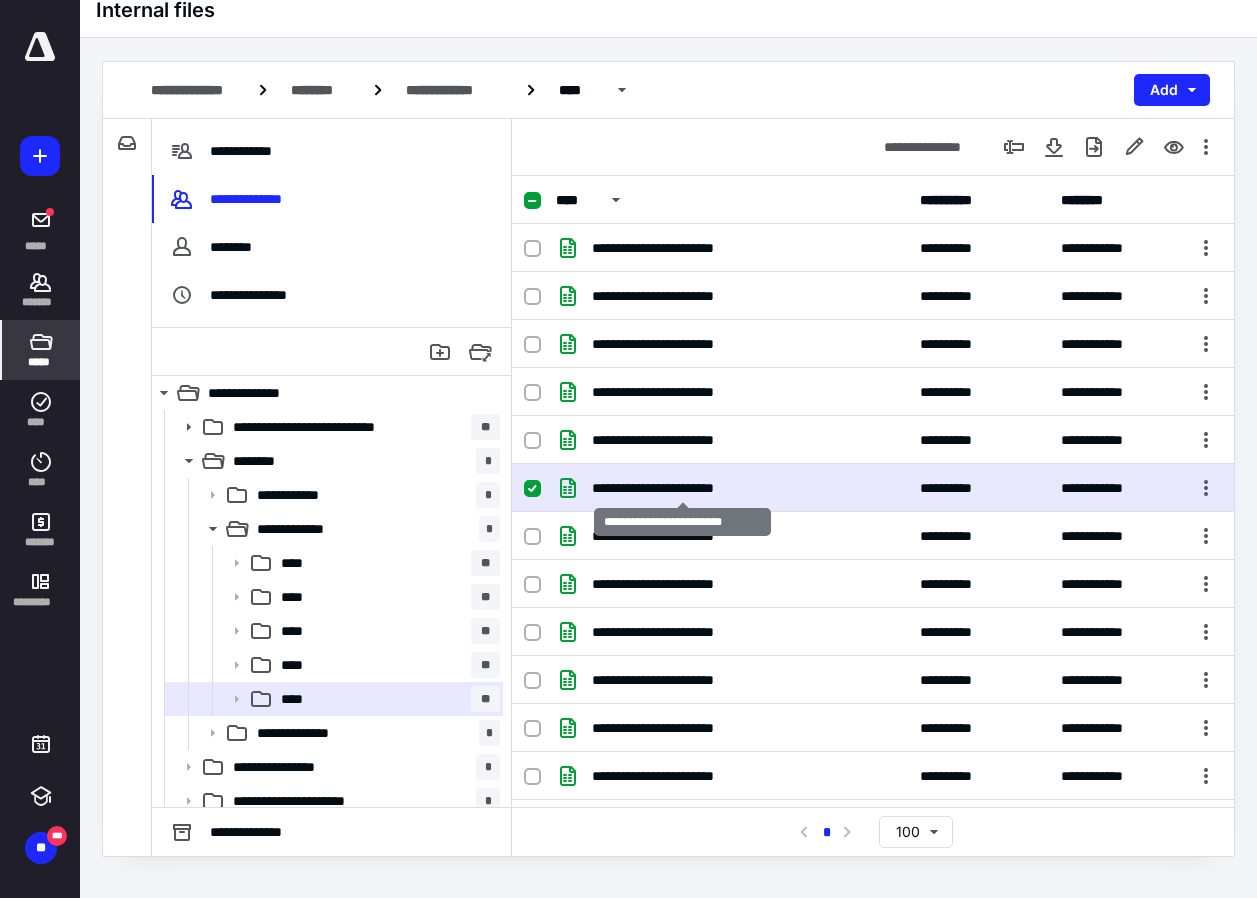 click on "**********" at bounding box center (682, 488) 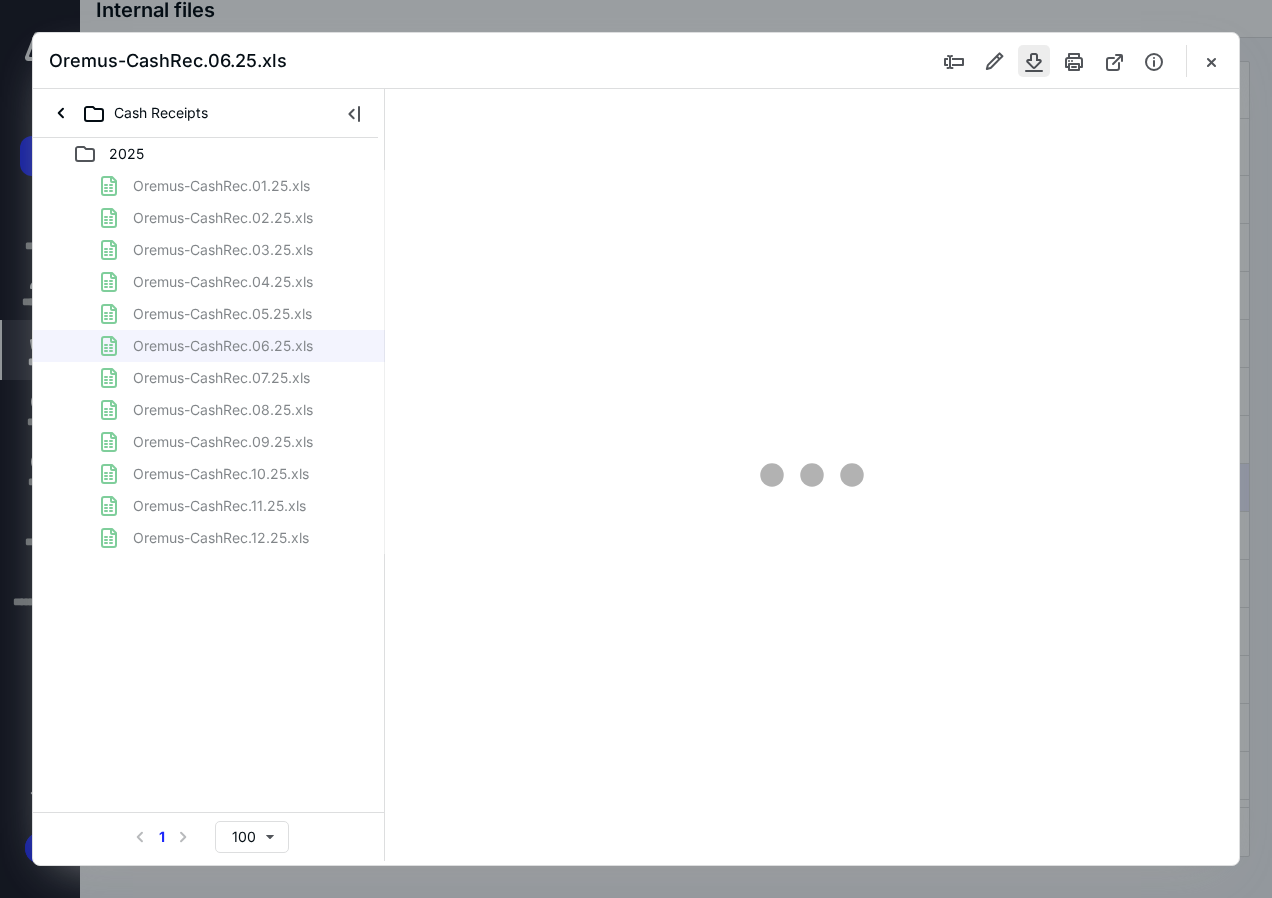scroll, scrollTop: 0, scrollLeft: 0, axis: both 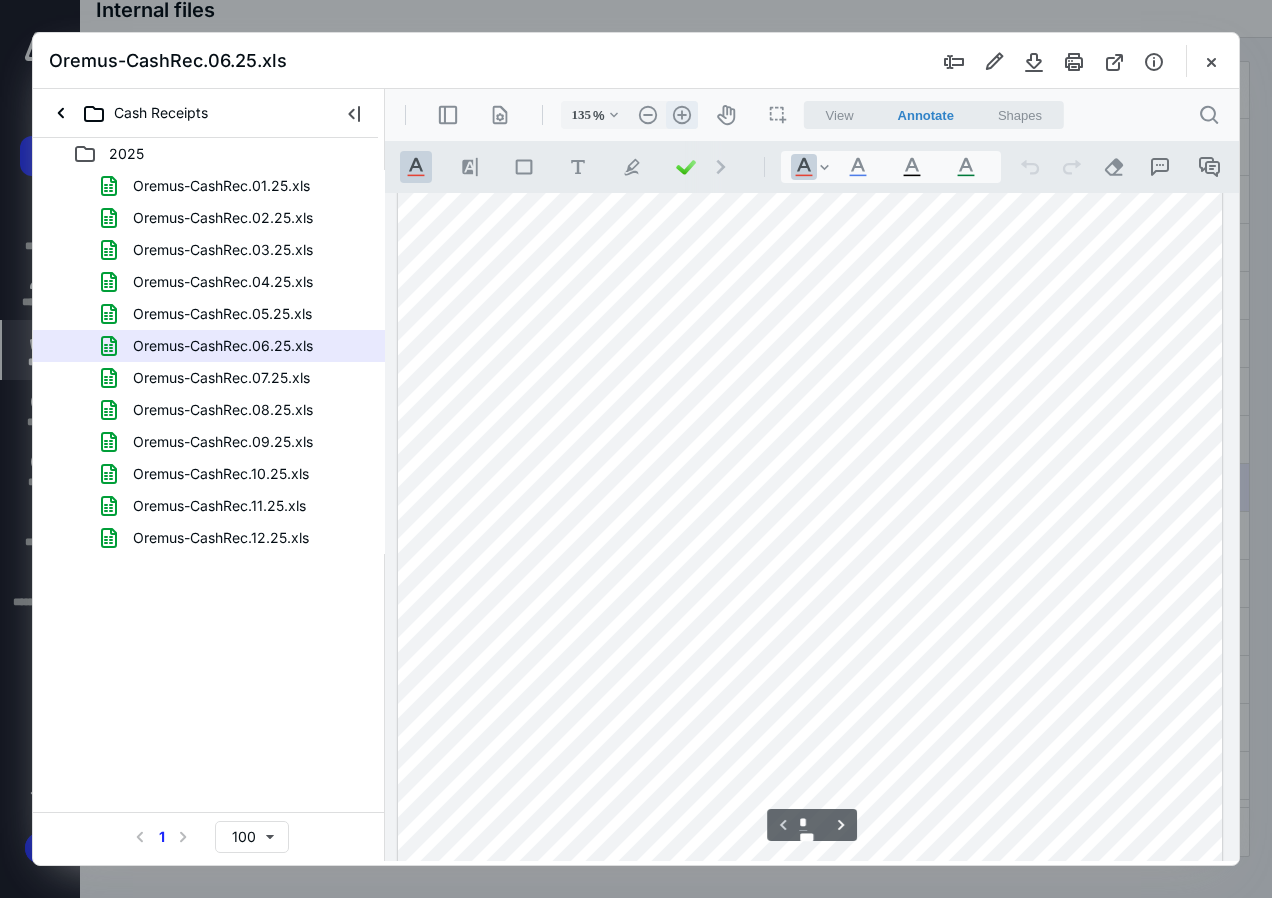 click on ".cls-1{fill:#abb0c4;} icon - header - zoom - in - line" at bounding box center [682, 115] 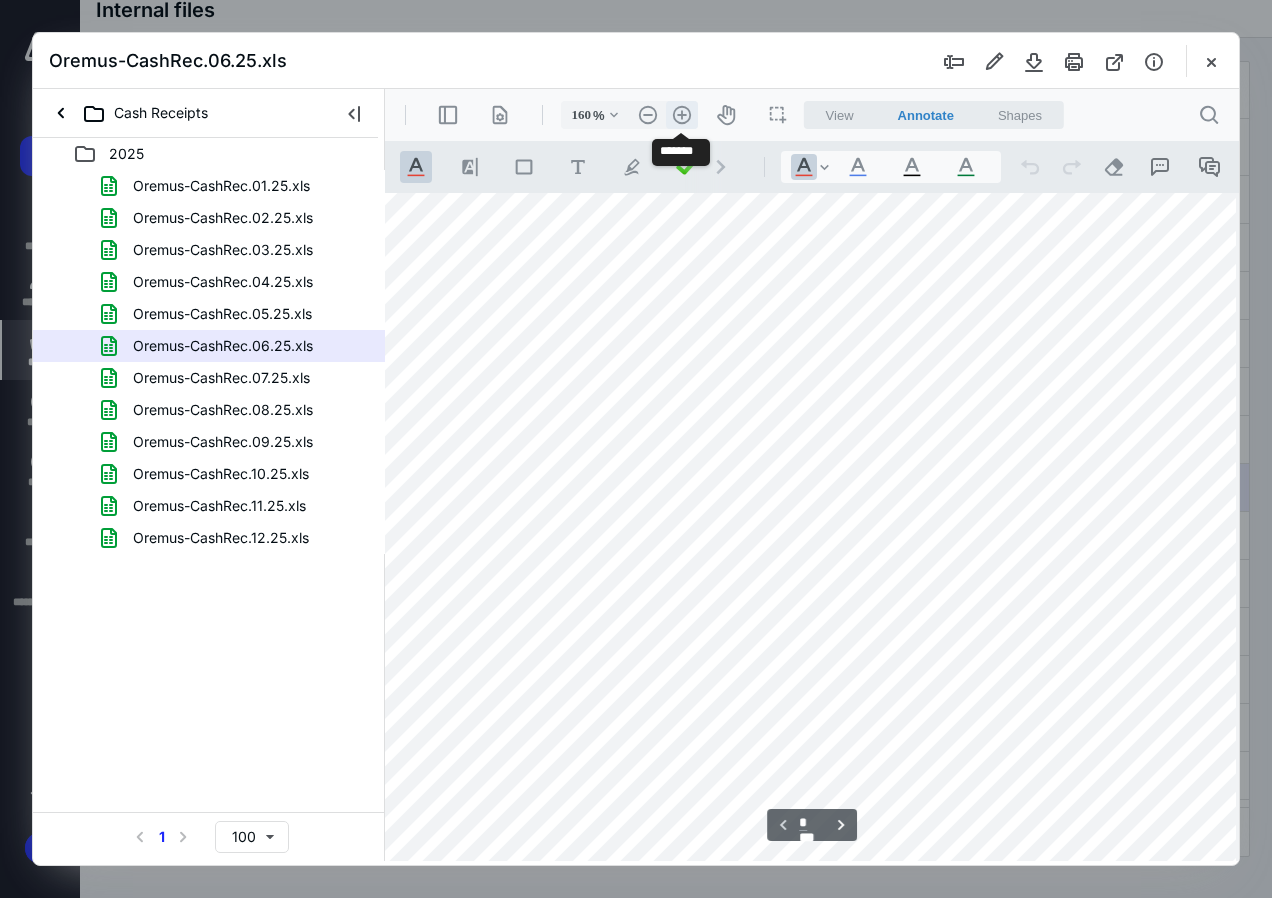 click on ".cls-1{fill:#abb0c4;} icon - header - zoom - in - line" at bounding box center (682, 115) 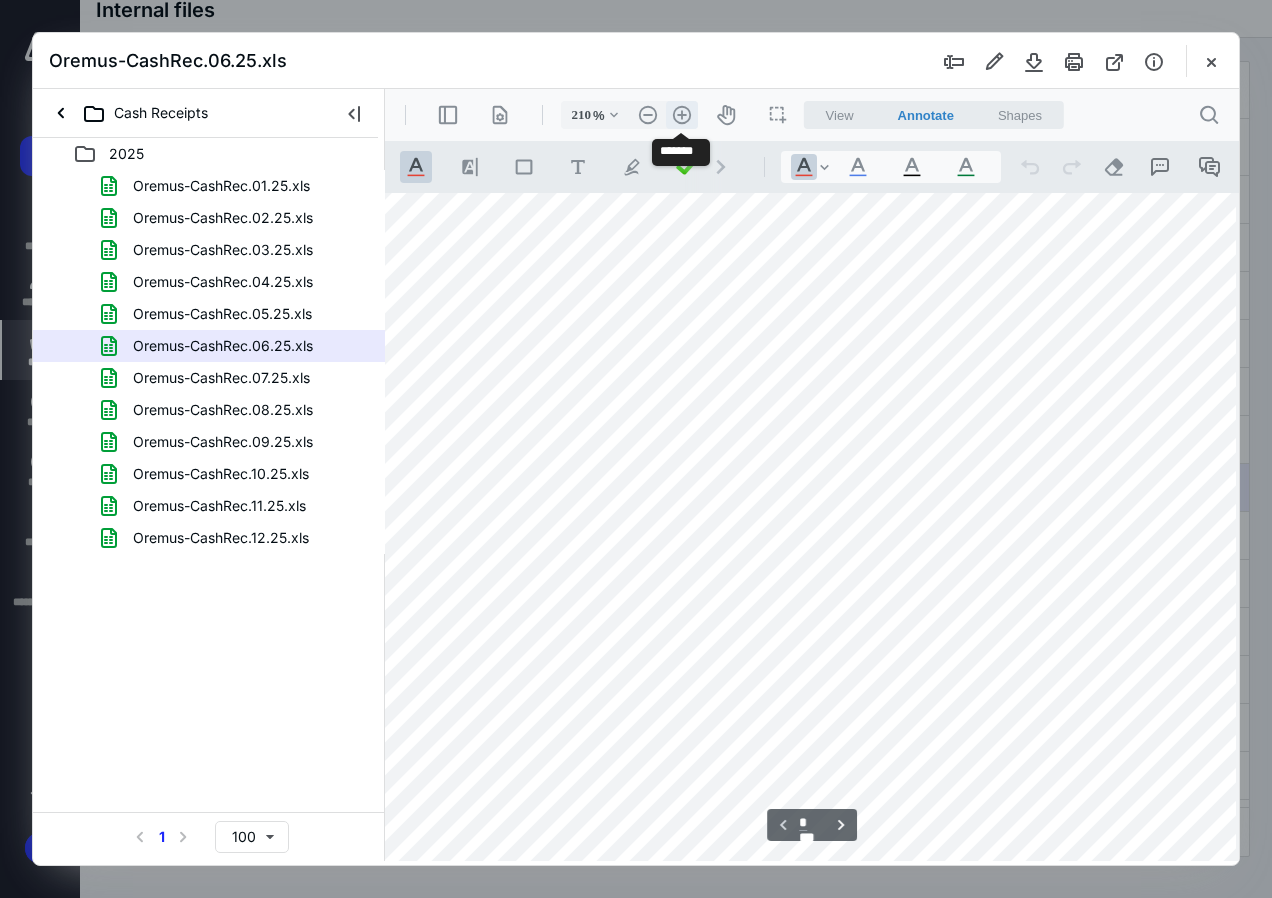 click on ".cls-1{fill:#abb0c4;} icon - header - zoom - in - line" at bounding box center [682, 115] 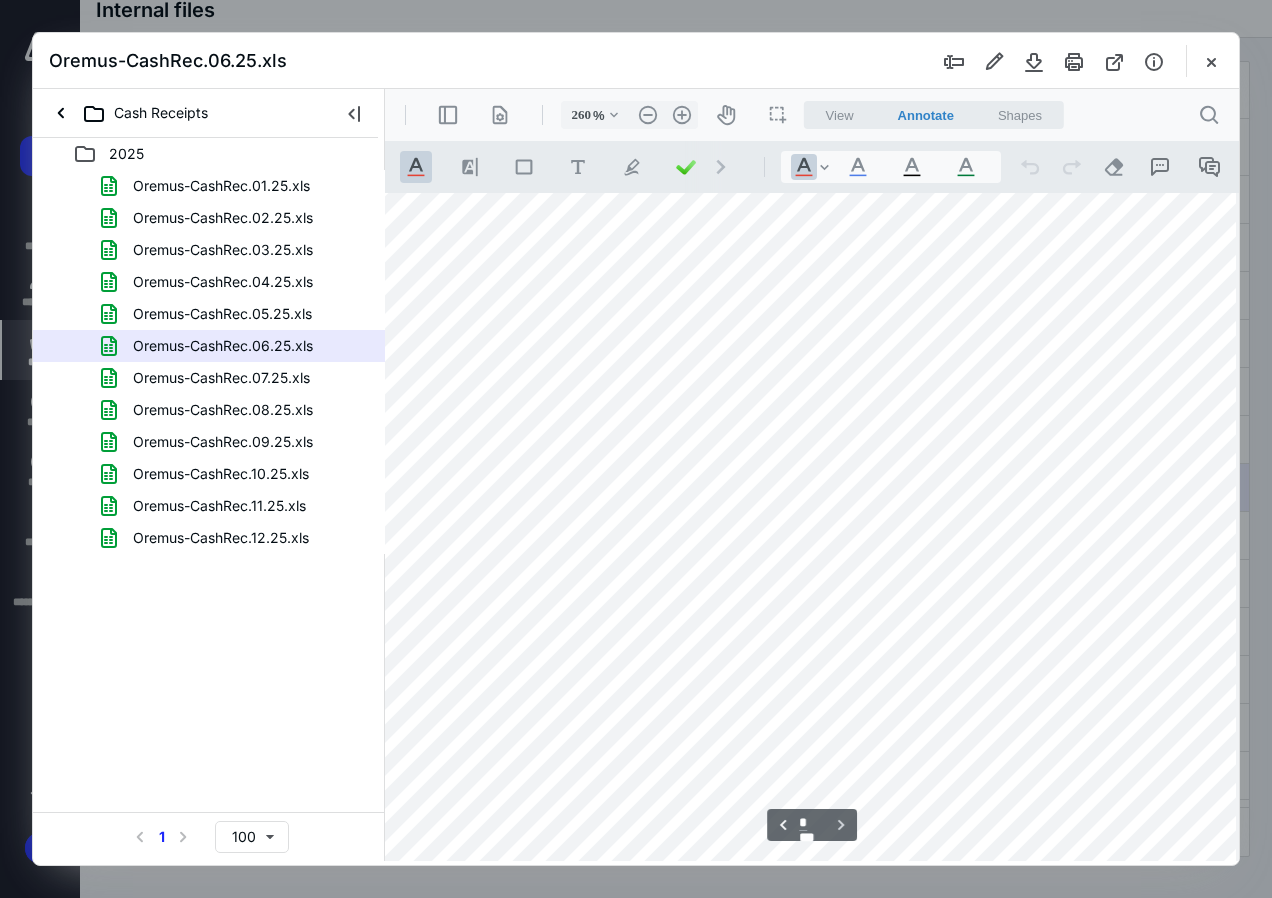 scroll, scrollTop: 2700, scrollLeft: 55, axis: both 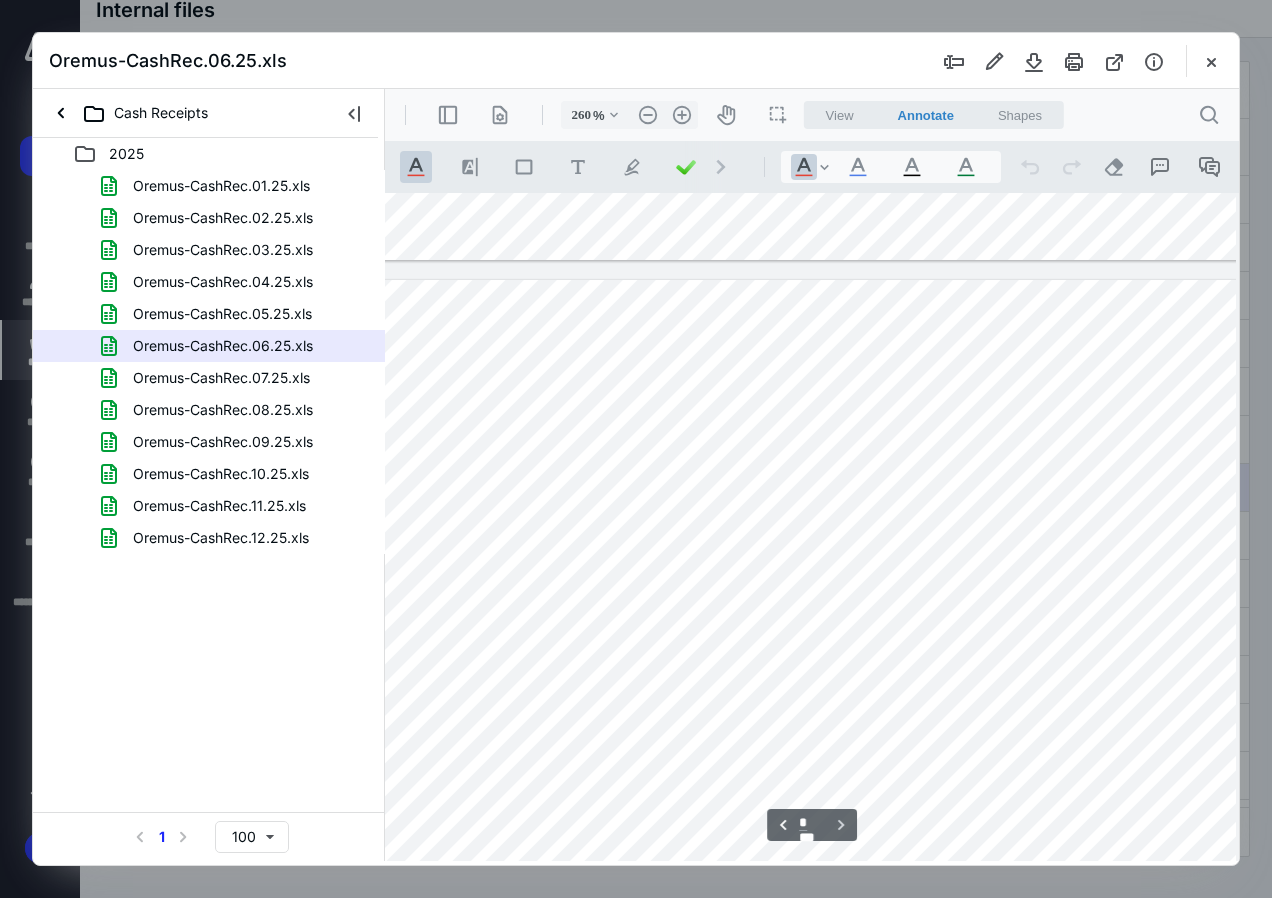 type on "*" 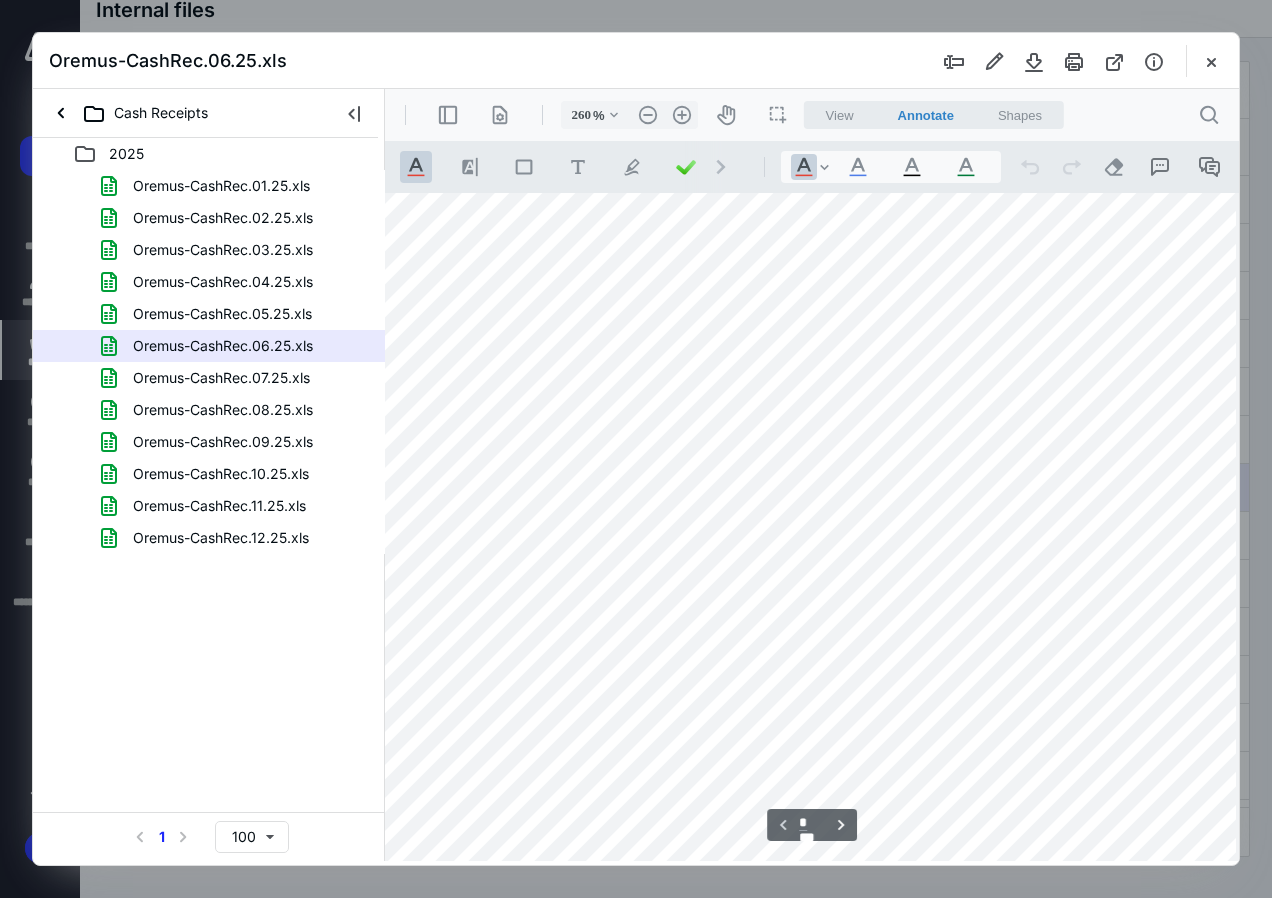 scroll, scrollTop: 500, scrollLeft: 55, axis: both 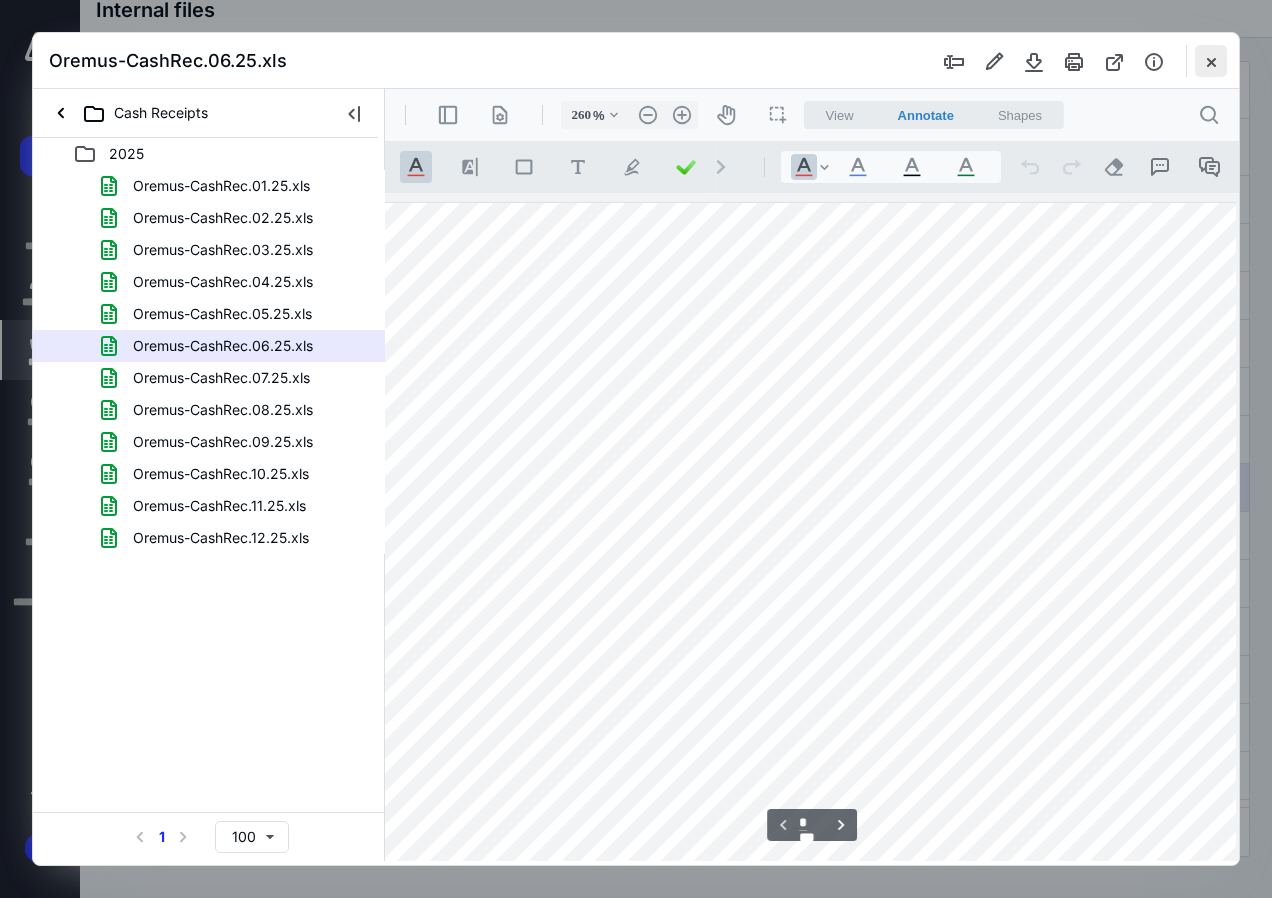 click at bounding box center [1211, 61] 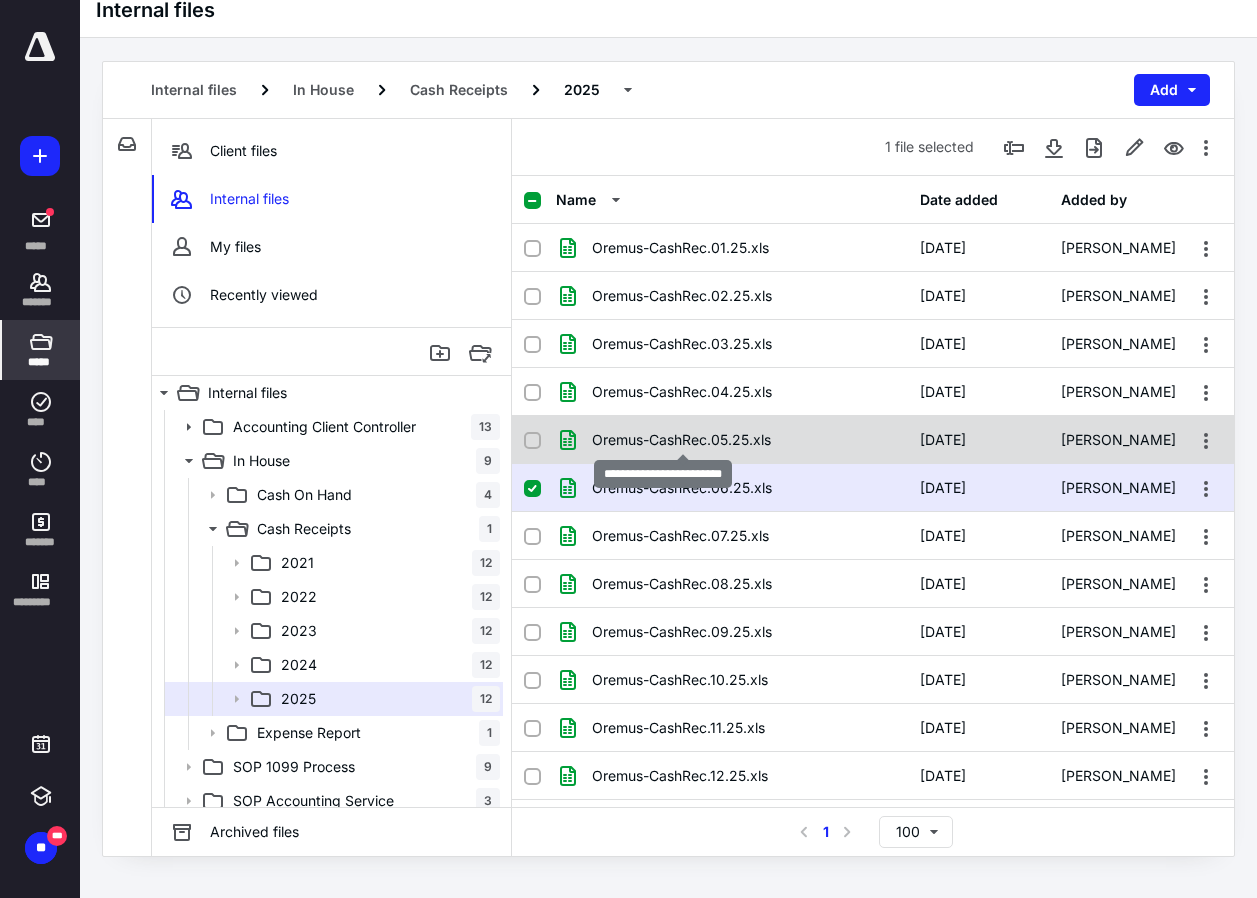 click on "Oremus-CashRec.05.25.xls" at bounding box center (681, 440) 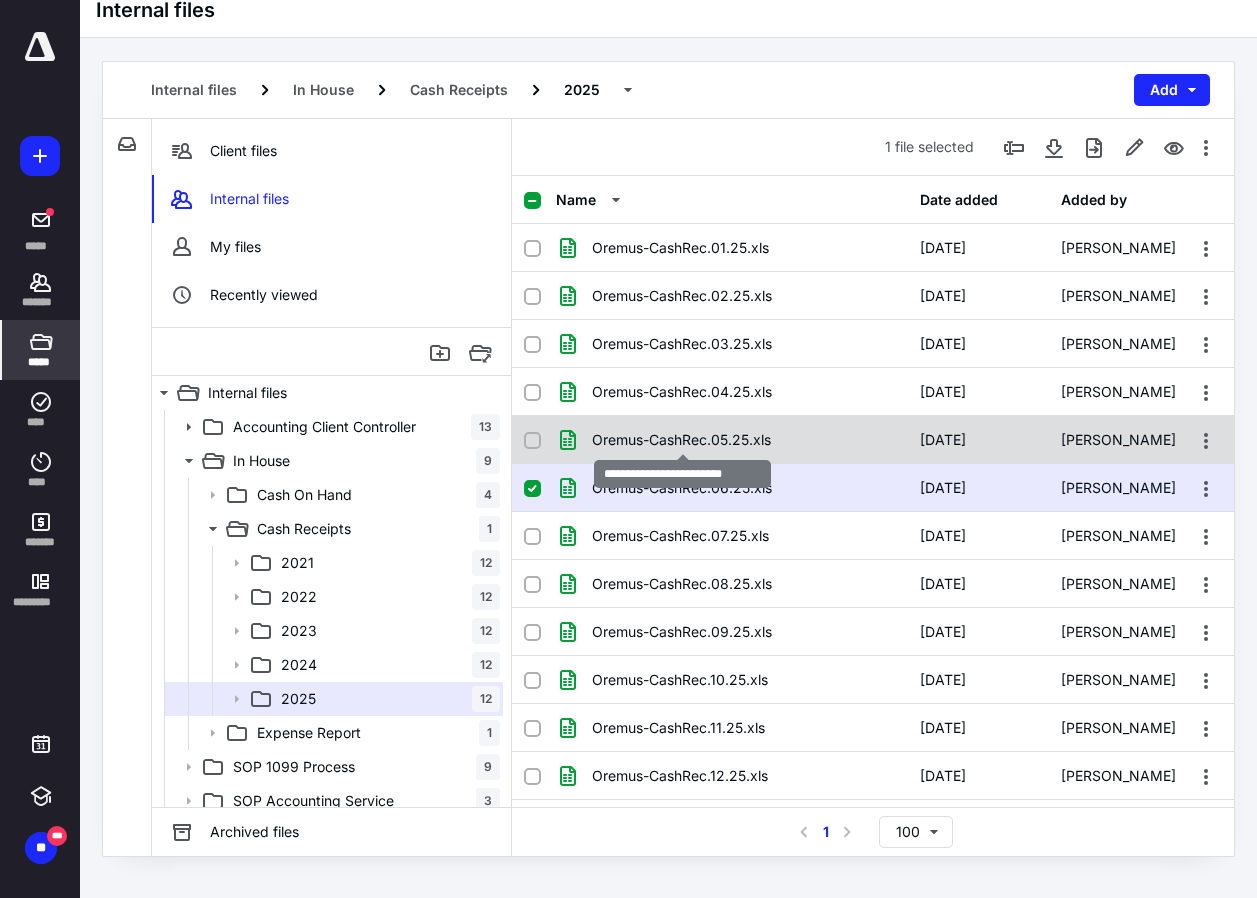 click on "Oremus-CashRec.05.25.xls" at bounding box center (681, 440) 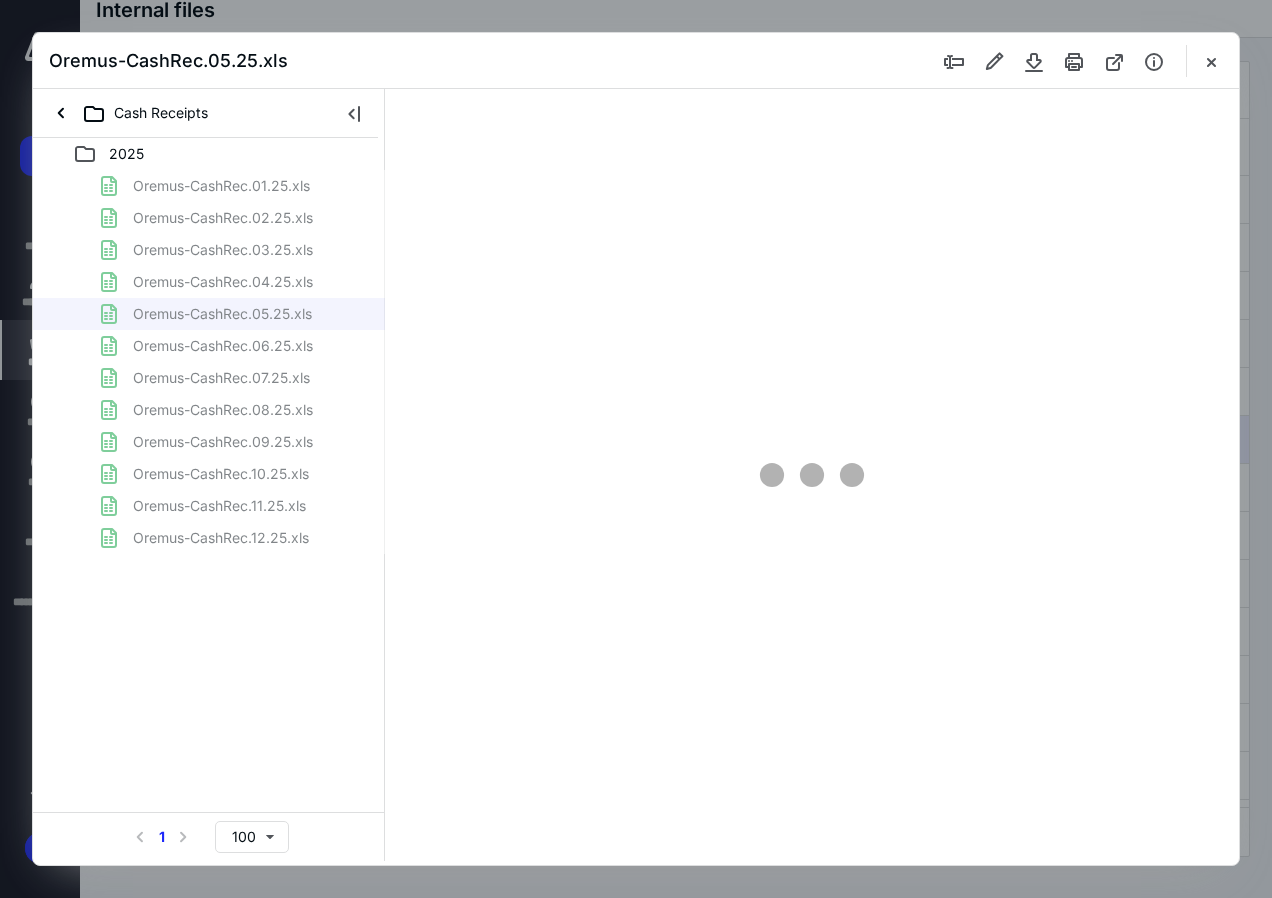 scroll, scrollTop: 0, scrollLeft: 0, axis: both 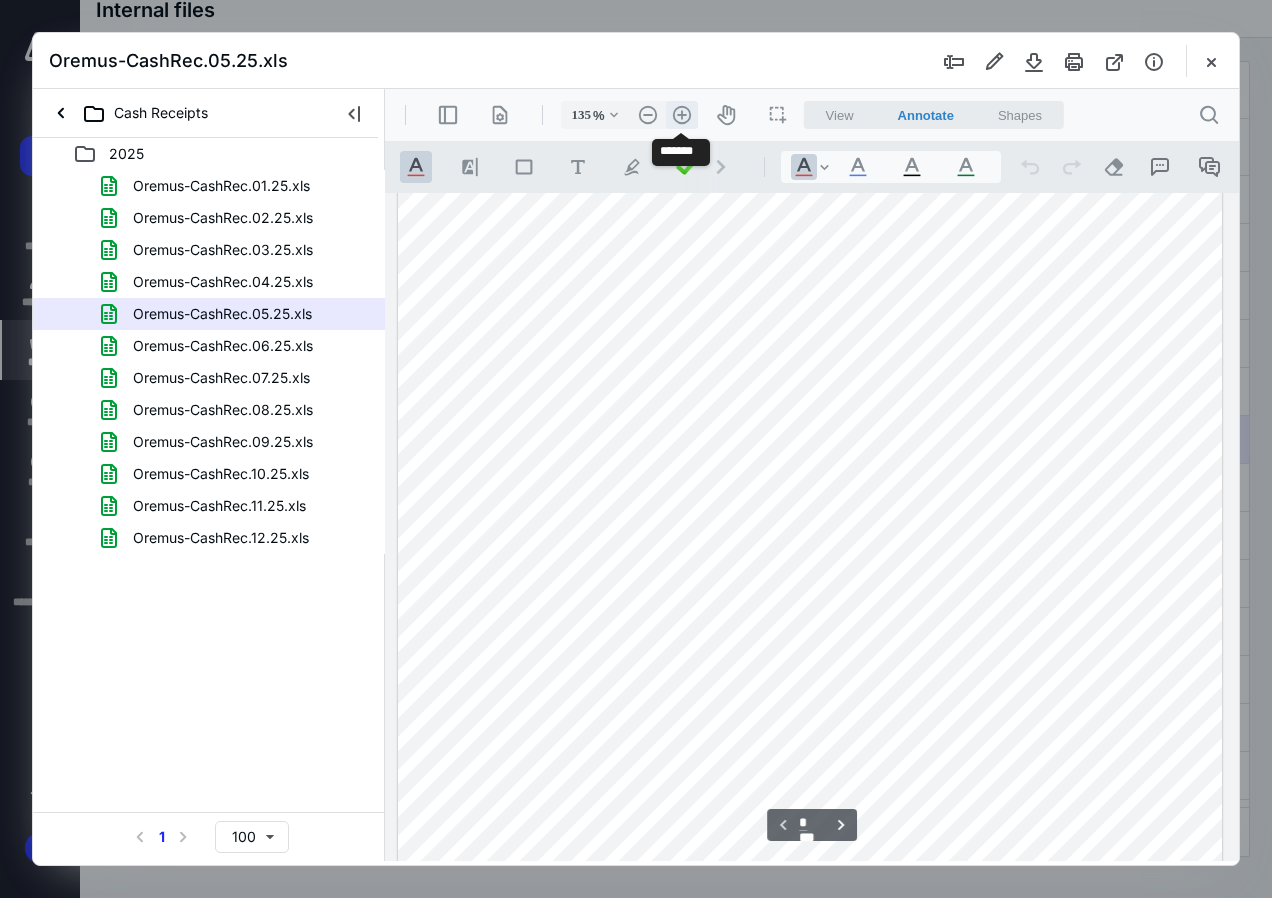 click on ".cls-1{fill:#abb0c4;} icon - header - zoom - in - line" at bounding box center [682, 115] 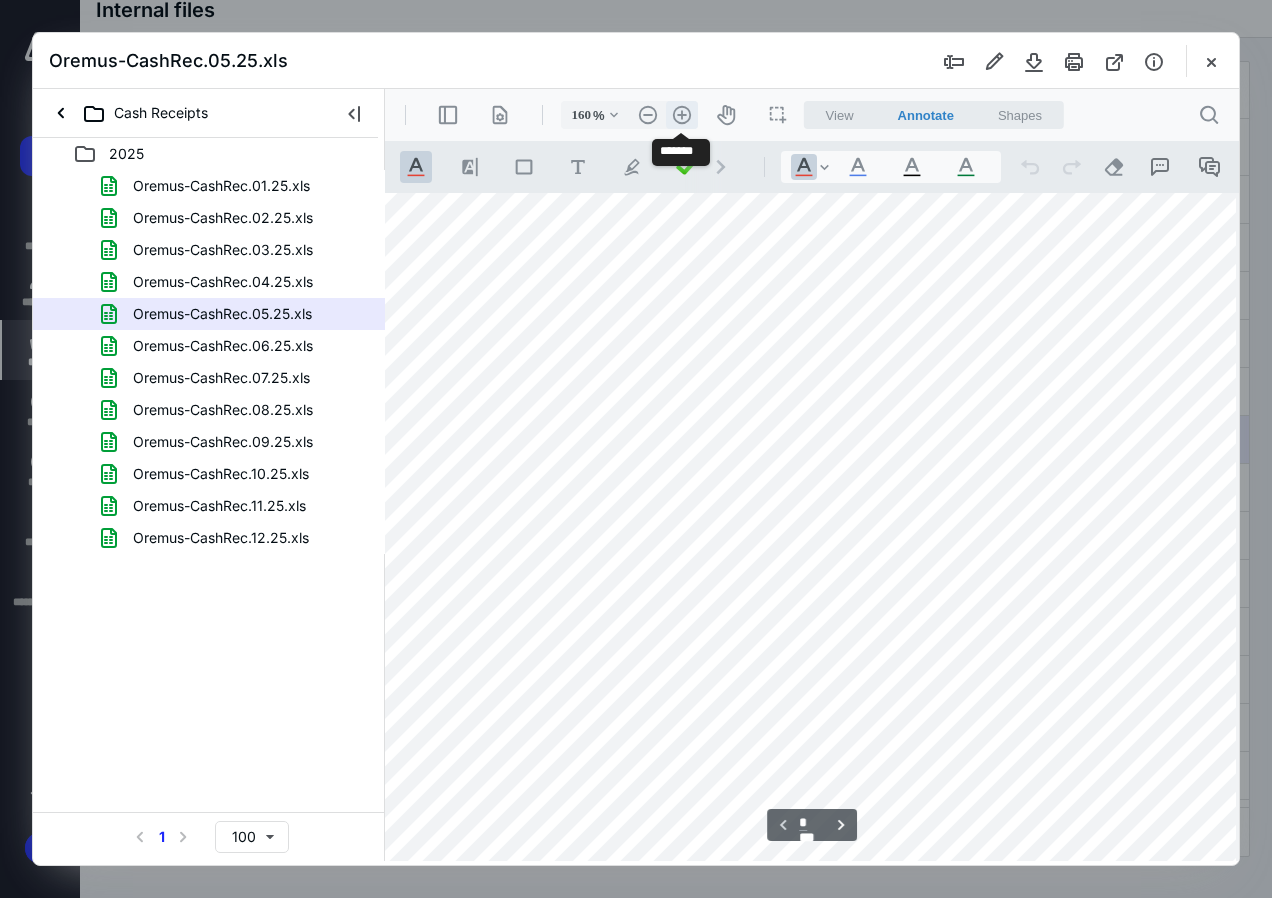 click on ".cls-1{fill:#abb0c4;} icon - header - zoom - in - line" at bounding box center (682, 115) 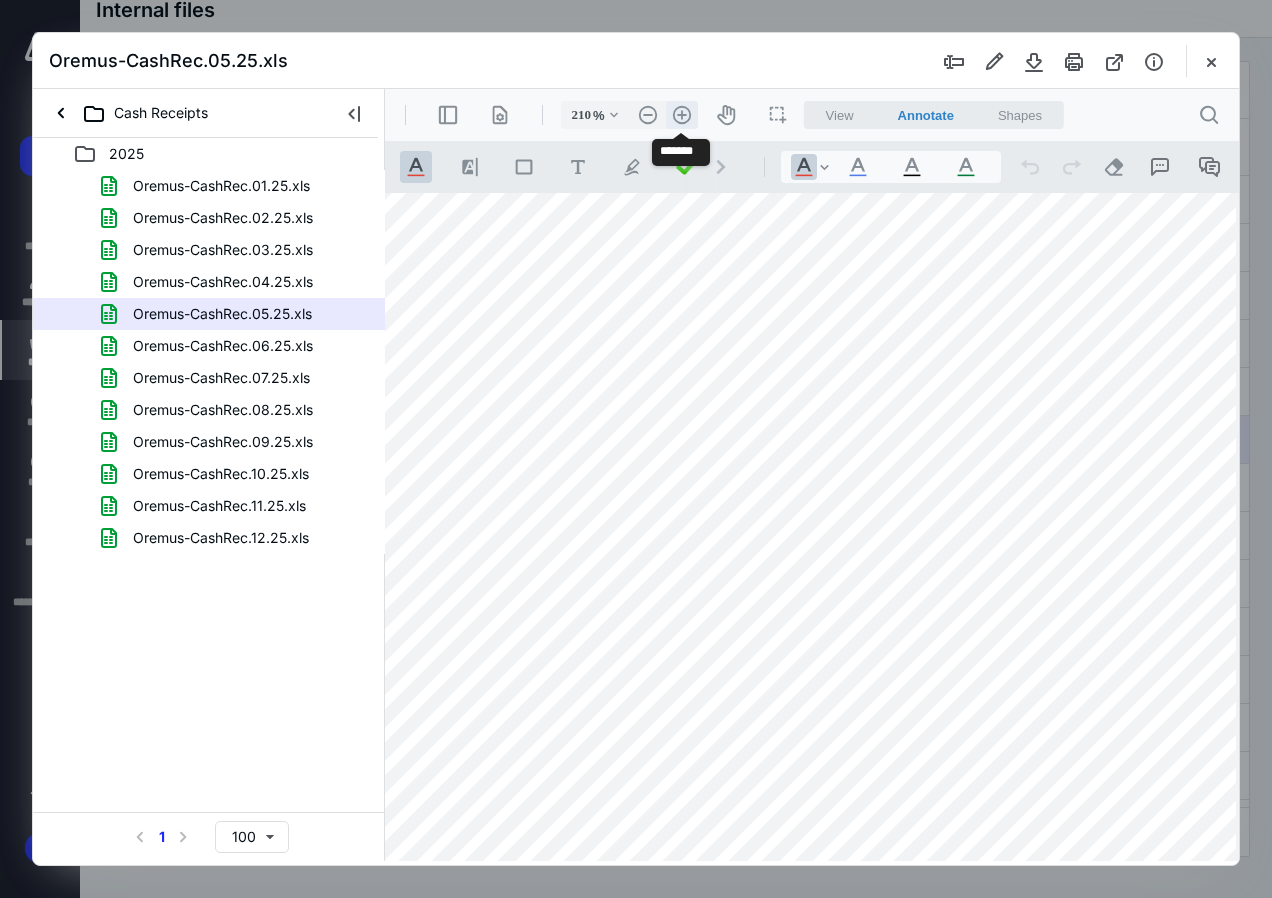 click on ".cls-1{fill:#abb0c4;} icon - header - zoom - in - line" at bounding box center (682, 115) 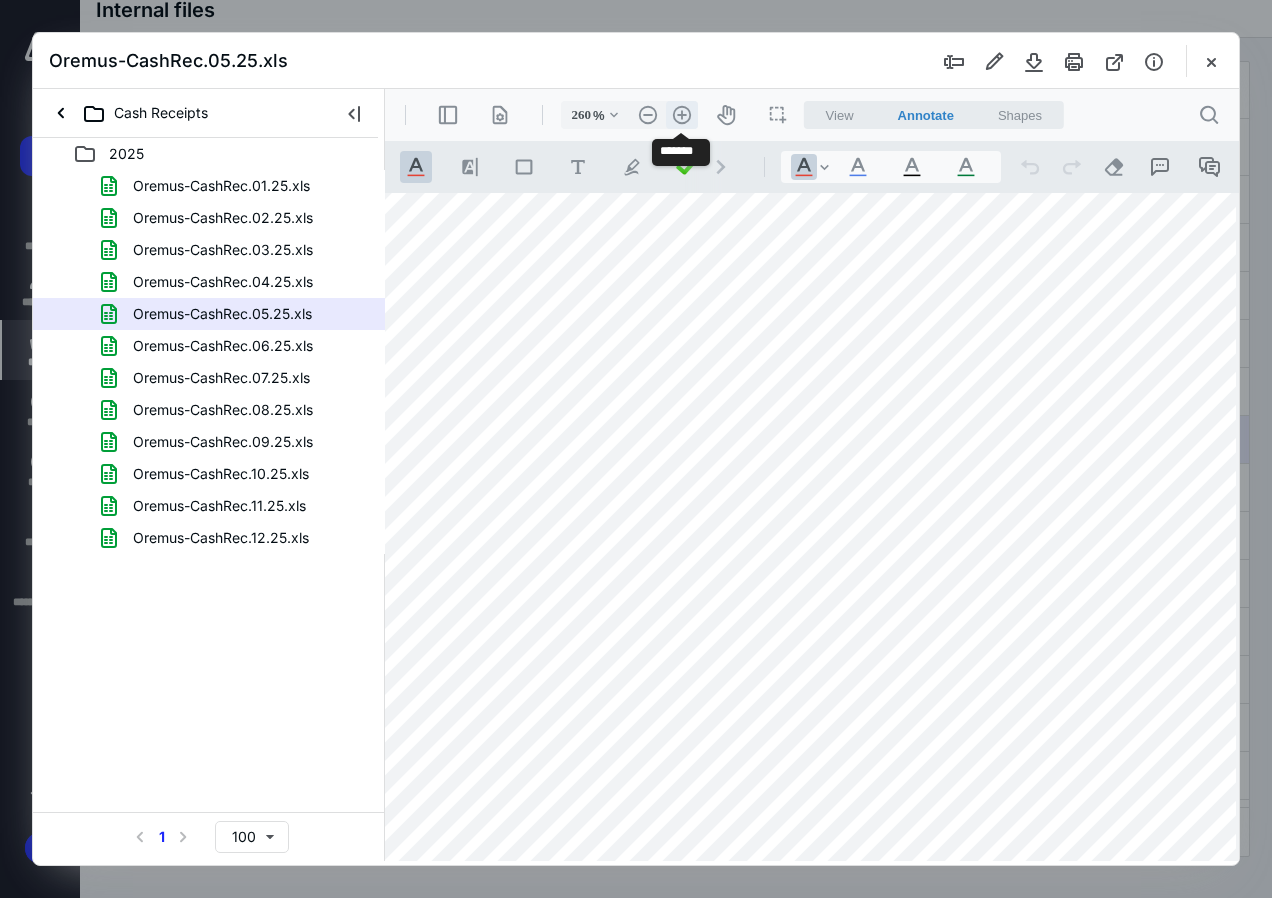 scroll, scrollTop: 595, scrollLeft: 385, axis: both 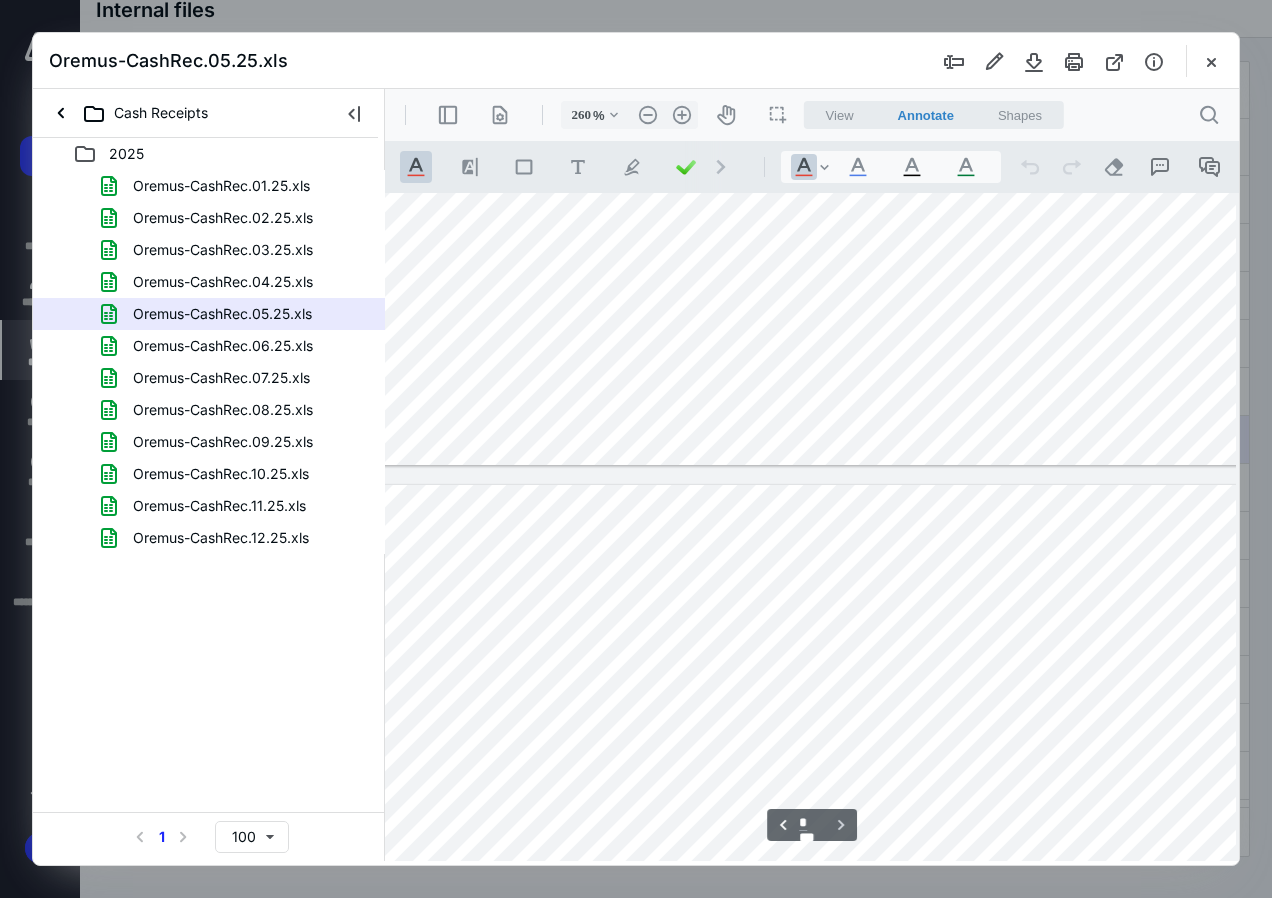type on "*" 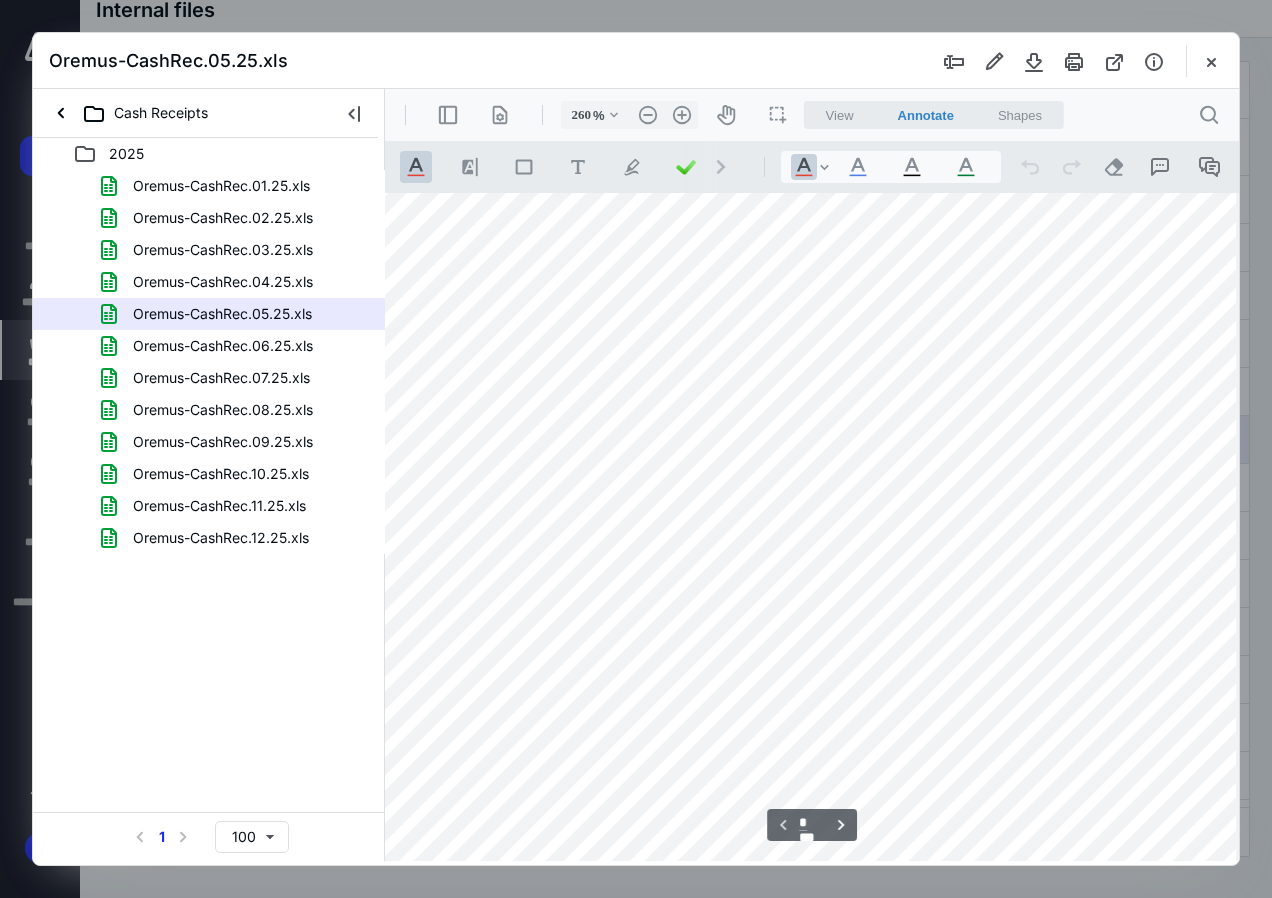scroll, scrollTop: 0, scrollLeft: 120, axis: horizontal 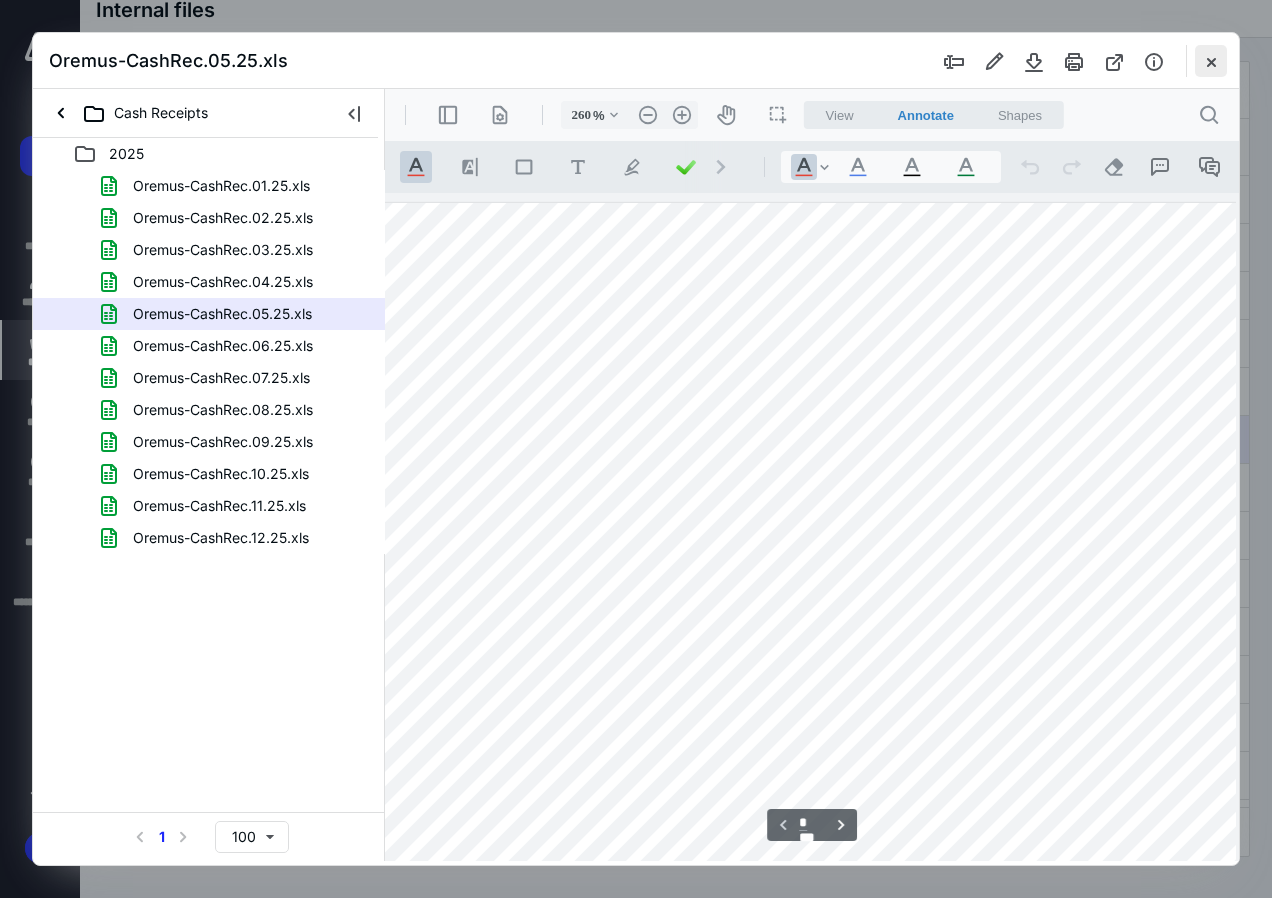 click at bounding box center [1211, 61] 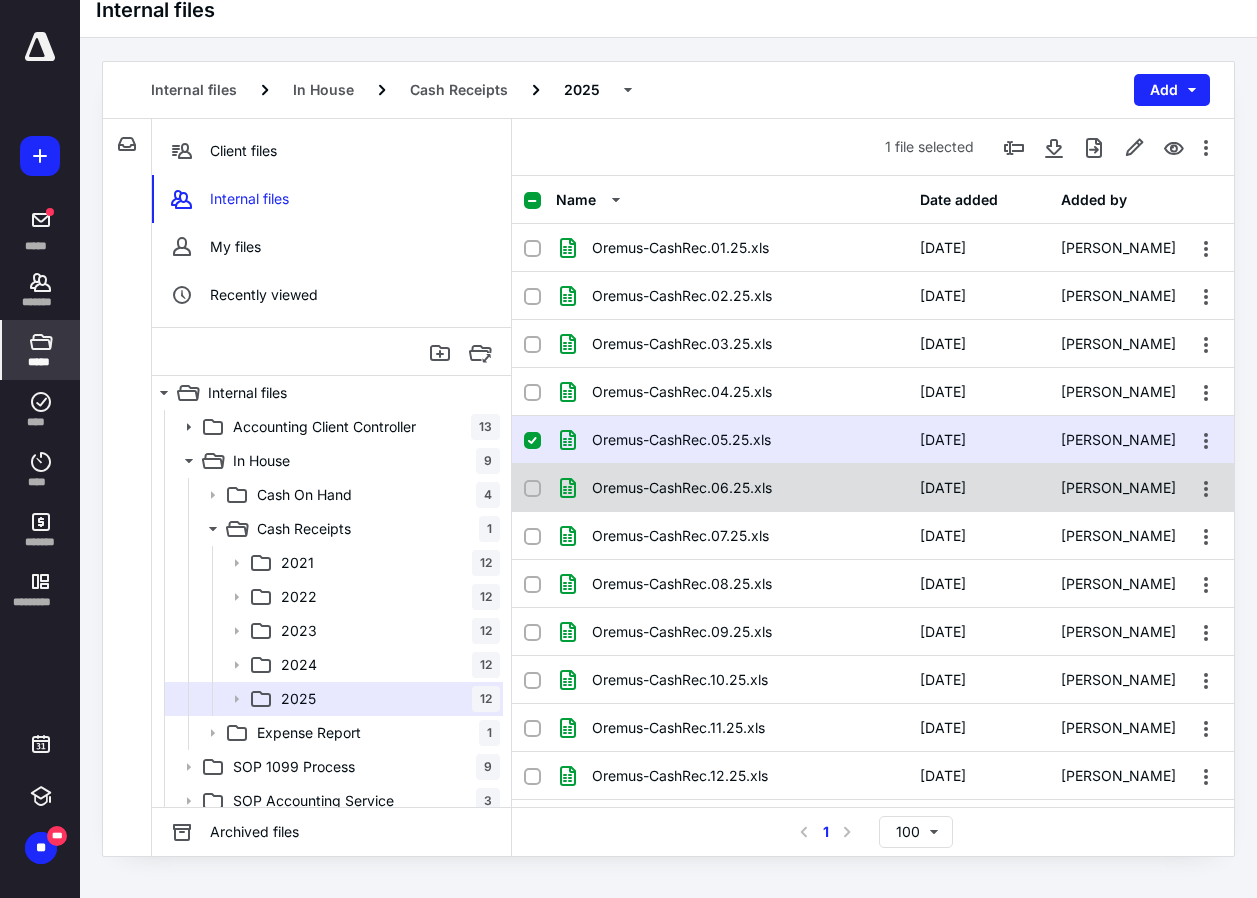 click on "Oremus-CashRec.06.25.xls 12/11/2024 Claudia Hurt" at bounding box center [873, 488] 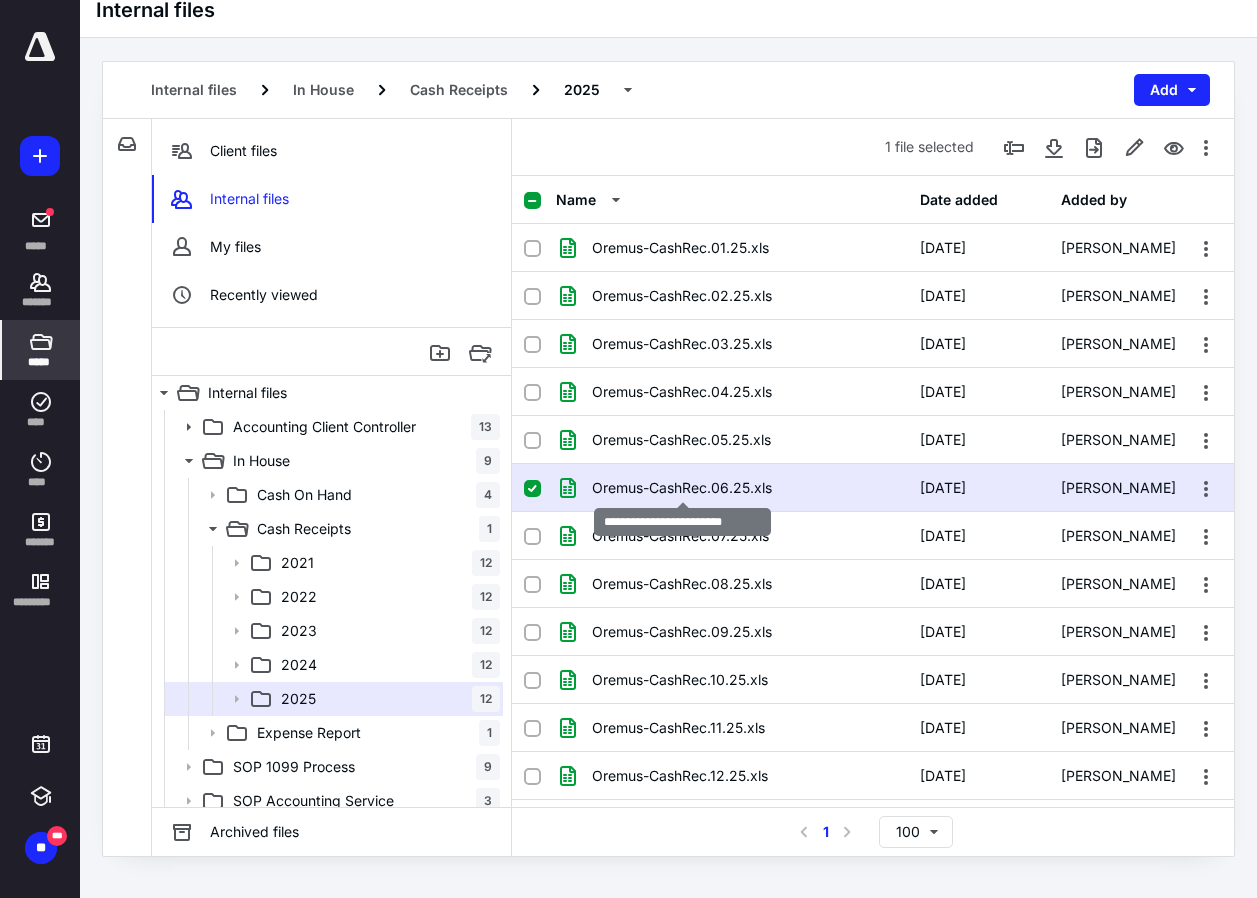click on "Oremus-CashRec.06.25.xls" at bounding box center [682, 488] 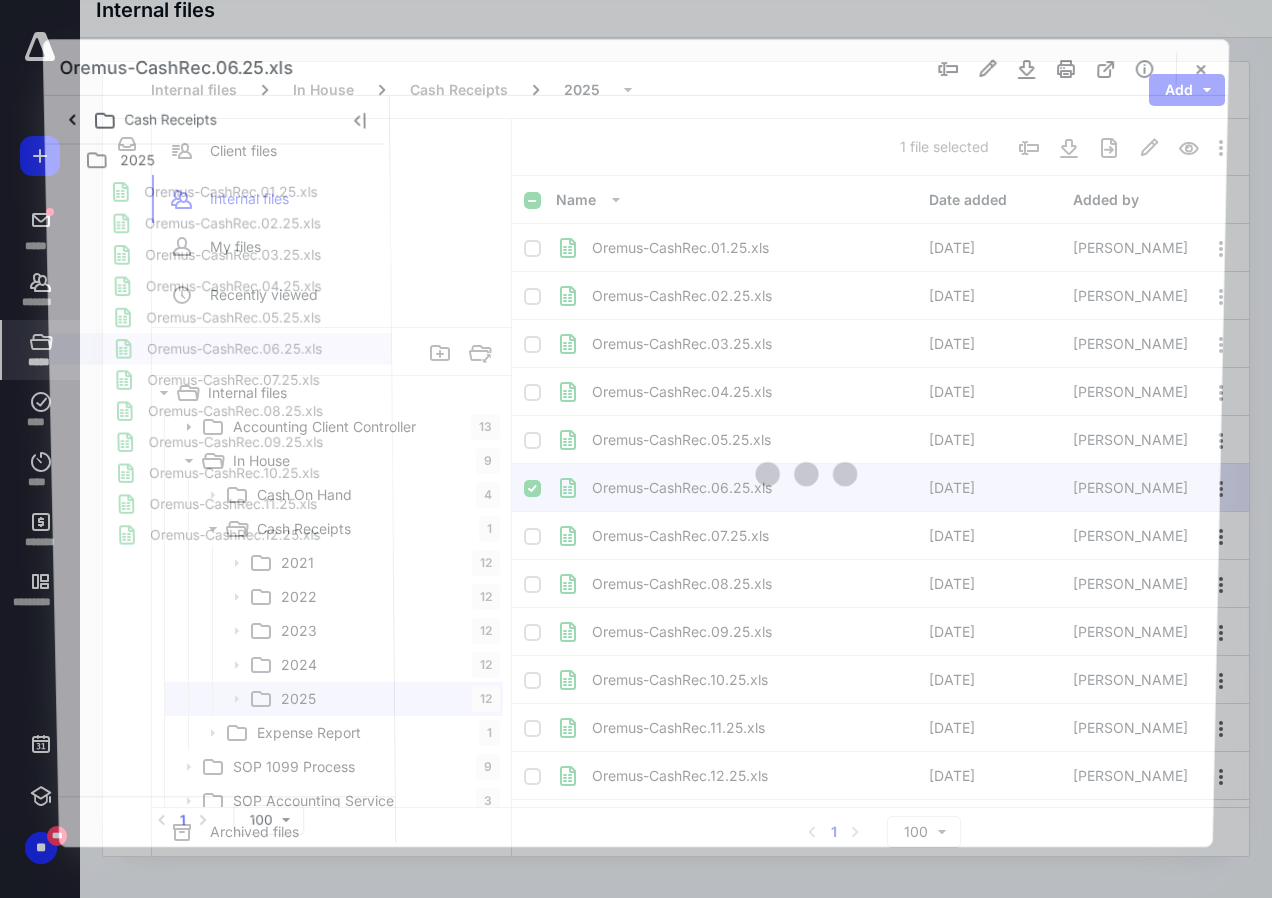 scroll, scrollTop: 0, scrollLeft: 0, axis: both 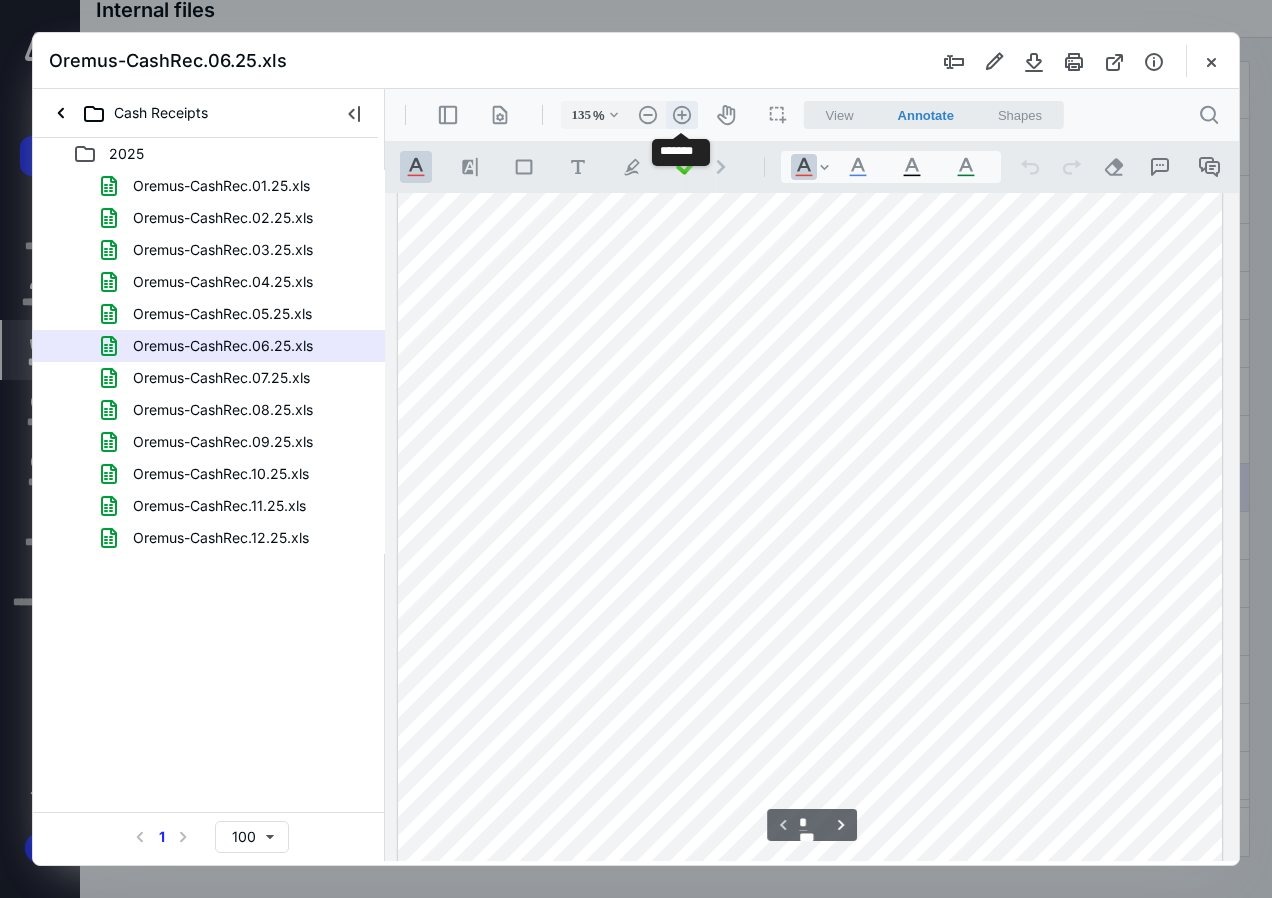 click on ".cls-1{fill:#abb0c4;} icon - header - zoom - in - line" at bounding box center (682, 115) 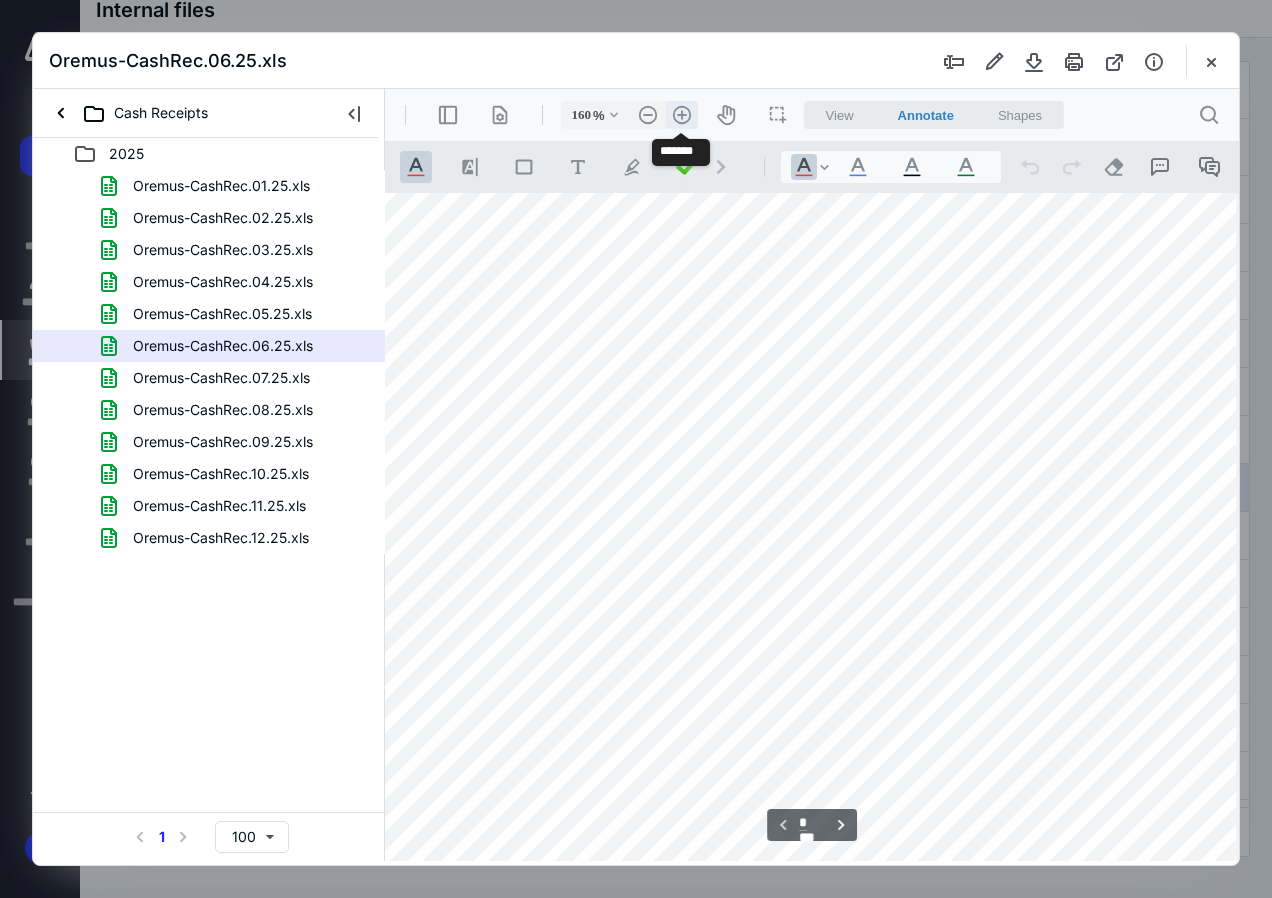 click on ".cls-1{fill:#abb0c4;} icon - header - zoom - in - line" at bounding box center [682, 115] 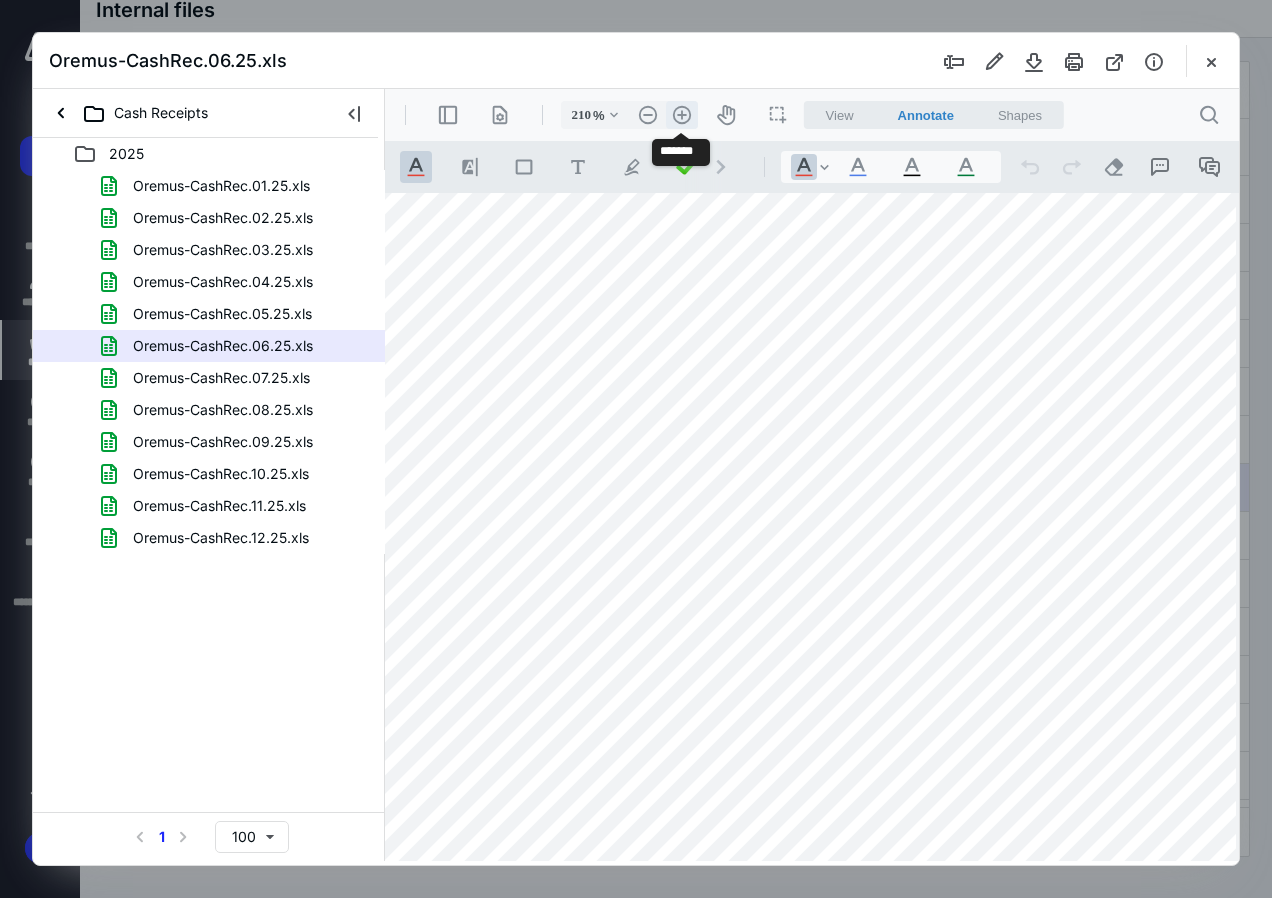 click on ".cls-1{fill:#abb0c4;} icon - header - zoom - in - line" at bounding box center (682, 115) 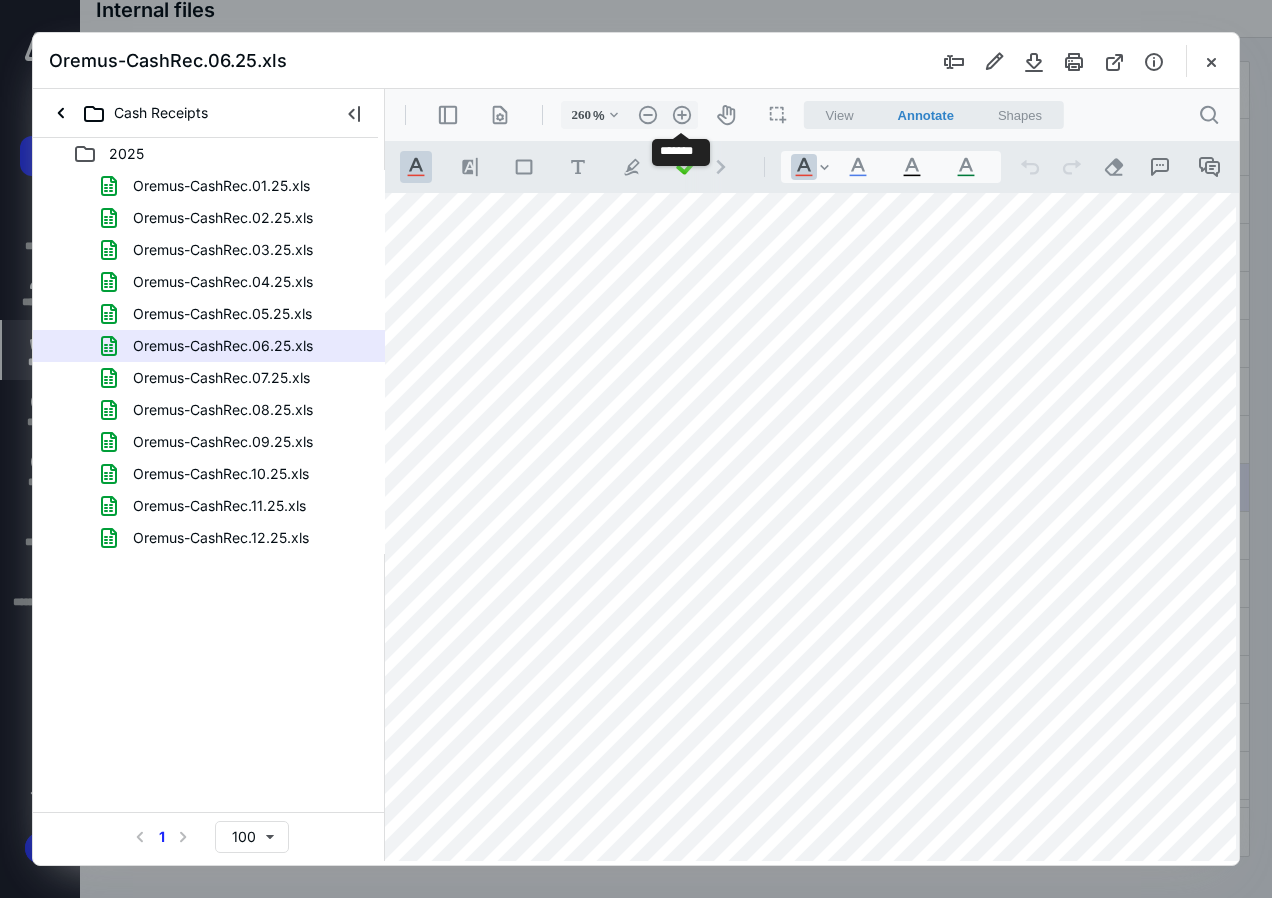 scroll, scrollTop: 595, scrollLeft: 385, axis: both 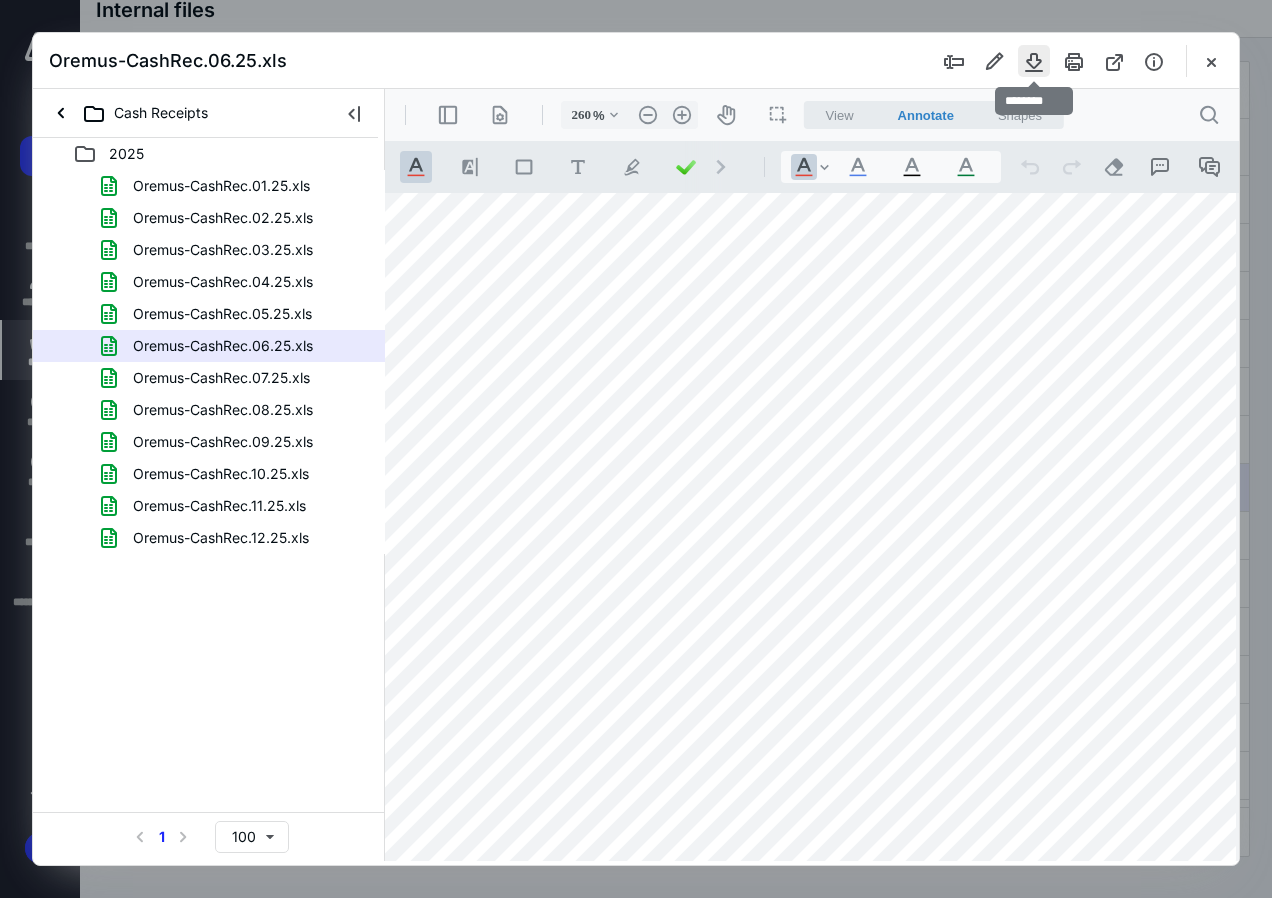 click at bounding box center [1034, 61] 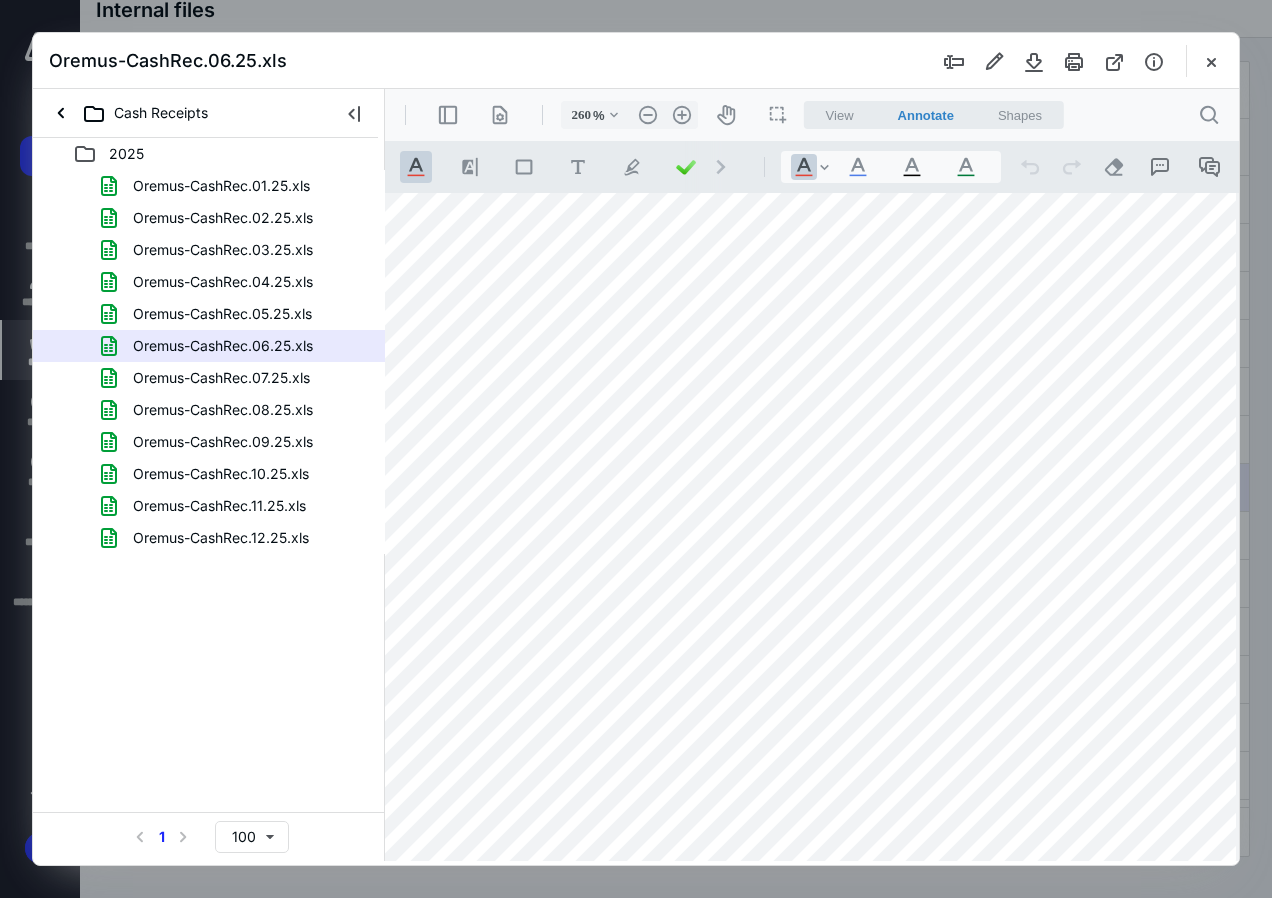 drag, startPoint x: 718, startPoint y: 46, endPoint x: 737, endPoint y: 37, distance: 21.023796 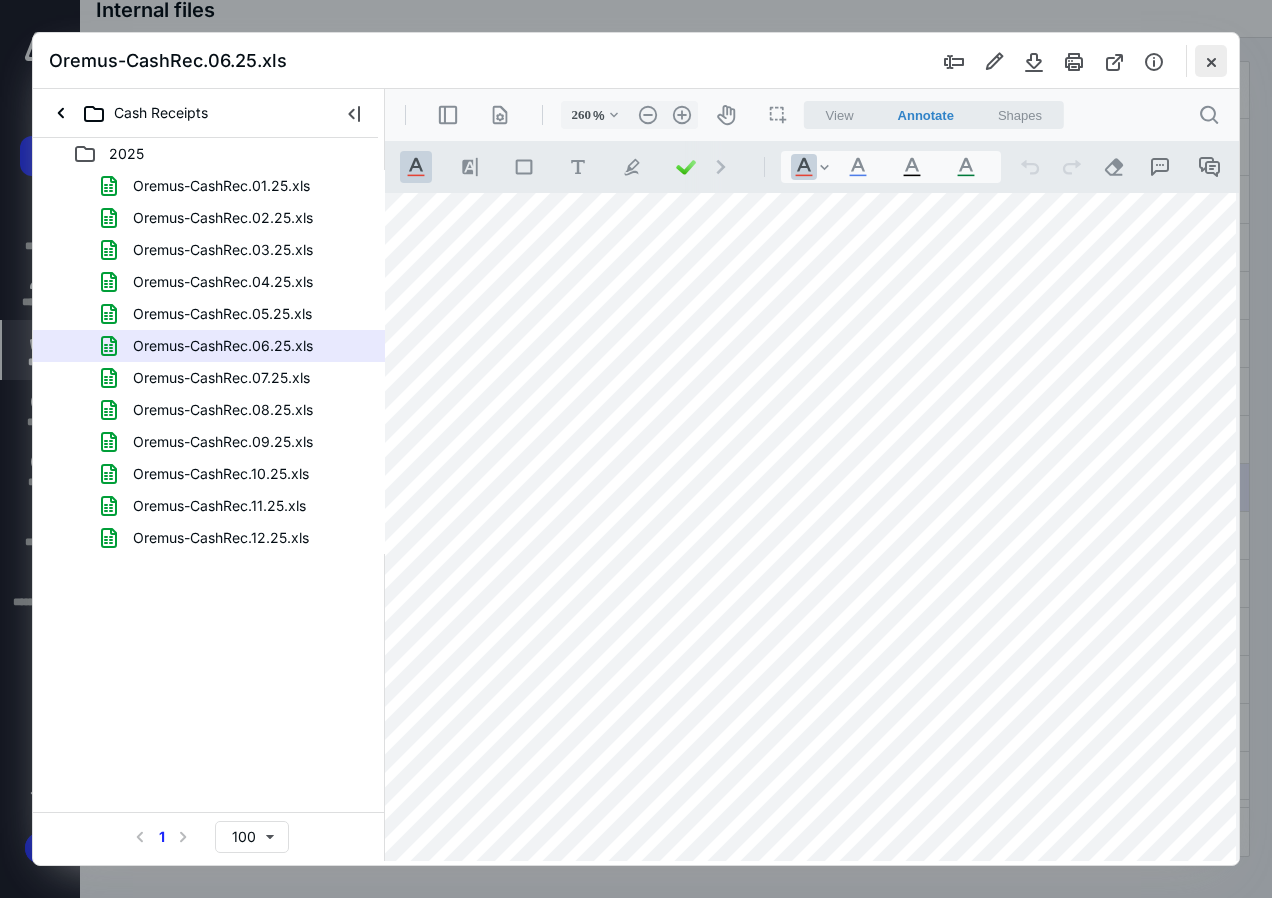 click at bounding box center [1211, 61] 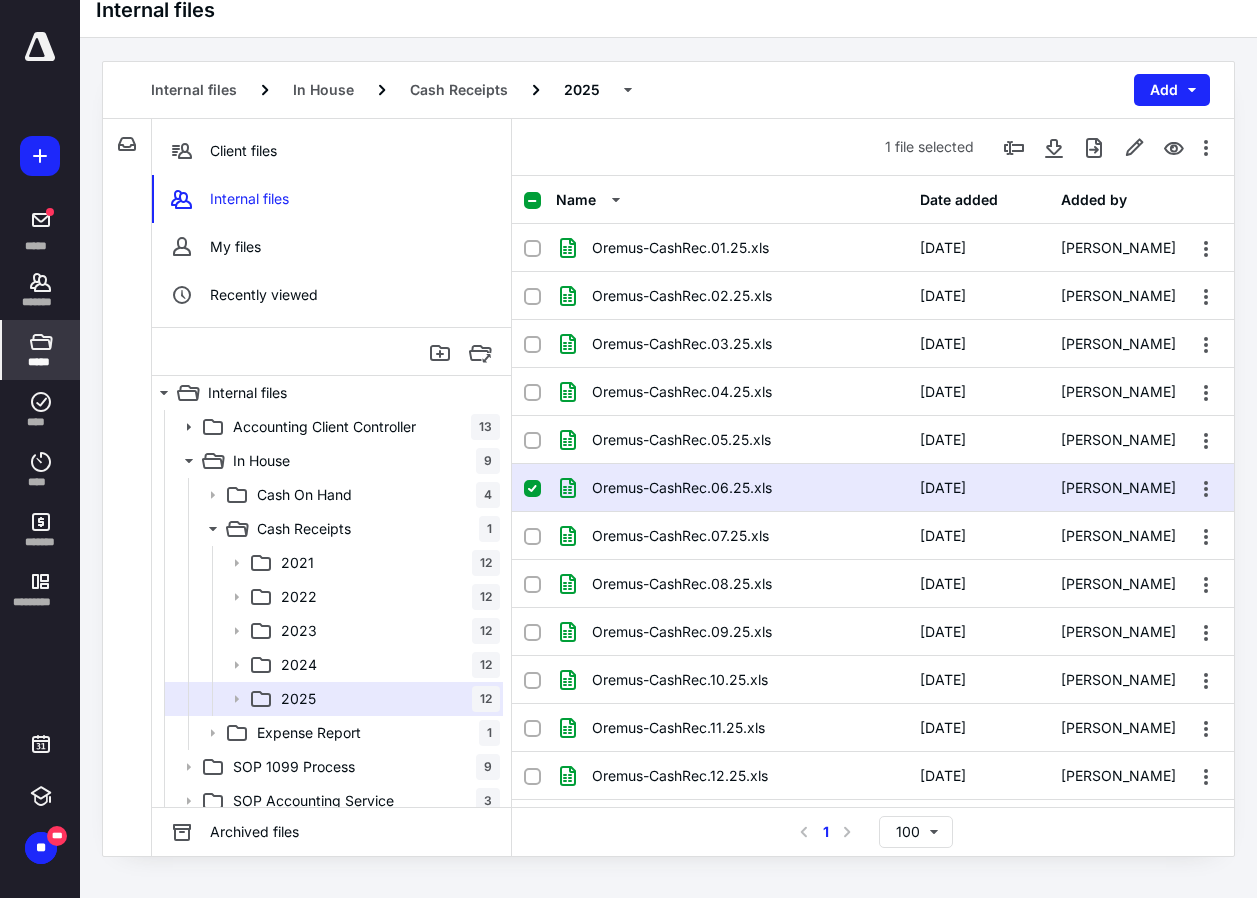 click on "*****" at bounding box center (40, 362) 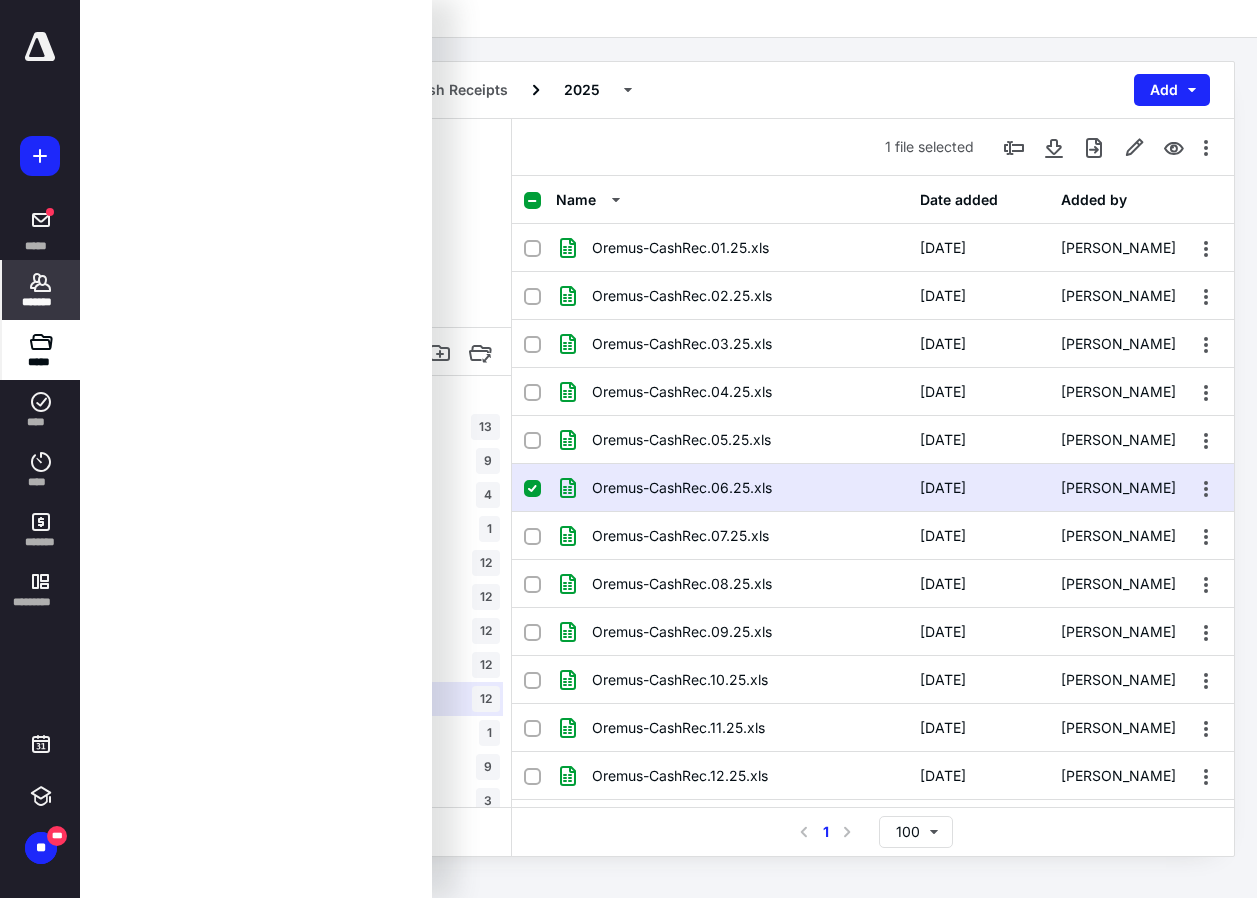 click 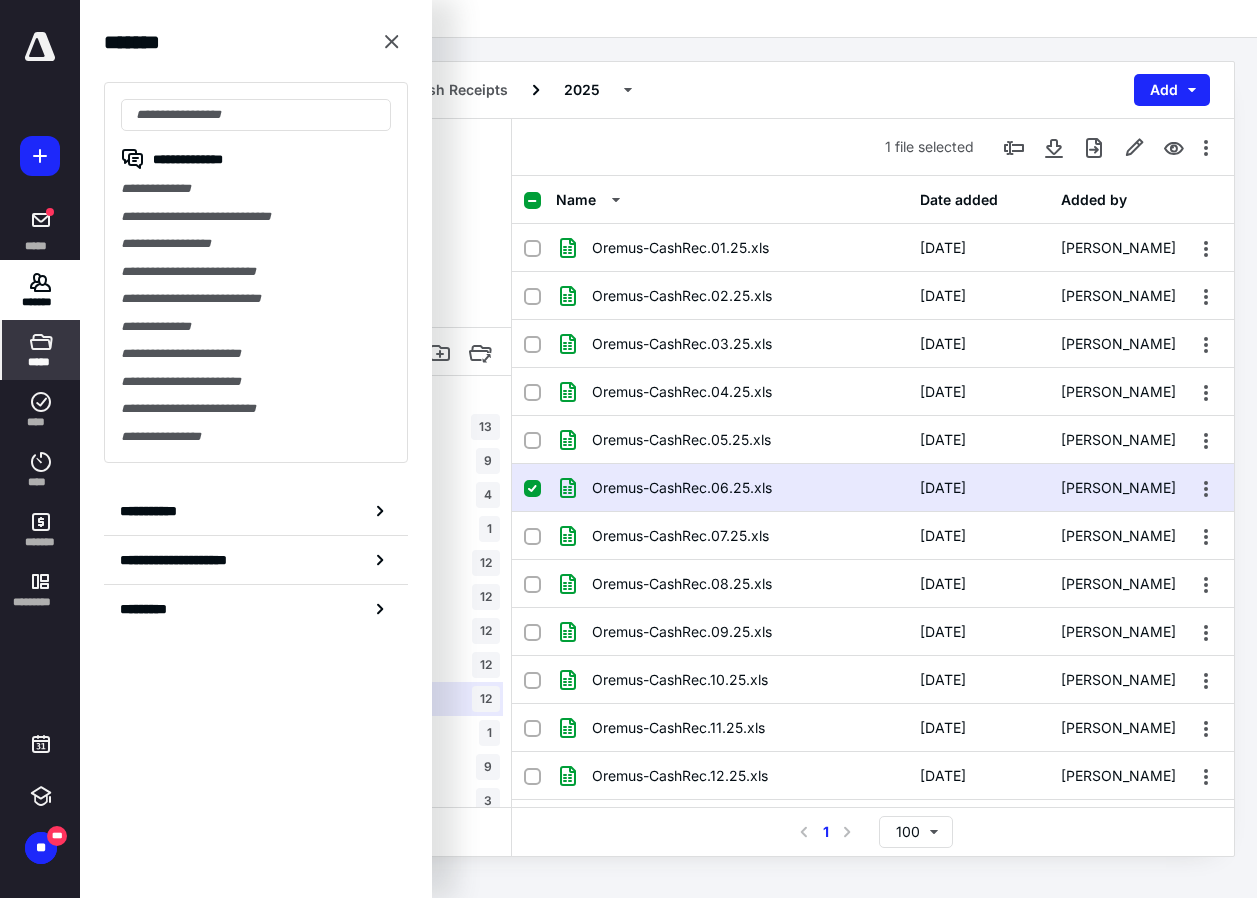 click on "**********" at bounding box center [256, 189] 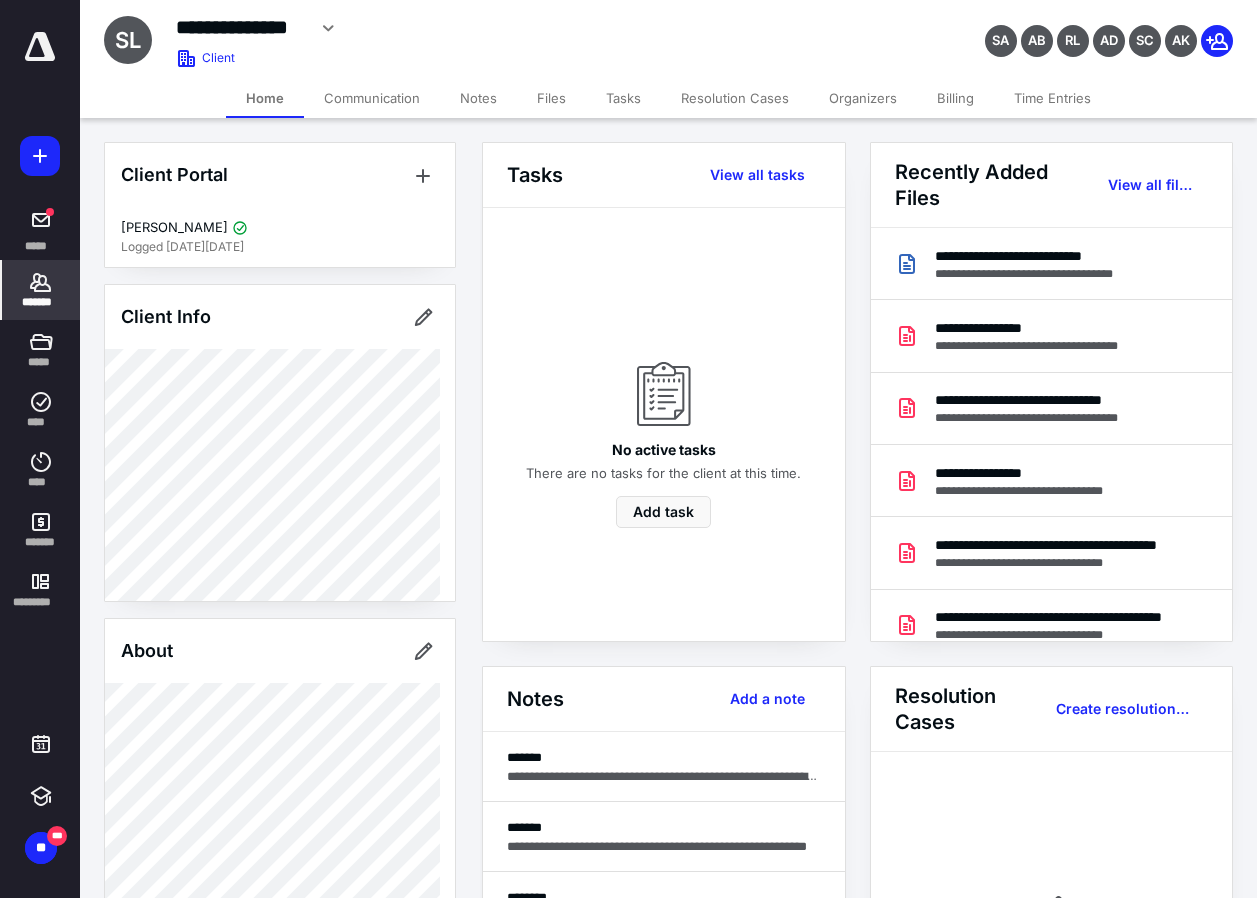 click on "Billing" at bounding box center [955, 98] 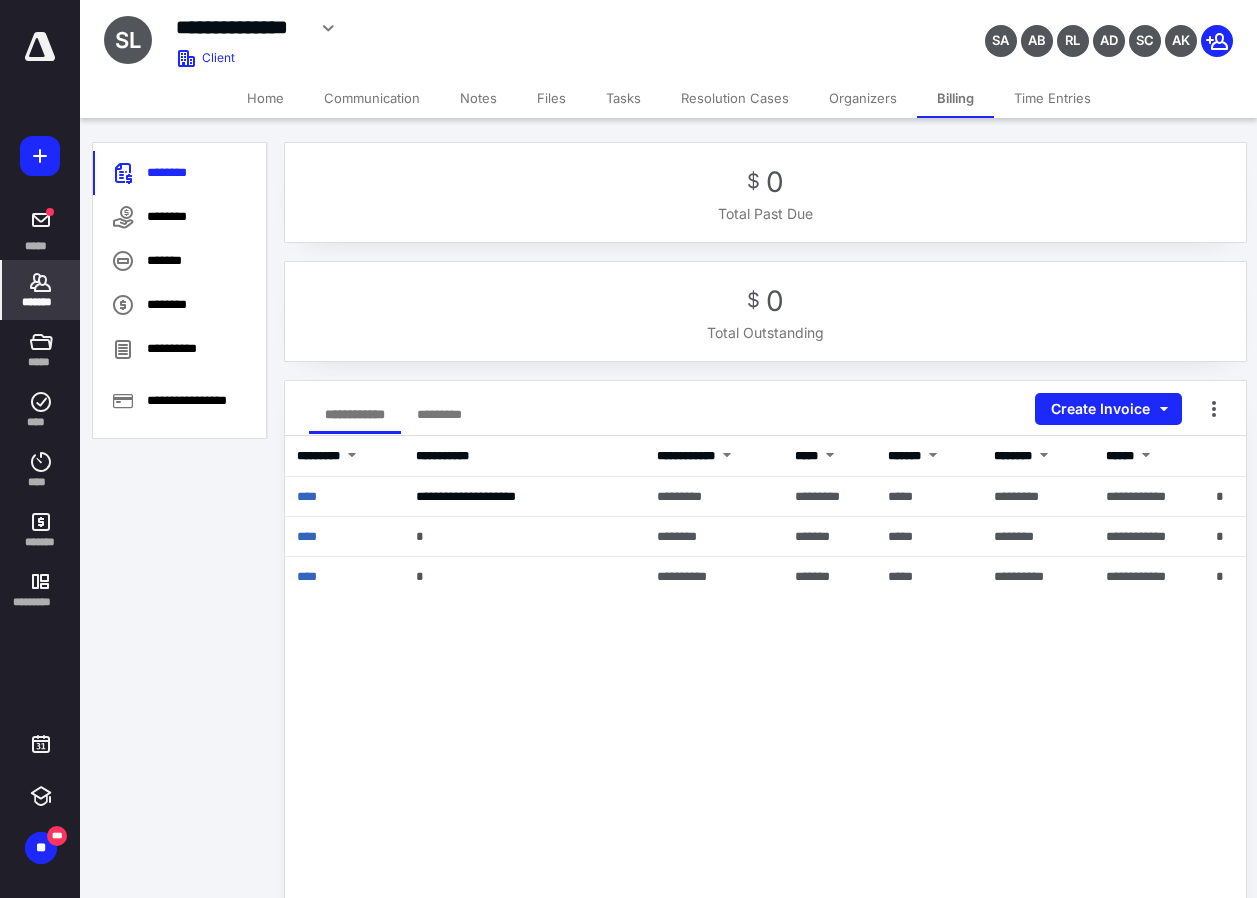 click on "*******" at bounding box center [41, 290] 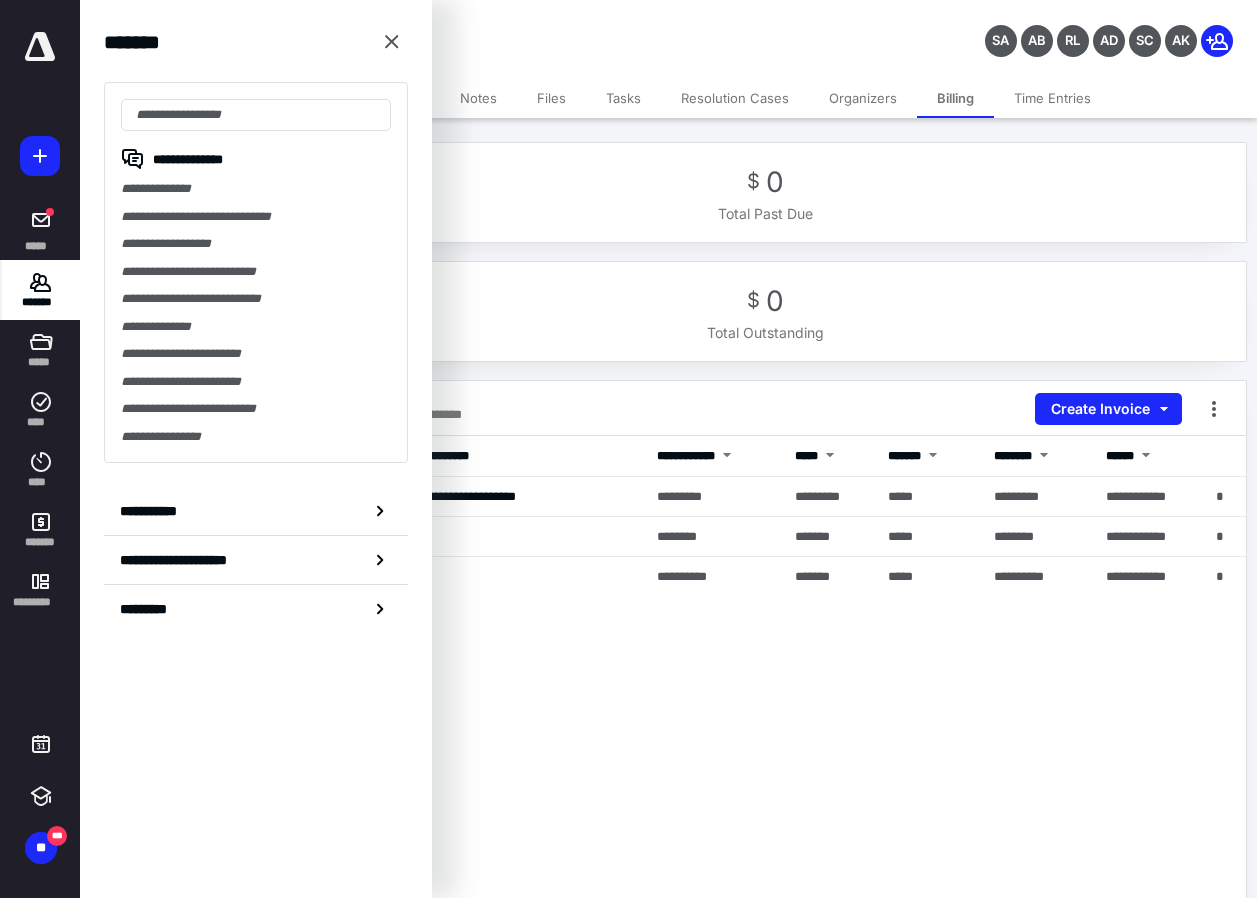 click on "**********" at bounding box center (256, 272) 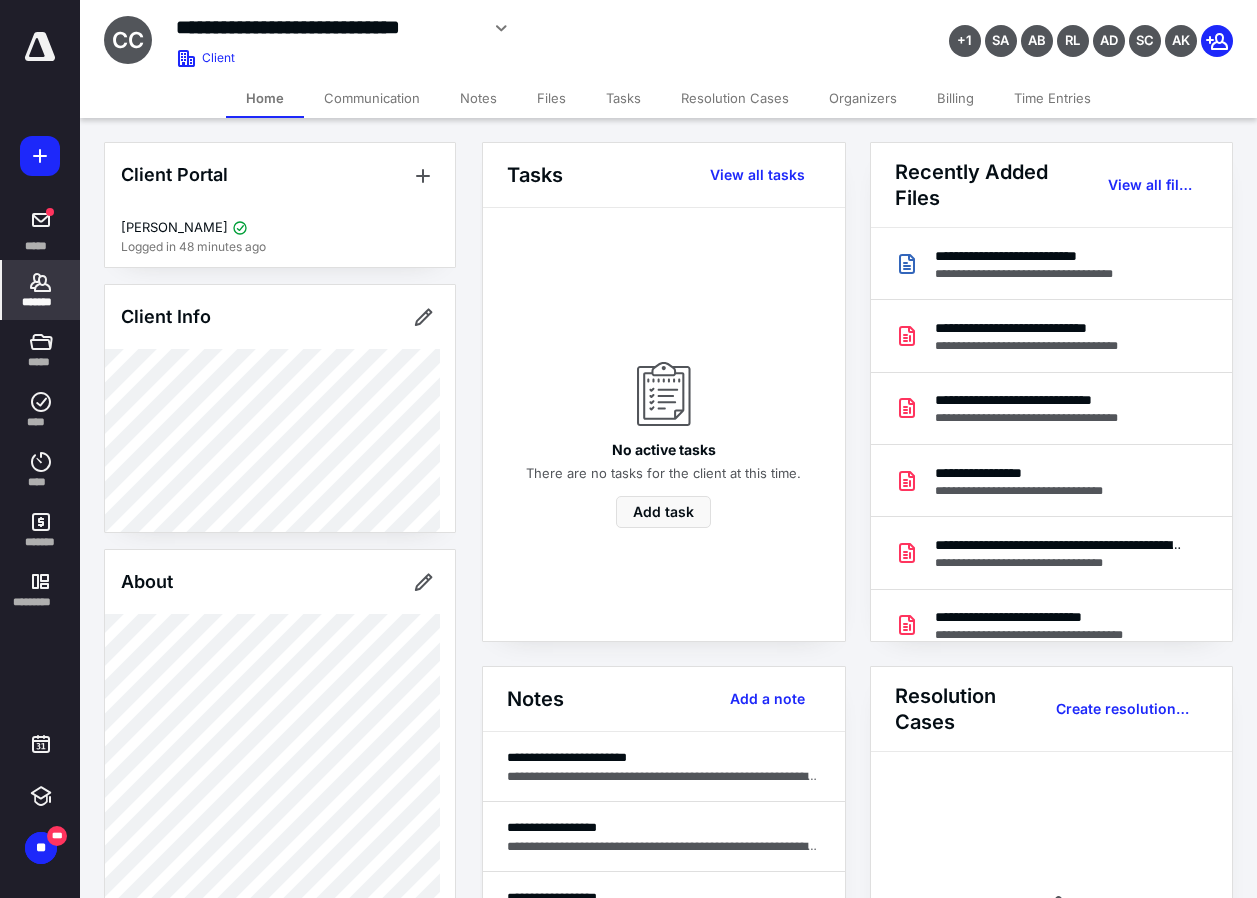scroll, scrollTop: 300, scrollLeft: 0, axis: vertical 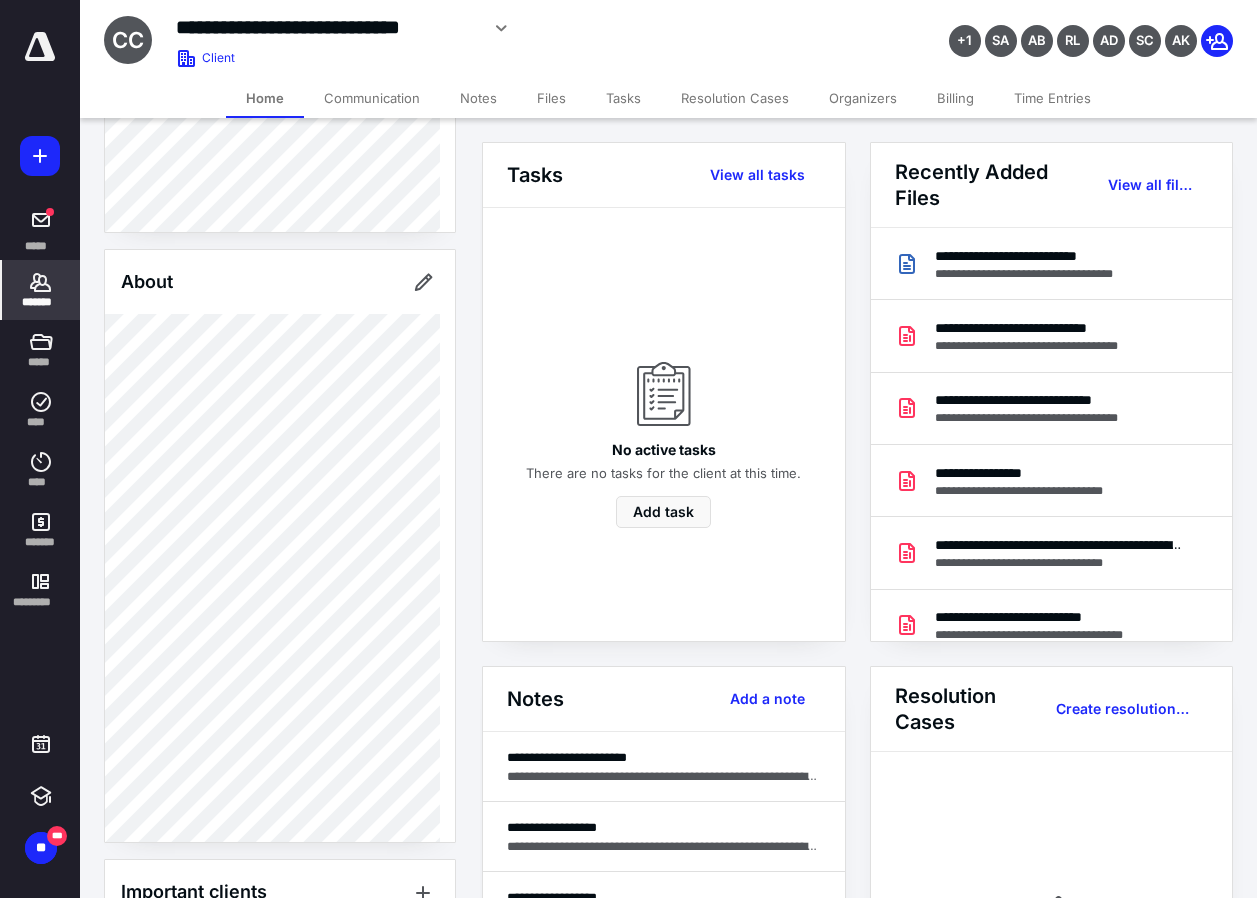 click on "Billing" at bounding box center (955, 98) 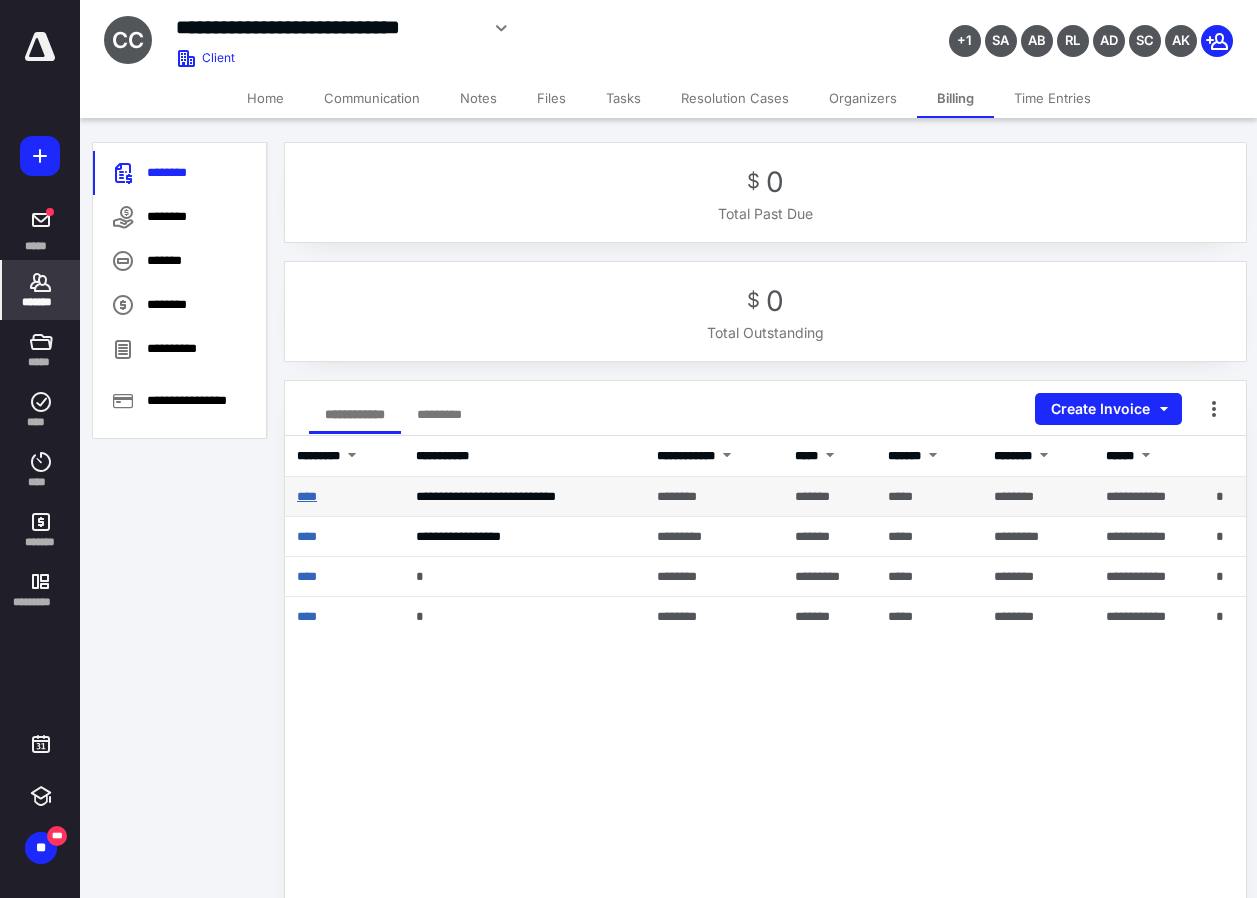 click on "****" at bounding box center [307, 496] 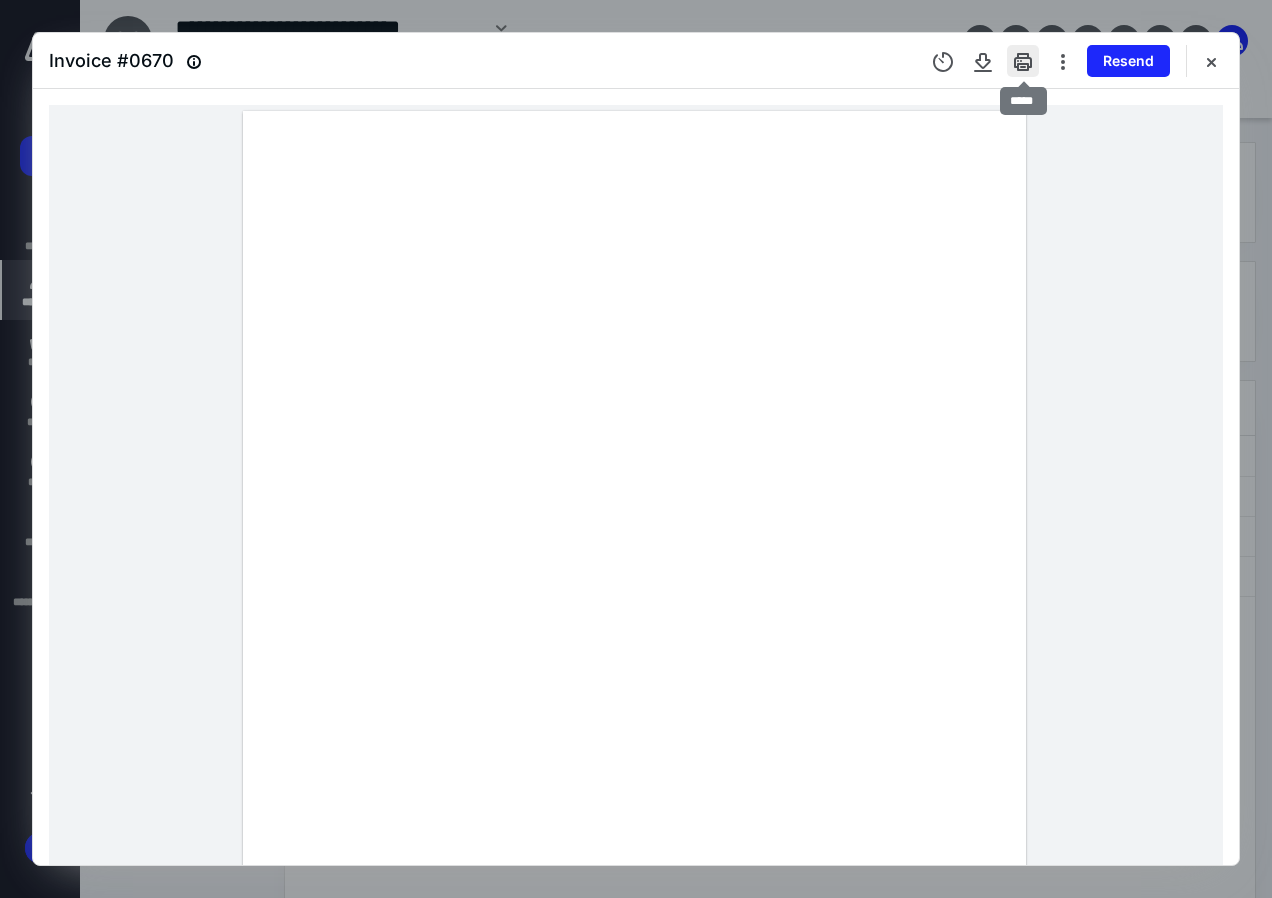 click at bounding box center [1023, 61] 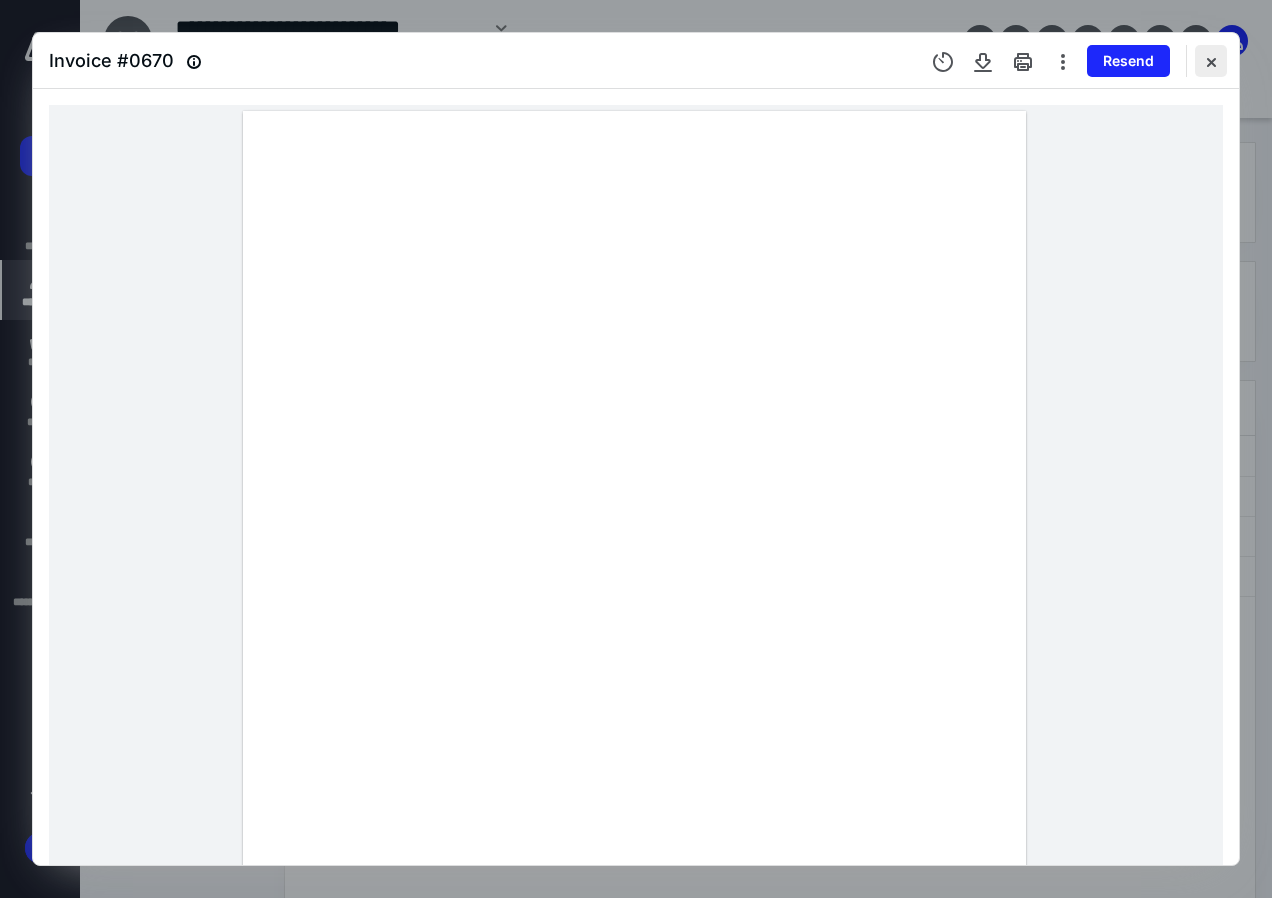 click at bounding box center (1211, 61) 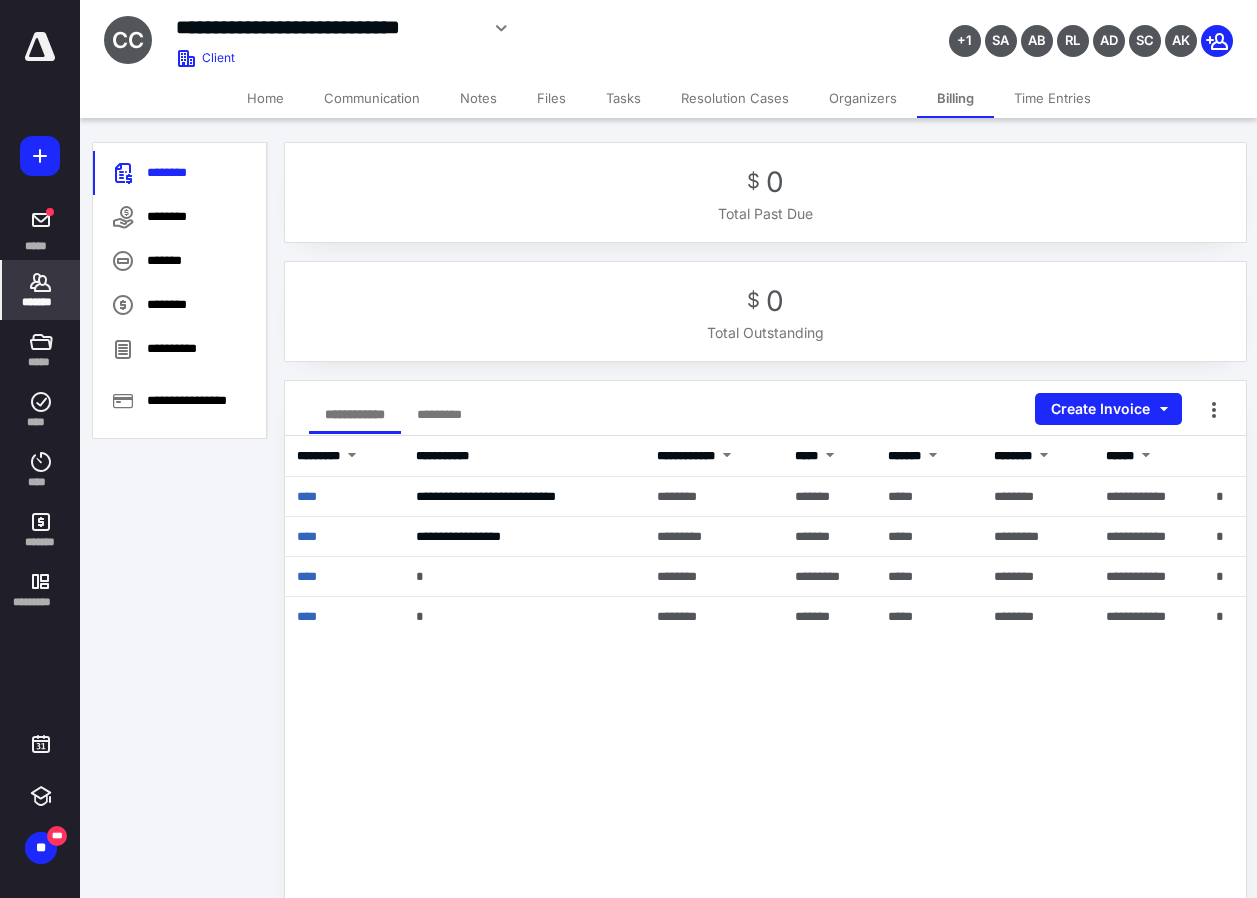 click 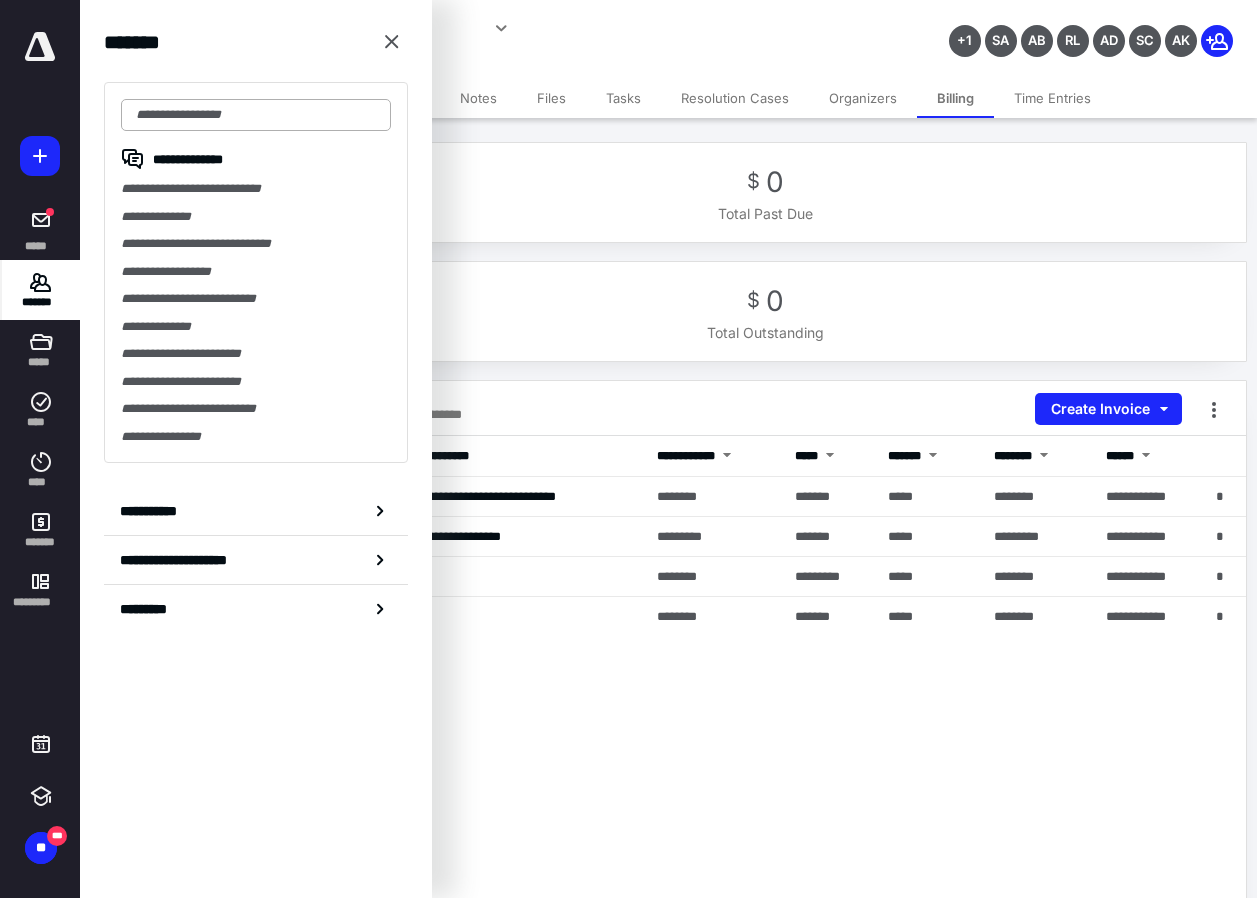 click at bounding box center (256, 115) 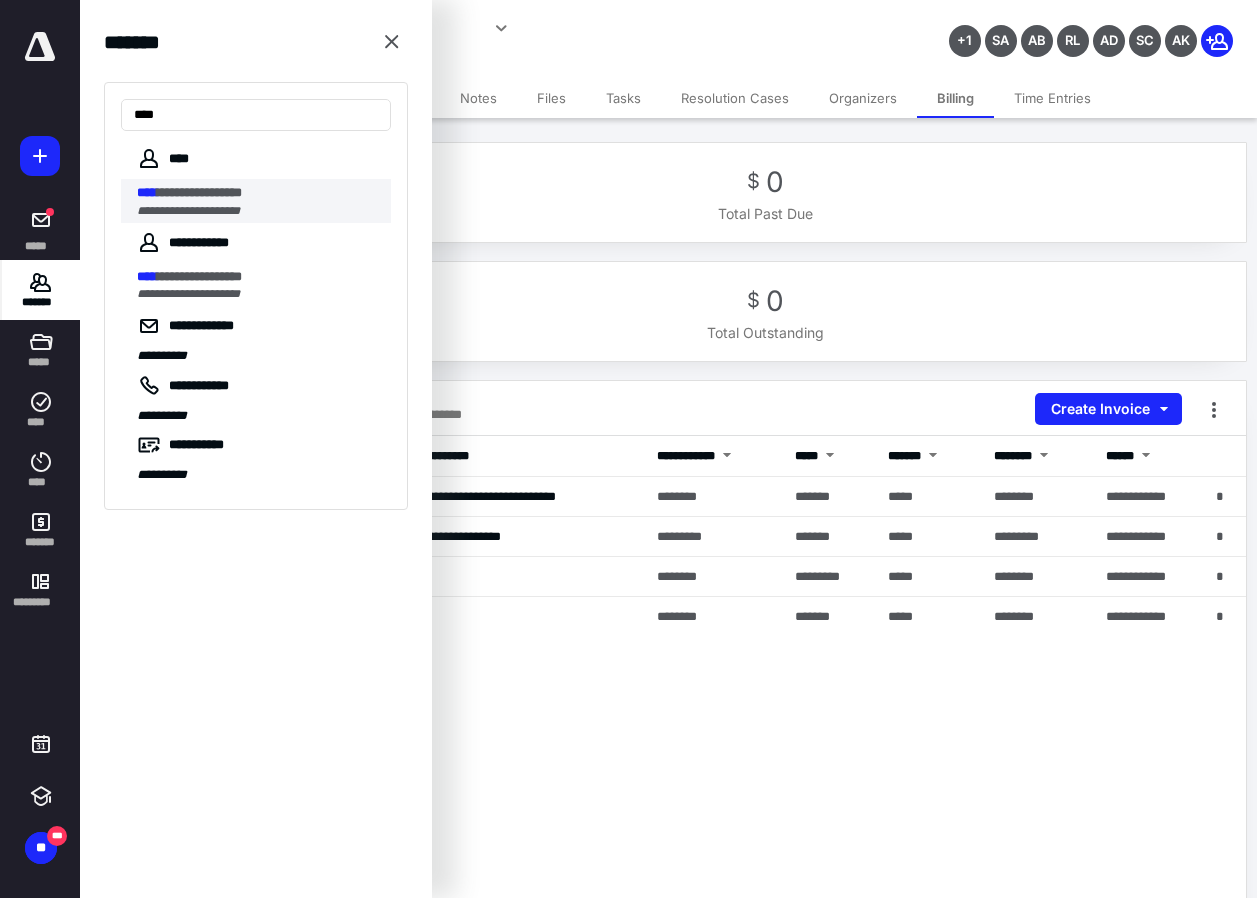 type on "****" 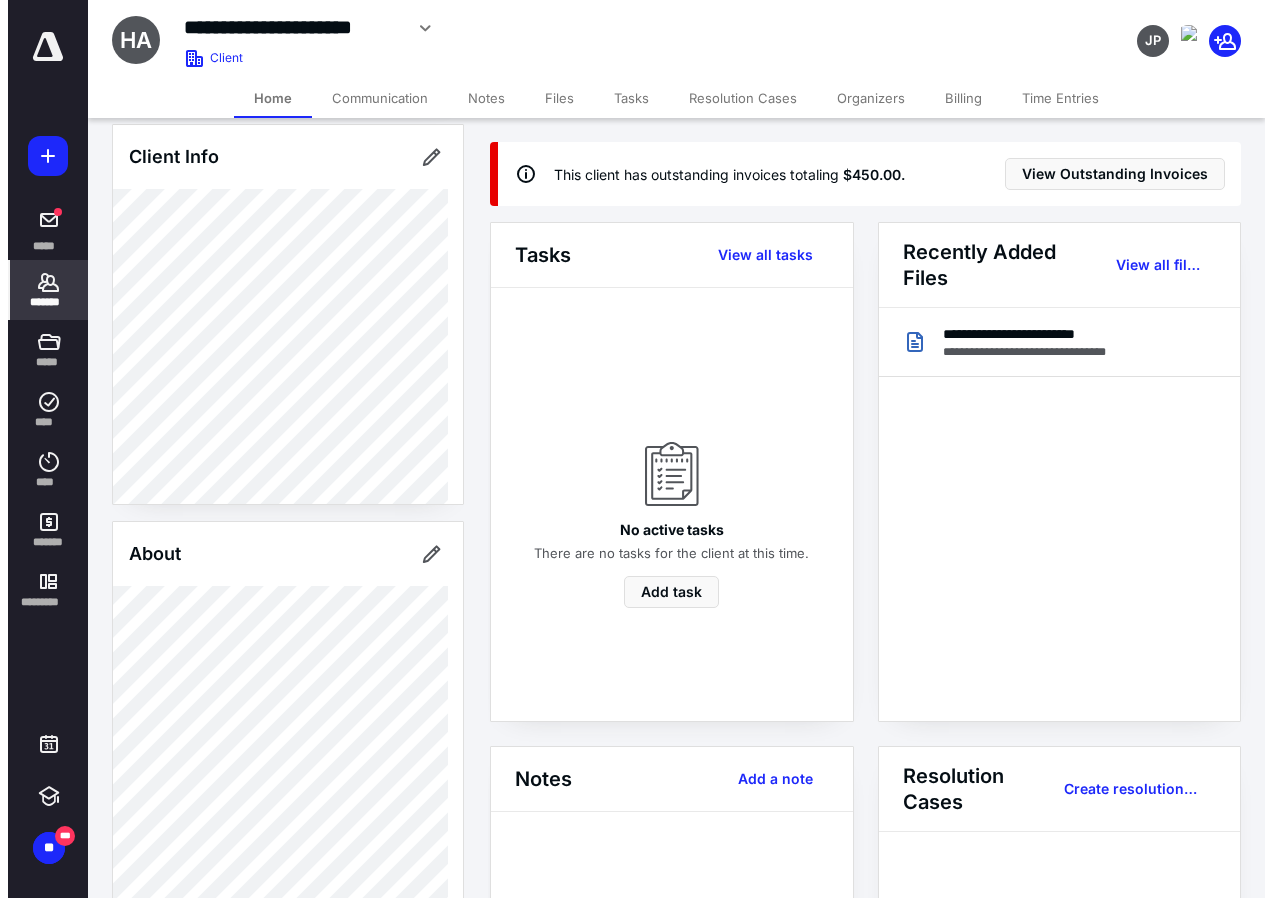 scroll, scrollTop: 200, scrollLeft: 0, axis: vertical 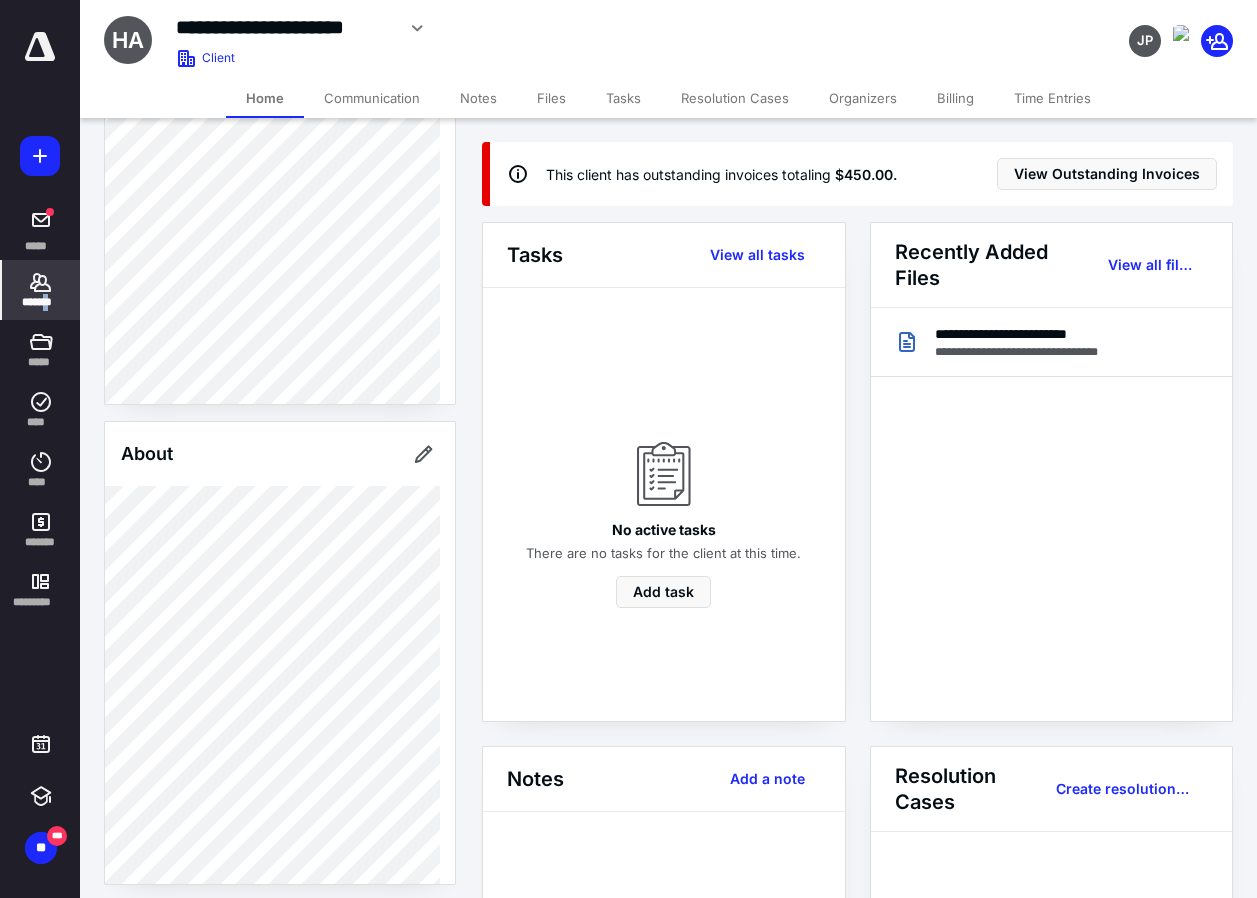 click on "*******" at bounding box center (41, 302) 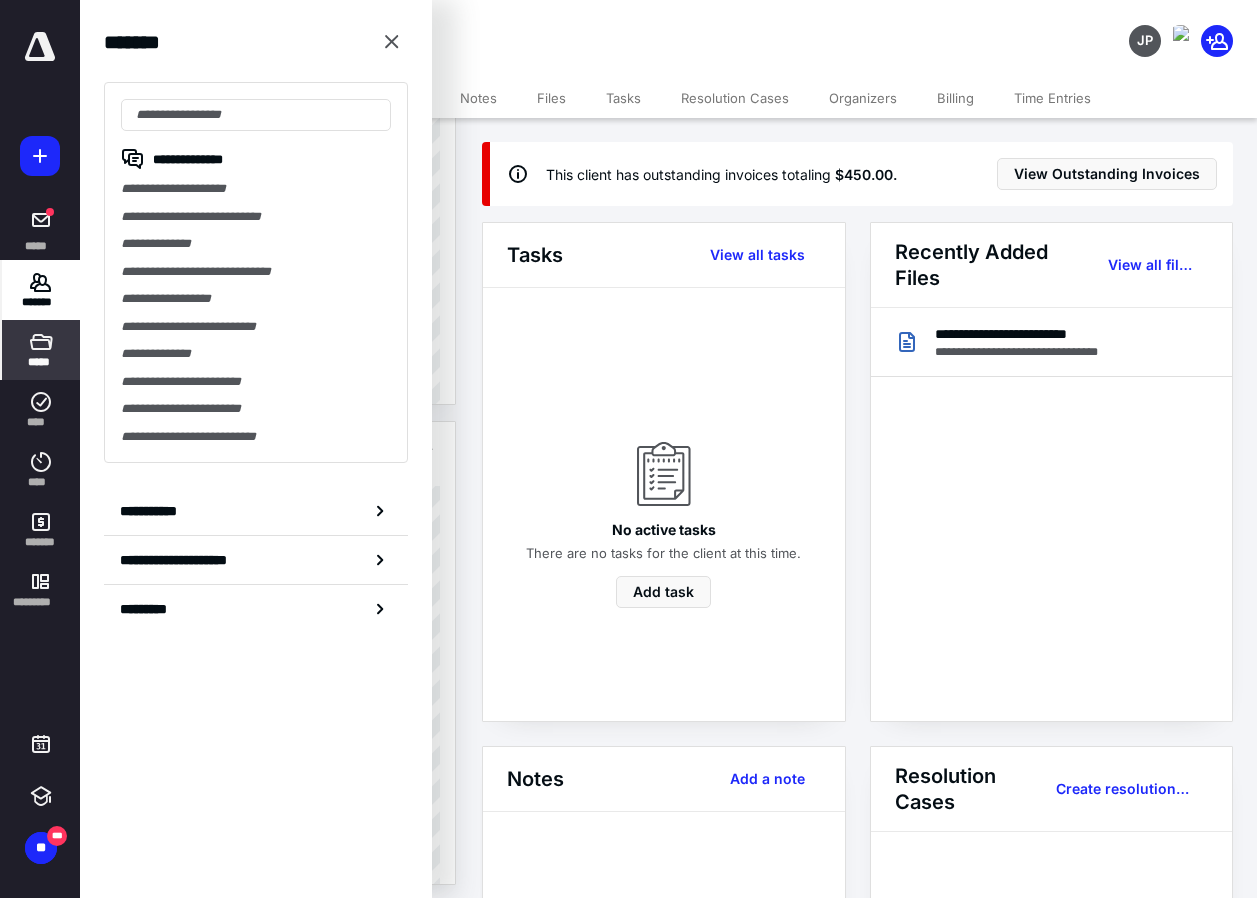 click on "*****" at bounding box center [41, 350] 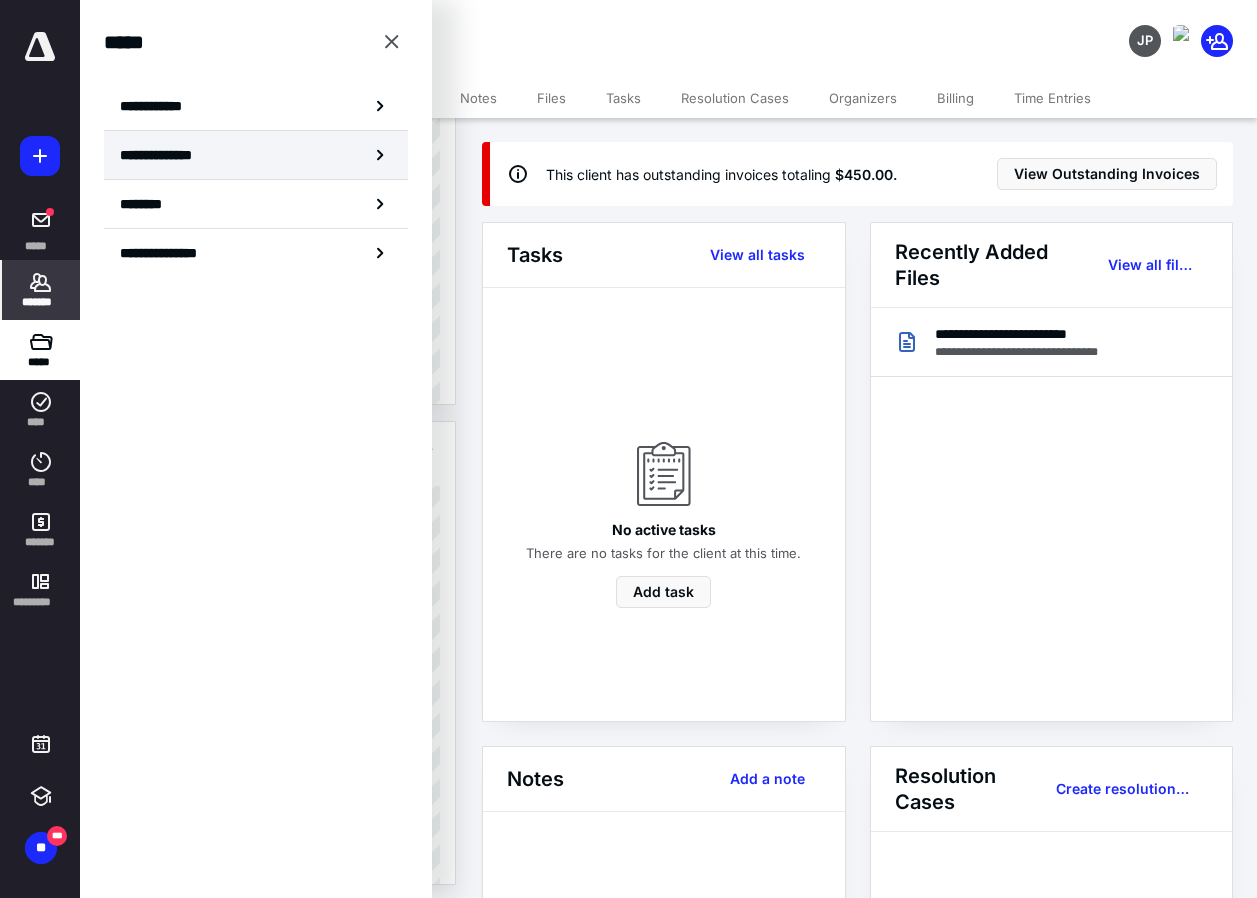 click on "**********" at bounding box center [256, 155] 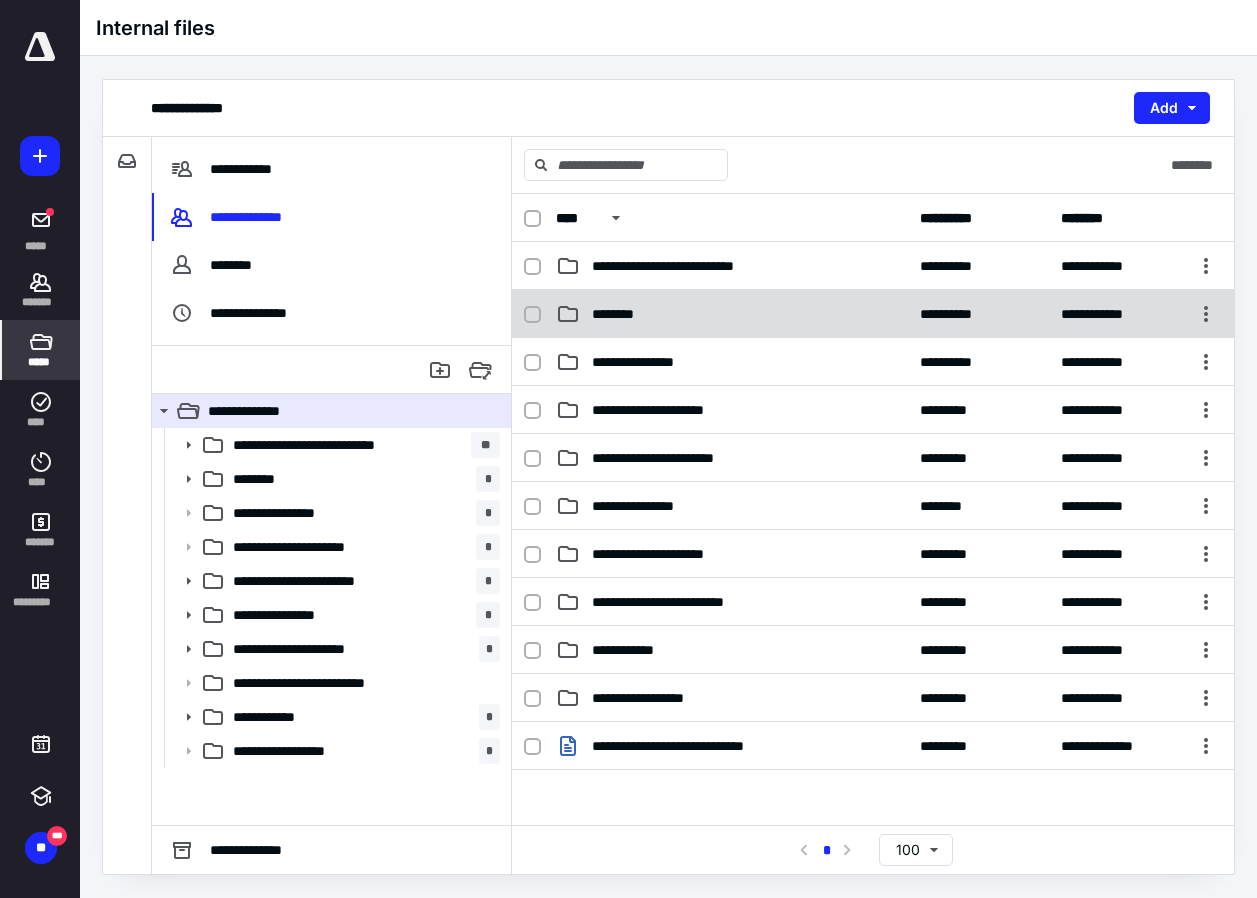 click on "**********" at bounding box center (873, 314) 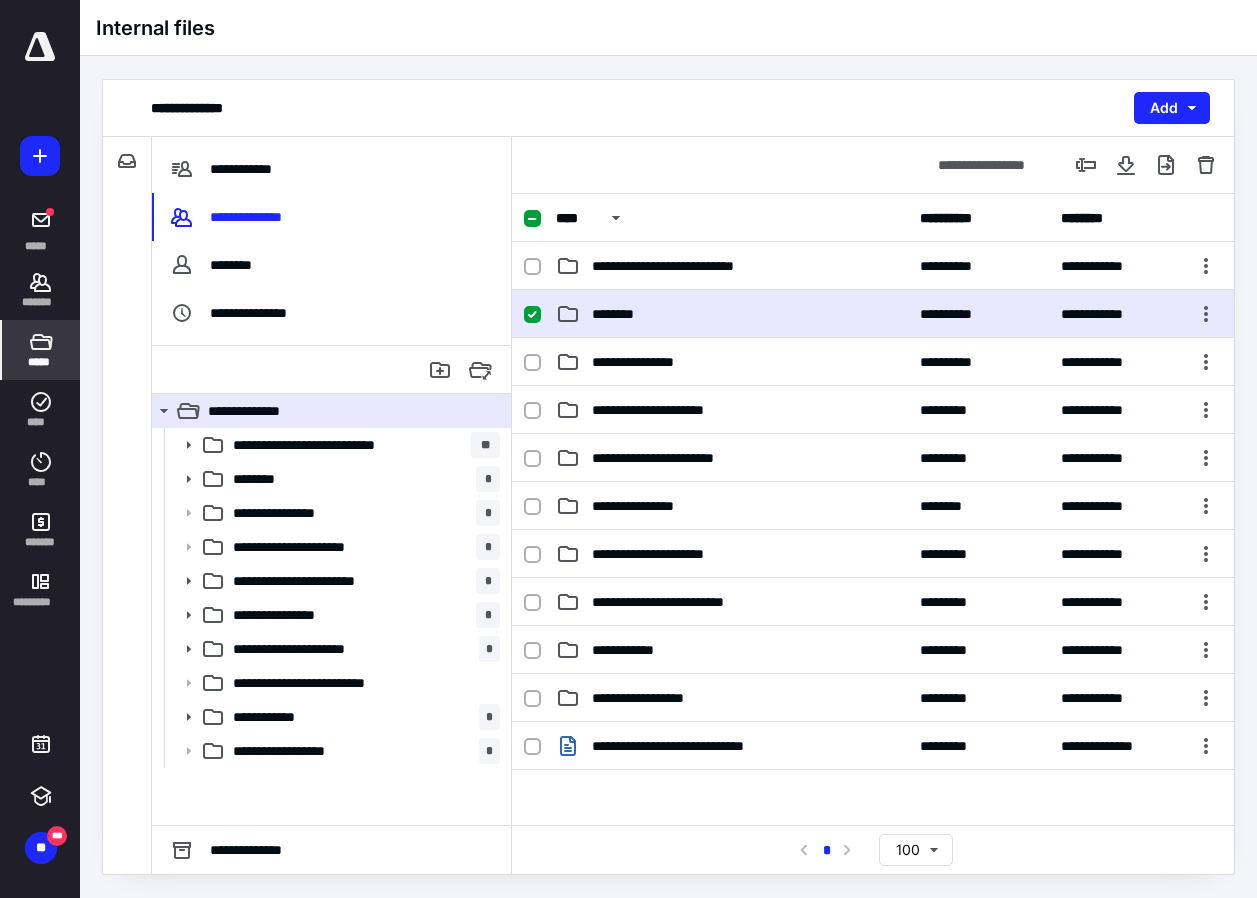 click on "**********" at bounding box center [873, 314] 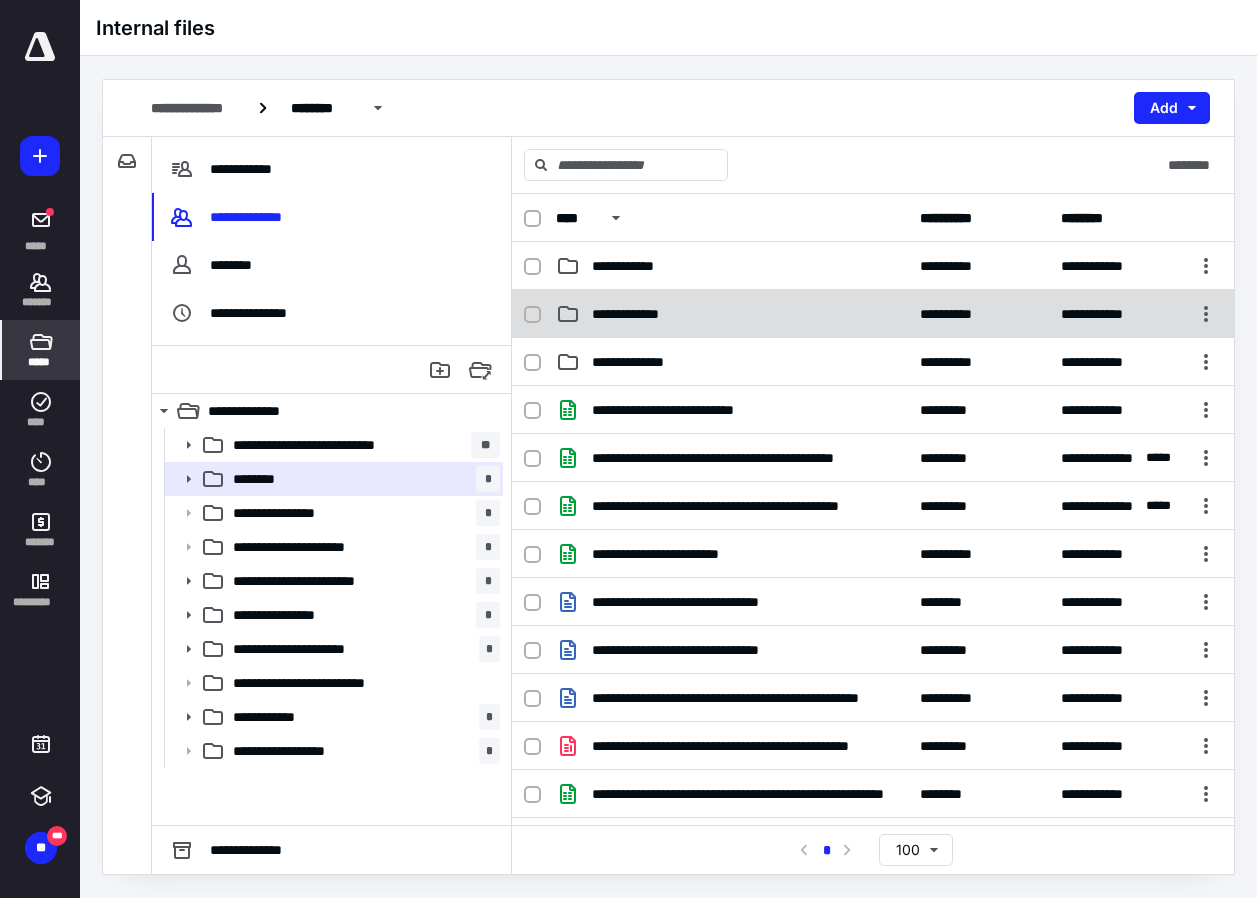 click on "**********" at bounding box center [639, 314] 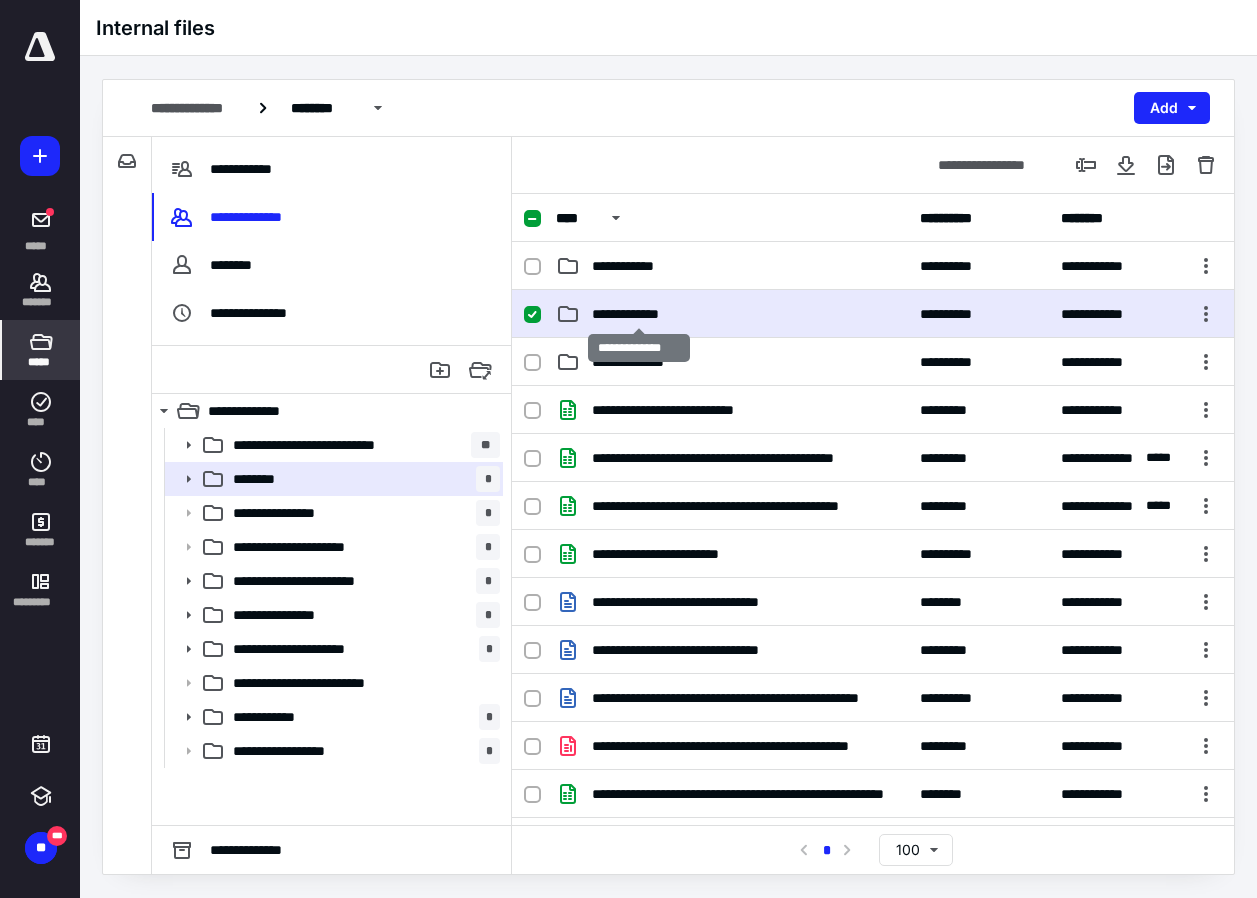 click on "**********" at bounding box center (639, 314) 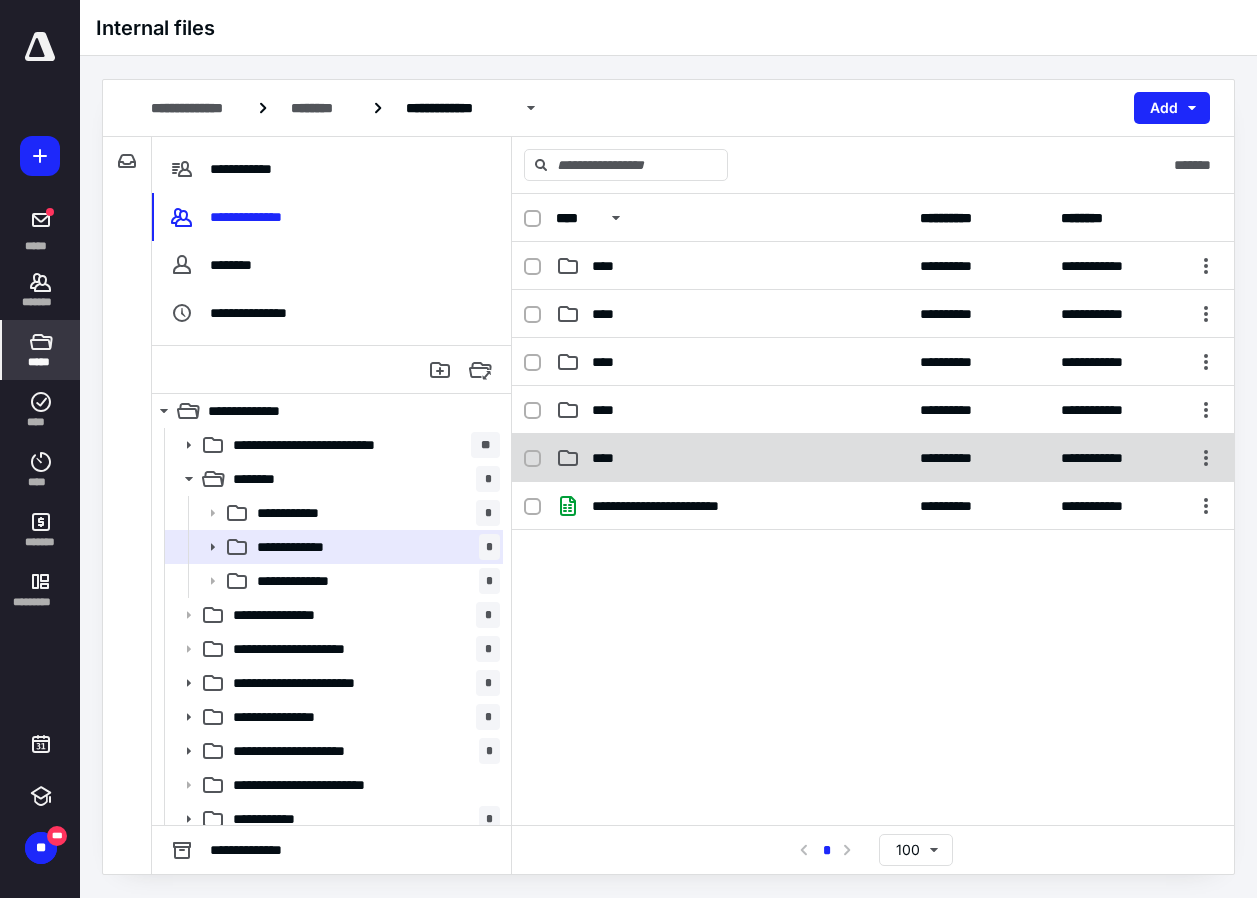 click on "**********" at bounding box center (873, 458) 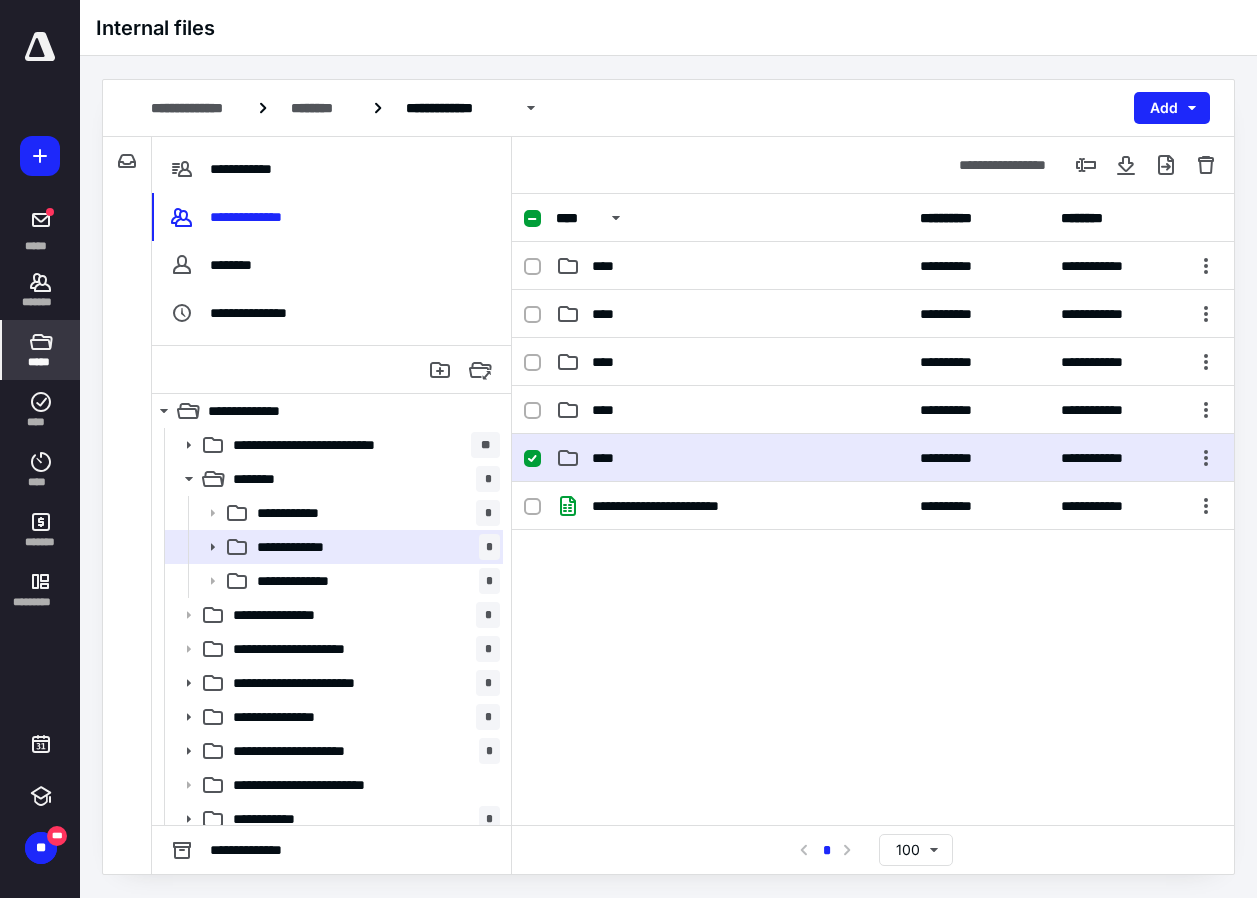 click on "**********" at bounding box center (873, 458) 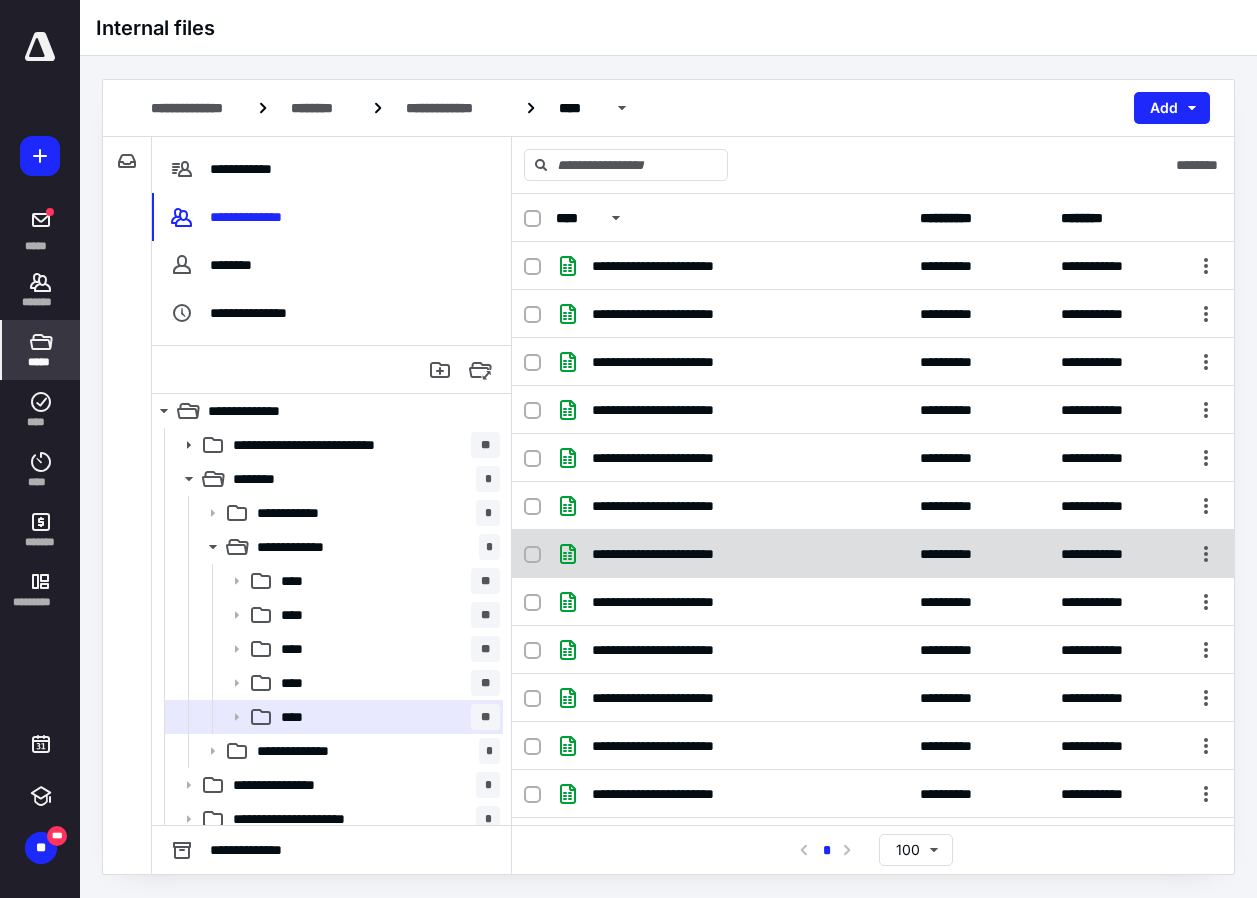 click on "**********" at bounding box center [681, 554] 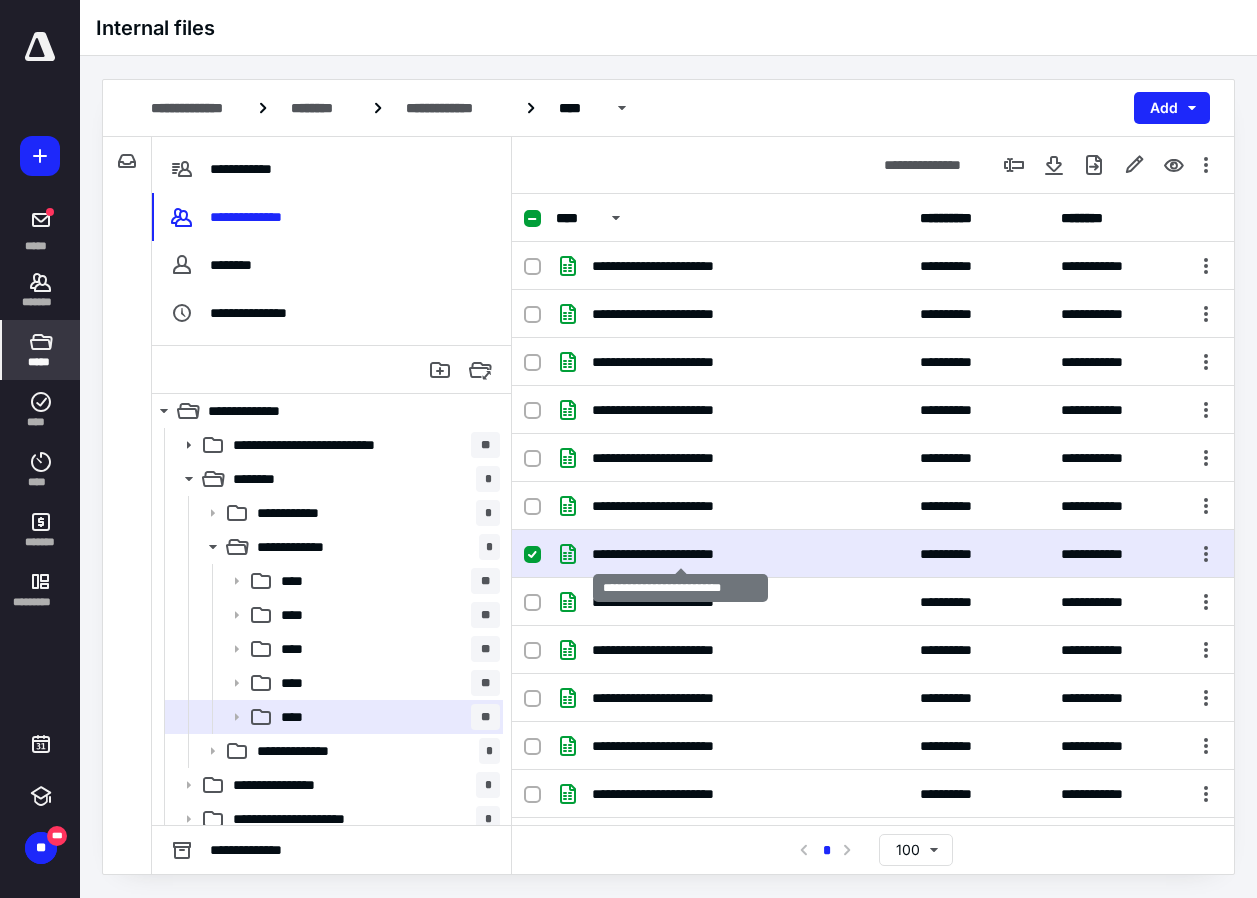 click on "**********" at bounding box center [681, 554] 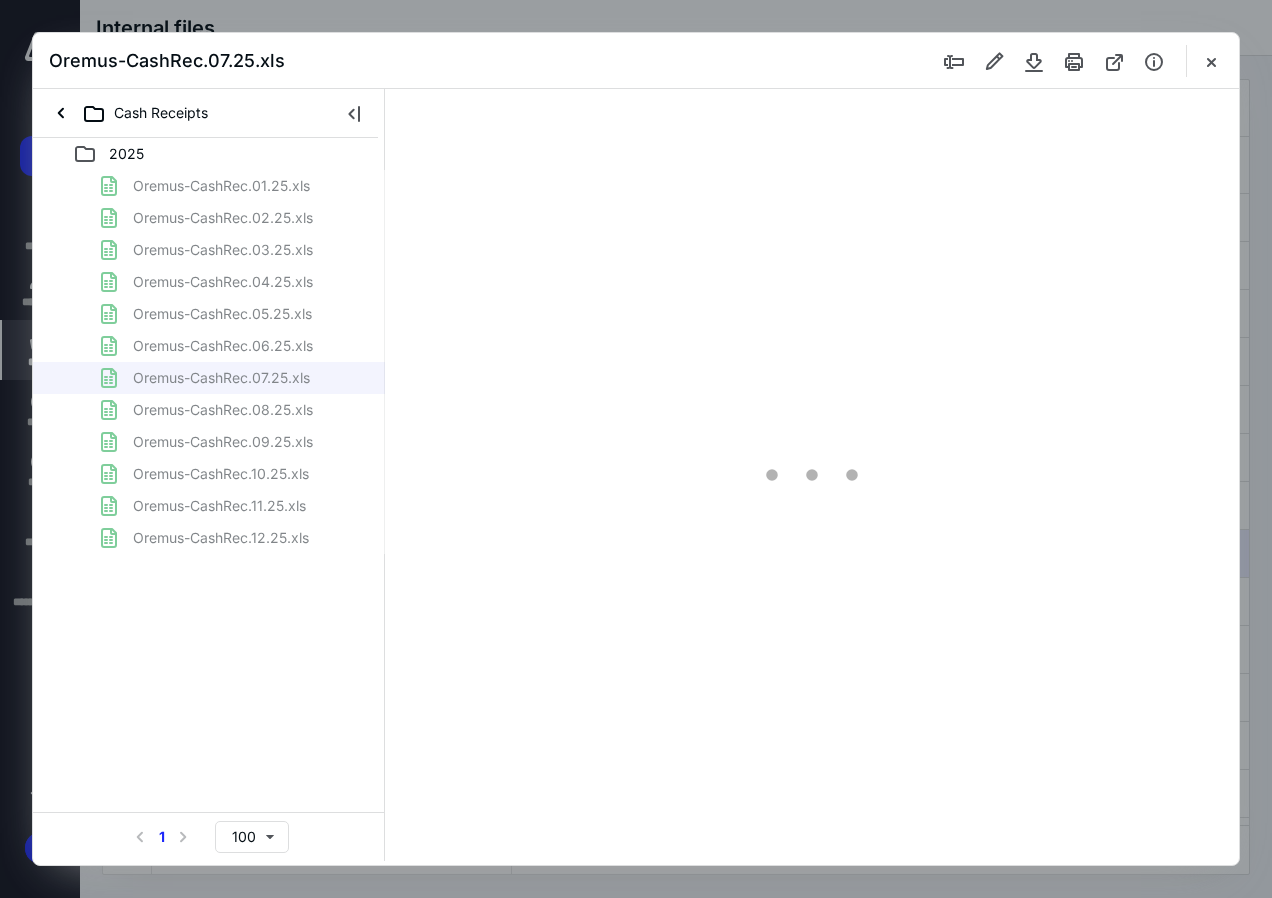 scroll, scrollTop: 0, scrollLeft: 0, axis: both 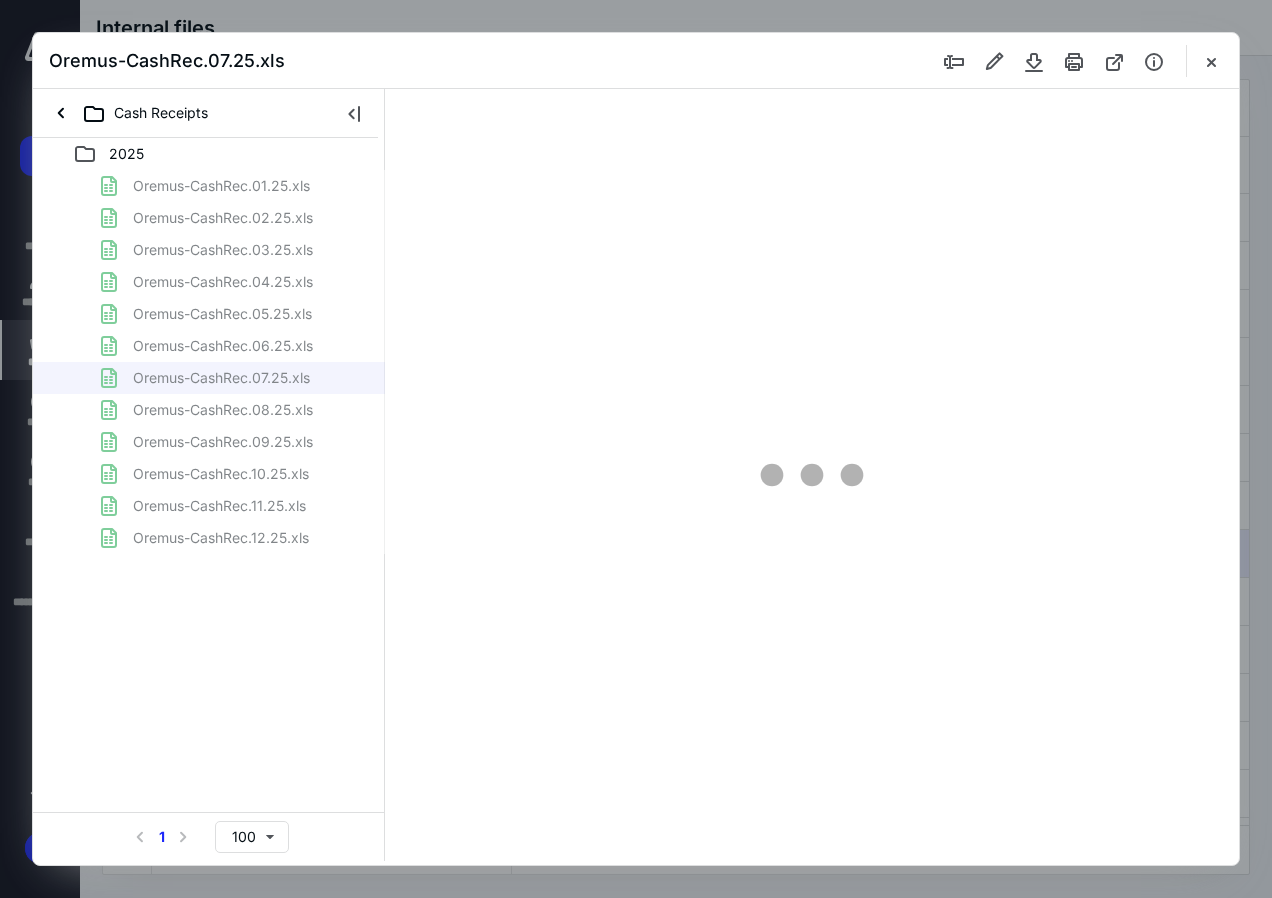 type on "135" 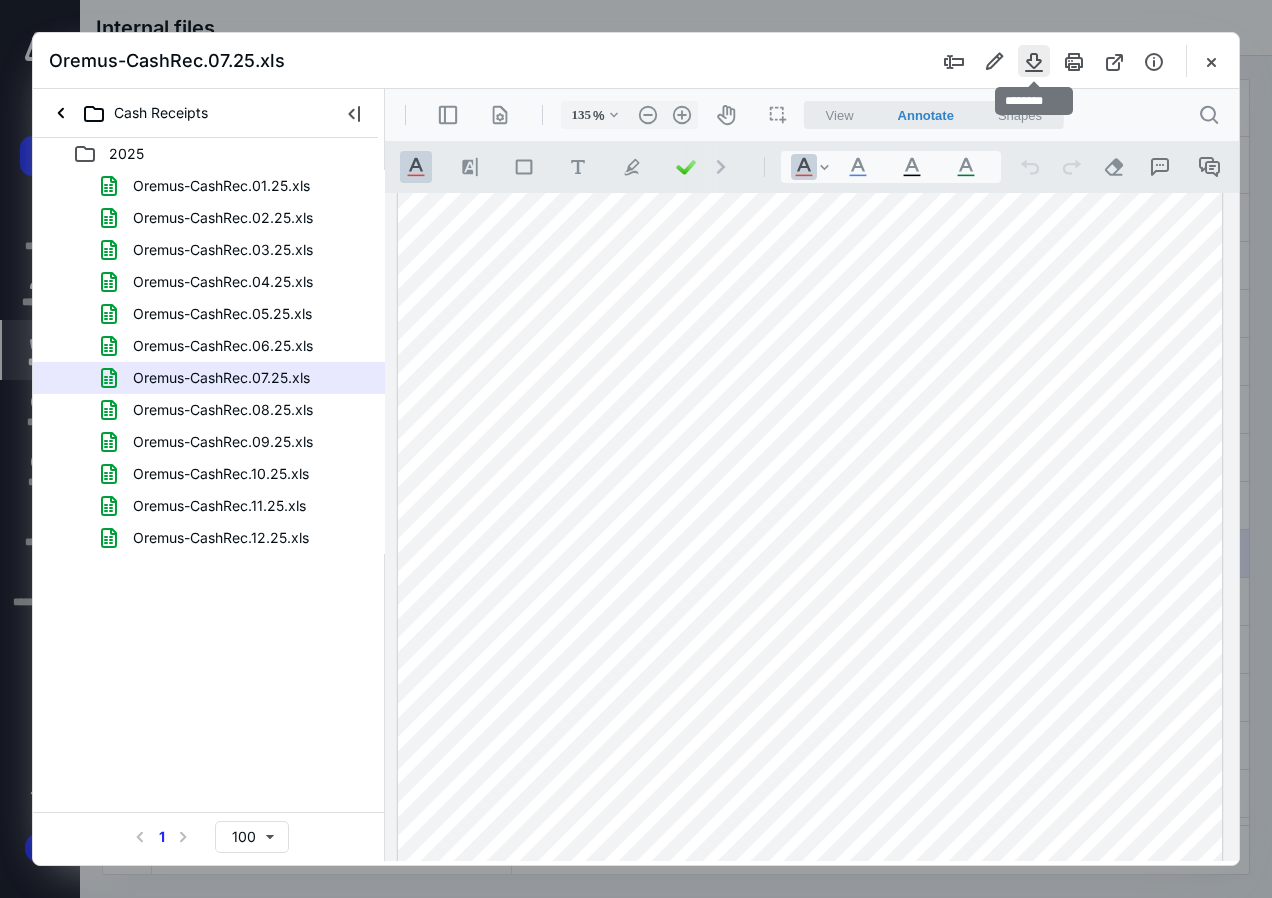 click at bounding box center [1034, 61] 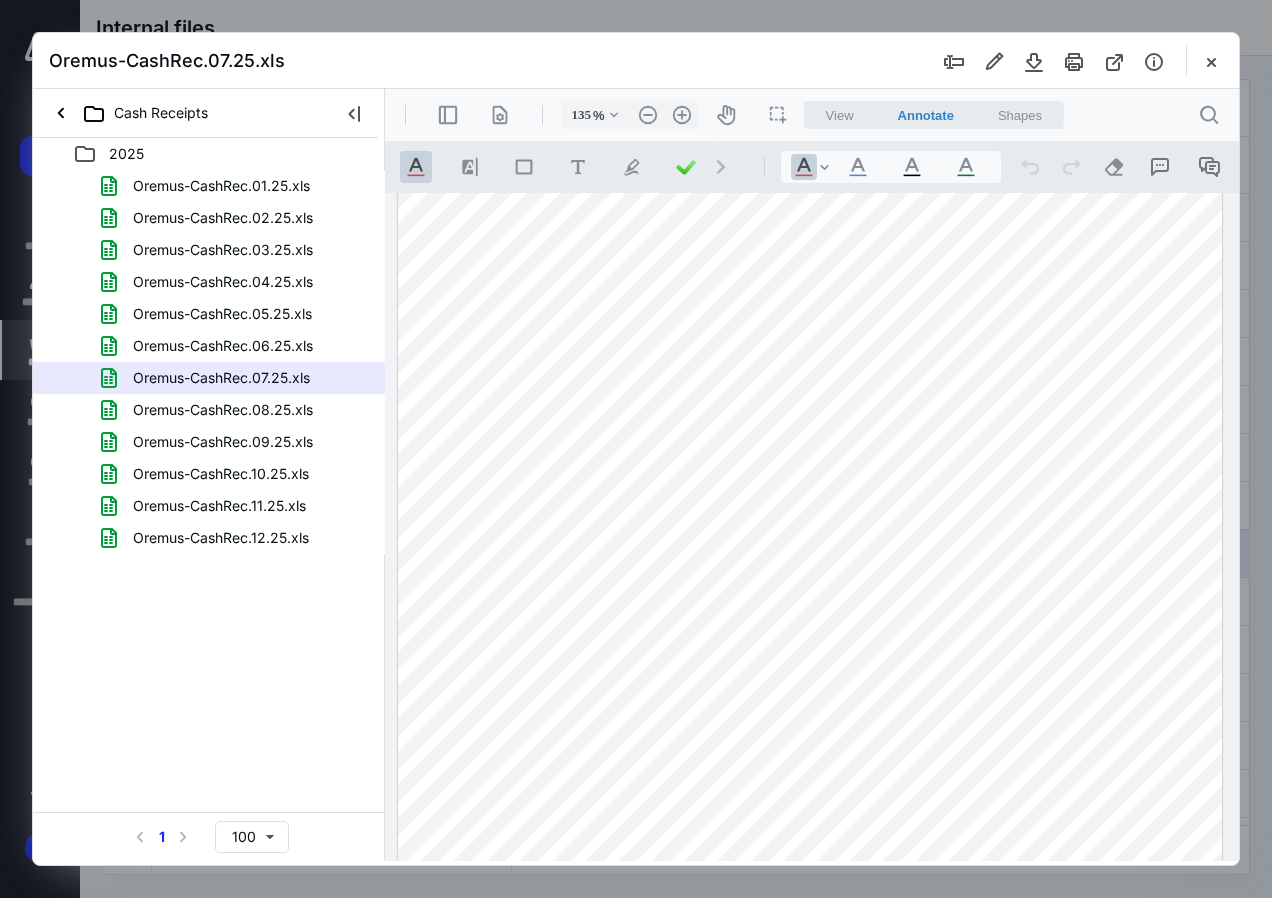click on "Oremus-CashRec.07.25.xls" at bounding box center [636, 61] 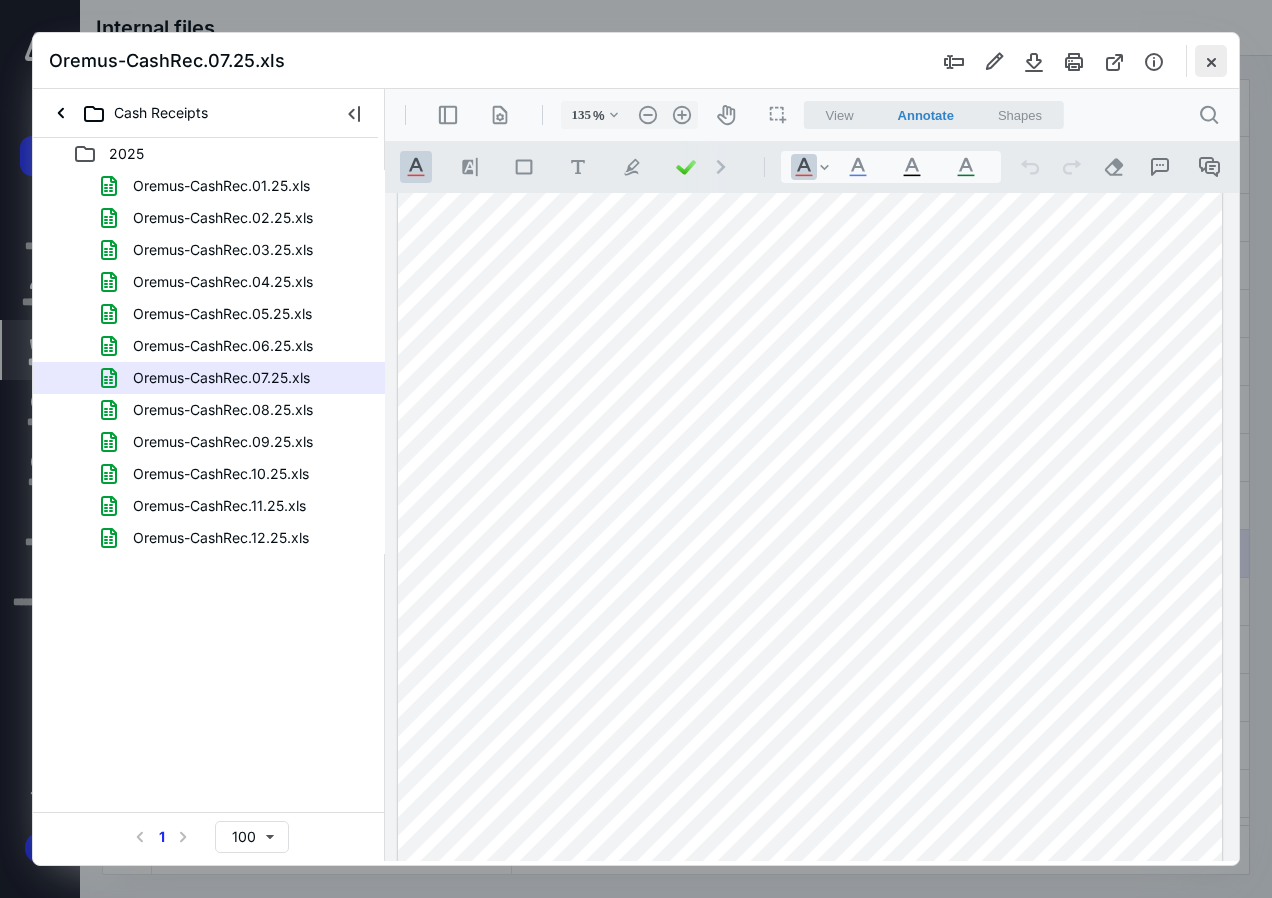 click at bounding box center [1211, 61] 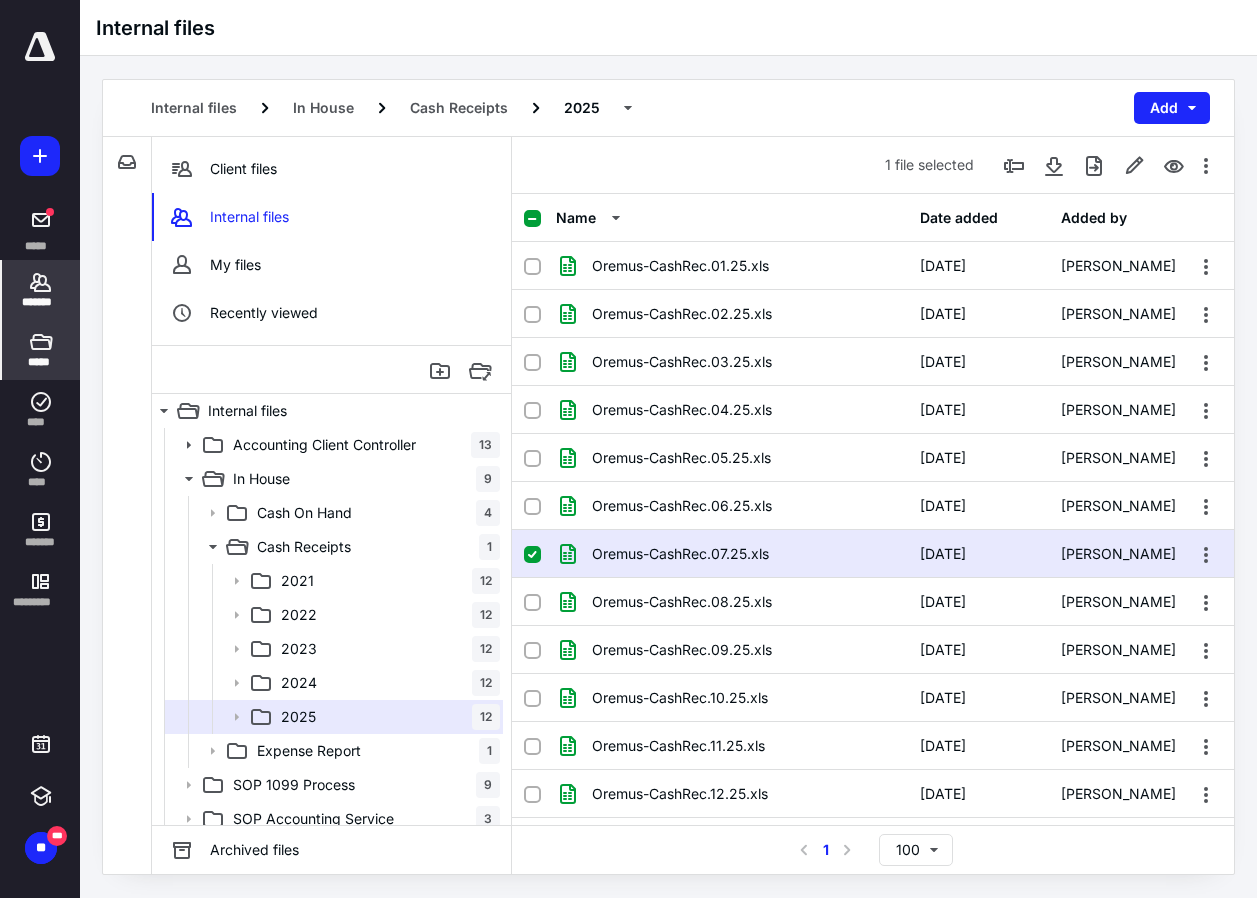 click on "*******" at bounding box center [41, 302] 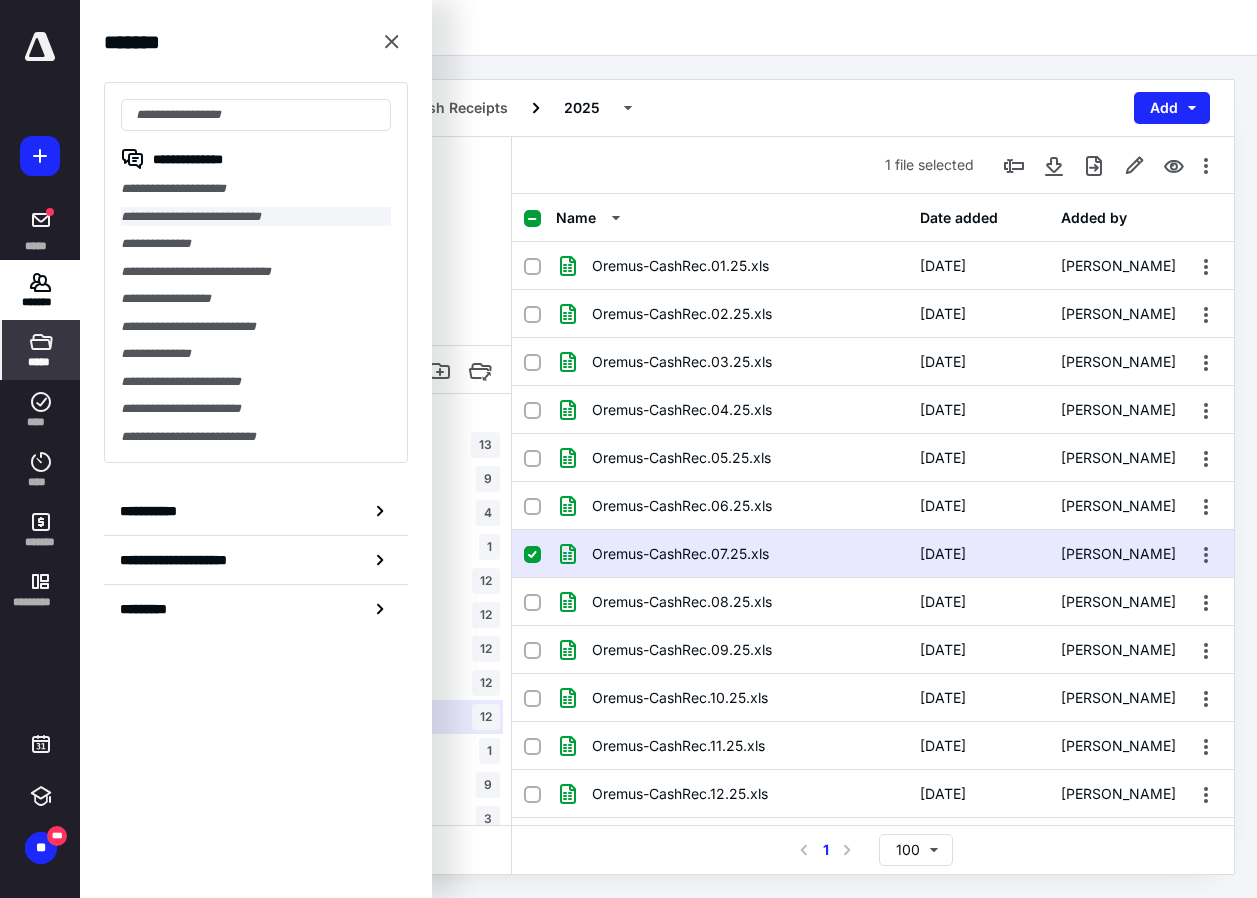 click on "**********" at bounding box center (256, 217) 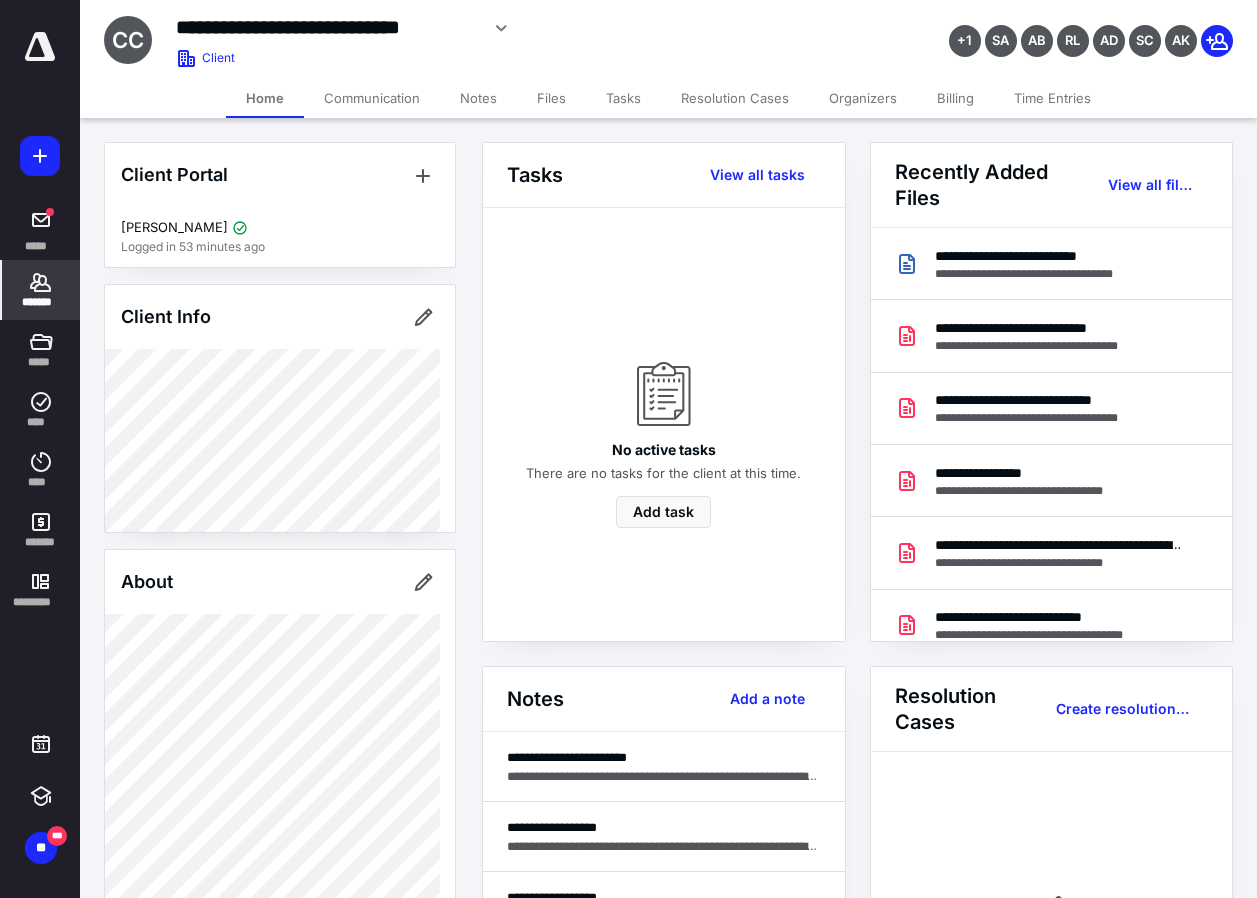 scroll, scrollTop: 500, scrollLeft: 0, axis: vertical 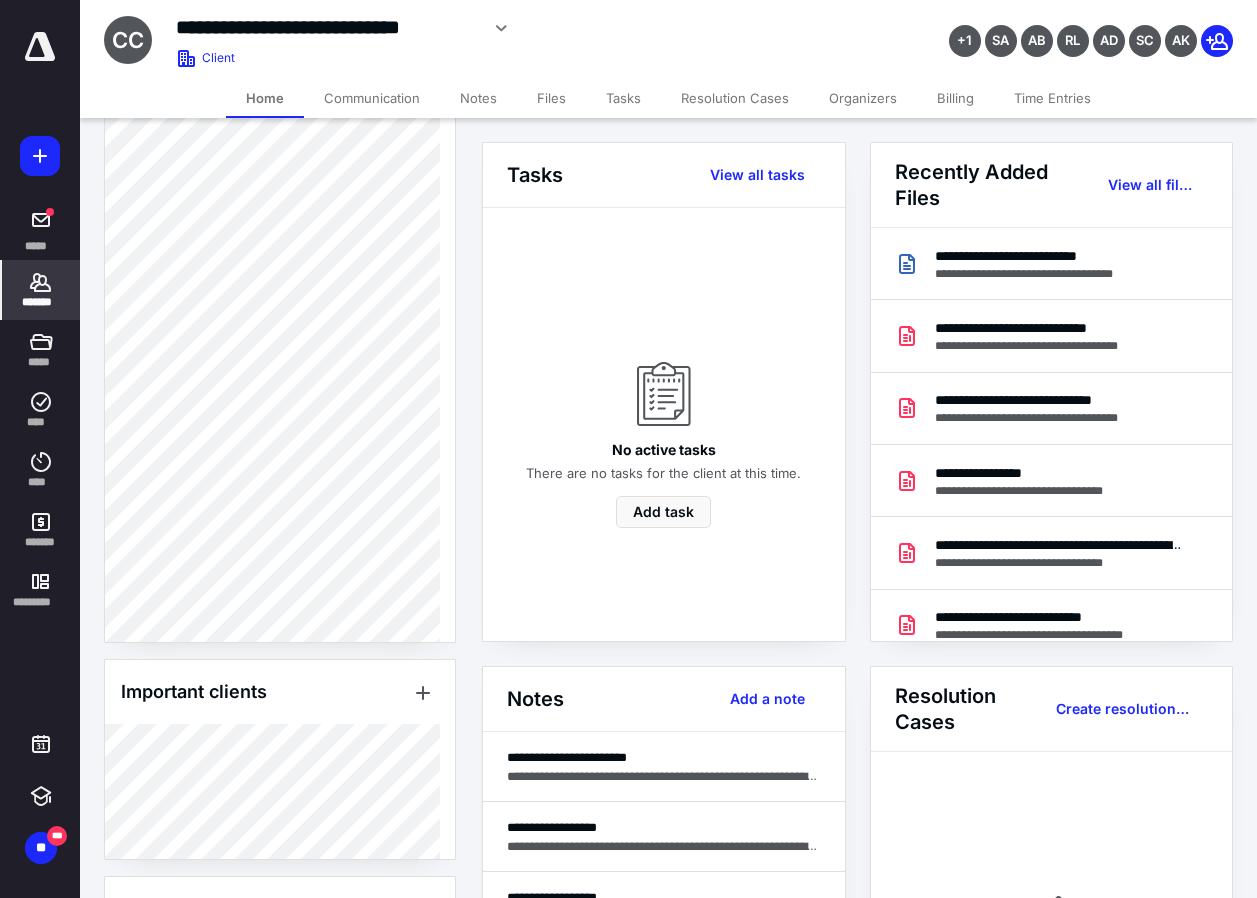 click 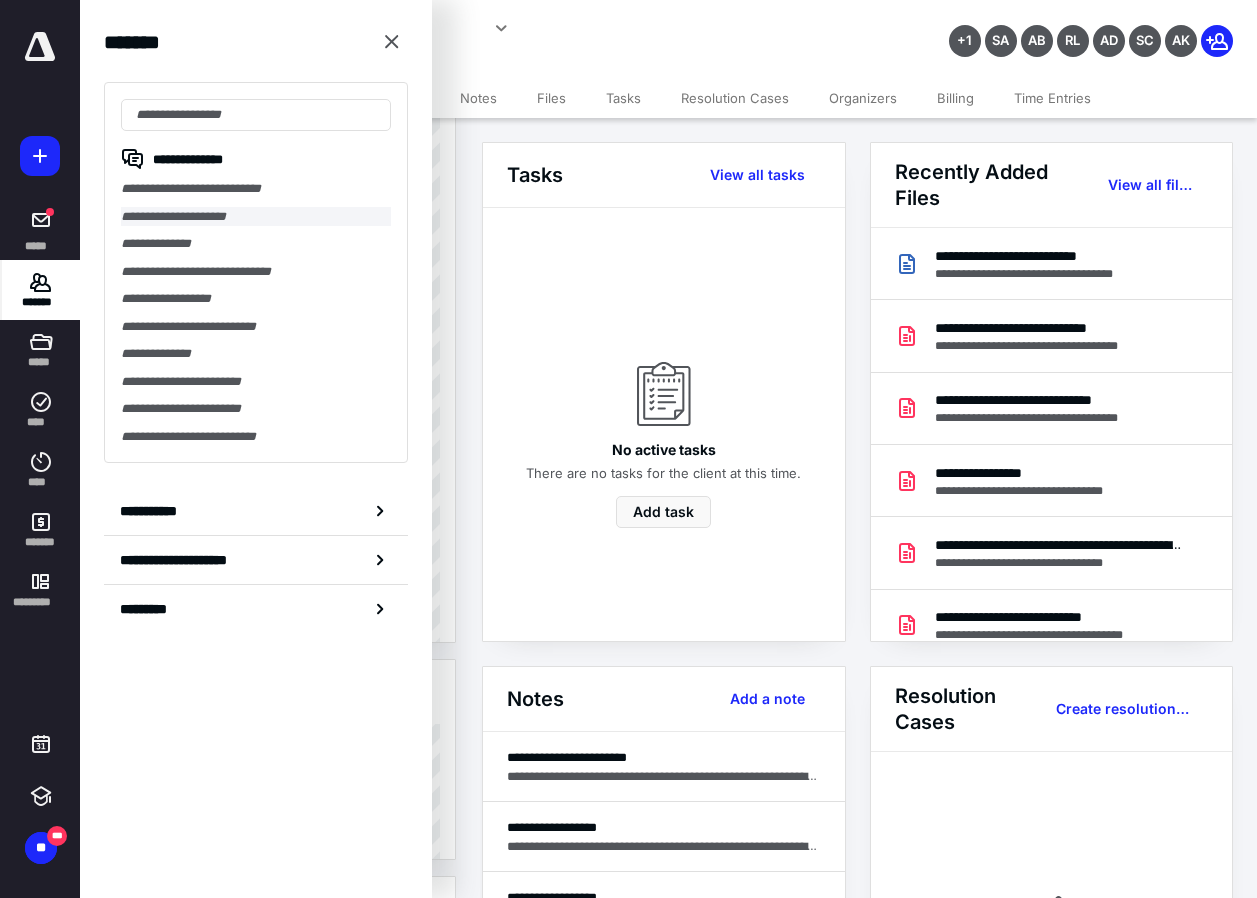 click on "**********" at bounding box center (256, 217) 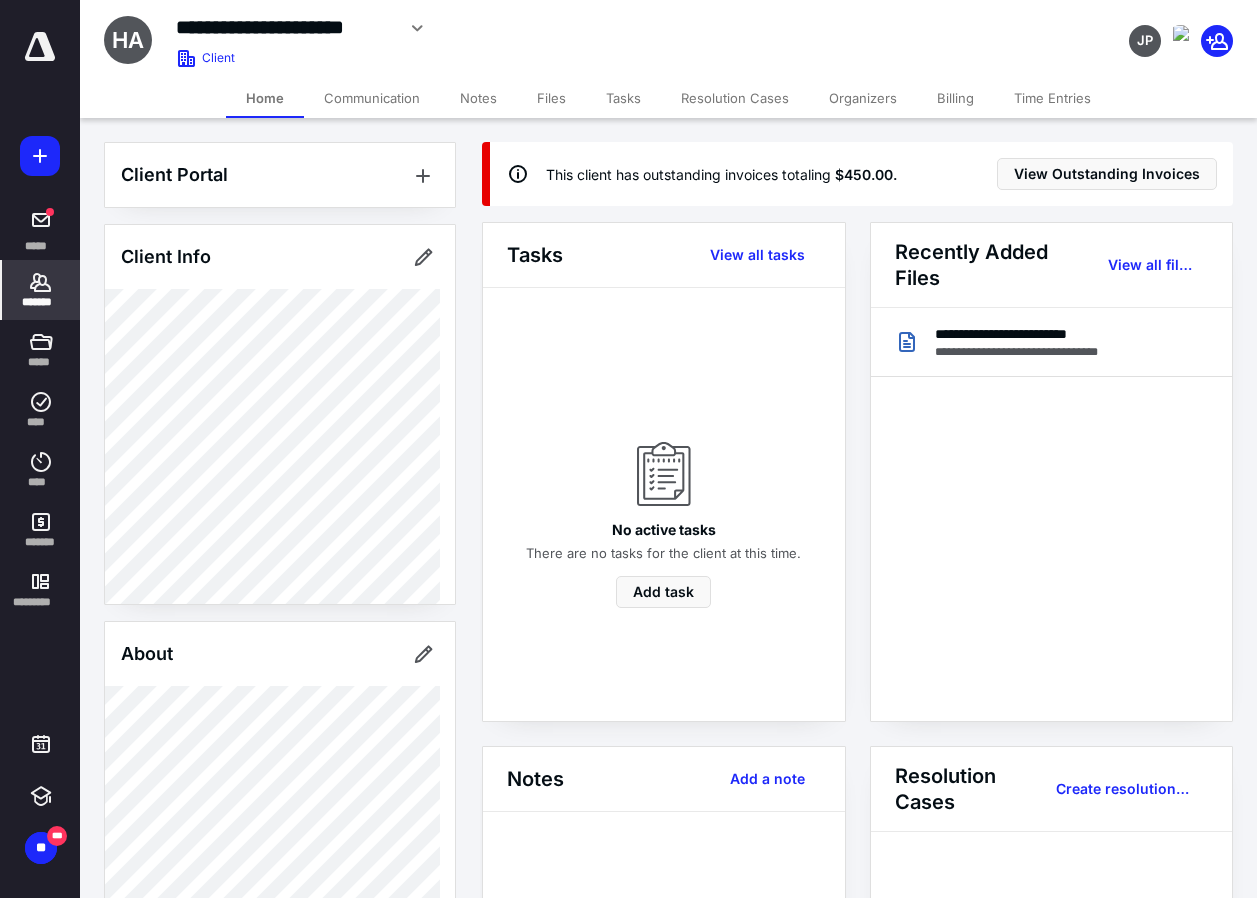 click on "Billing" at bounding box center [955, 98] 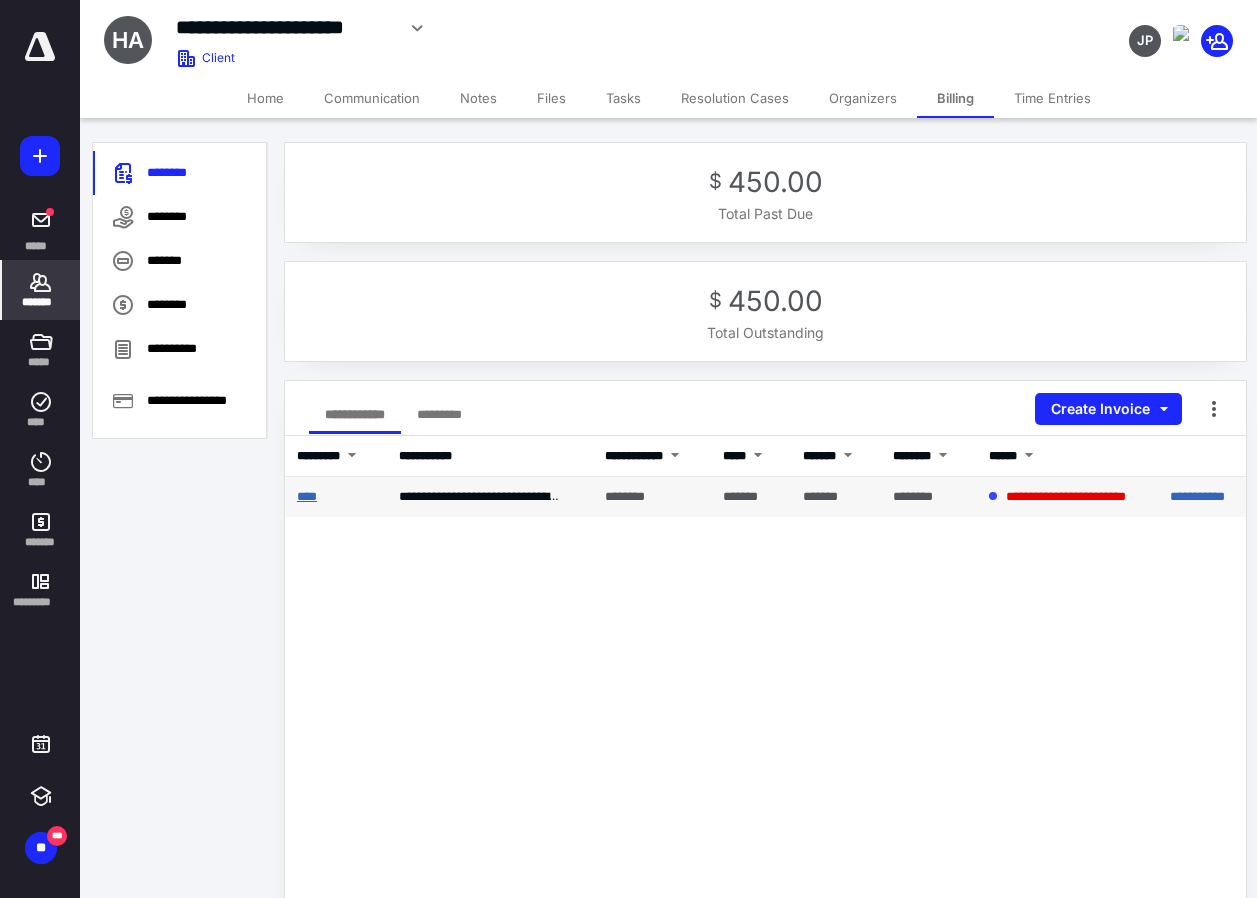 click on "****" at bounding box center [307, 496] 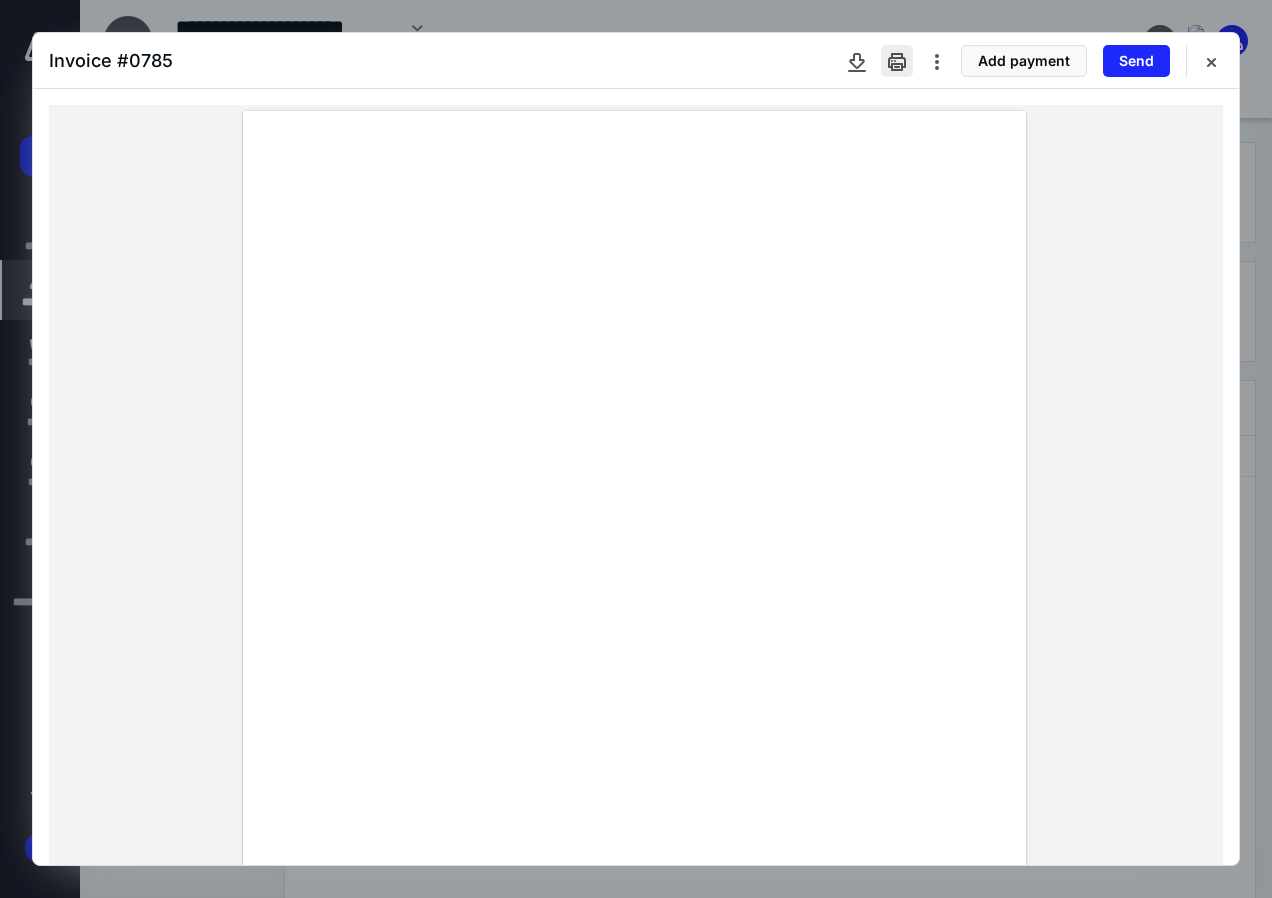 click at bounding box center (897, 61) 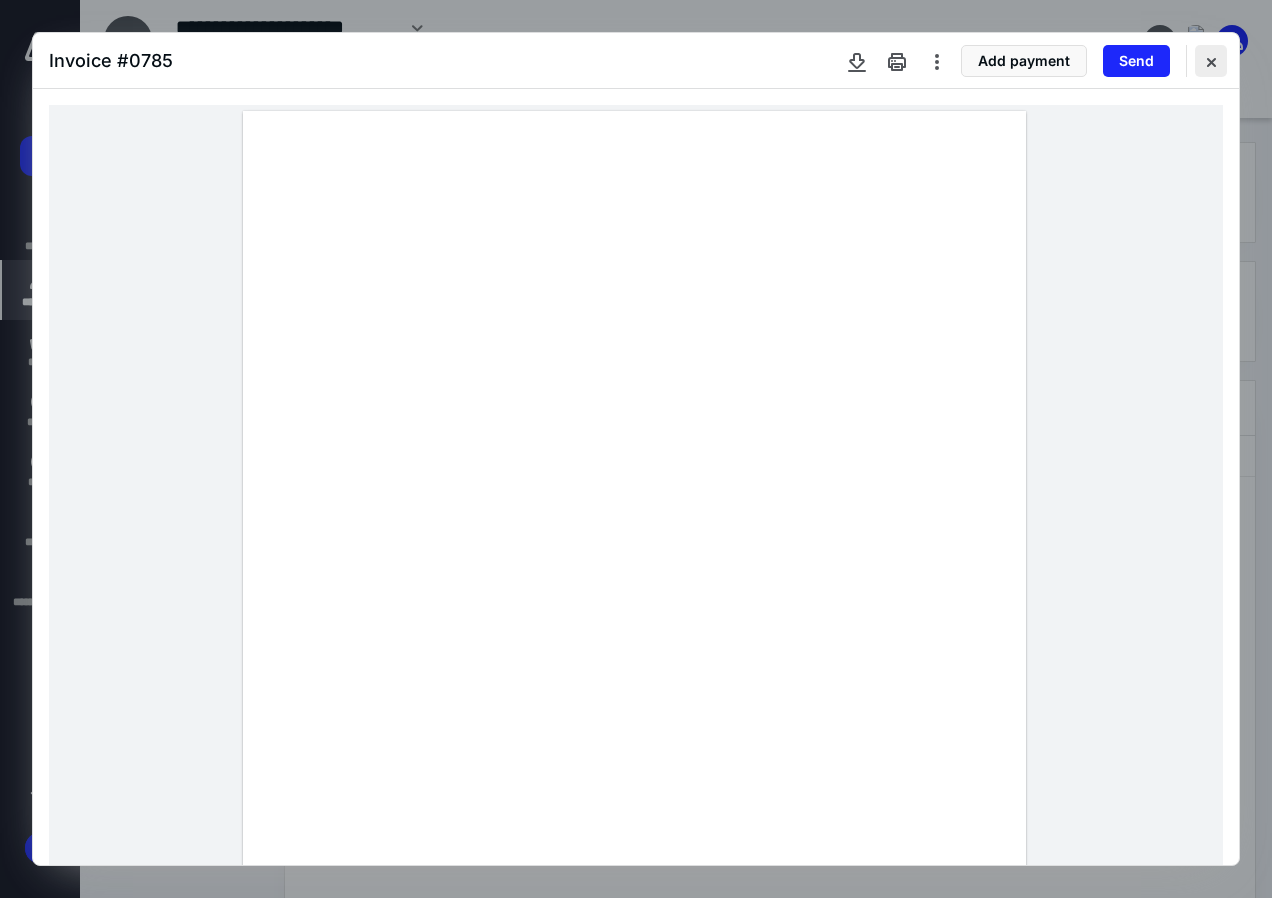 click at bounding box center (1211, 61) 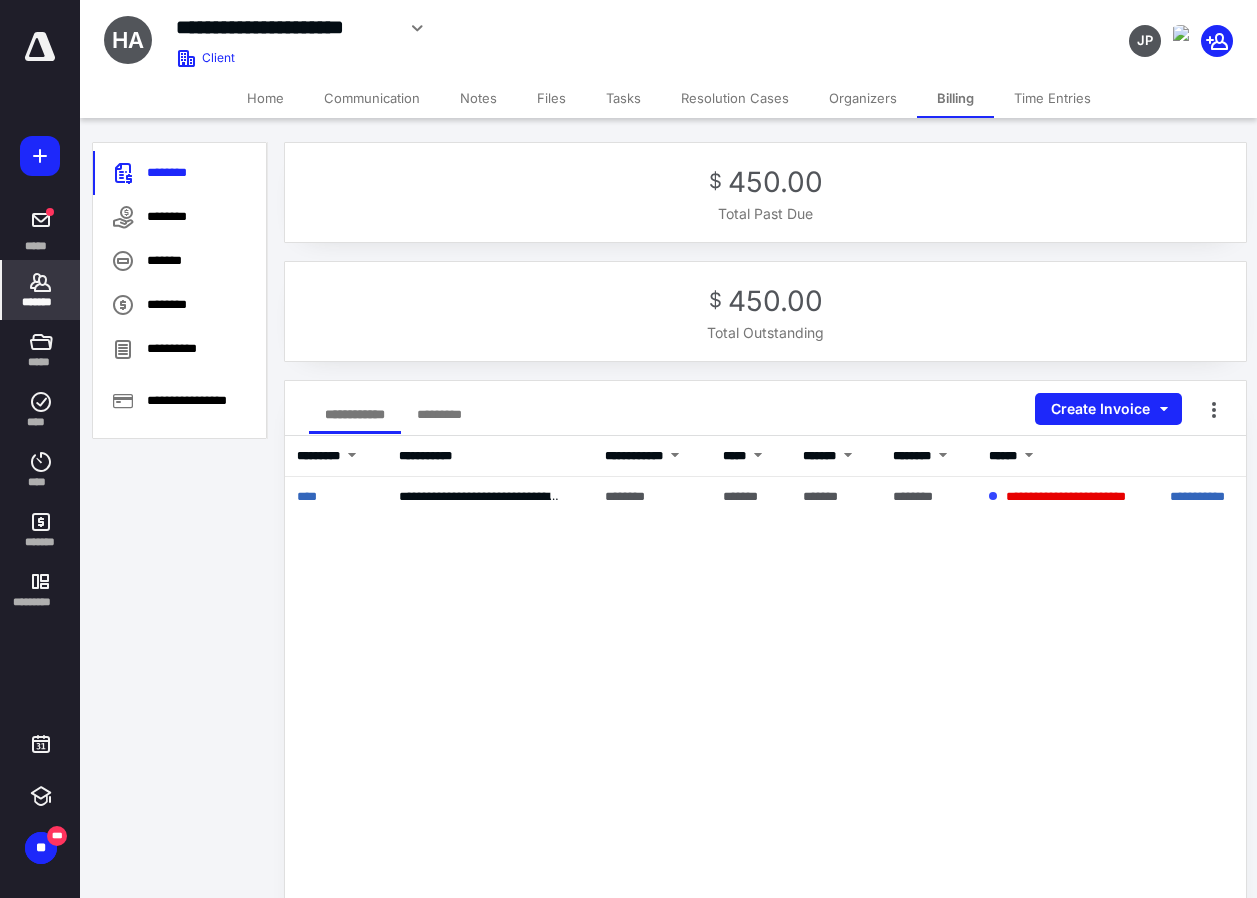 click on "Billing" at bounding box center (955, 98) 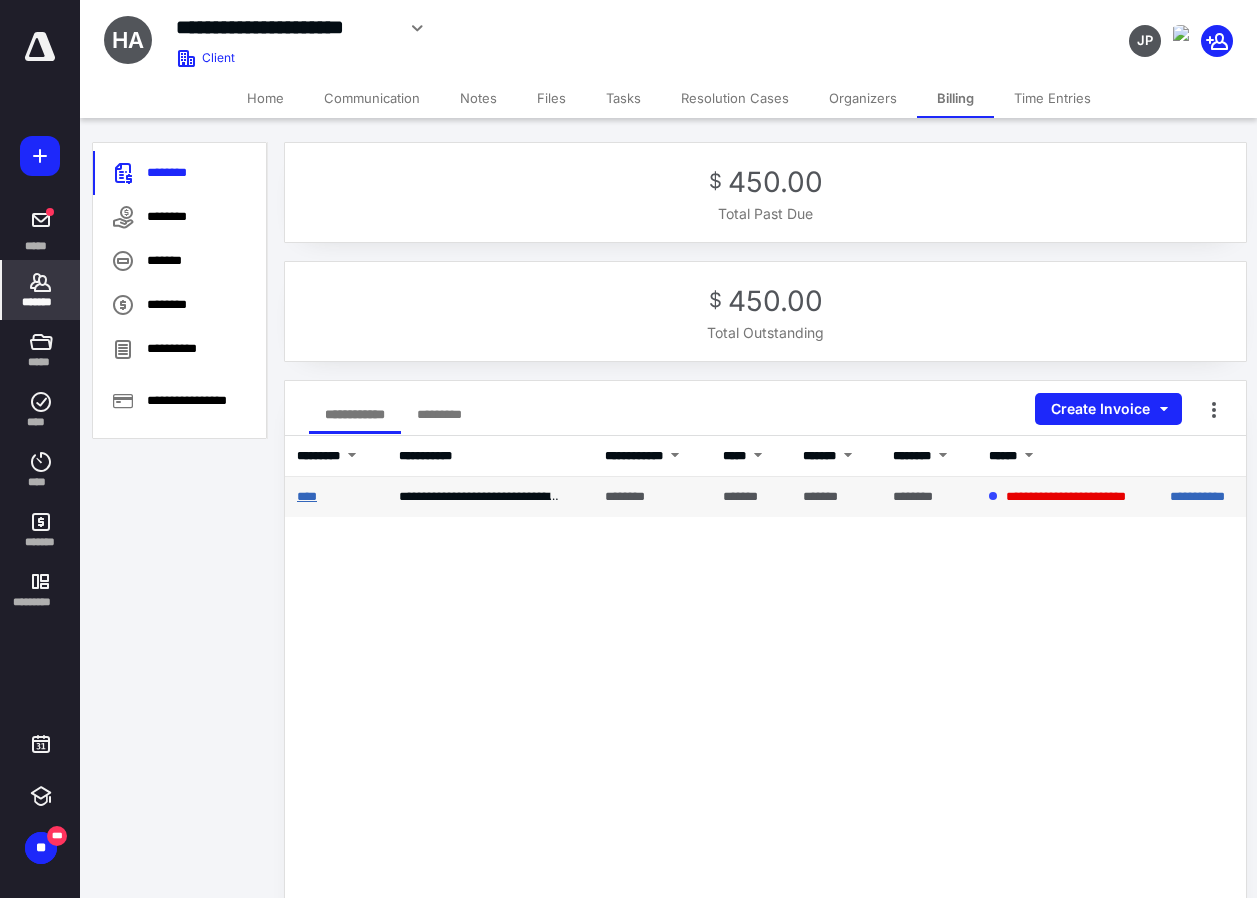 click on "****" at bounding box center [307, 496] 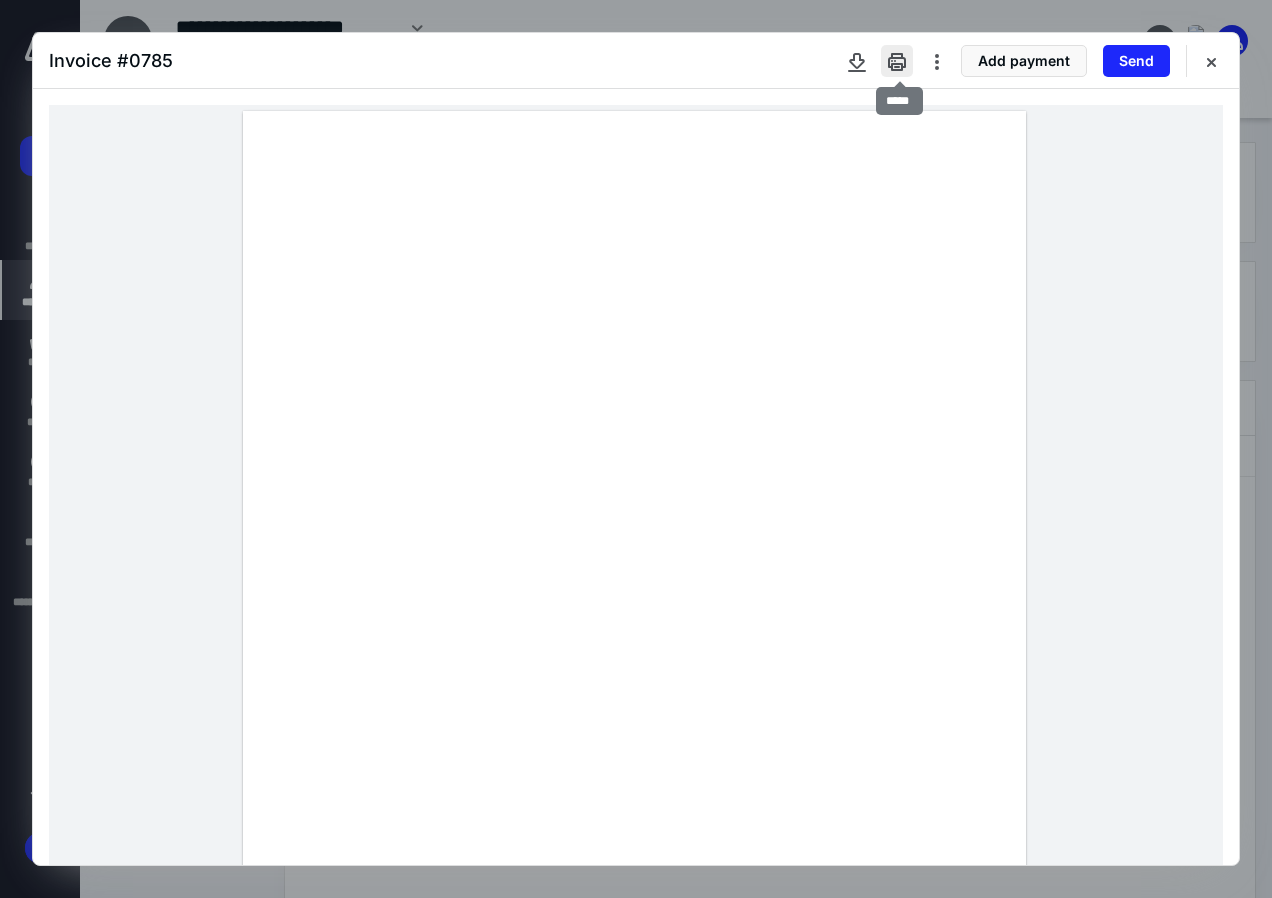 click at bounding box center (897, 61) 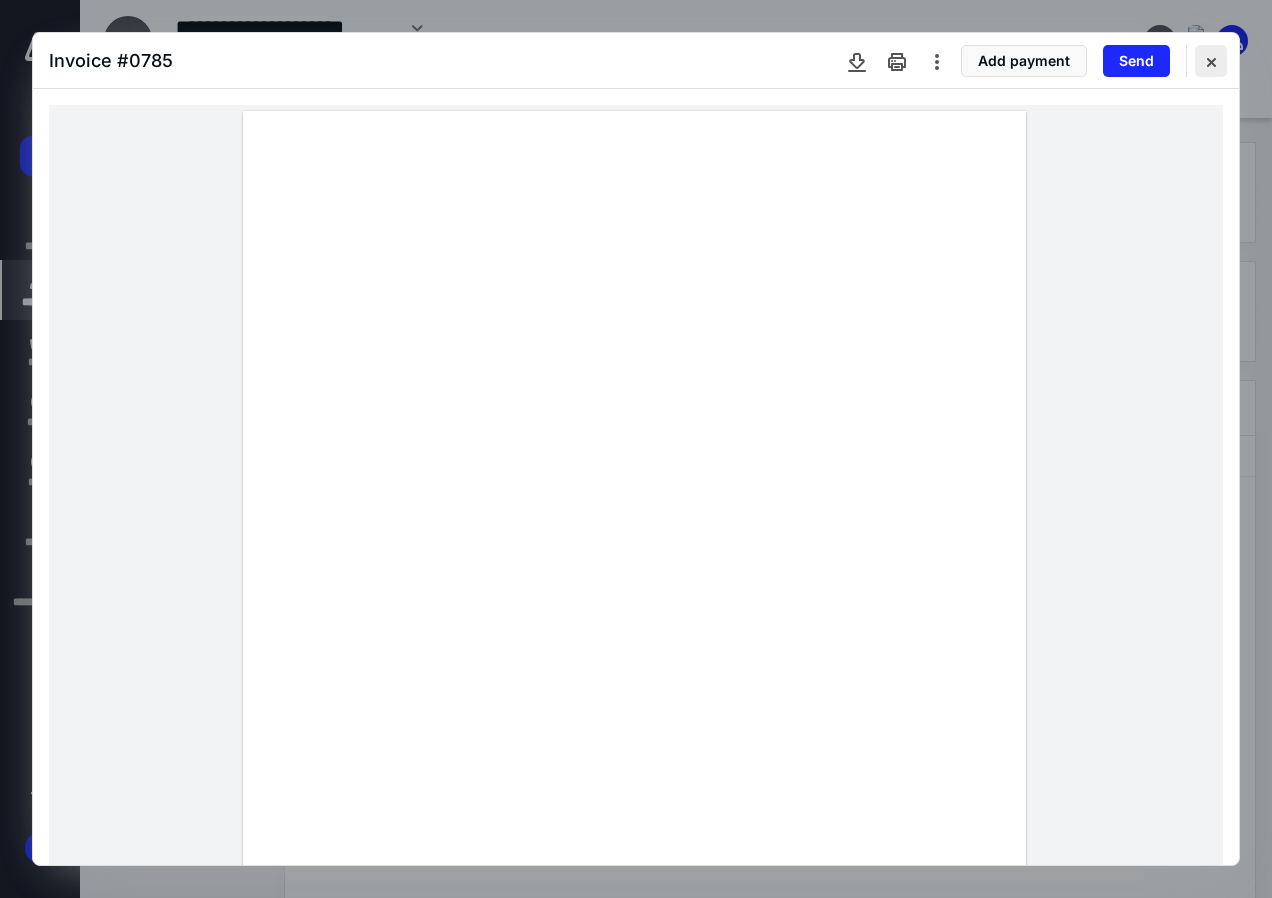 click at bounding box center (1211, 61) 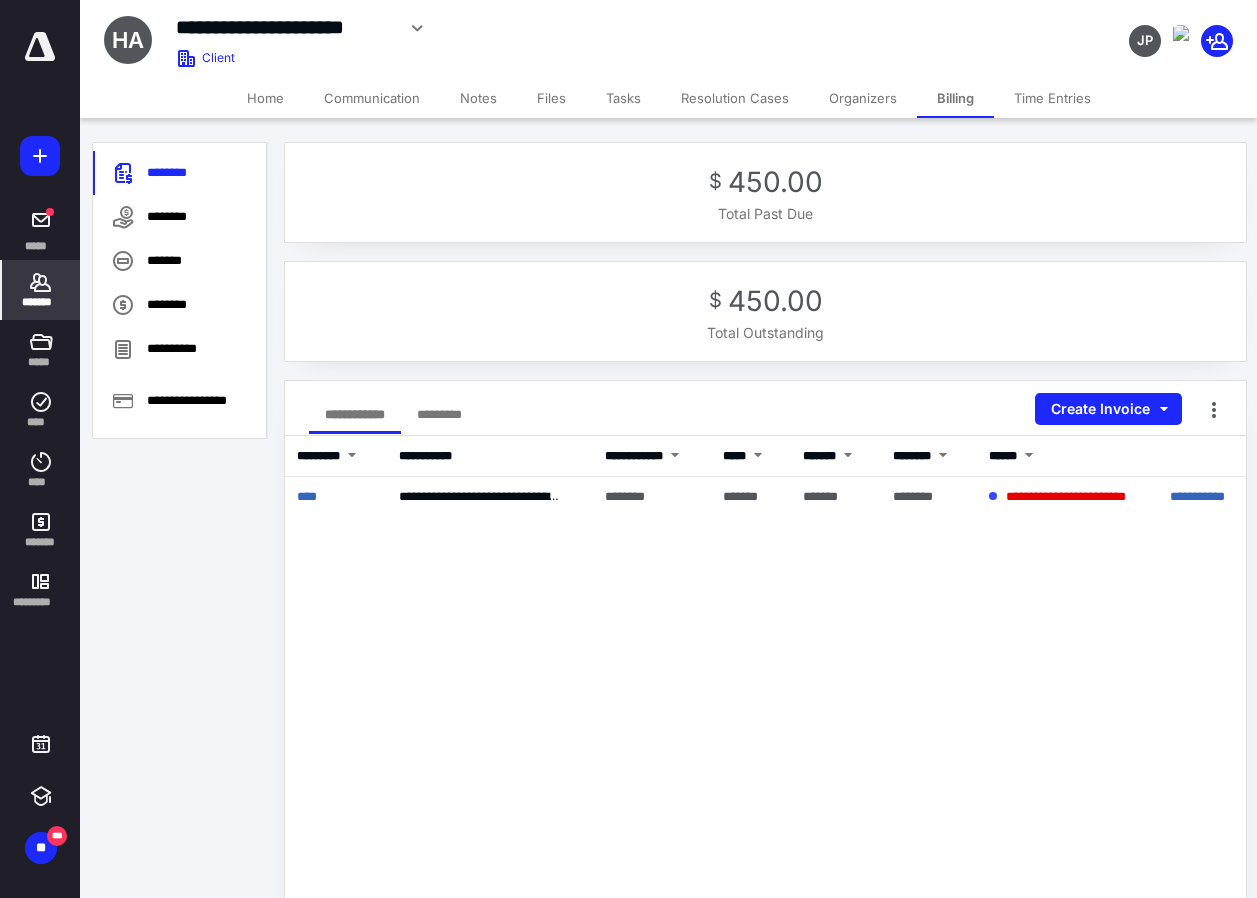 click on "*******" at bounding box center [41, 302] 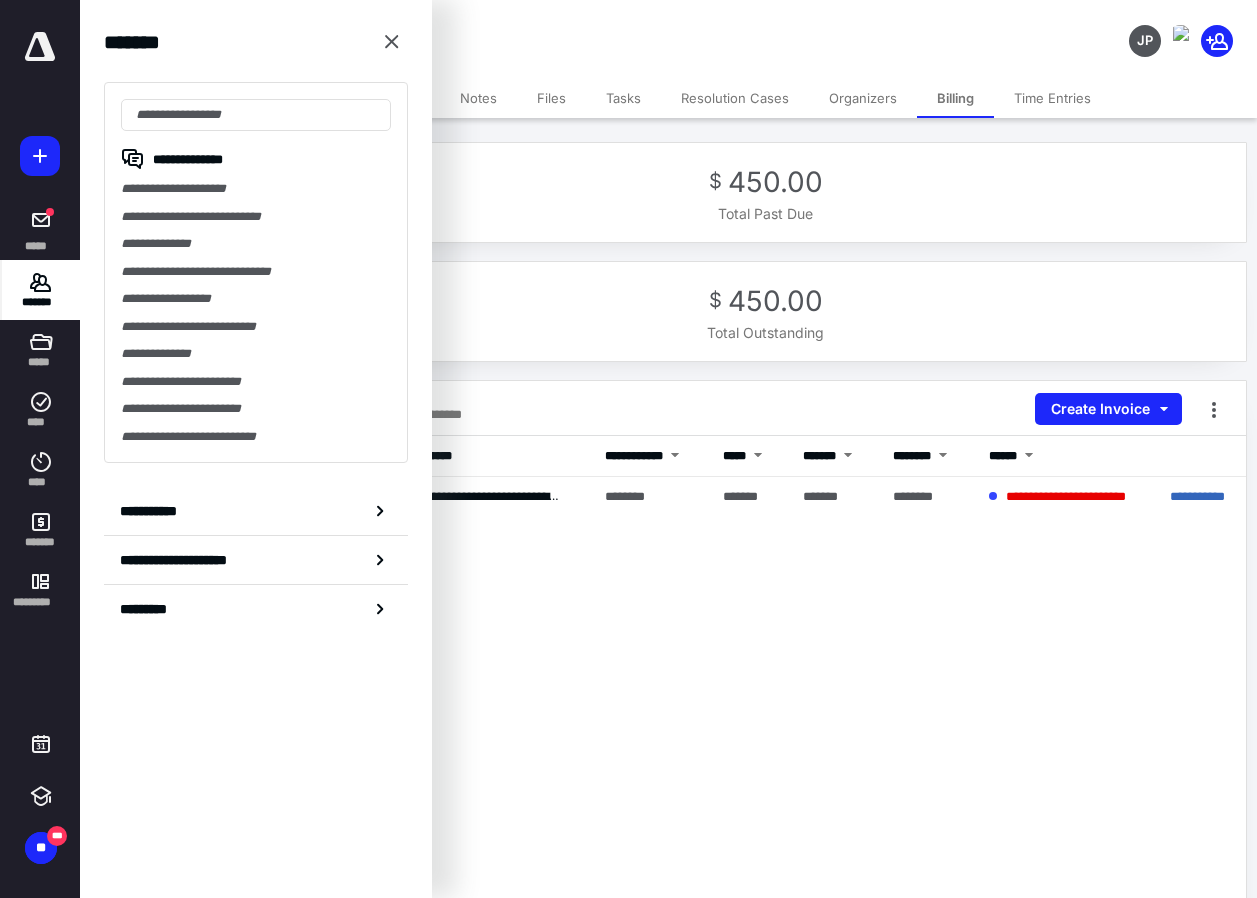 click on "*******" at bounding box center [41, 290] 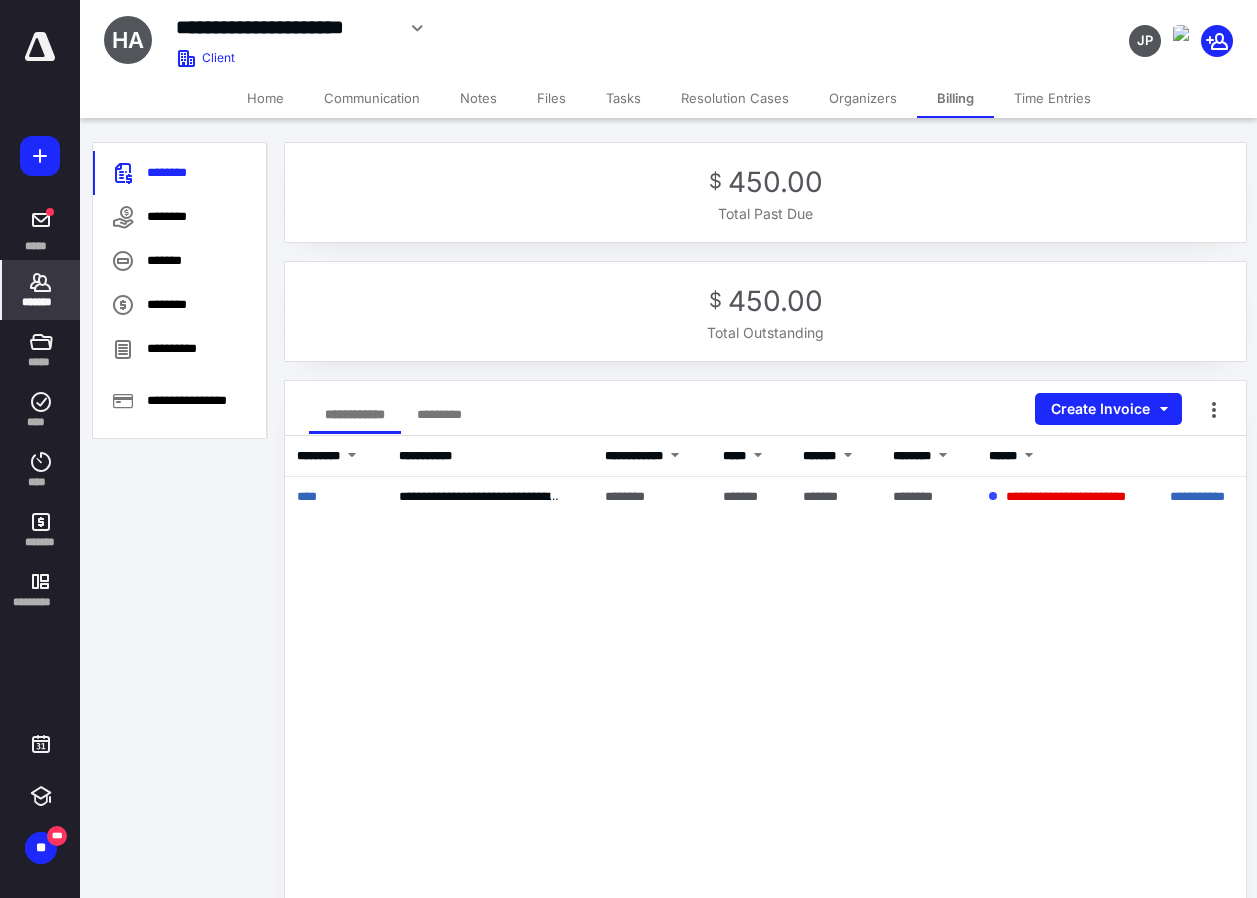 click on "*******" at bounding box center [41, 290] 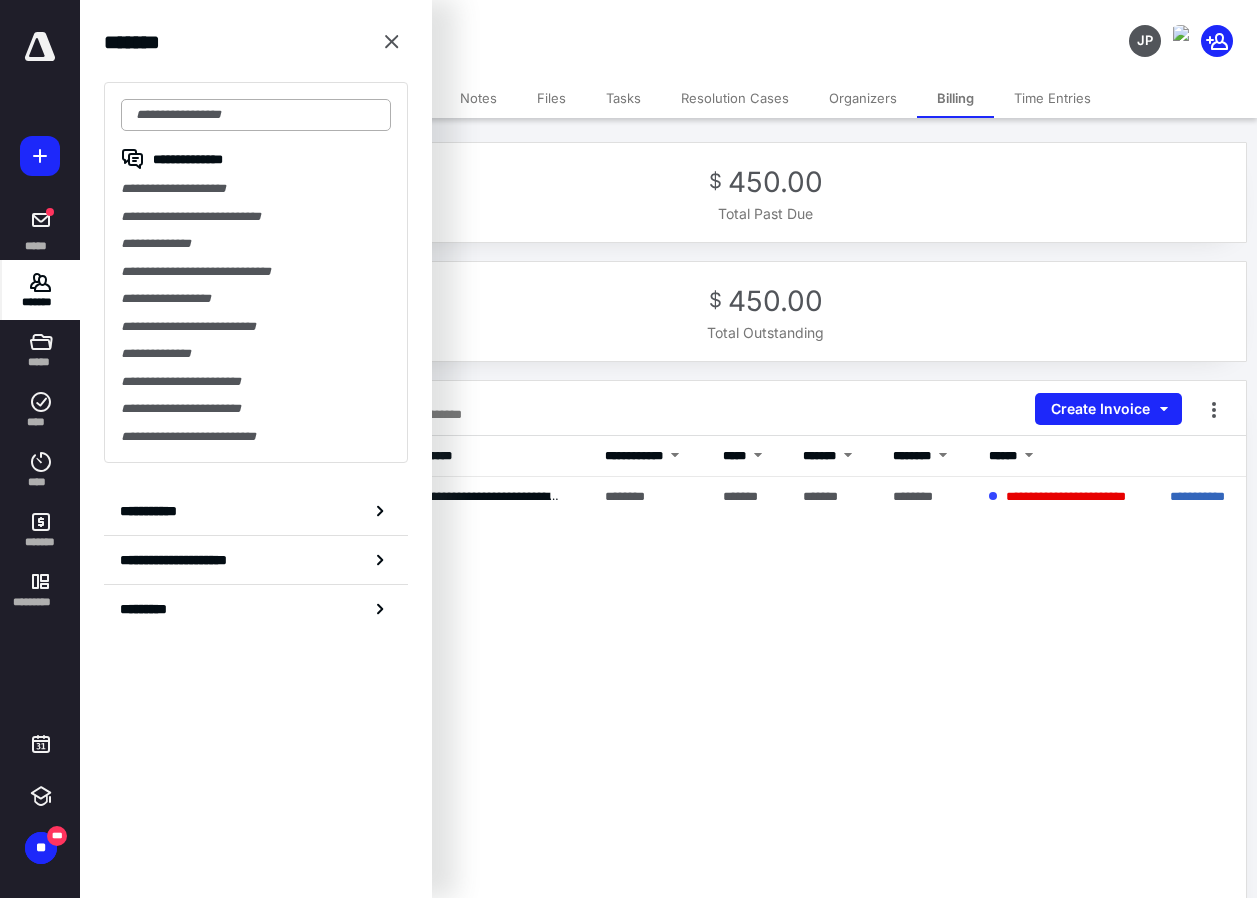 click on "**********" at bounding box center [256, 272] 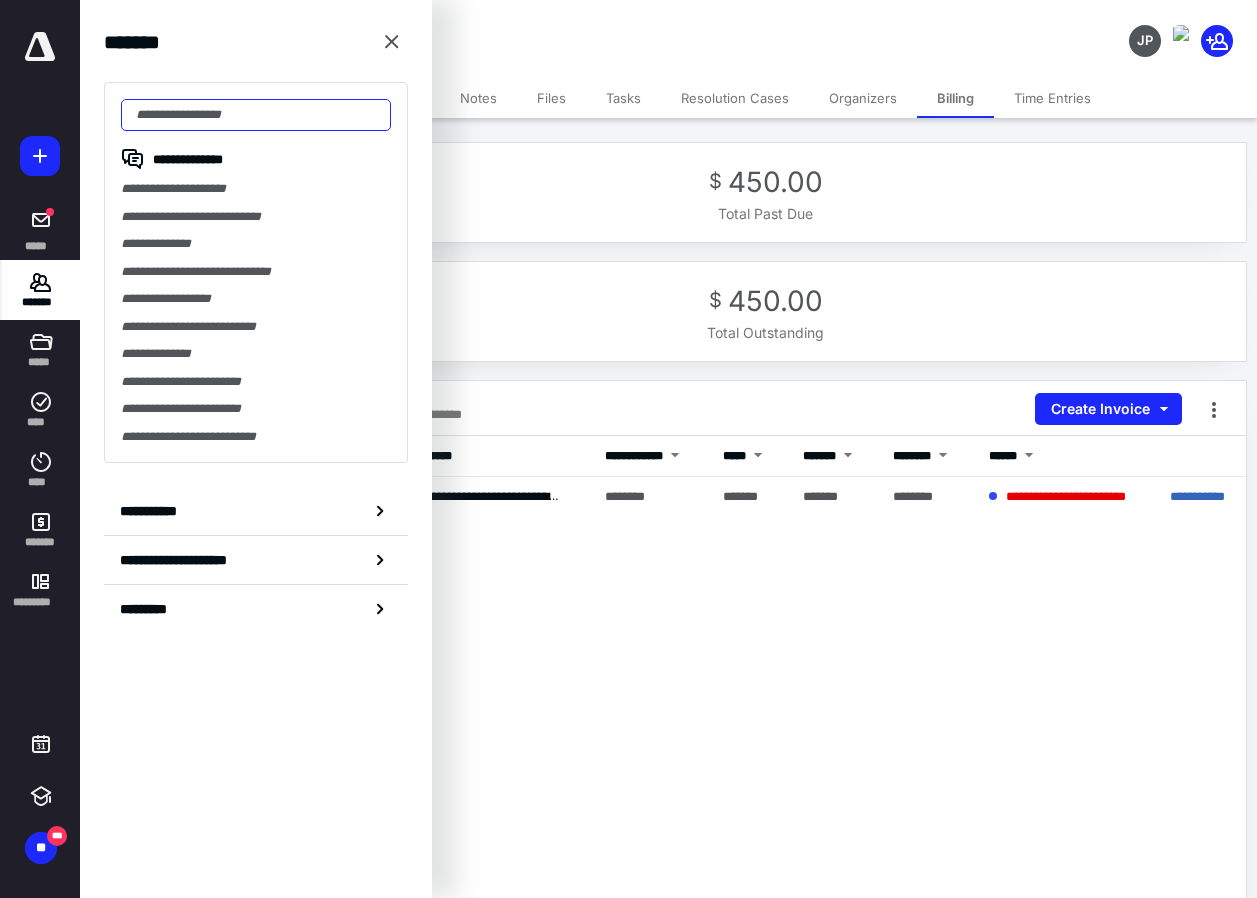 click at bounding box center (256, 115) 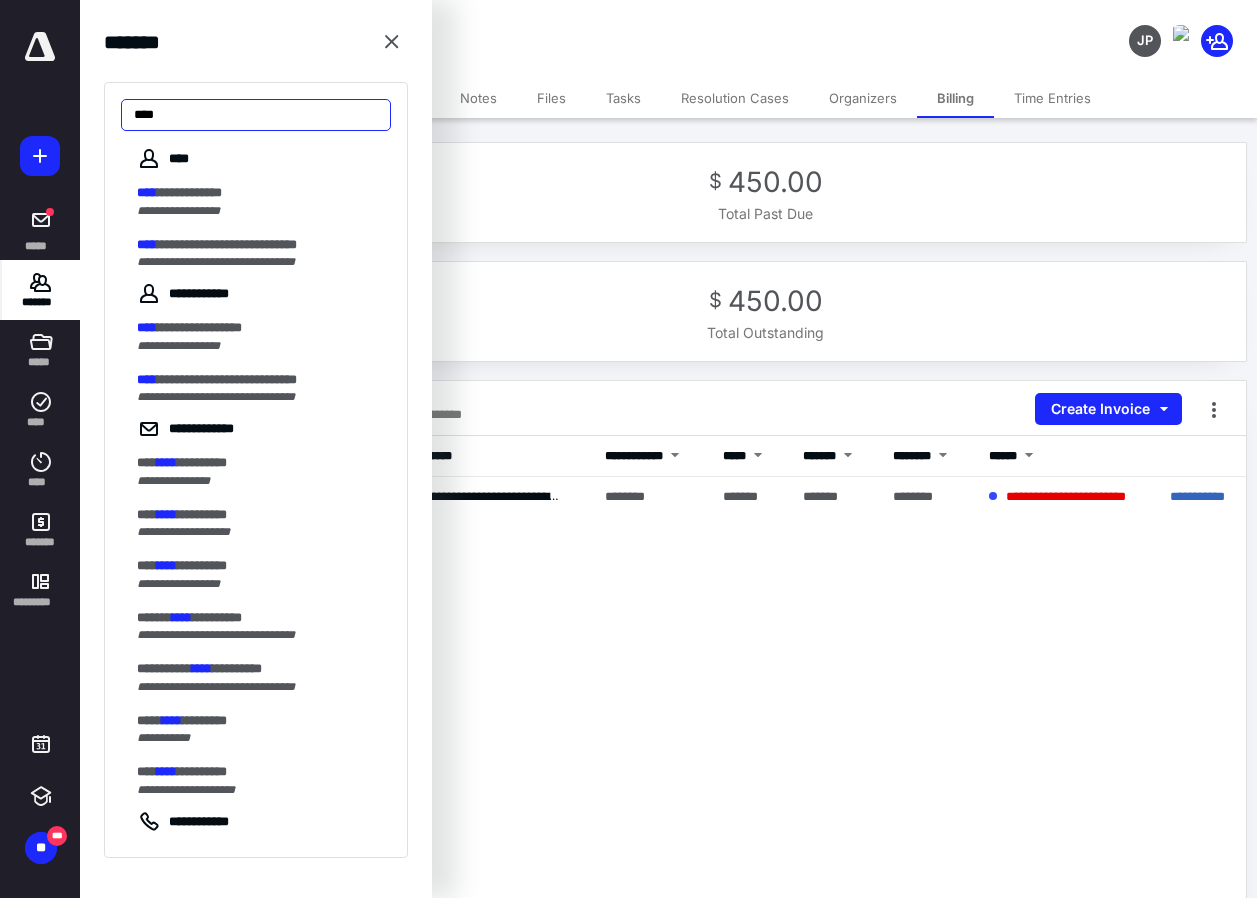 type on "****" 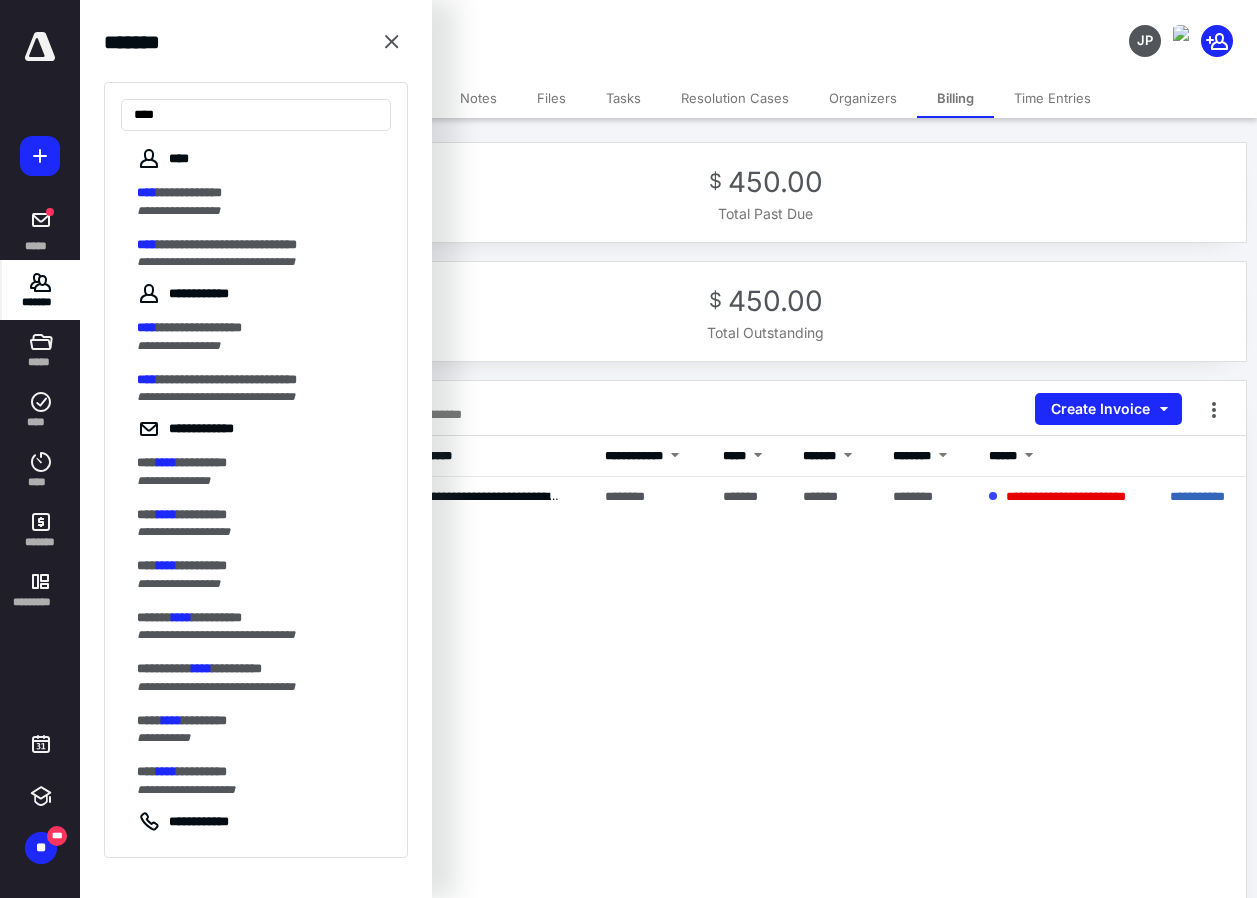 click on "**********" at bounding box center (227, 244) 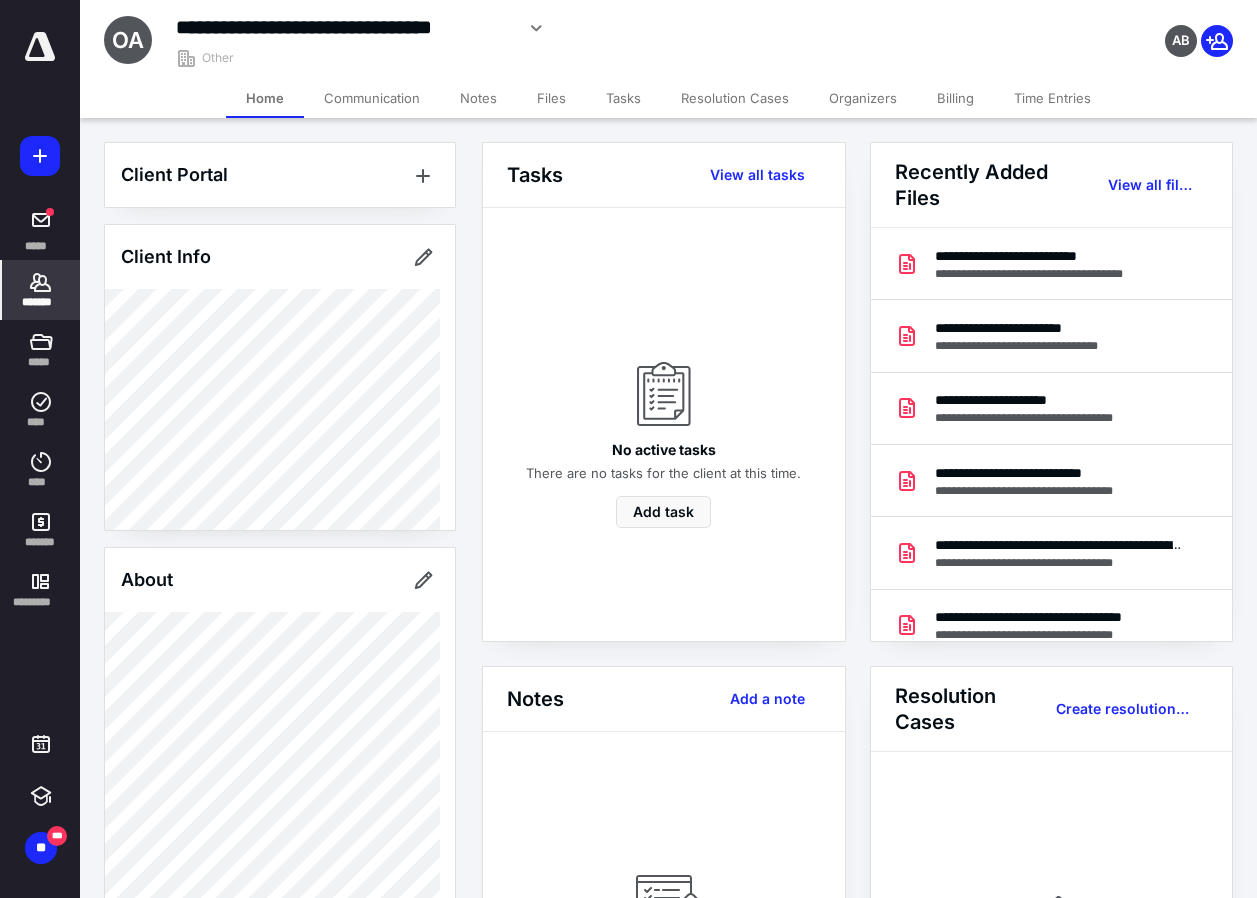 click on "Files" at bounding box center [551, 98] 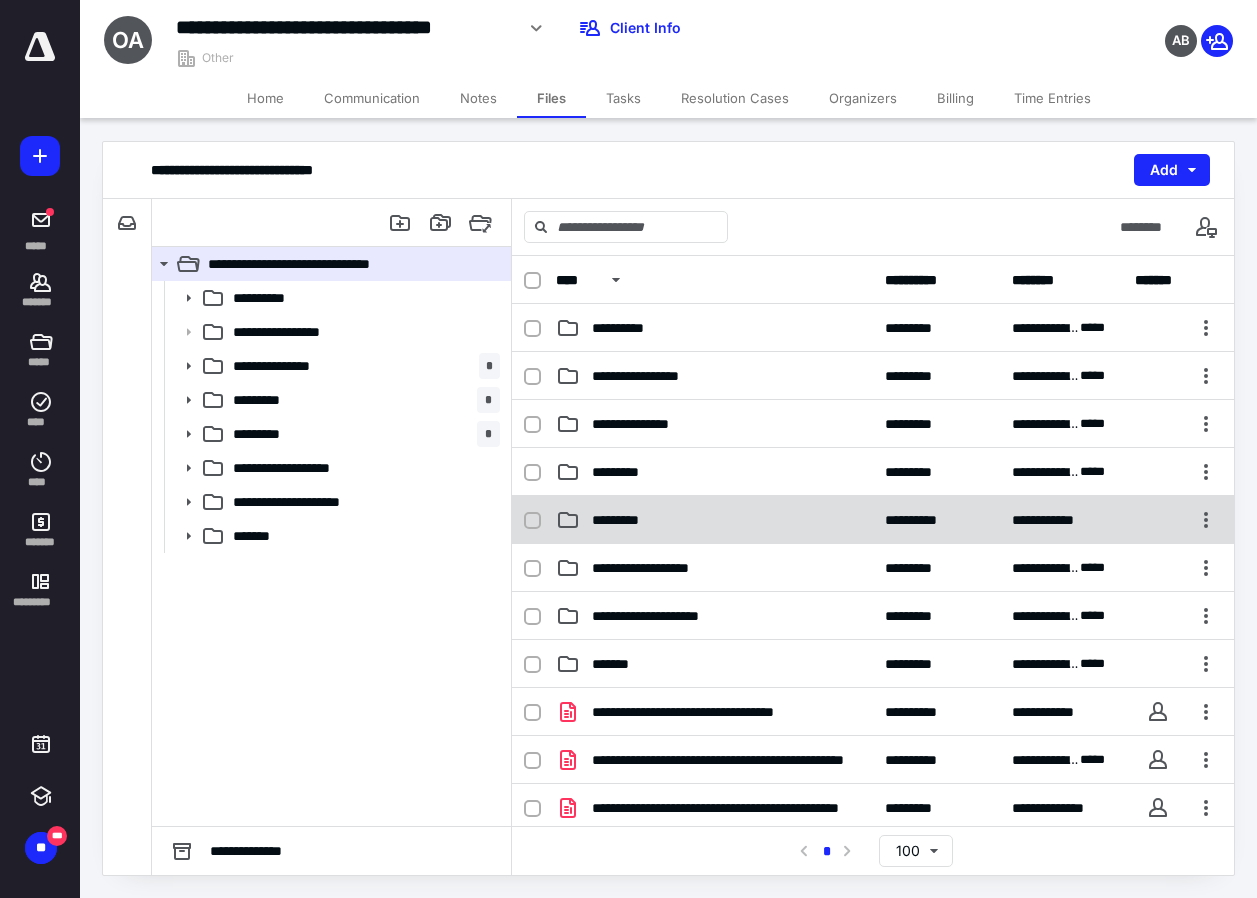 click on "**********" at bounding box center [873, 520] 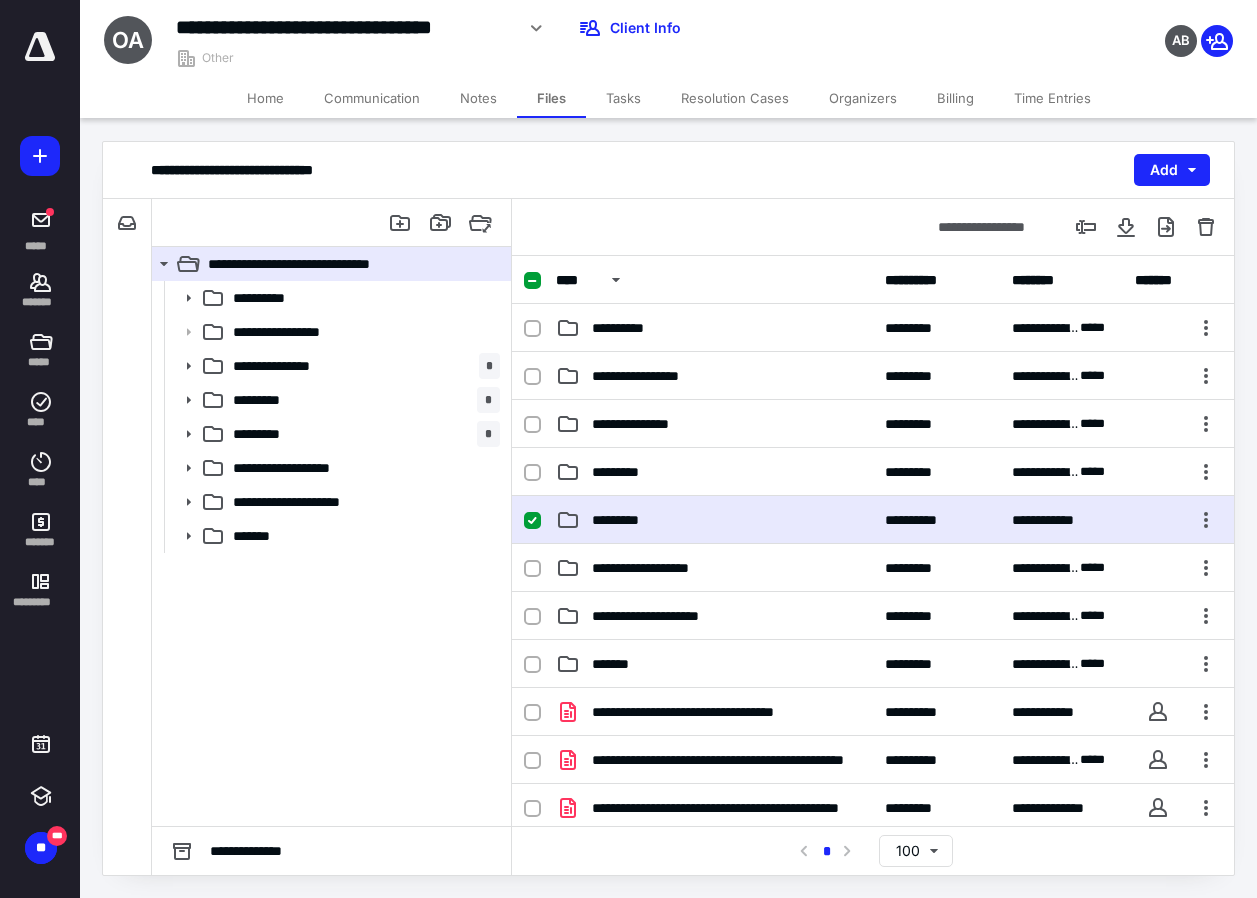 click on "**********" at bounding box center [873, 520] 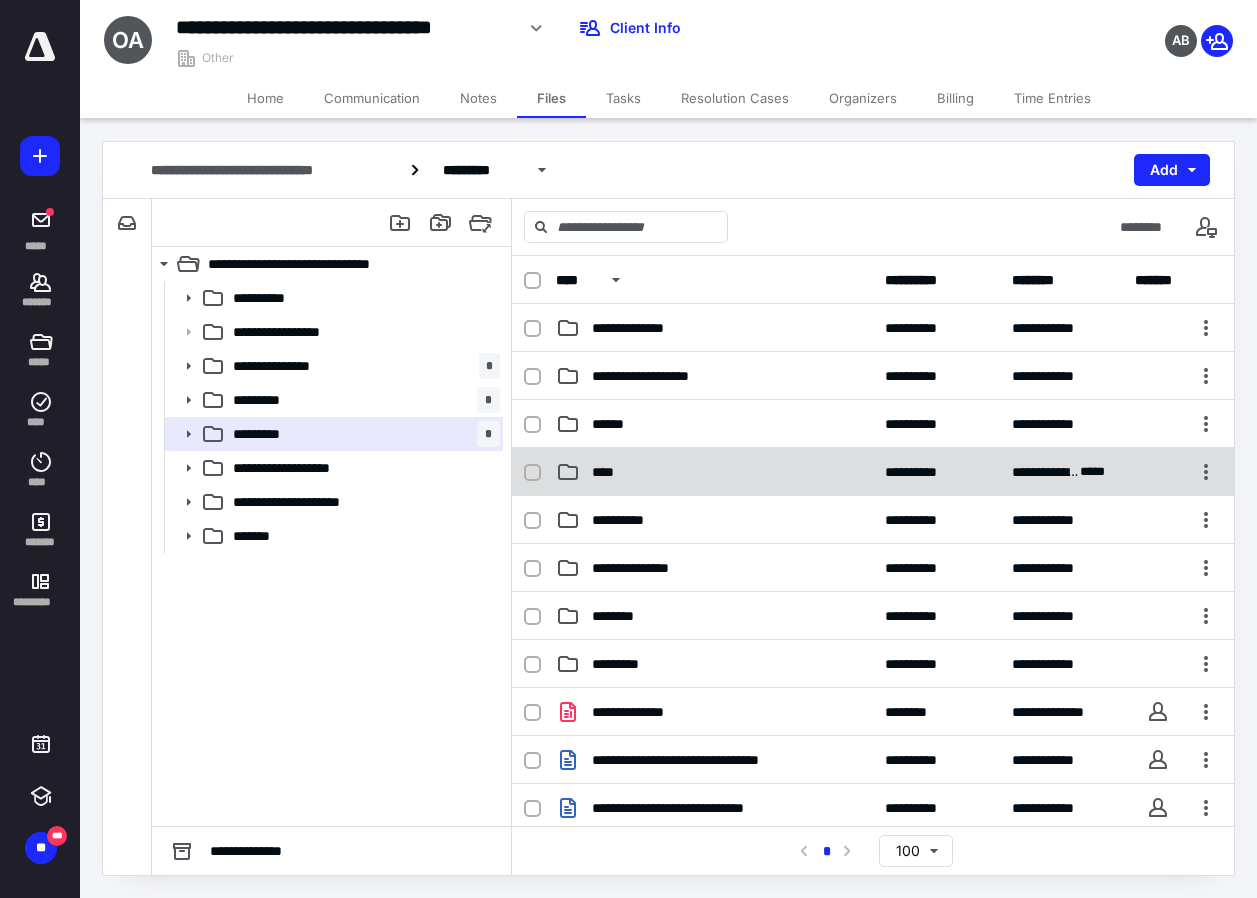 click on "****" at bounding box center (608, 472) 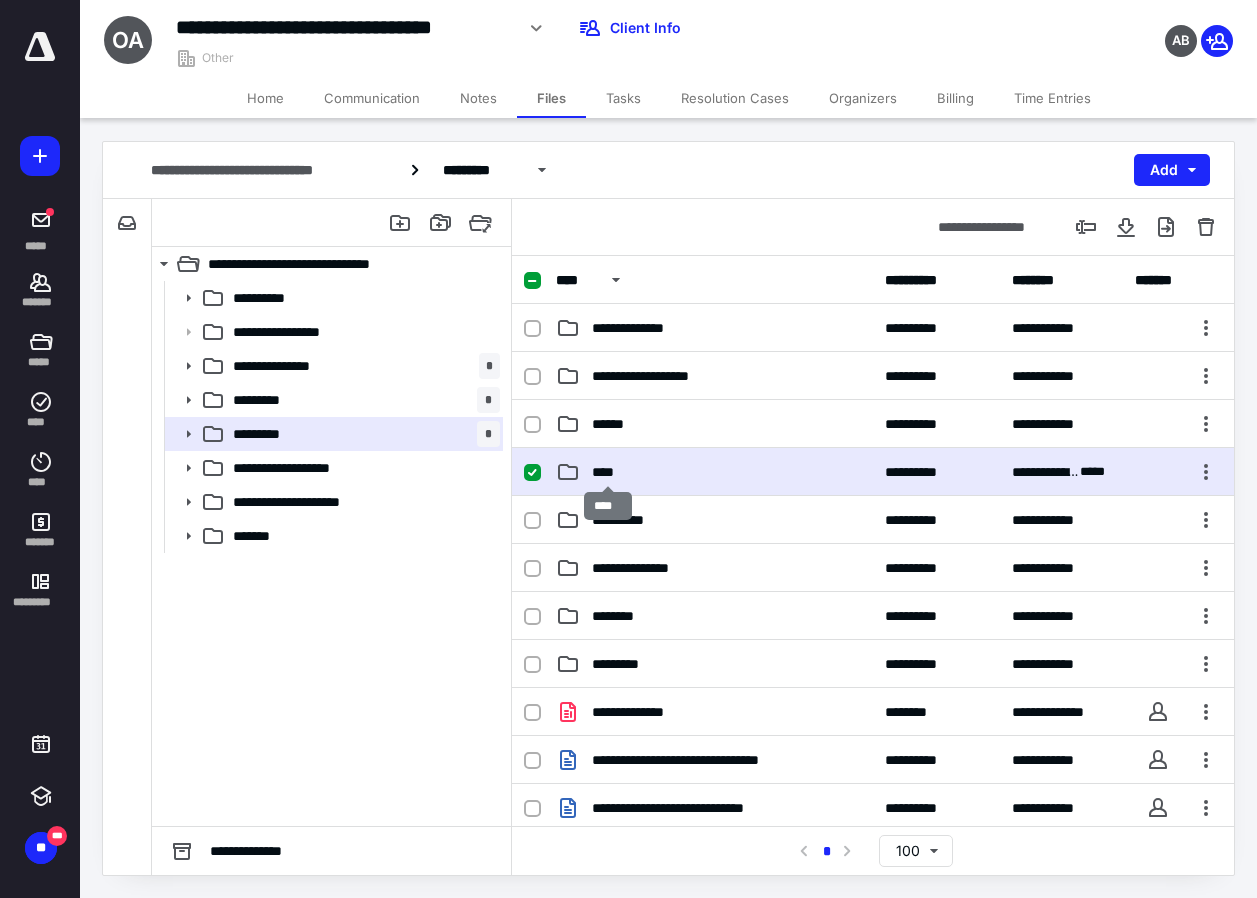 click on "****" at bounding box center [608, 472] 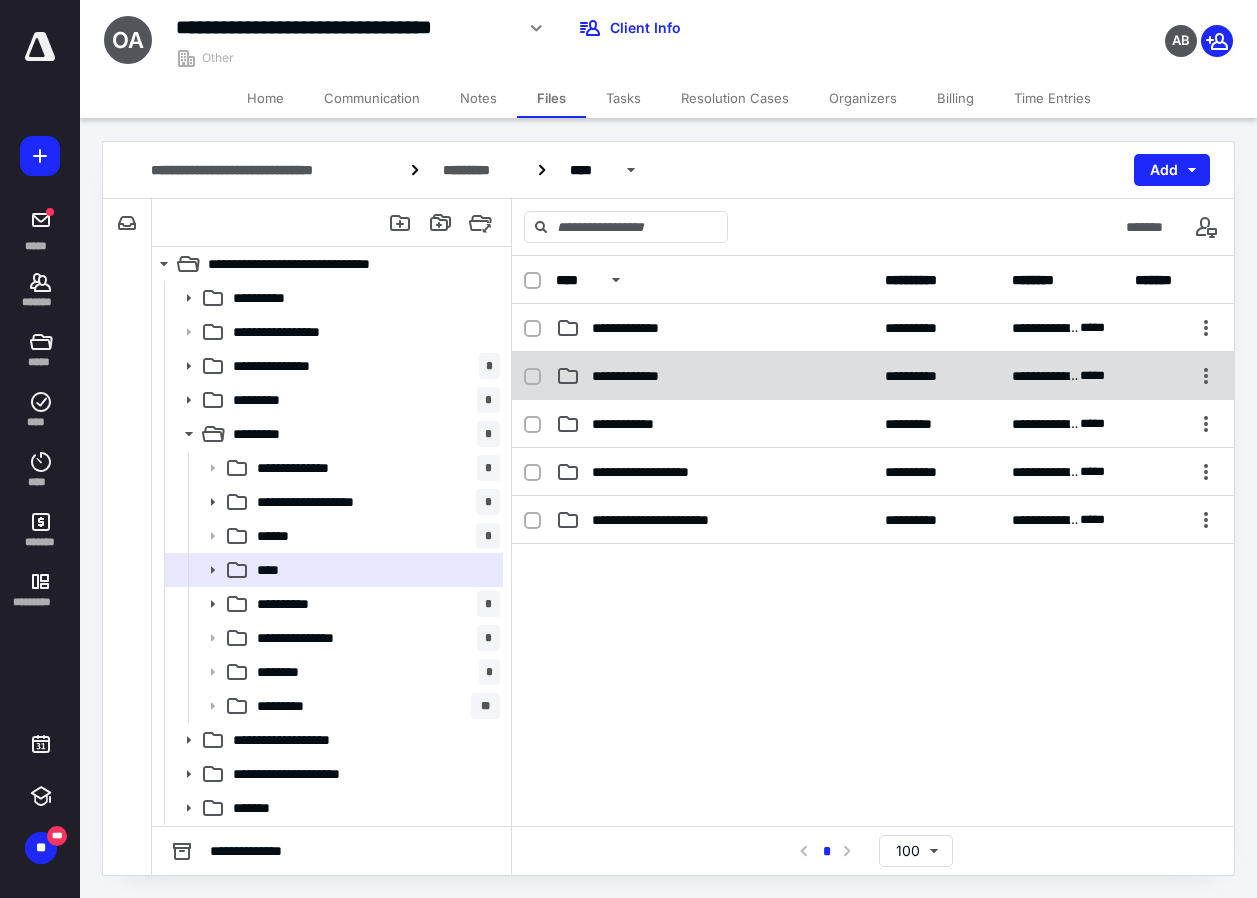 click on "**********" at bounding box center (637, 376) 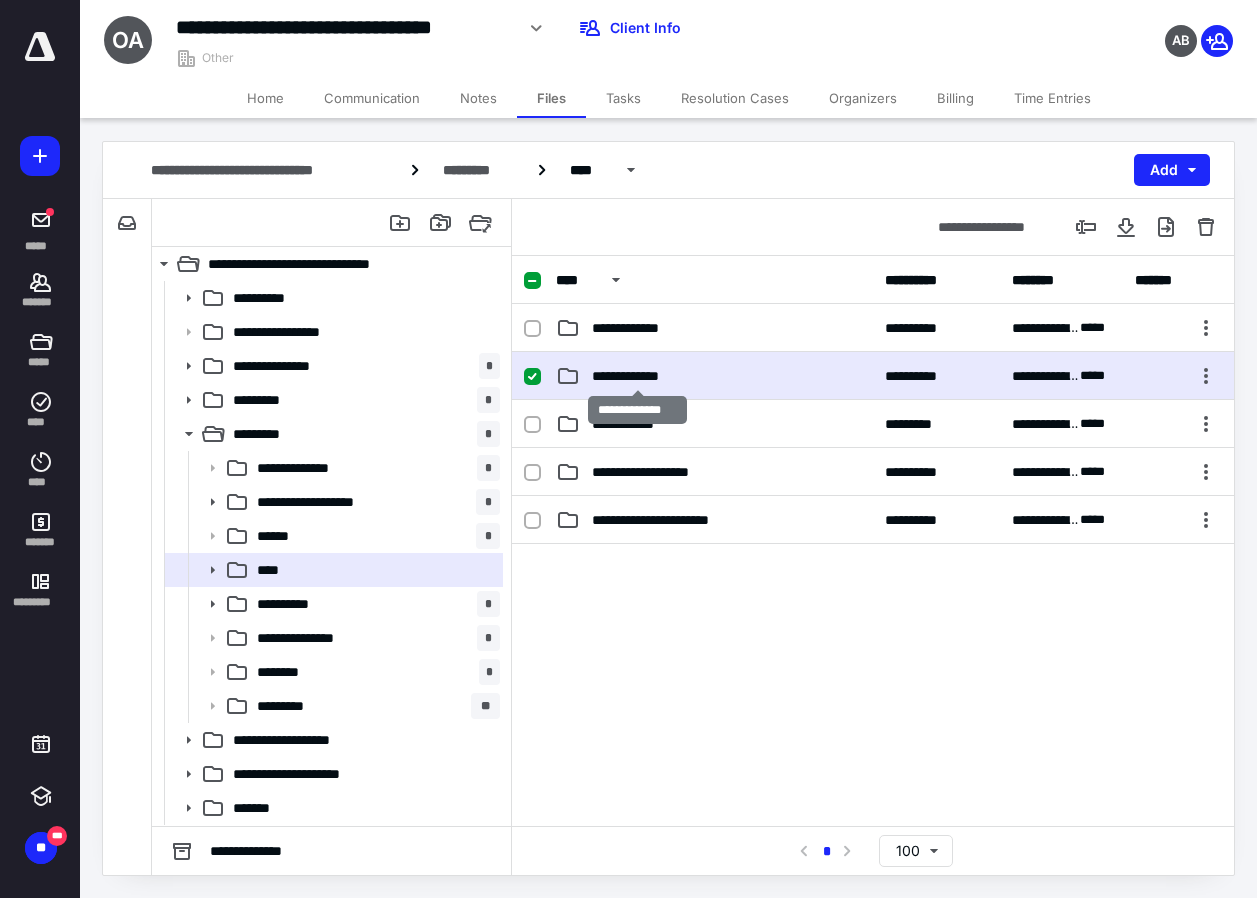 click on "**********" at bounding box center [637, 376] 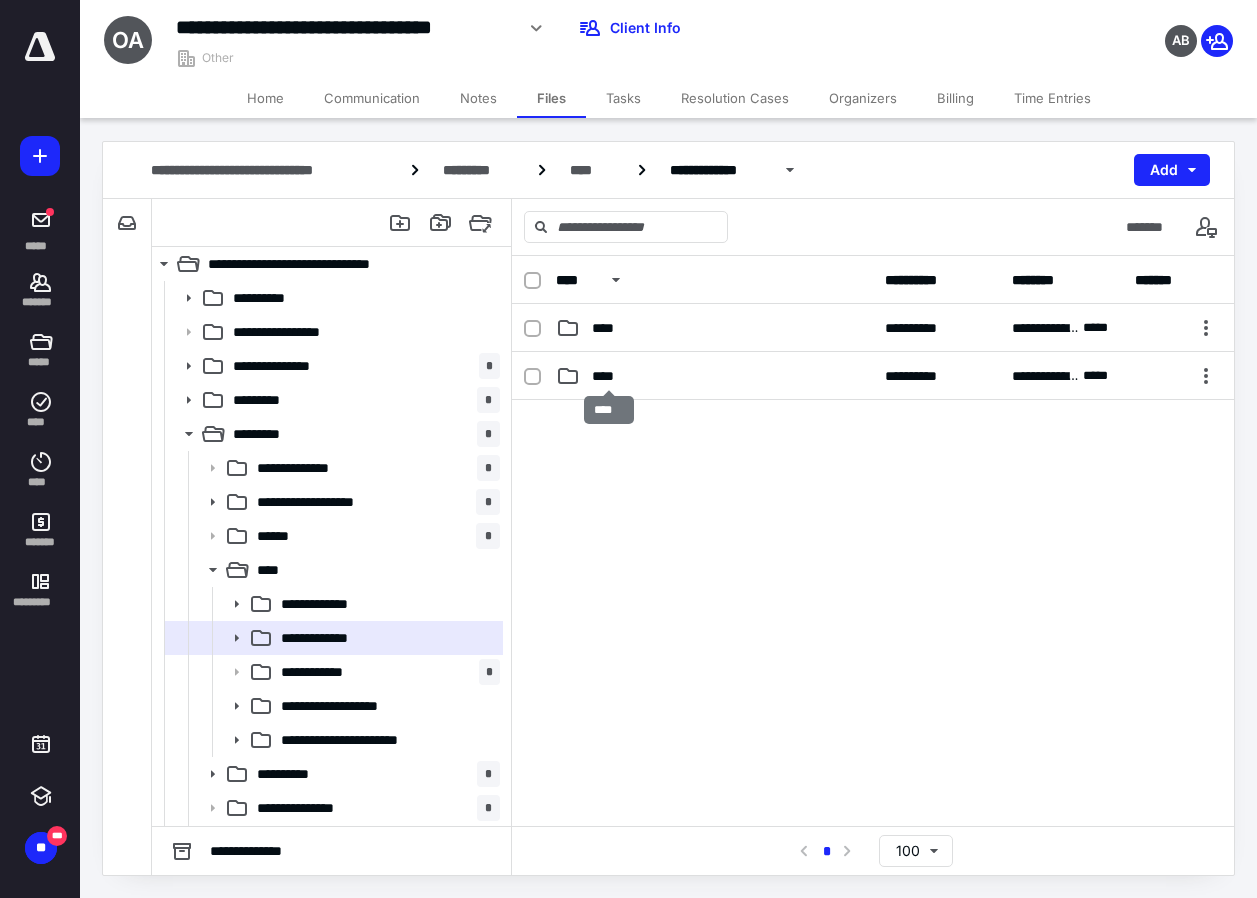 click on "****" at bounding box center (609, 376) 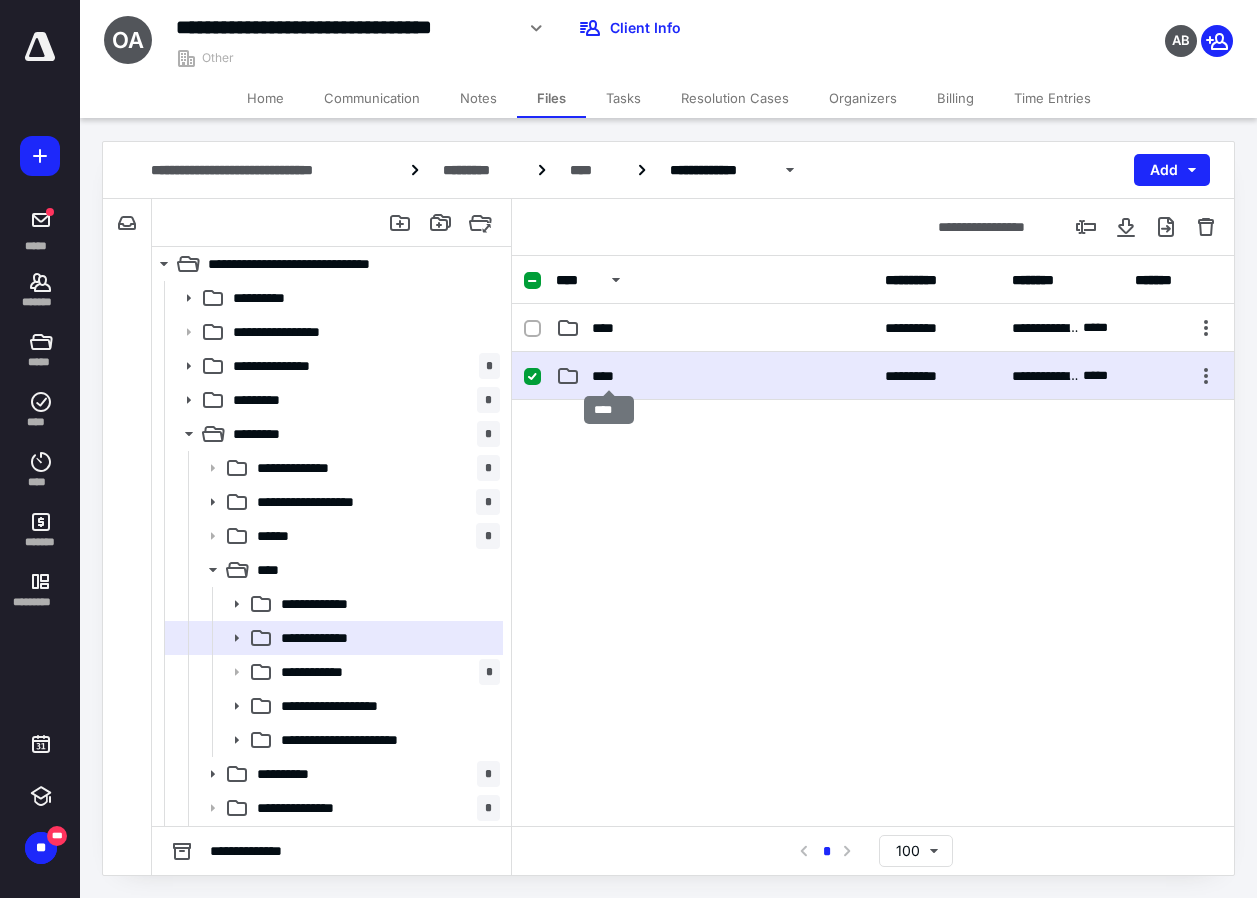 click on "****" at bounding box center [609, 376] 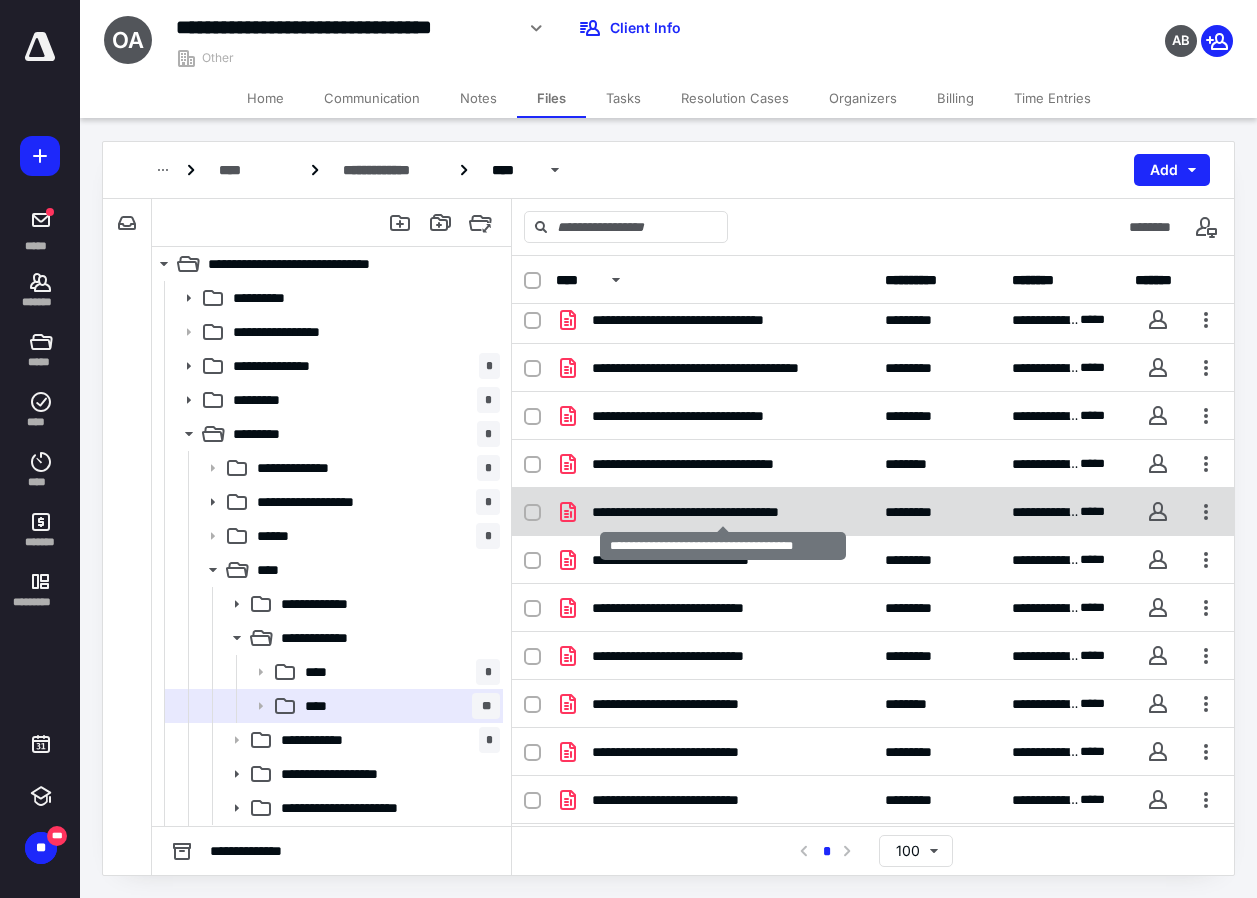 scroll, scrollTop: 294, scrollLeft: 0, axis: vertical 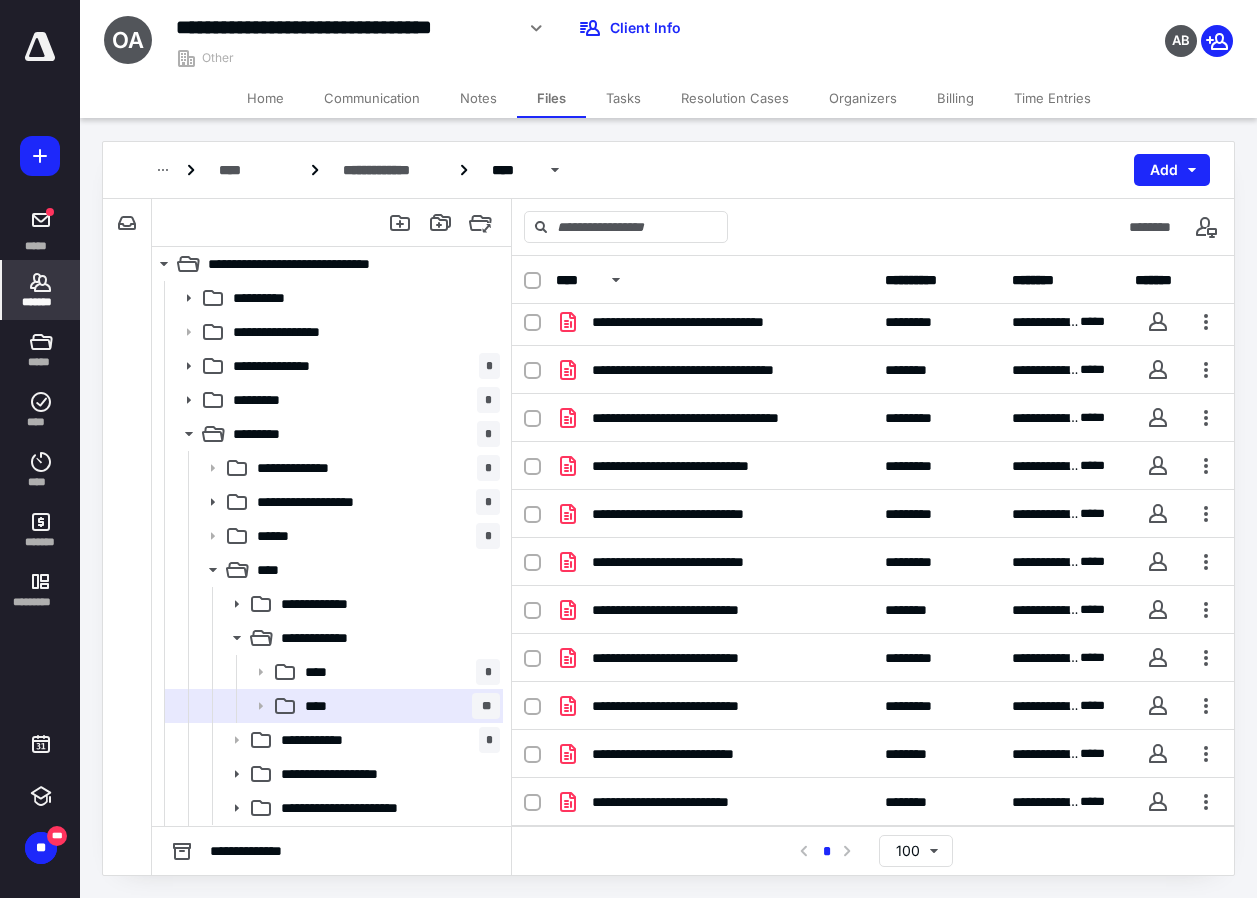 click 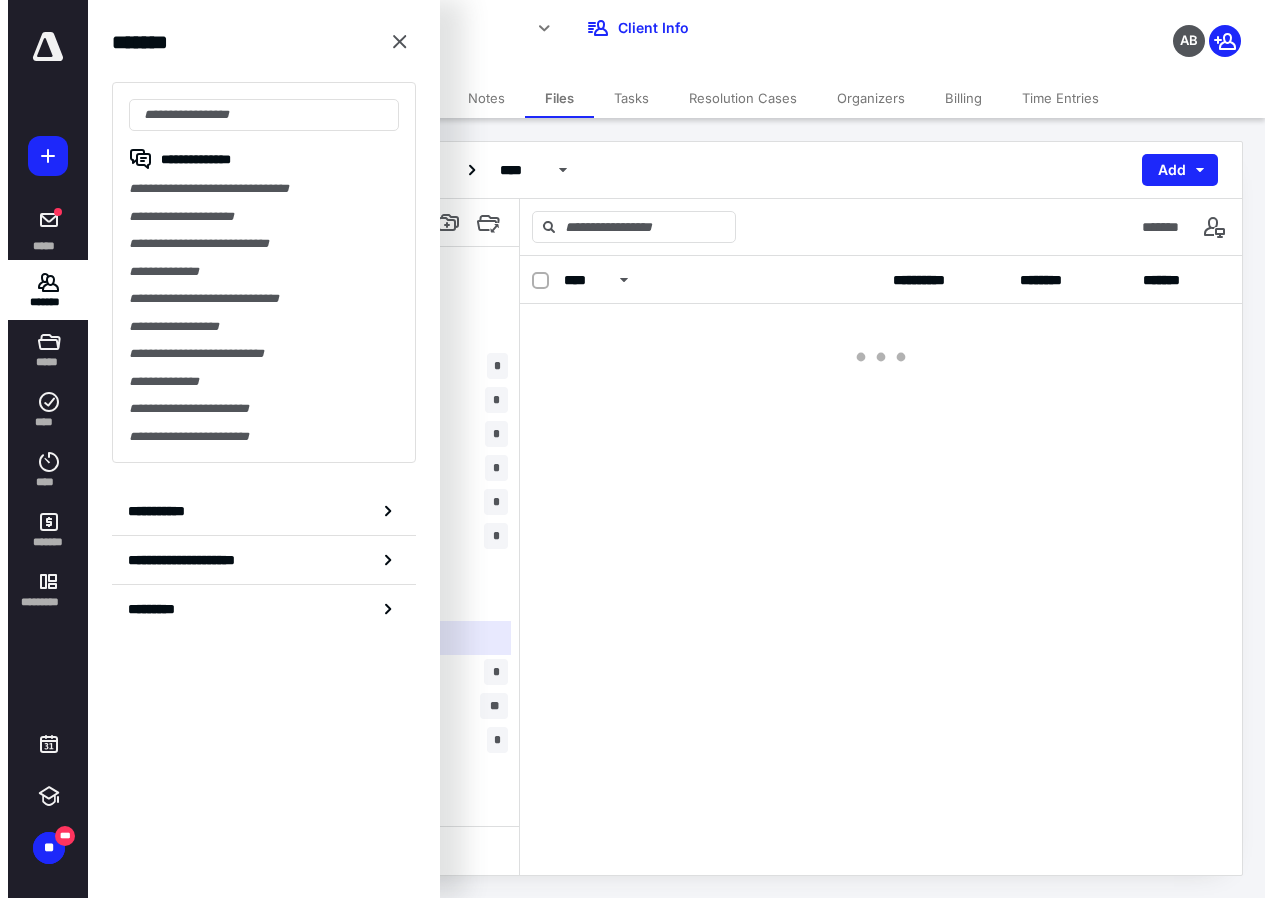 scroll, scrollTop: 0, scrollLeft: 0, axis: both 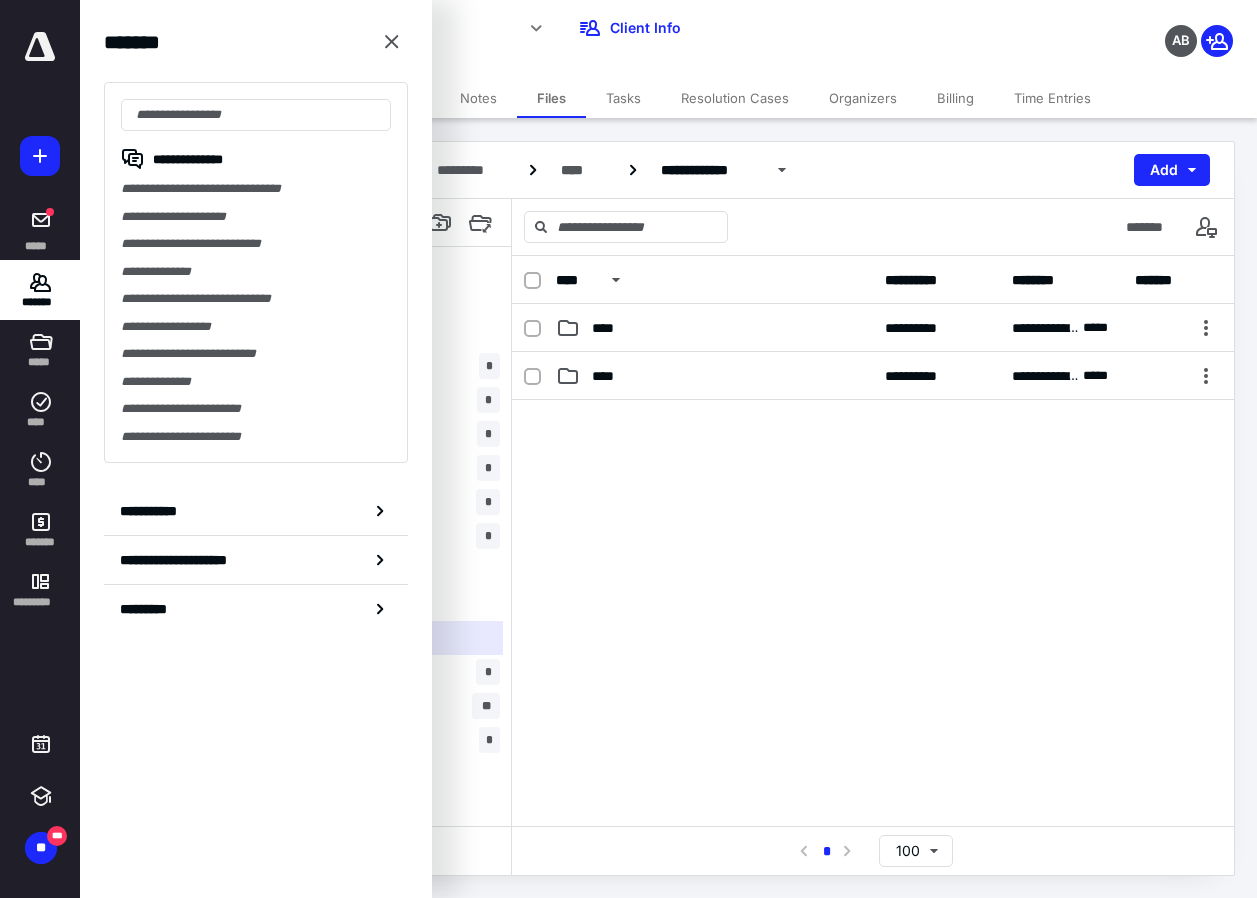 click on "*******" at bounding box center [256, 42] 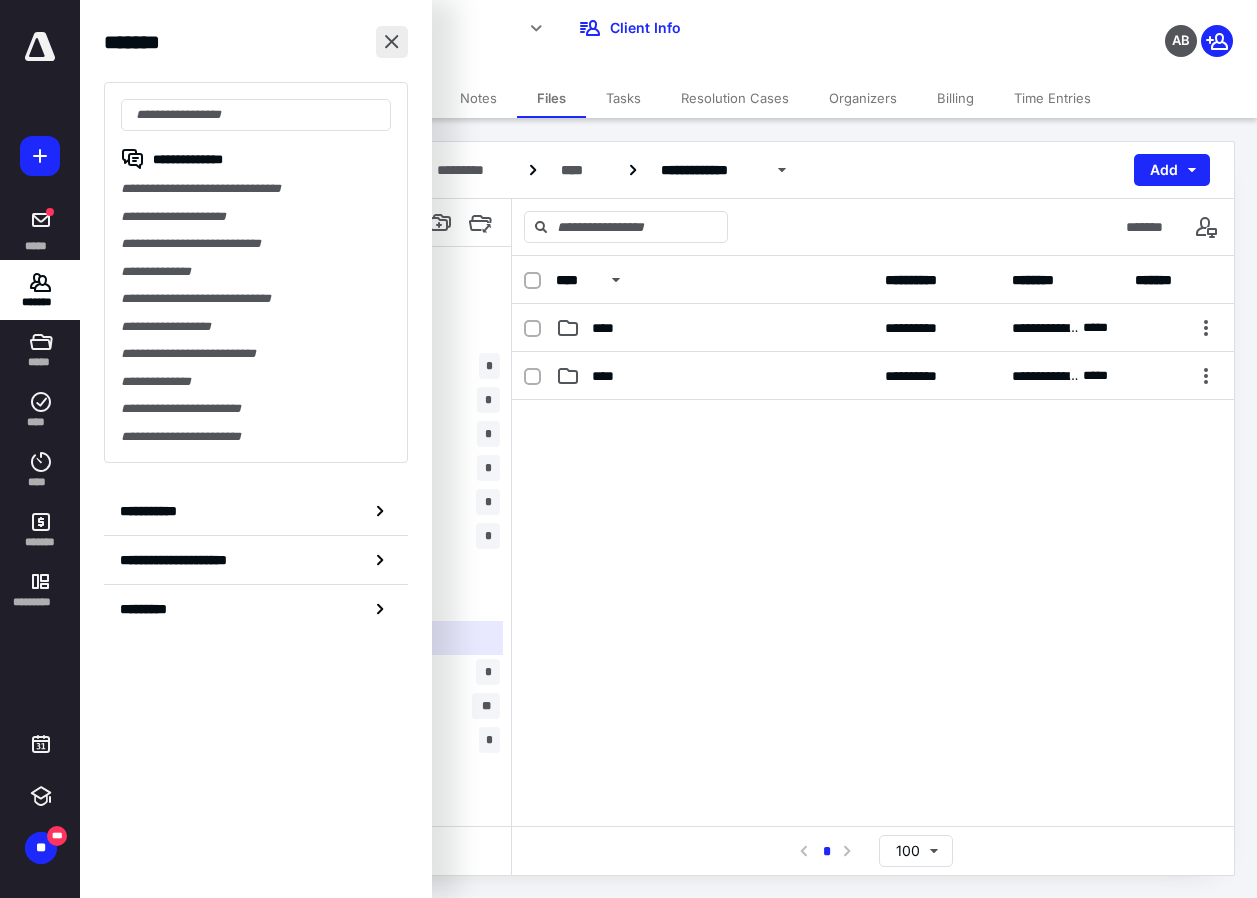 click at bounding box center [392, 42] 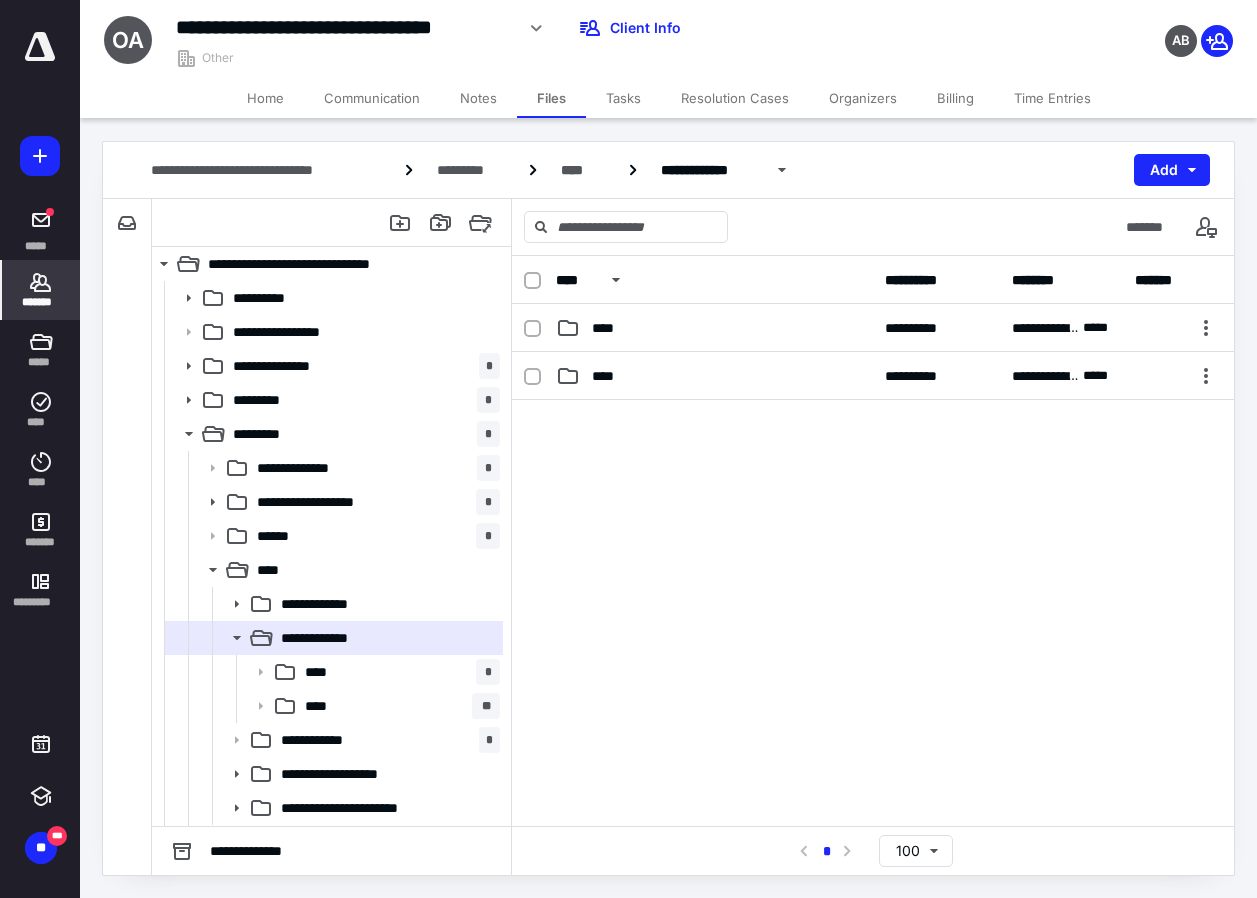 click on "*******" at bounding box center (41, 302) 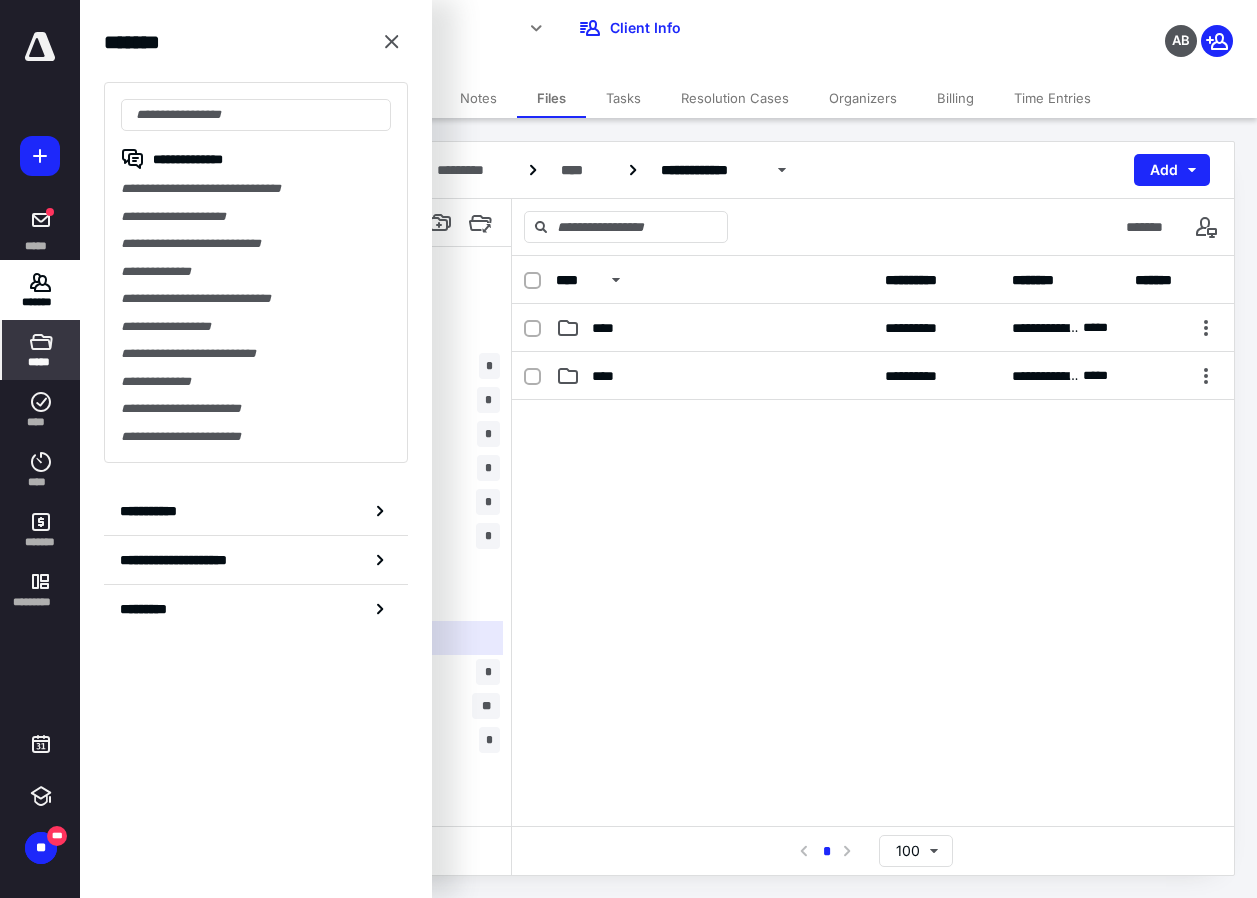 click on "*****" at bounding box center [40, 362] 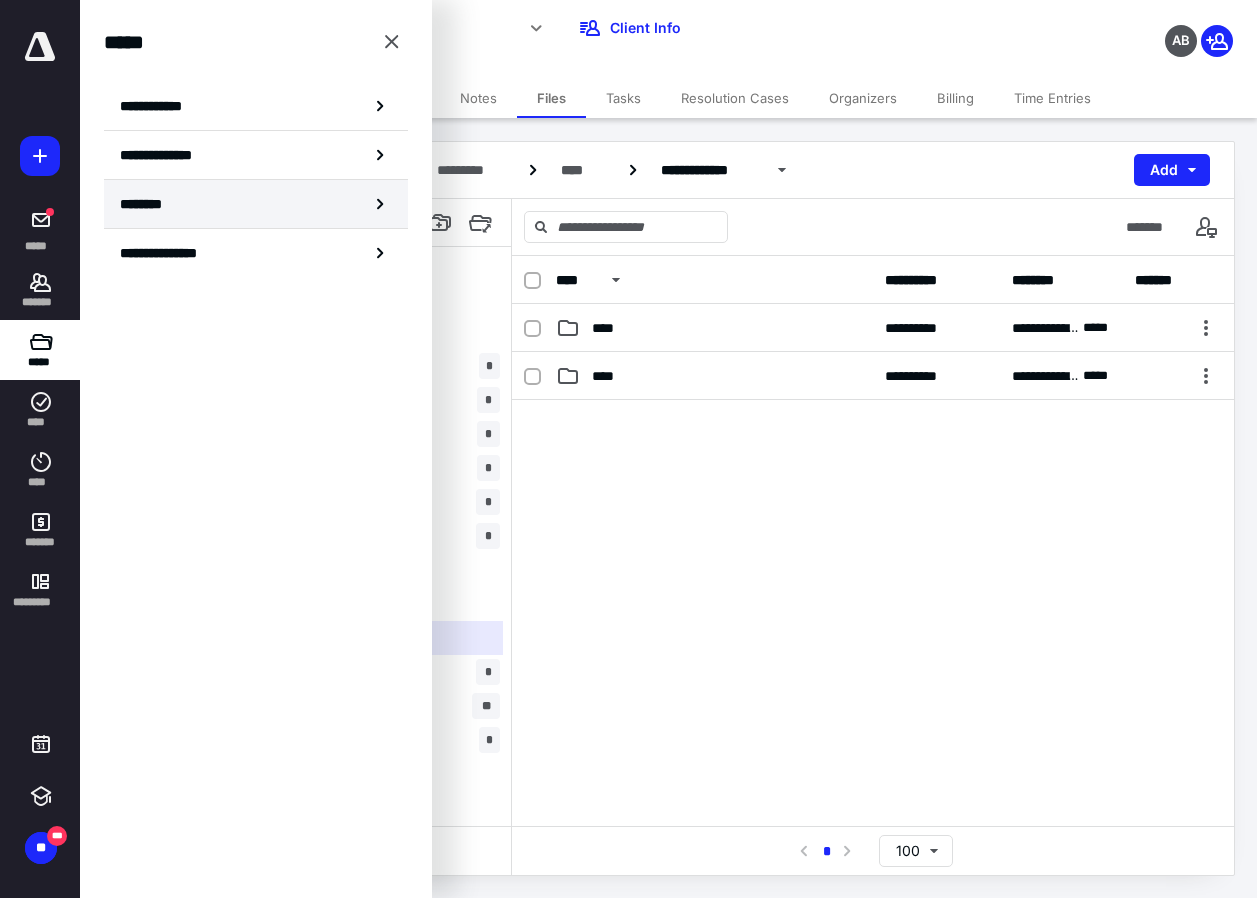 click on "********" at bounding box center [256, 204] 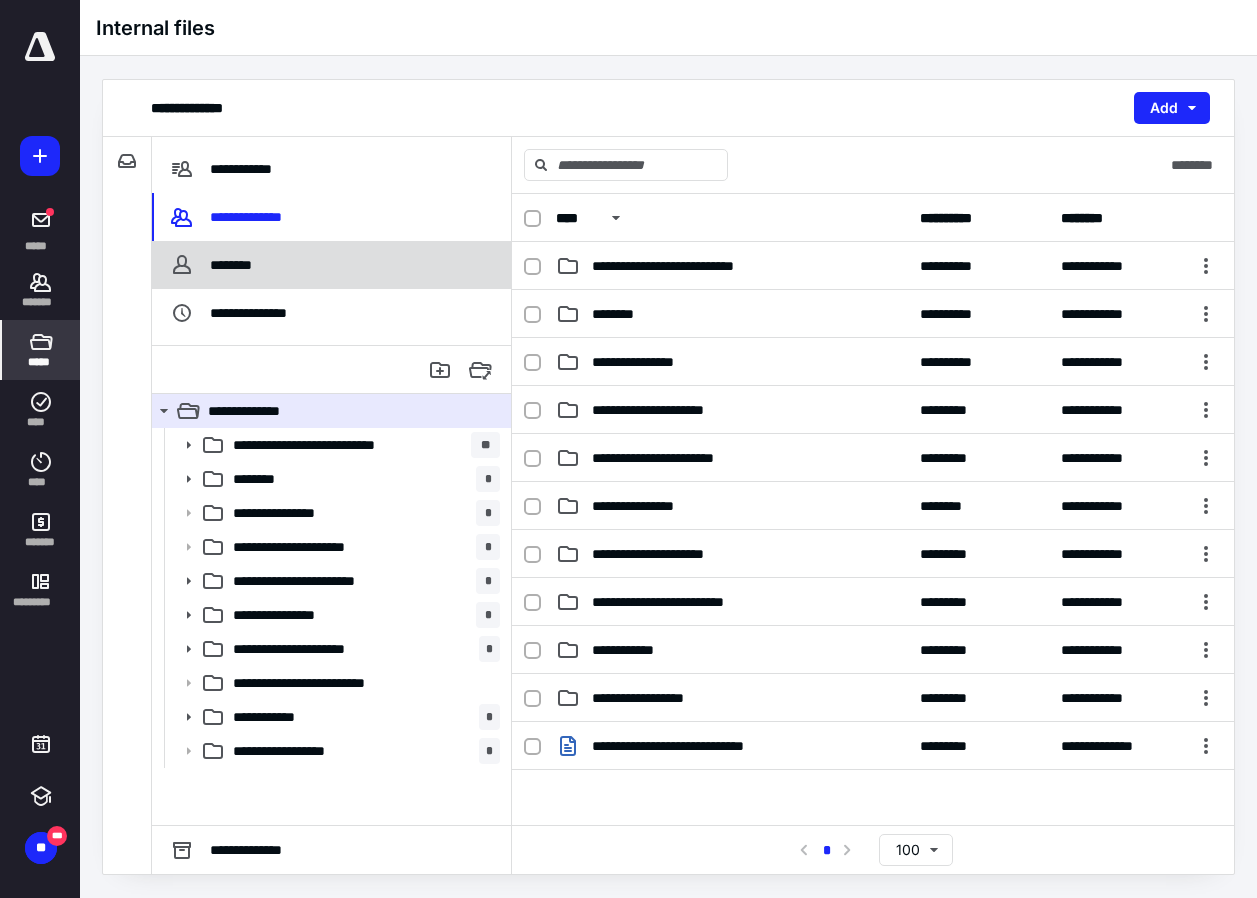 click on "********" at bounding box center (216, 265) 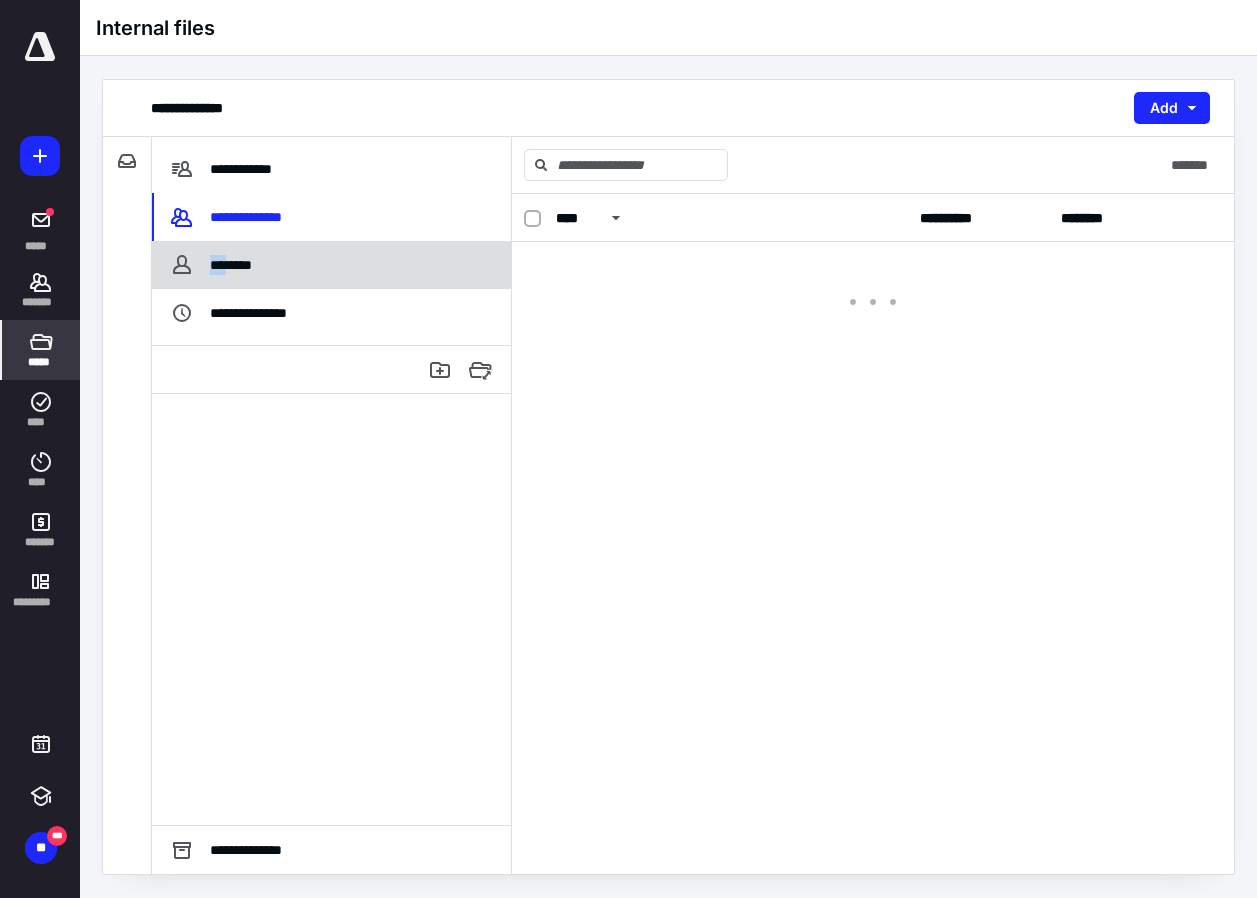 click on "********" at bounding box center (216, 265) 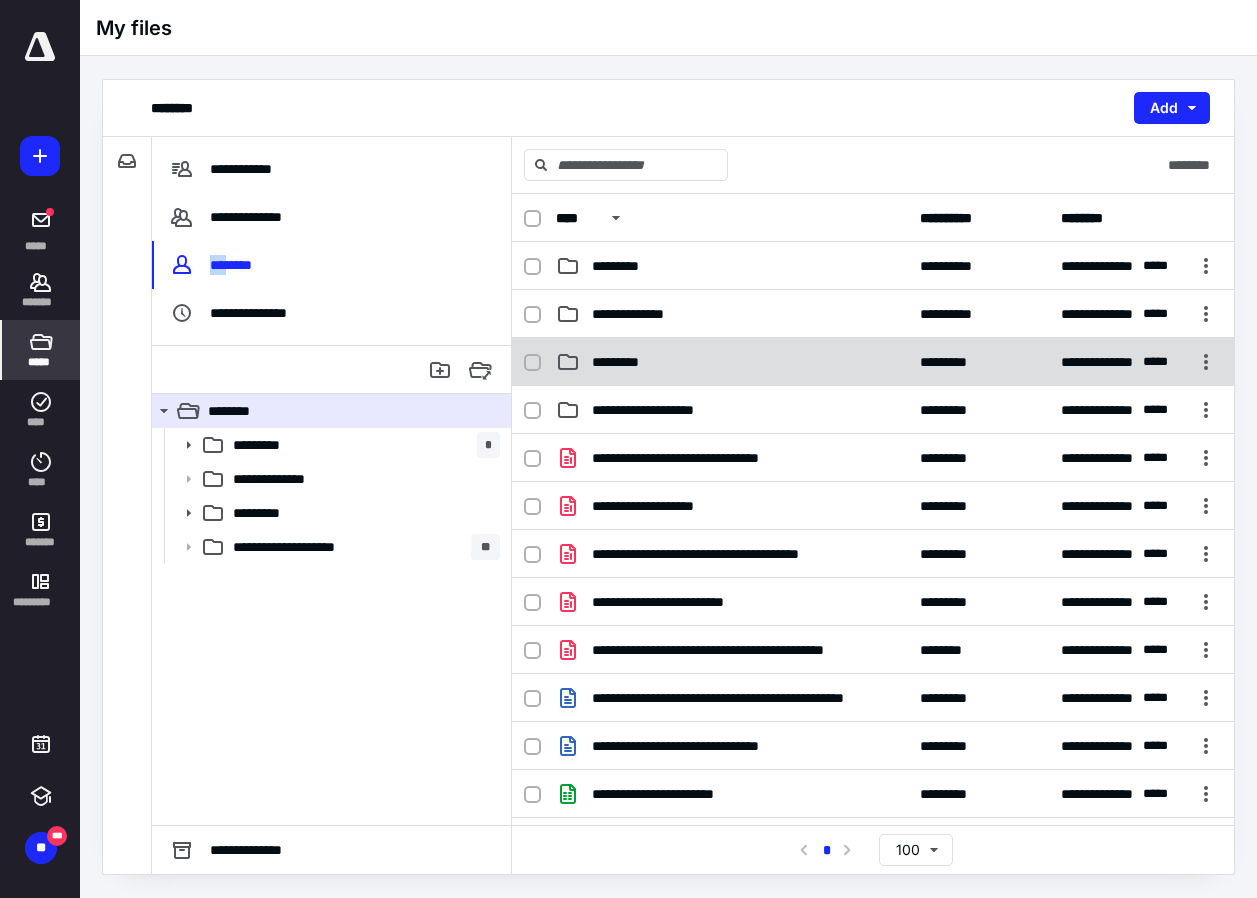 click on "*********" at bounding box center (628, 362) 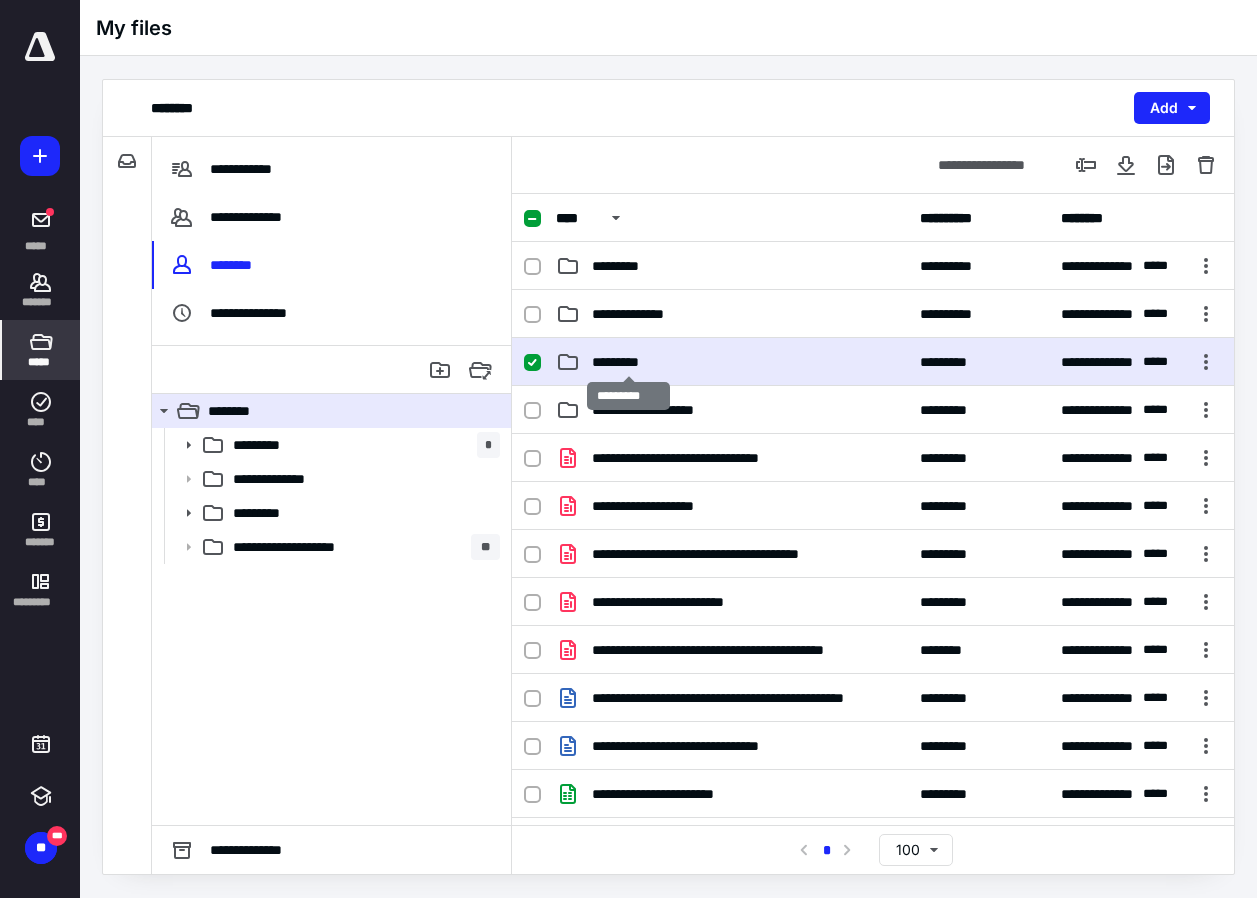 click on "*********" at bounding box center (628, 362) 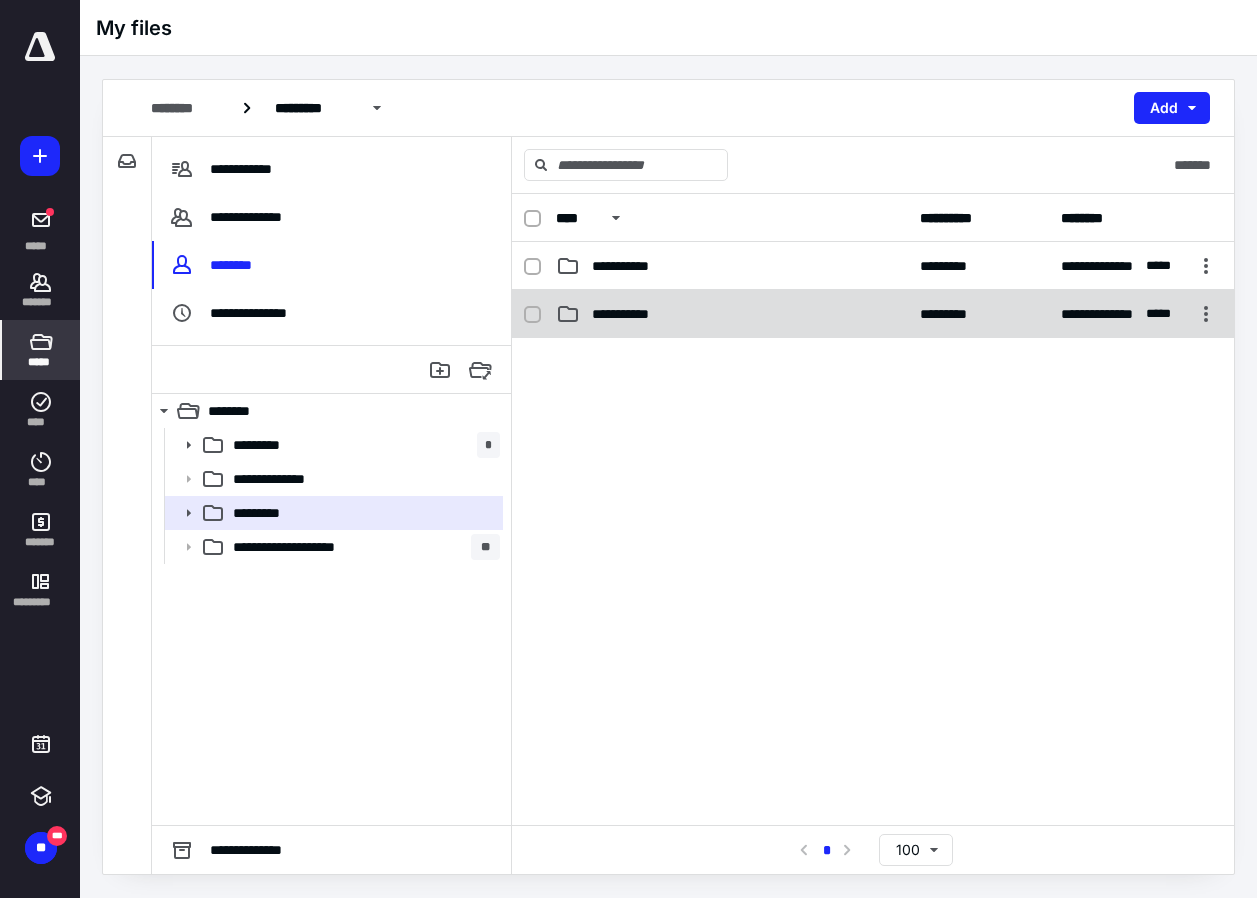 click on "**********" at bounding box center [732, 314] 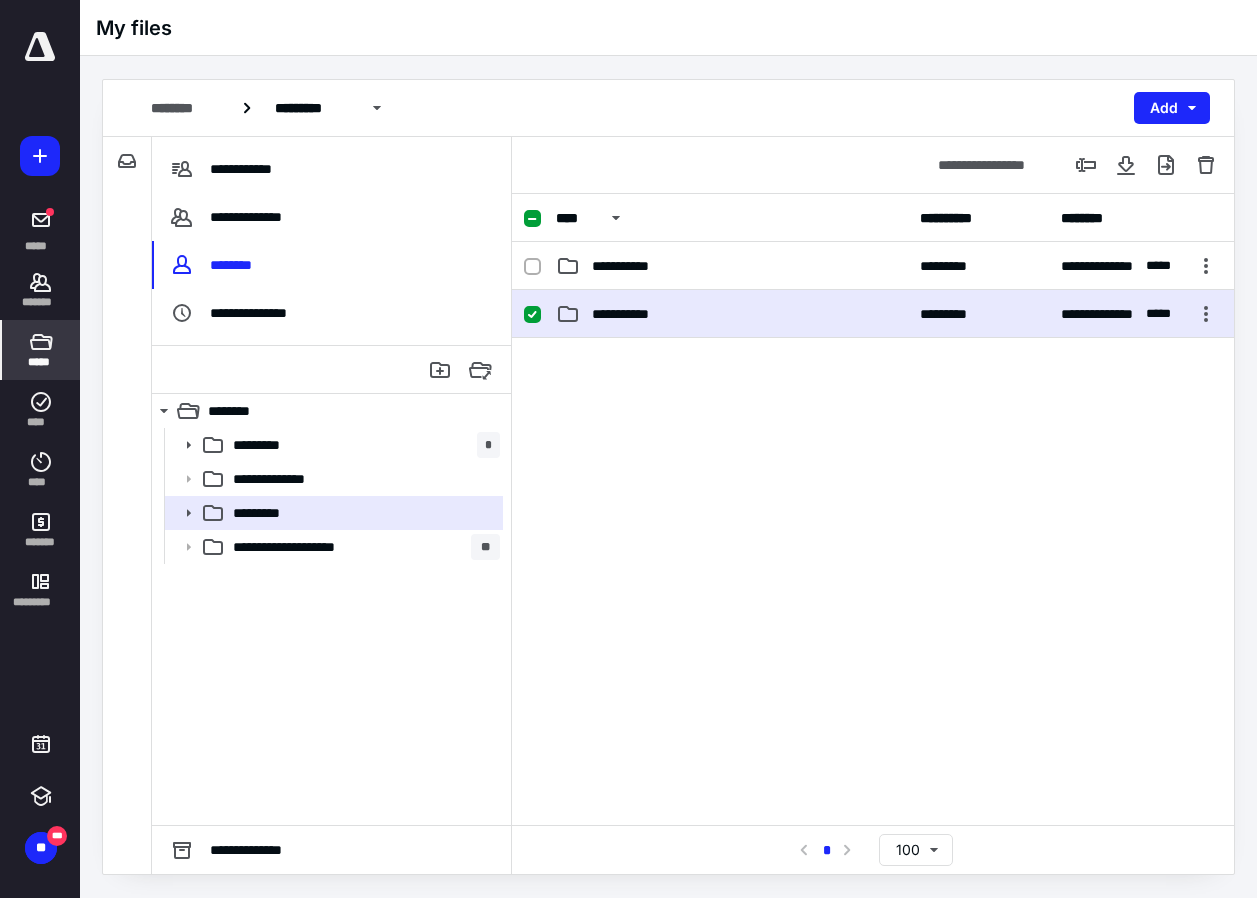 click on "**********" at bounding box center [732, 314] 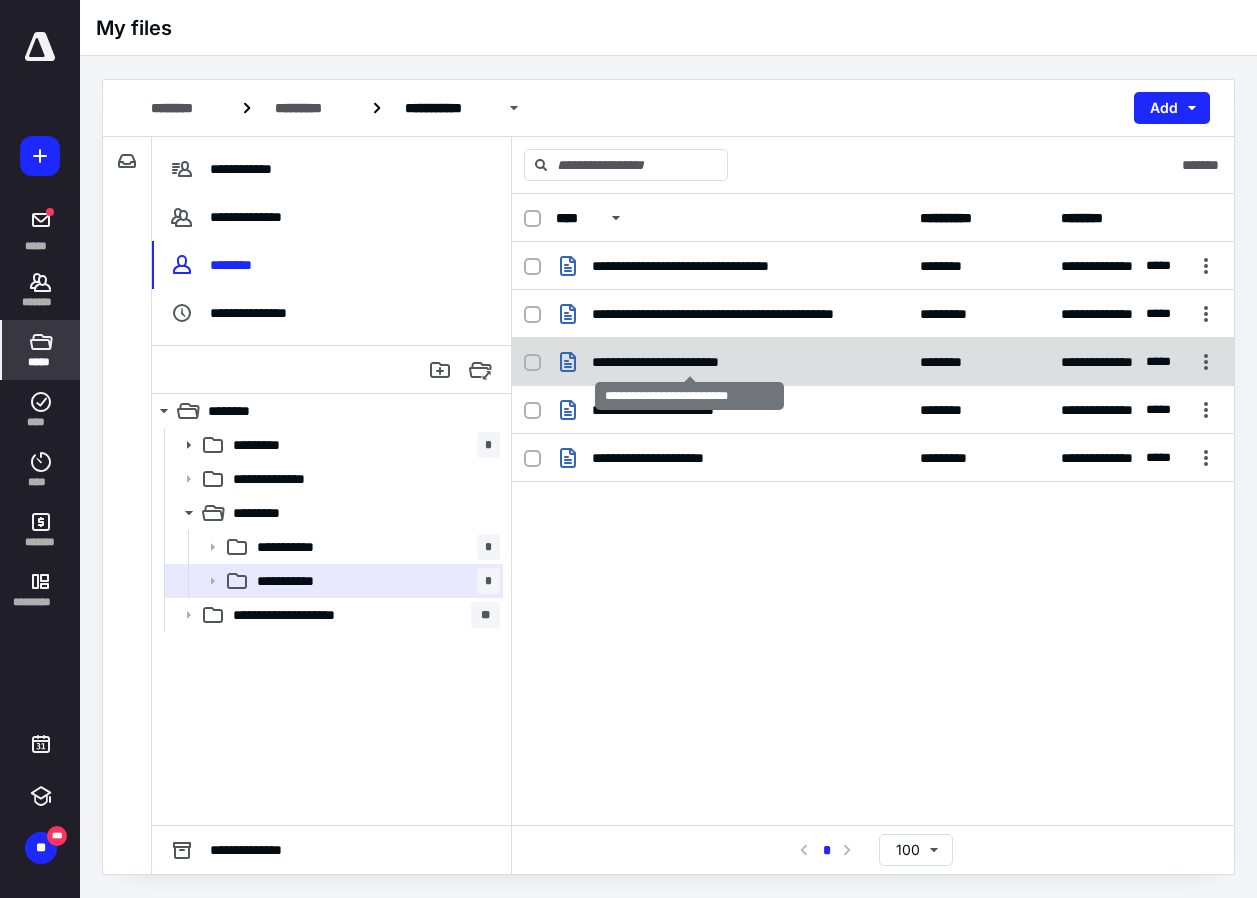 click on "**********" at bounding box center [689, 362] 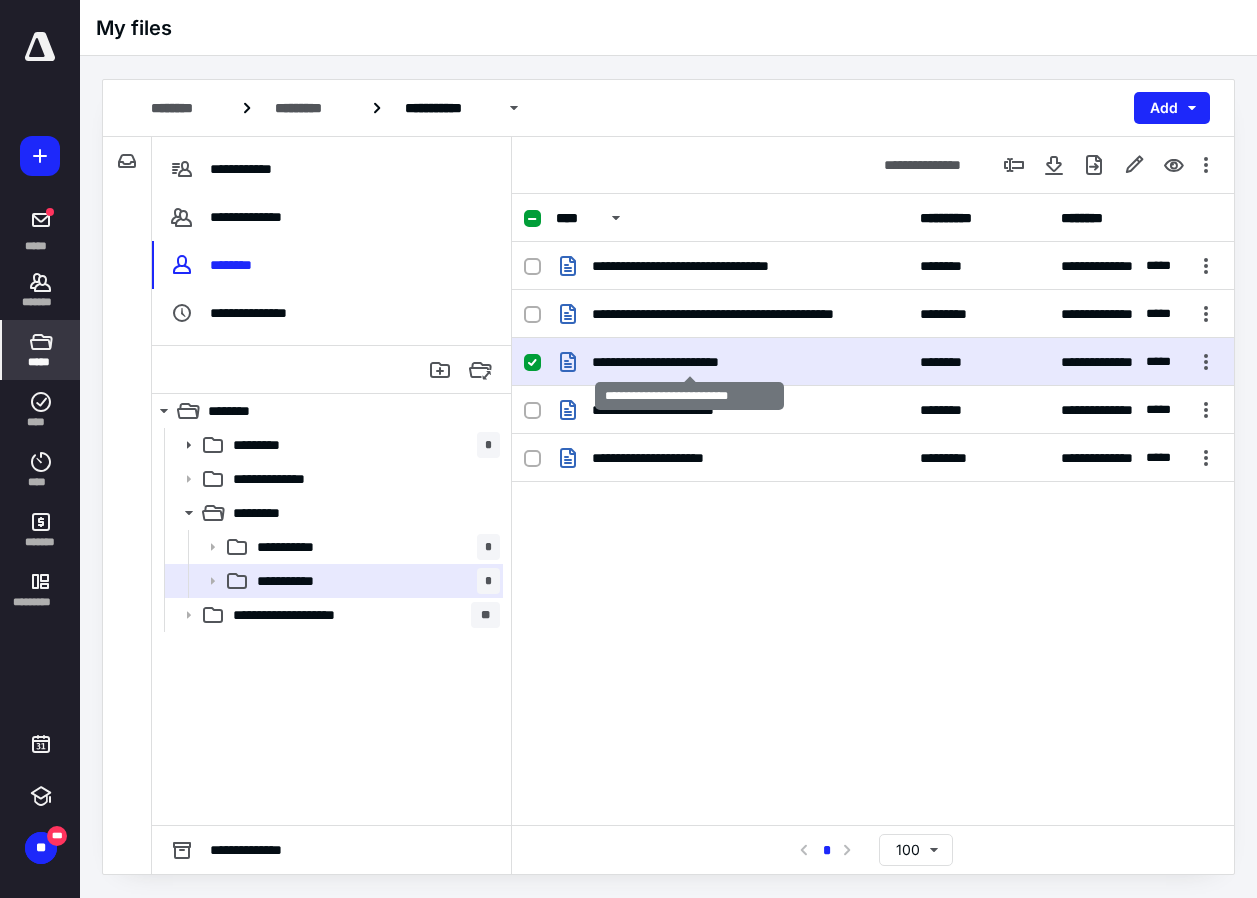 click on "**********" at bounding box center (689, 362) 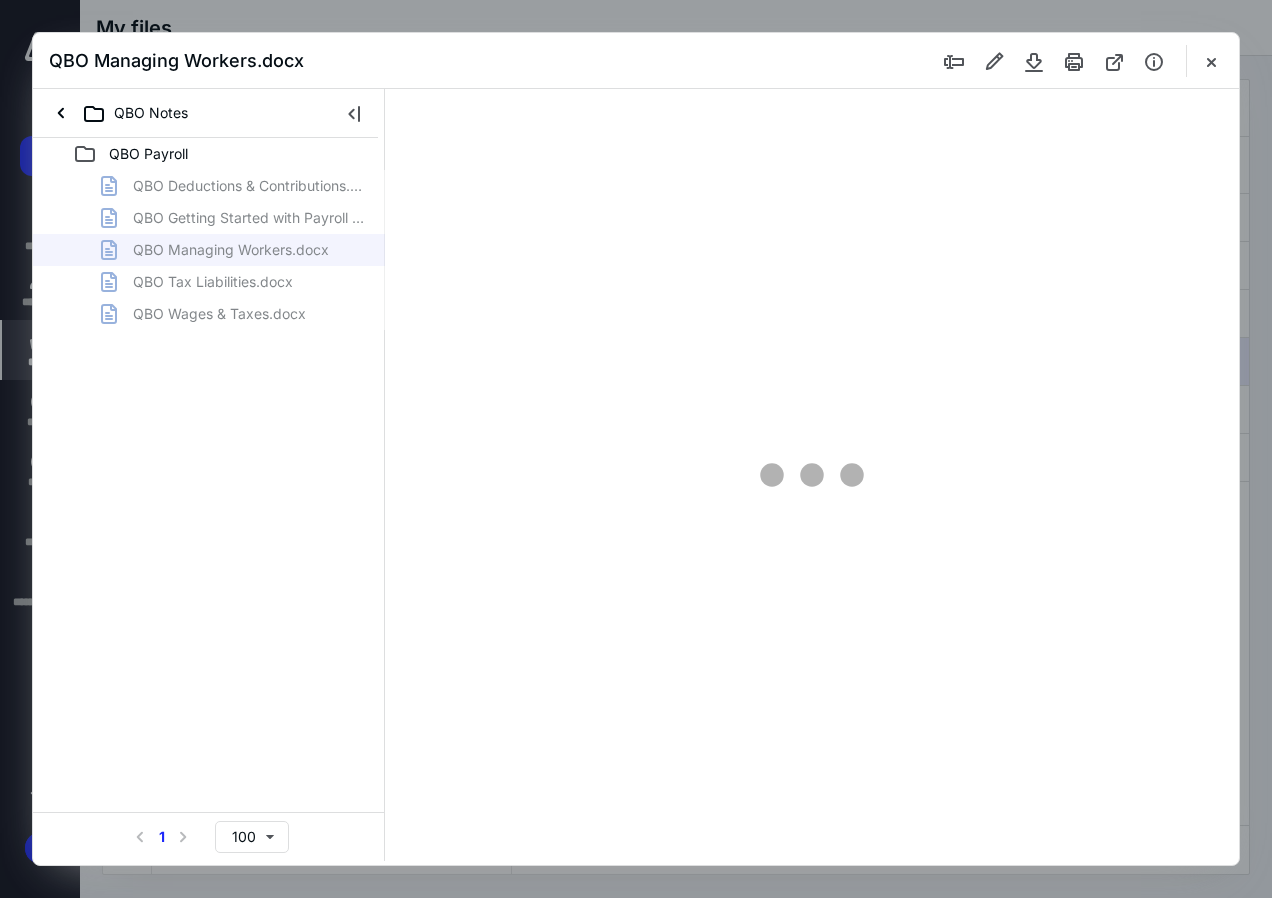 scroll, scrollTop: 0, scrollLeft: 0, axis: both 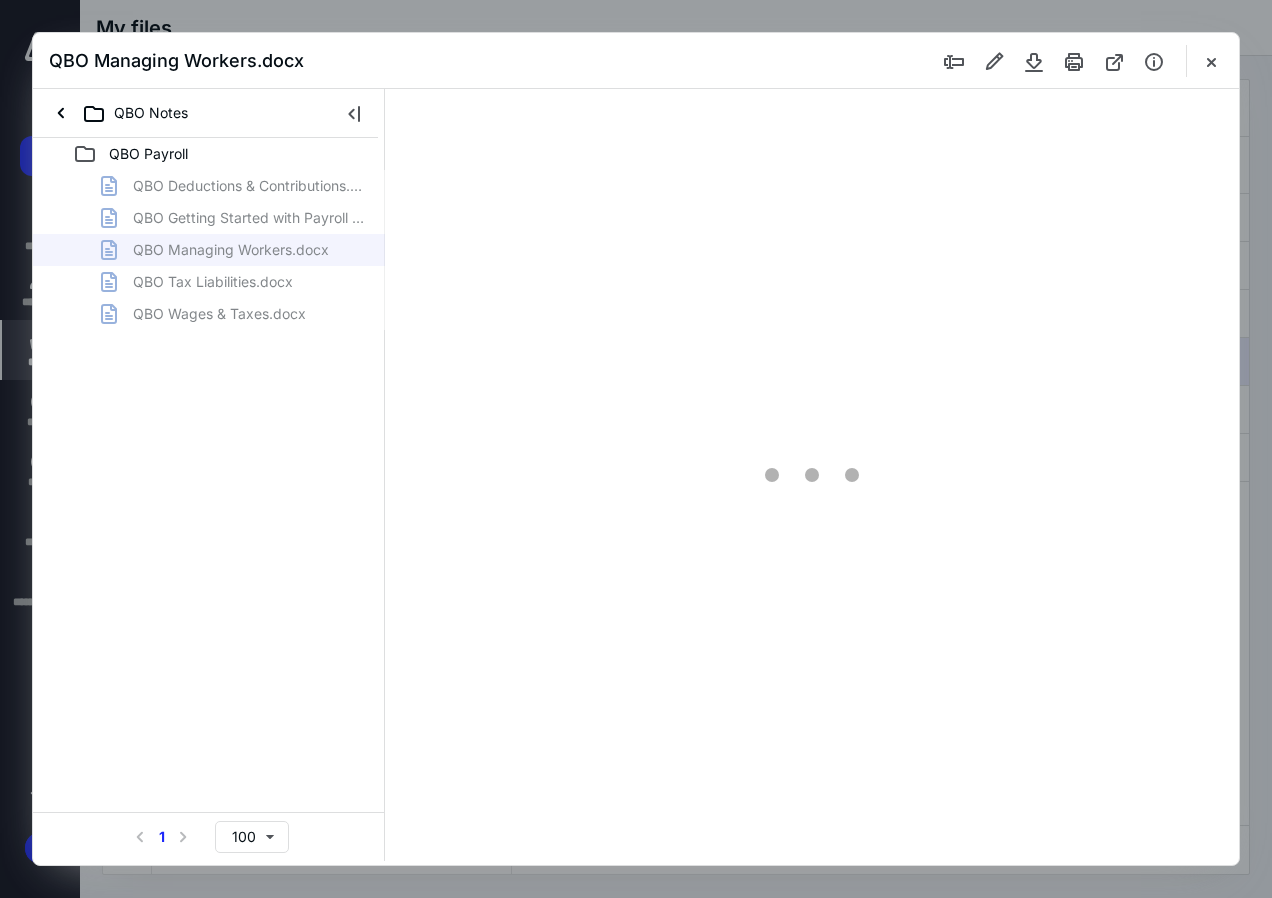type on "136" 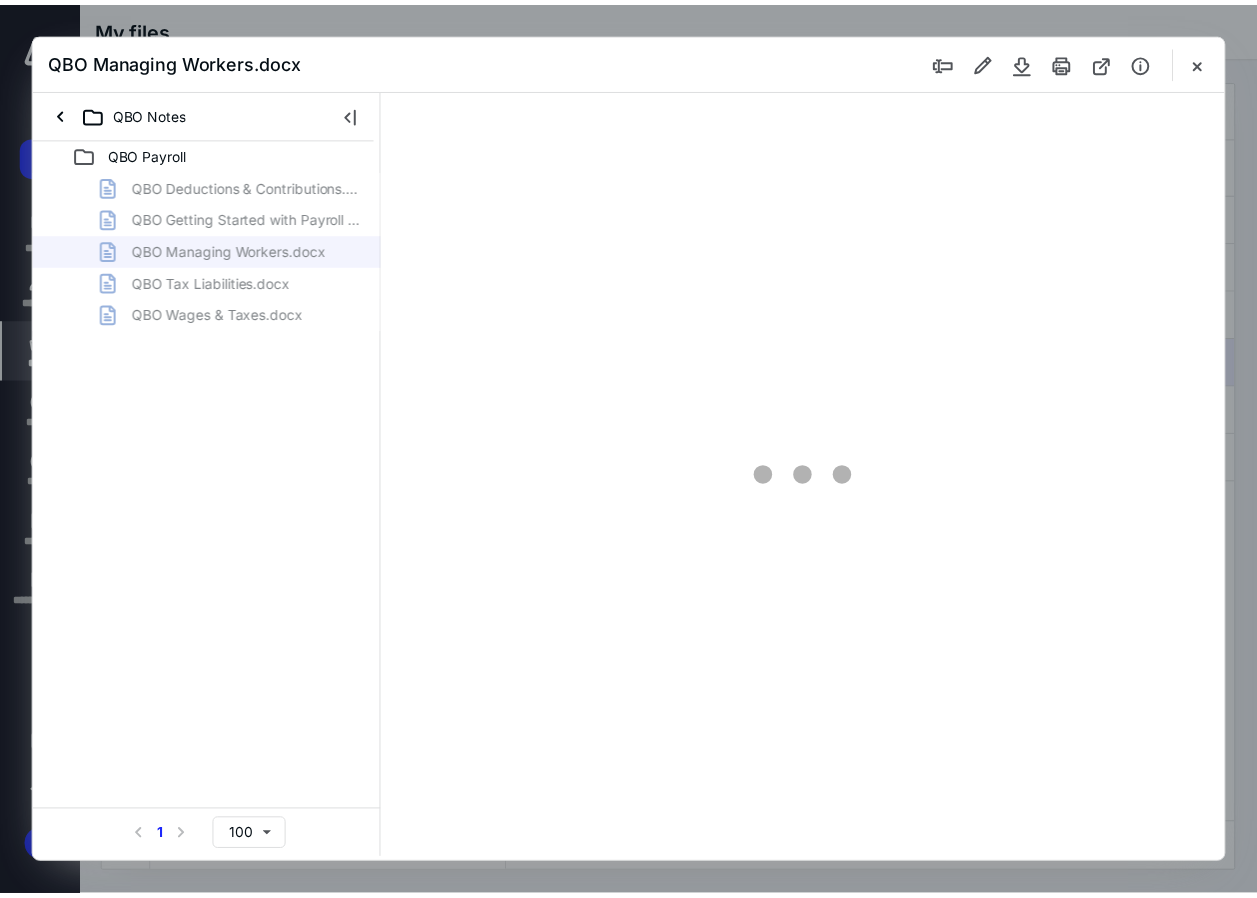 scroll, scrollTop: 109, scrollLeft: 0, axis: vertical 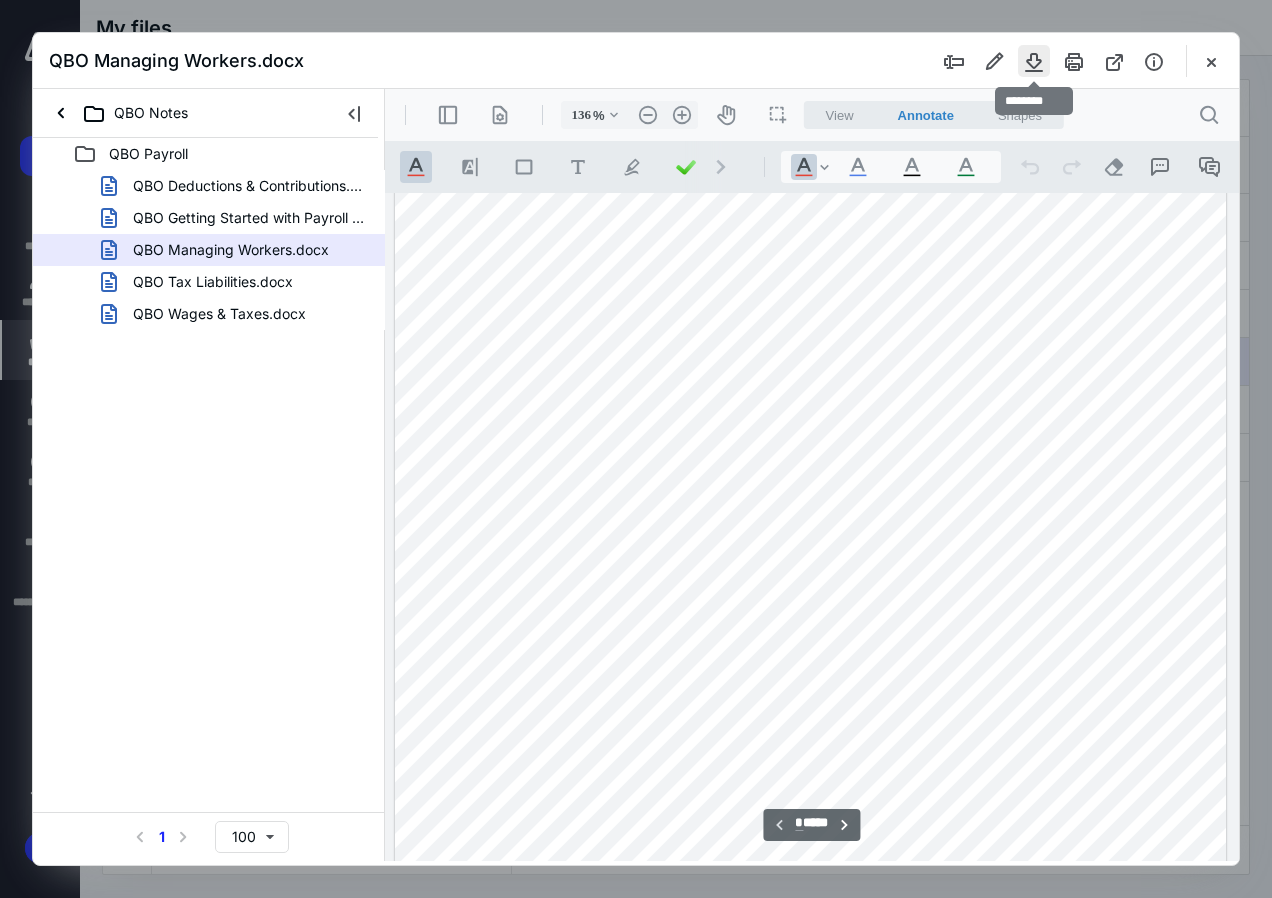 click at bounding box center [1034, 61] 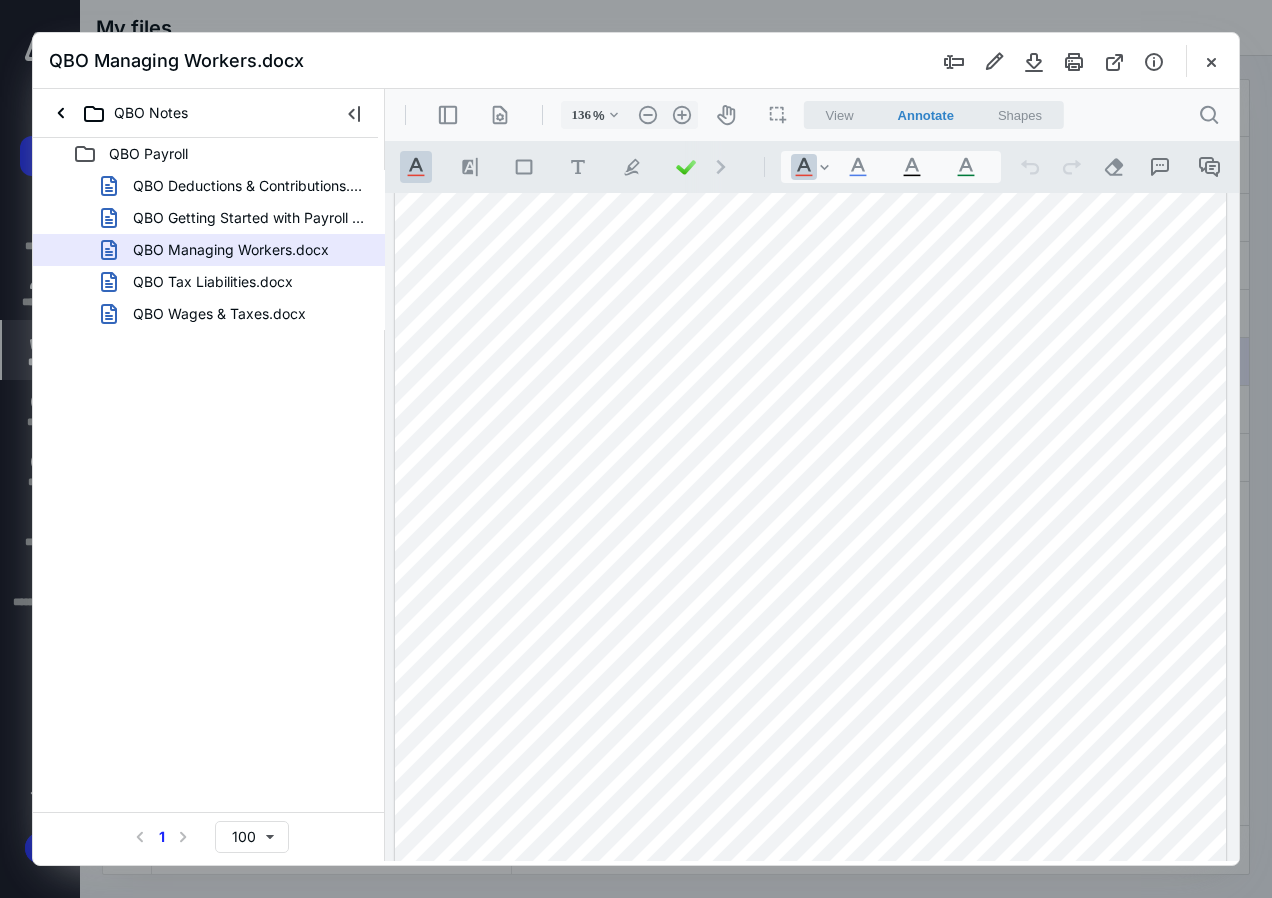 click at bounding box center (1211, 61) 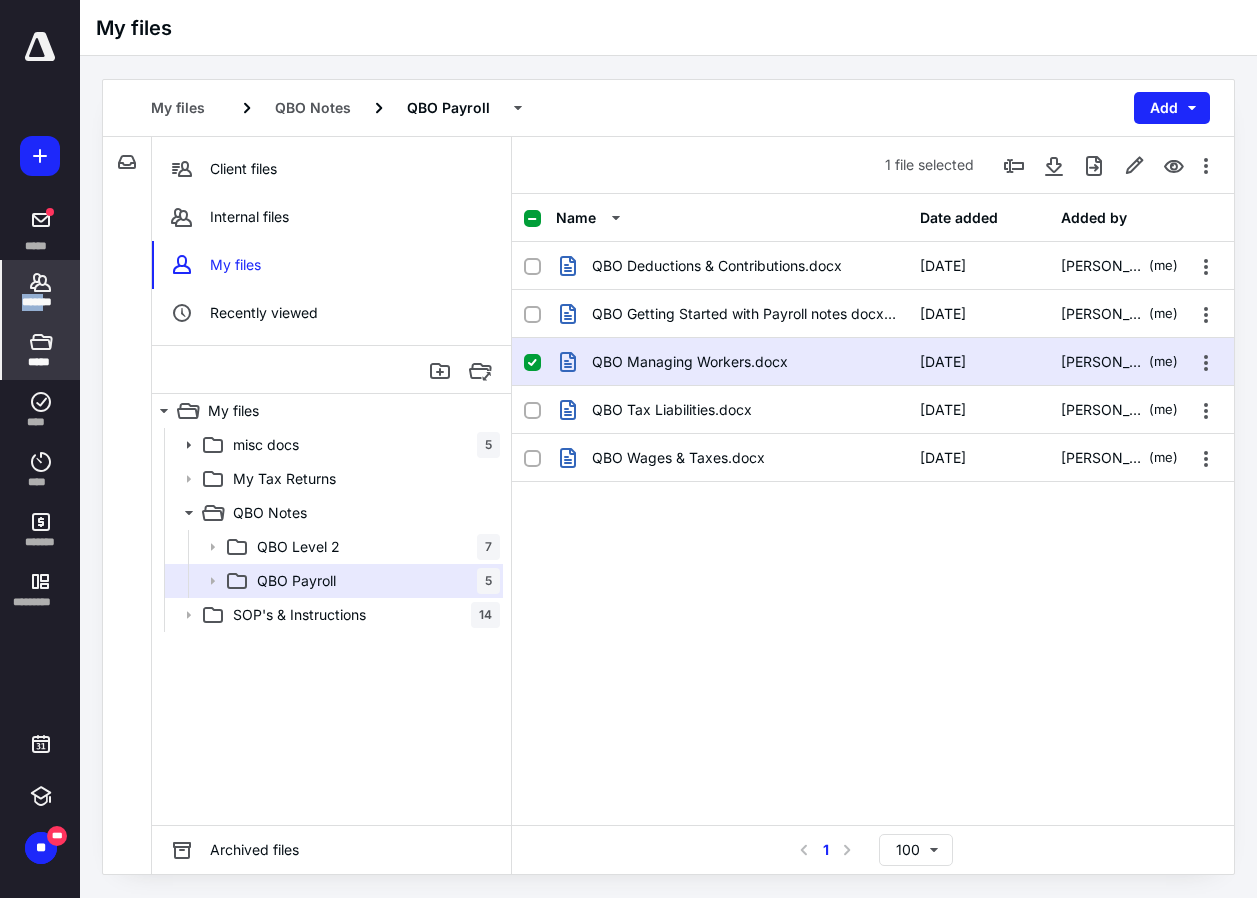 click on "*******" at bounding box center [41, 290] 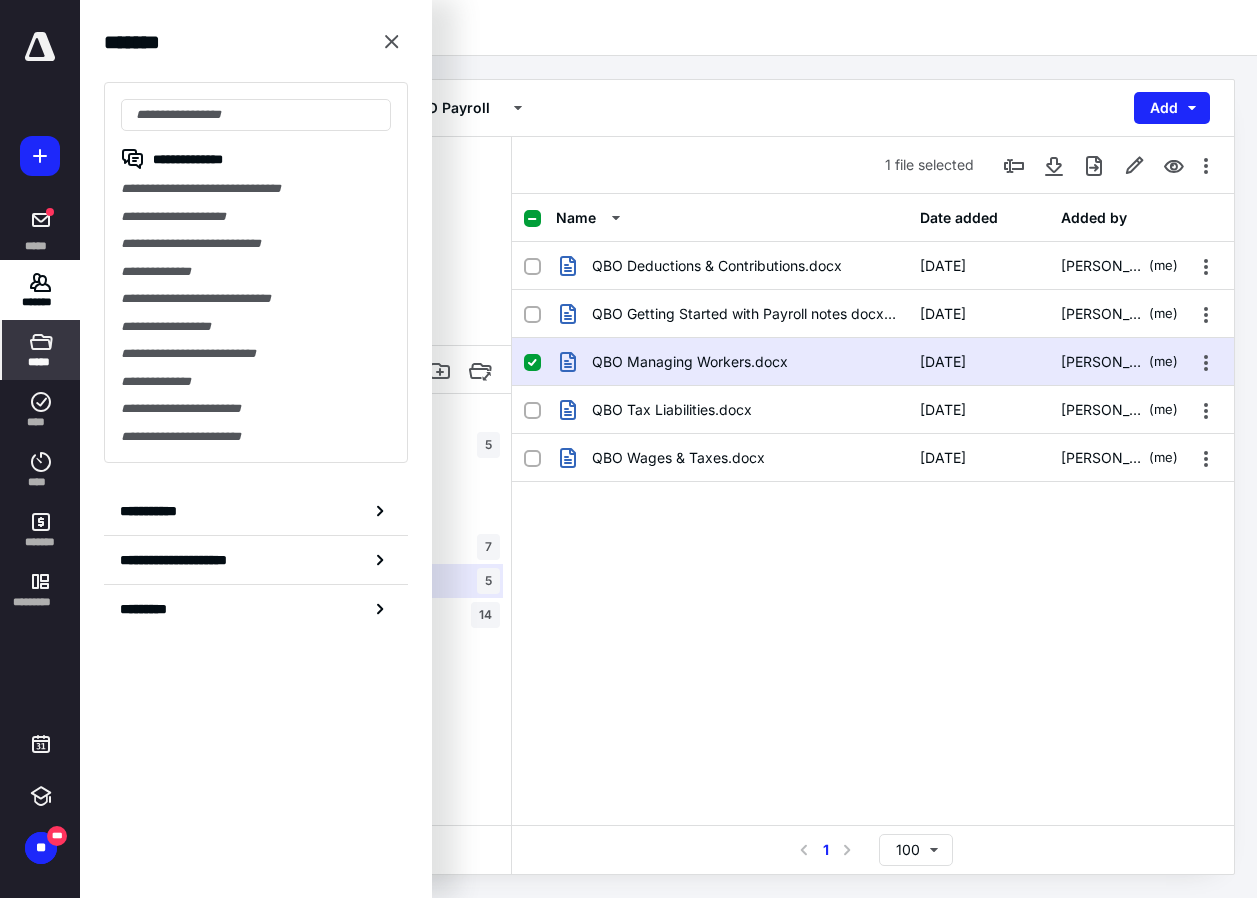 click on "**********" at bounding box center [256, 327] 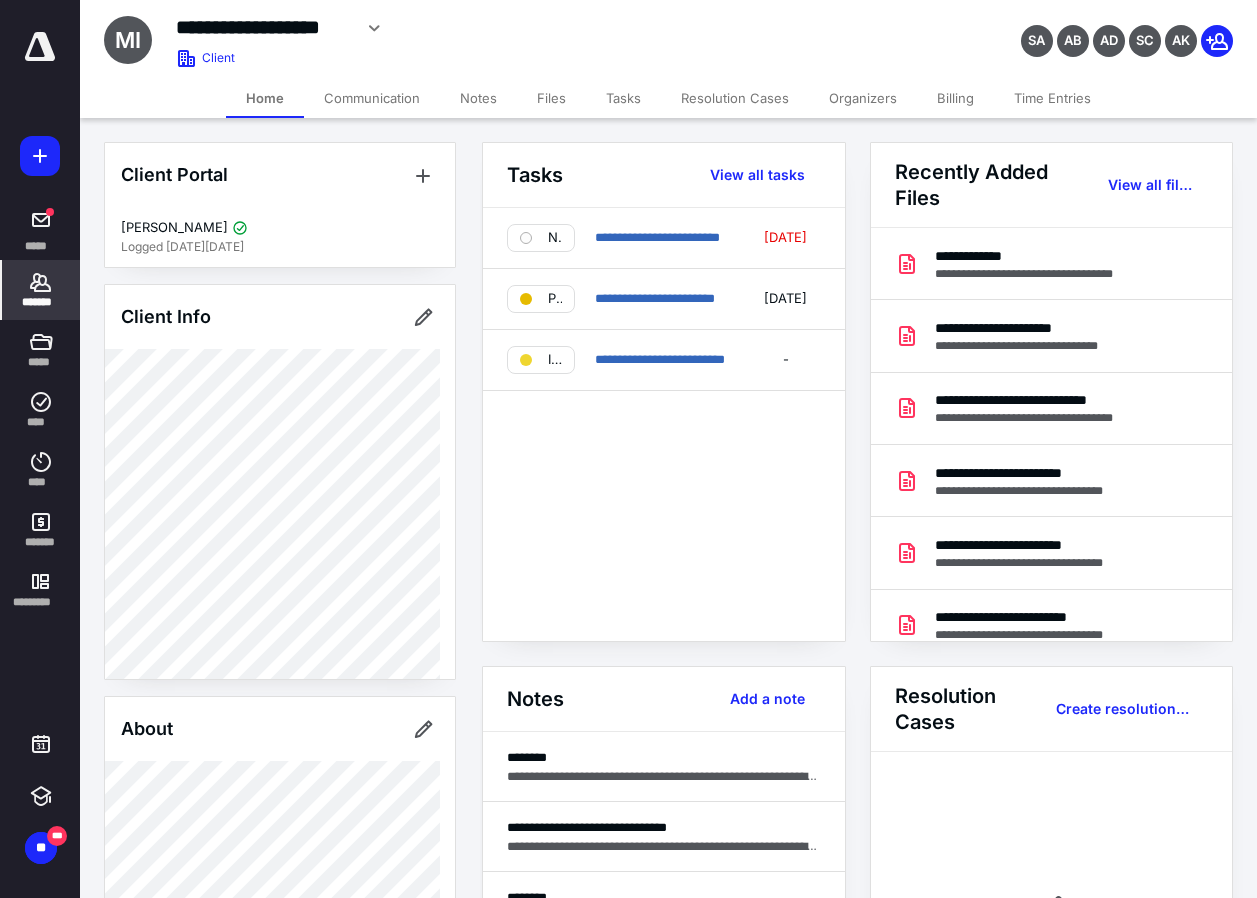 click on "Files" at bounding box center (551, 98) 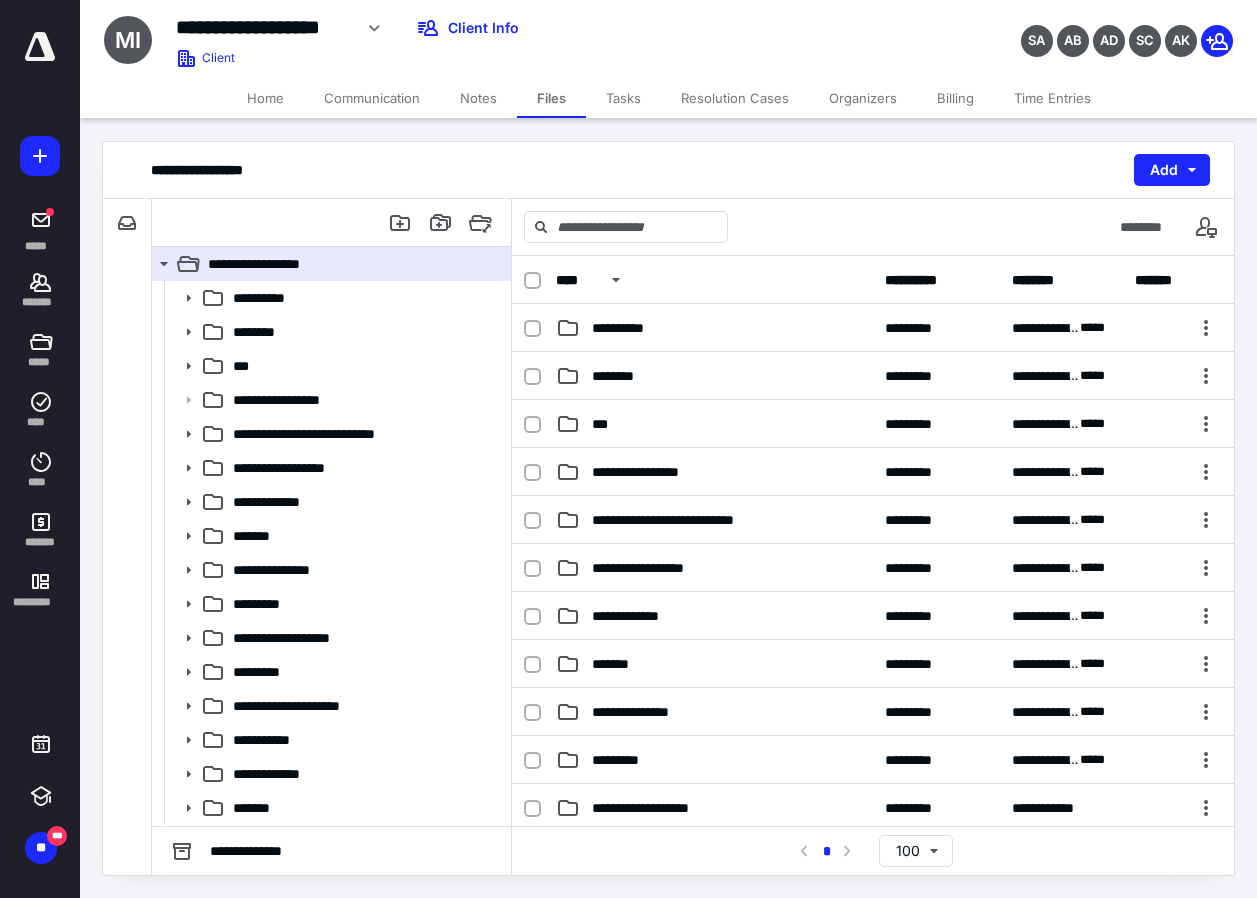 scroll, scrollTop: 400, scrollLeft: 0, axis: vertical 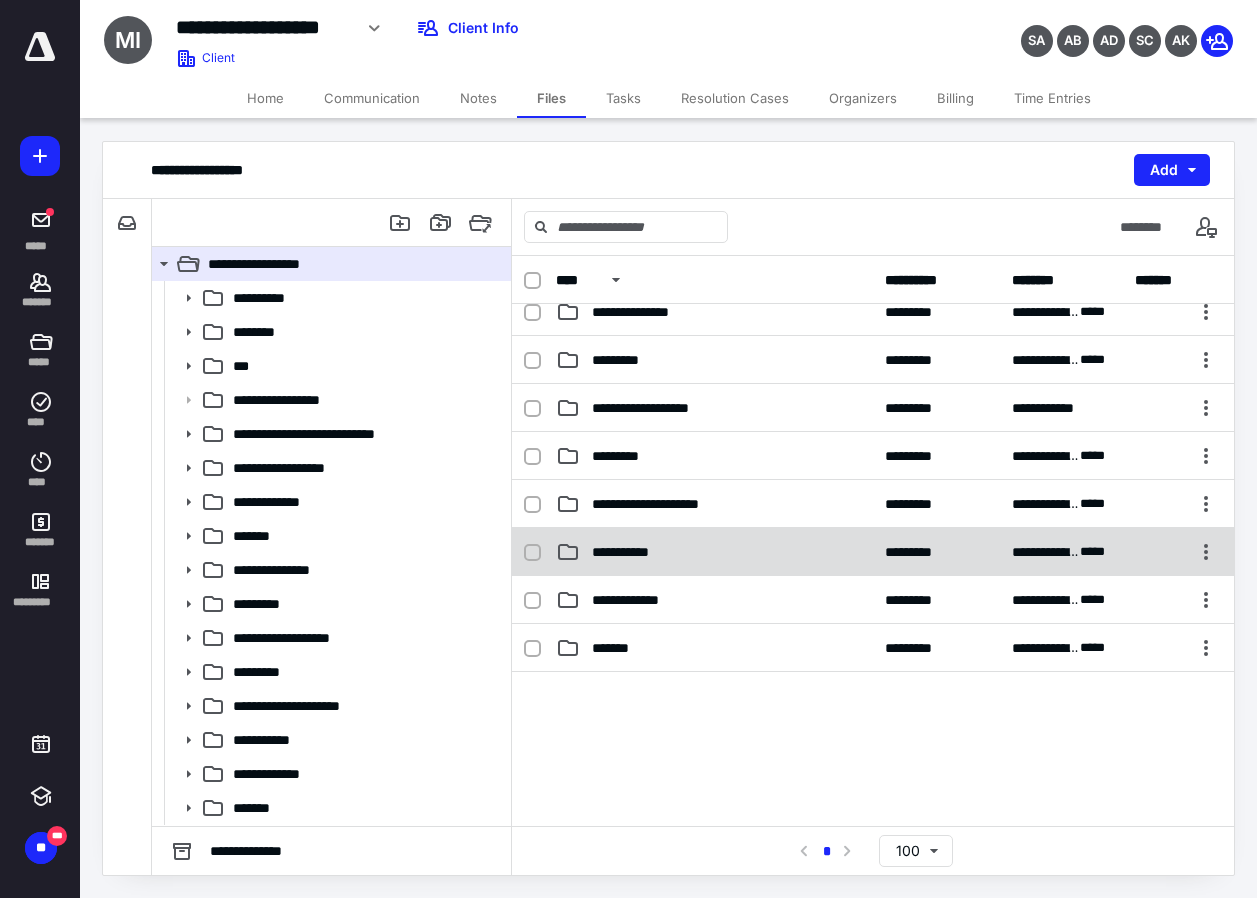 click on "**********" at bounding box center [873, 552] 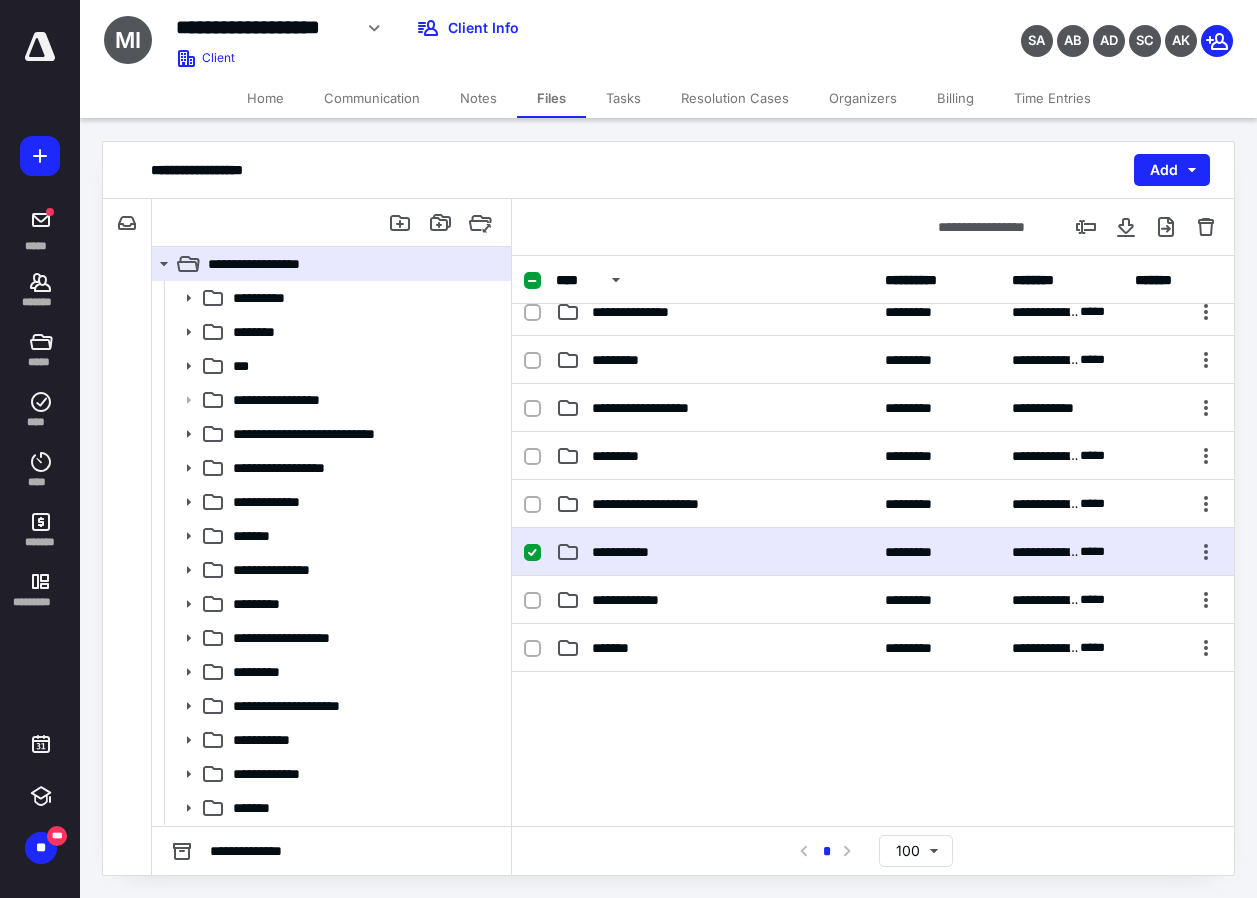 click on "**********" at bounding box center [873, 552] 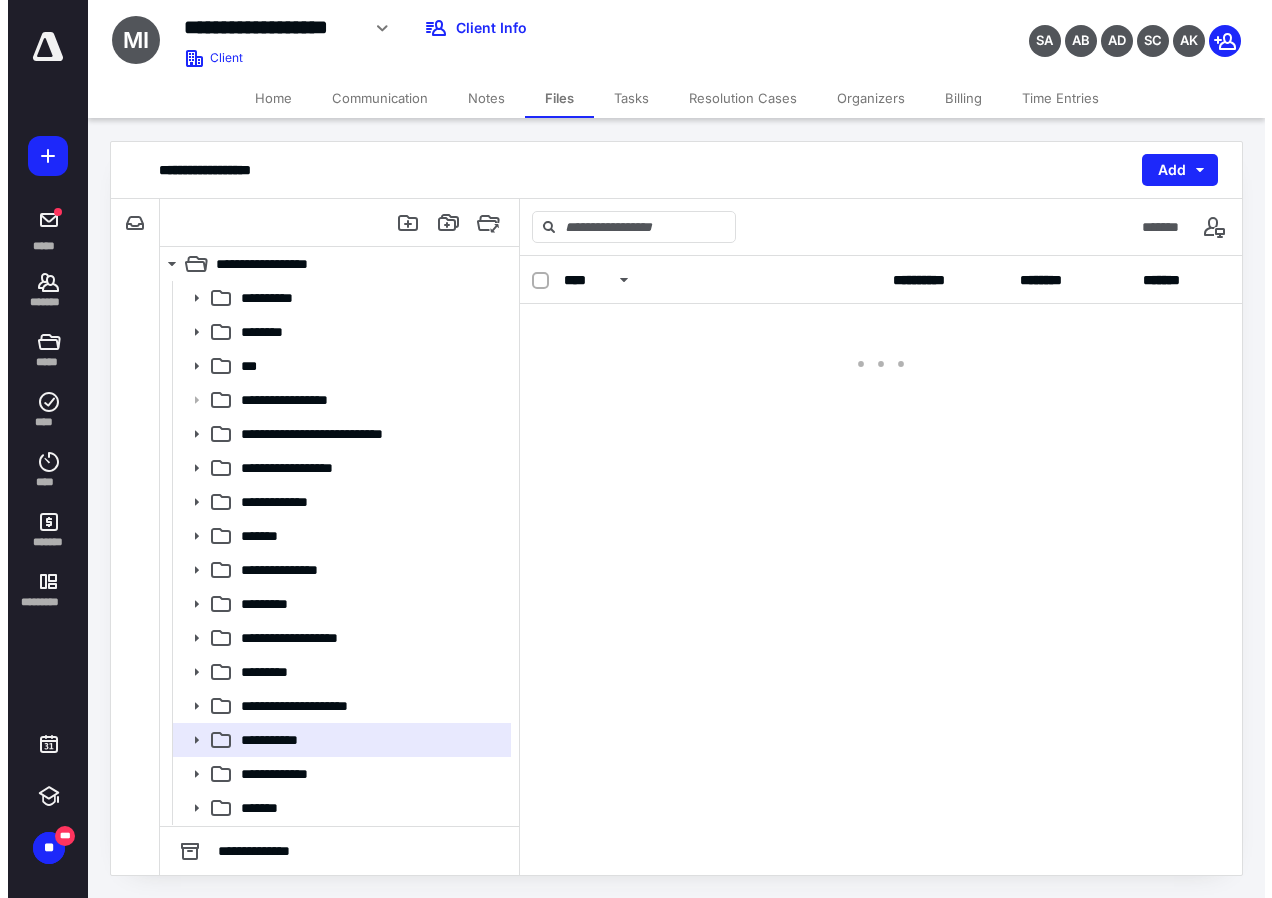 scroll, scrollTop: 0, scrollLeft: 0, axis: both 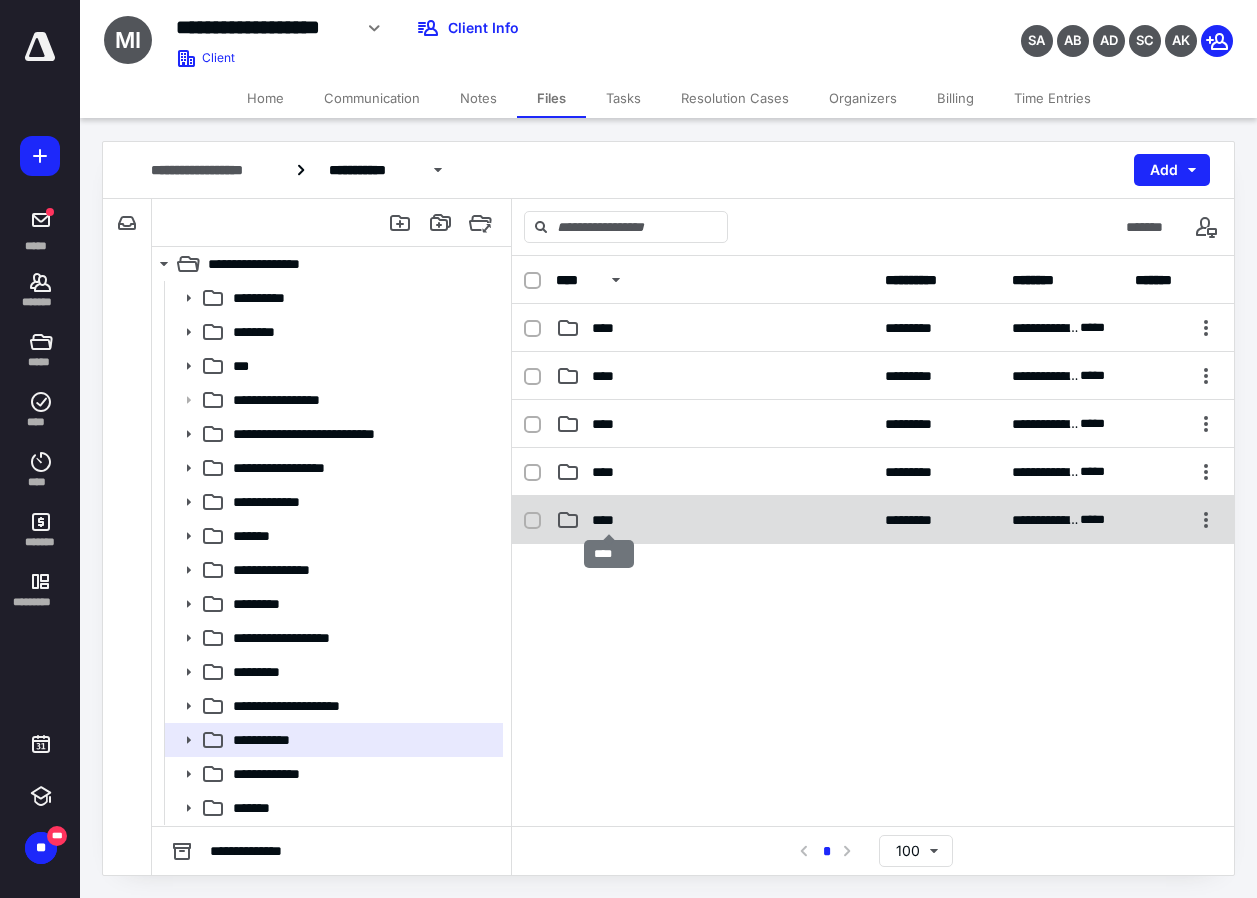 click on "****" at bounding box center (609, 520) 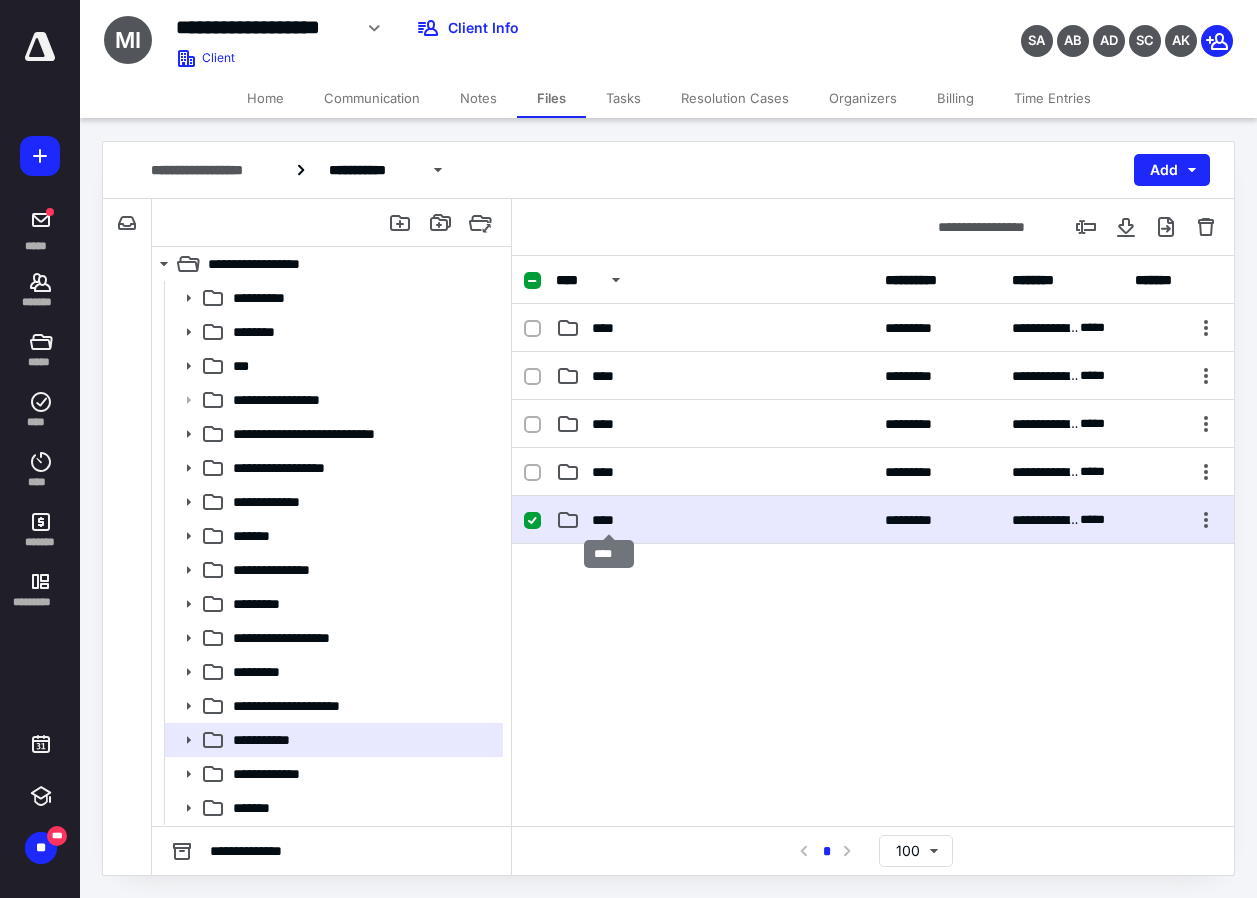 click on "****" at bounding box center [609, 520] 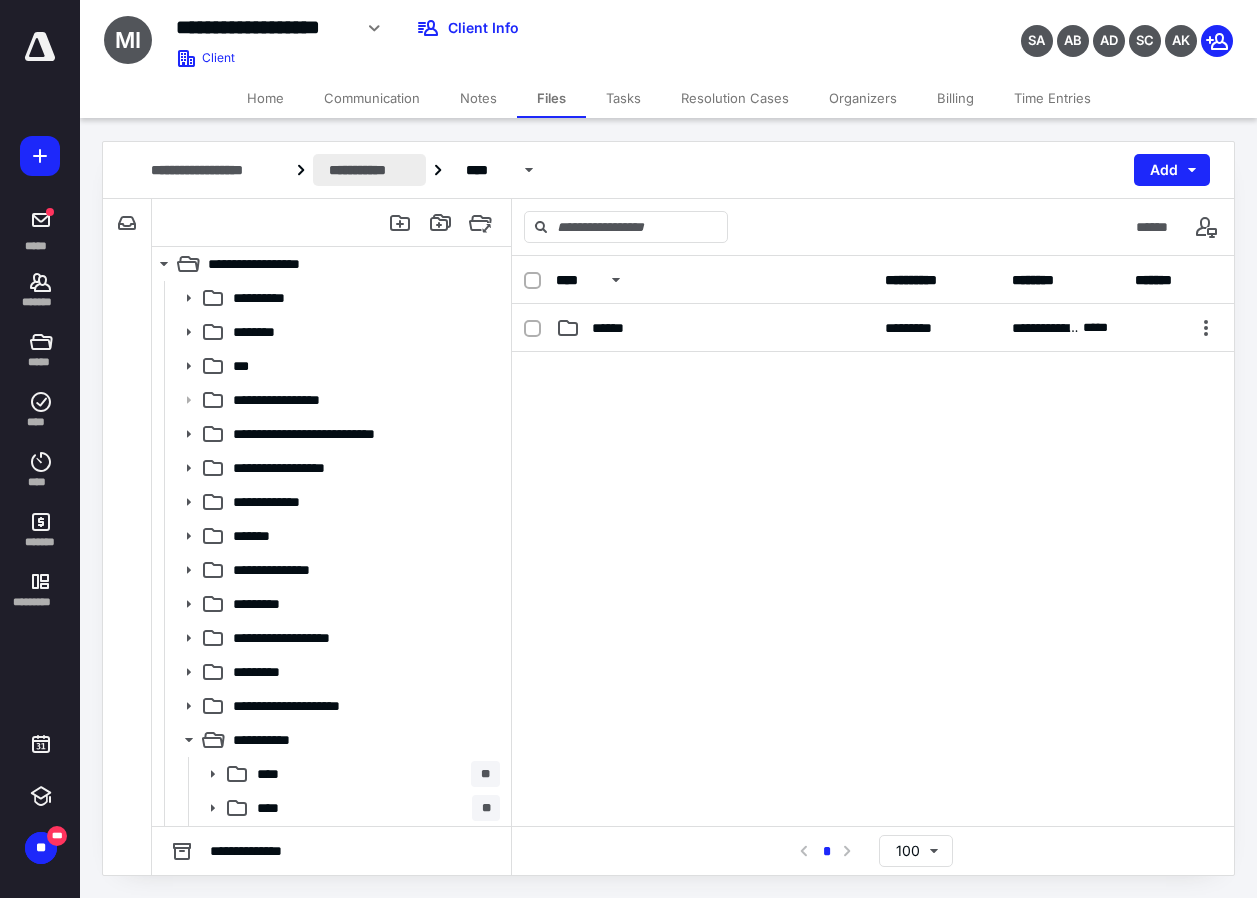 click on "**********" at bounding box center [369, 170] 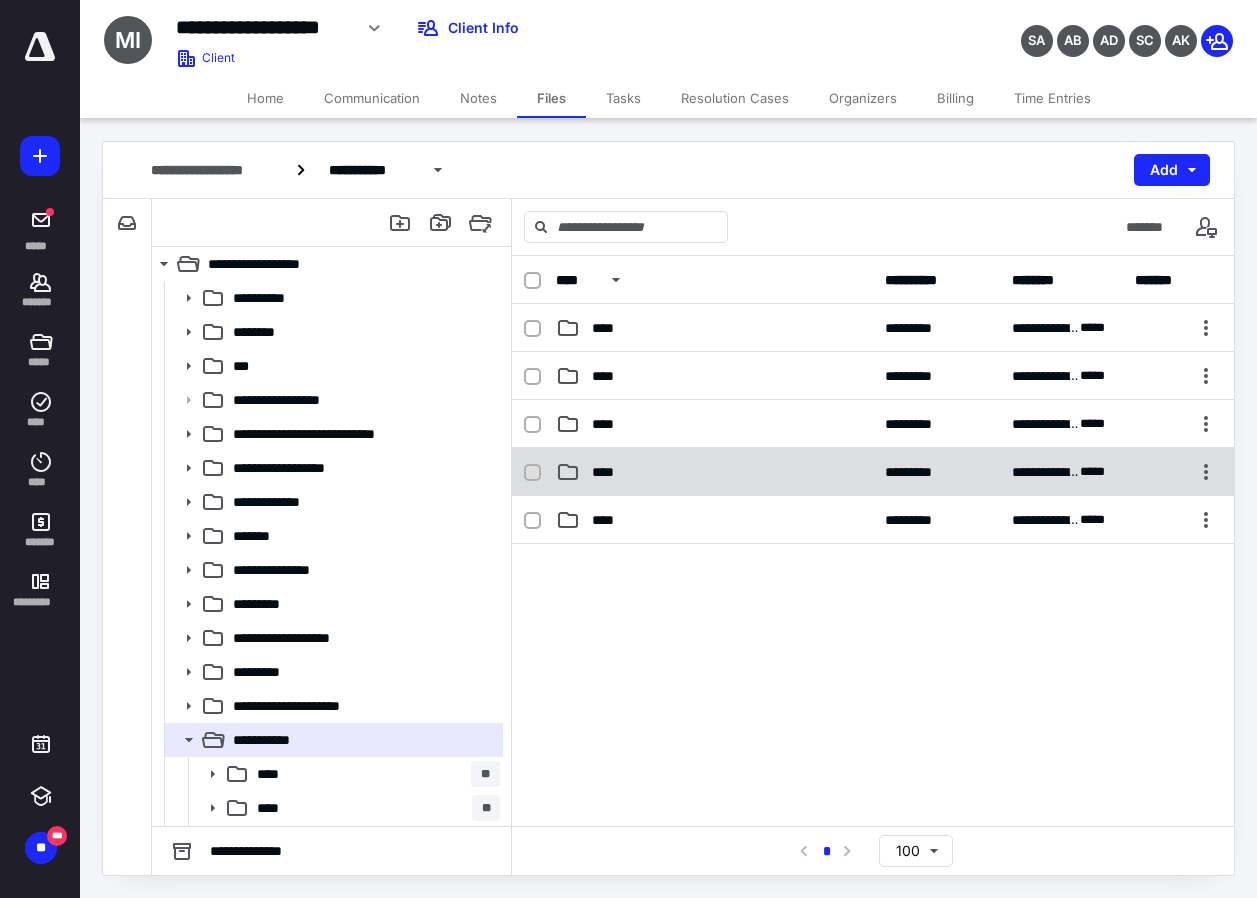 click on "****" at bounding box center (609, 472) 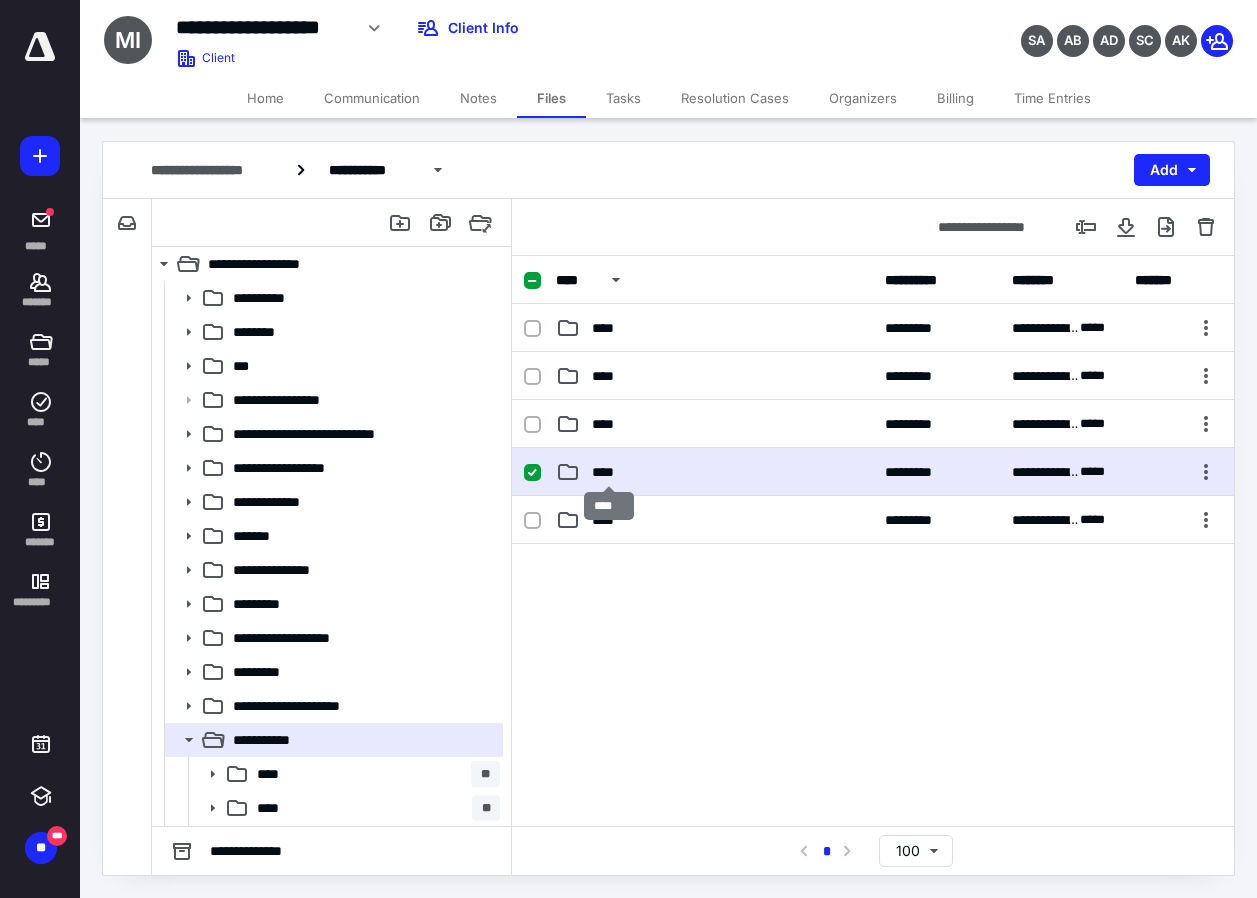 click on "****" at bounding box center [609, 472] 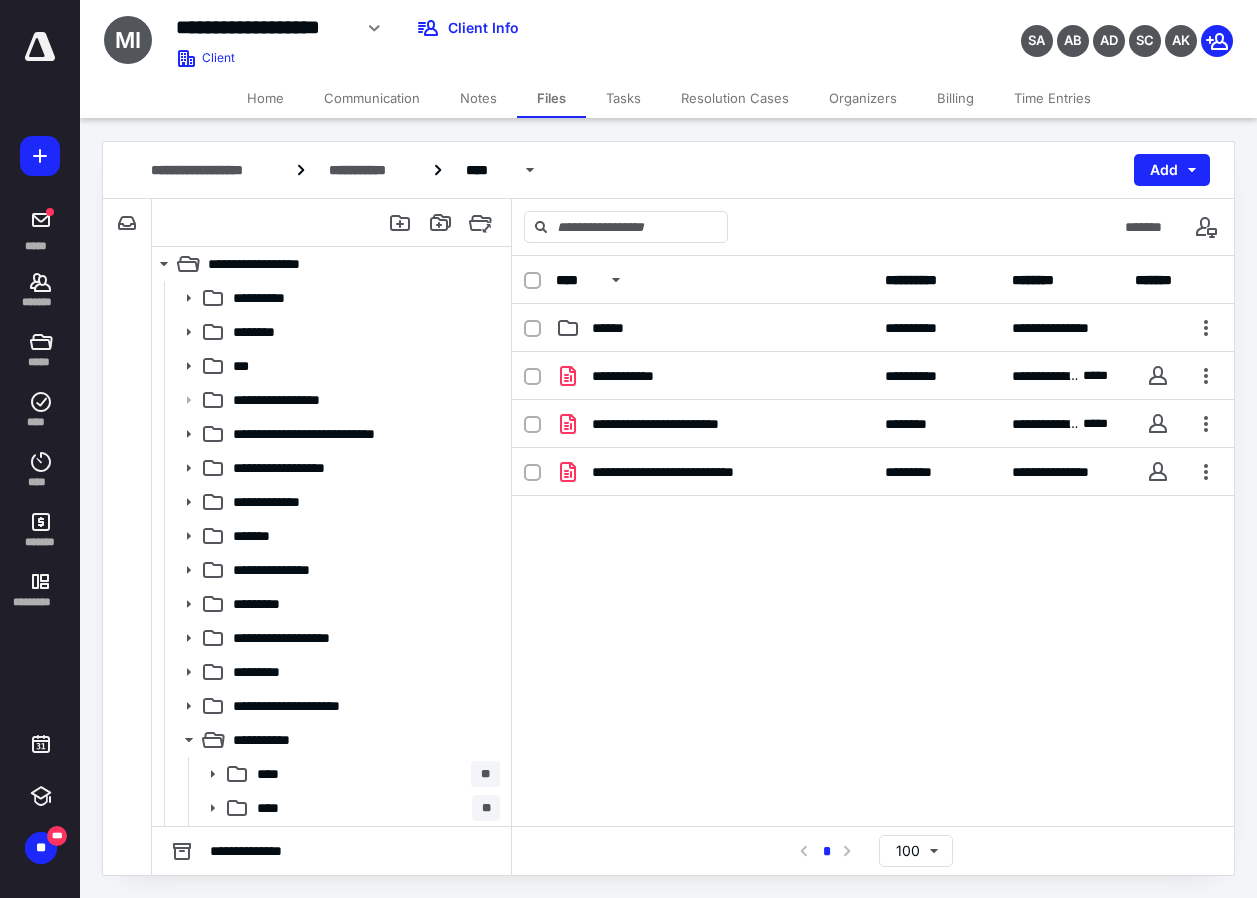 click on "Tasks" at bounding box center (623, 98) 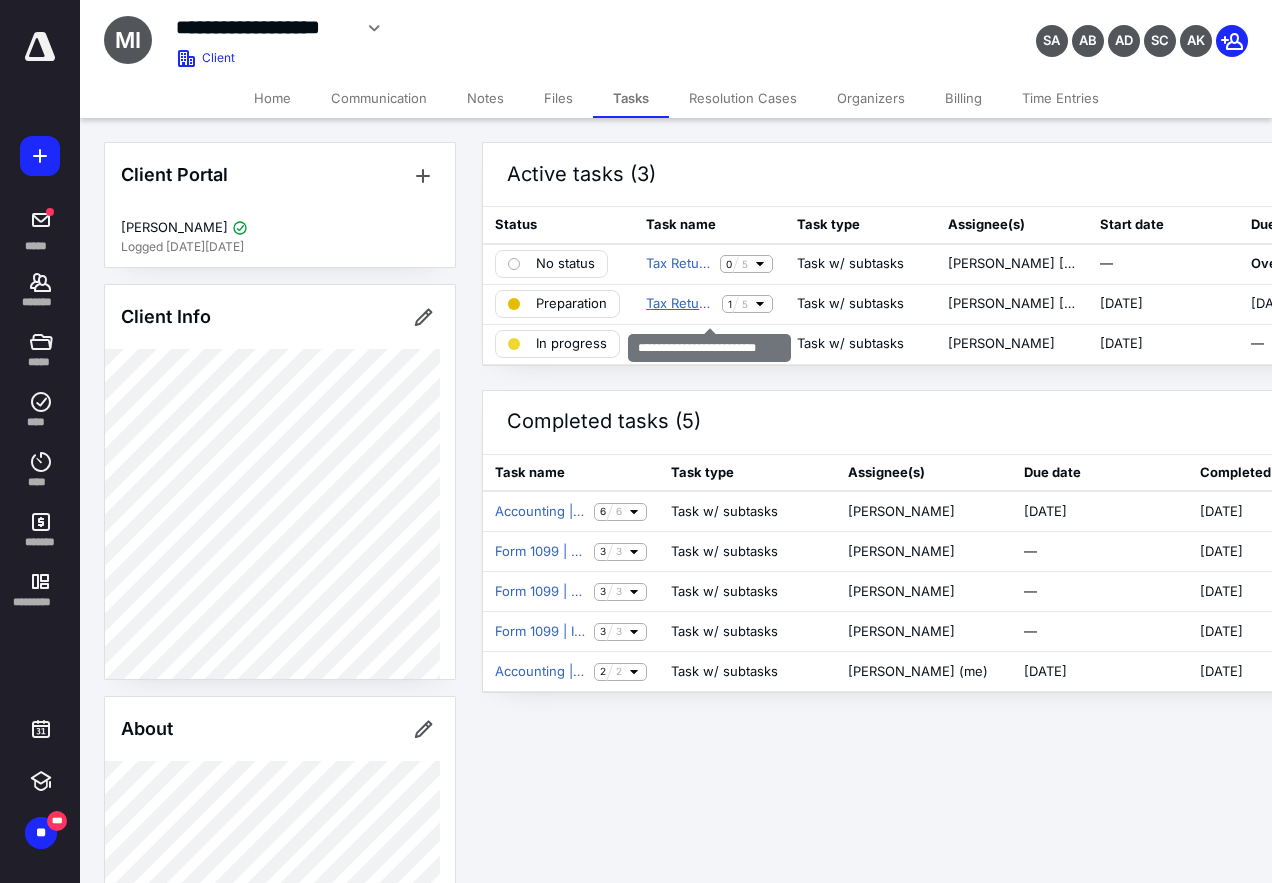click on "Tax Return | 5500 Return" at bounding box center [680, 304] 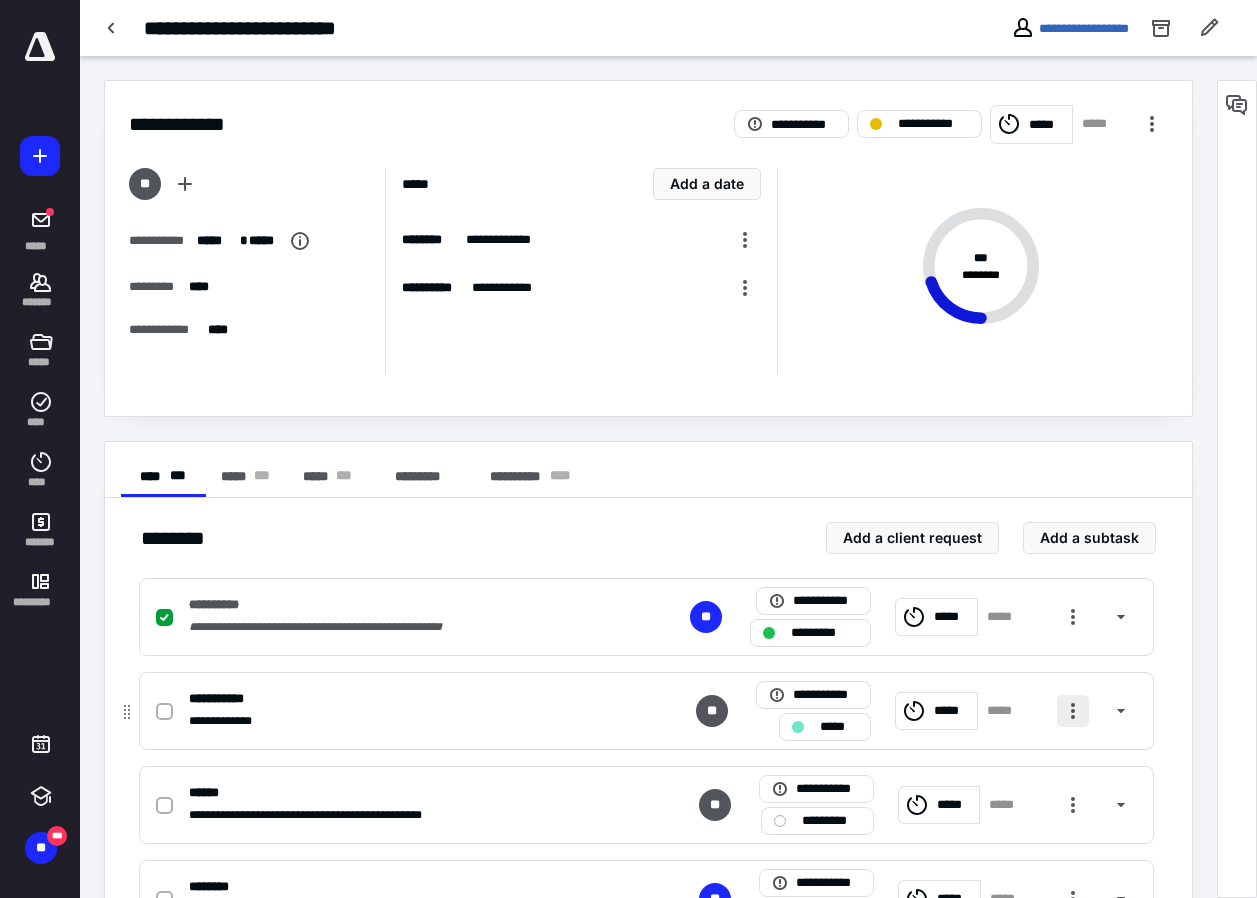 click at bounding box center [1073, 711] 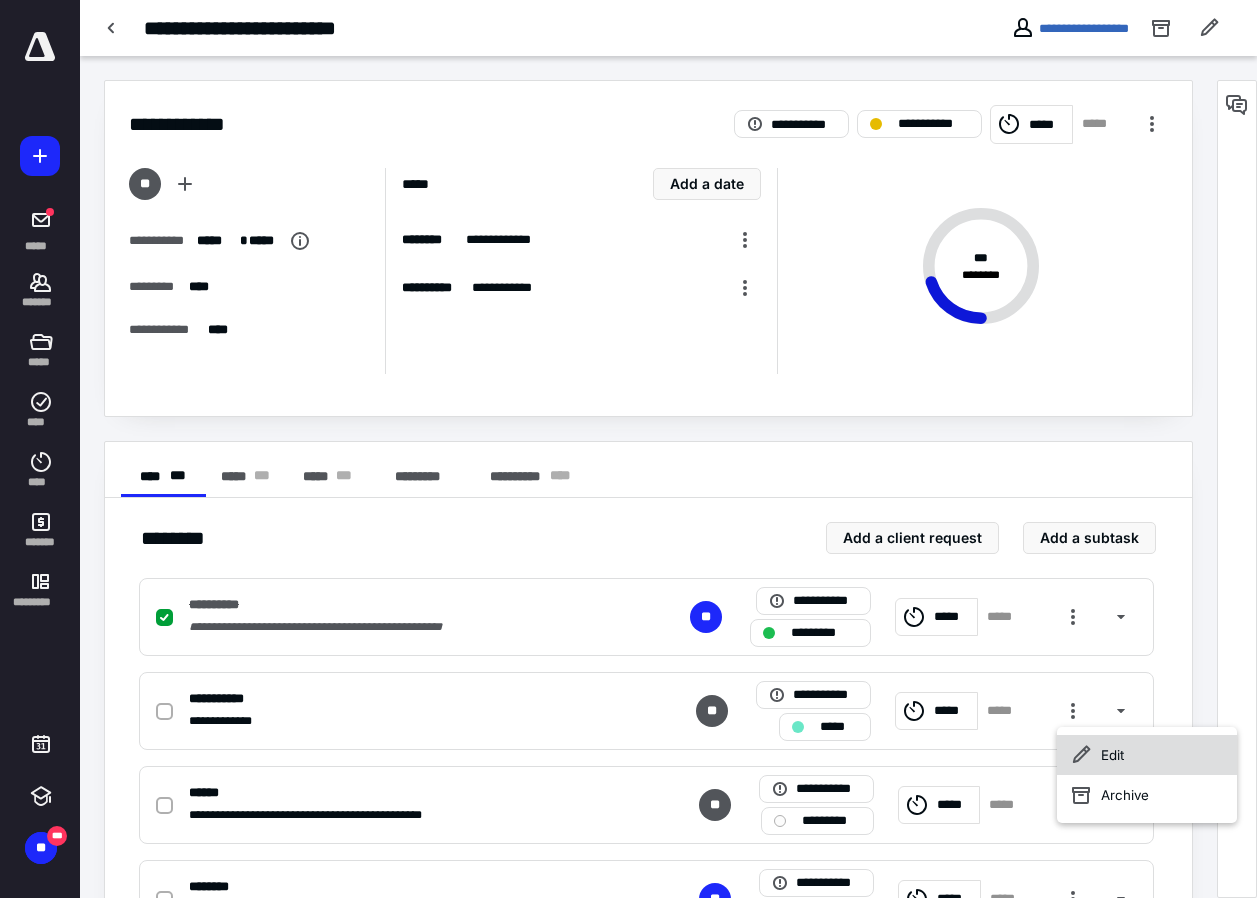 click on "Edit" at bounding box center (1147, 755) 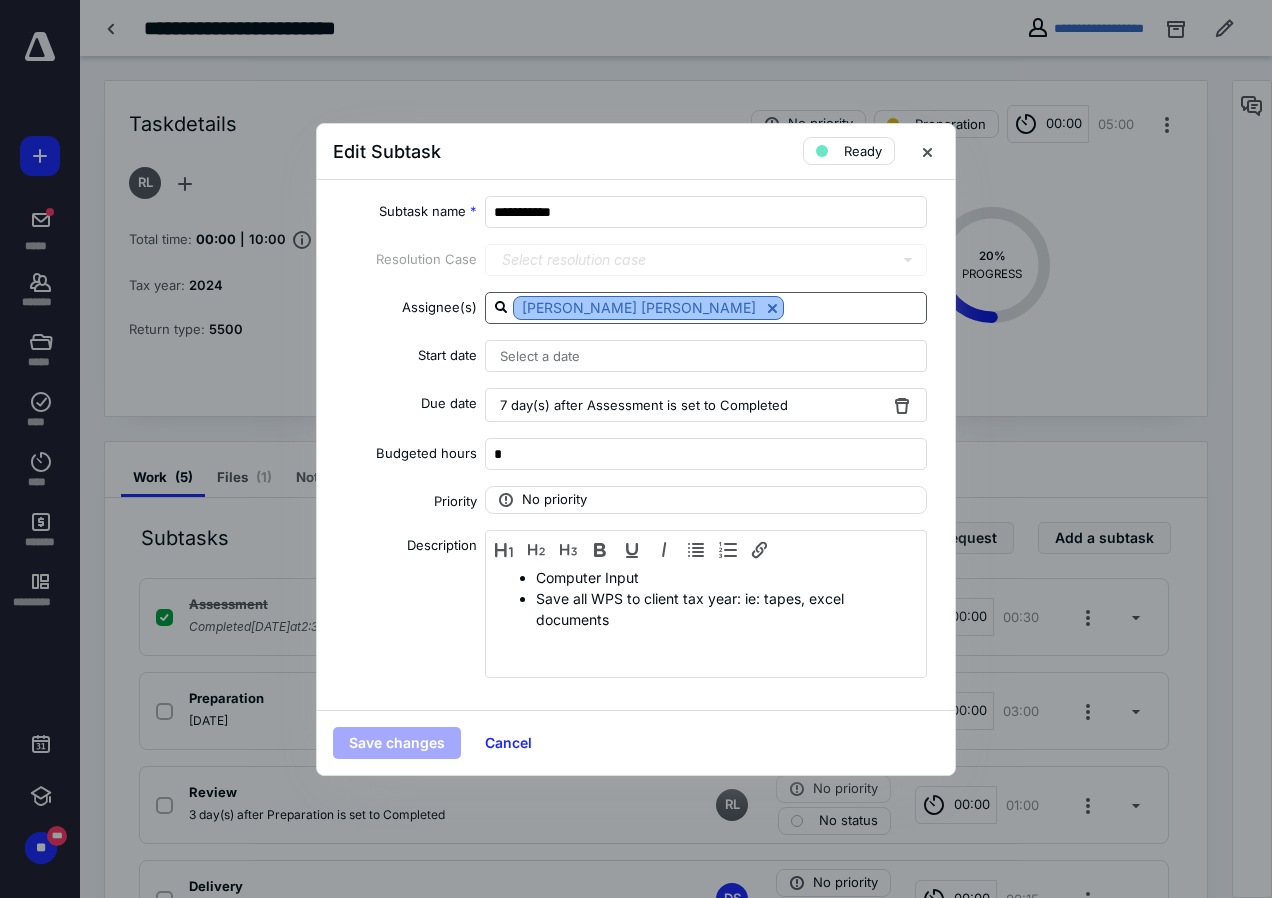 click on "Robert Lee" at bounding box center [648, 308] 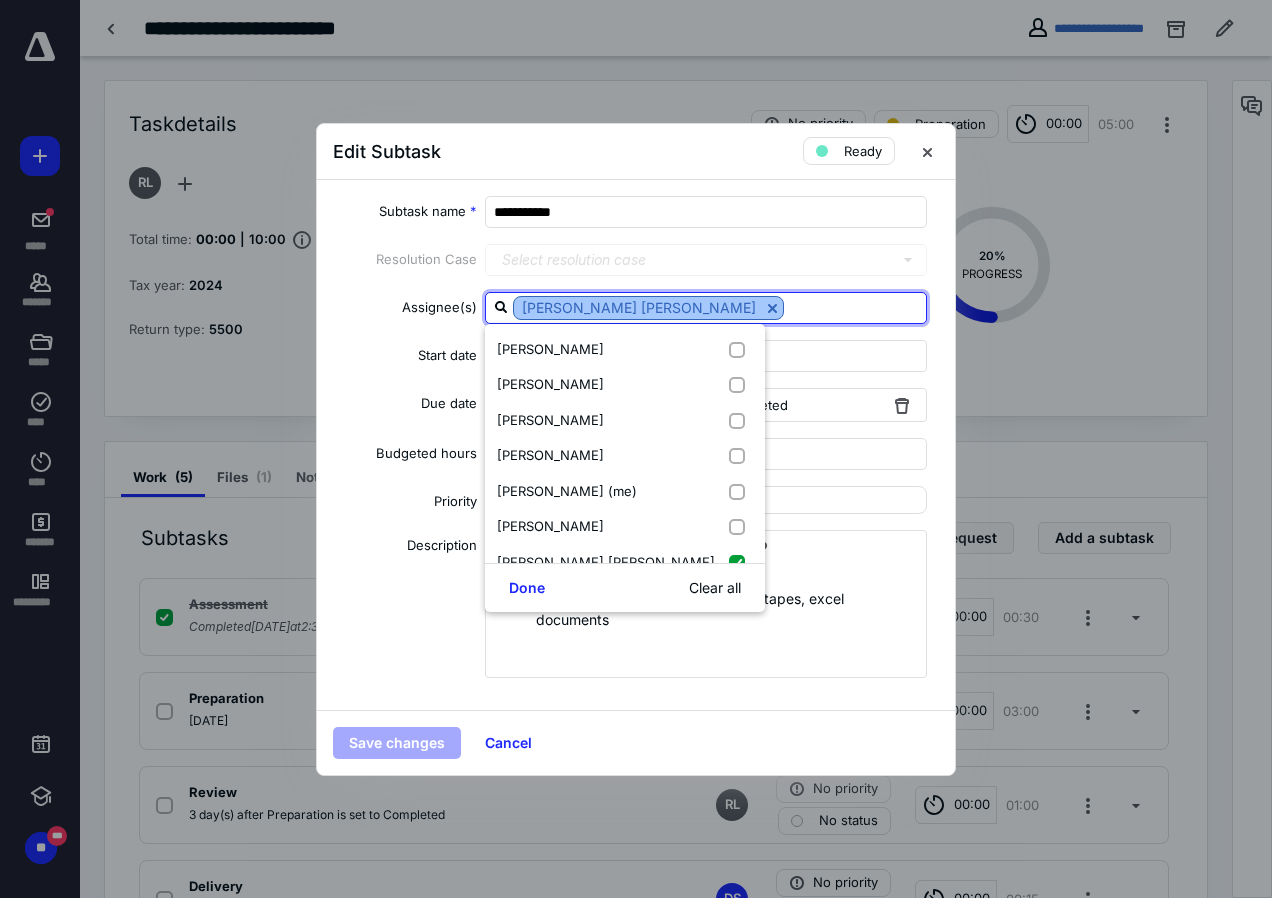 click at bounding box center [772, 308] 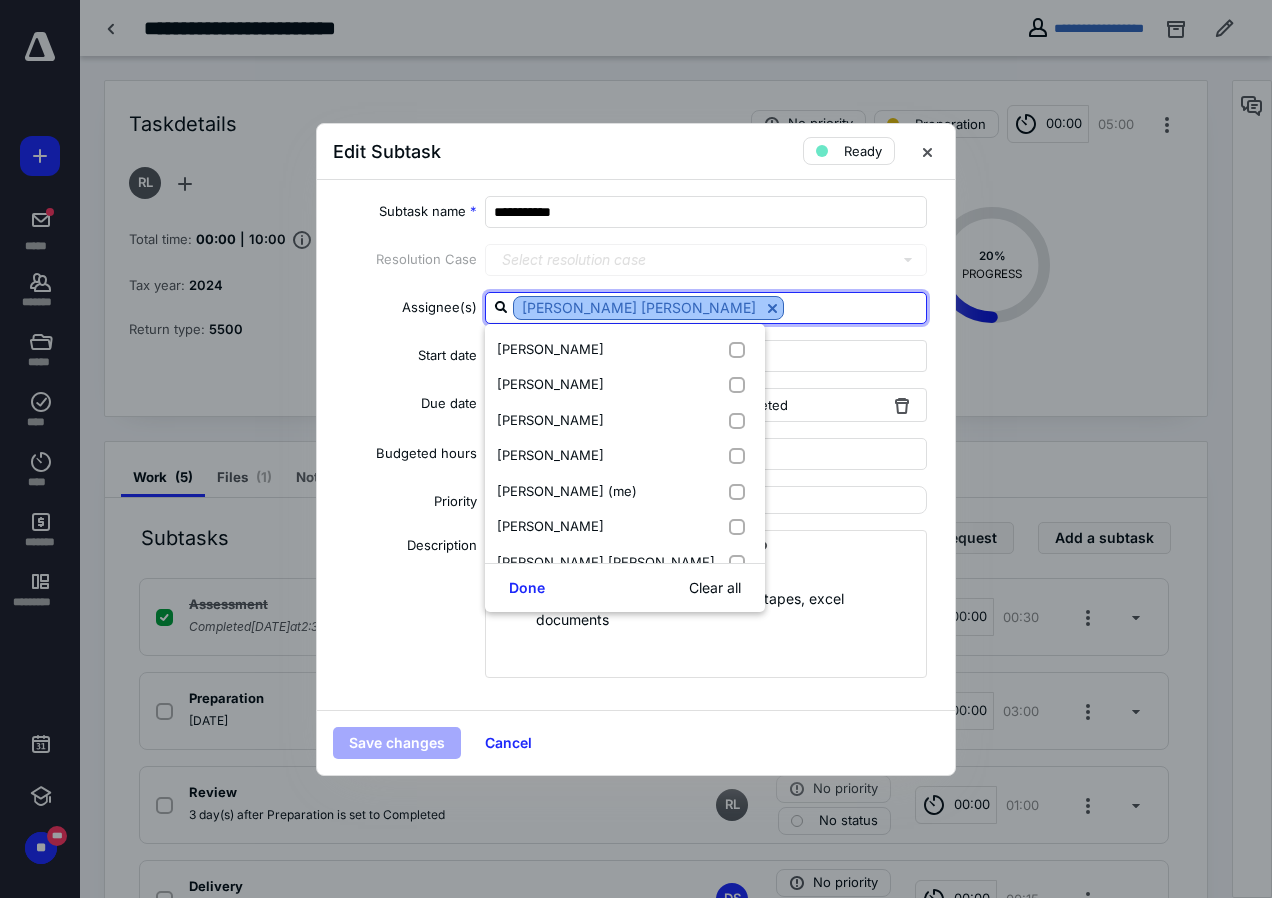 checkbox on "false" 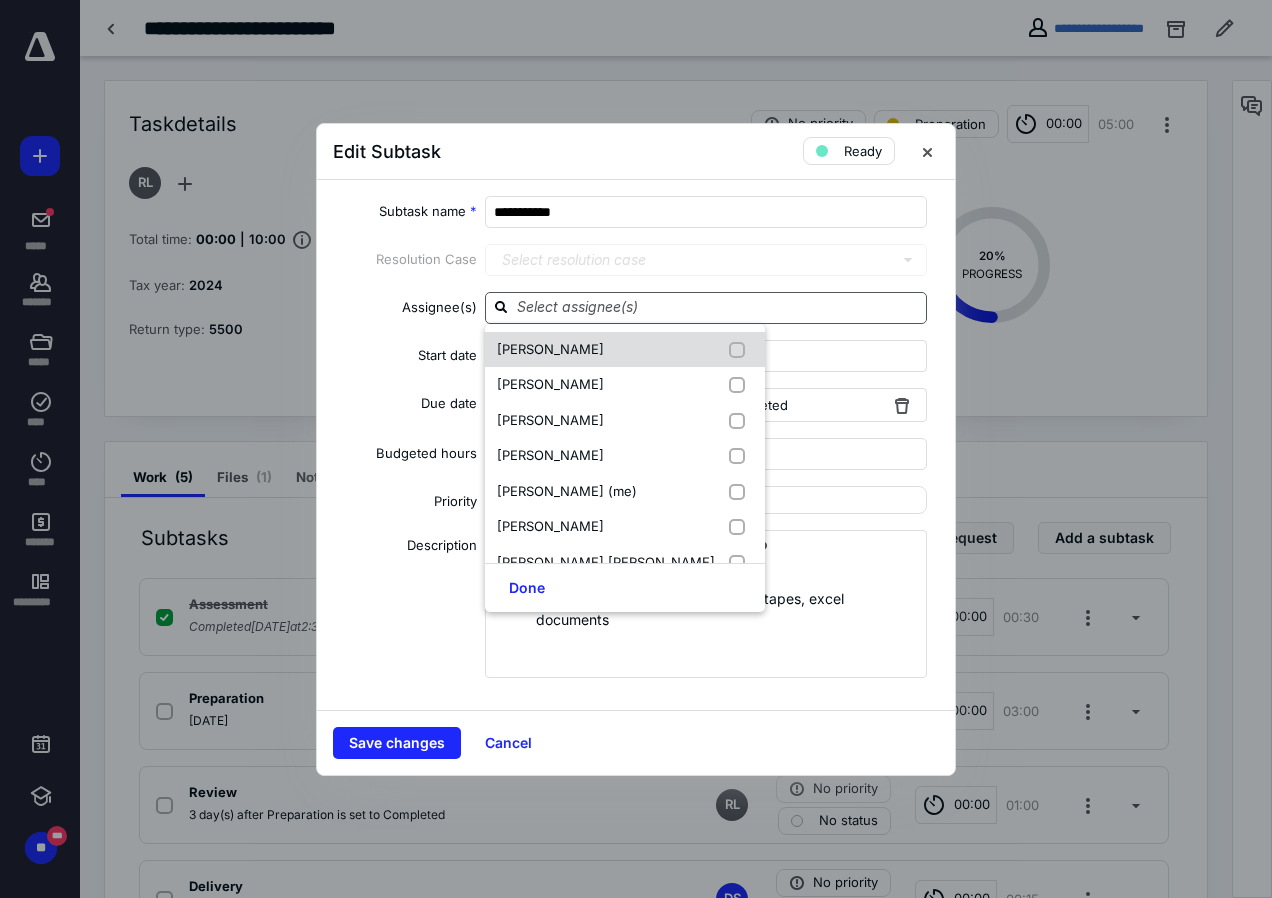 click on "Abhishek Kolati" at bounding box center (550, 349) 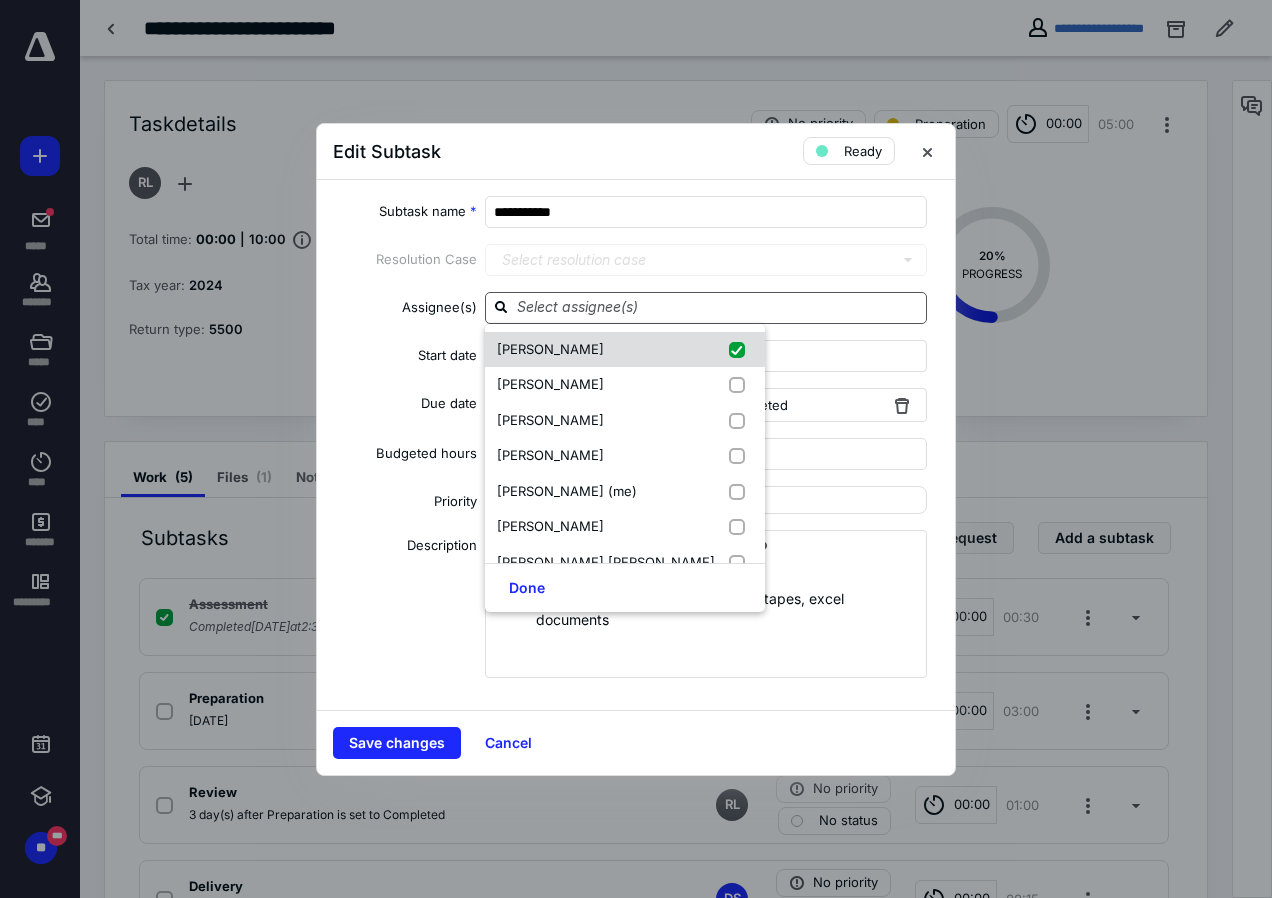 checkbox on "true" 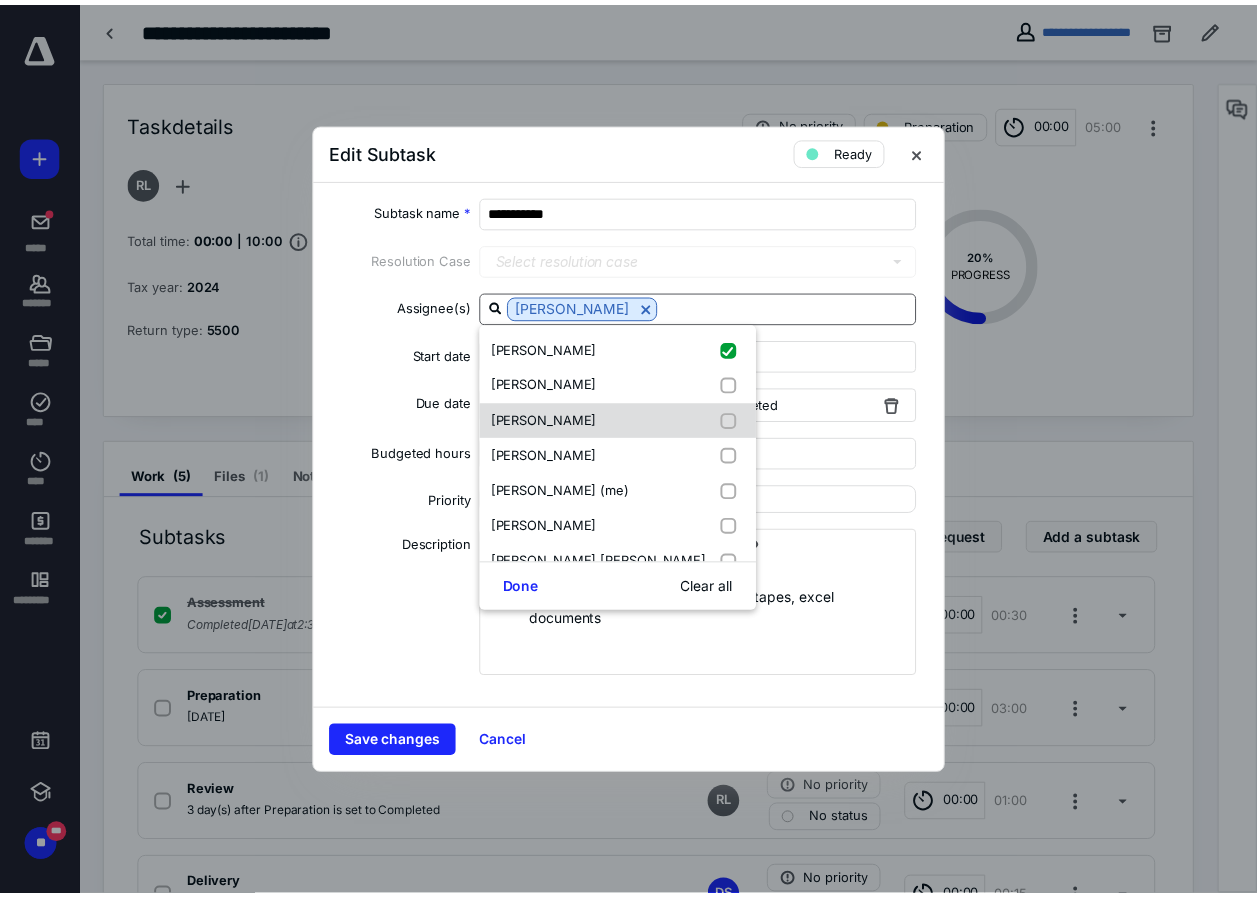 scroll, scrollTop: 132, scrollLeft: 0, axis: vertical 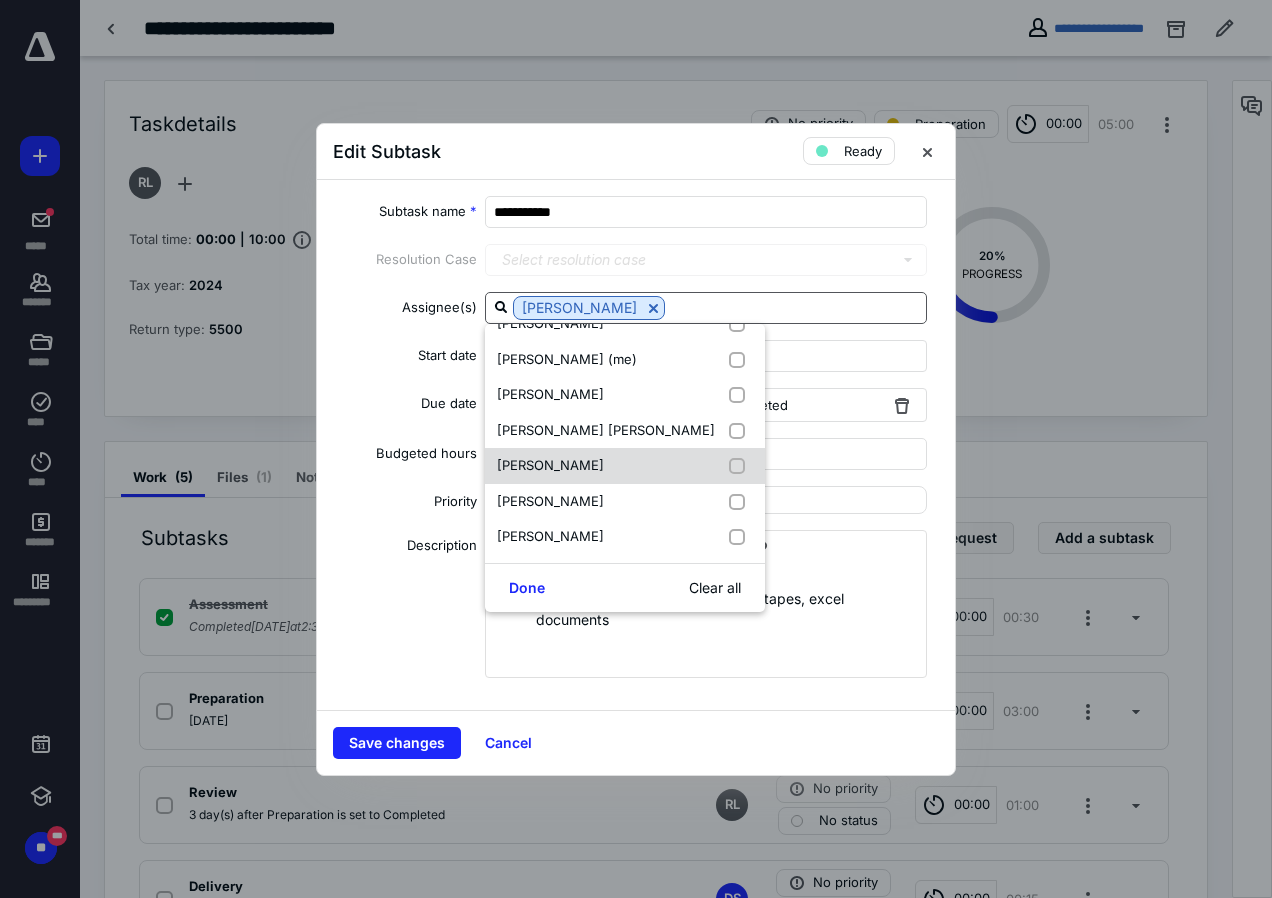 click on "Srinivas Choppakatla" at bounding box center (625, 466) 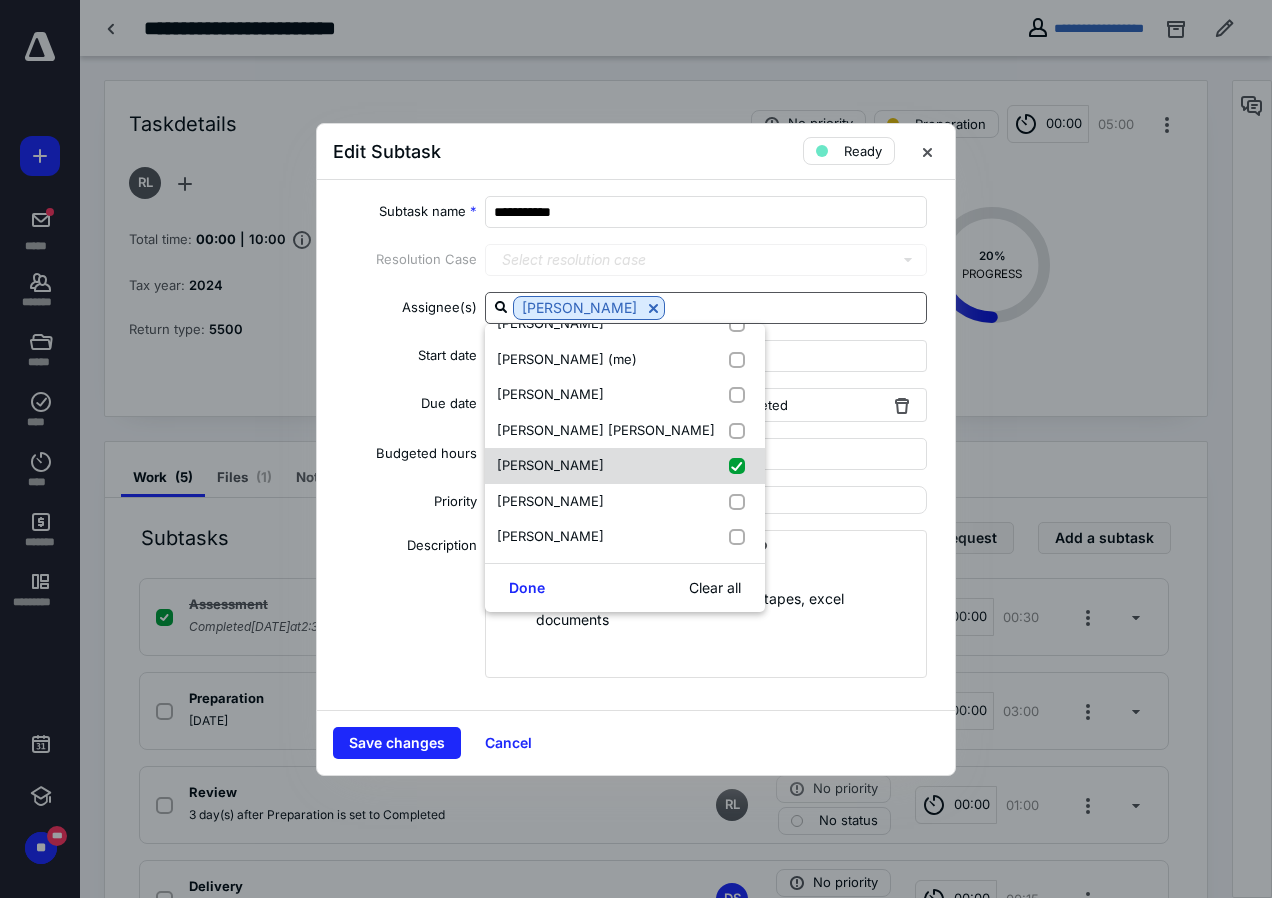 checkbox on "true" 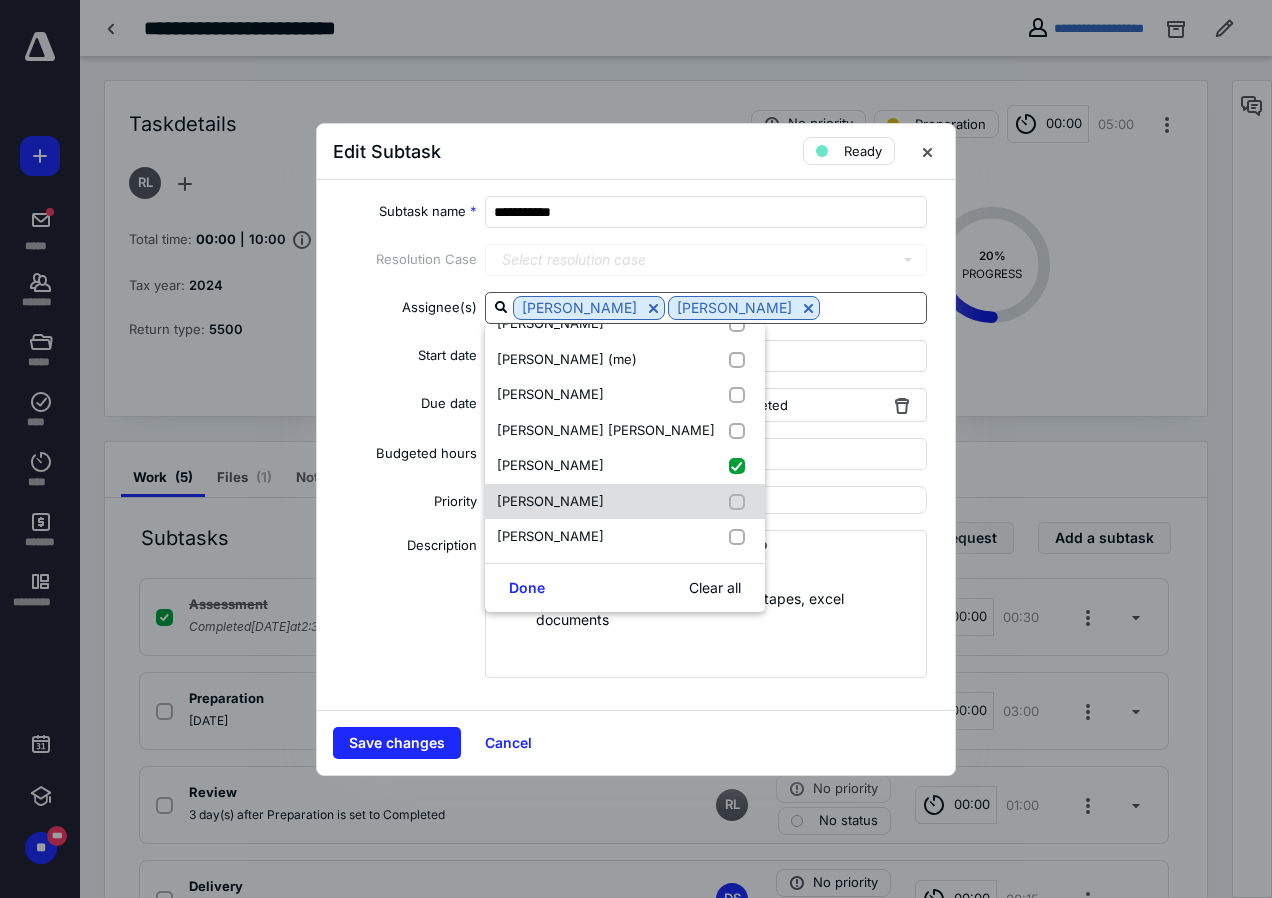 click on "Swati Agarwal" at bounding box center (550, 501) 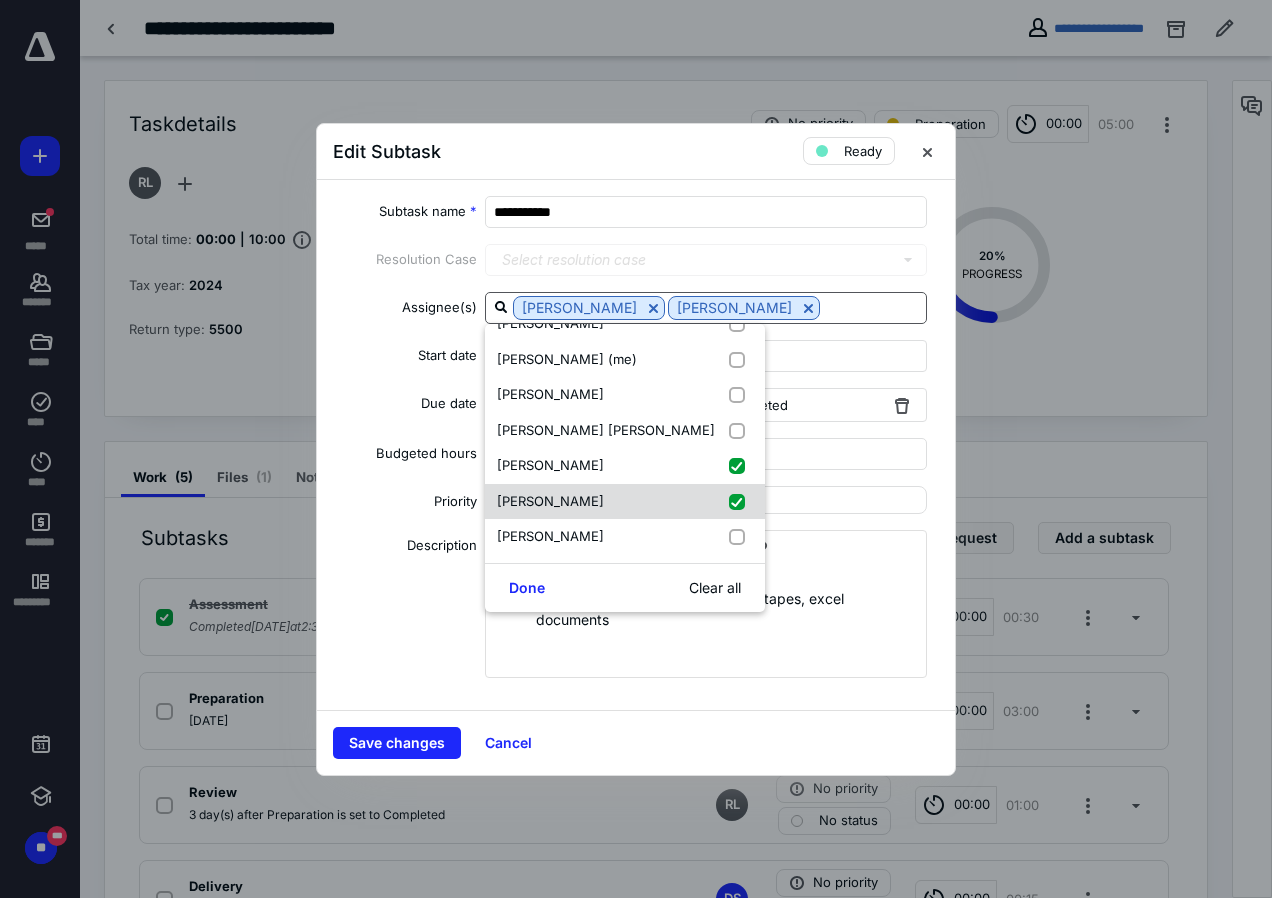 checkbox on "true" 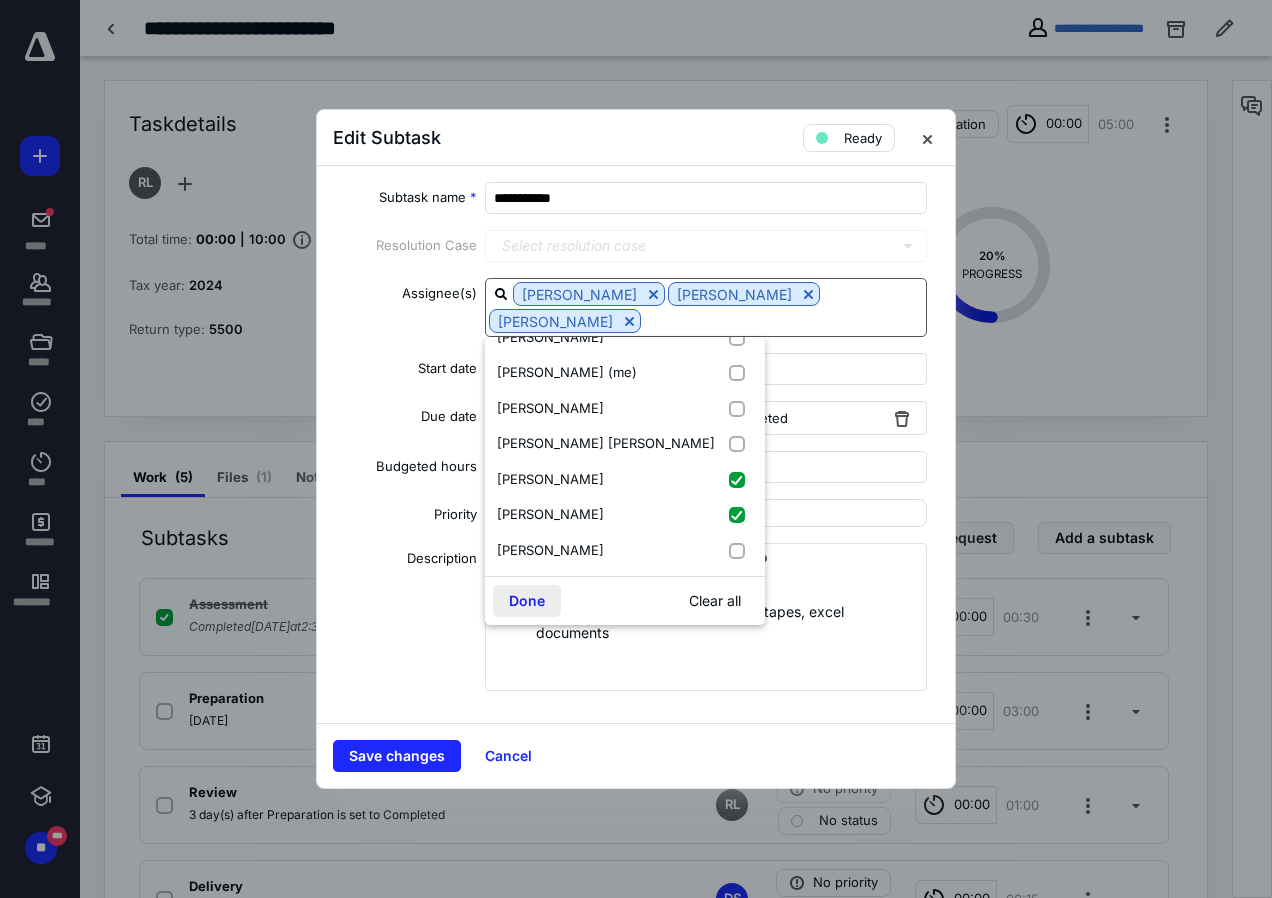 click on "Done" at bounding box center [527, 601] 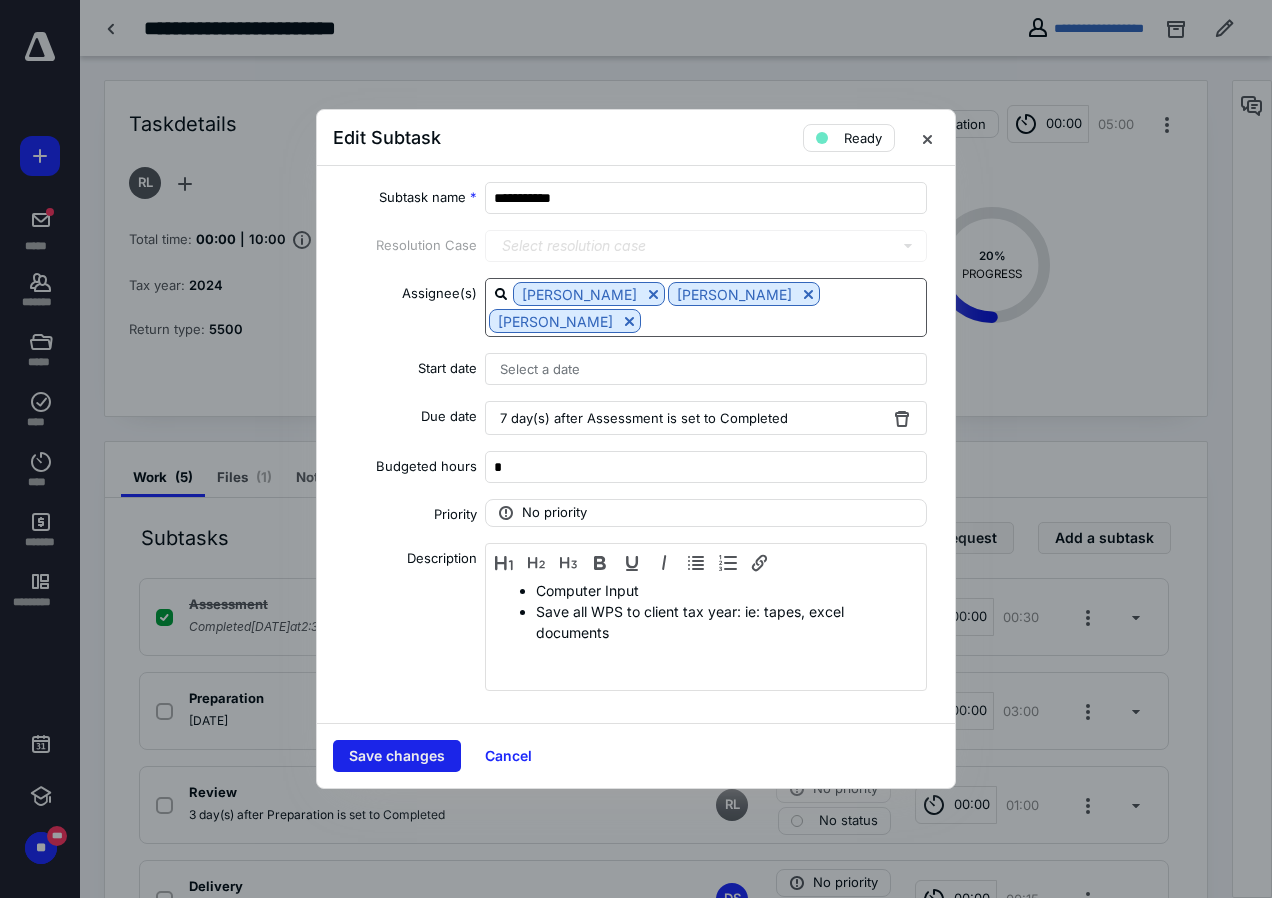 click on "Save changes" at bounding box center (397, 756) 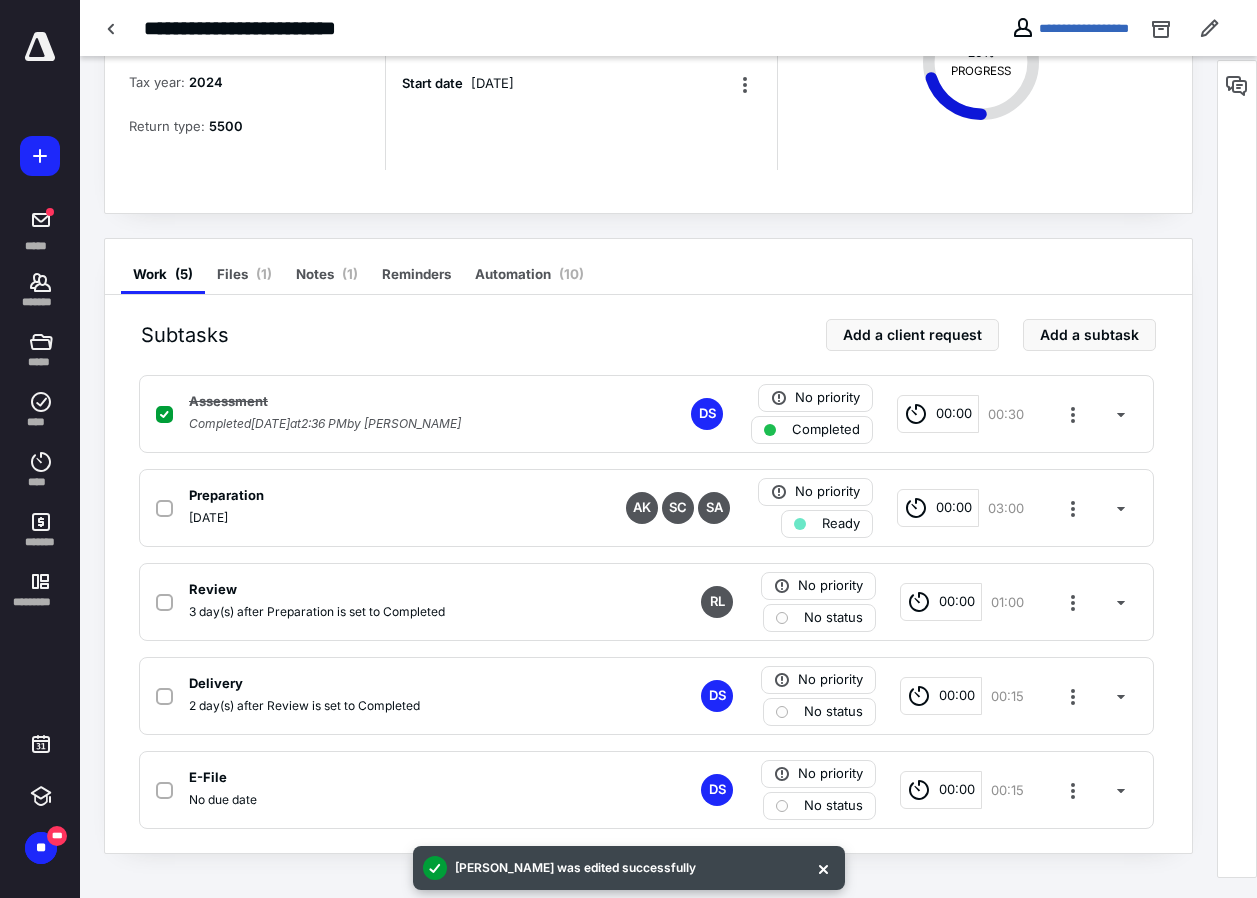 scroll, scrollTop: 0, scrollLeft: 0, axis: both 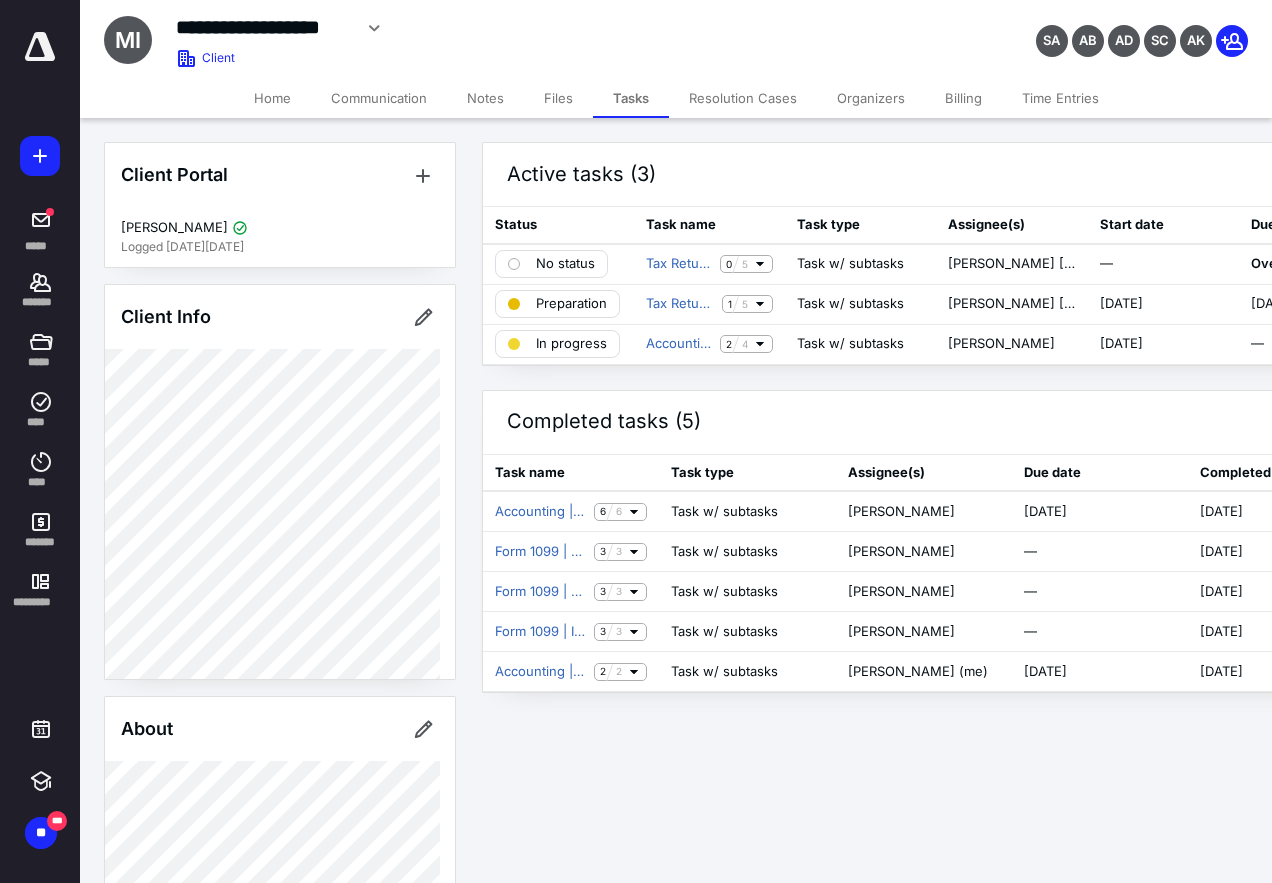 click on "Files" at bounding box center [558, 98] 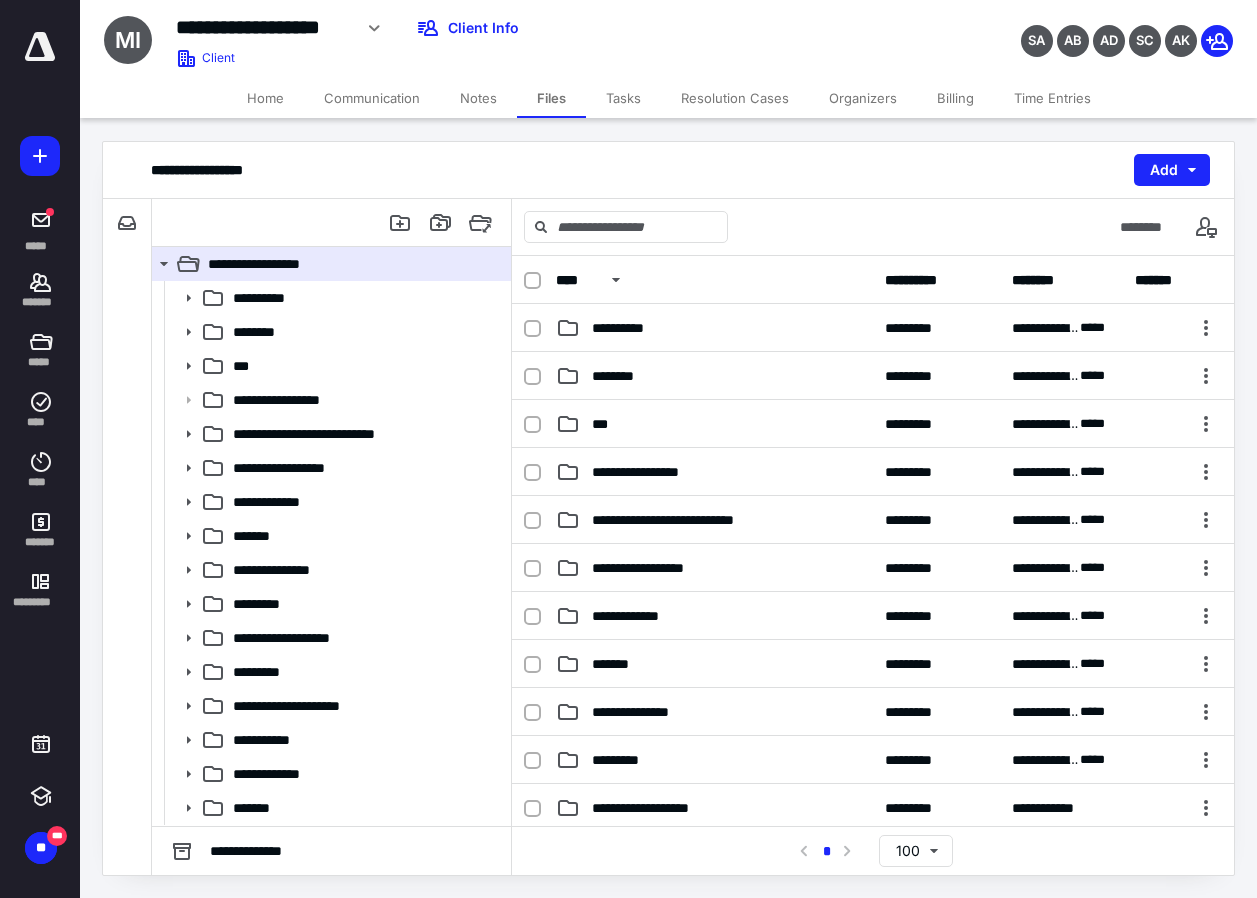 scroll, scrollTop: 19, scrollLeft: 0, axis: vertical 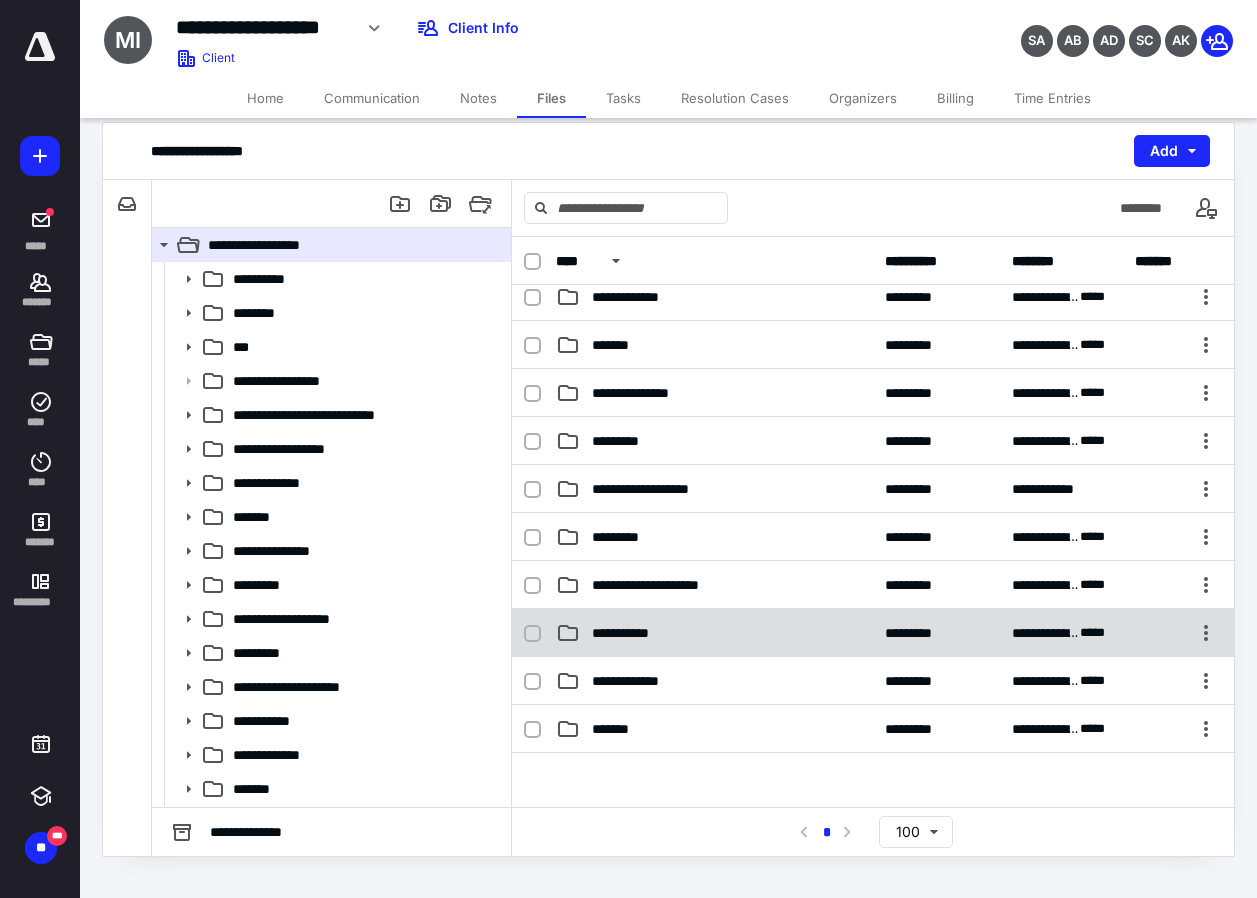 click on "**********" at bounding box center [631, 633] 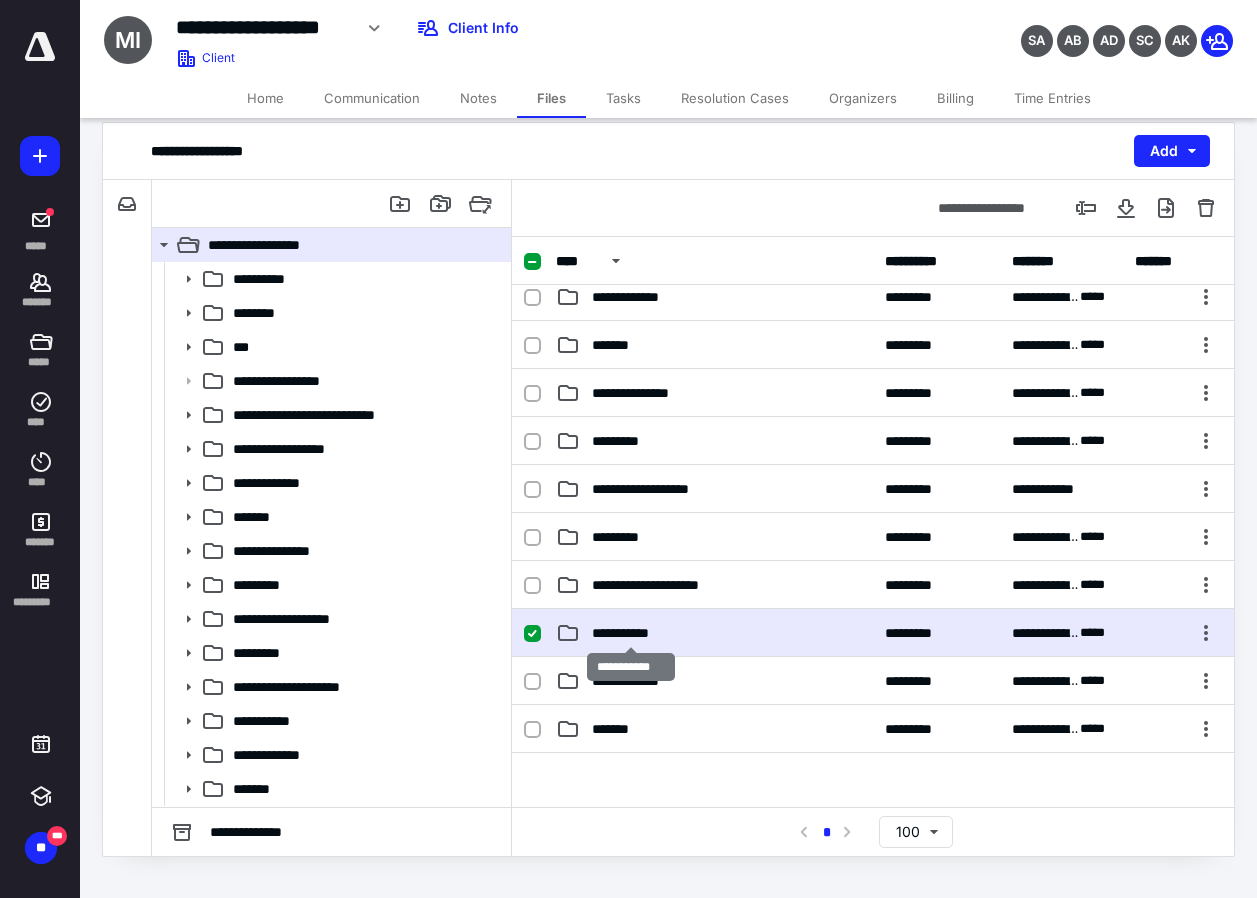 click on "**********" at bounding box center (631, 633) 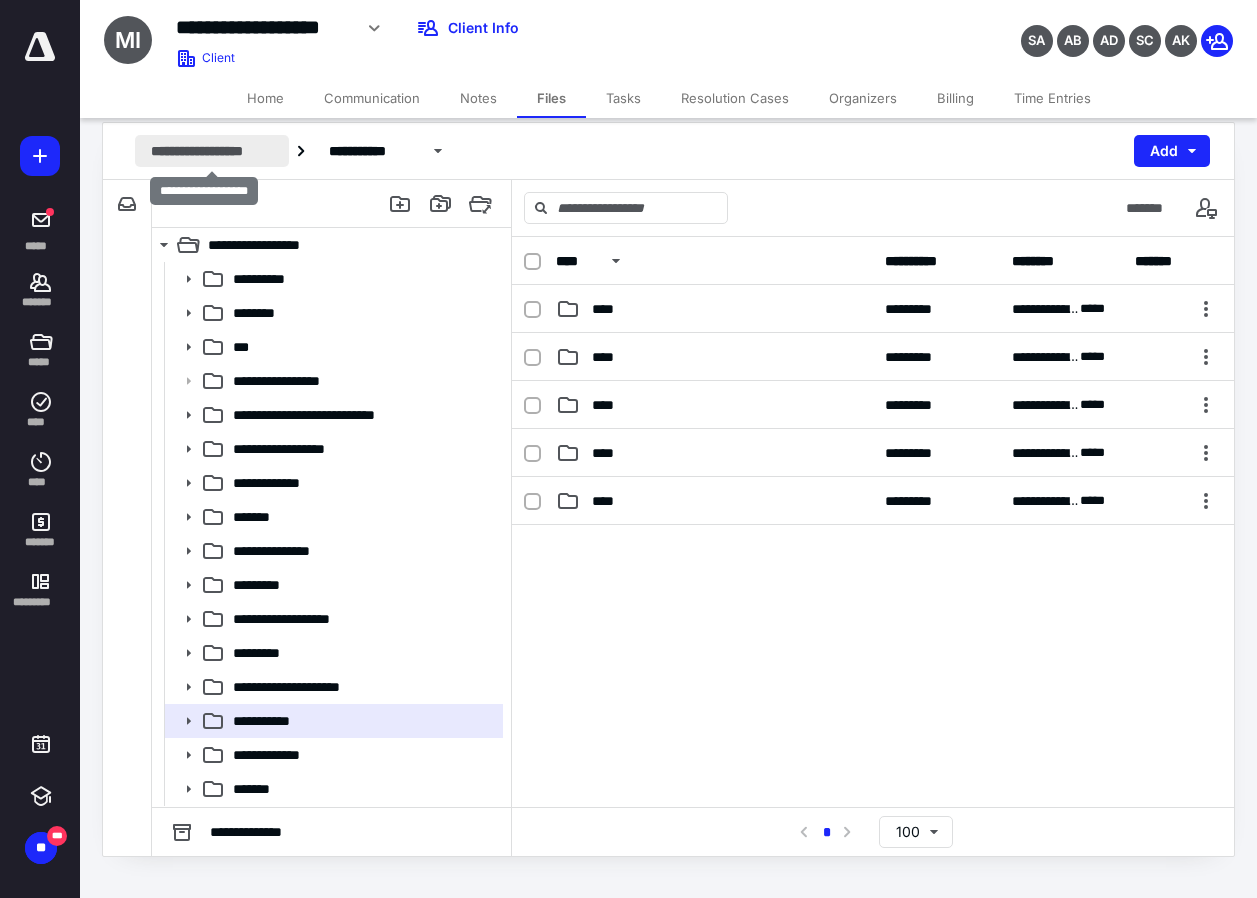 click on "**********" at bounding box center [212, 151] 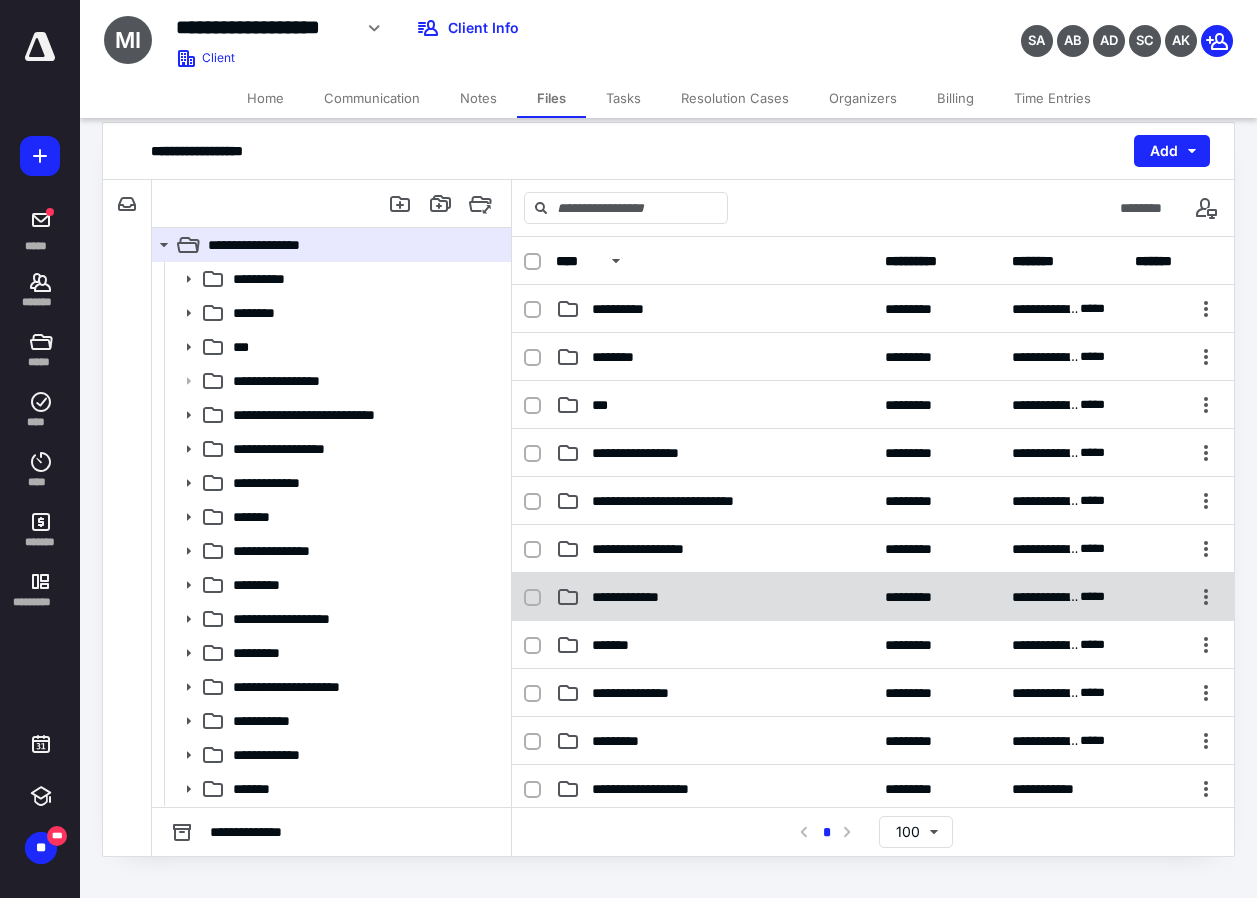 click at bounding box center [532, 598] 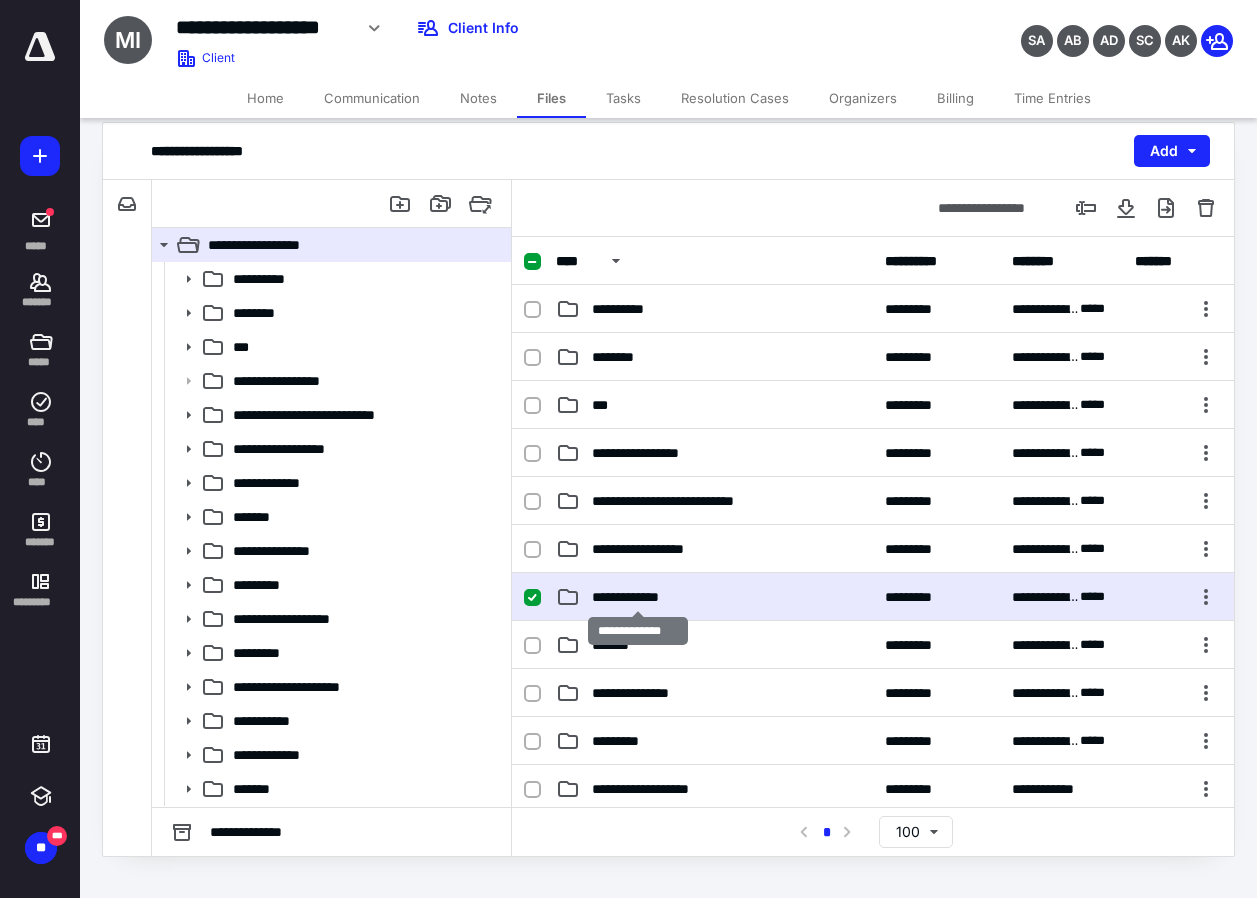 click on "**********" at bounding box center (638, 597) 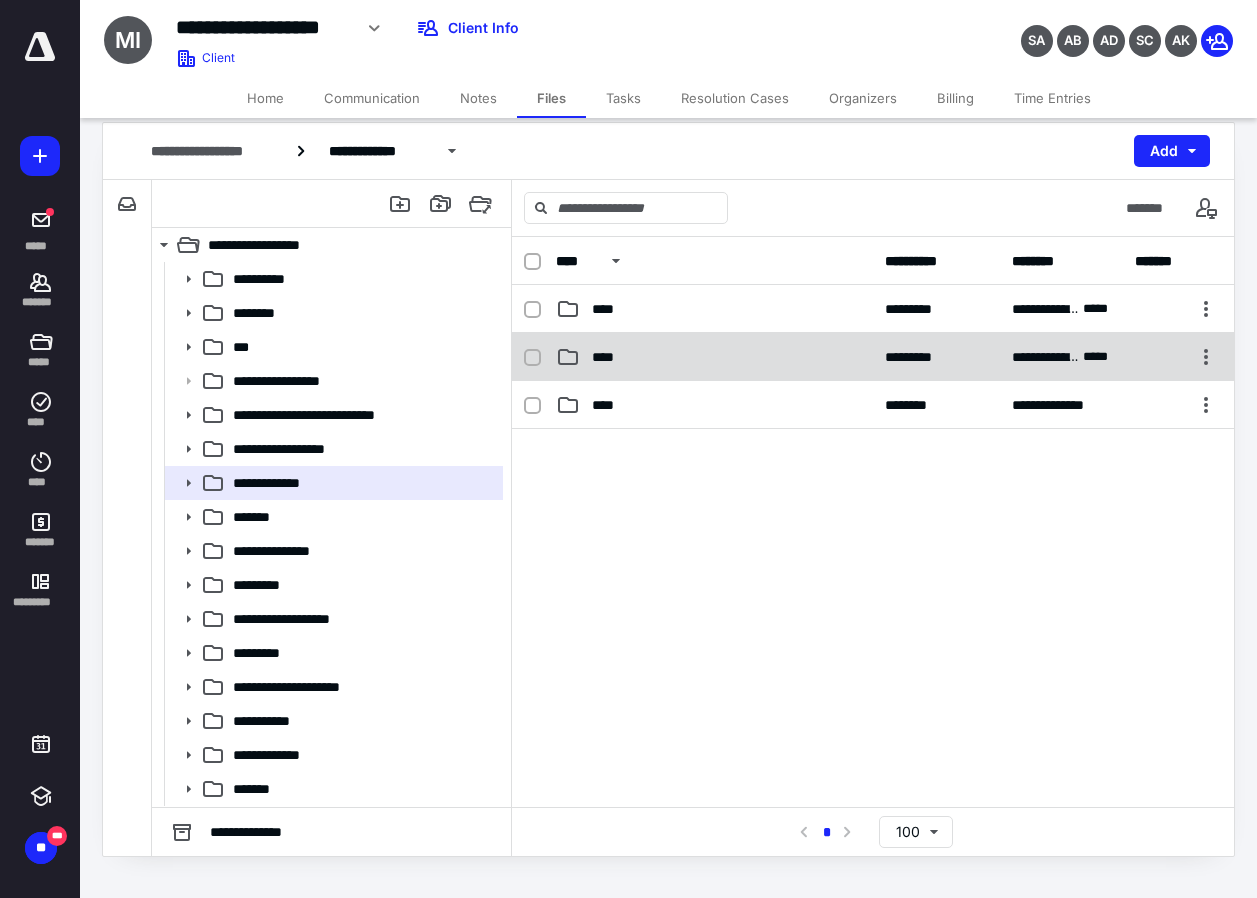 click on "****" at bounding box center (609, 357) 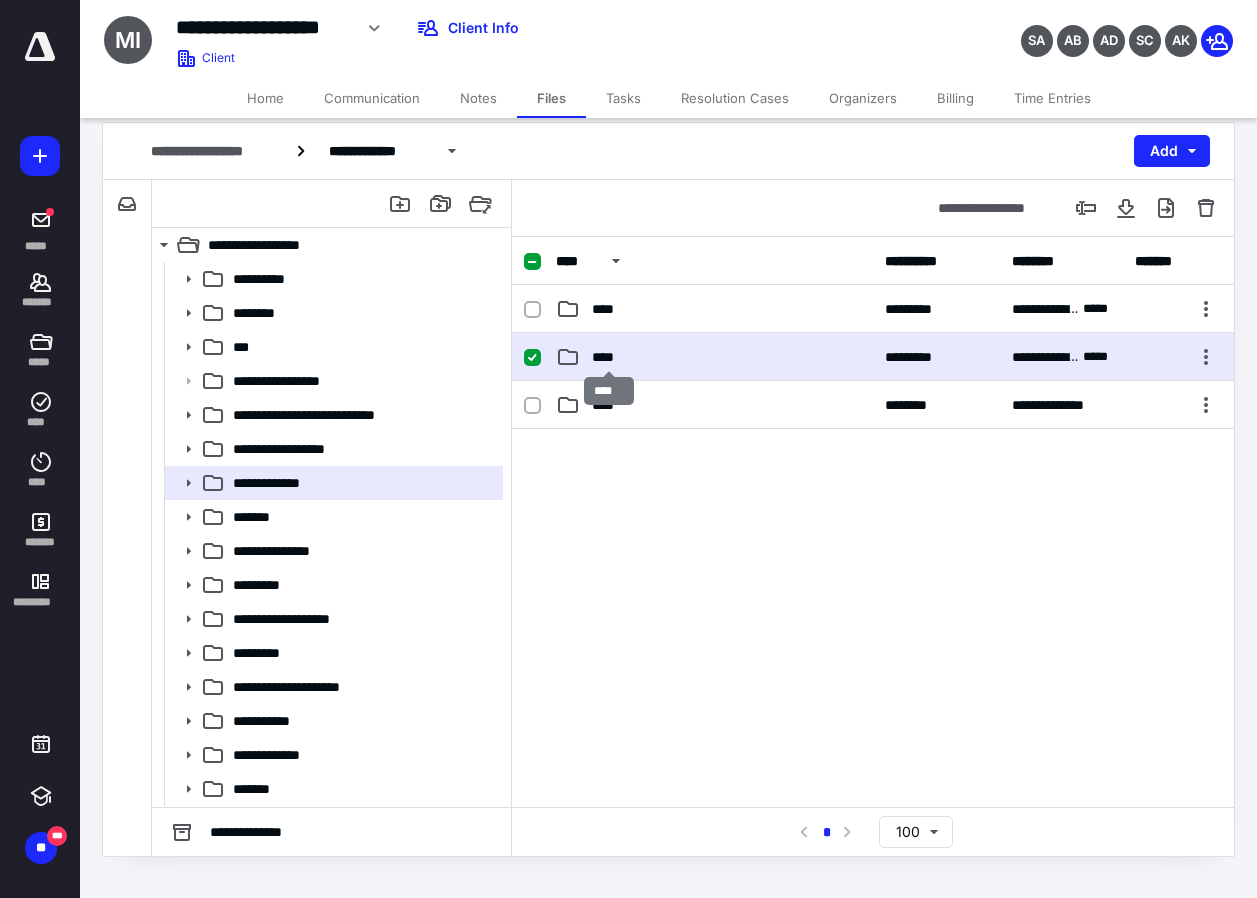 click on "****" at bounding box center (609, 357) 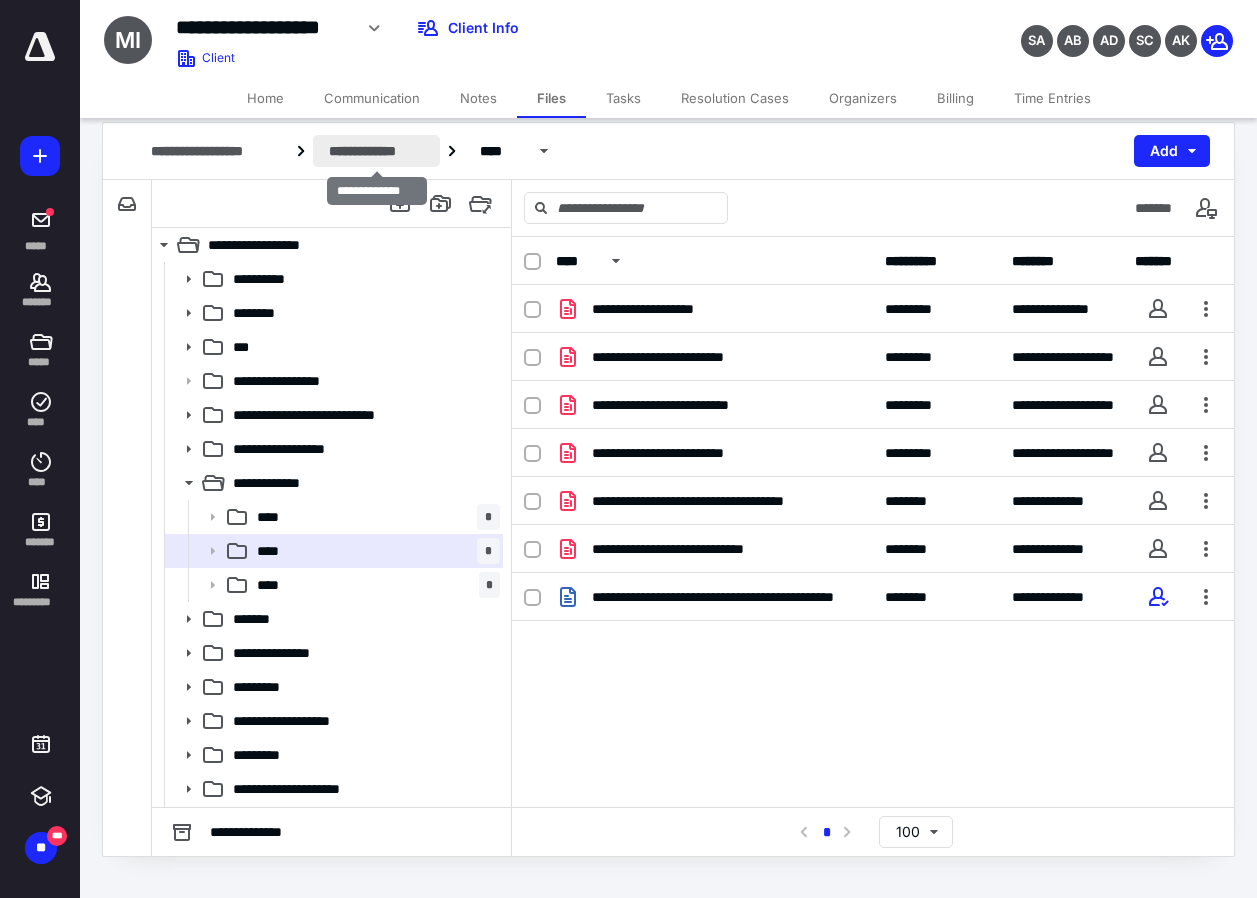 click on "**********" at bounding box center (376, 151) 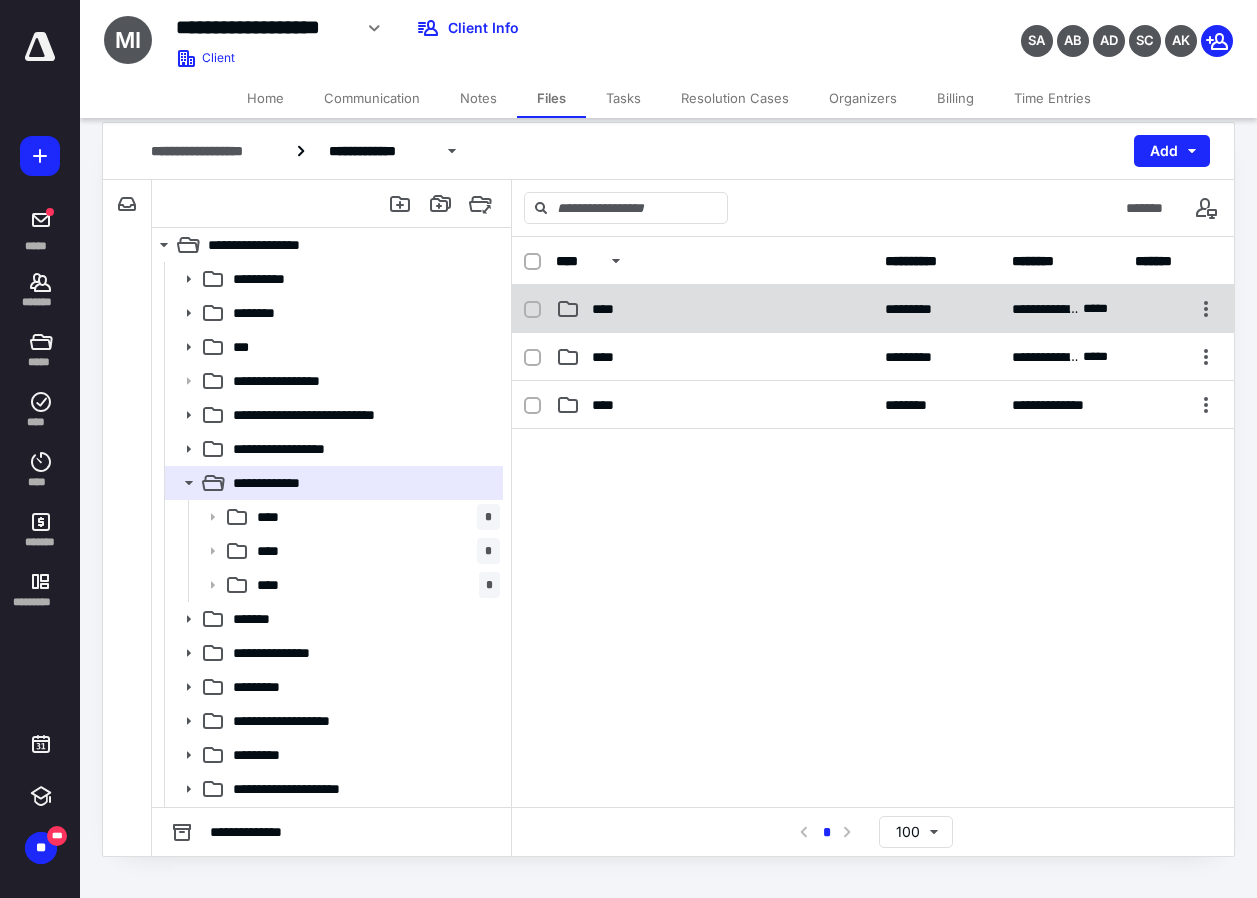 click on "****" at bounding box center (714, 309) 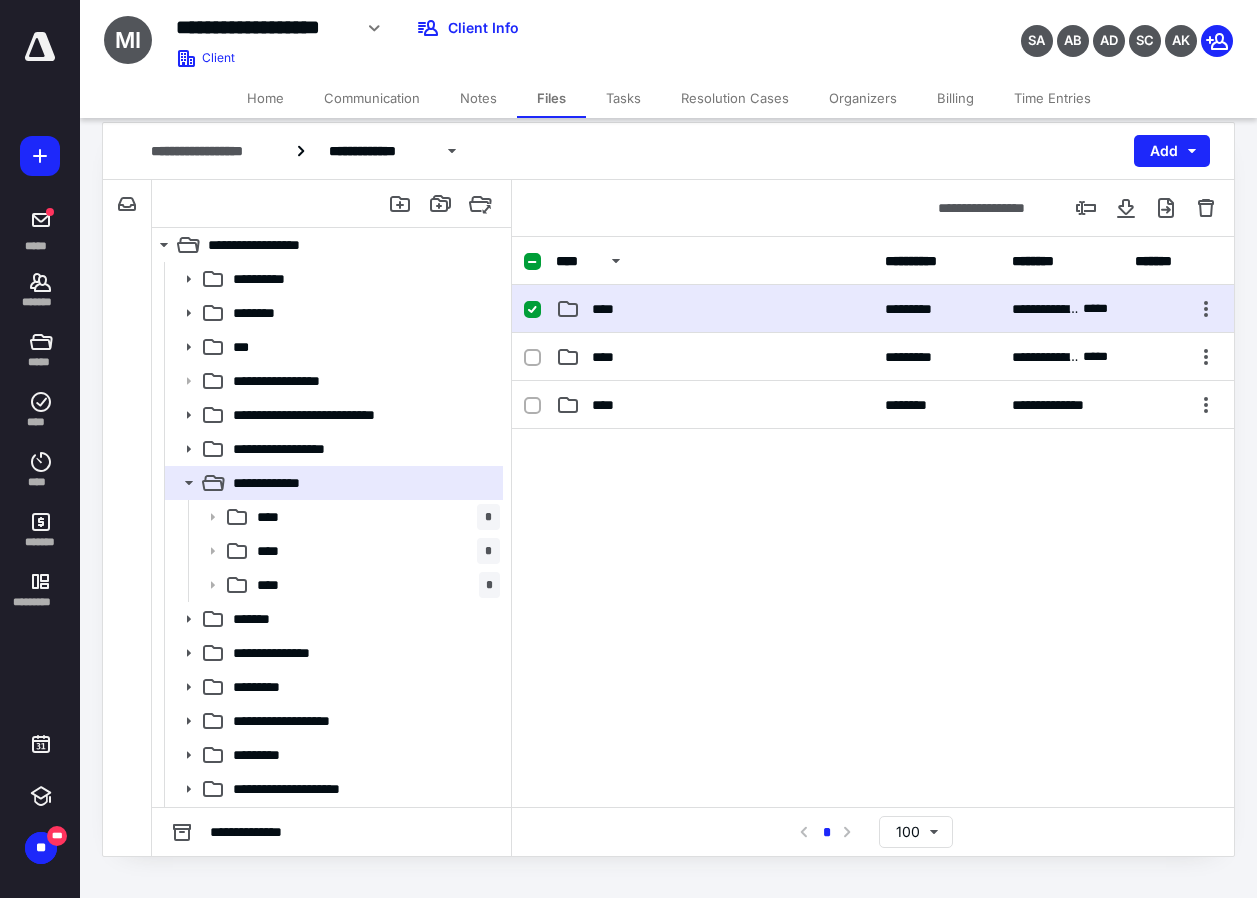 click on "****" at bounding box center [714, 309] 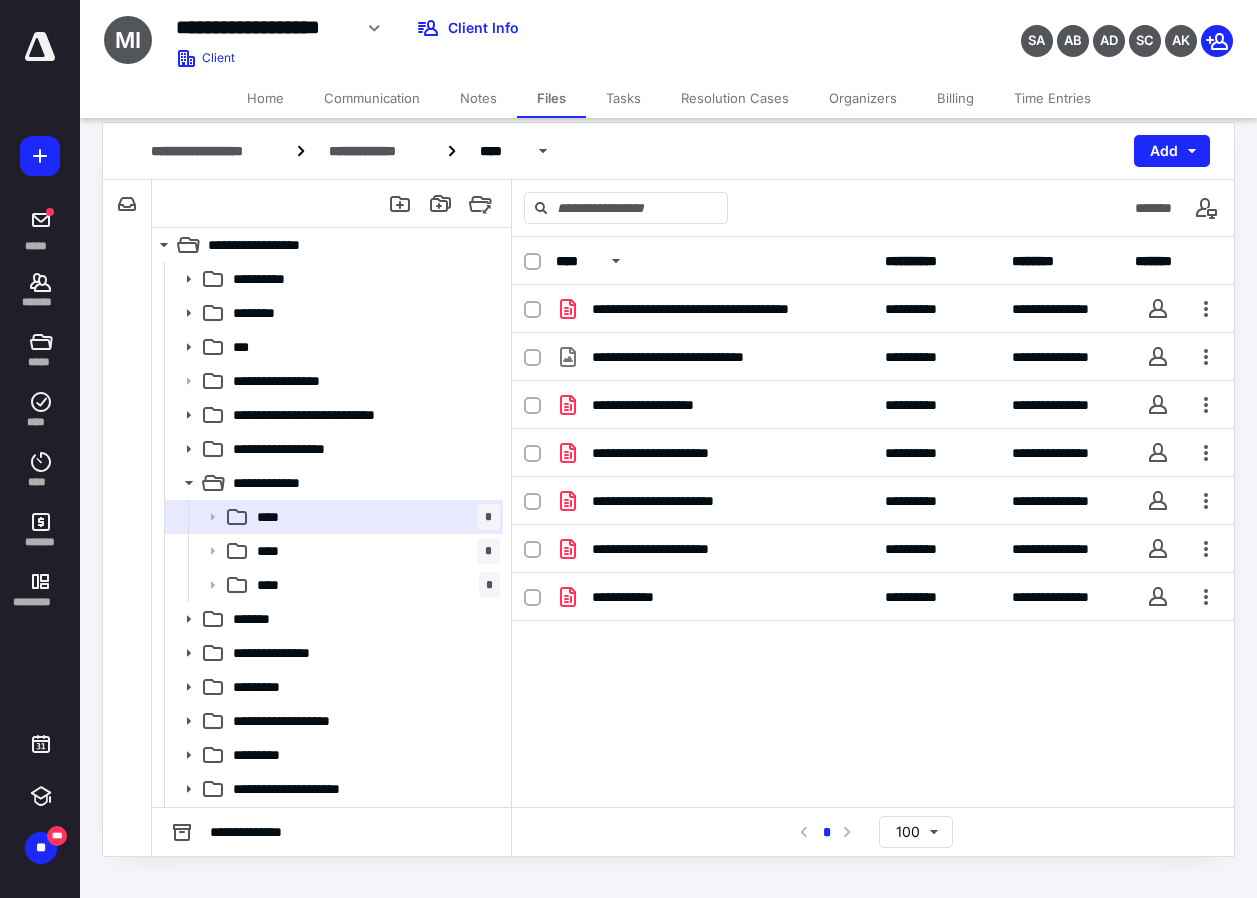 click on "Tasks" at bounding box center (623, 98) 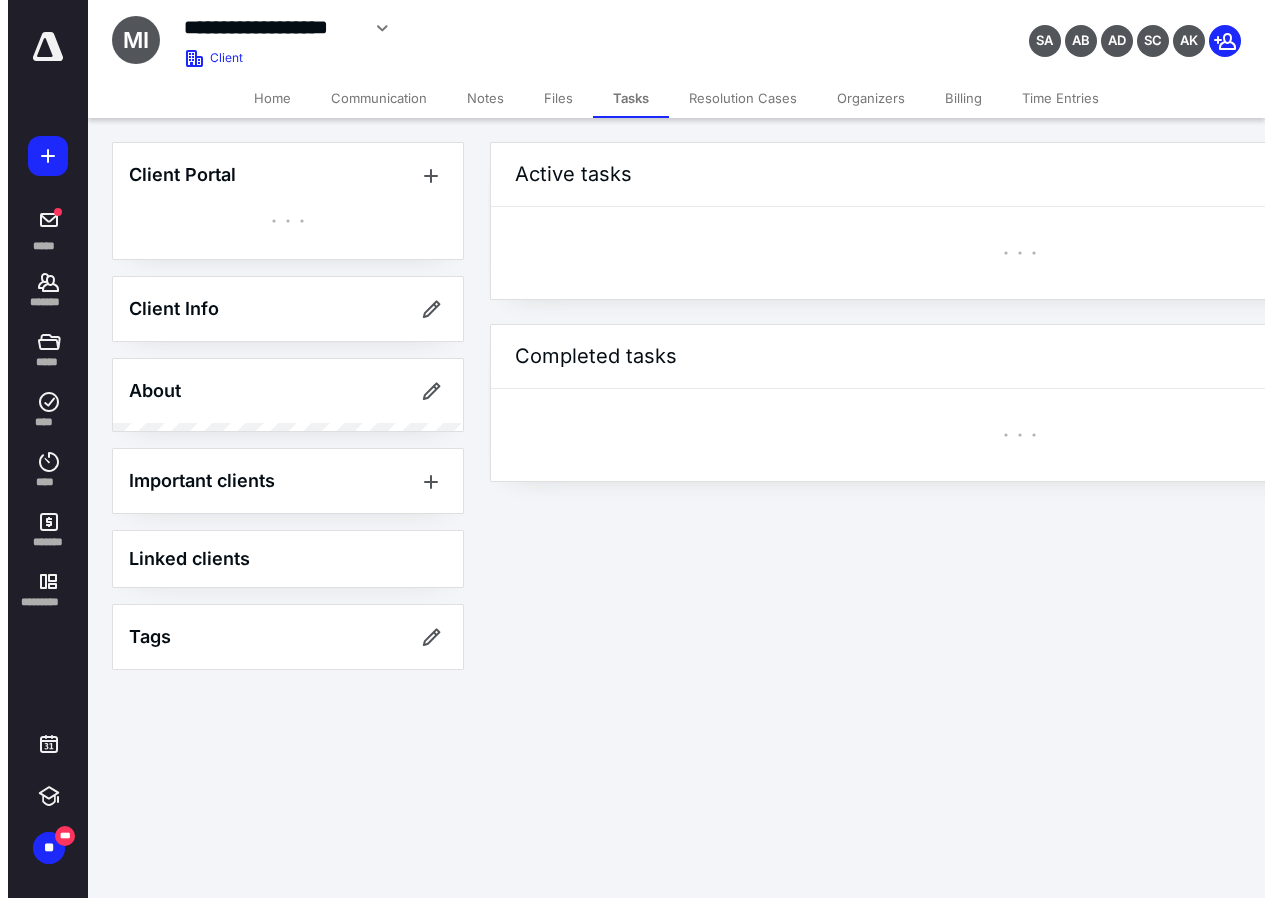 scroll, scrollTop: 0, scrollLeft: 0, axis: both 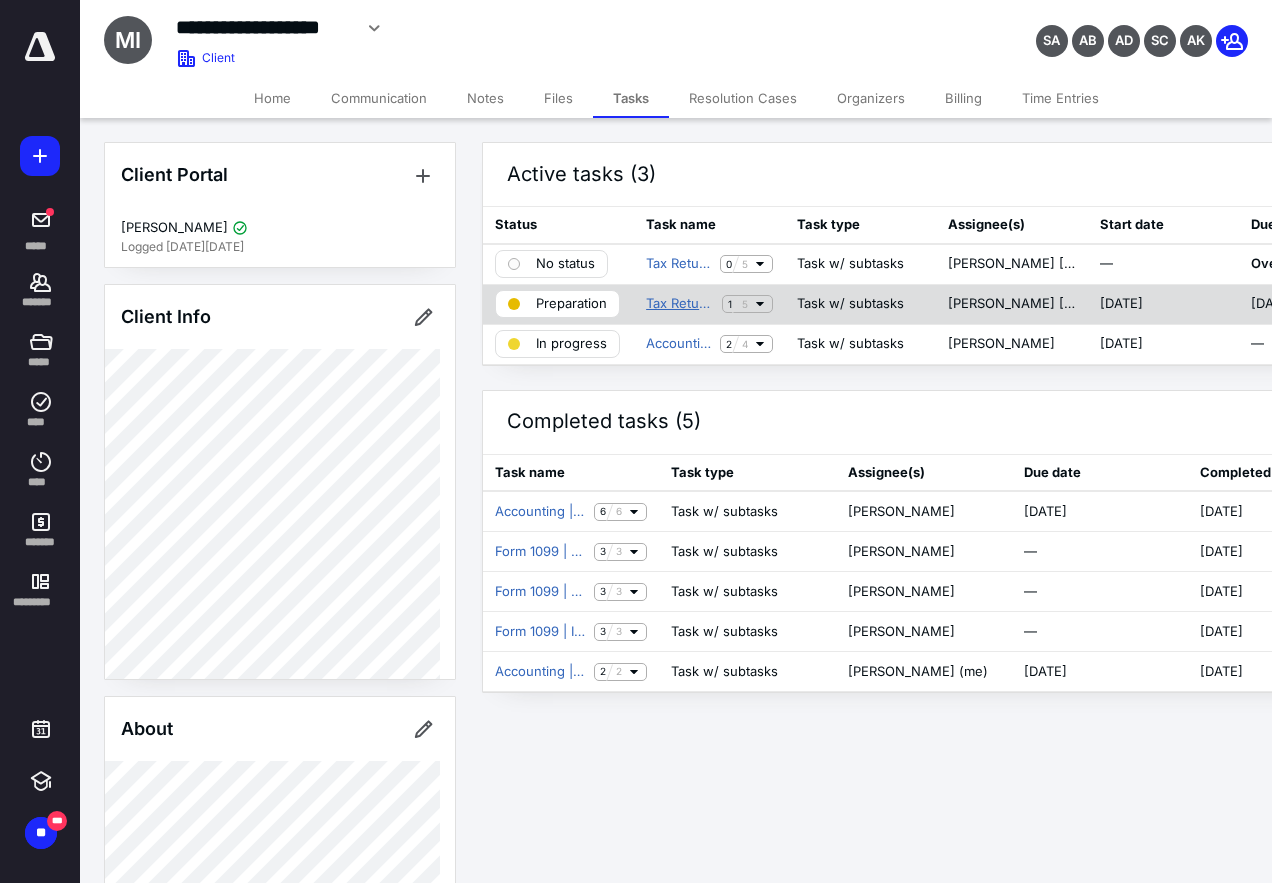 click on "Tax Return | 5500 Return" at bounding box center (680, 304) 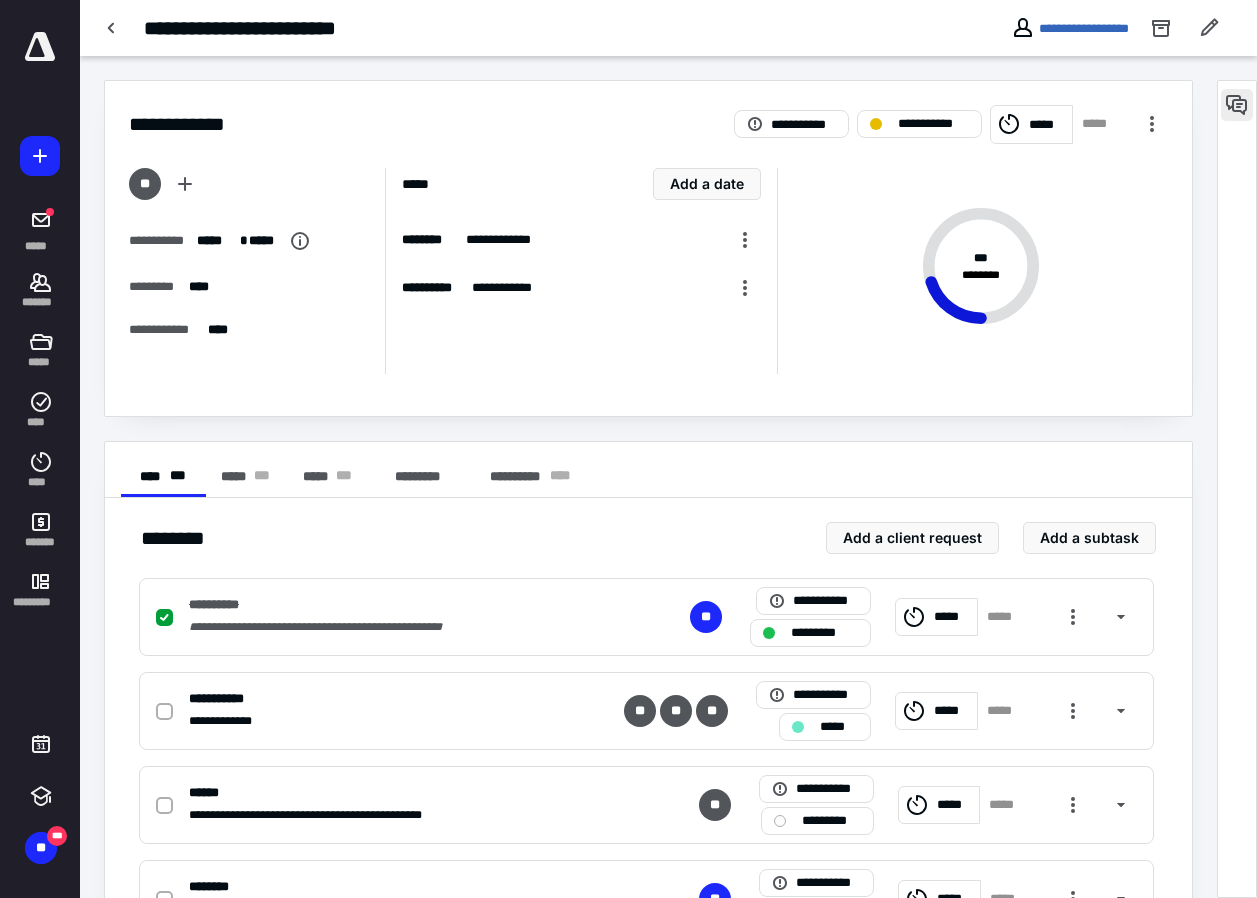 click at bounding box center [1237, 105] 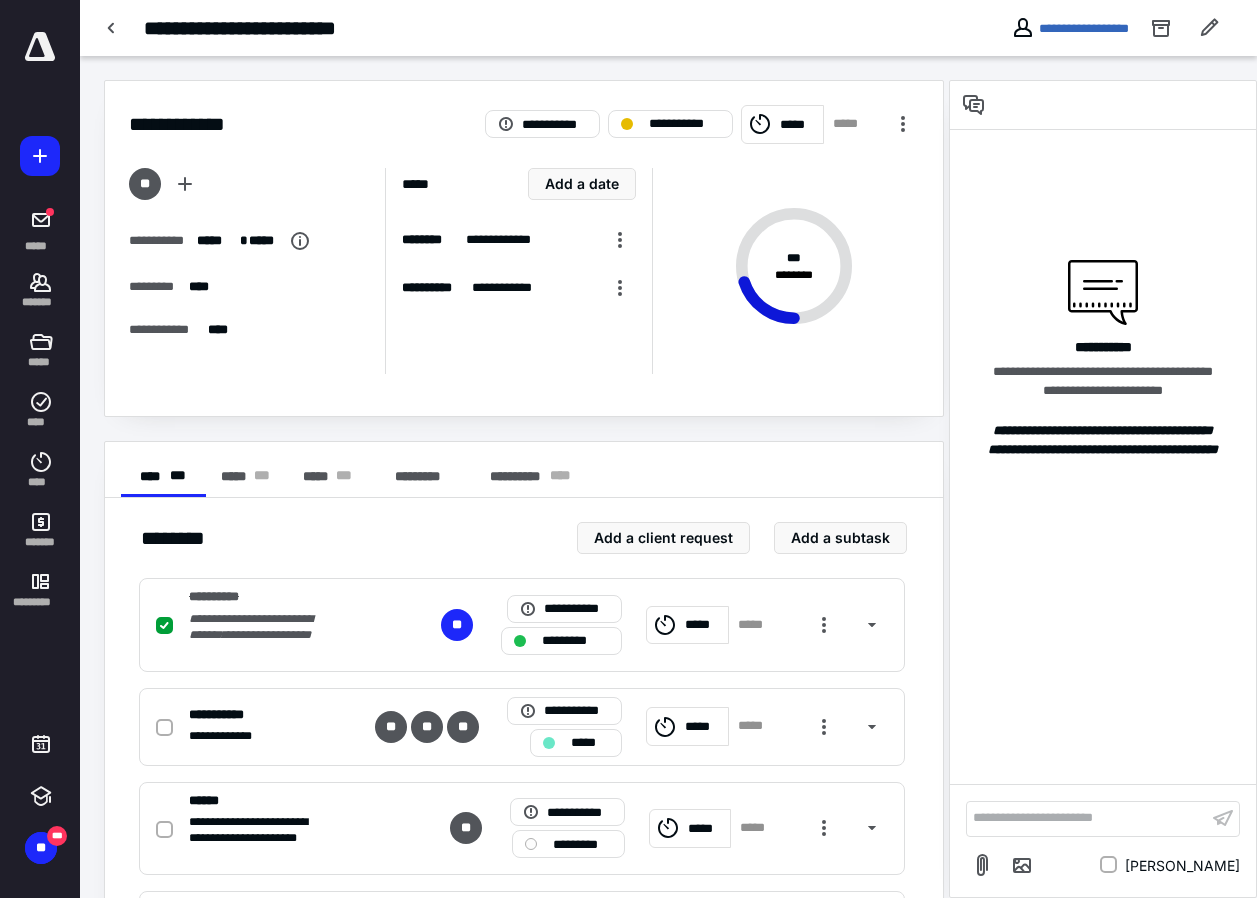 click on "**********" at bounding box center (1087, 818) 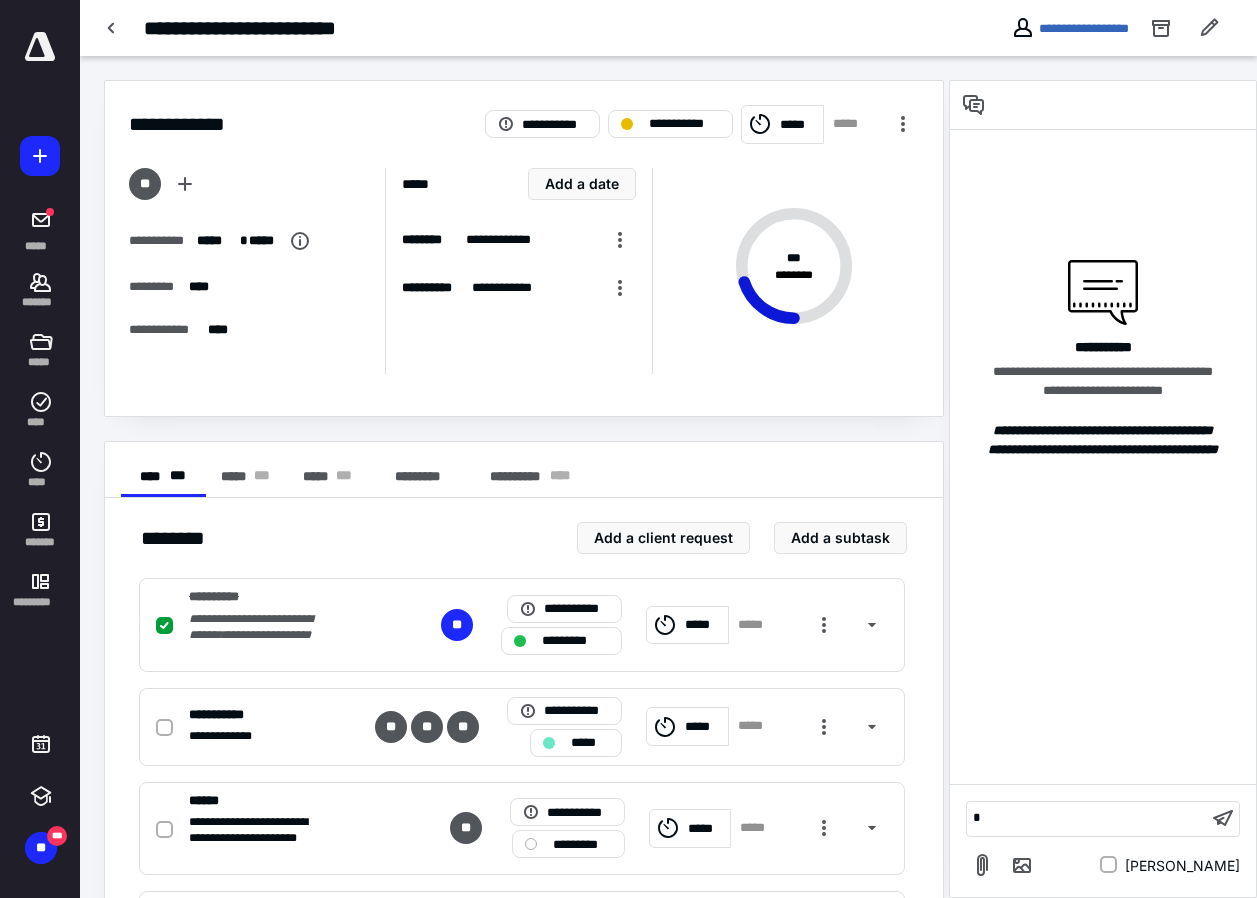 type 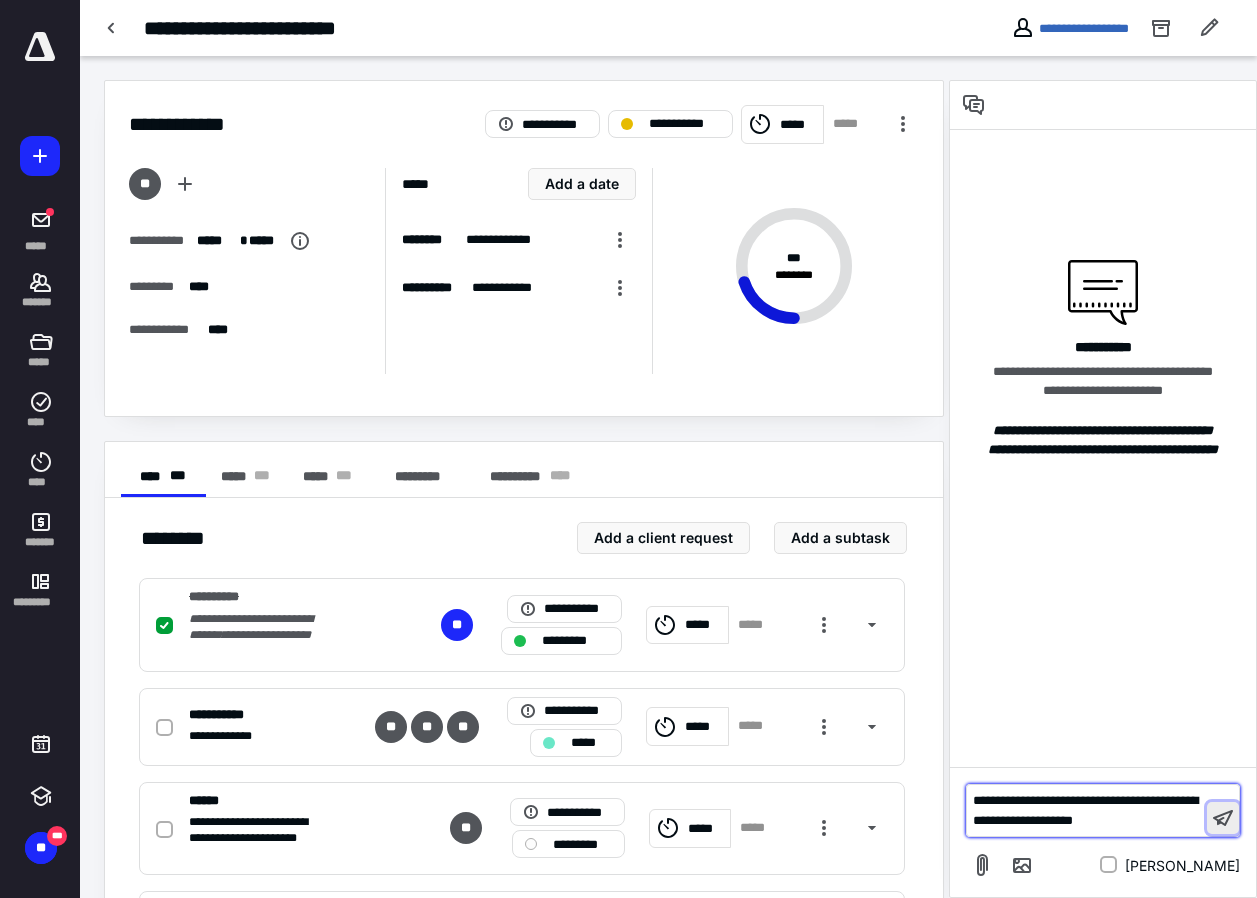click at bounding box center (1223, 818) 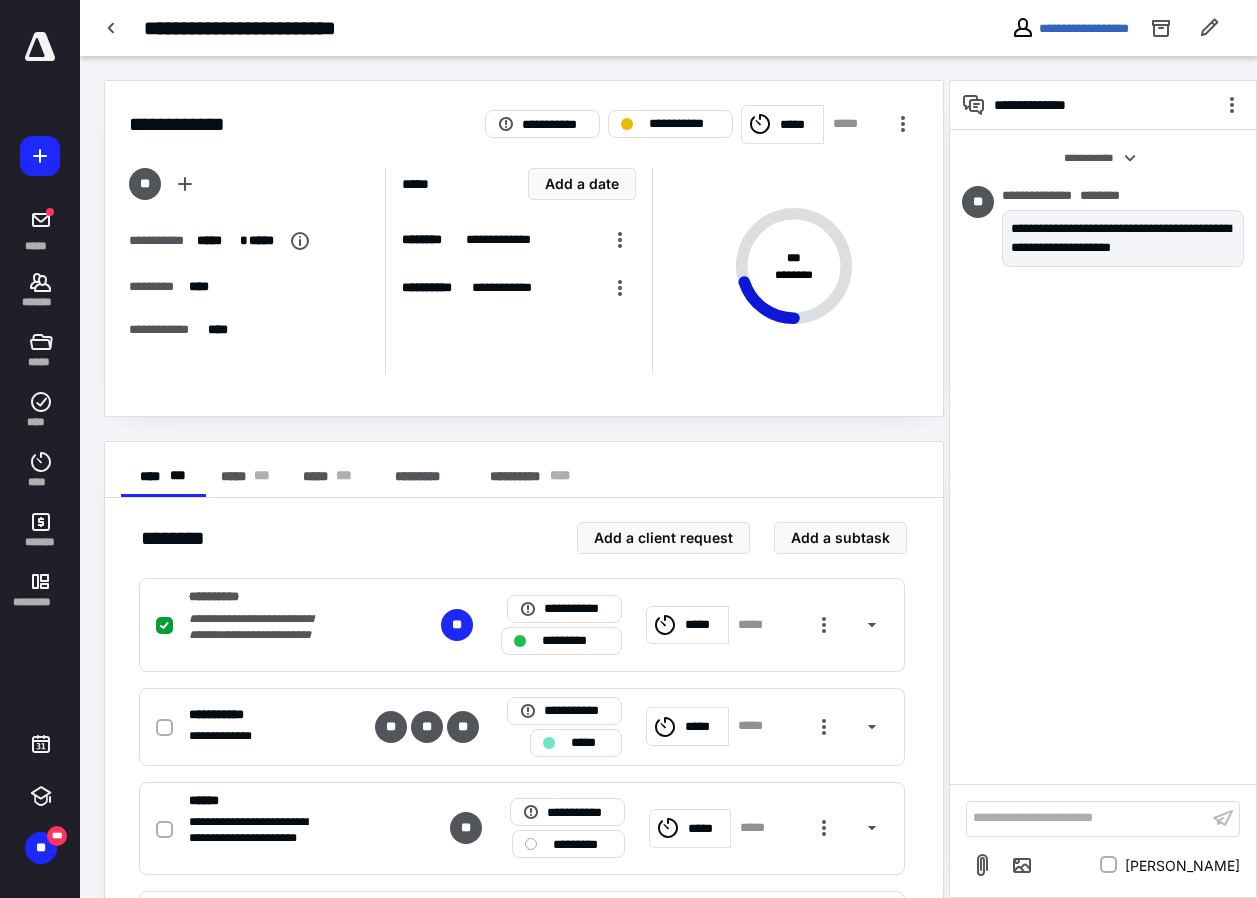 drag, startPoint x: 964, startPoint y: 107, endPoint x: 944, endPoint y: 106, distance: 20.024984 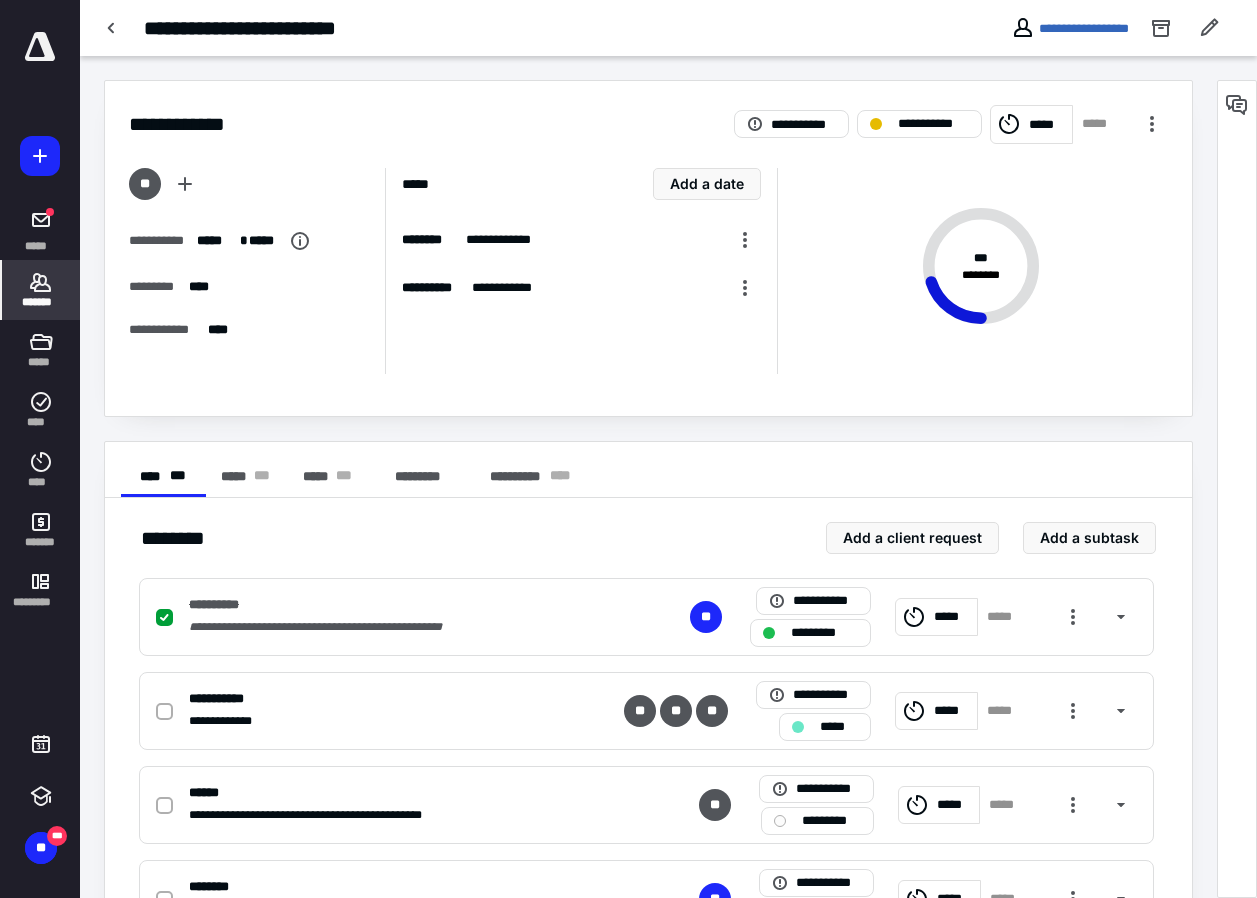 click 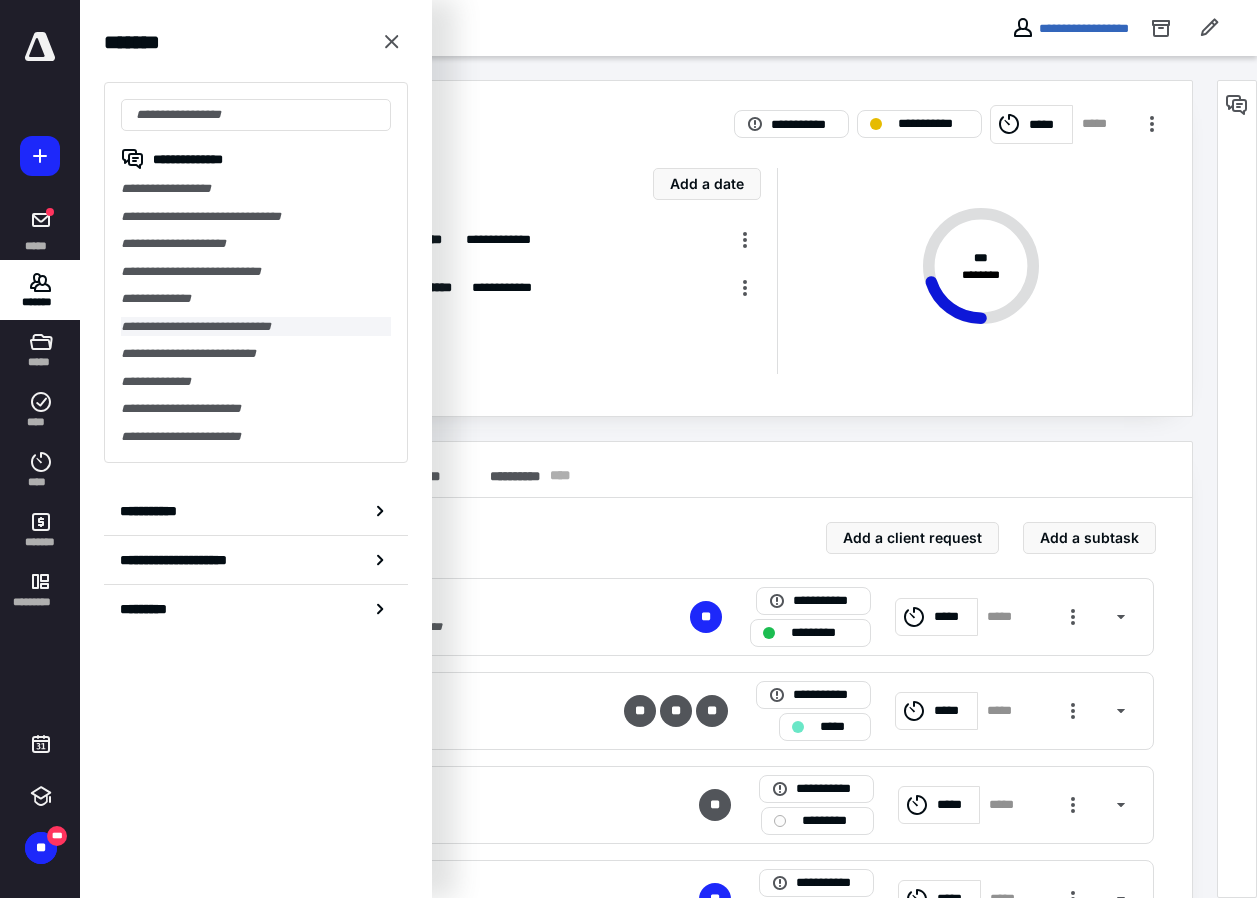 click on "**********" at bounding box center (256, 327) 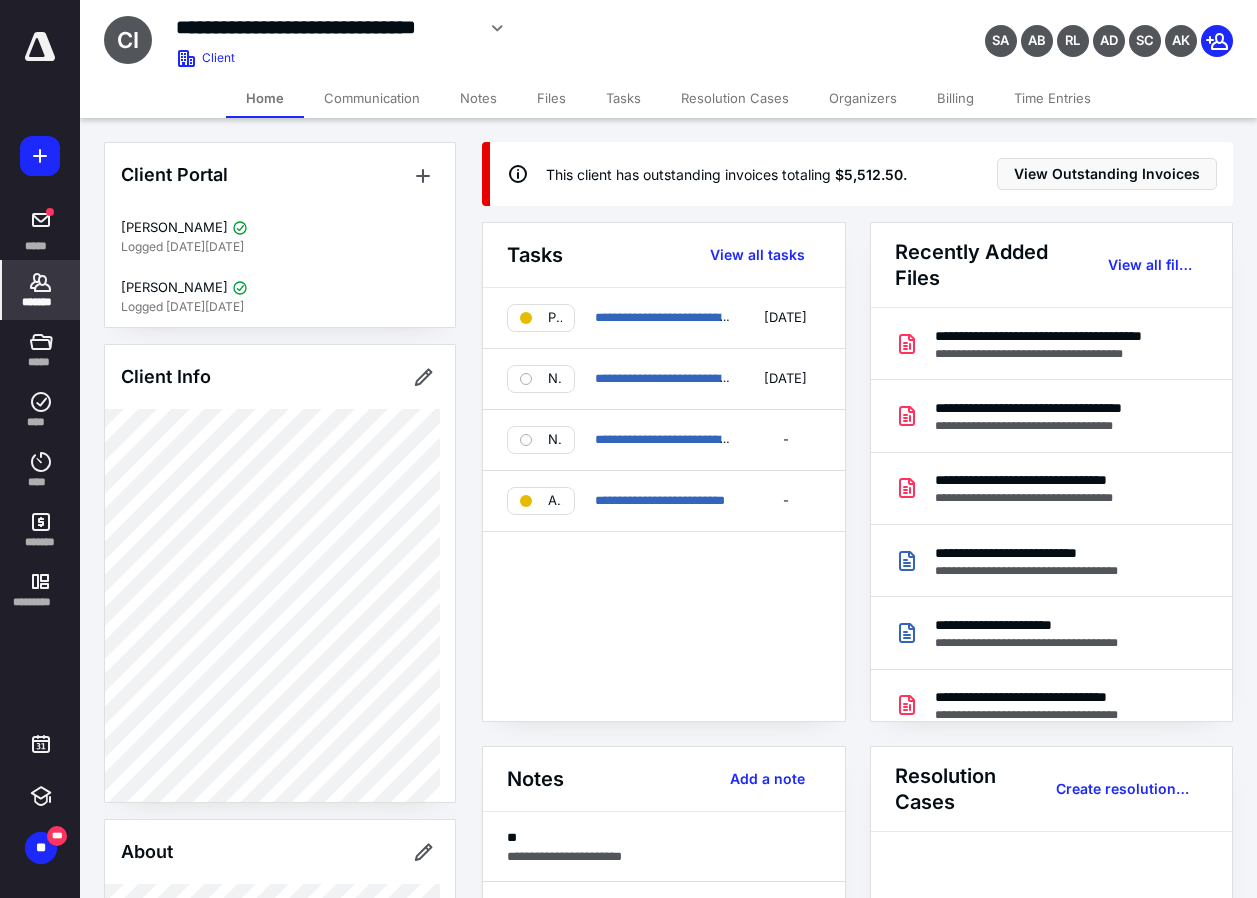 click on "Files" at bounding box center (551, 98) 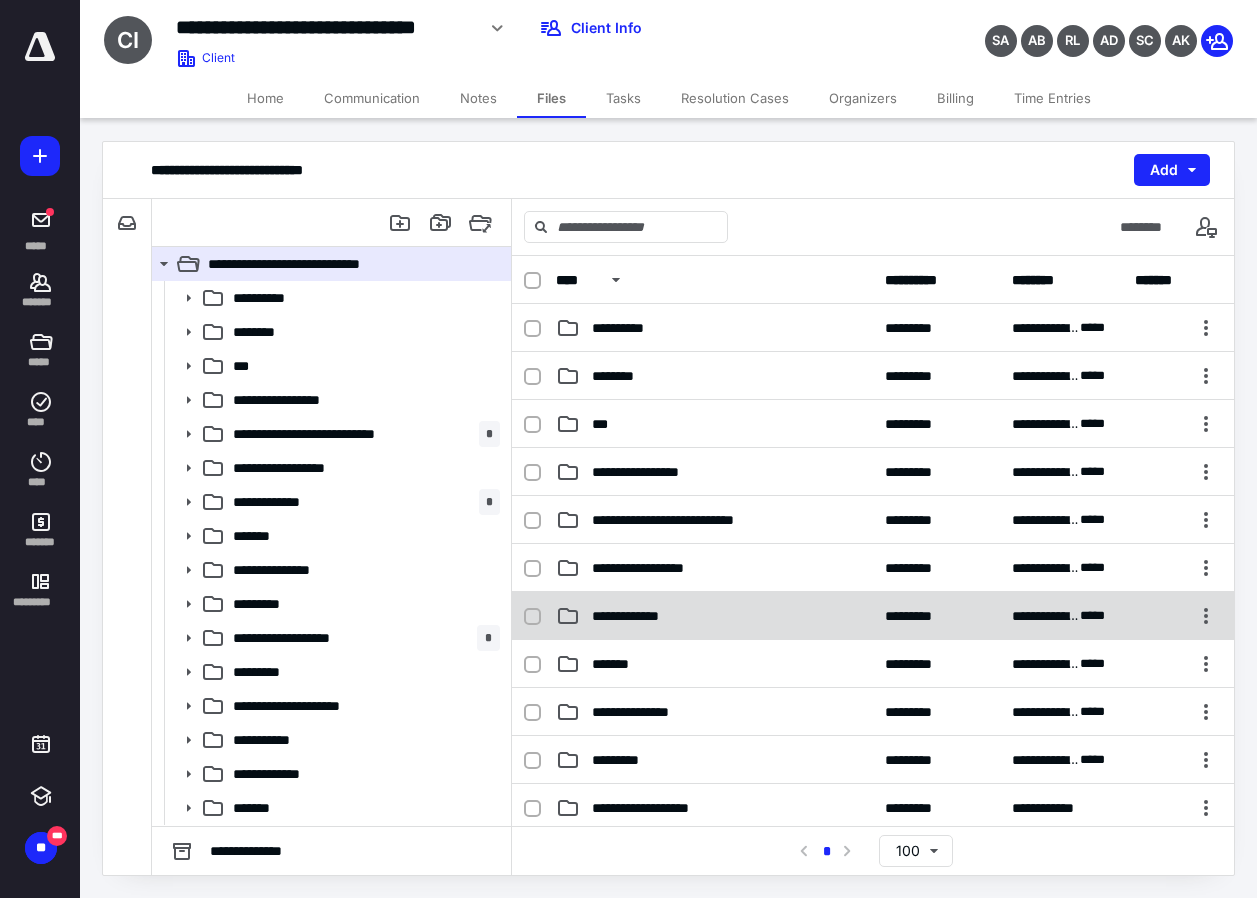click on "**********" at bounding box center [638, 616] 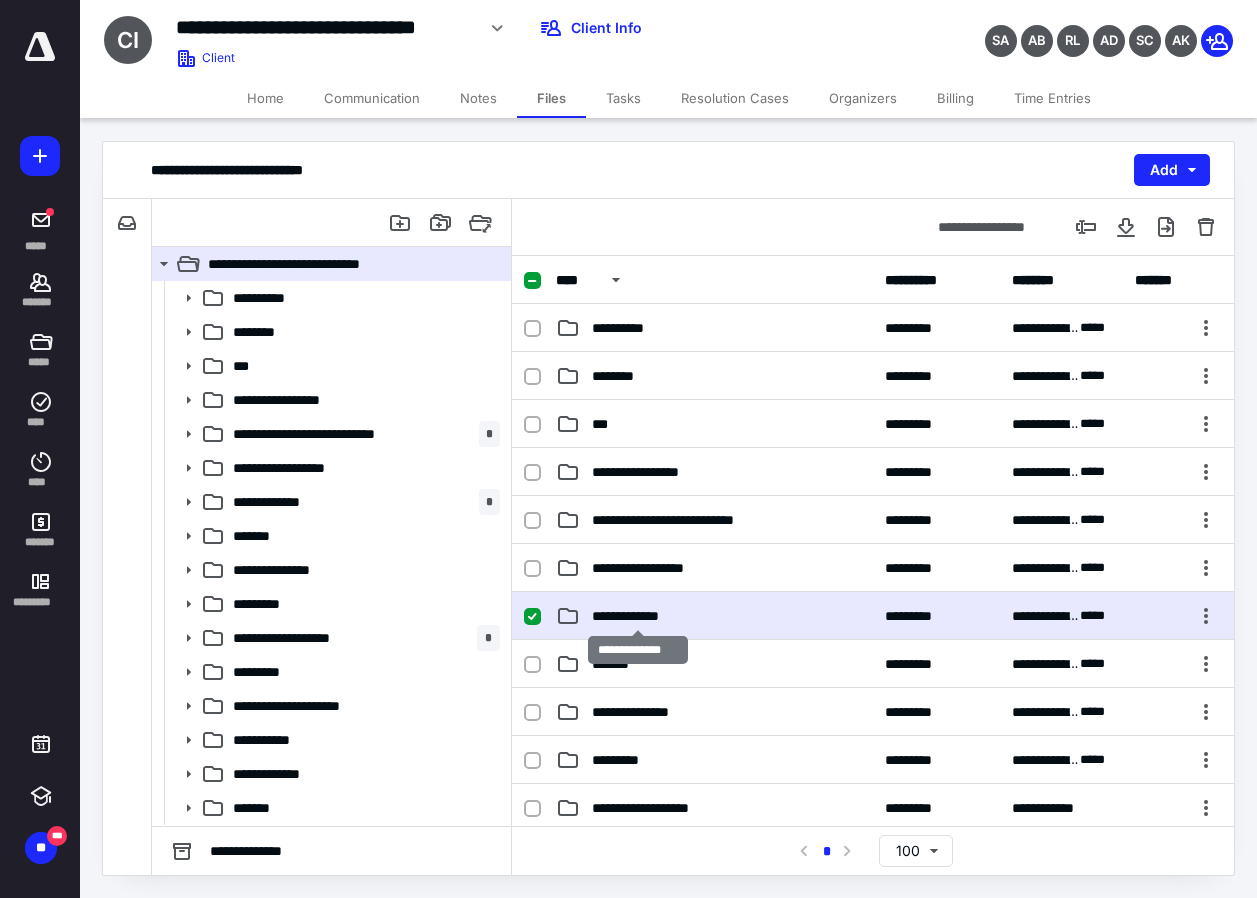 click on "**********" at bounding box center (638, 616) 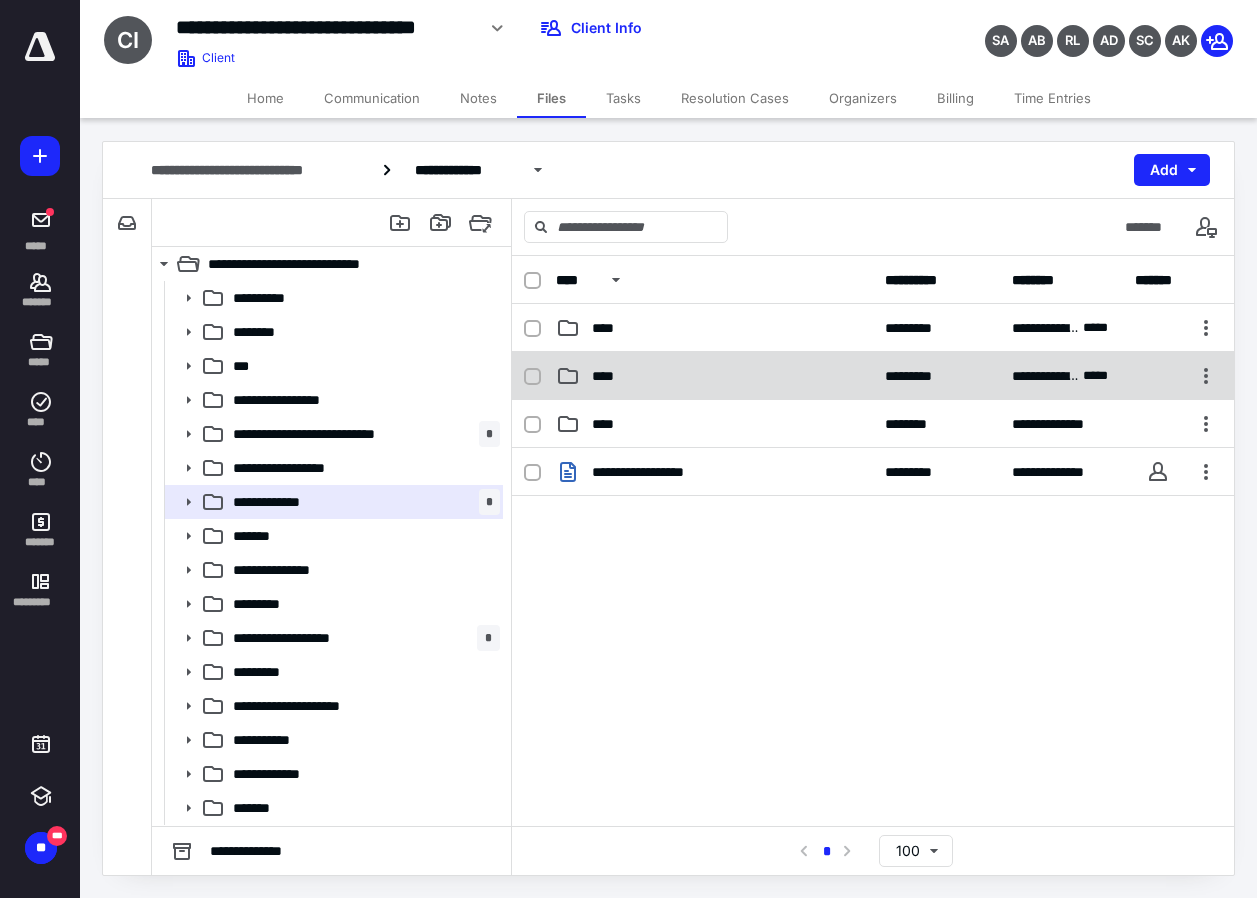 click 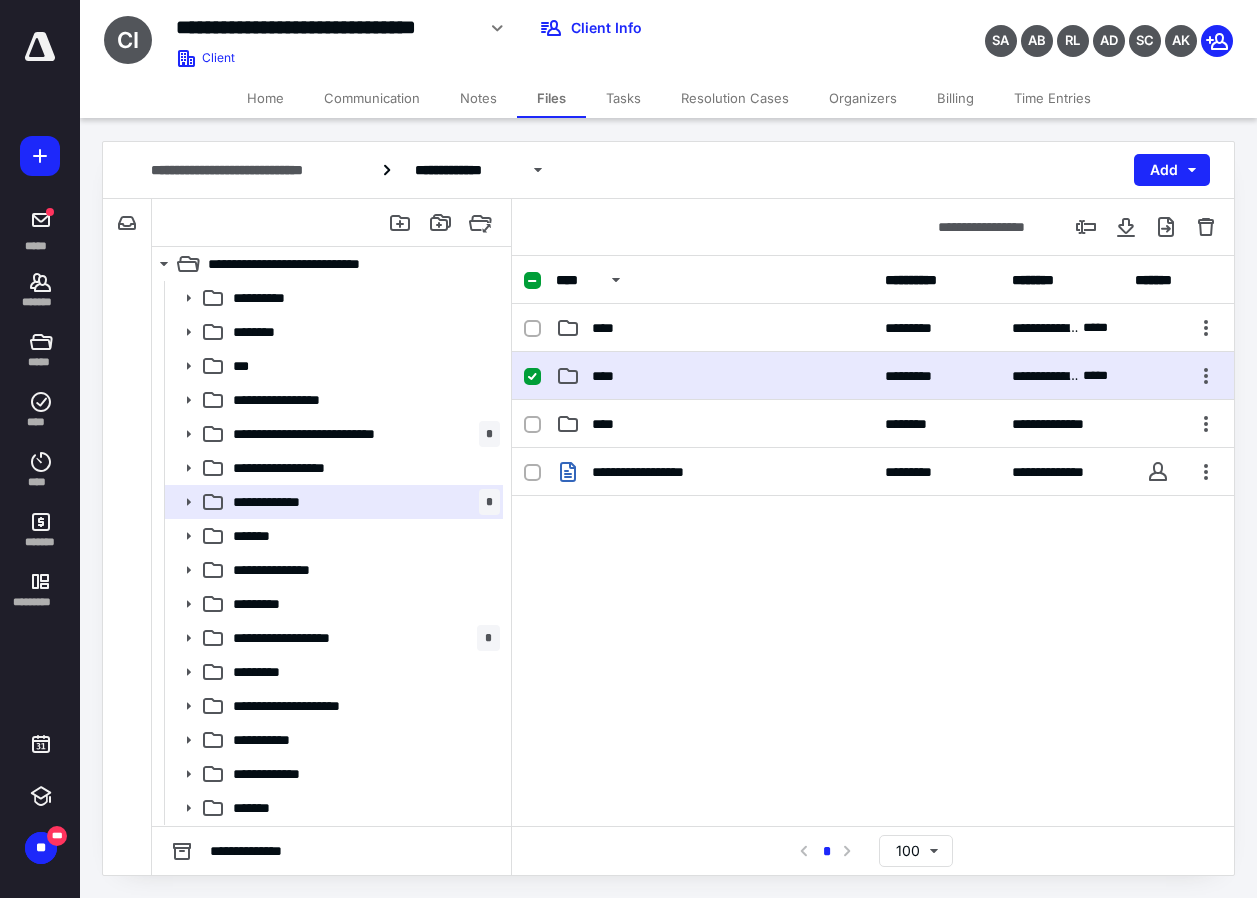 click 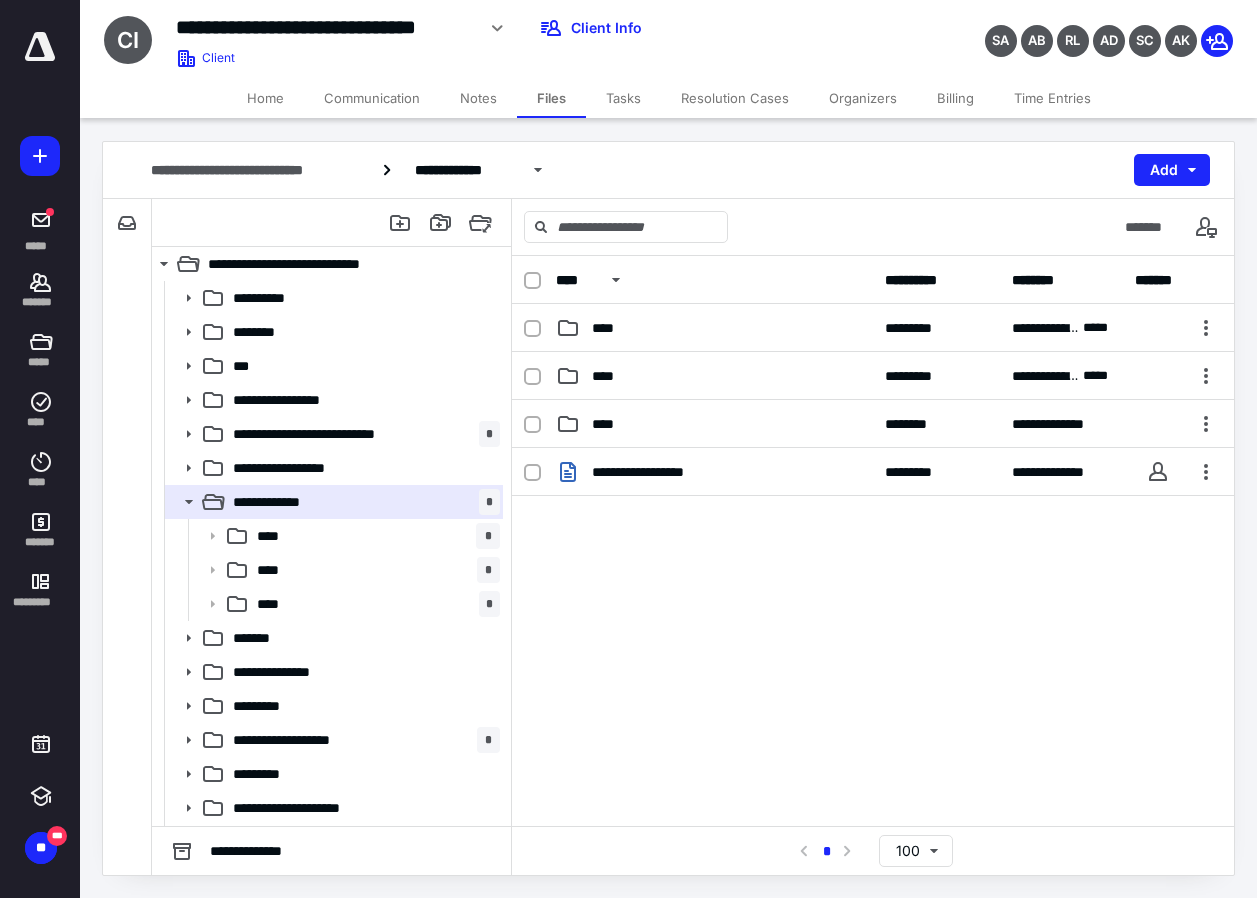 click on "Tasks" at bounding box center [623, 98] 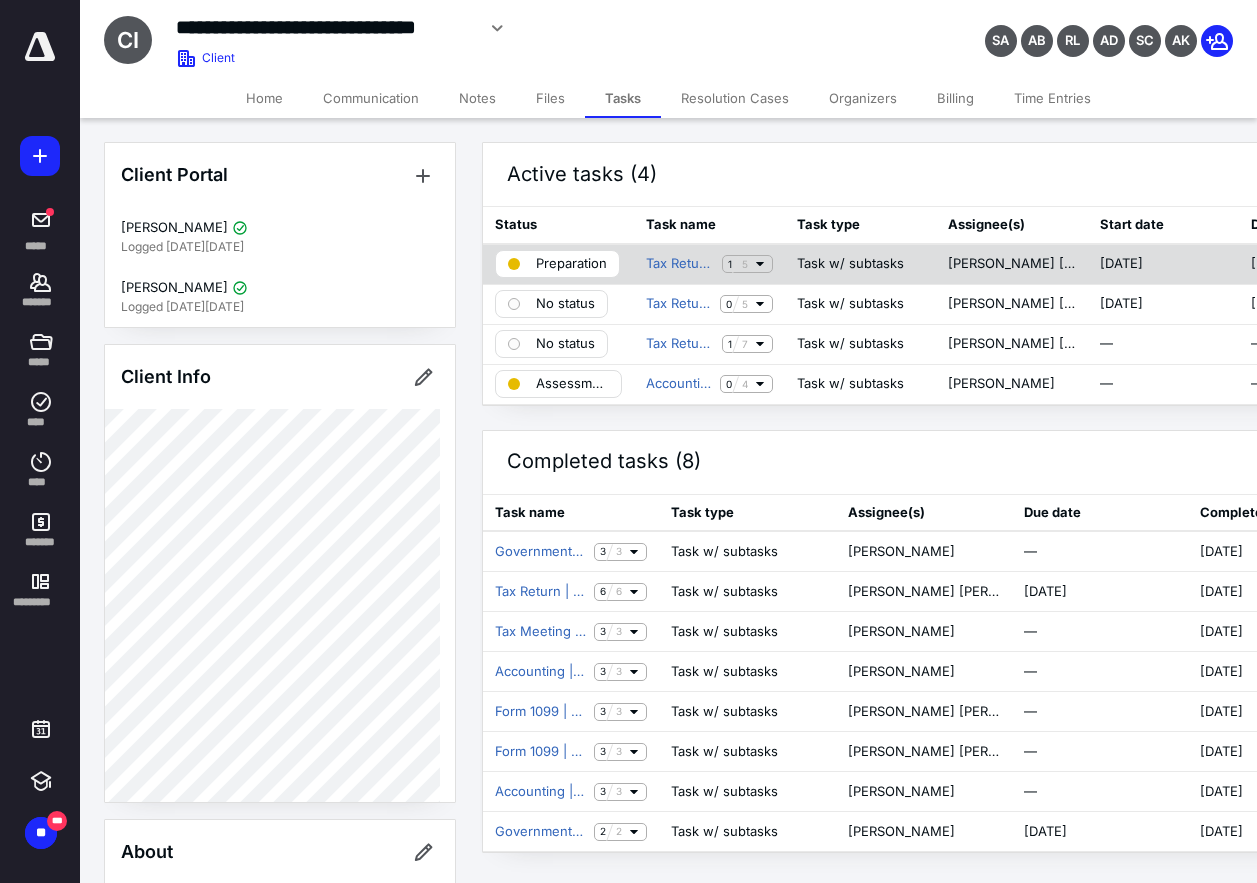 click on "Tax Return | 5500 Return  Insurance 1 5" at bounding box center [709, 264] 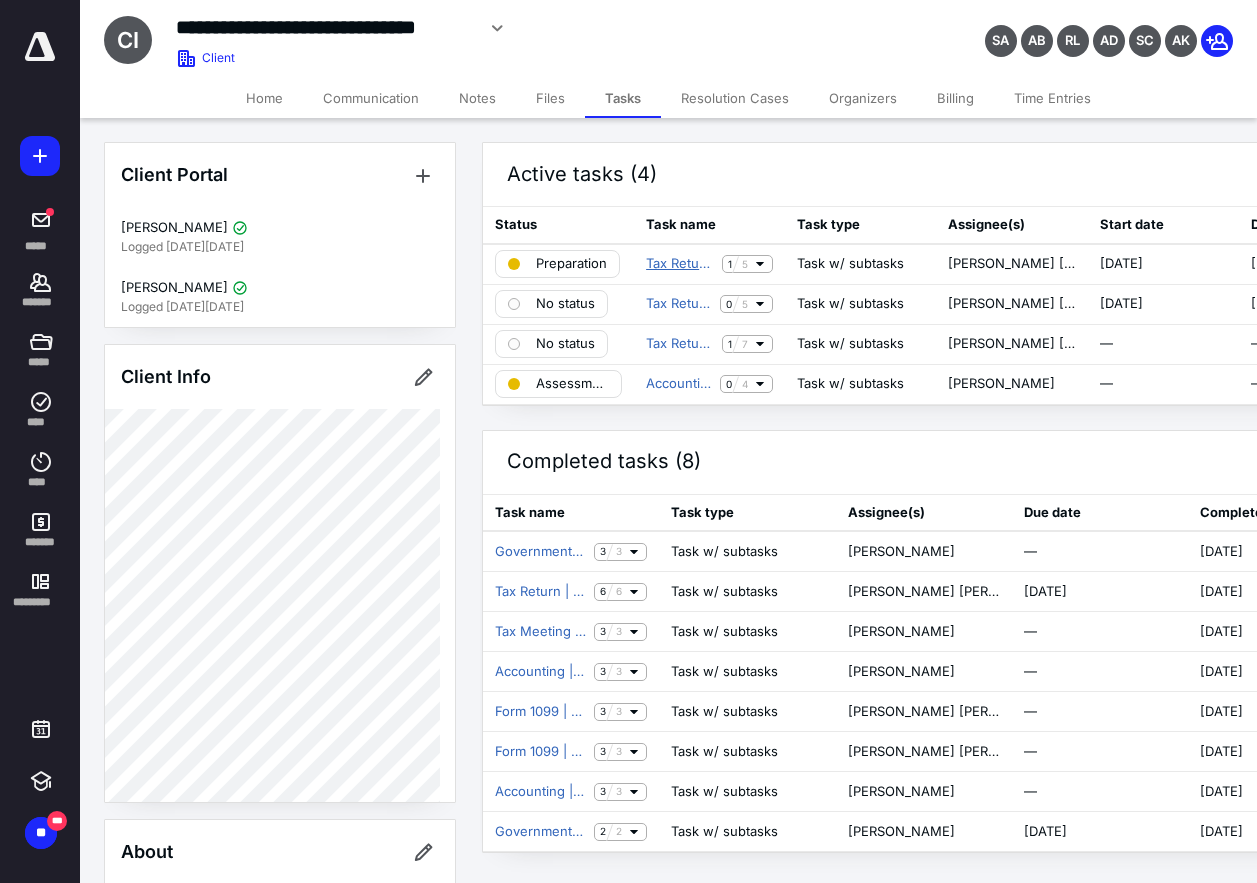 click on "Tax Return | 5500 Return  Insurance" at bounding box center [680, 264] 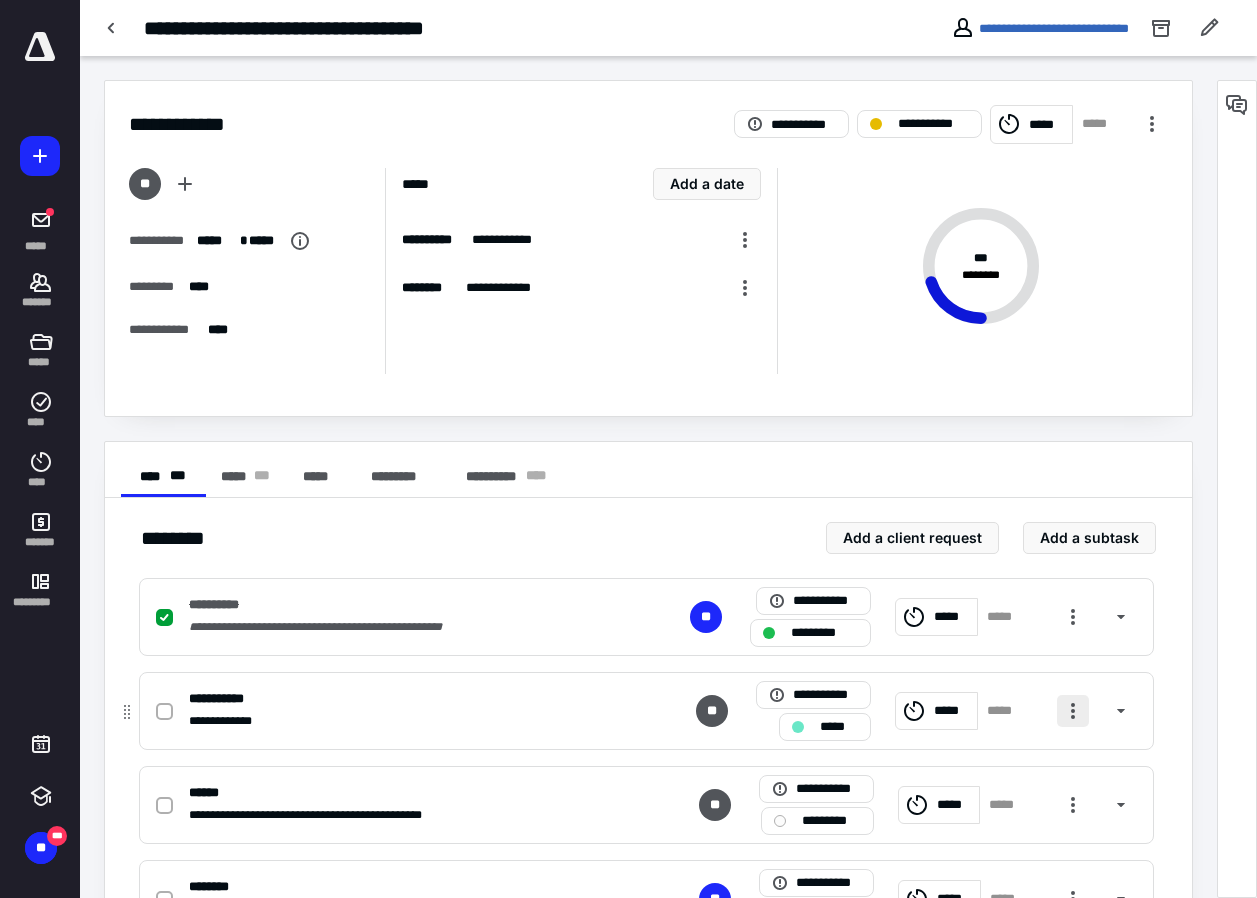 click at bounding box center [1073, 711] 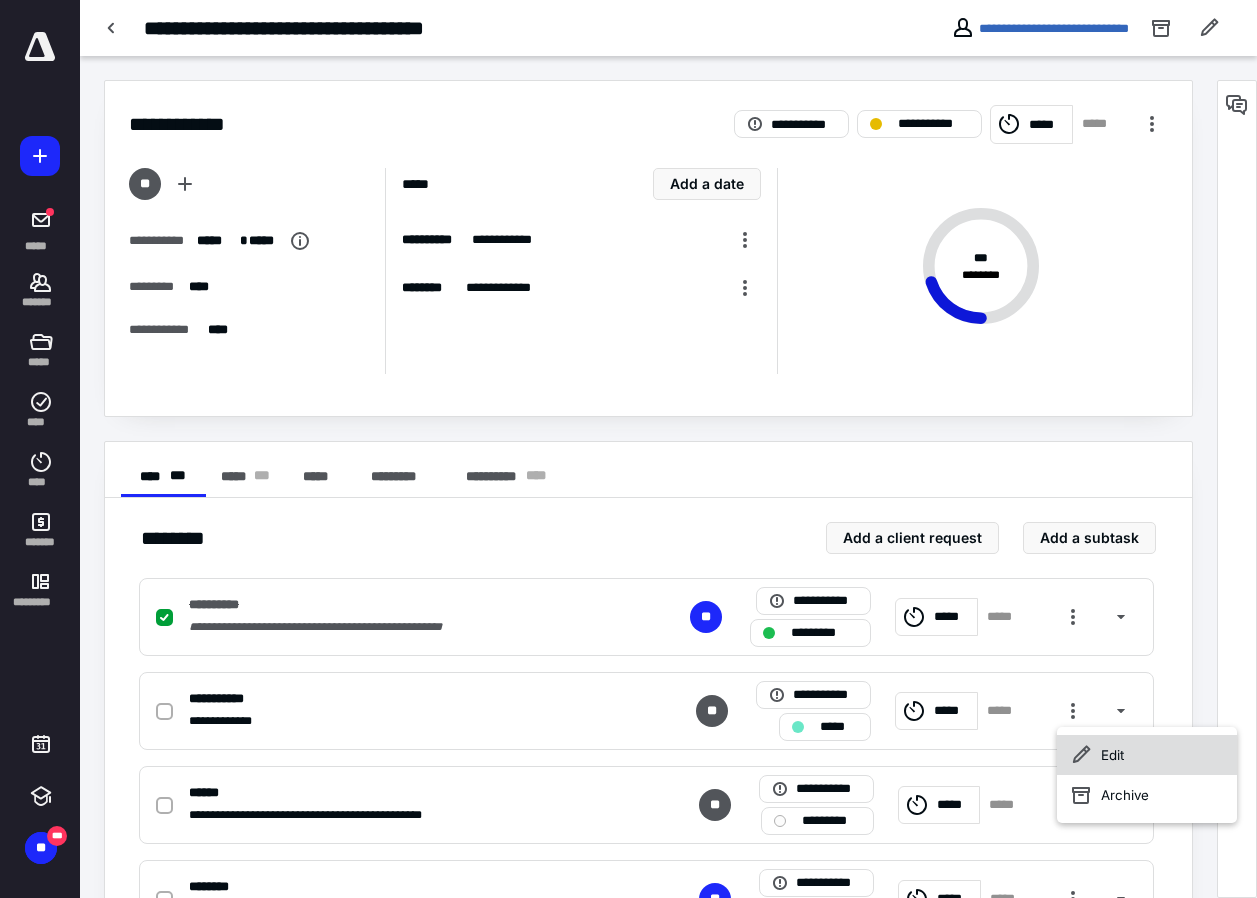 click on "Edit" at bounding box center [1147, 755] 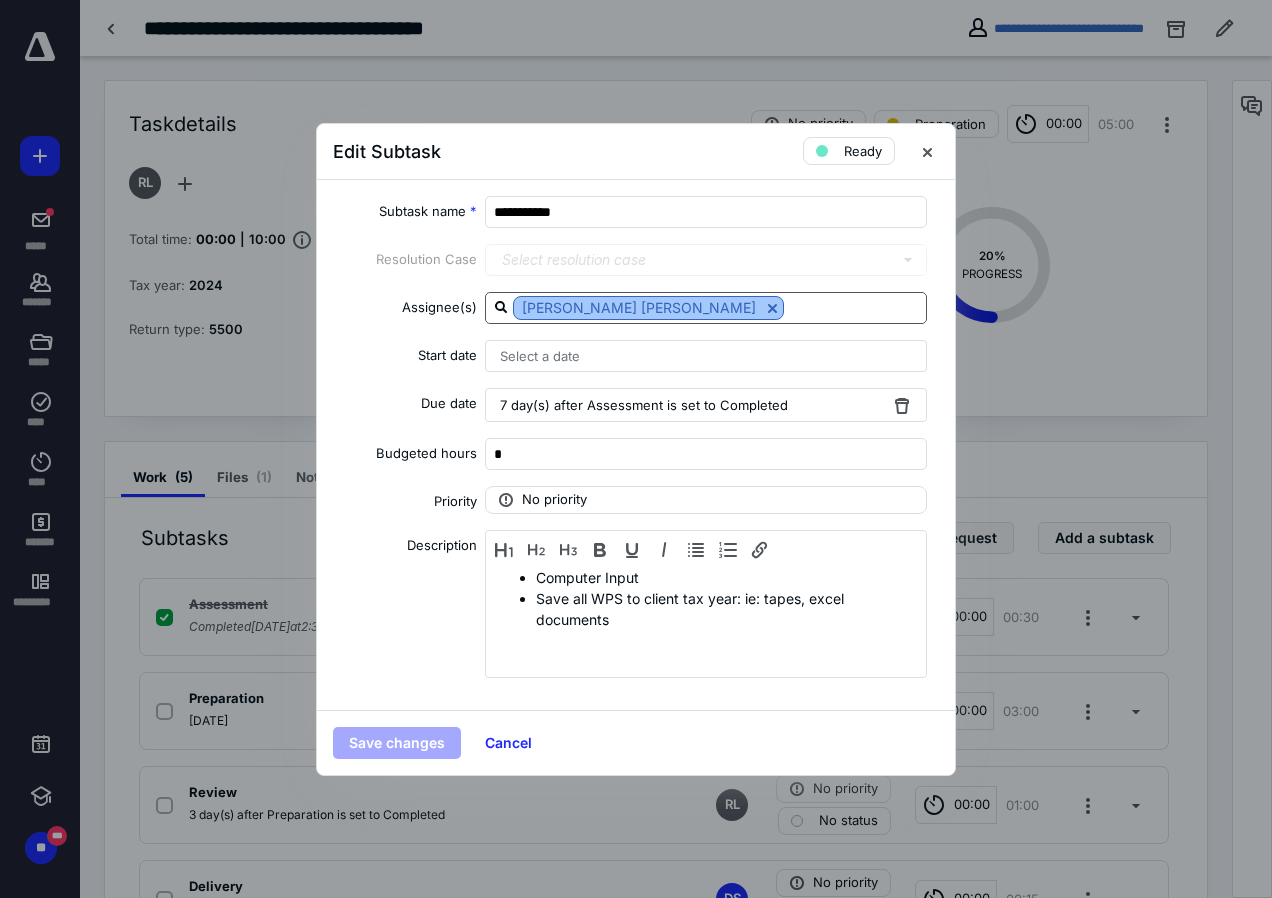 click at bounding box center [772, 308] 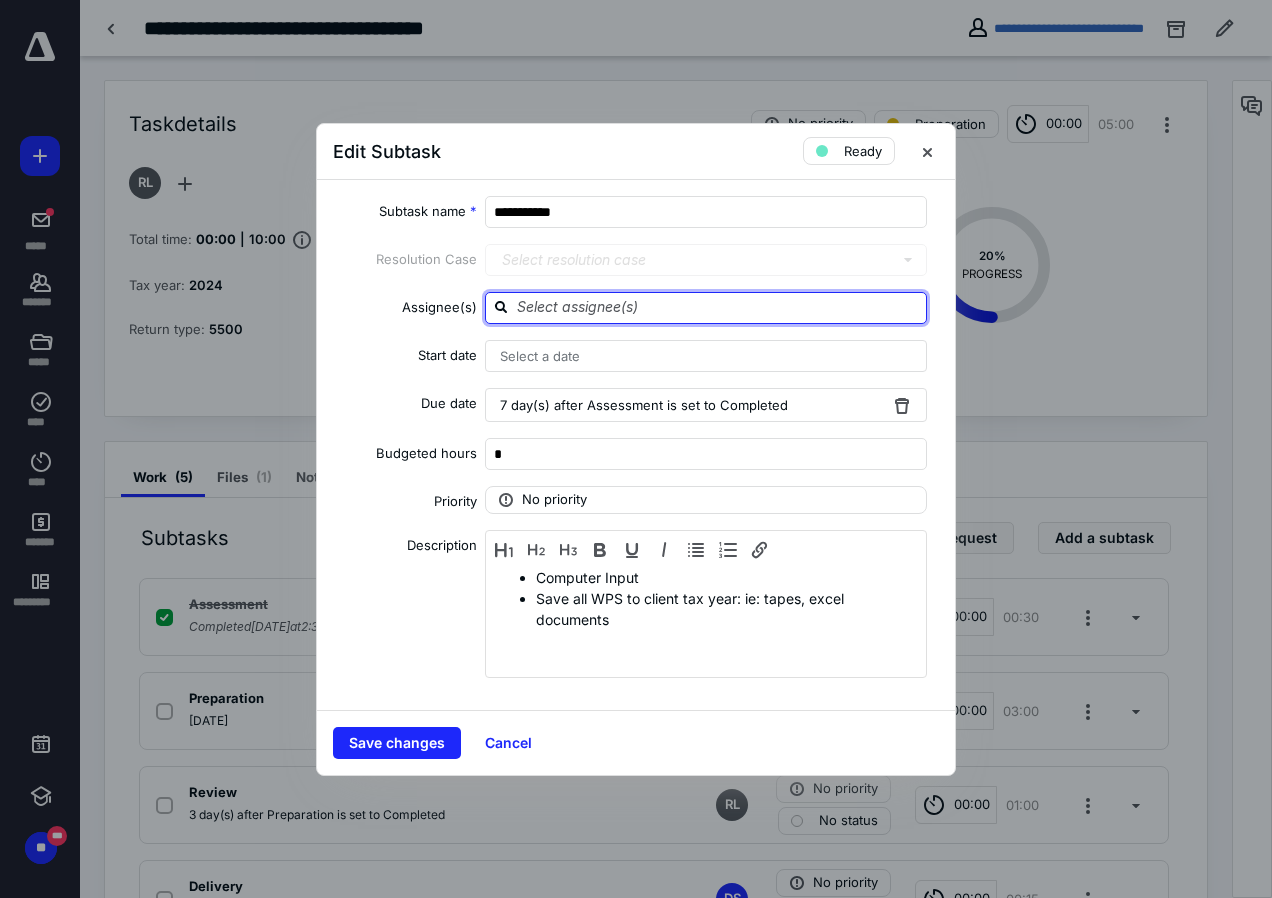 click at bounding box center (718, 307) 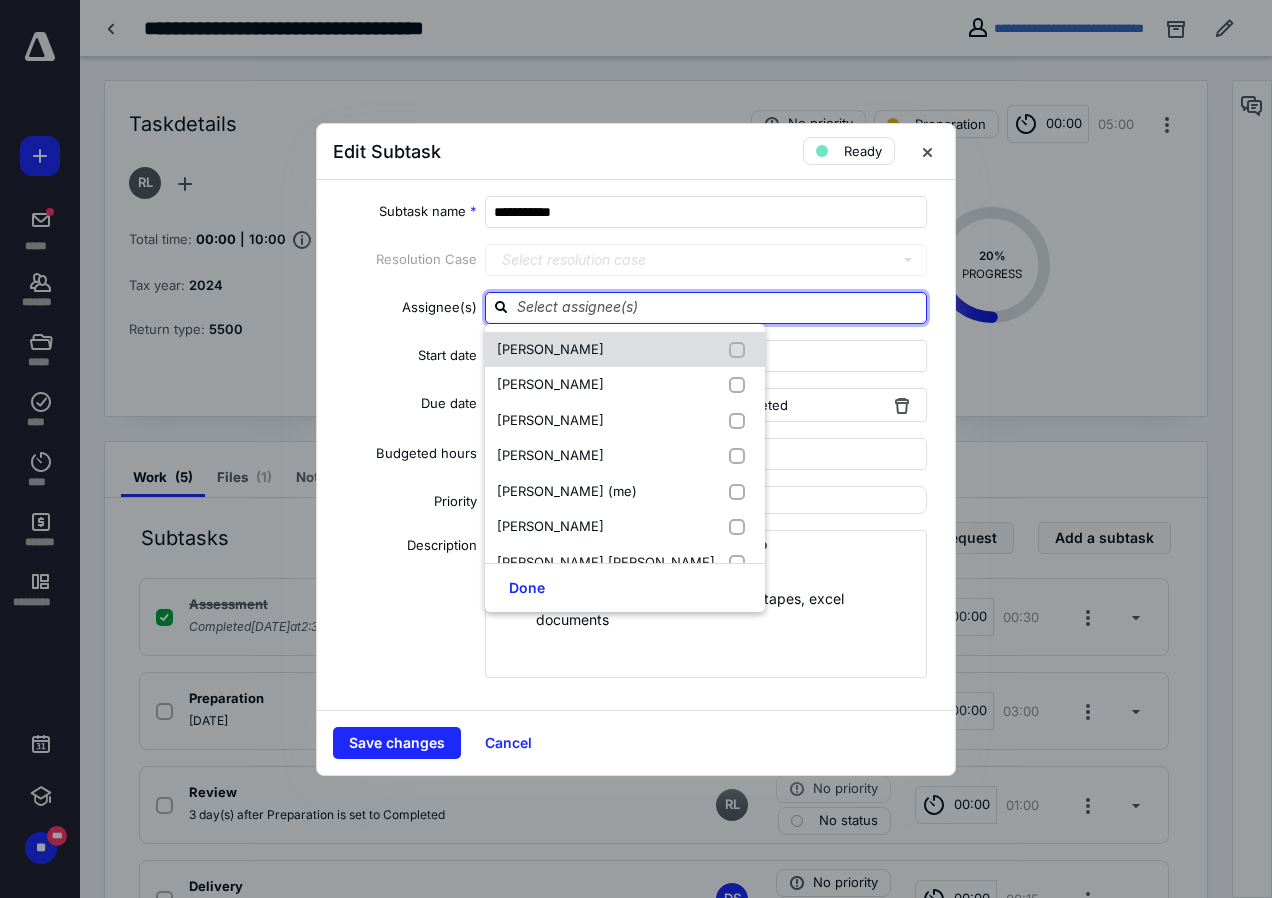 click on "Abhishek Kolati" at bounding box center (550, 349) 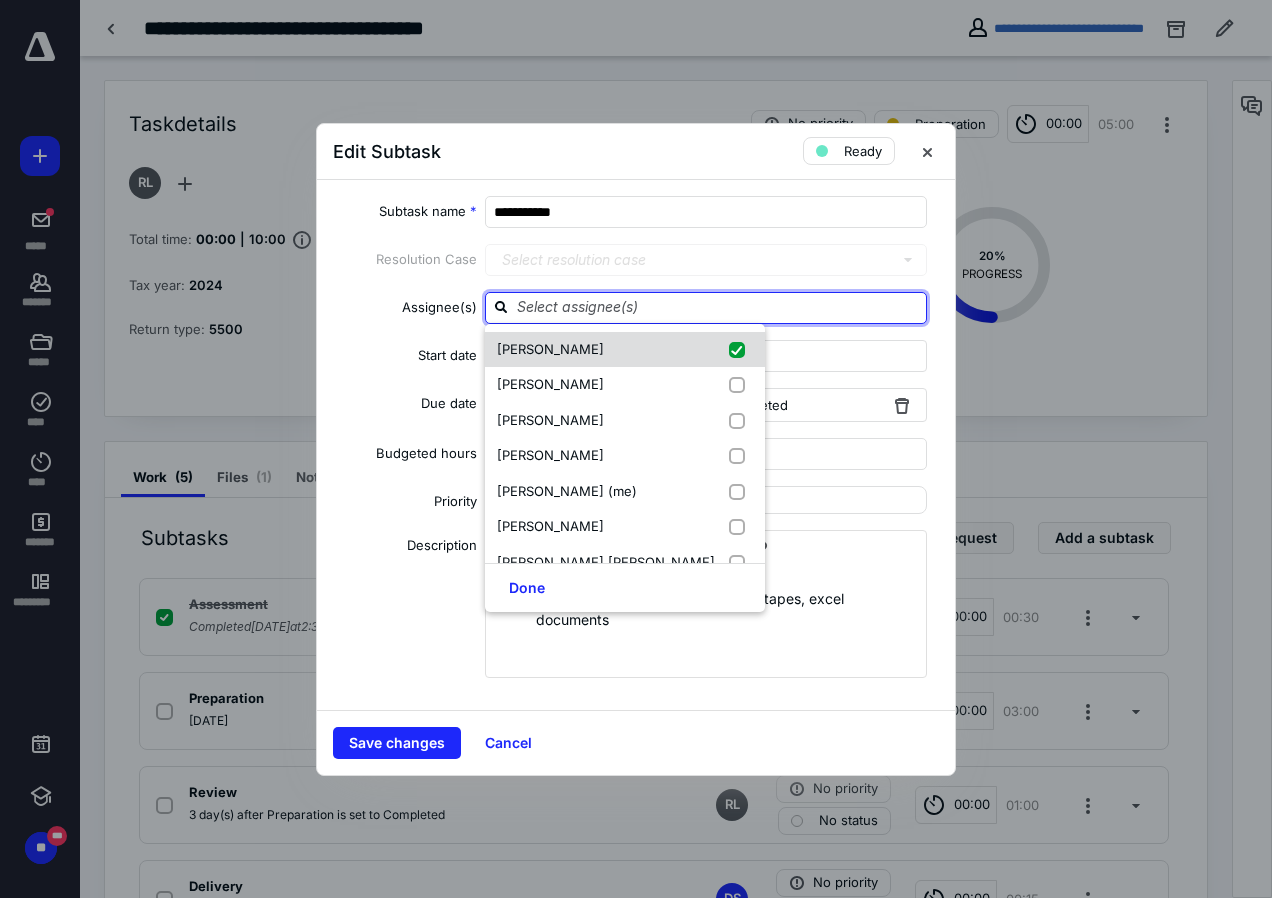 checkbox on "true" 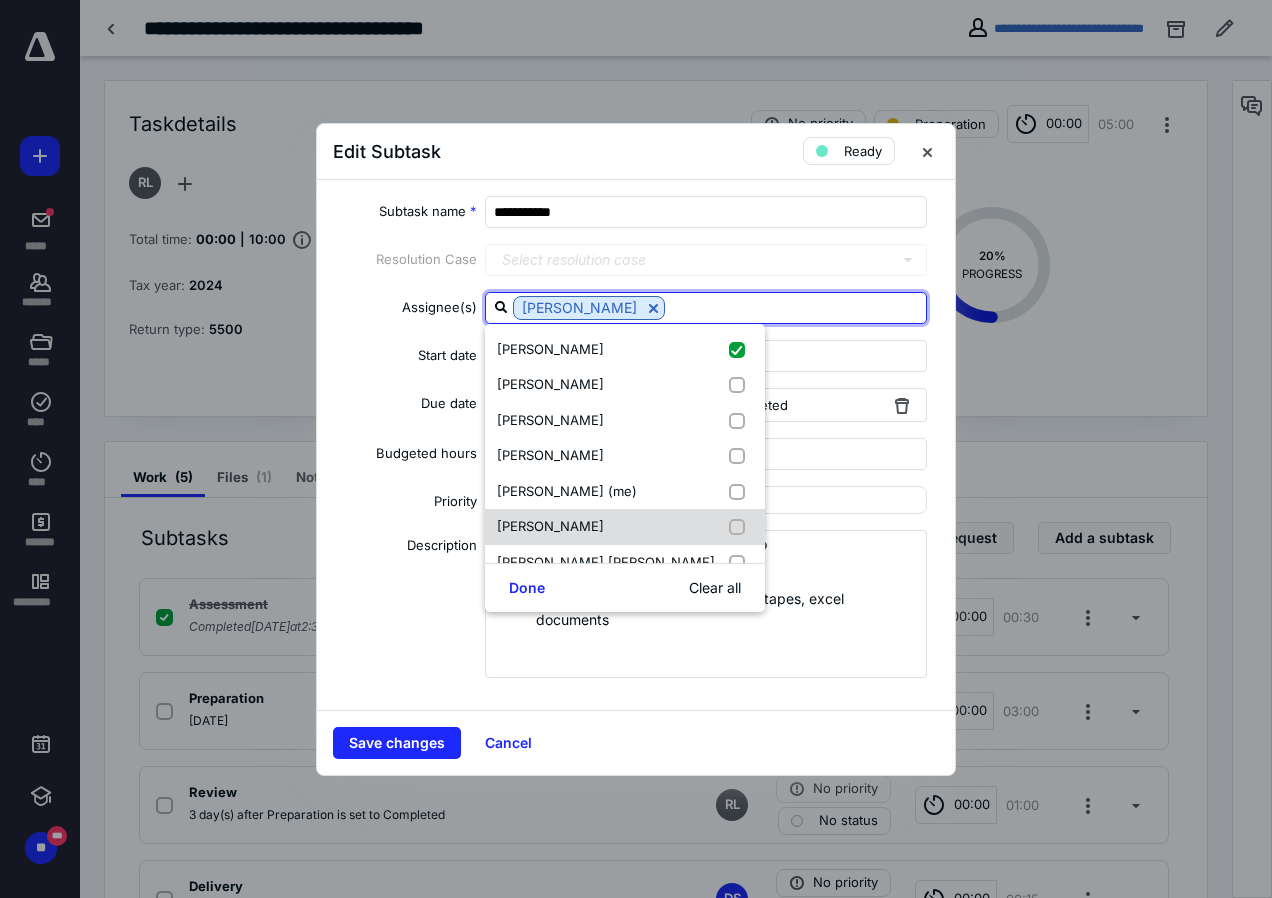 click on "Judith Poynter" at bounding box center [625, 527] 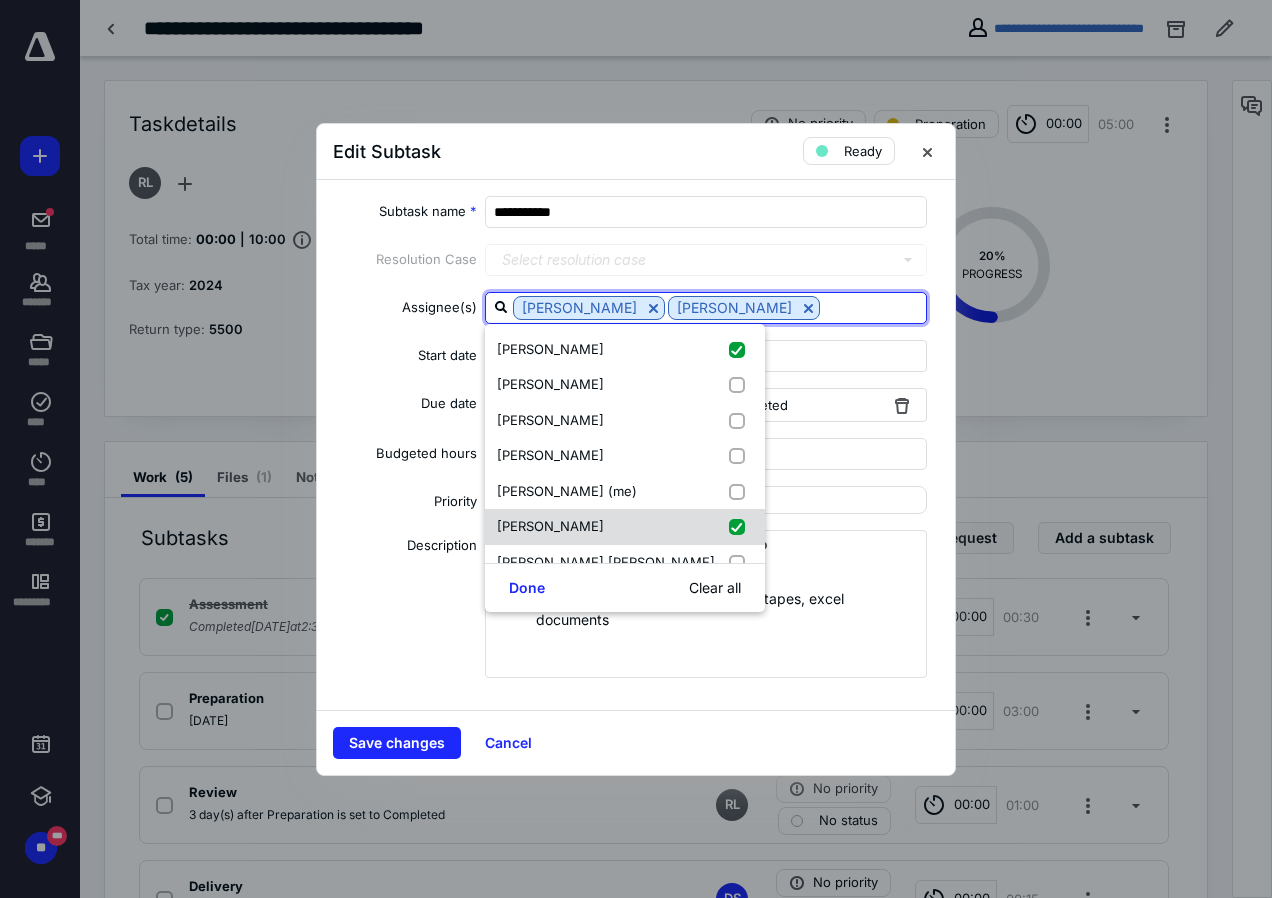 scroll, scrollTop: 100, scrollLeft: 0, axis: vertical 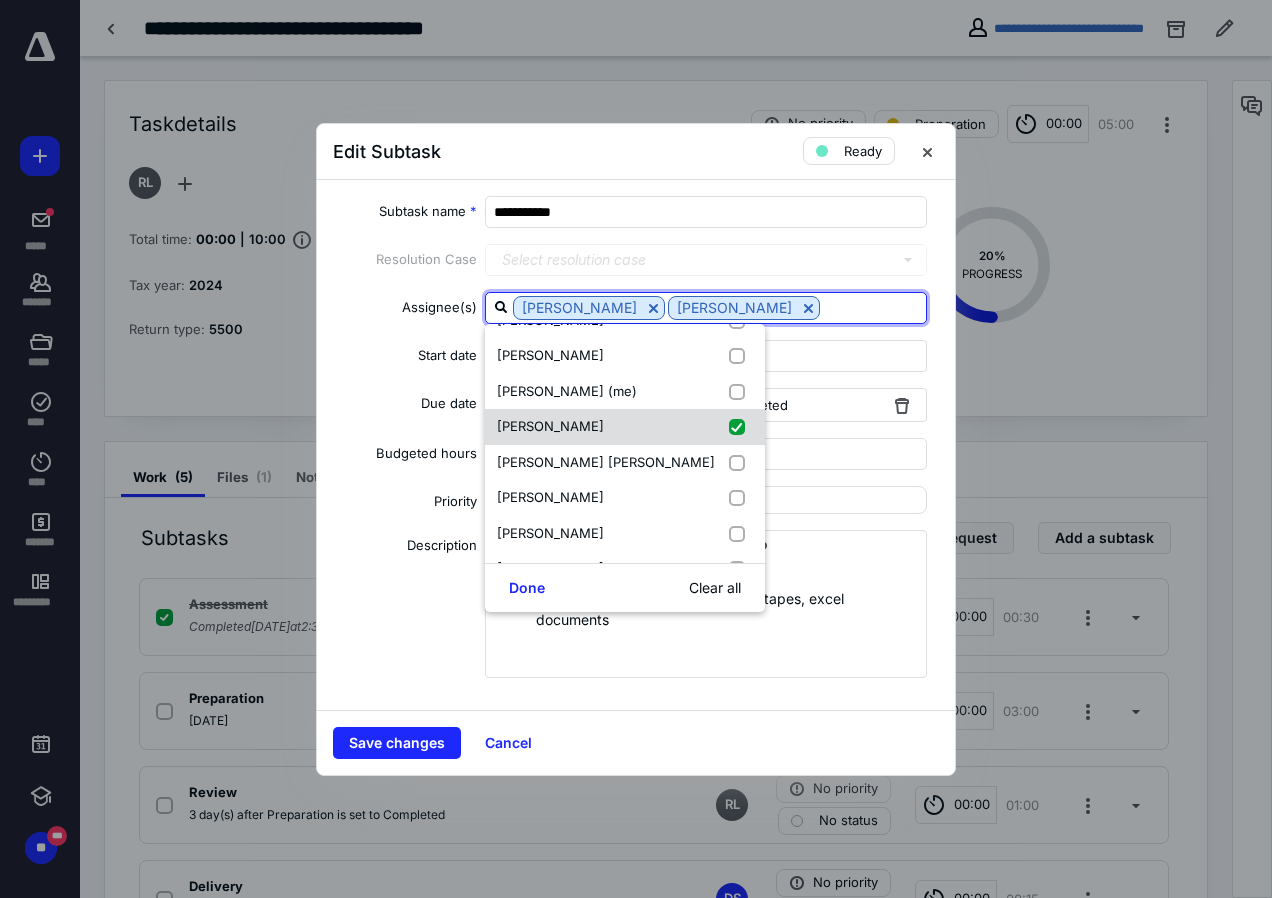click on "Judith Poynter" at bounding box center (625, 427) 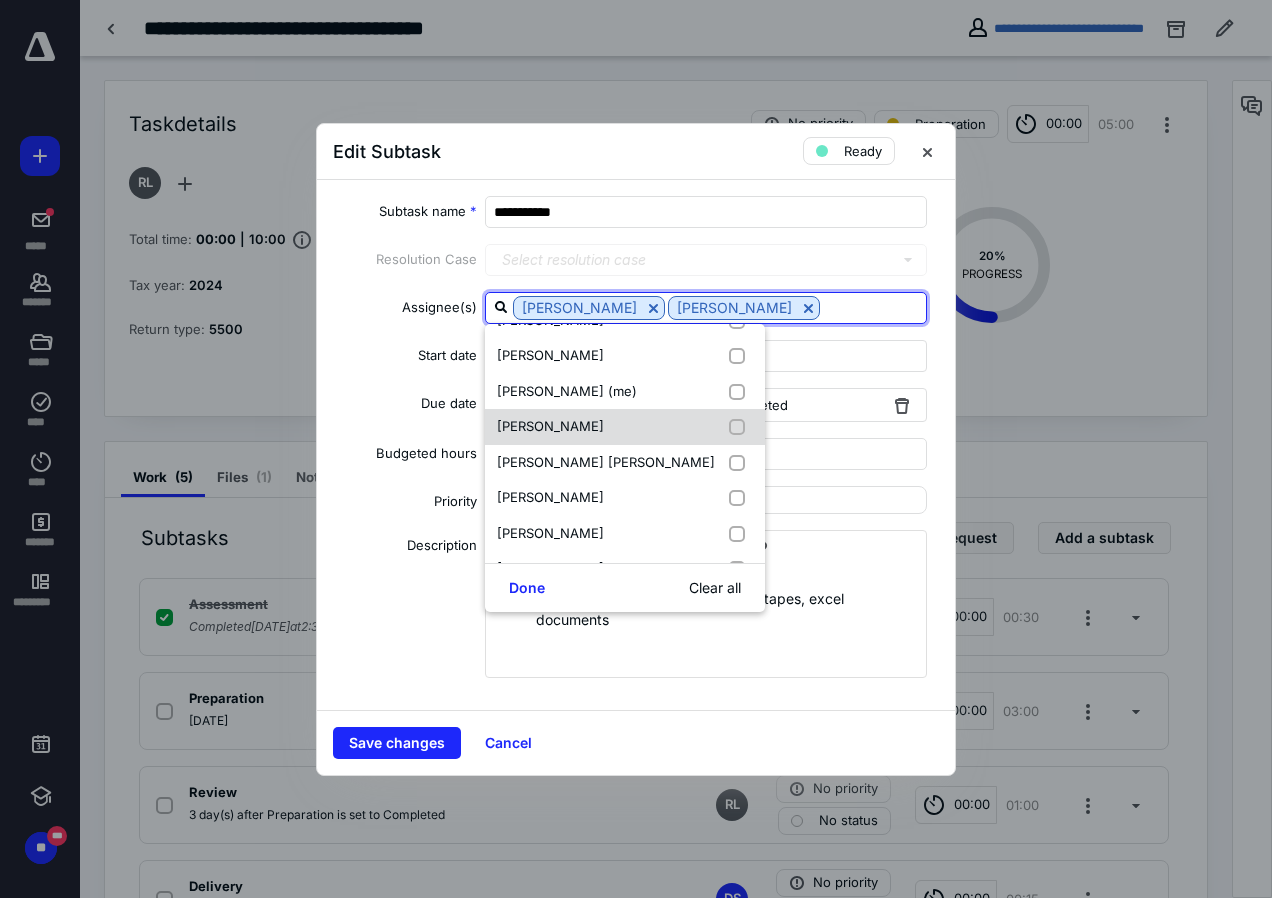 checkbox on "false" 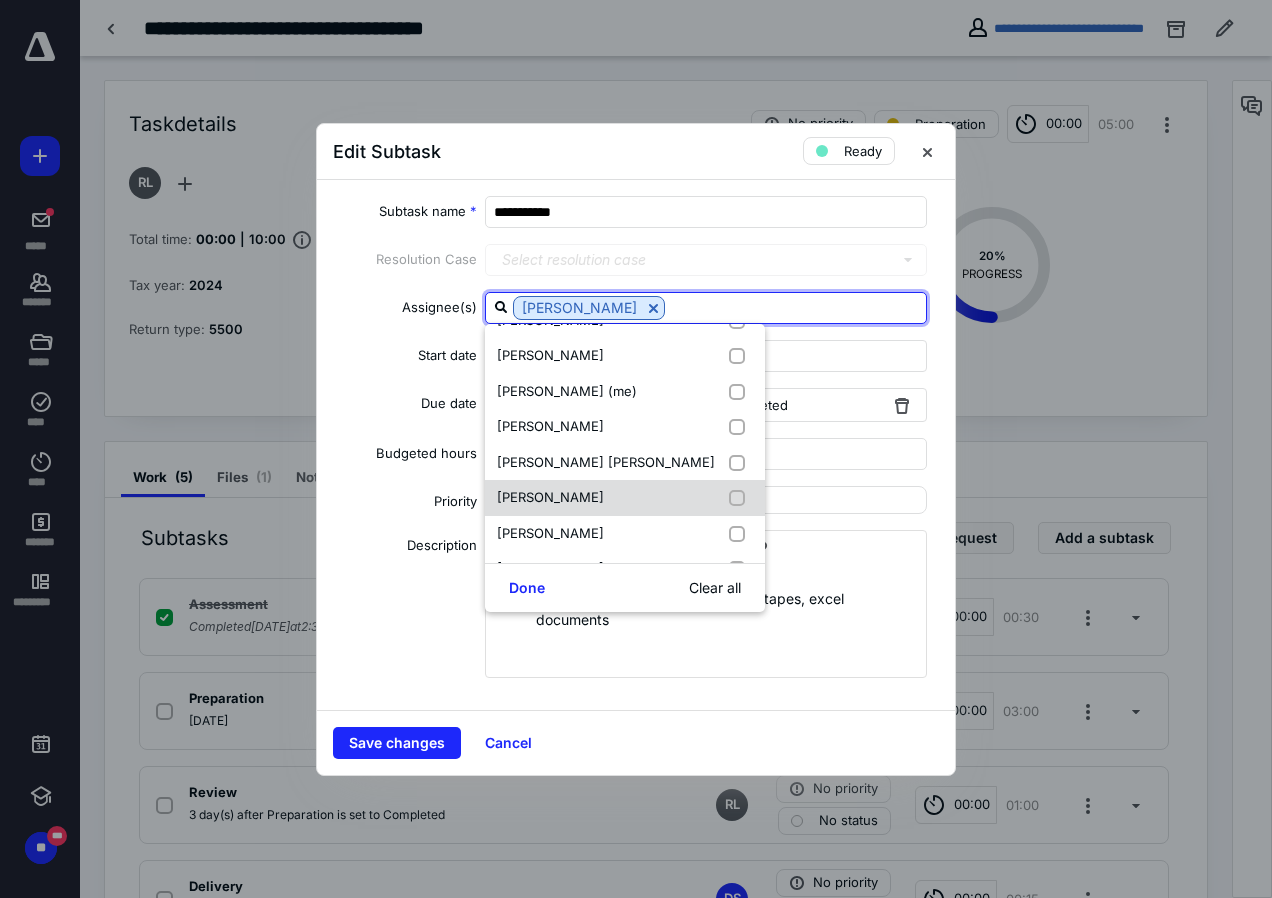 click on "Srinivas Choppakatla" at bounding box center [550, 497] 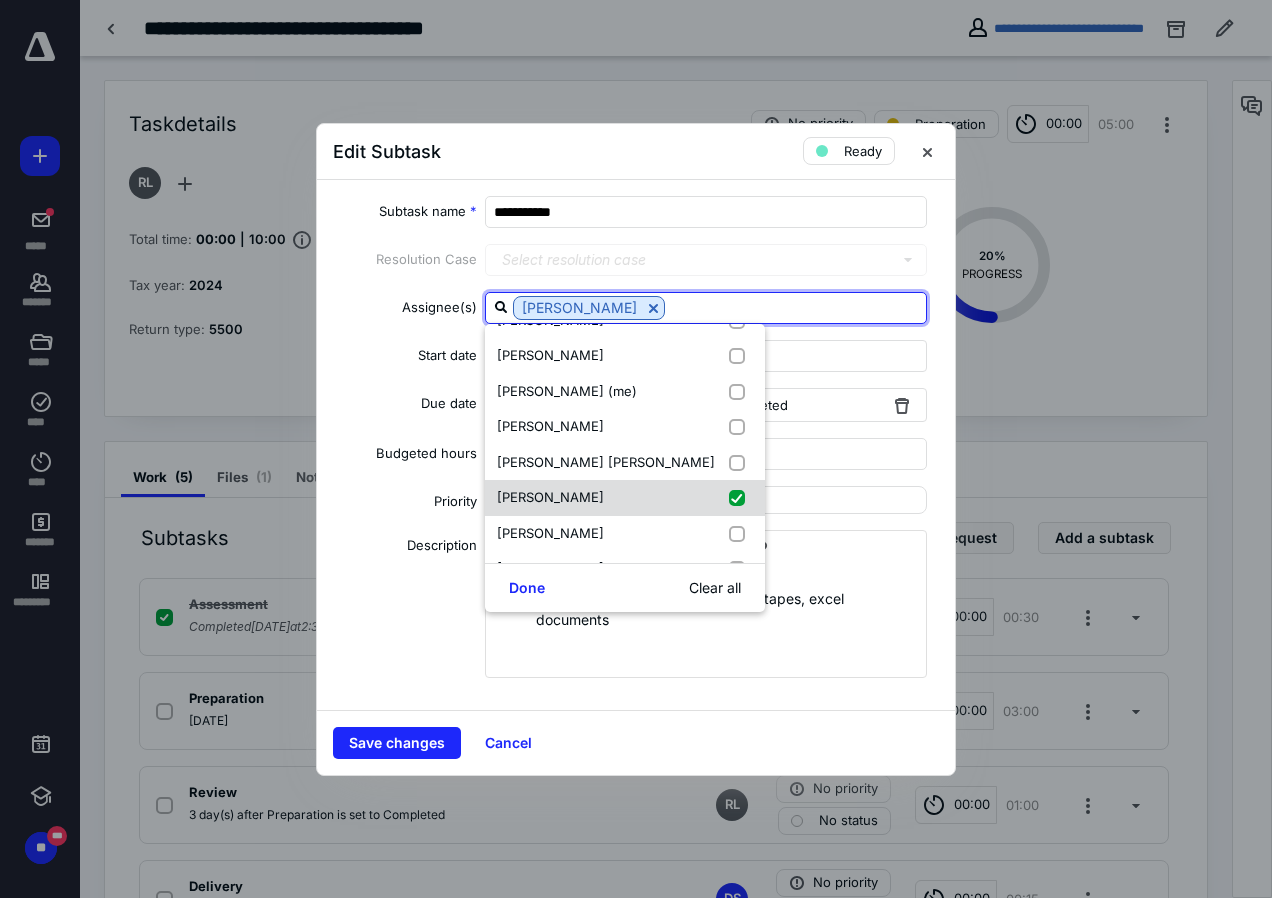 checkbox on "true" 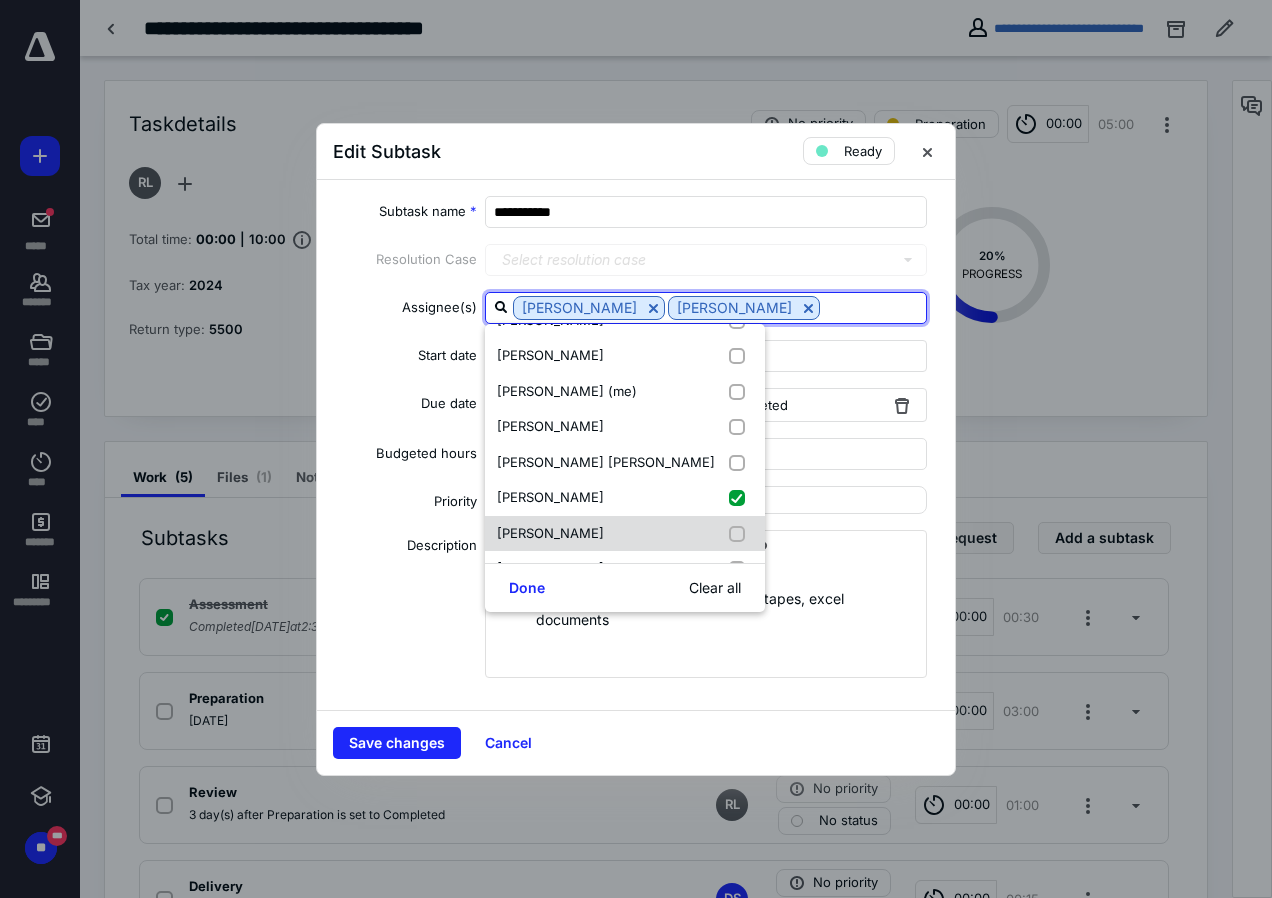 click on "Swati Agarwal" at bounding box center (550, 533) 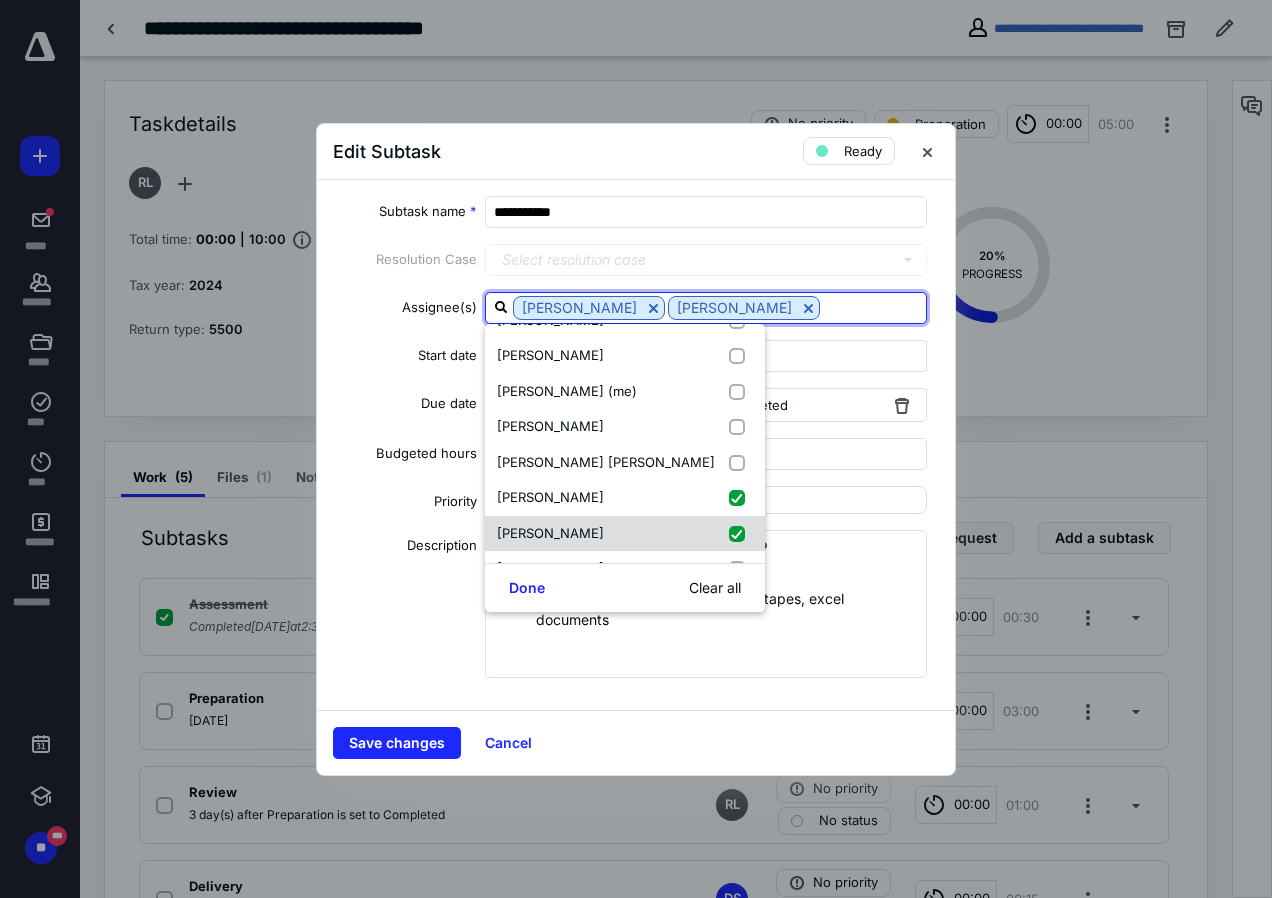 checkbox on "true" 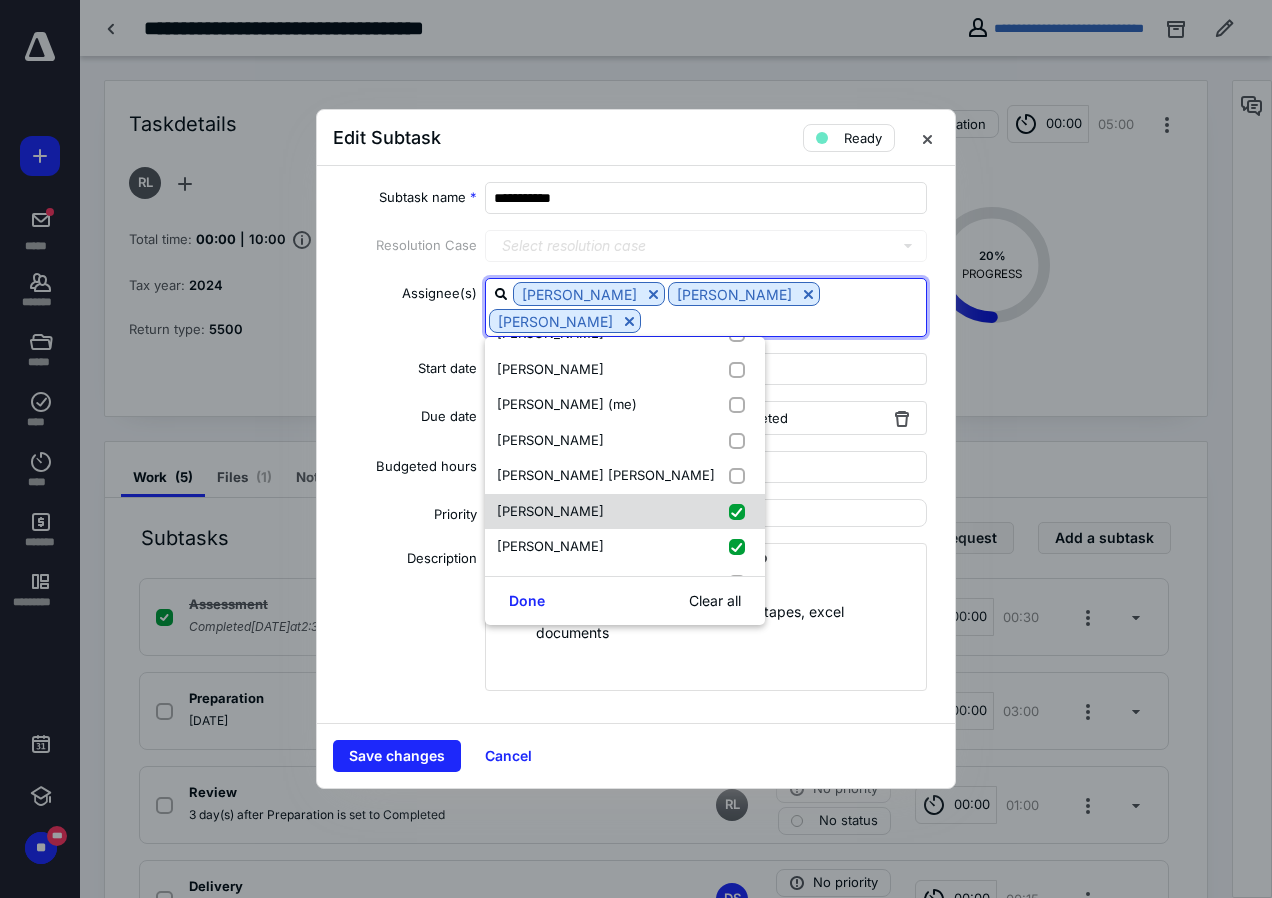 scroll, scrollTop: 132, scrollLeft: 0, axis: vertical 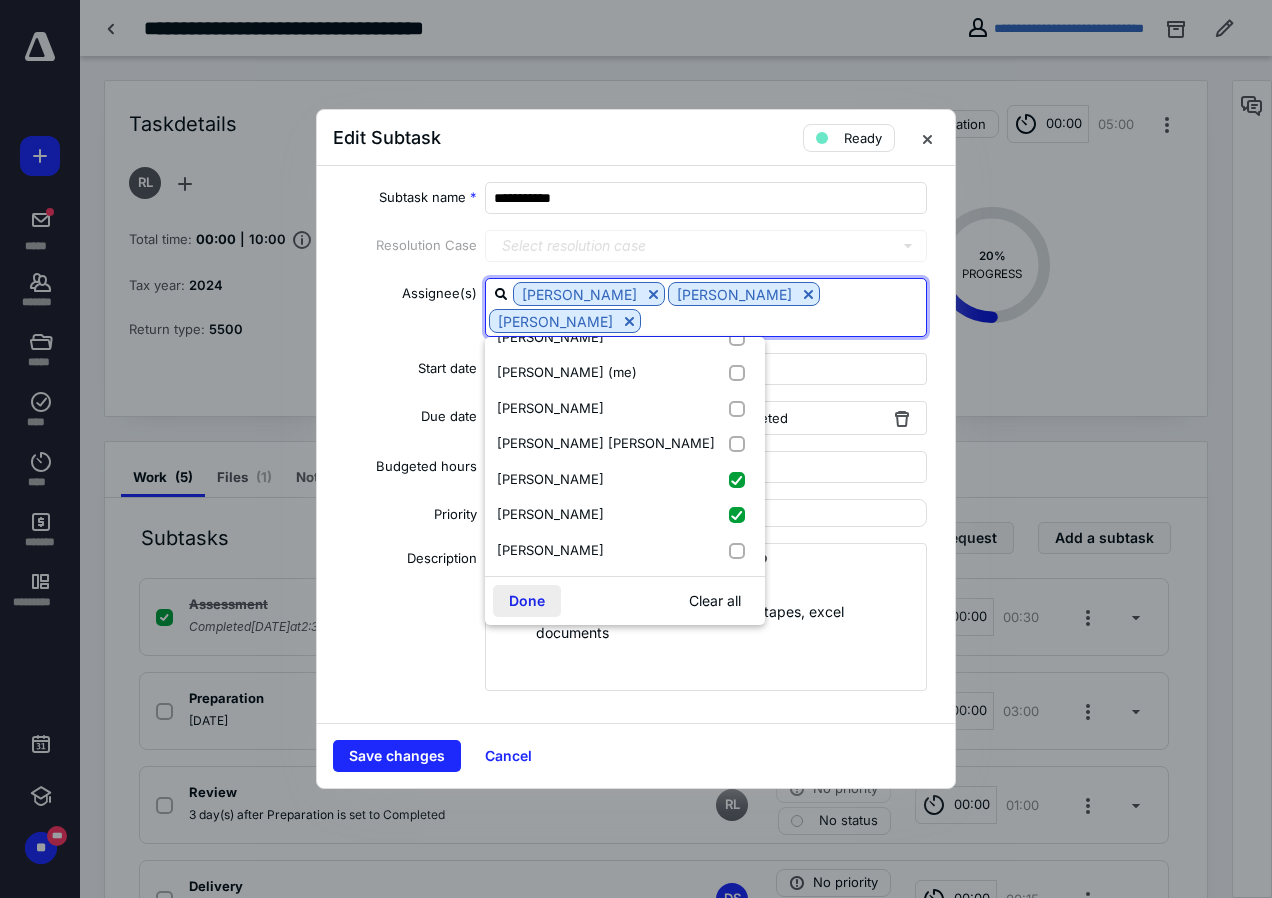 click on "Done" at bounding box center (527, 601) 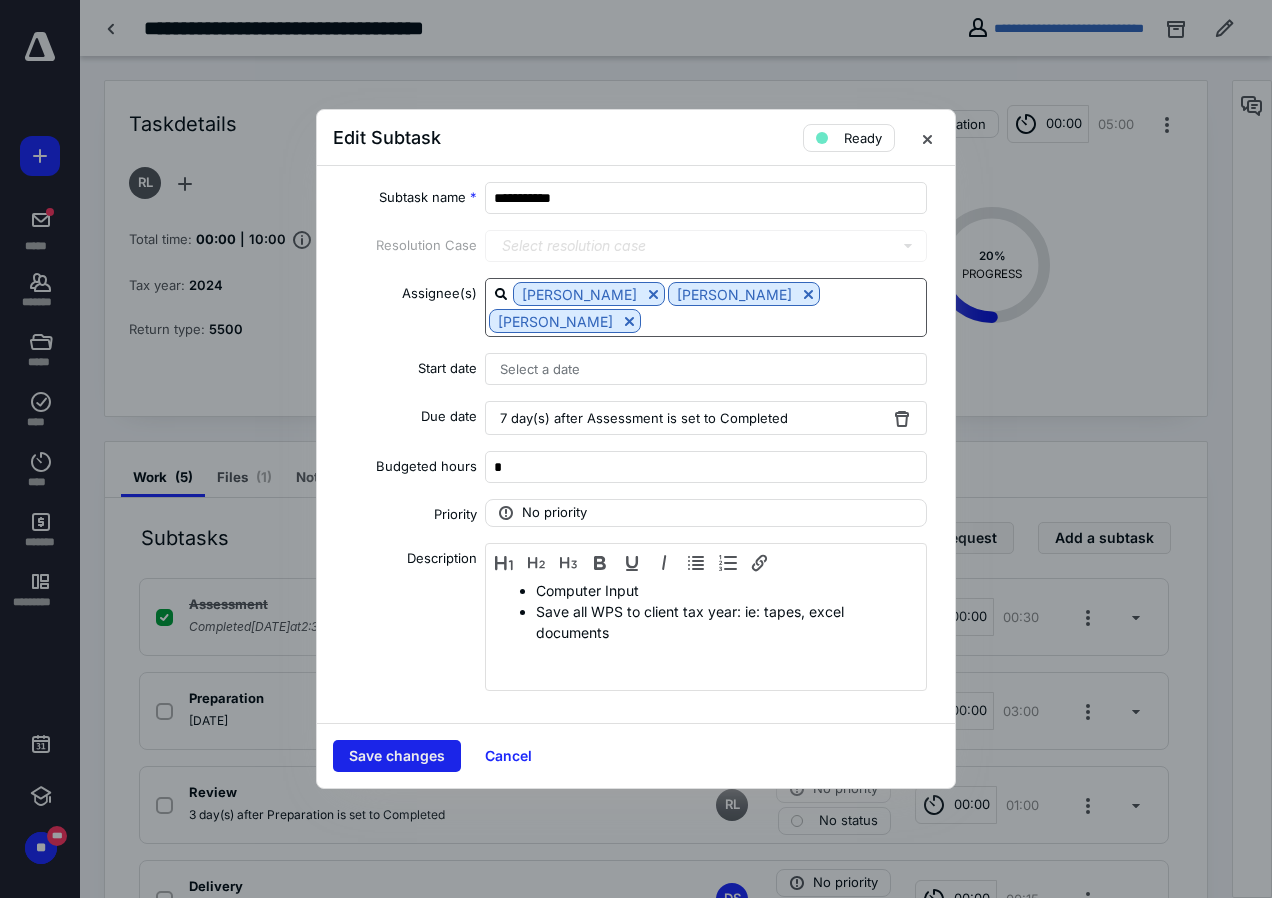 click on "Save changes" at bounding box center [397, 756] 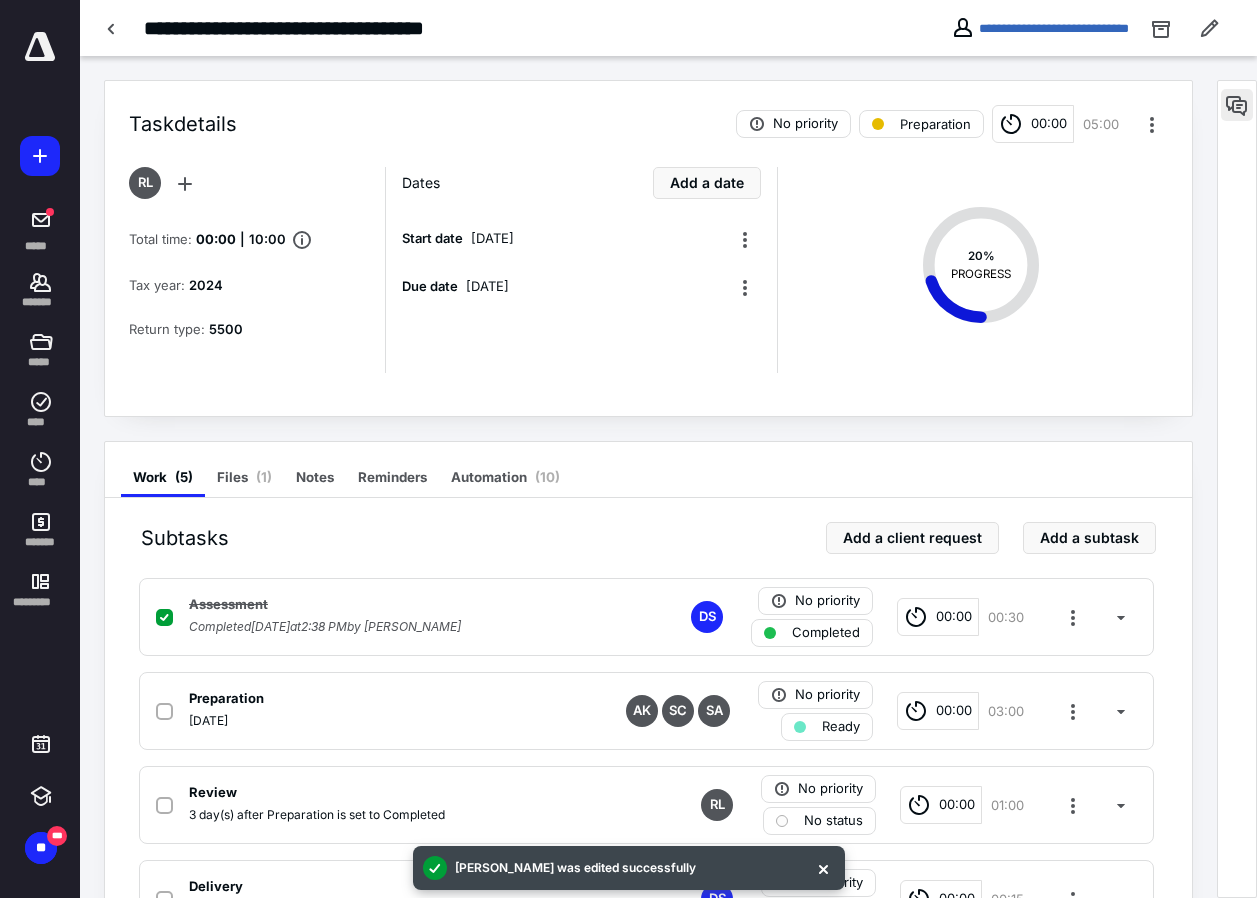 click at bounding box center (1237, 105) 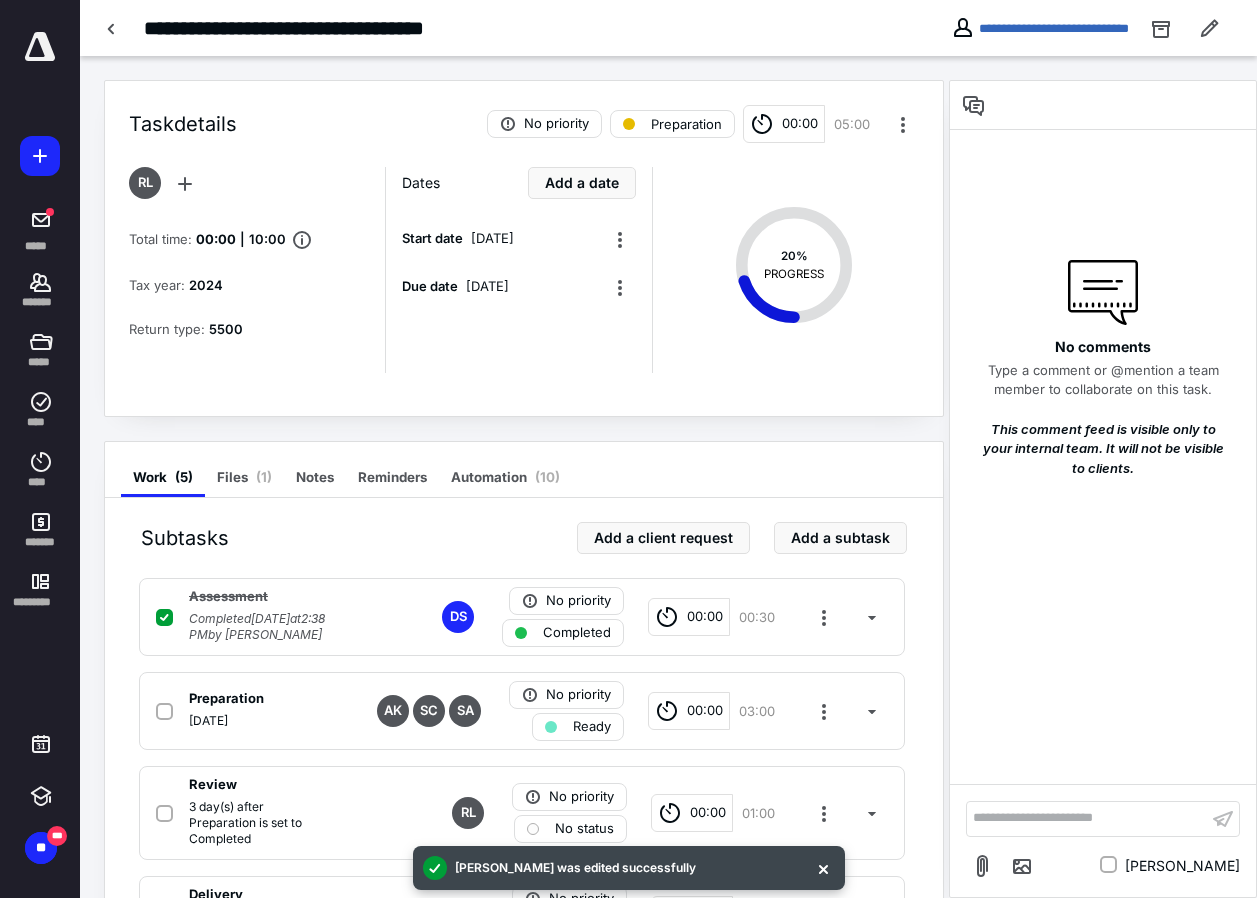 click on "**********" at bounding box center (1087, 818) 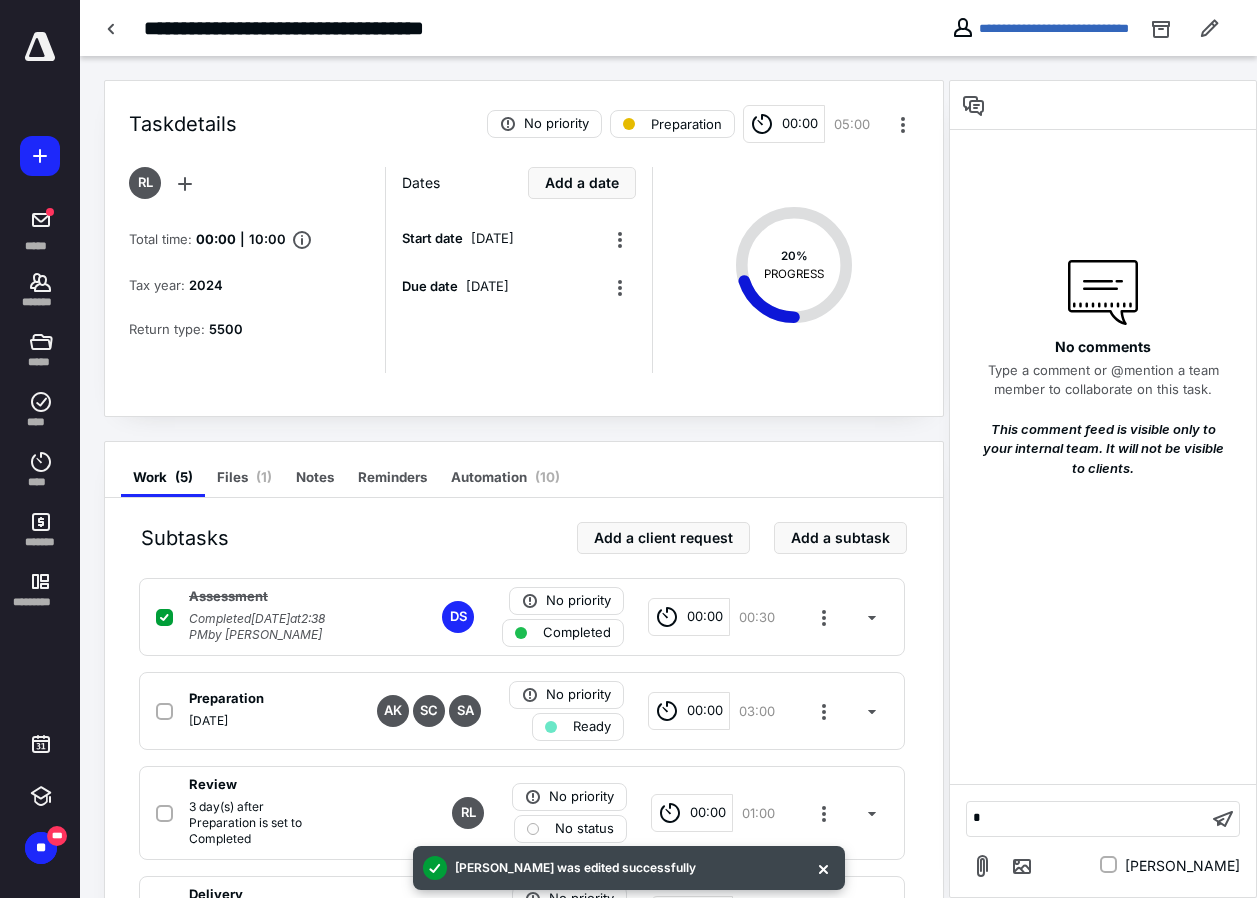 type 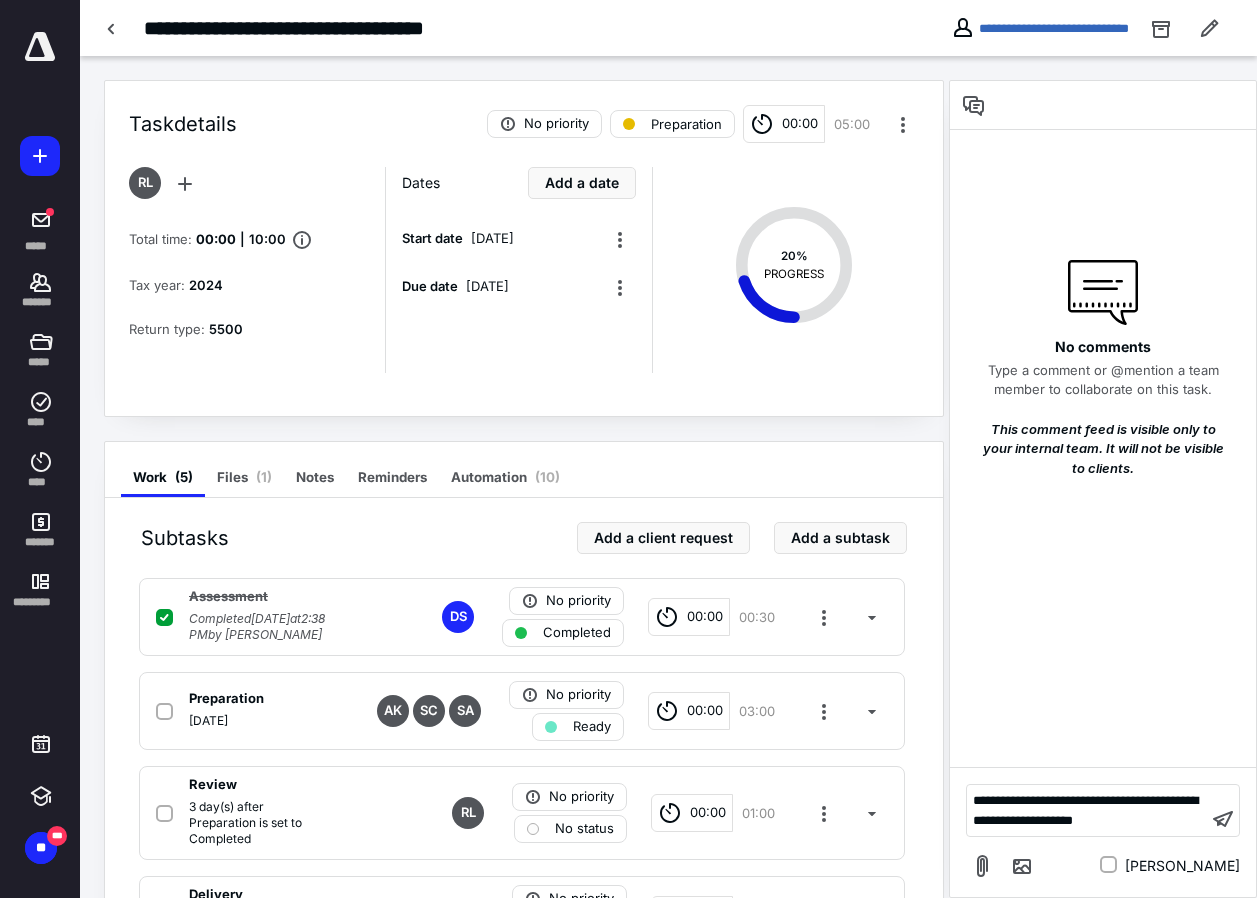 click on "**********" at bounding box center (1103, 832) 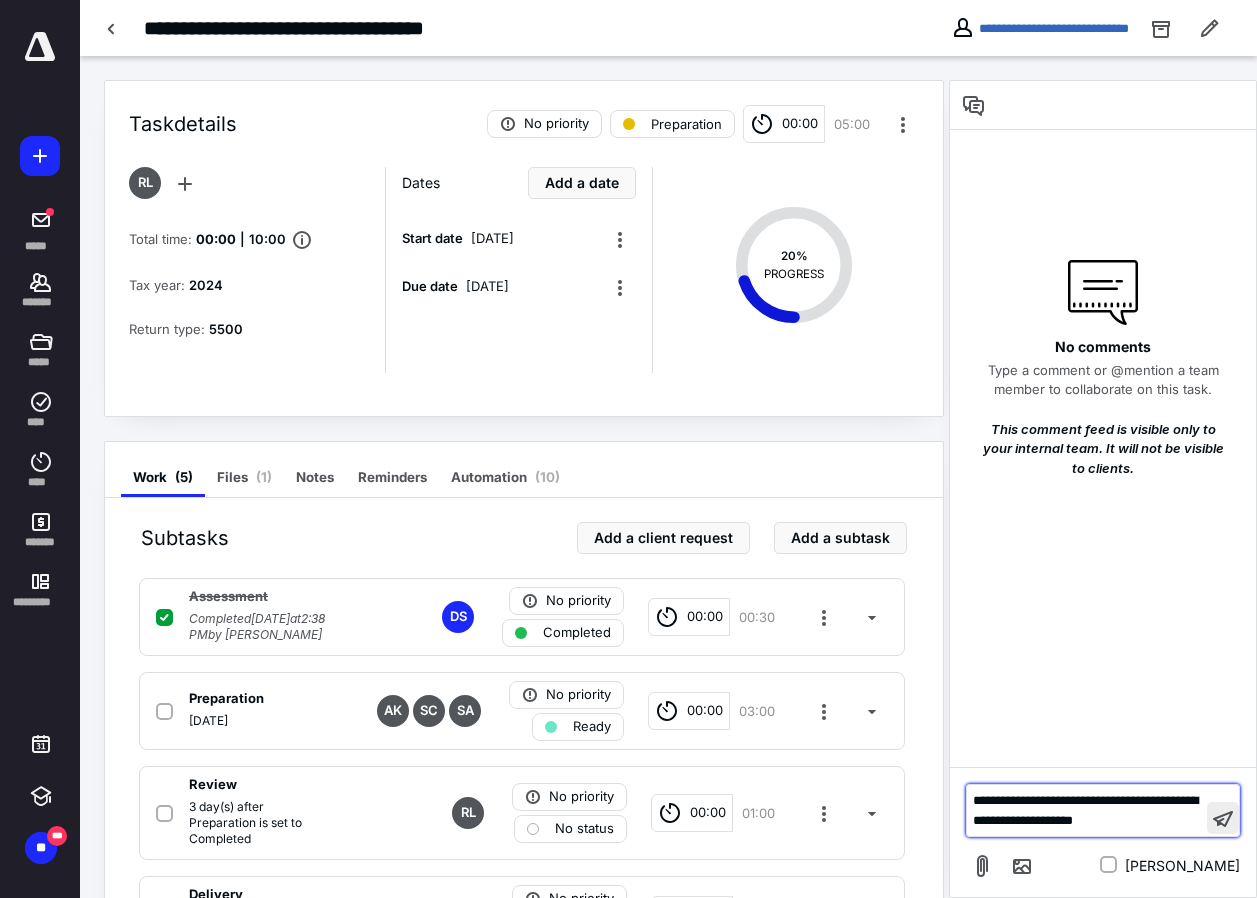 click at bounding box center [1223, 818] 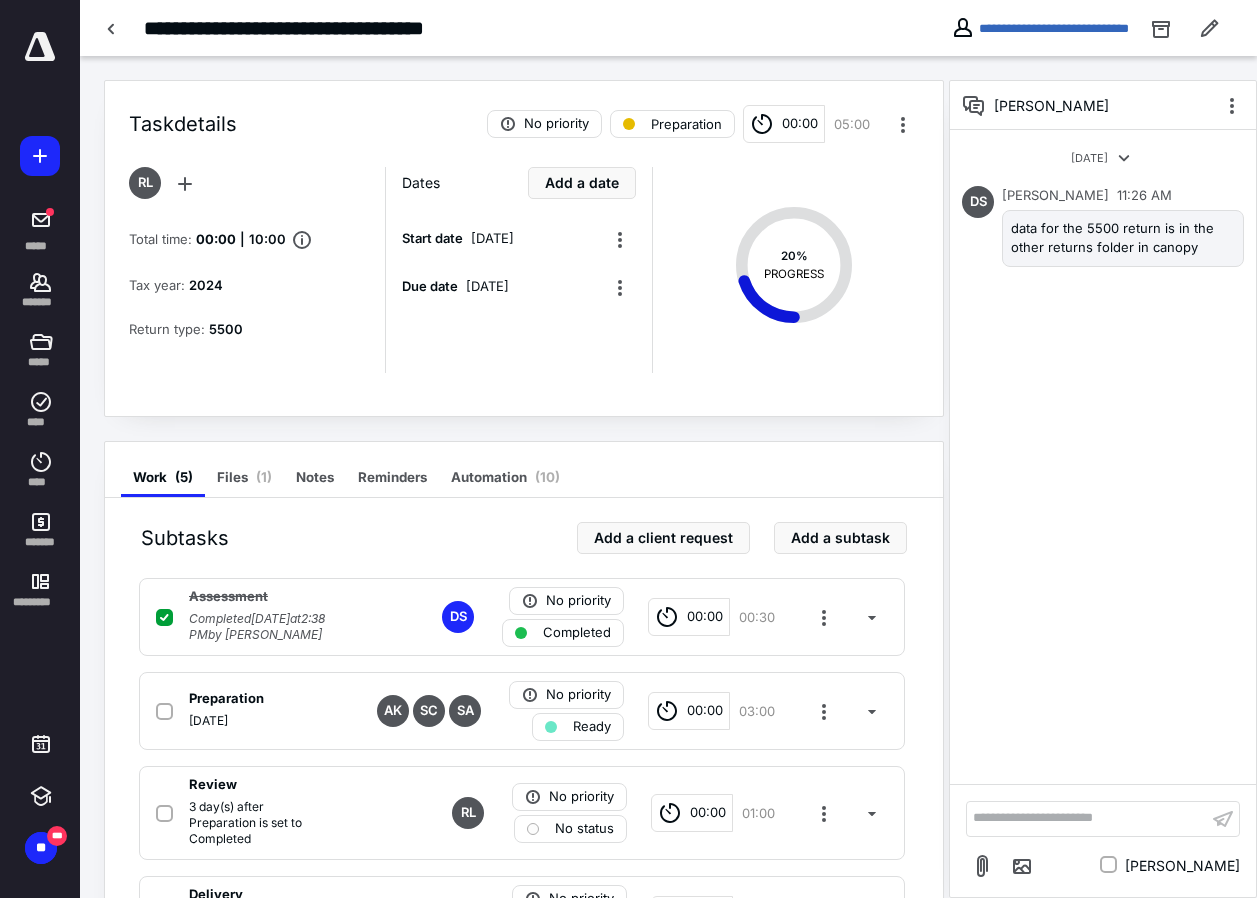 click at bounding box center [974, 105] 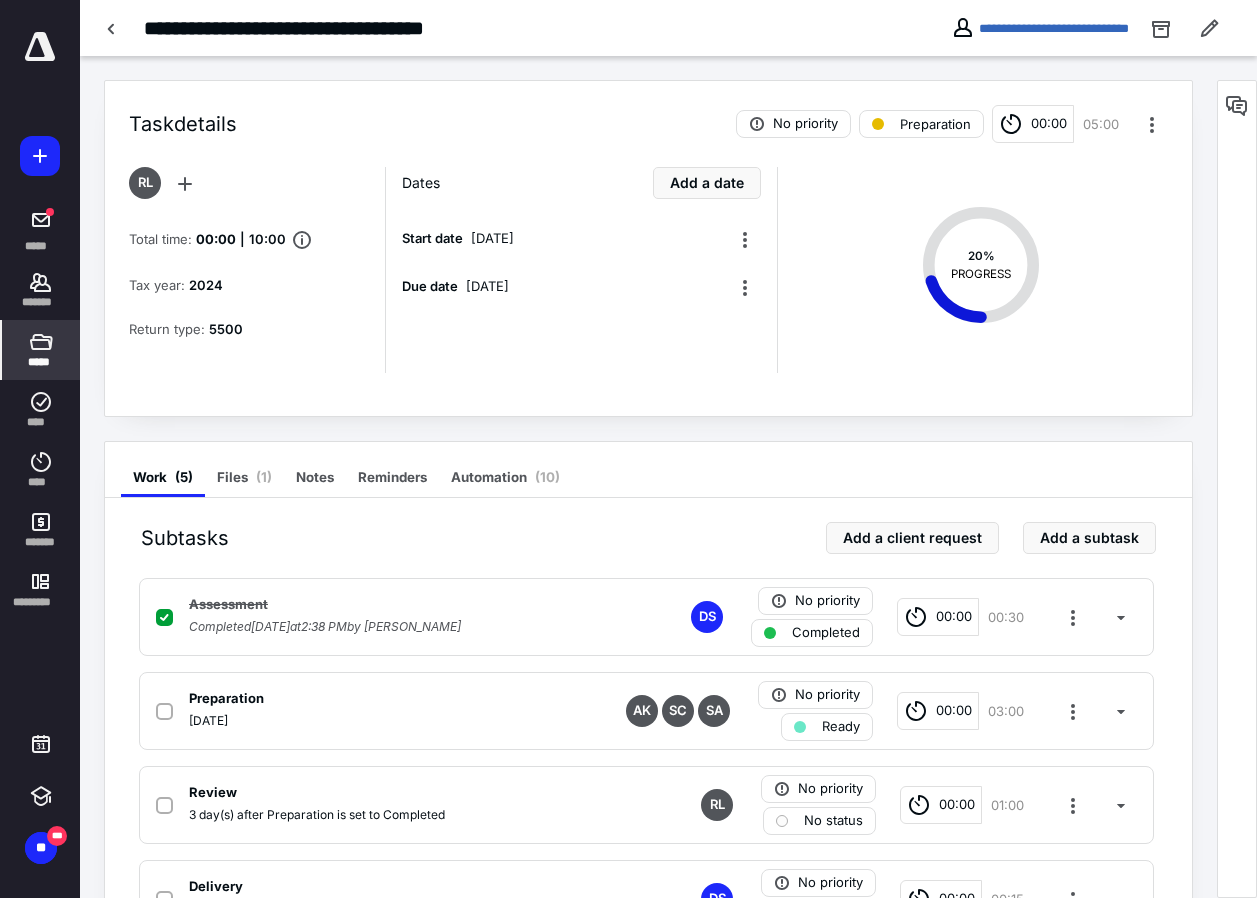 click 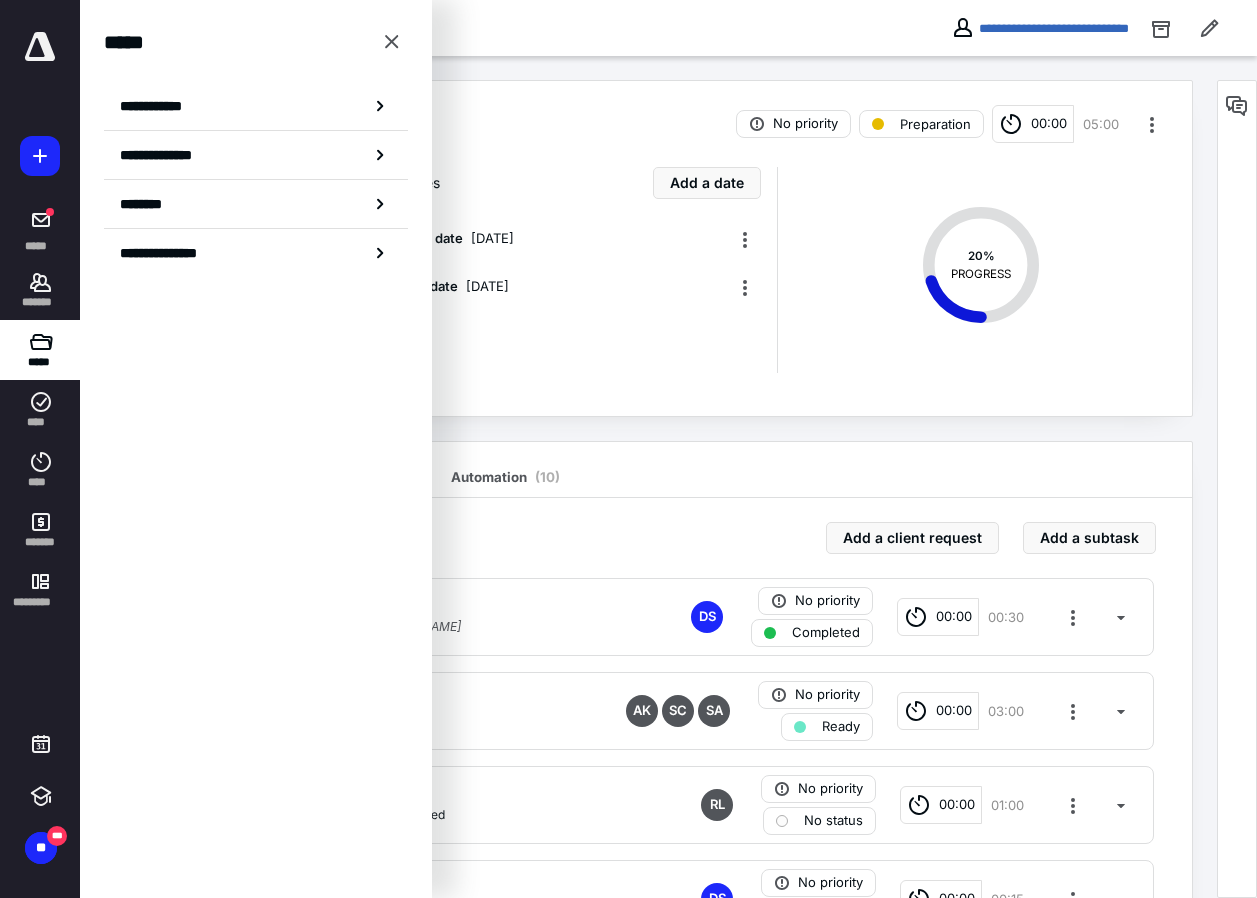 click on "********" at bounding box center (256, 204) 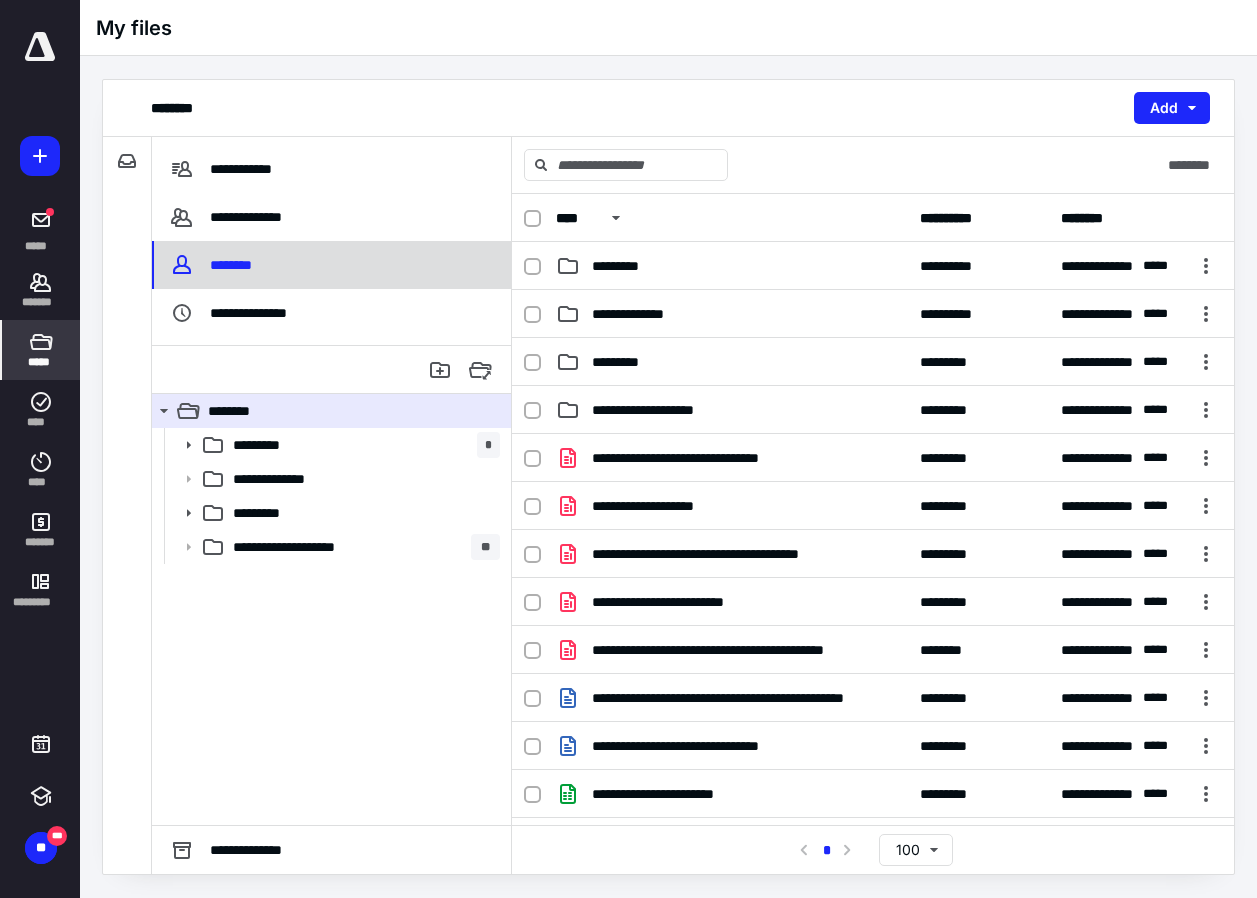 click on "********" at bounding box center (236, 265) 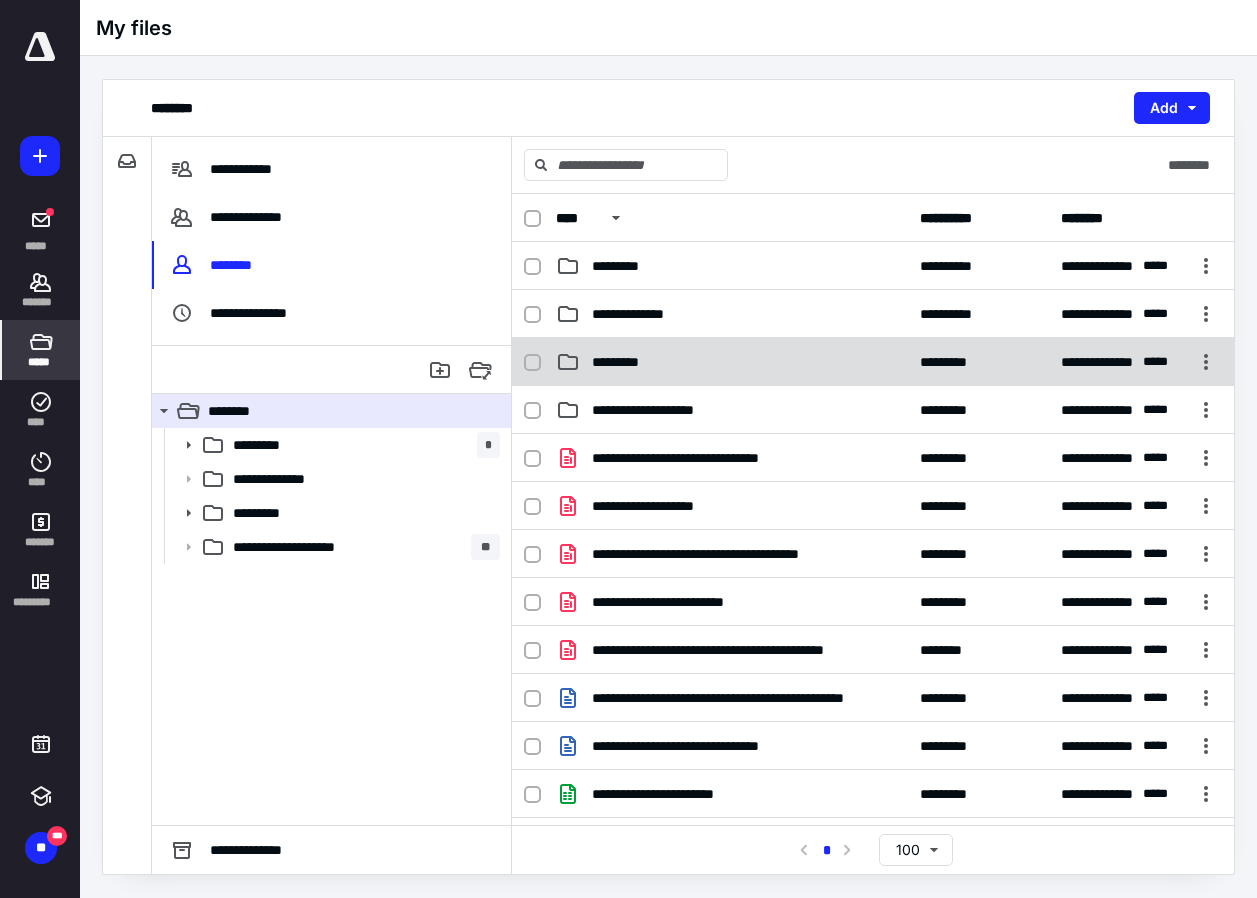 click on "*********" at bounding box center (628, 362) 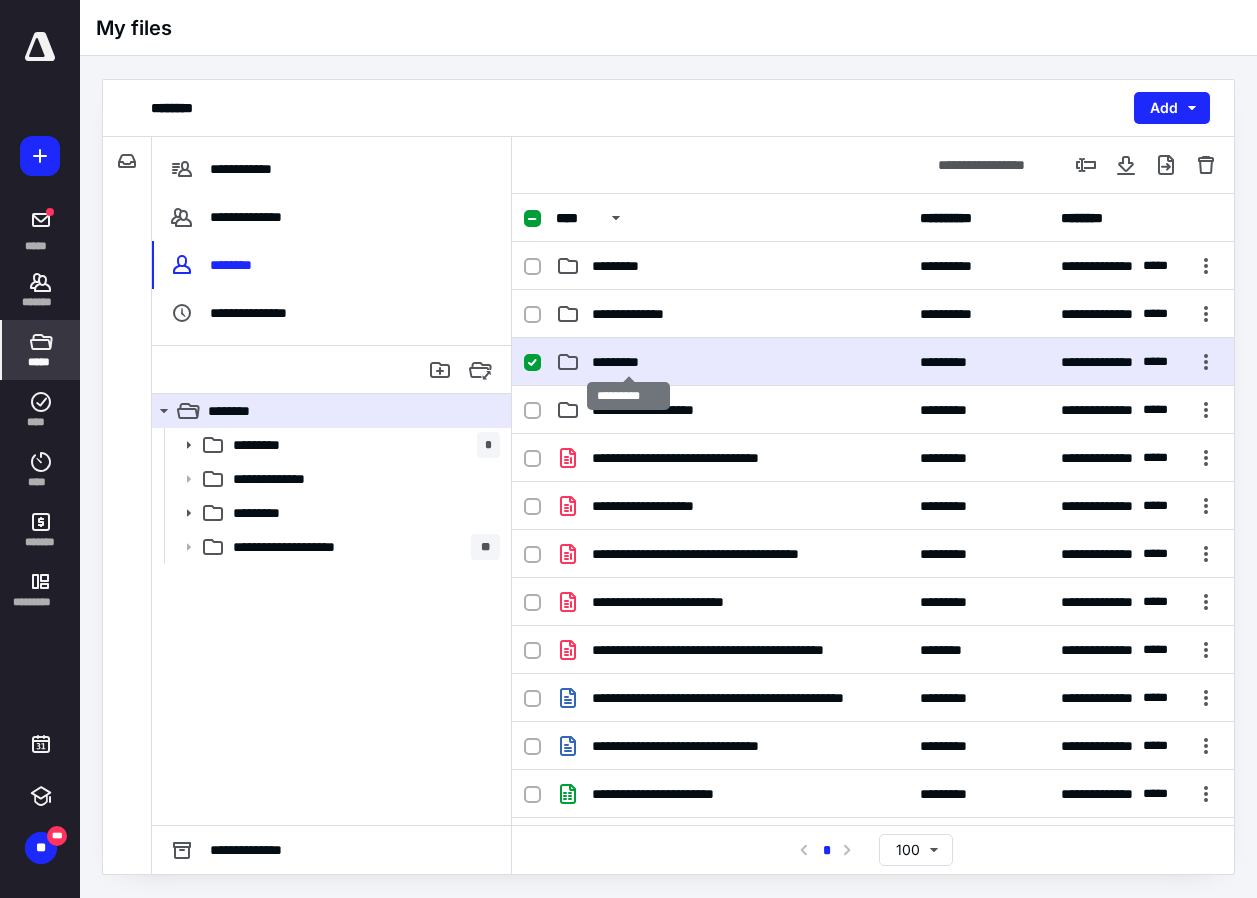 click on "*********" at bounding box center [628, 362] 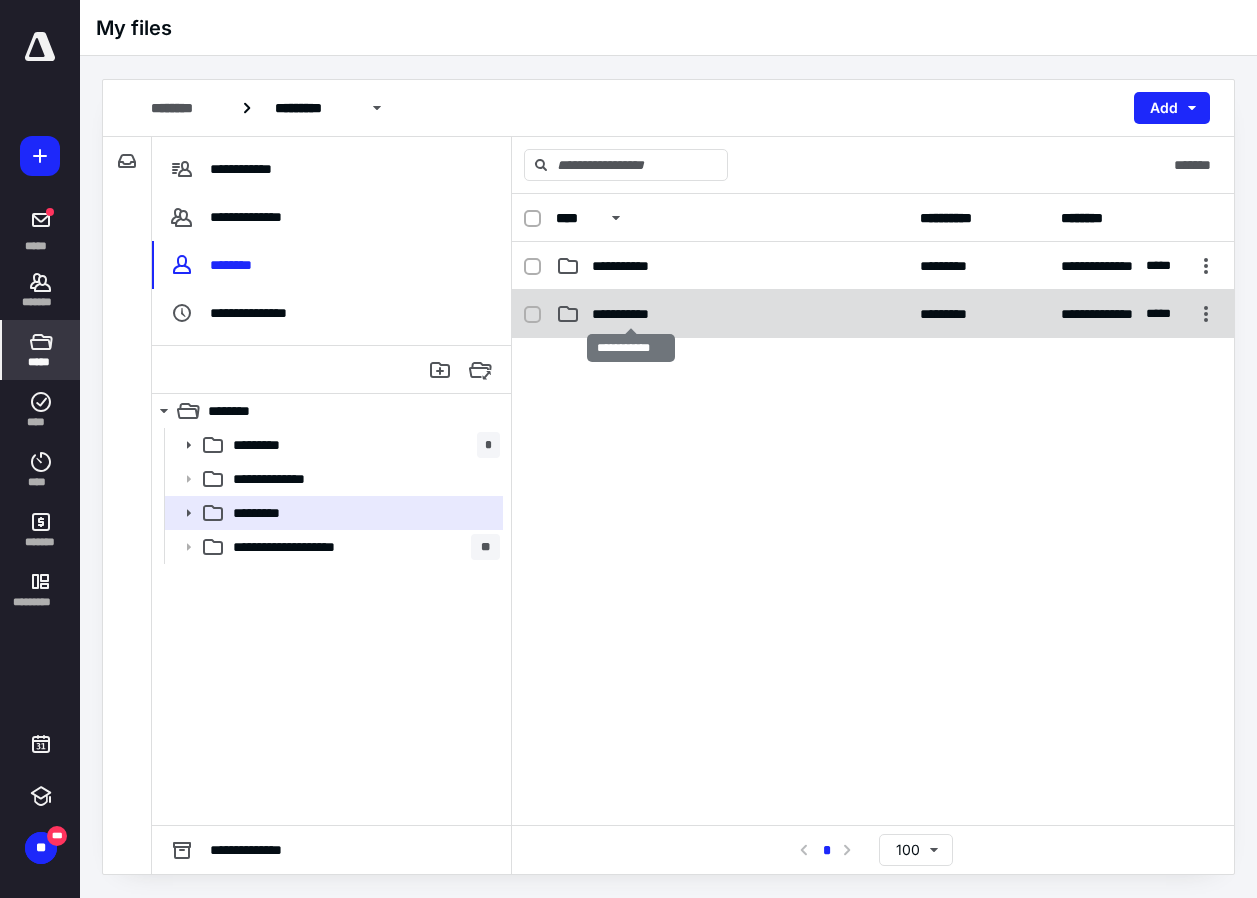 click on "**********" at bounding box center (631, 314) 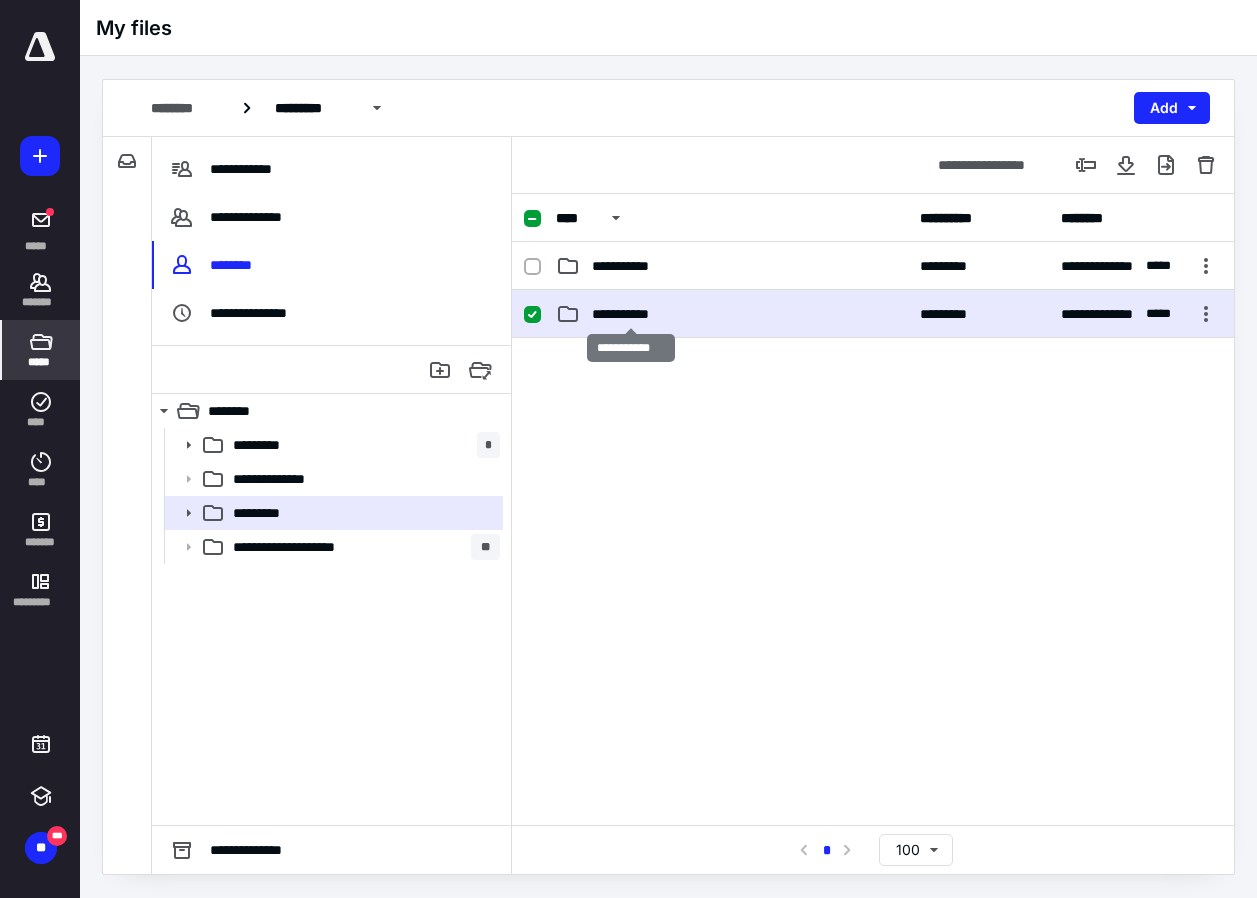 click on "**********" at bounding box center [631, 314] 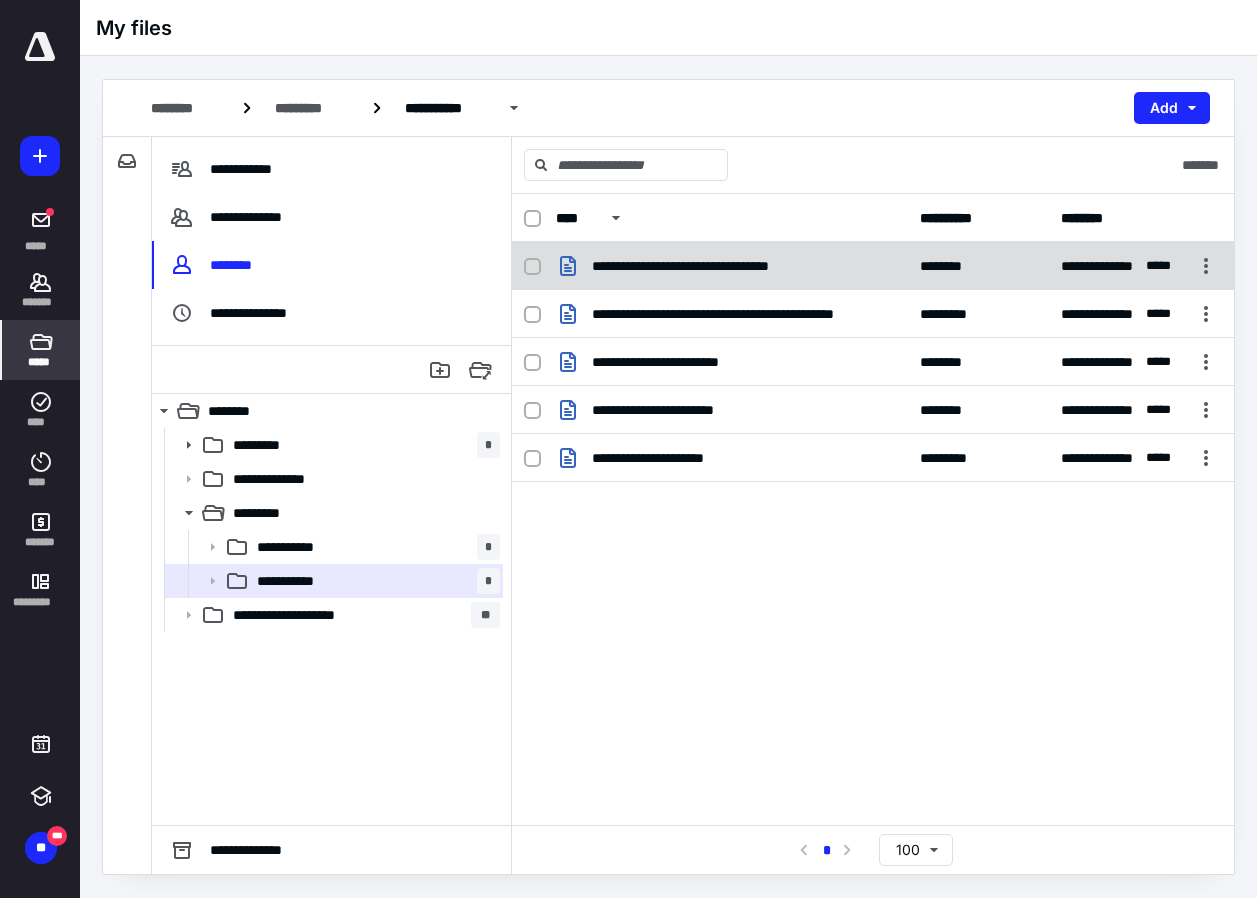click on "**********" at bounding box center [732, 266] 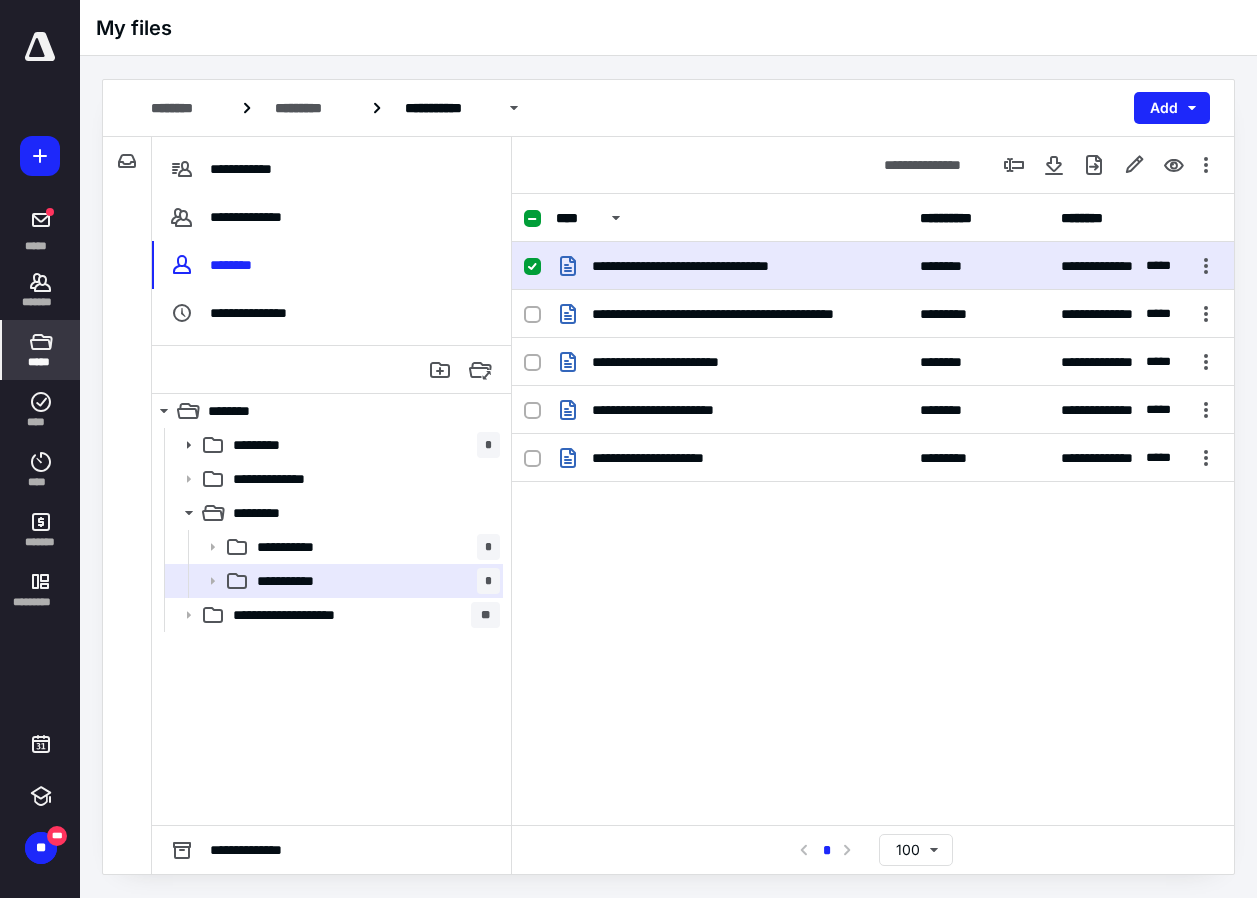 click on "**********" at bounding box center [732, 266] 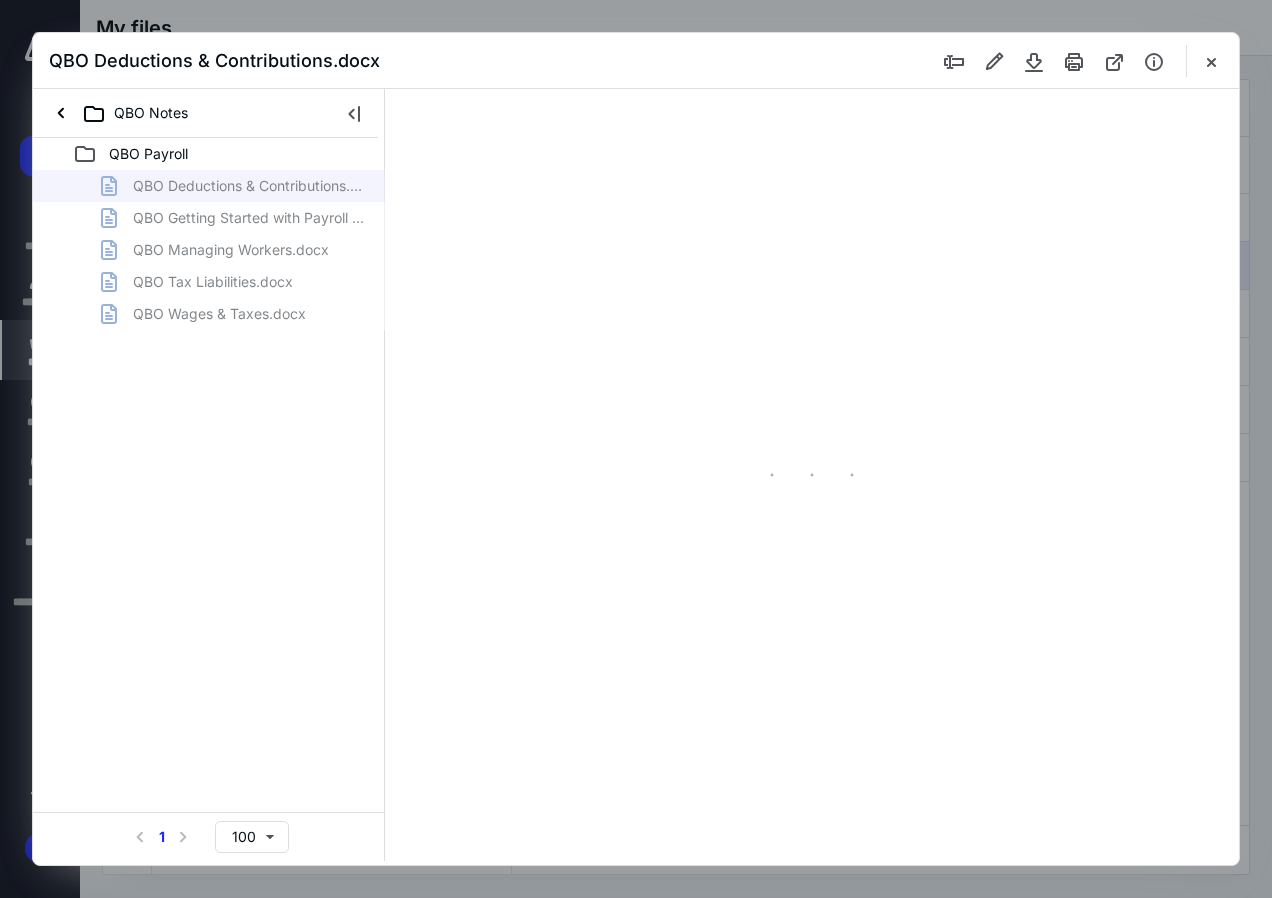scroll, scrollTop: 0, scrollLeft: 0, axis: both 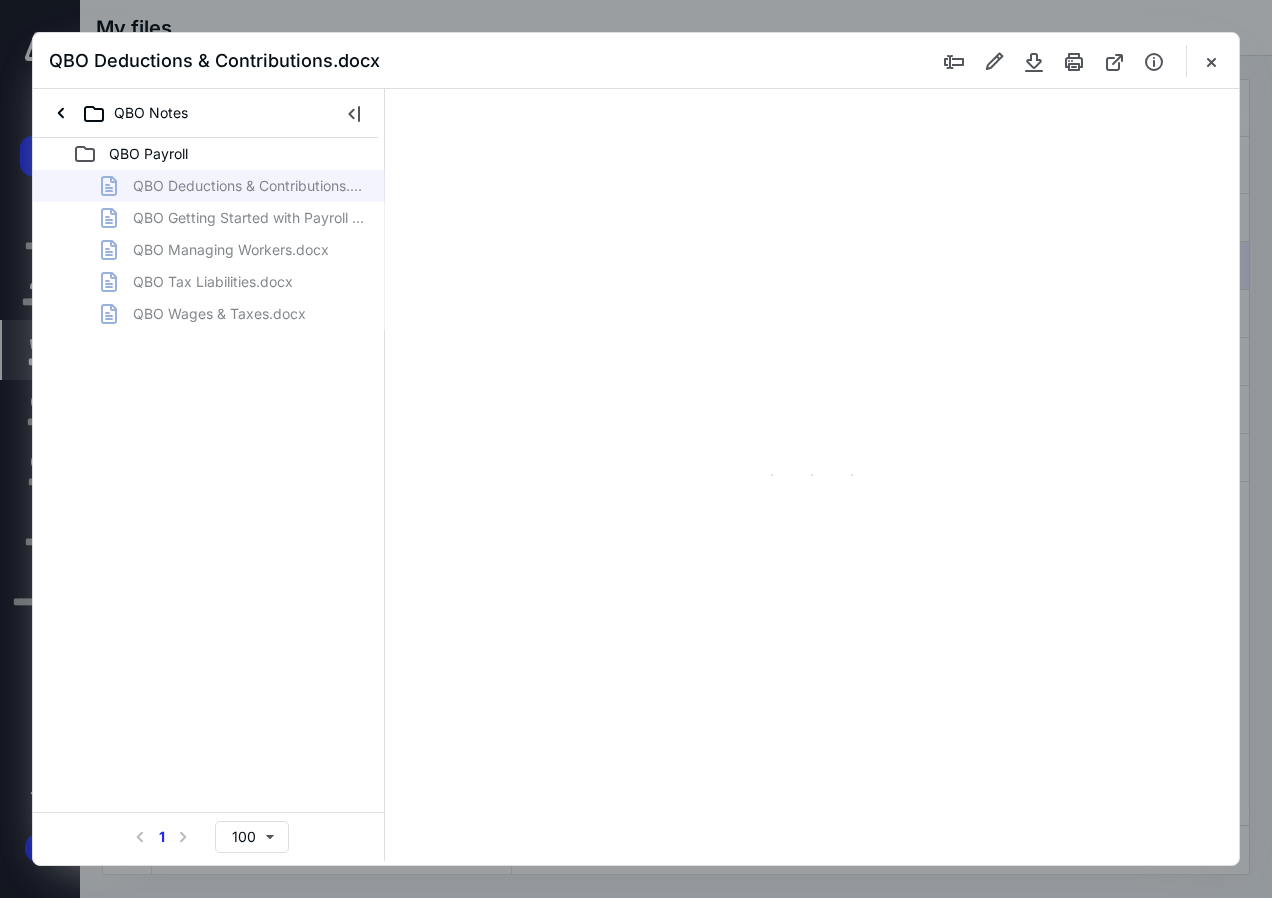 type on "136" 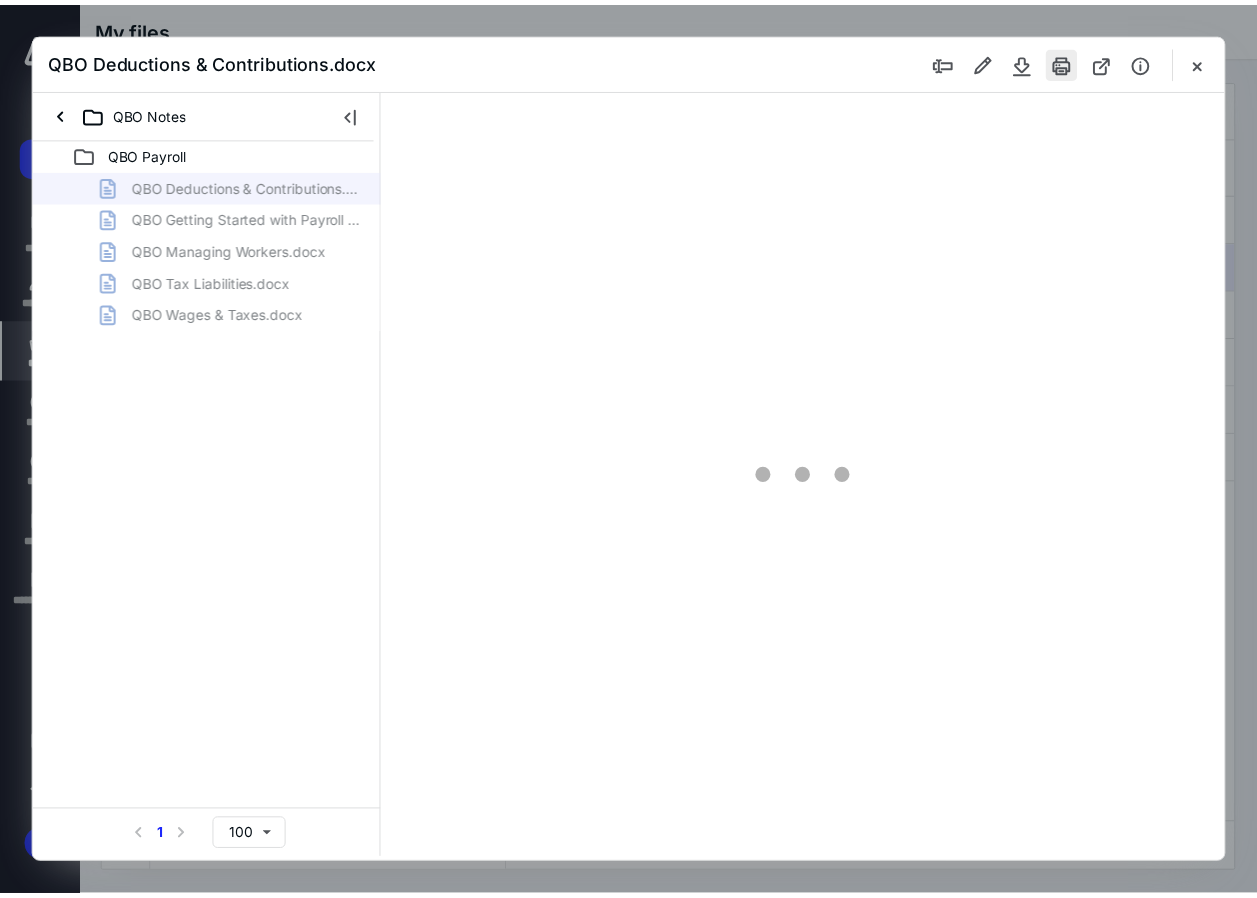 scroll, scrollTop: 109, scrollLeft: 0, axis: vertical 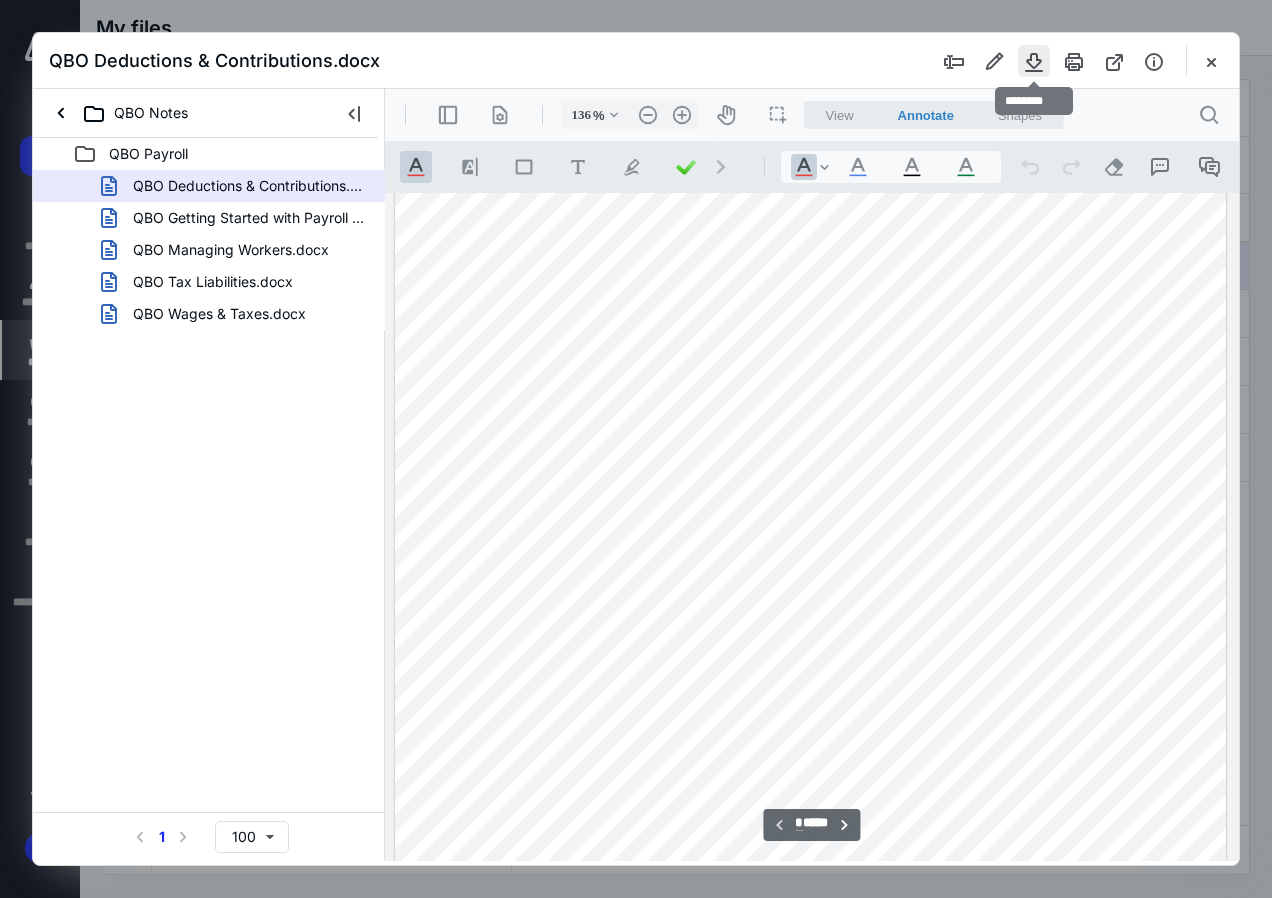 click at bounding box center (1034, 61) 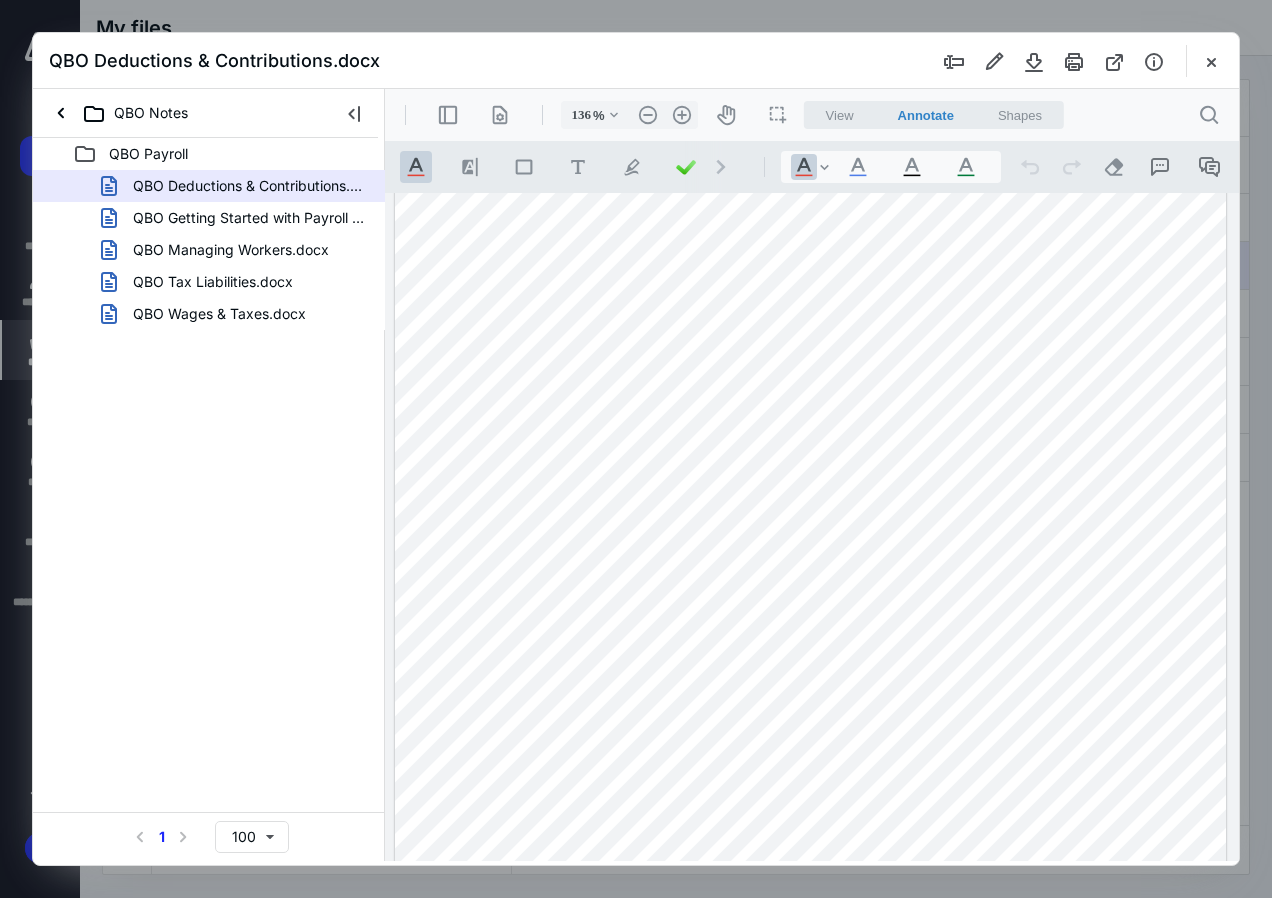 click on "QBO Deductions & Contributions.docx" at bounding box center (636, 61) 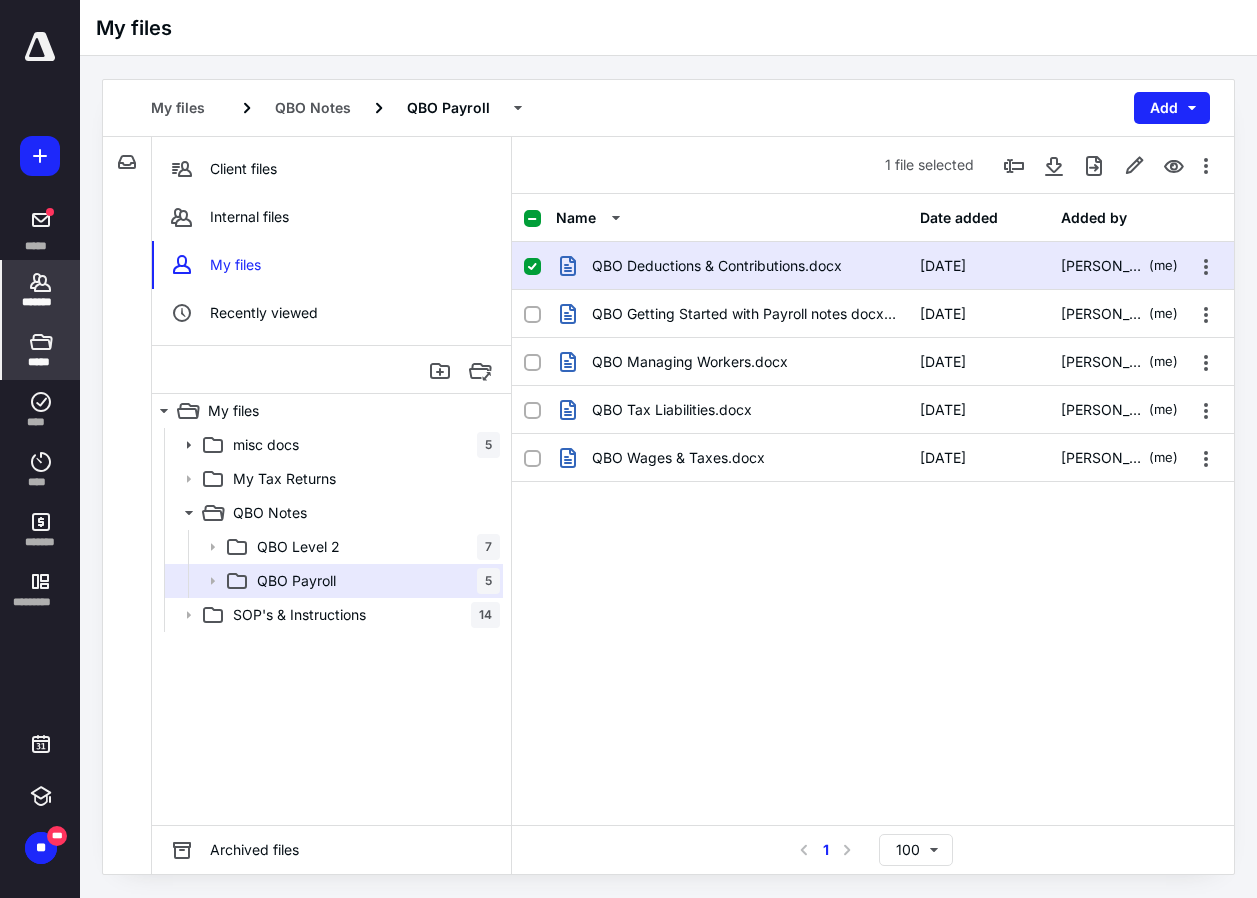click on "*******" at bounding box center [41, 302] 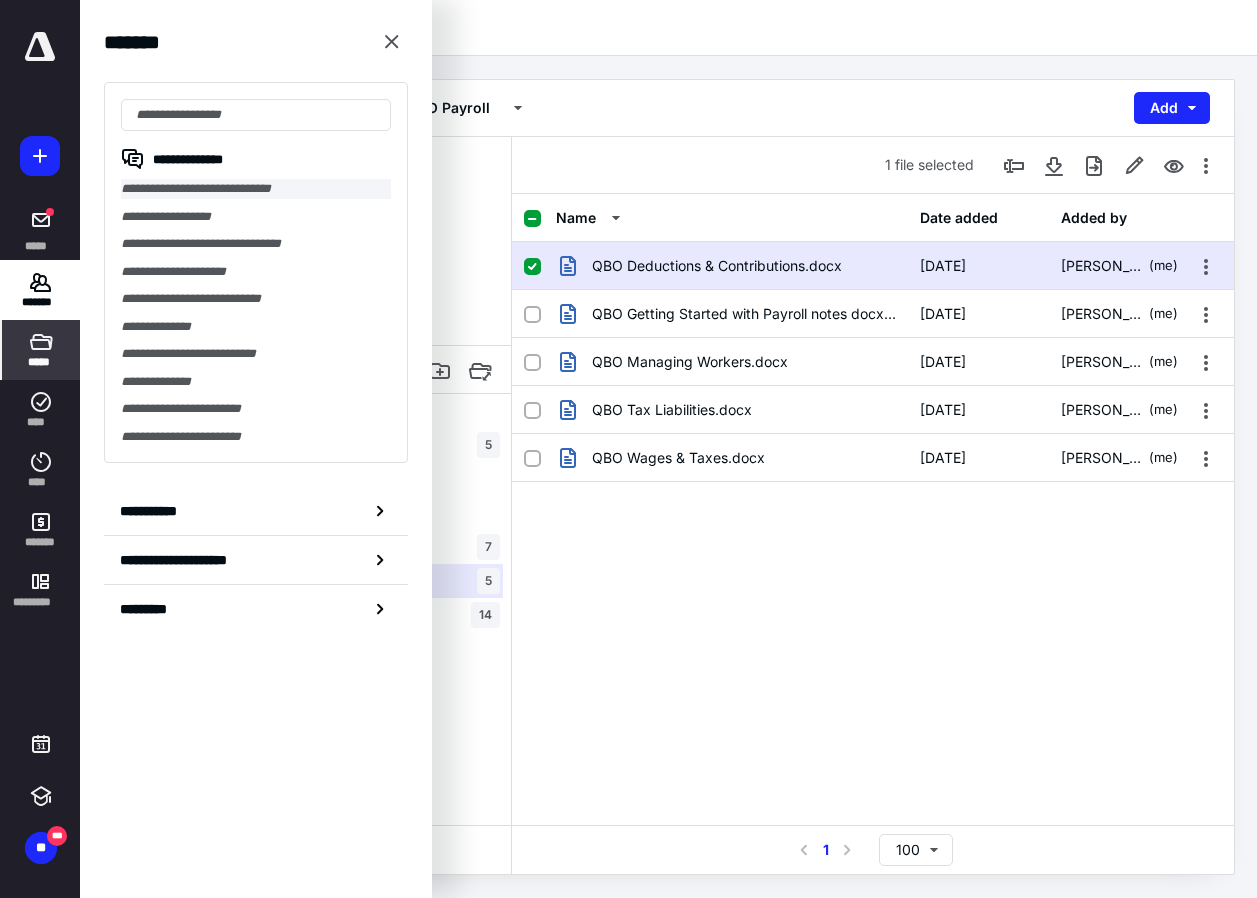 click on "**********" at bounding box center [256, 189] 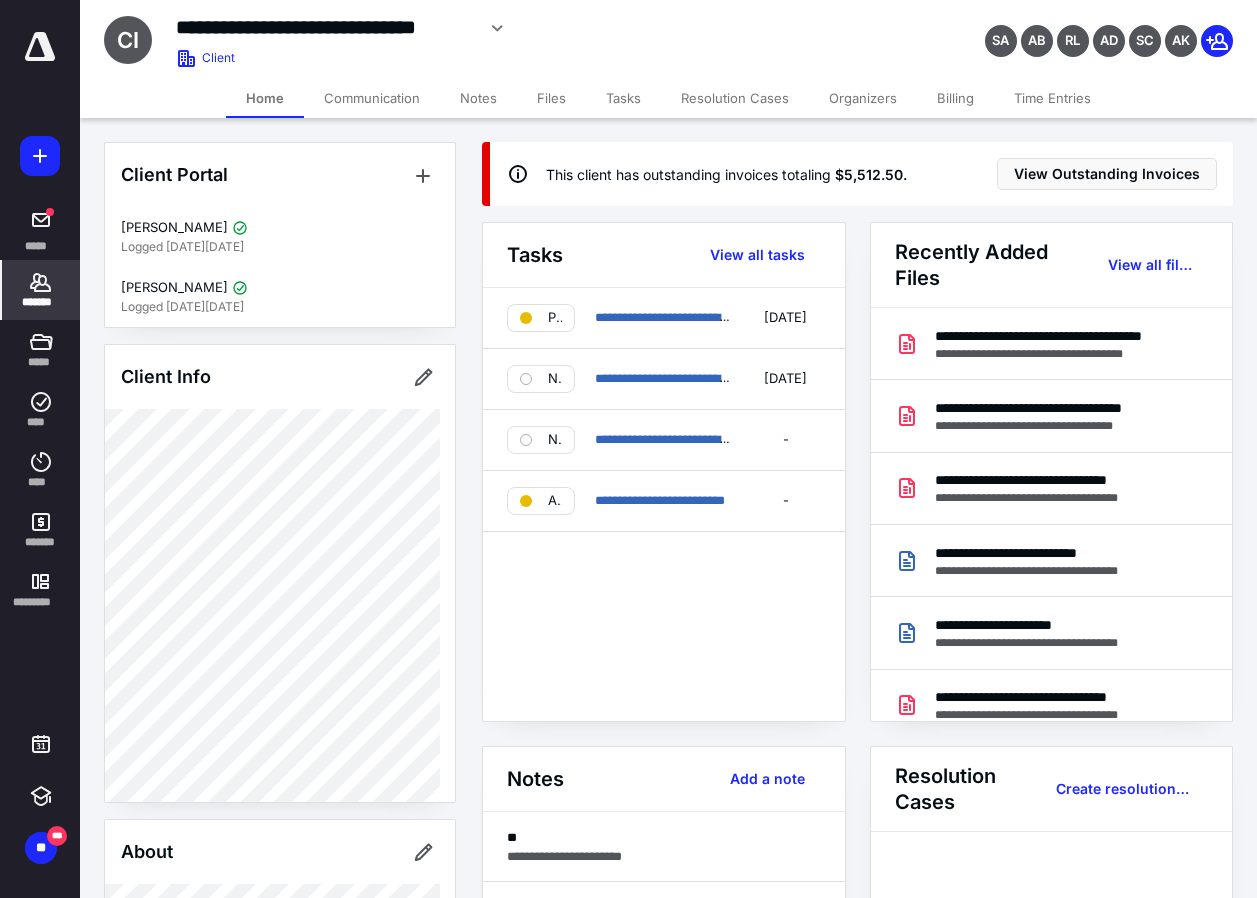 click on "Tasks" at bounding box center [623, 98] 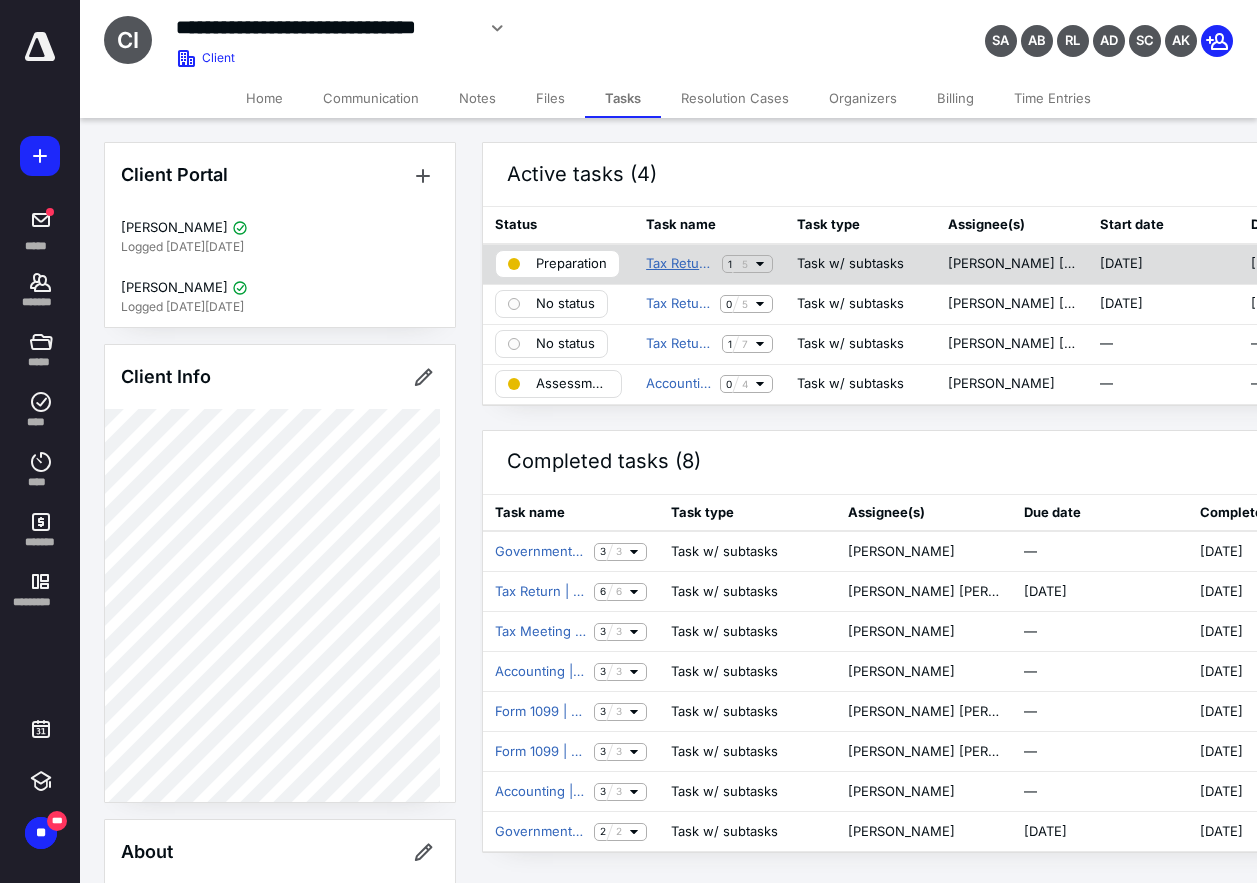 click on "Tax Return | 5500 Return  Insurance" at bounding box center [680, 264] 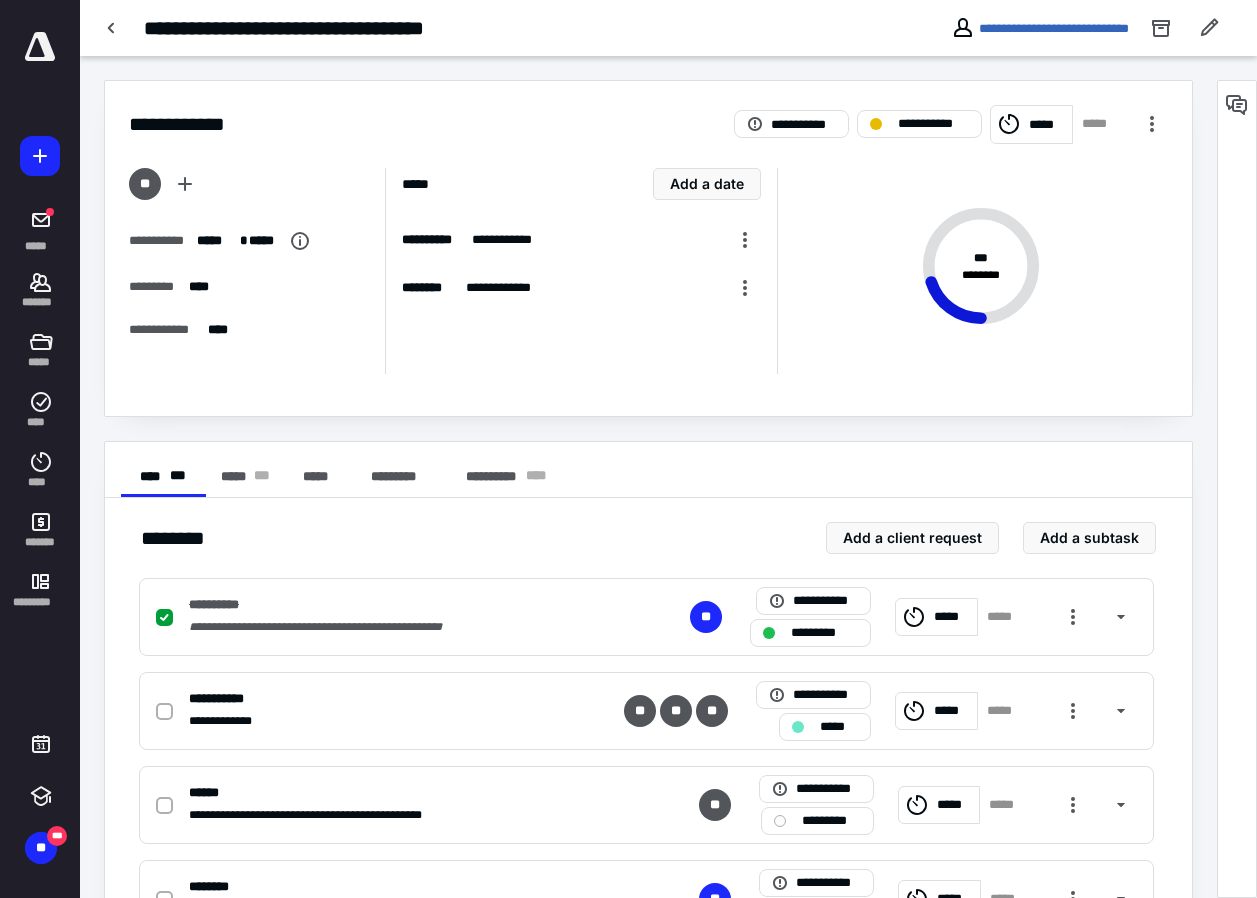 scroll, scrollTop: 100, scrollLeft: 0, axis: vertical 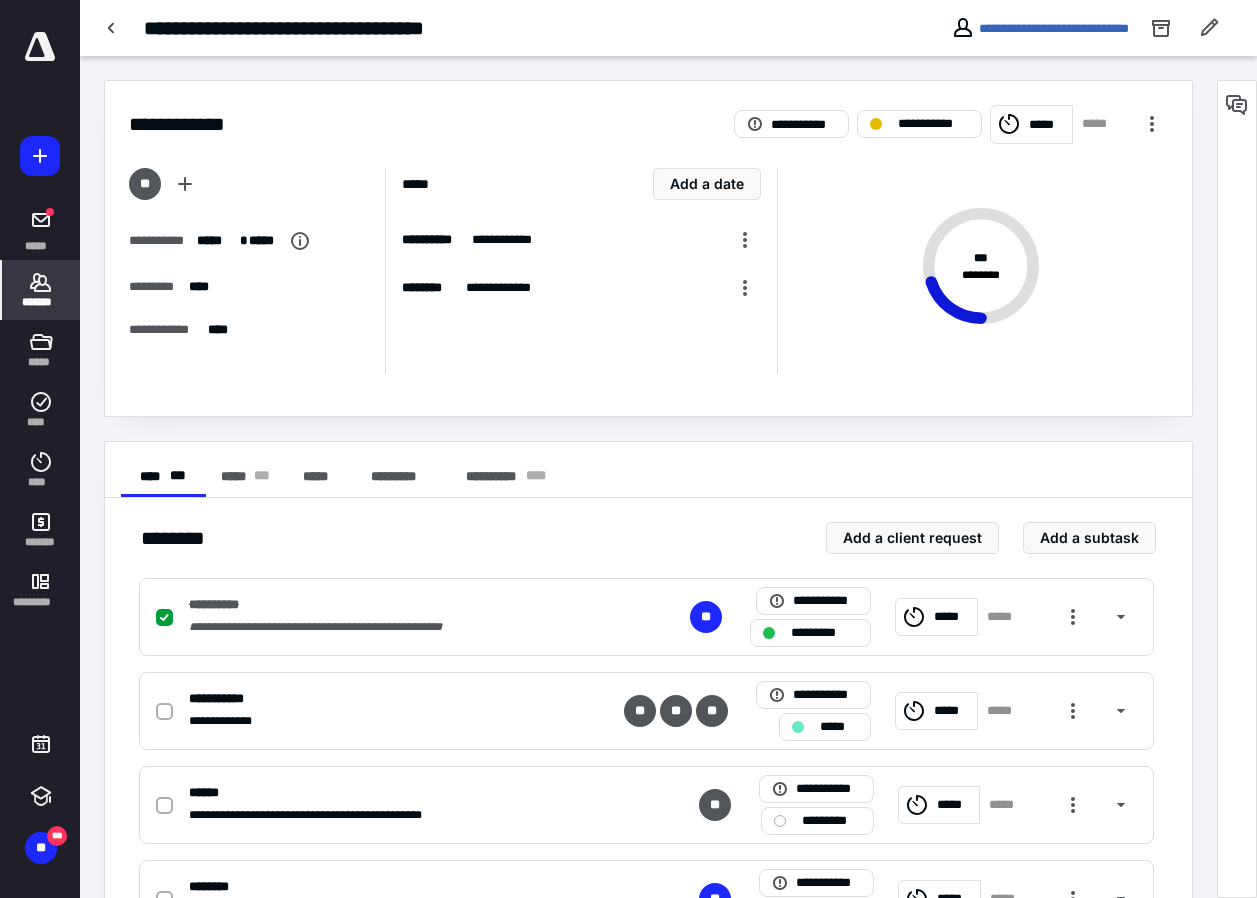 click on "*******" at bounding box center [41, 302] 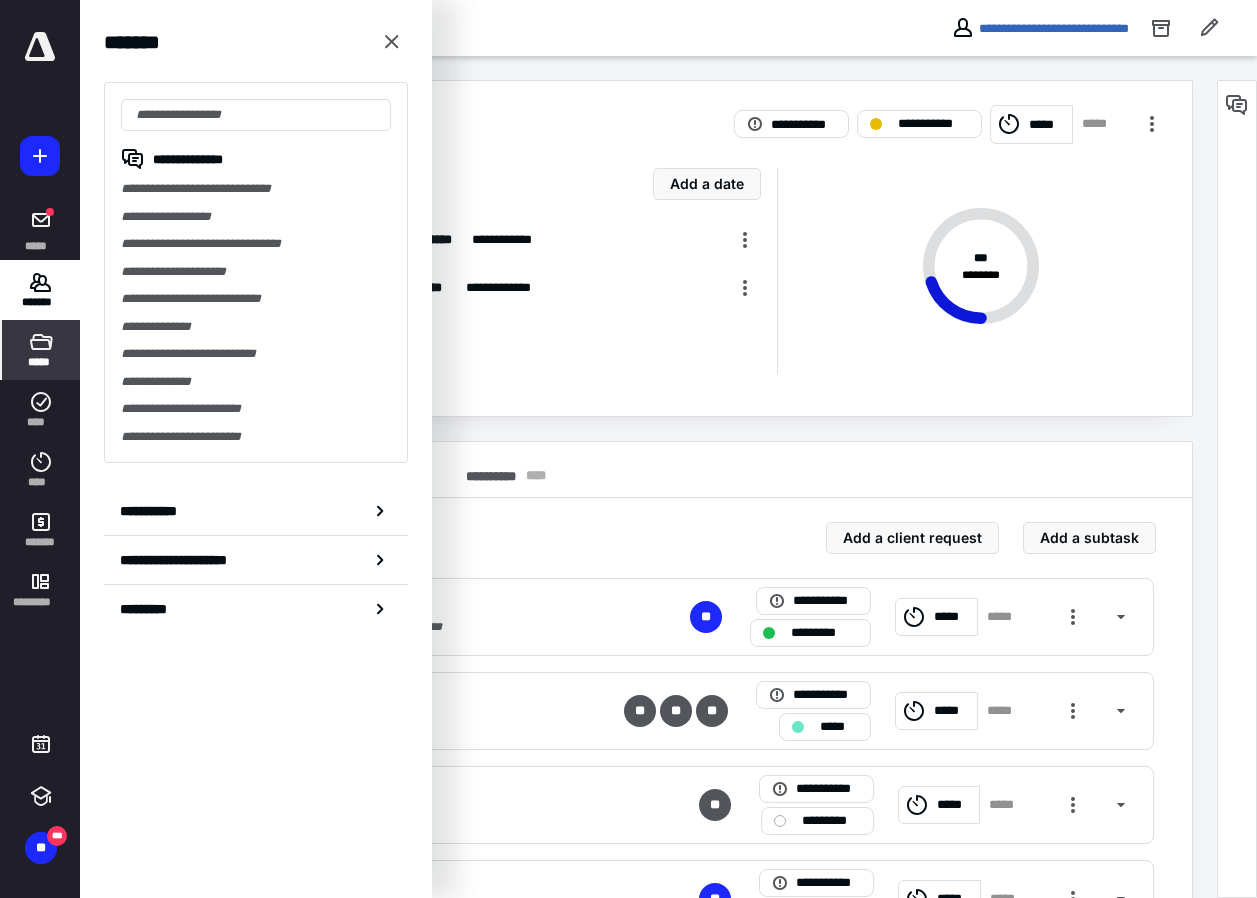 drag, startPoint x: 42, startPoint y: 360, endPoint x: 48, endPoint y: 337, distance: 23.769728 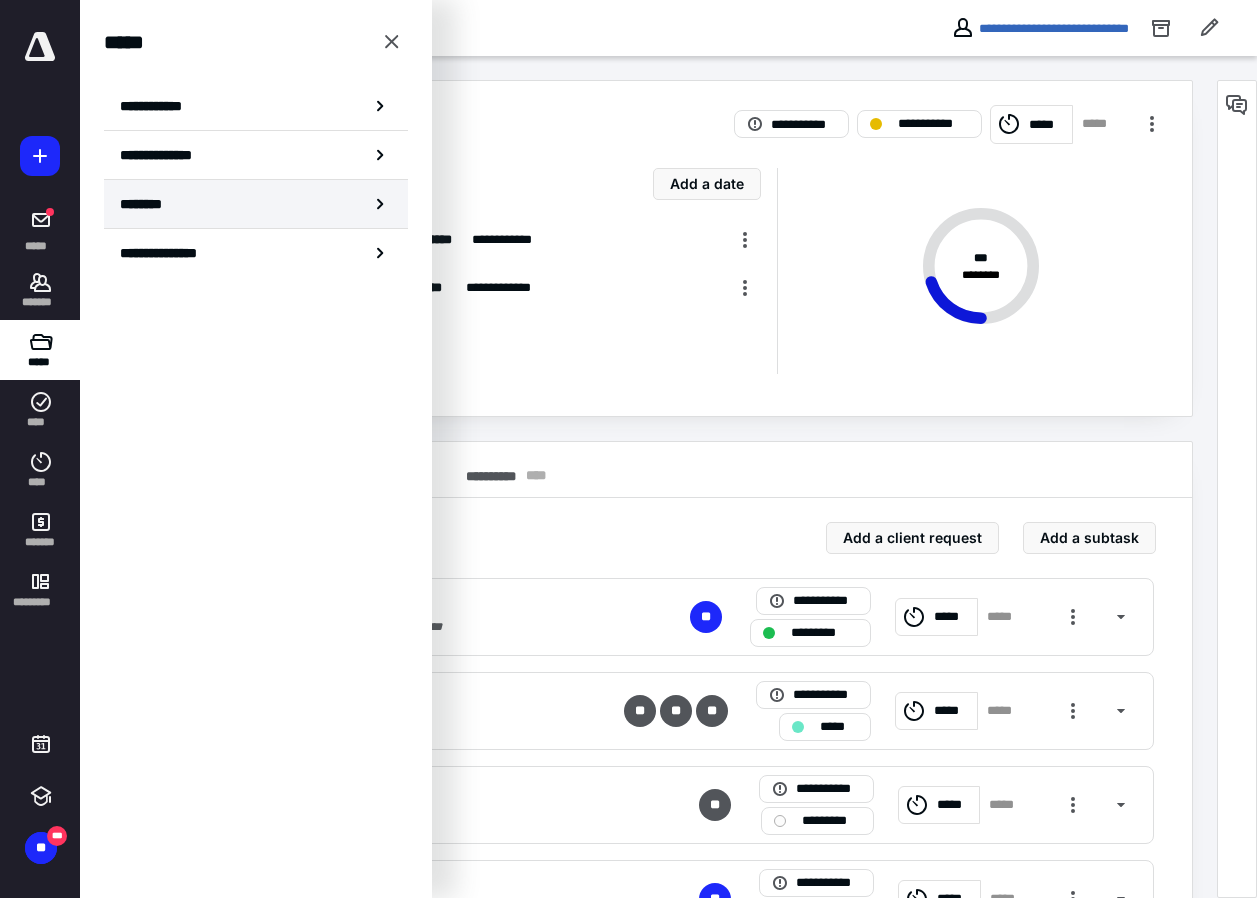 click on "********" at bounding box center (148, 204) 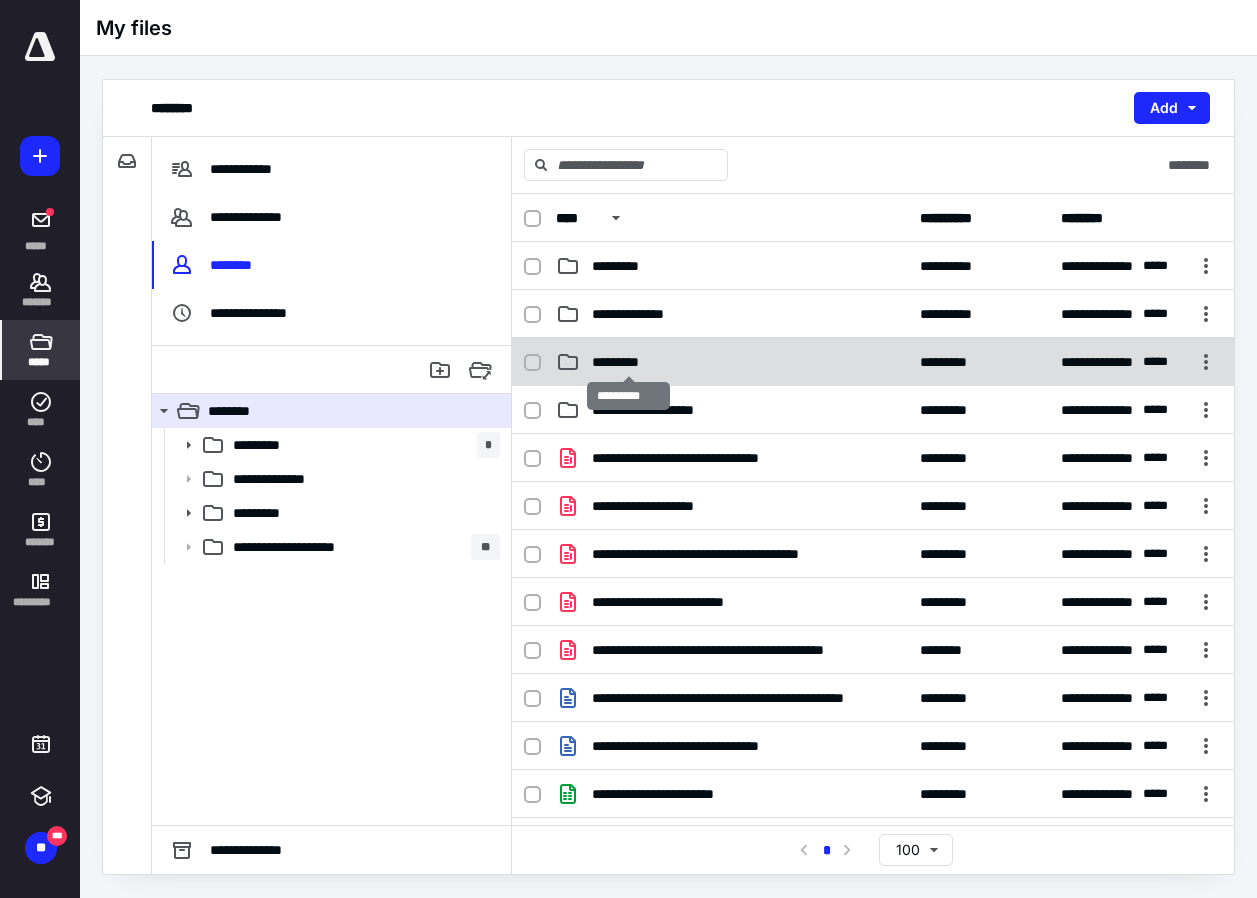 click on "*********" at bounding box center [628, 362] 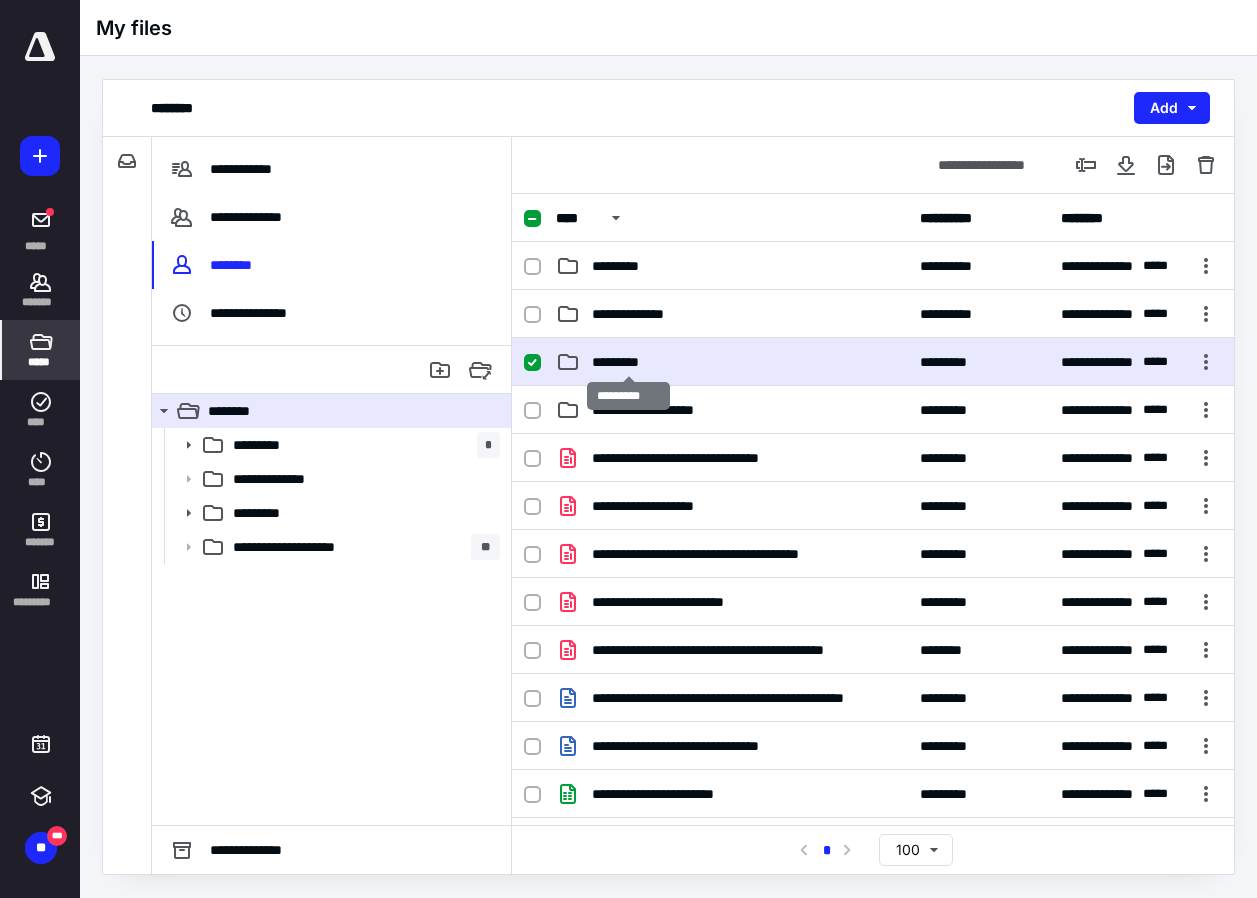 click on "*********" at bounding box center [628, 362] 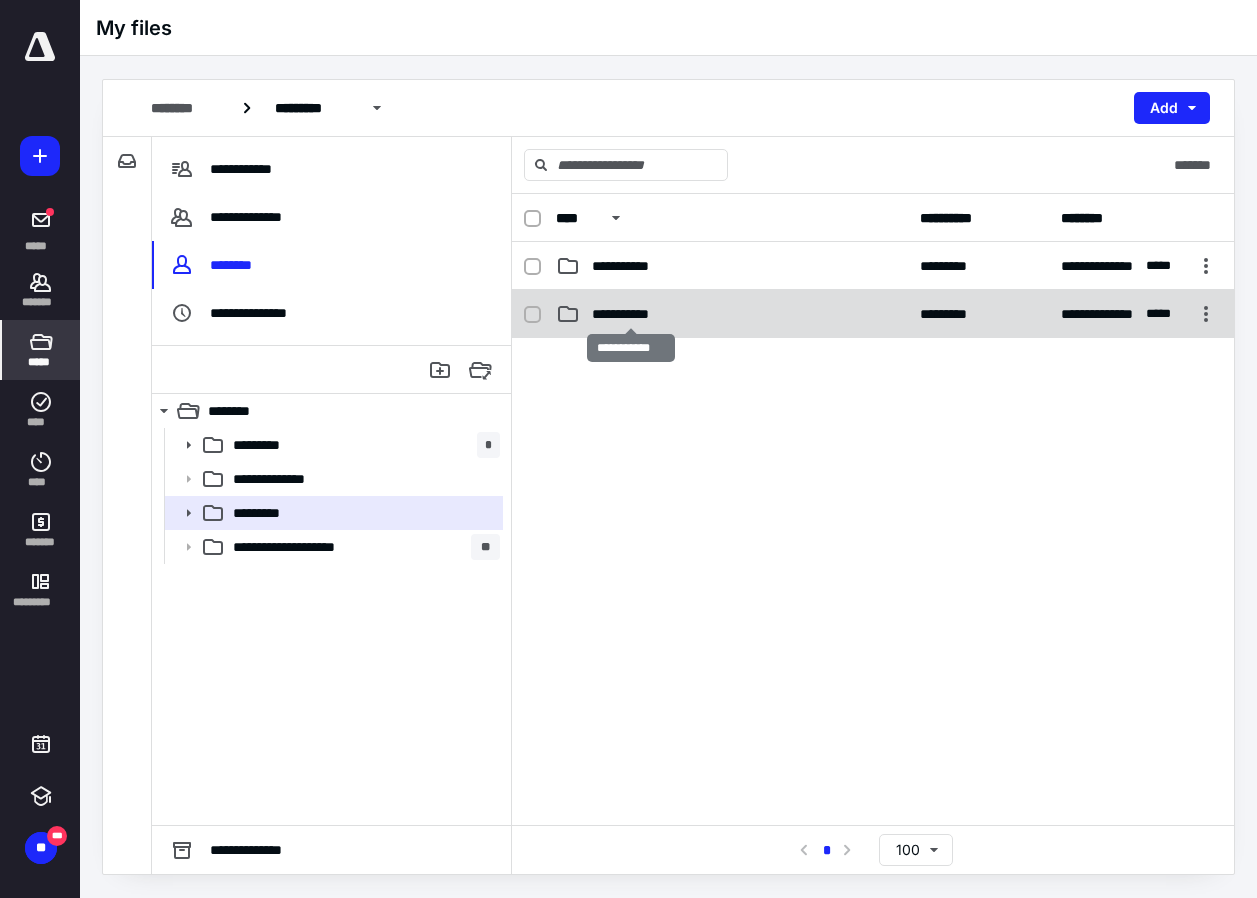 click on "**********" at bounding box center (631, 314) 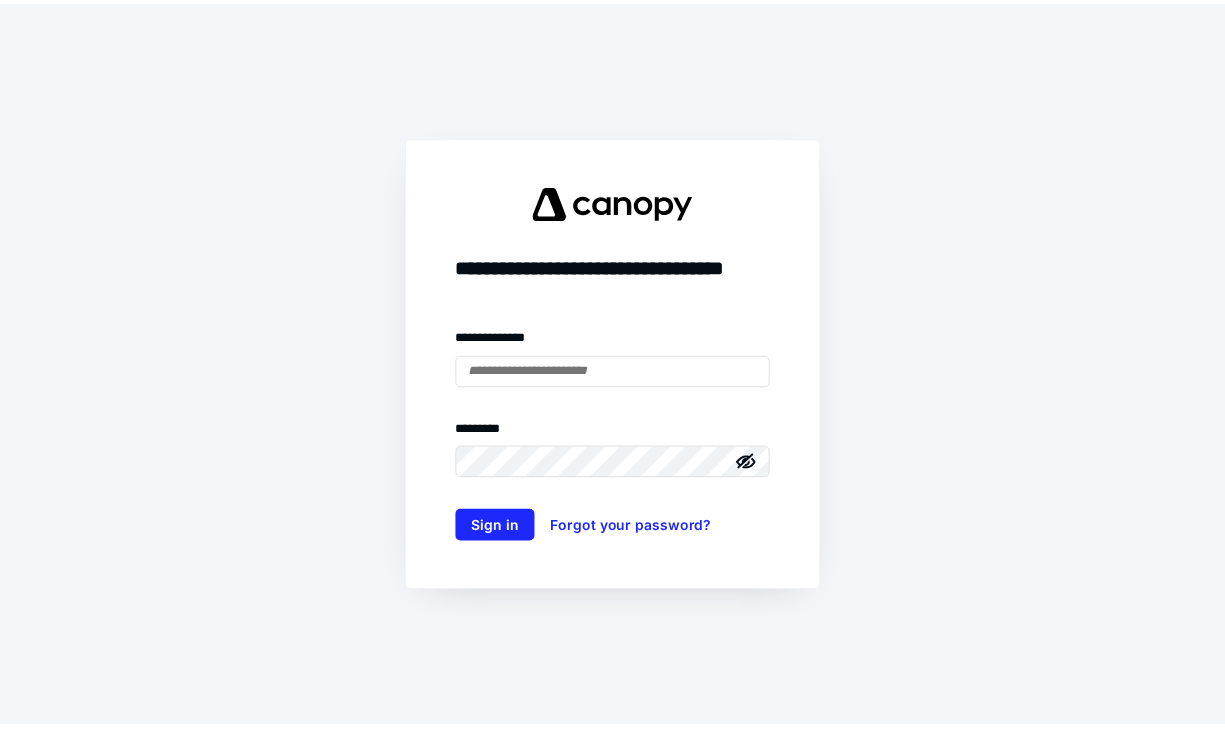 scroll, scrollTop: 0, scrollLeft: 0, axis: both 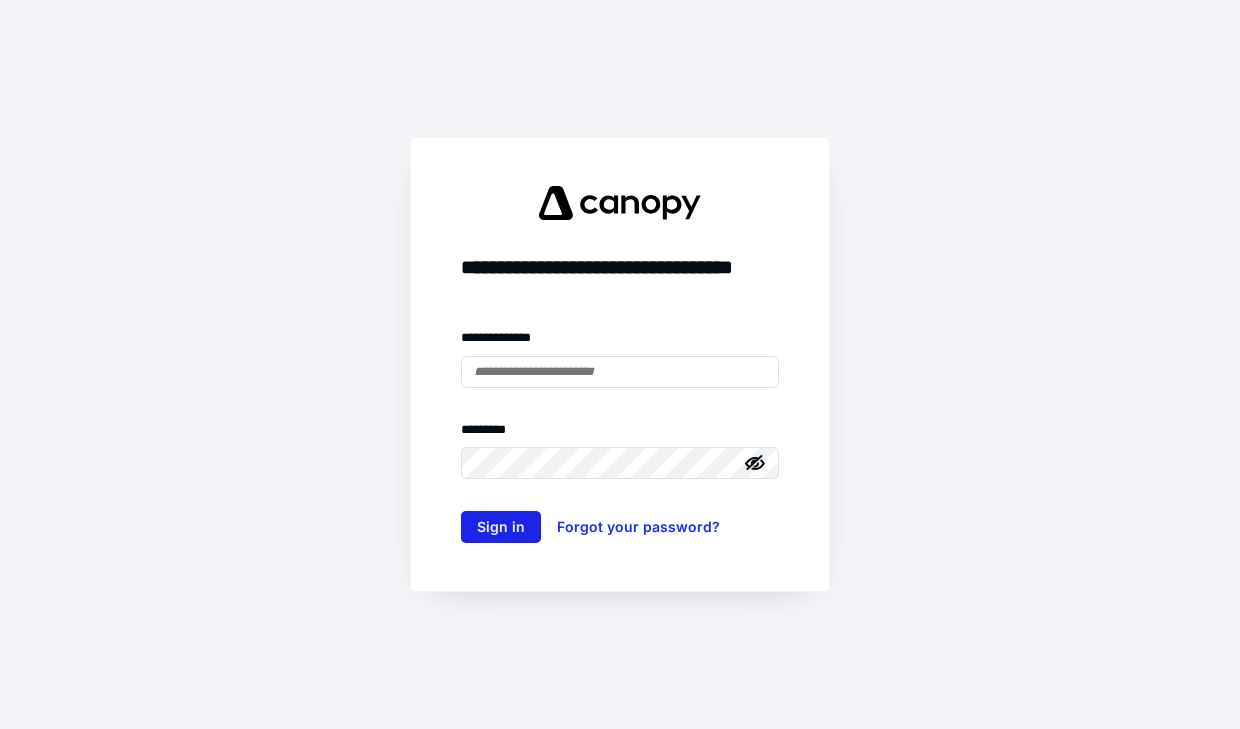 type on "**********" 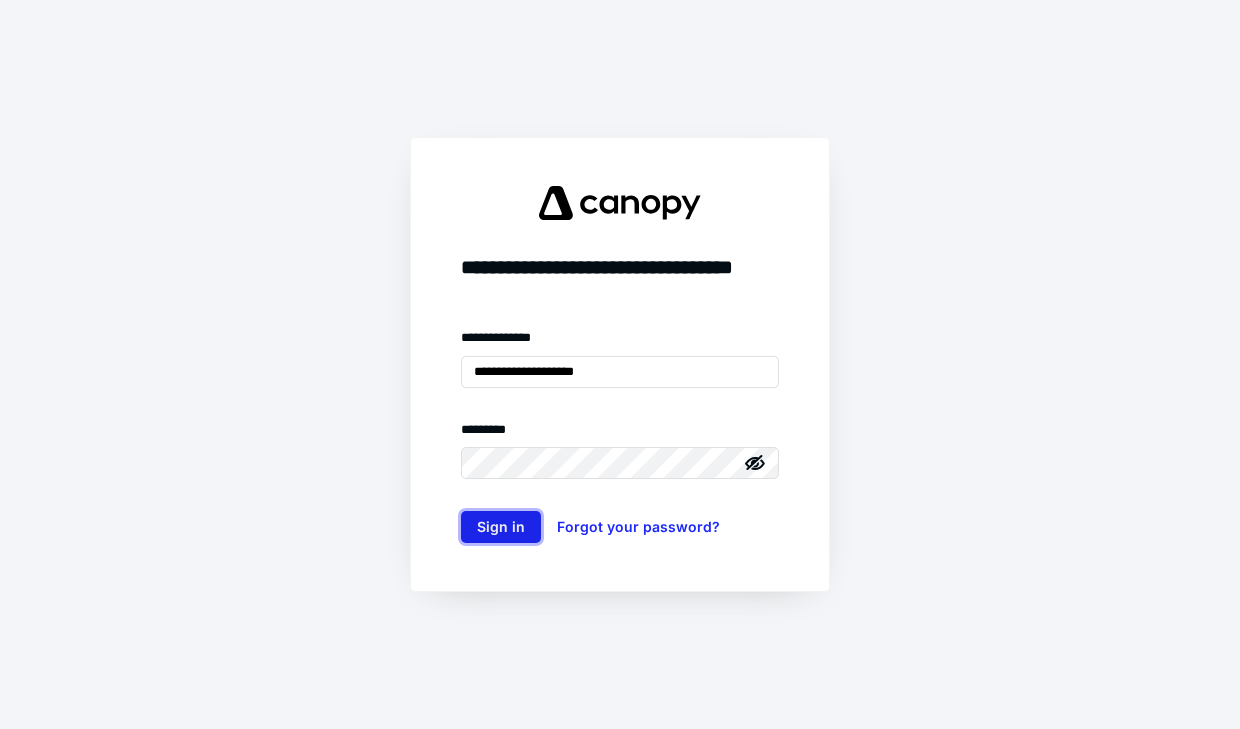 click on "Sign in" at bounding box center (501, 527) 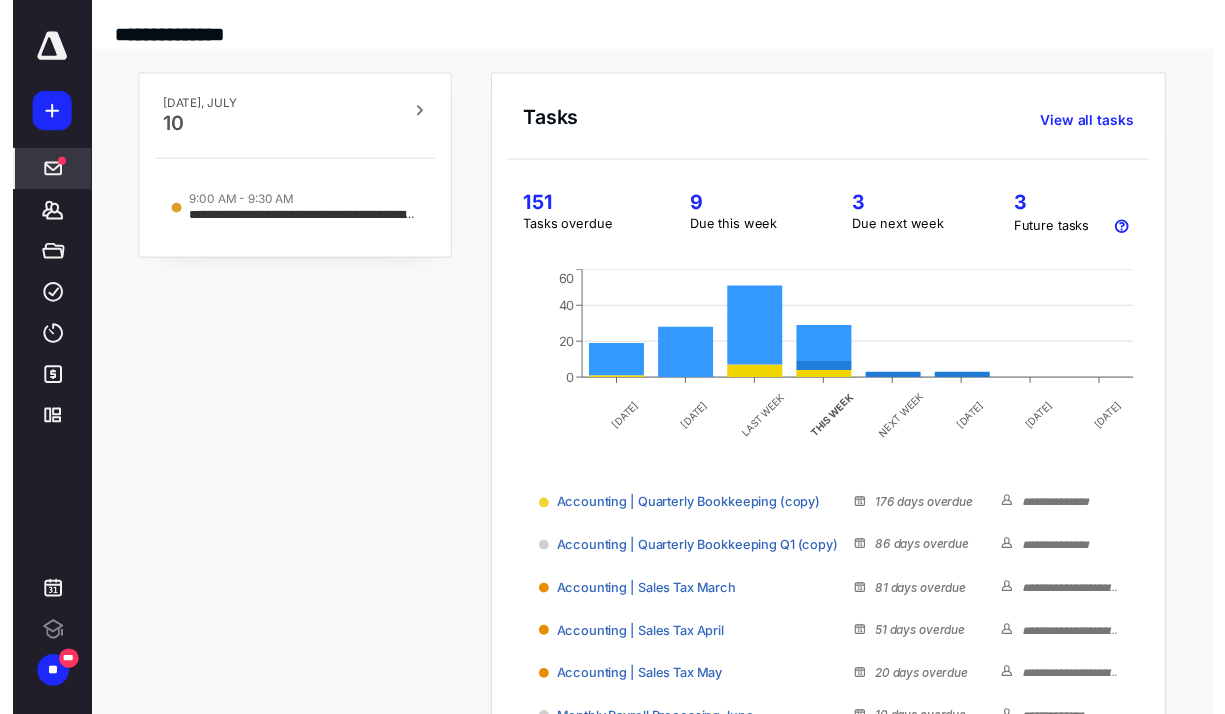 scroll, scrollTop: 0, scrollLeft: 0, axis: both 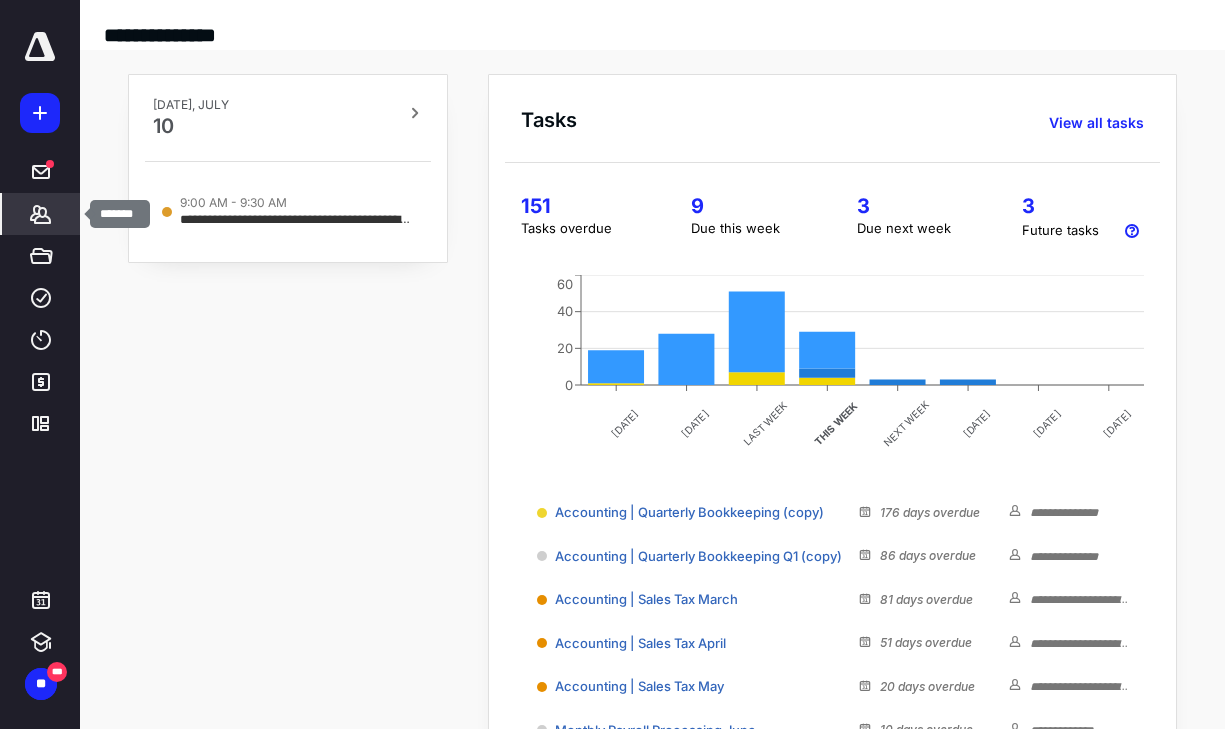 click 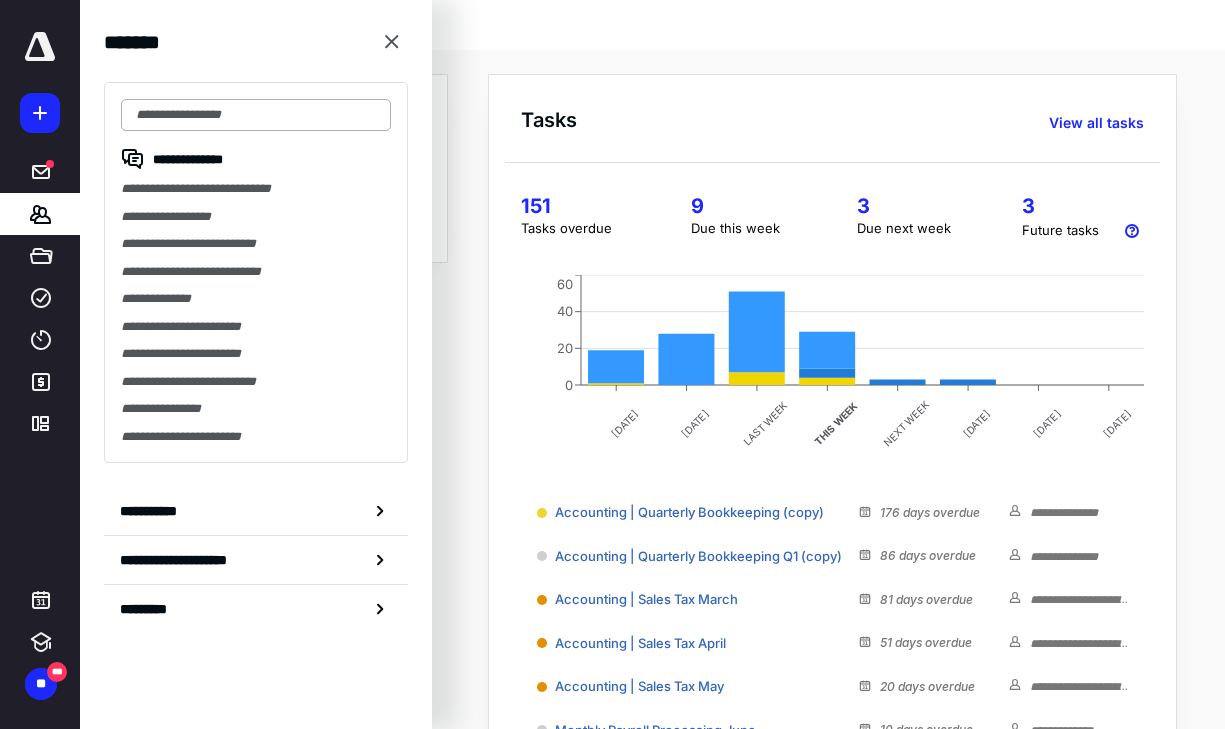 click at bounding box center (256, 115) 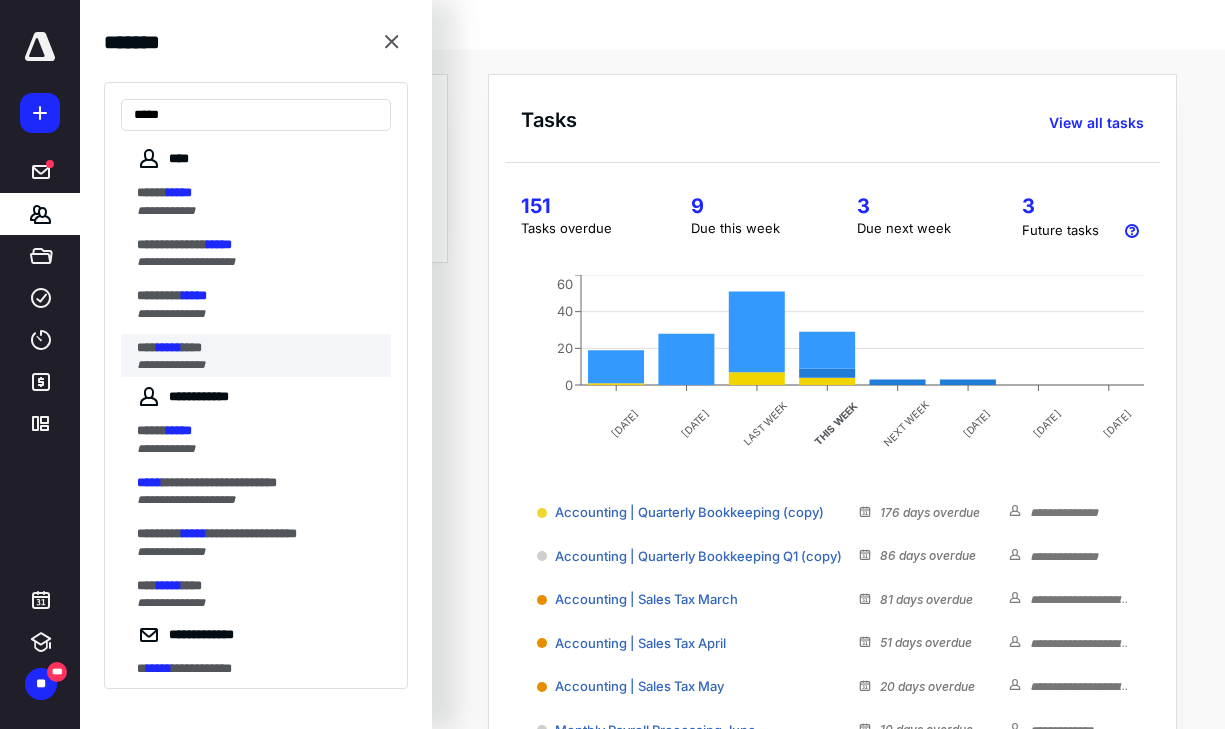 type on "*****" 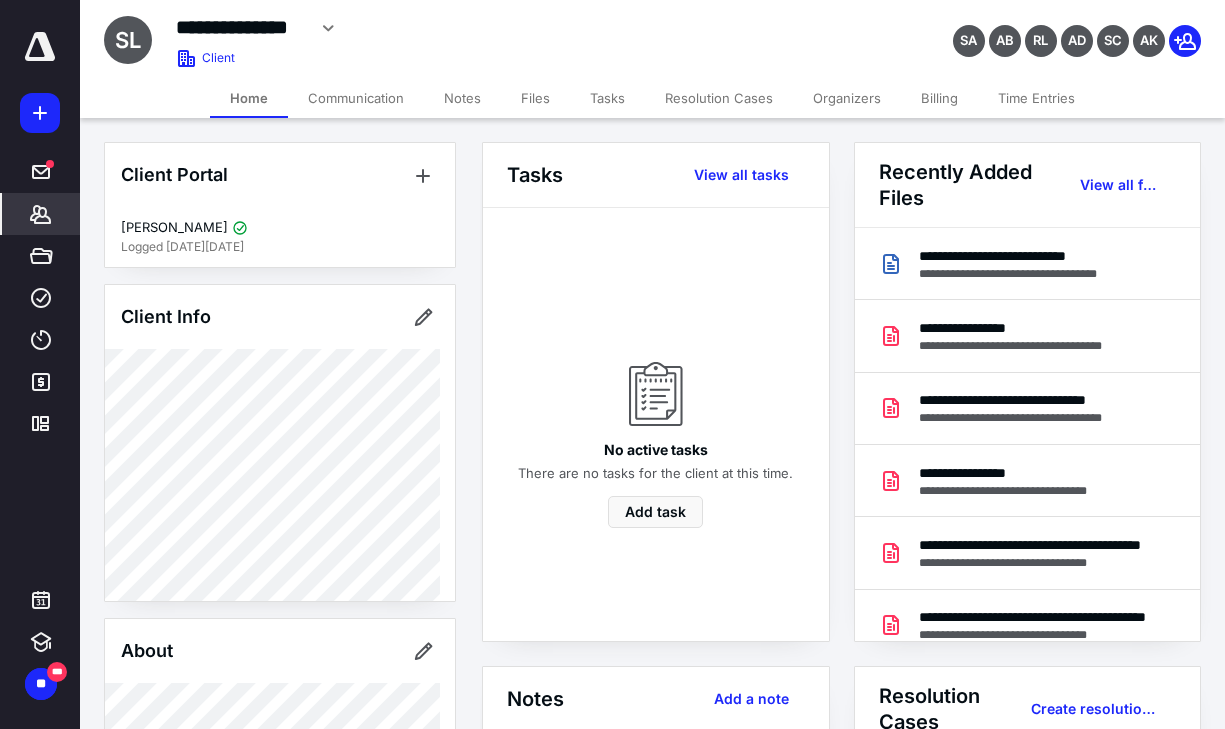 click on "Billing" at bounding box center [939, 98] 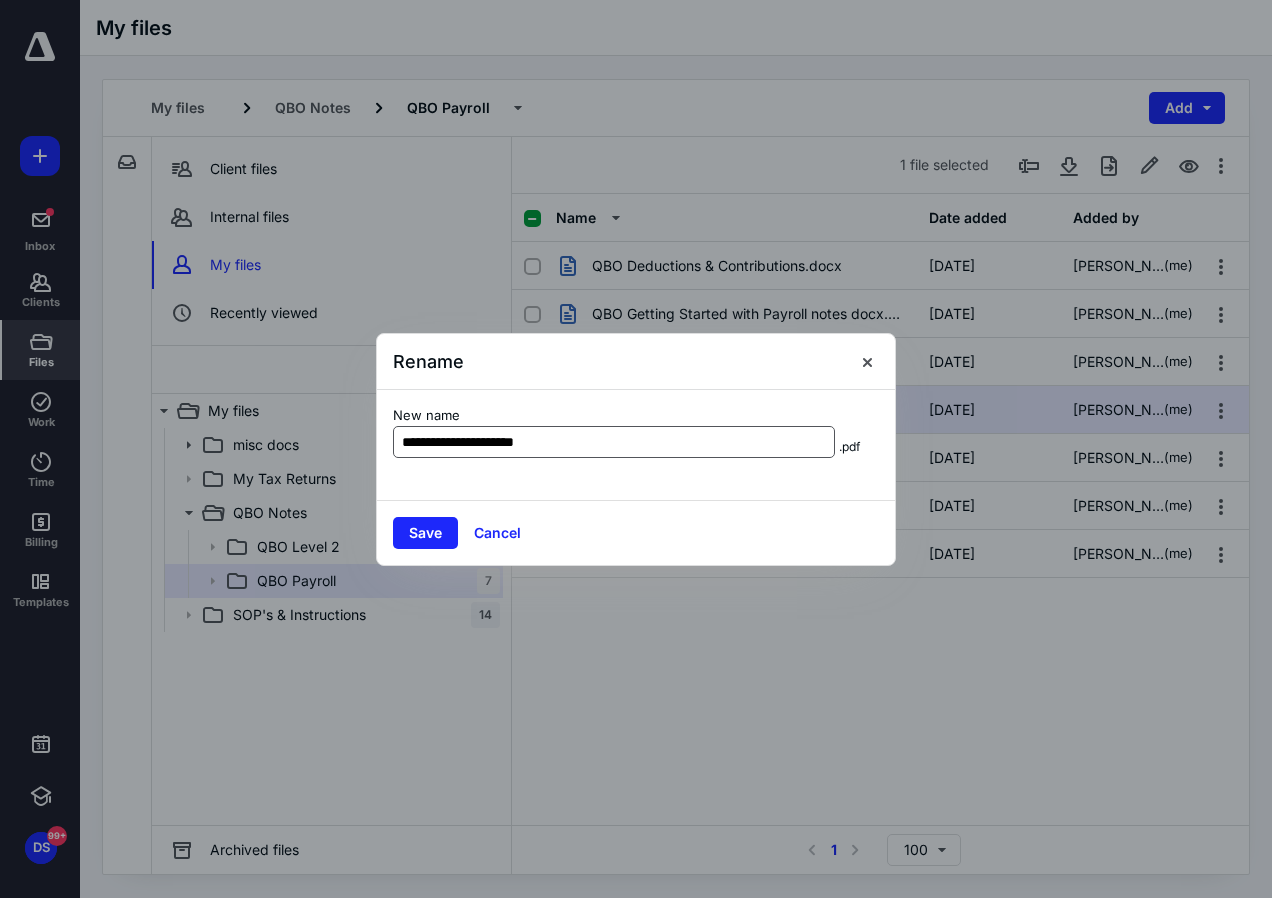 scroll, scrollTop: 0, scrollLeft: 0, axis: both 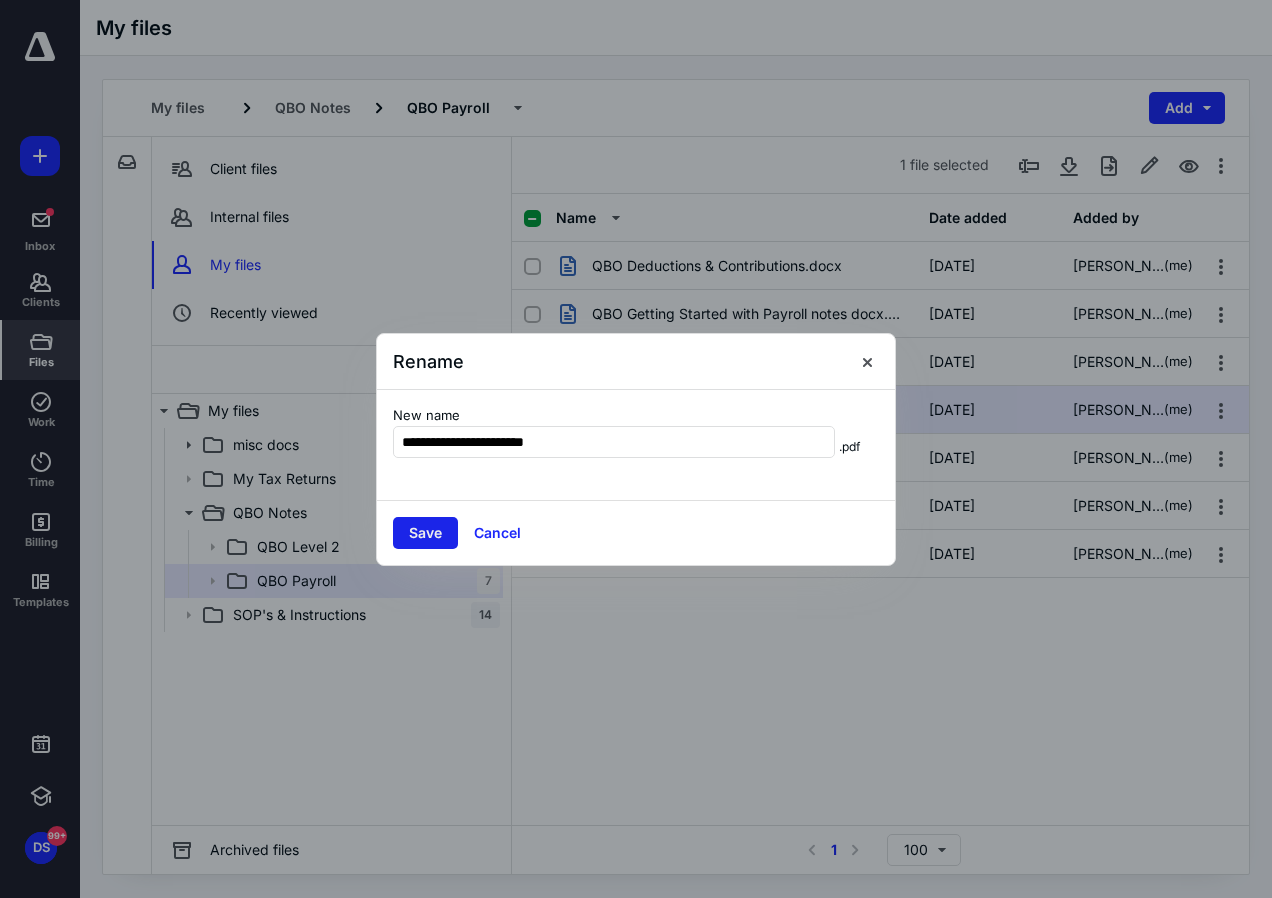 type on "**********" 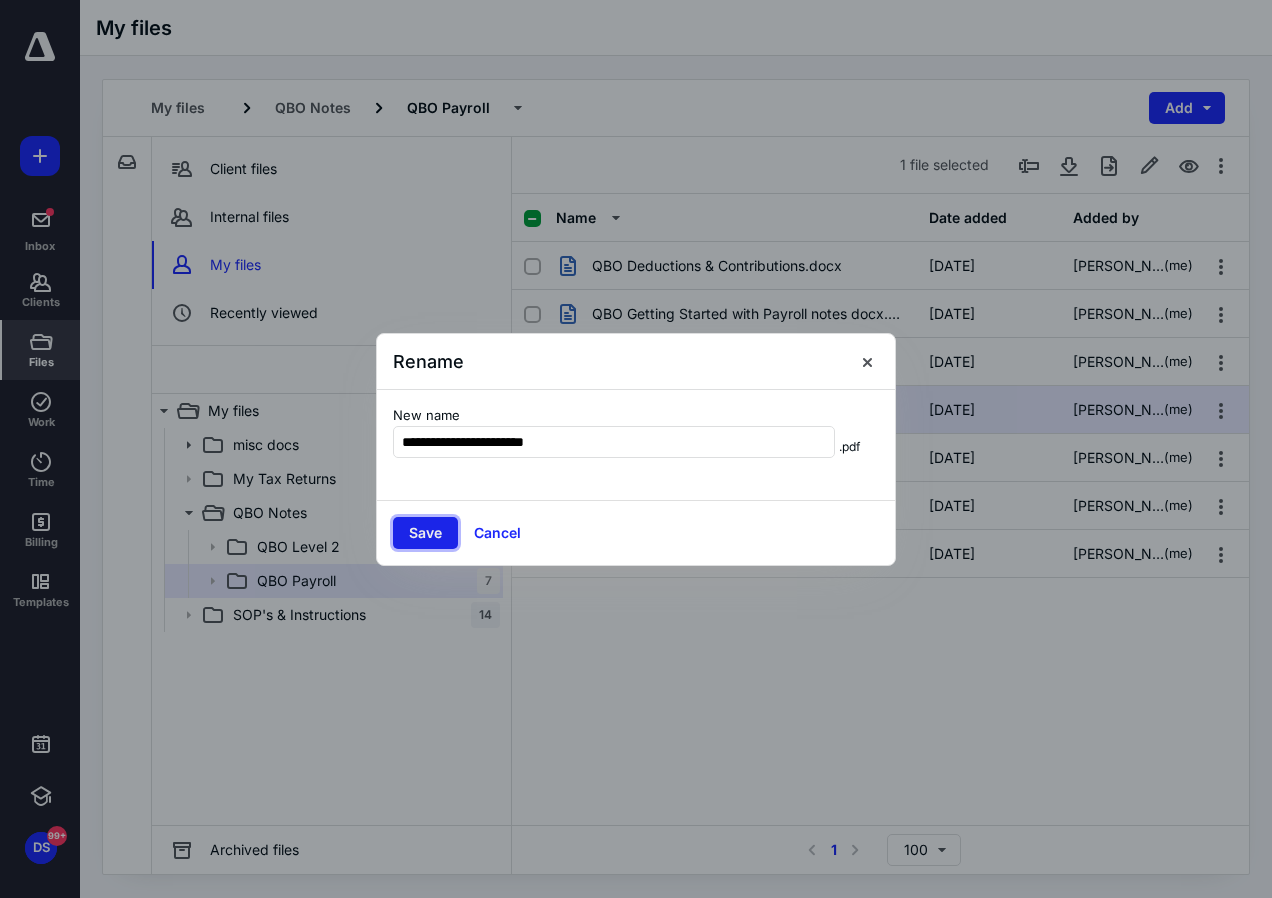 click on "Save" at bounding box center [425, 533] 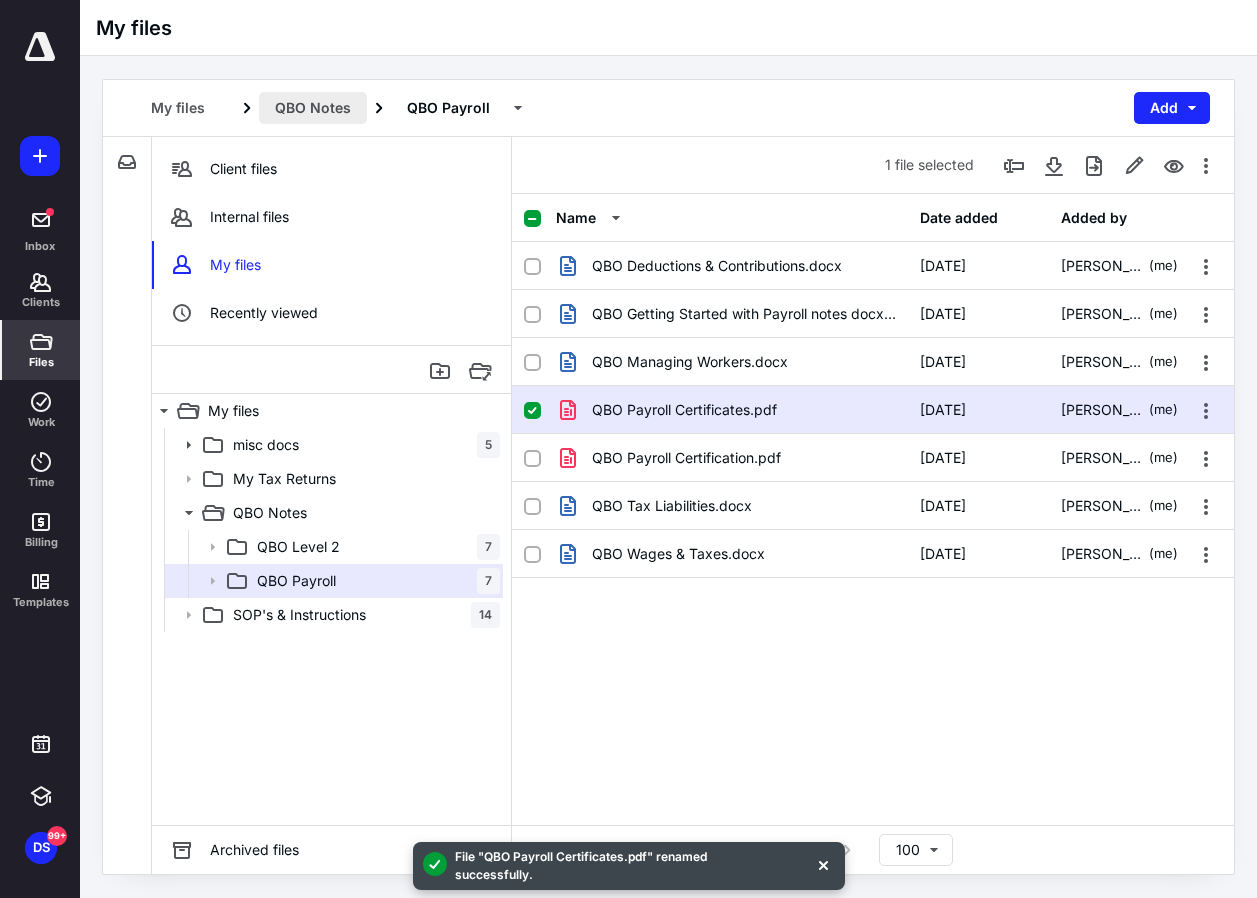 click on "QBO Notes" at bounding box center (313, 108) 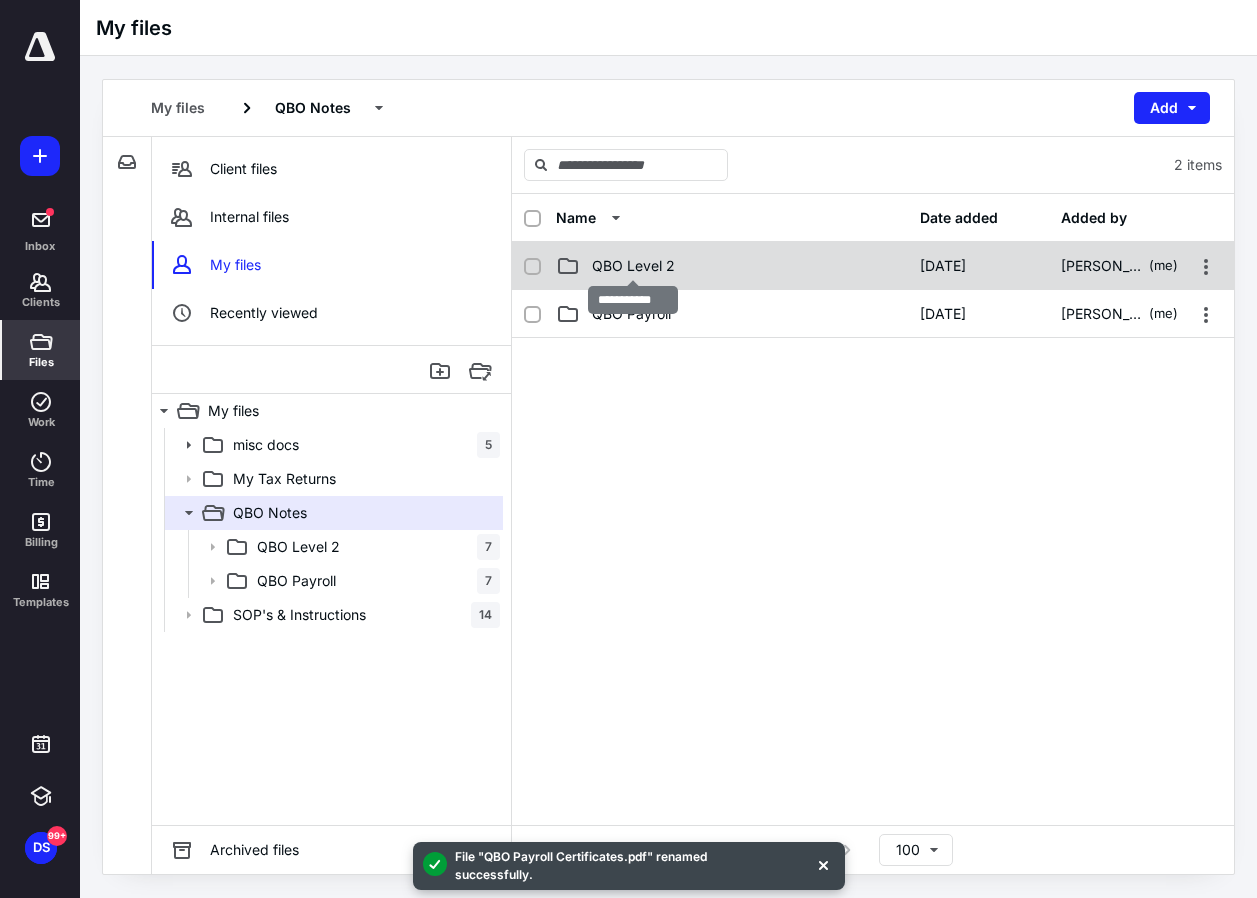 click on "QBO Level 2" at bounding box center (633, 266) 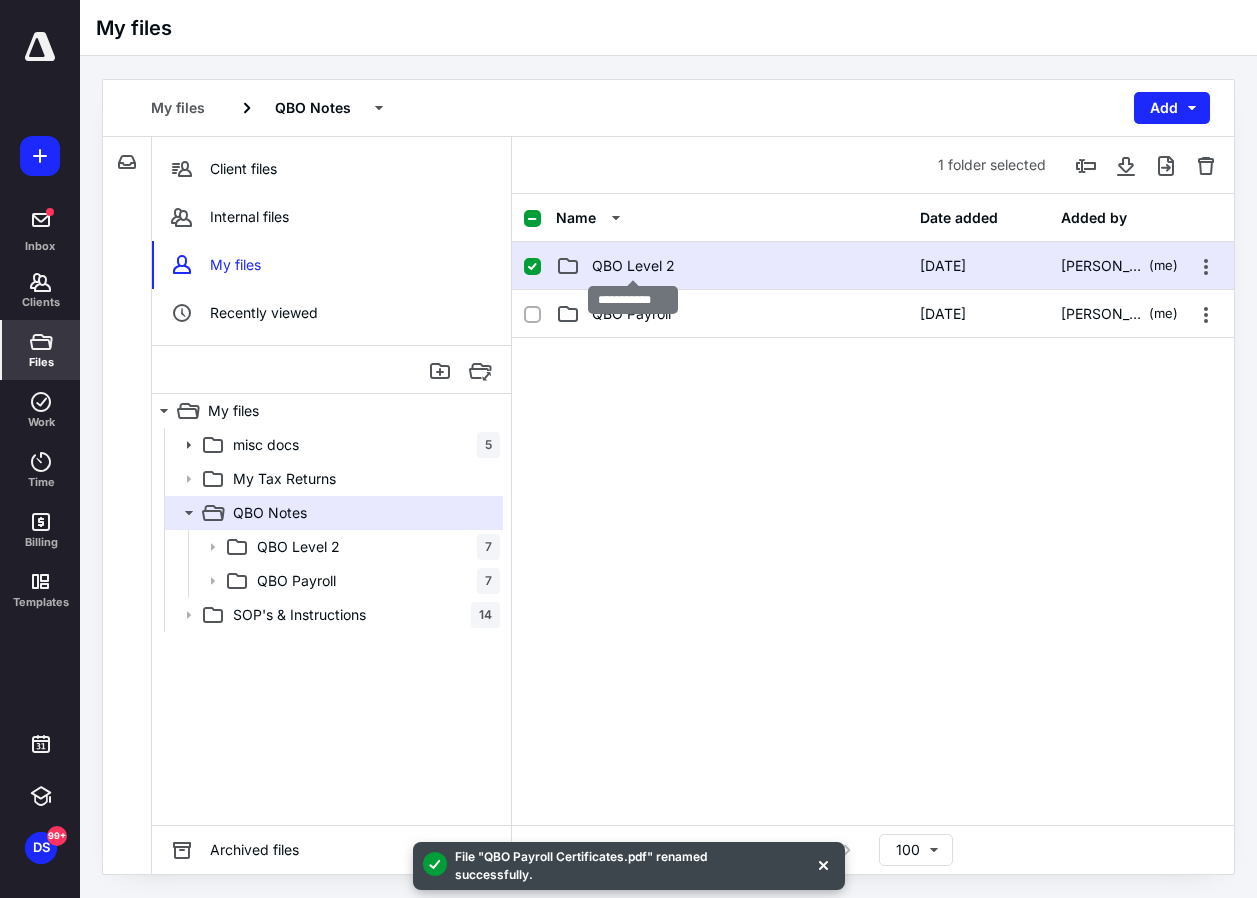 click on "QBO Level 2" at bounding box center (633, 266) 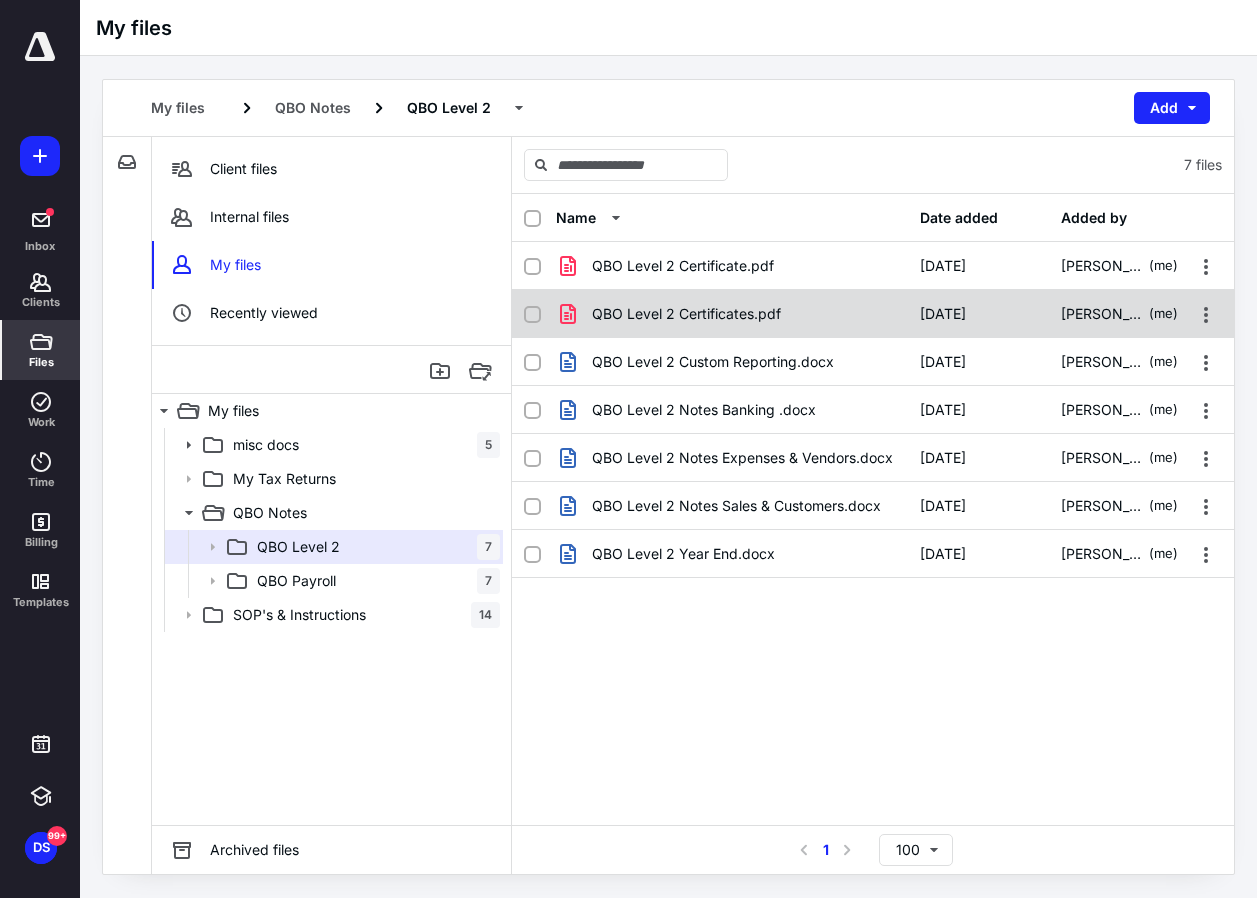 click on "QBO Level 2 Certificates.pdf" at bounding box center (686, 314) 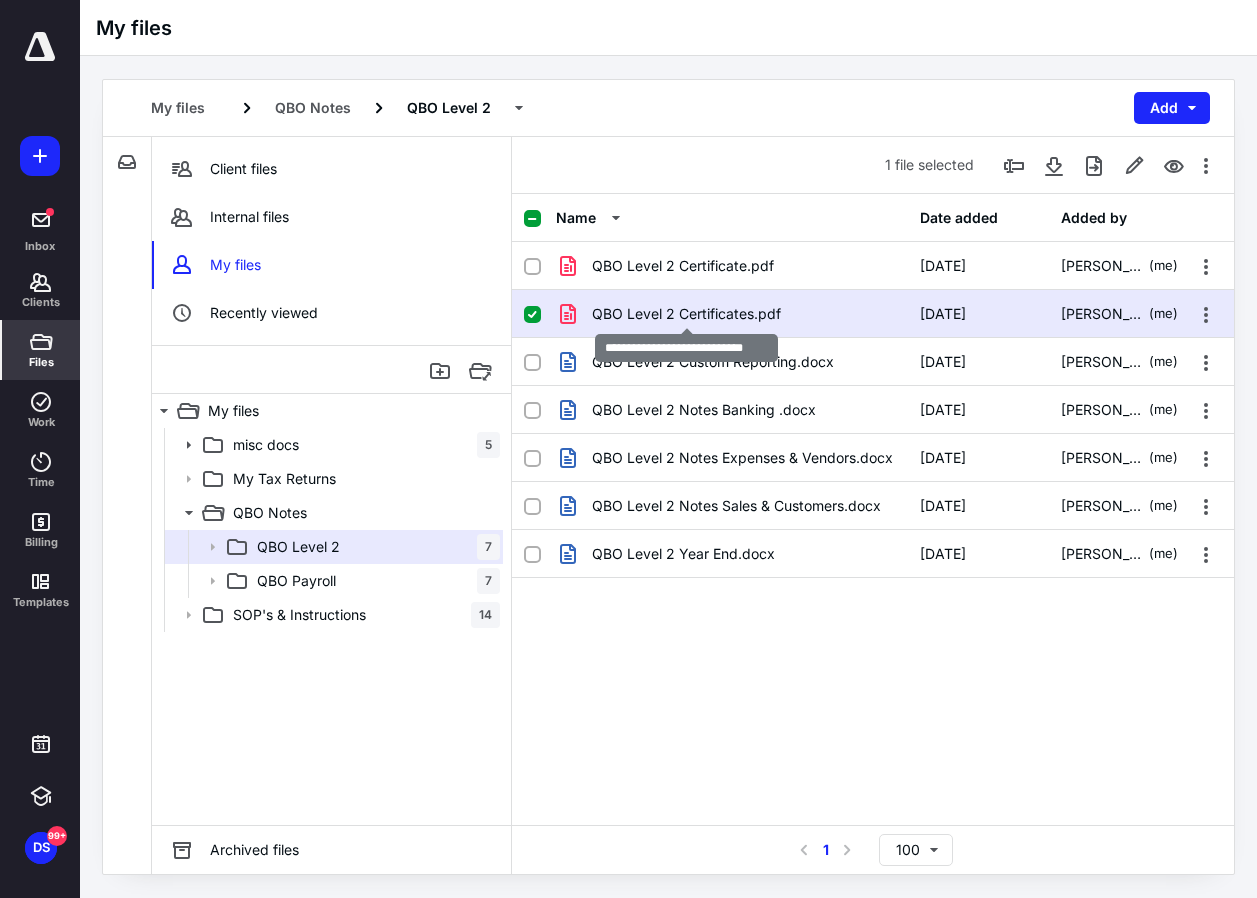 click on "QBO Level 2 Certificates.pdf" at bounding box center [686, 314] 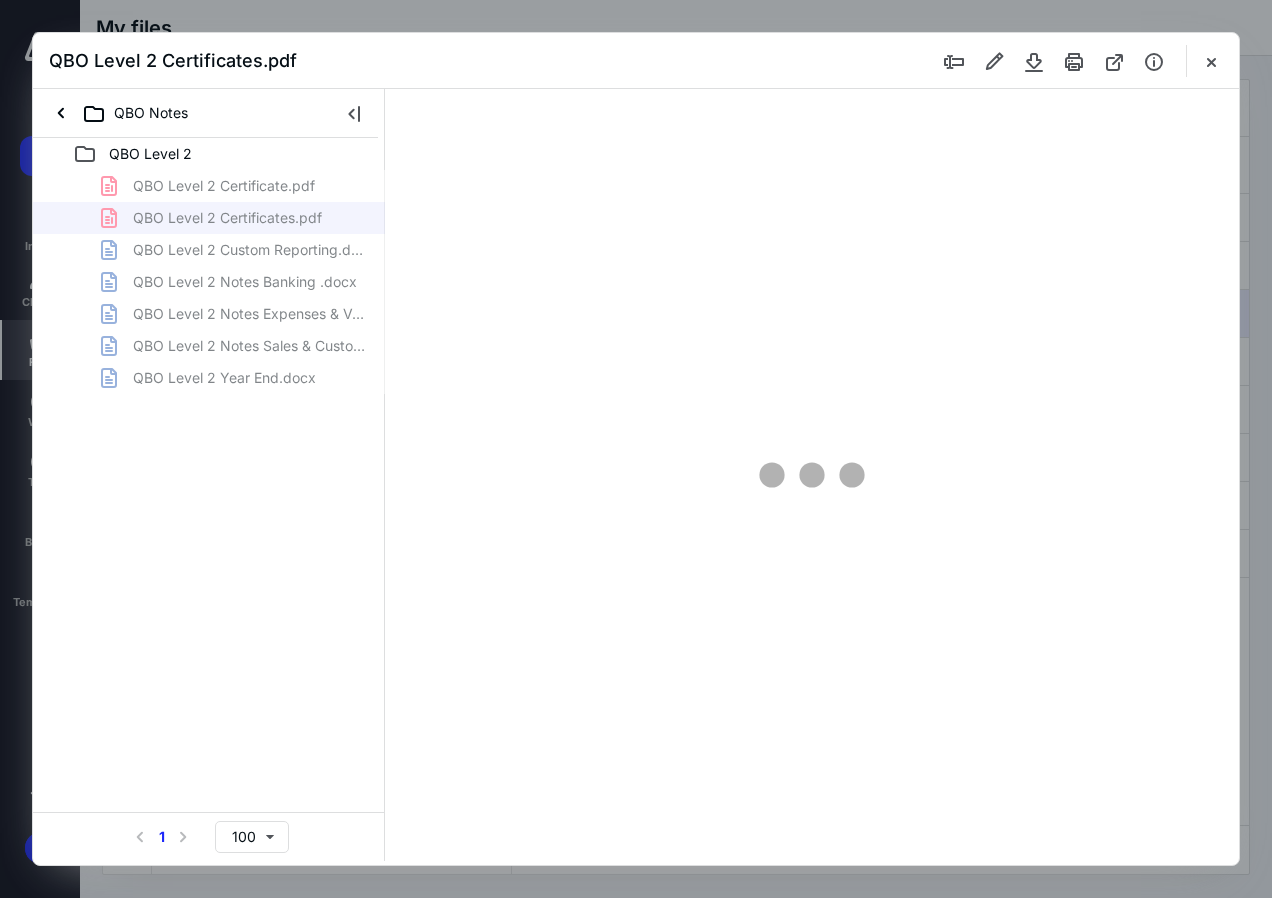 scroll, scrollTop: 0, scrollLeft: 0, axis: both 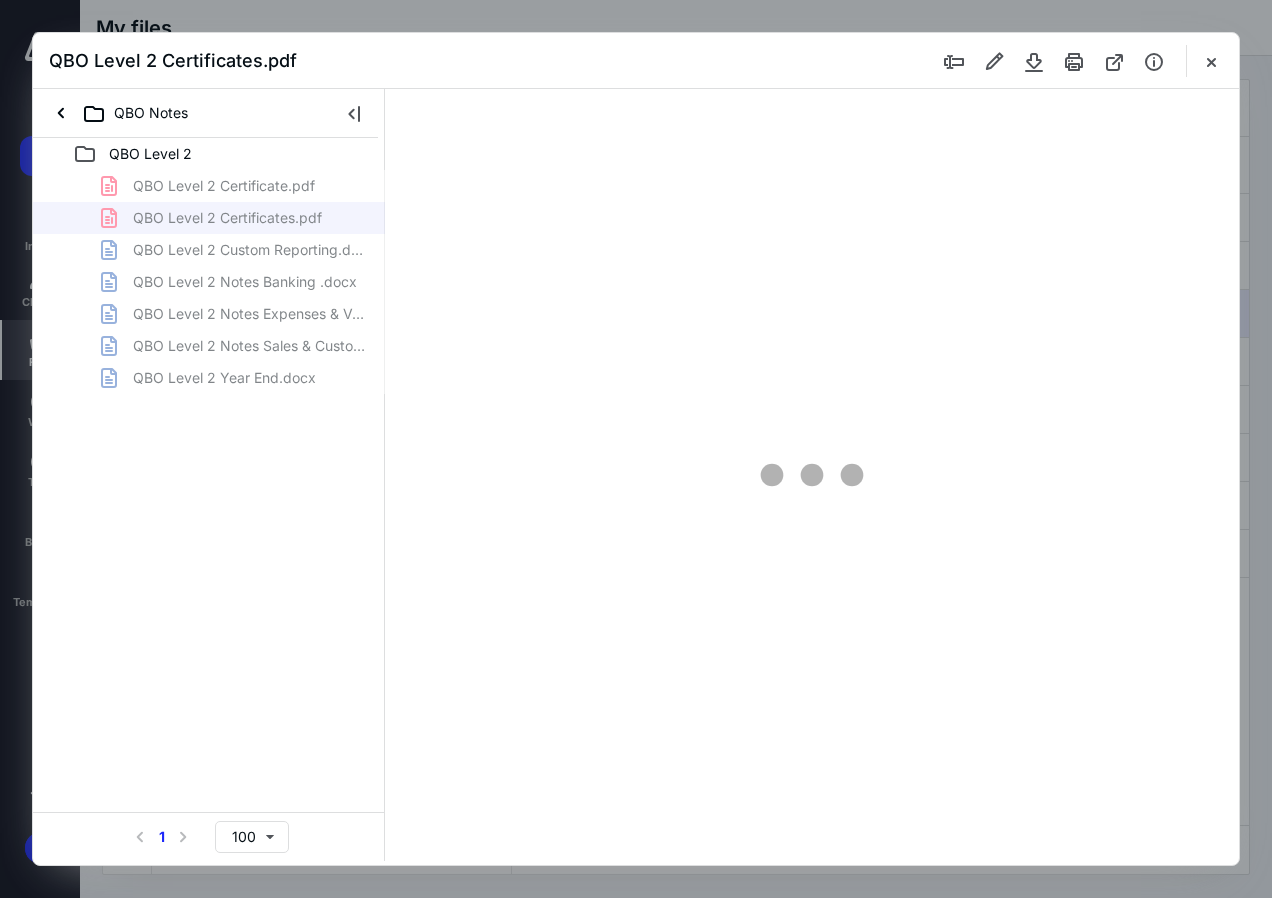 type on "106" 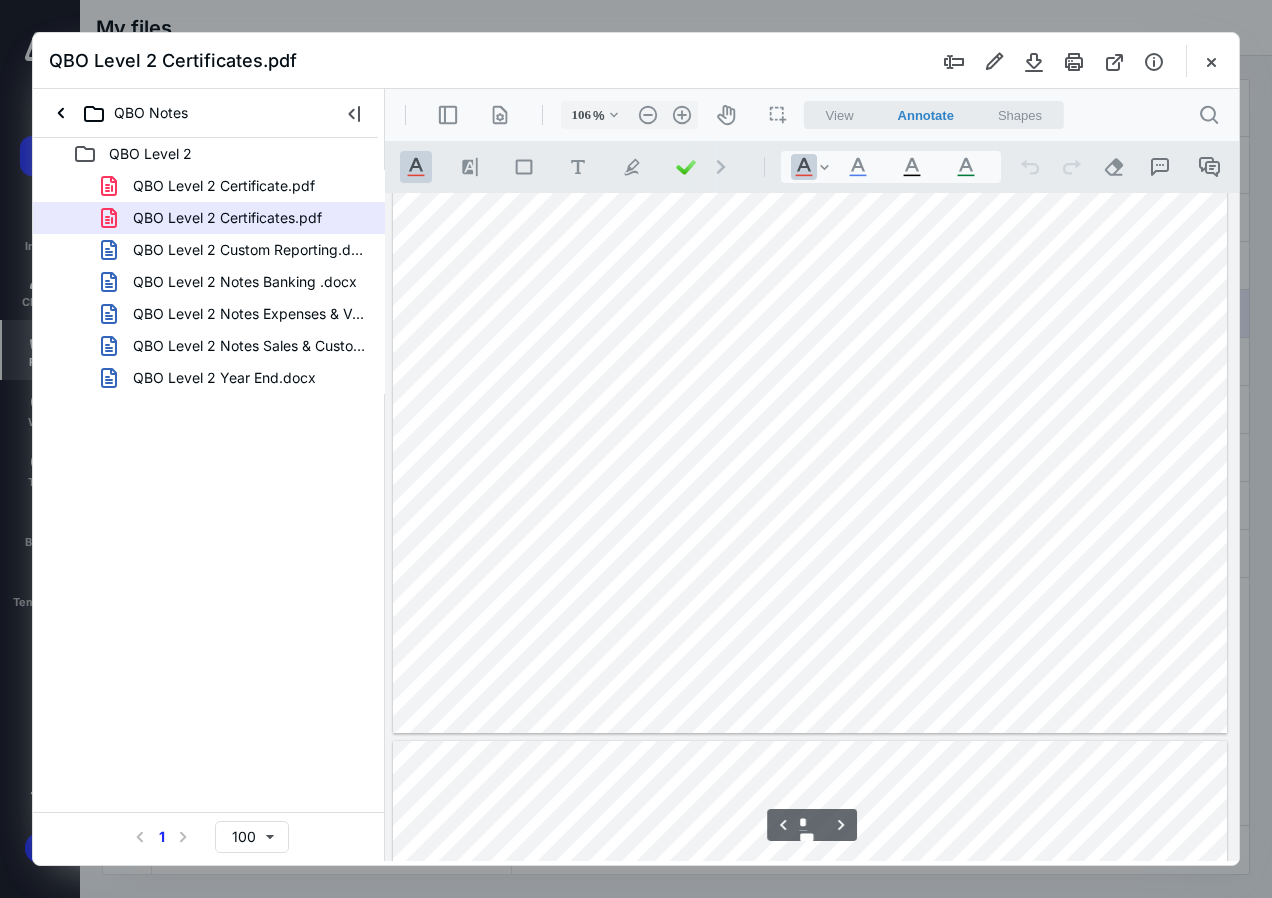 scroll, scrollTop: 508, scrollLeft: 0, axis: vertical 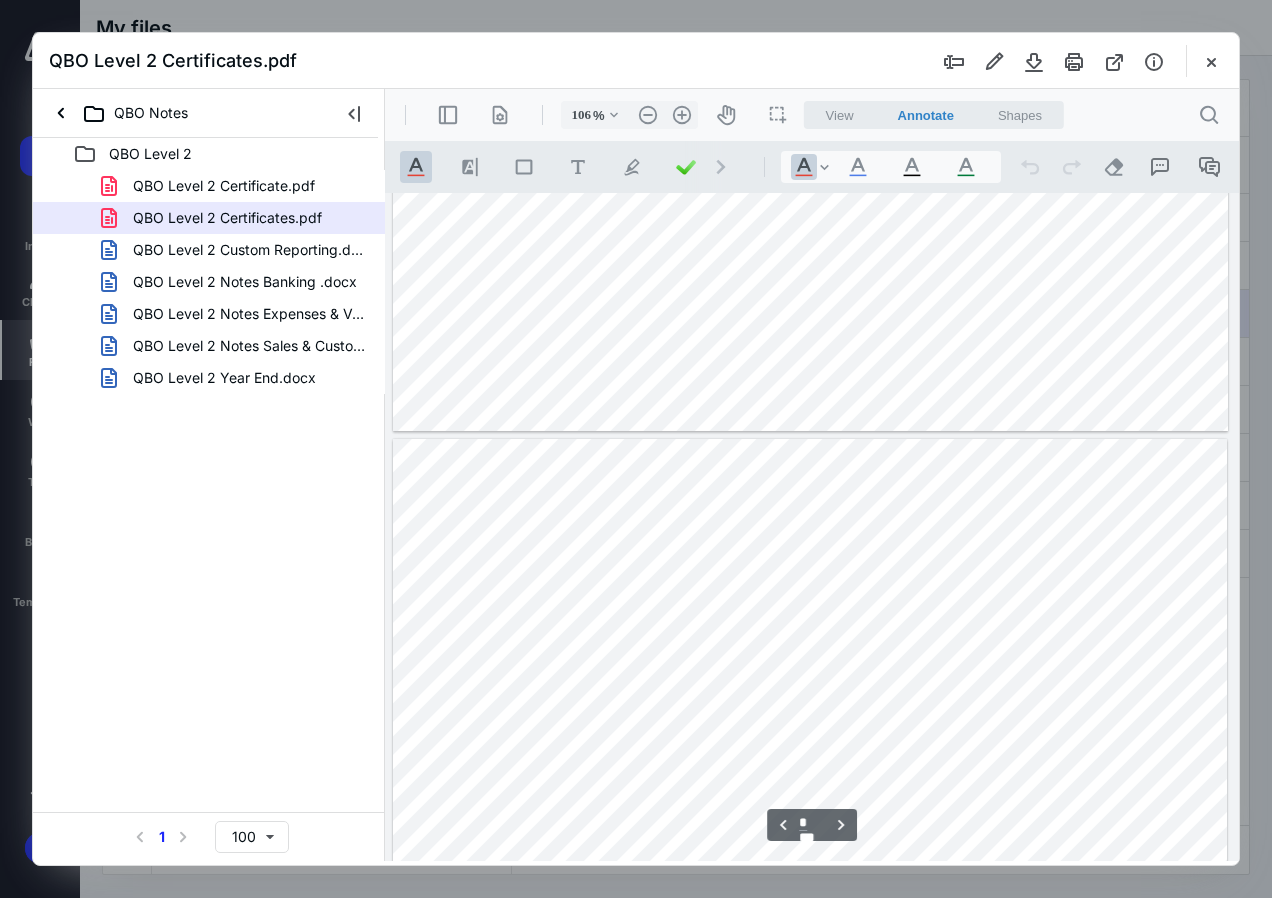 type on "*" 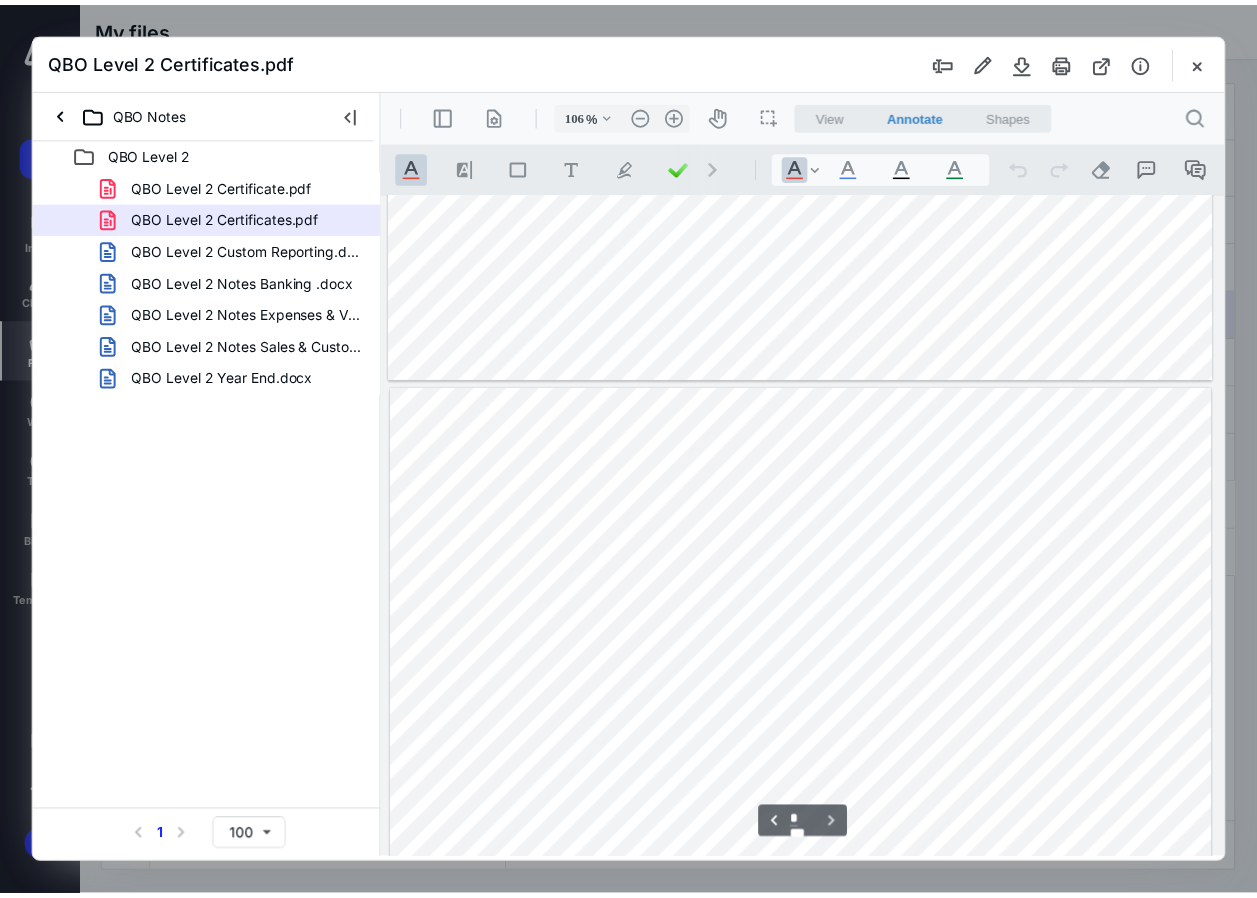 scroll, scrollTop: 3890, scrollLeft: 0, axis: vertical 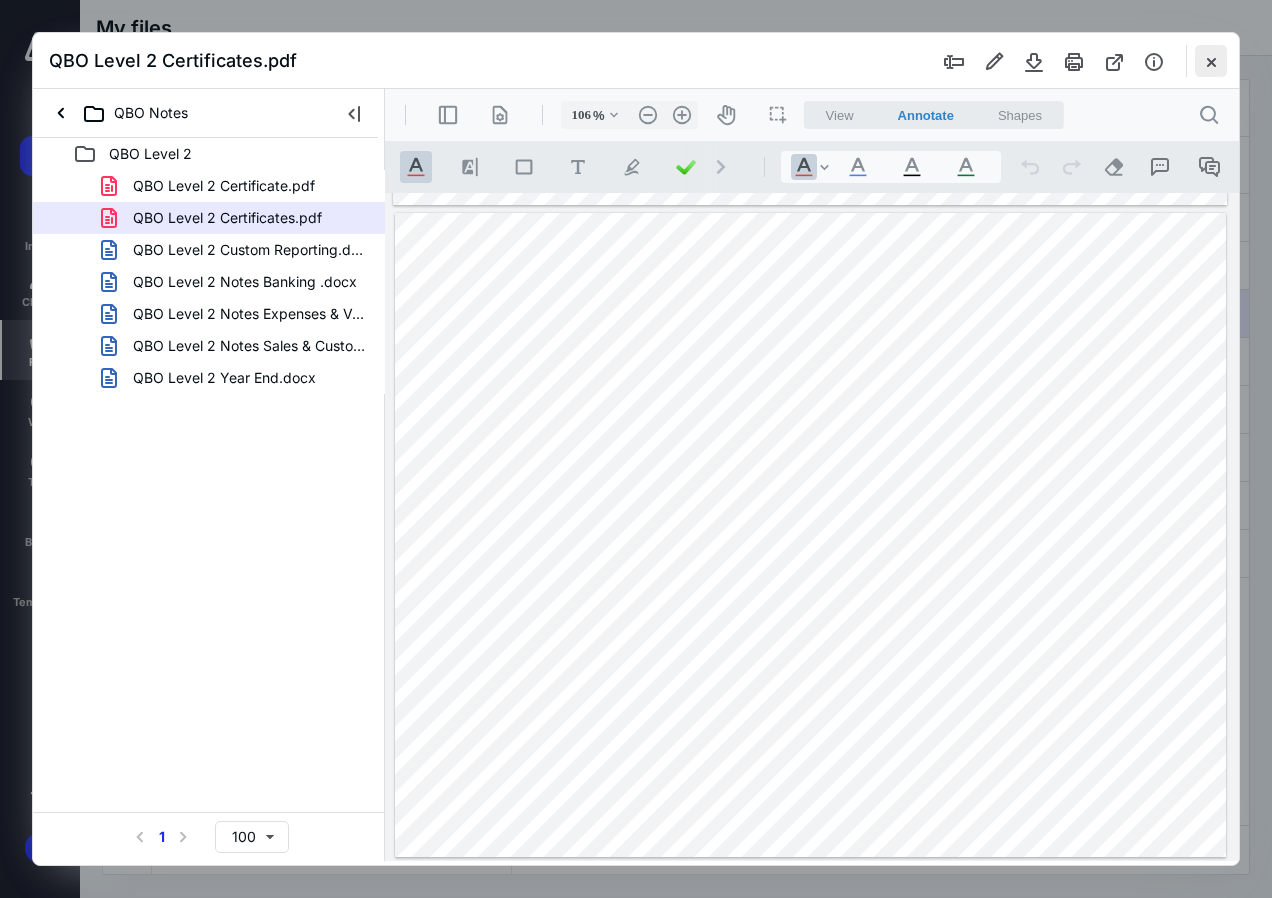 click at bounding box center [1211, 61] 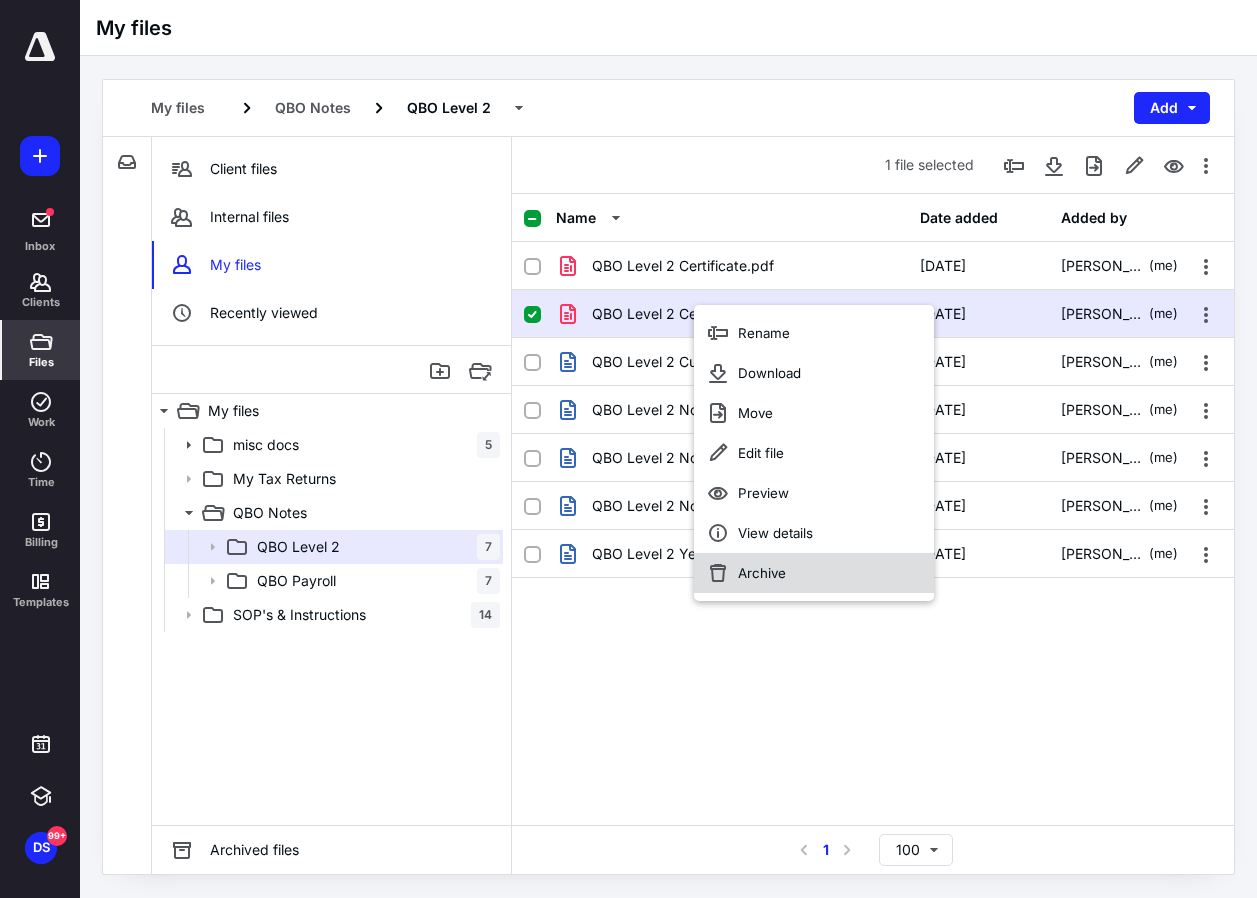 click on "Archive" at bounding box center (814, 573) 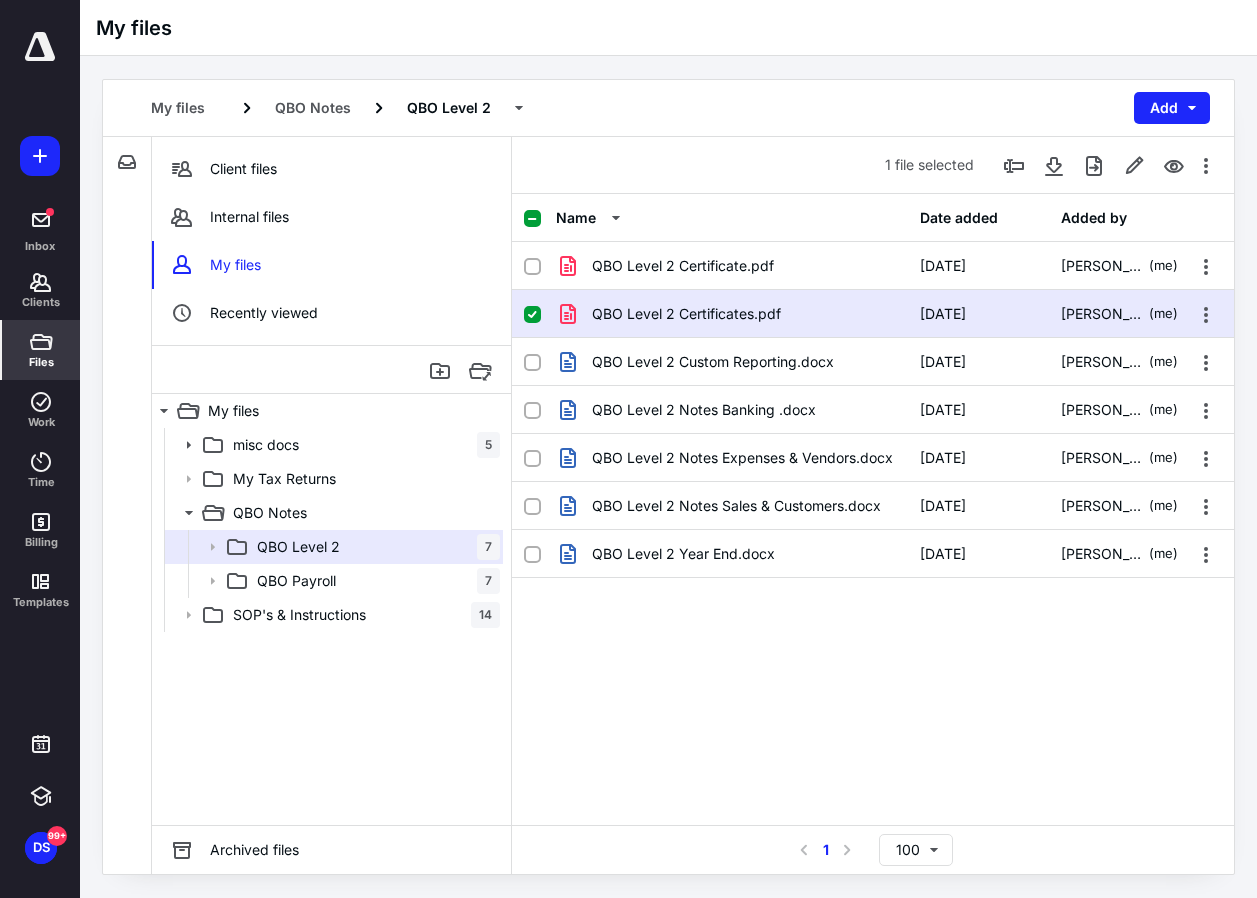 checkbox on "false" 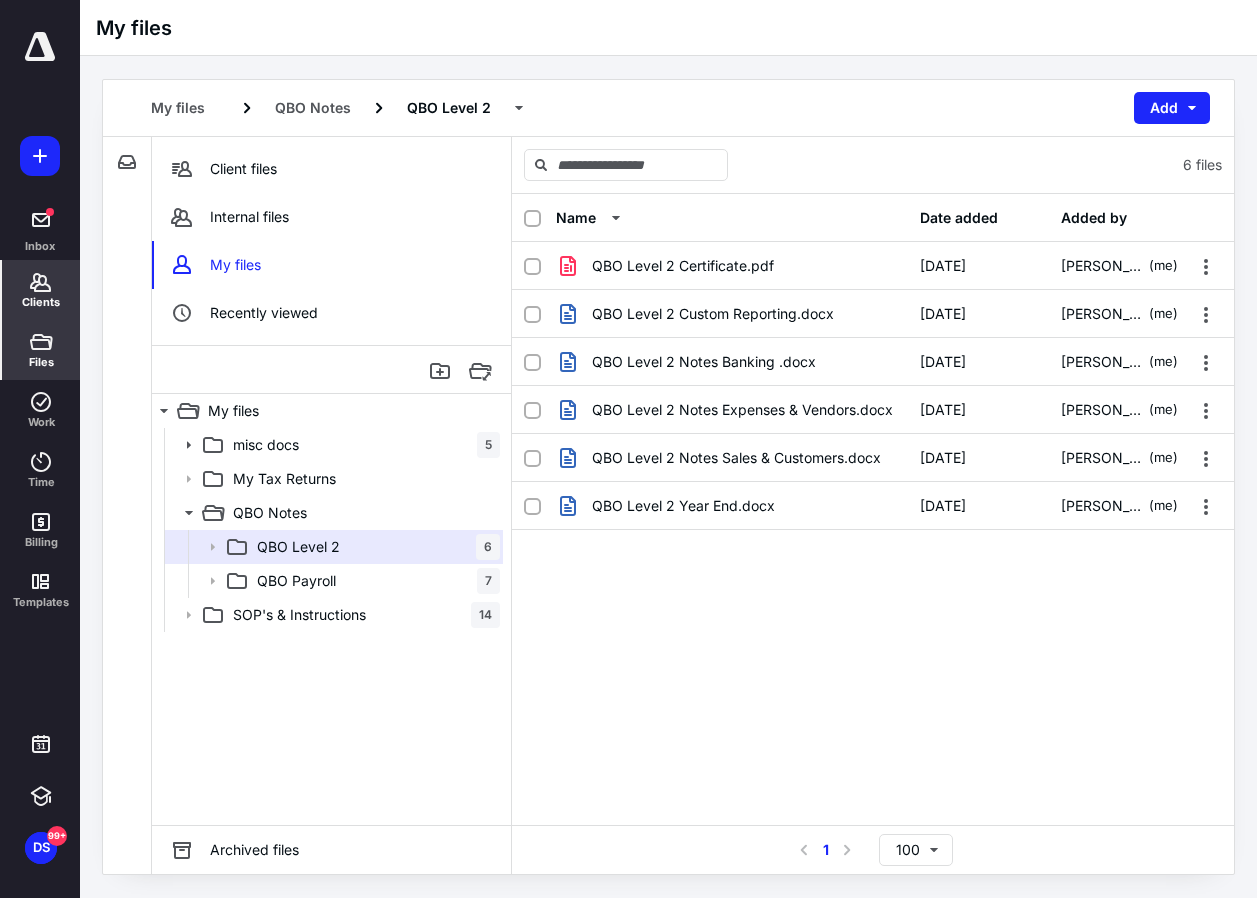 click on "Clients" at bounding box center (41, 302) 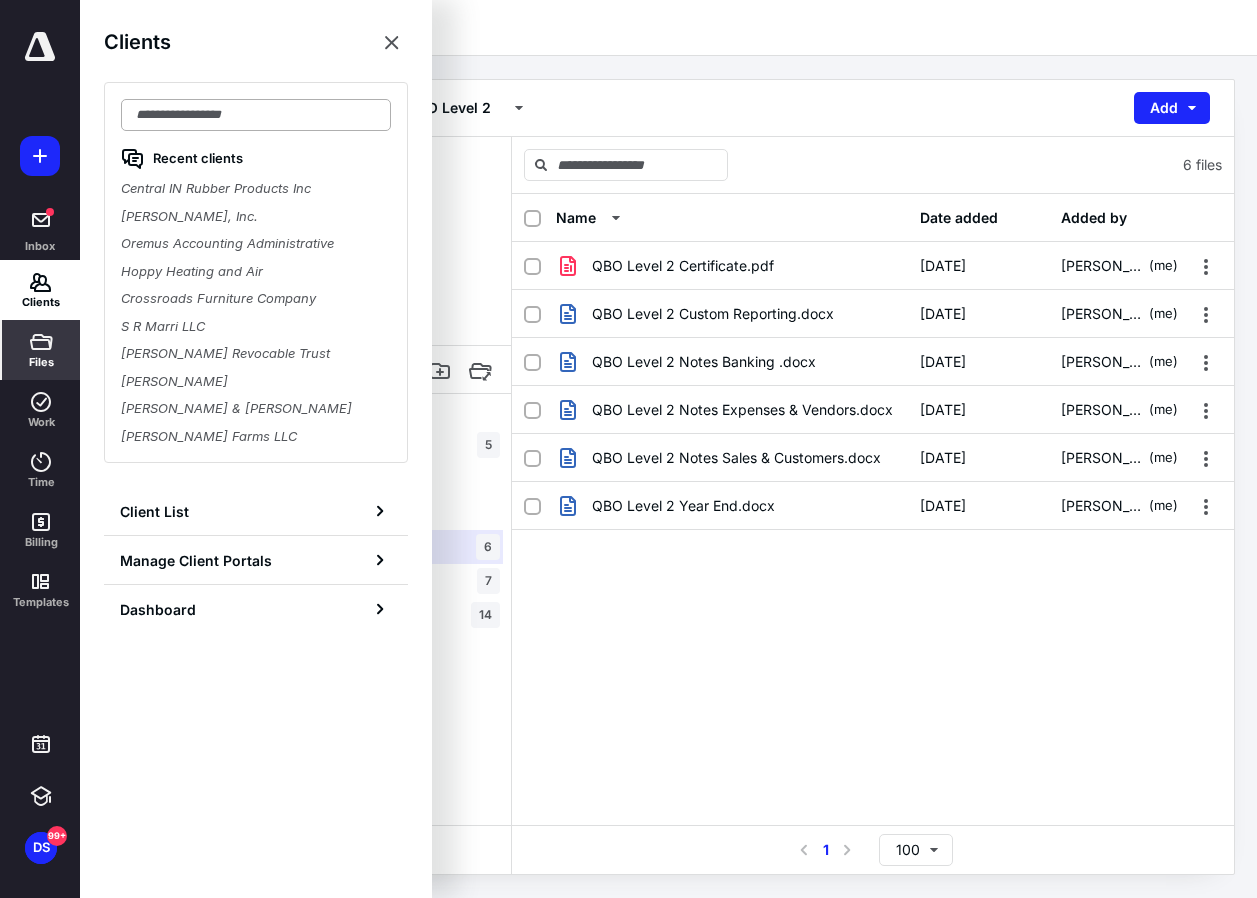 click at bounding box center [256, 115] 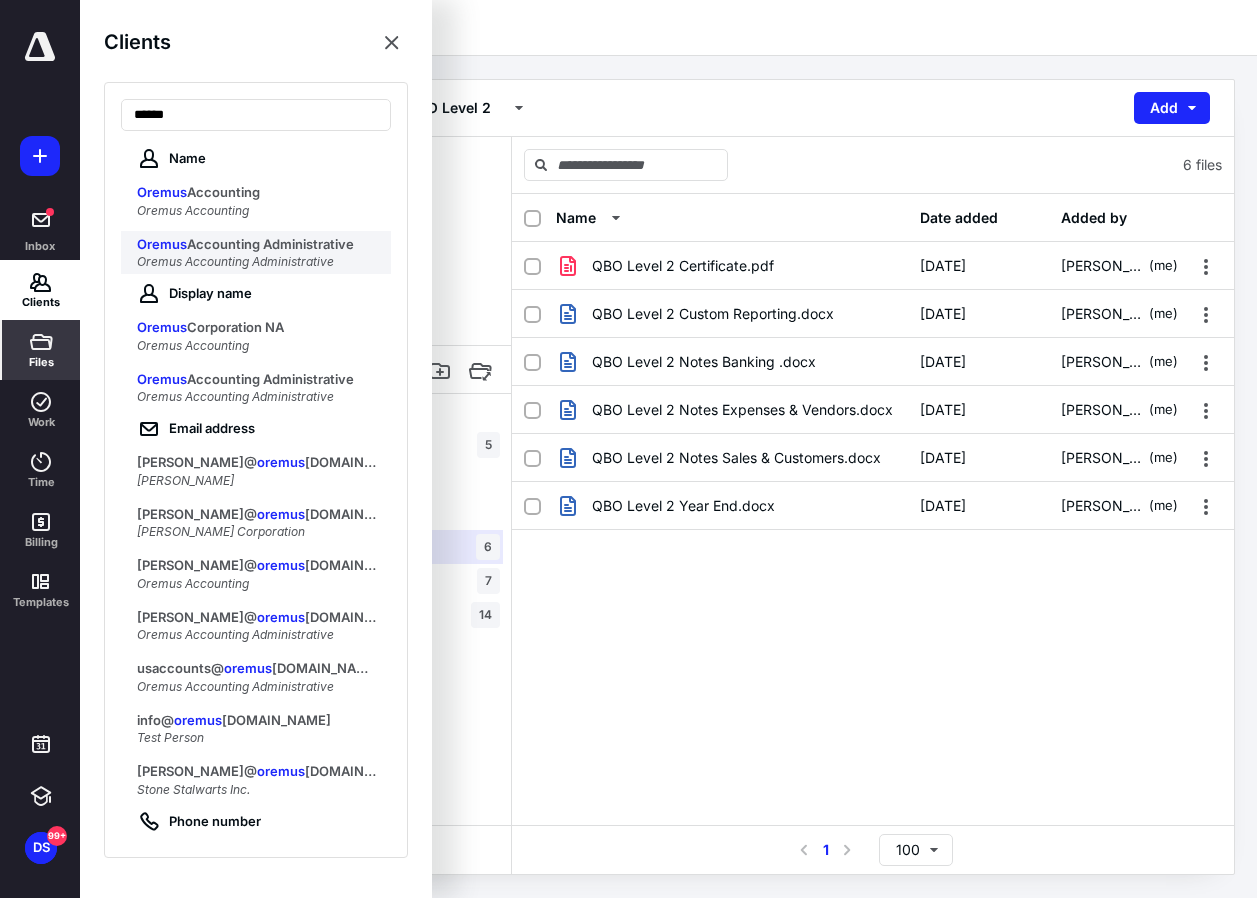 type on "******" 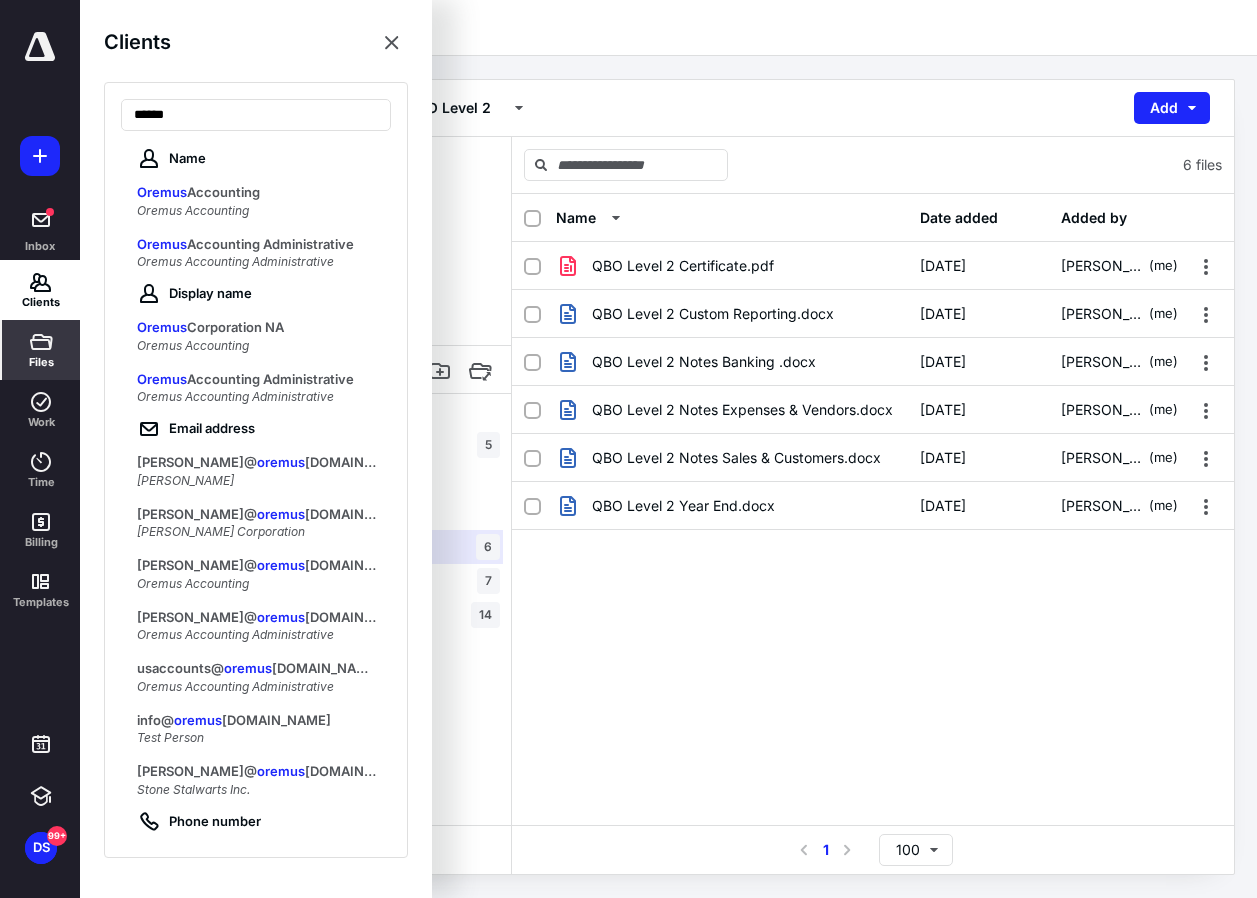 click on "Oremus Accounting Administrative" at bounding box center [235, 261] 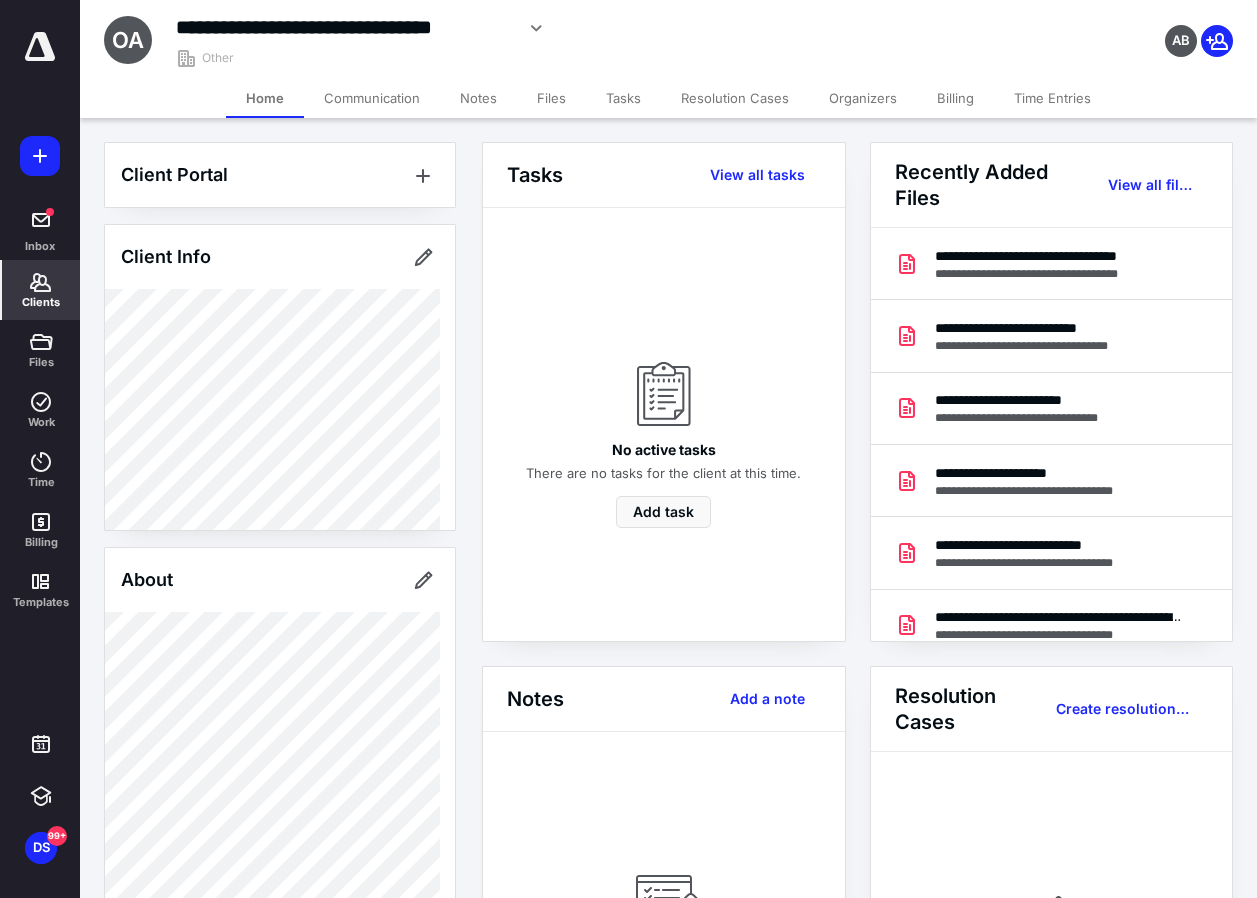 click on "Files" at bounding box center (551, 98) 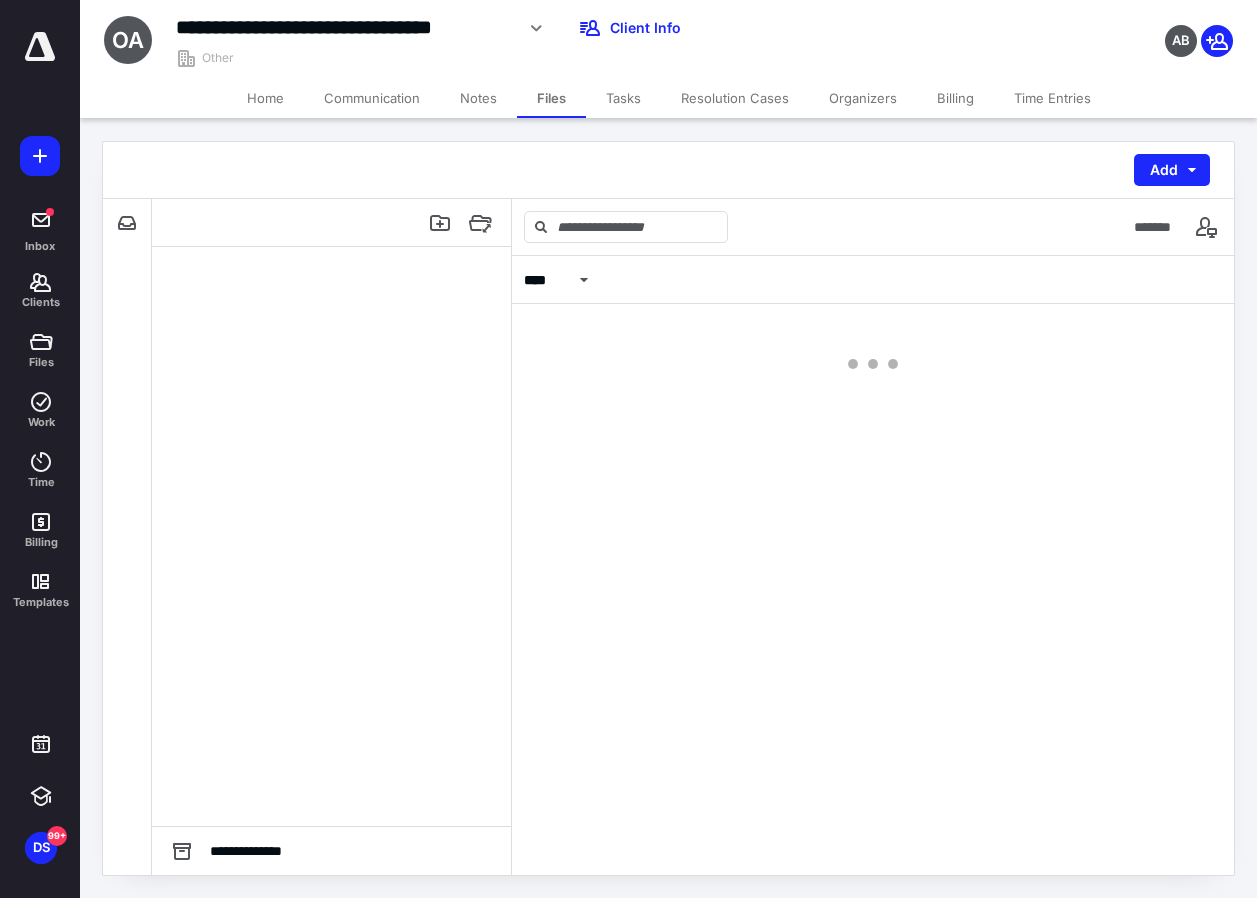 scroll, scrollTop: 19, scrollLeft: 0, axis: vertical 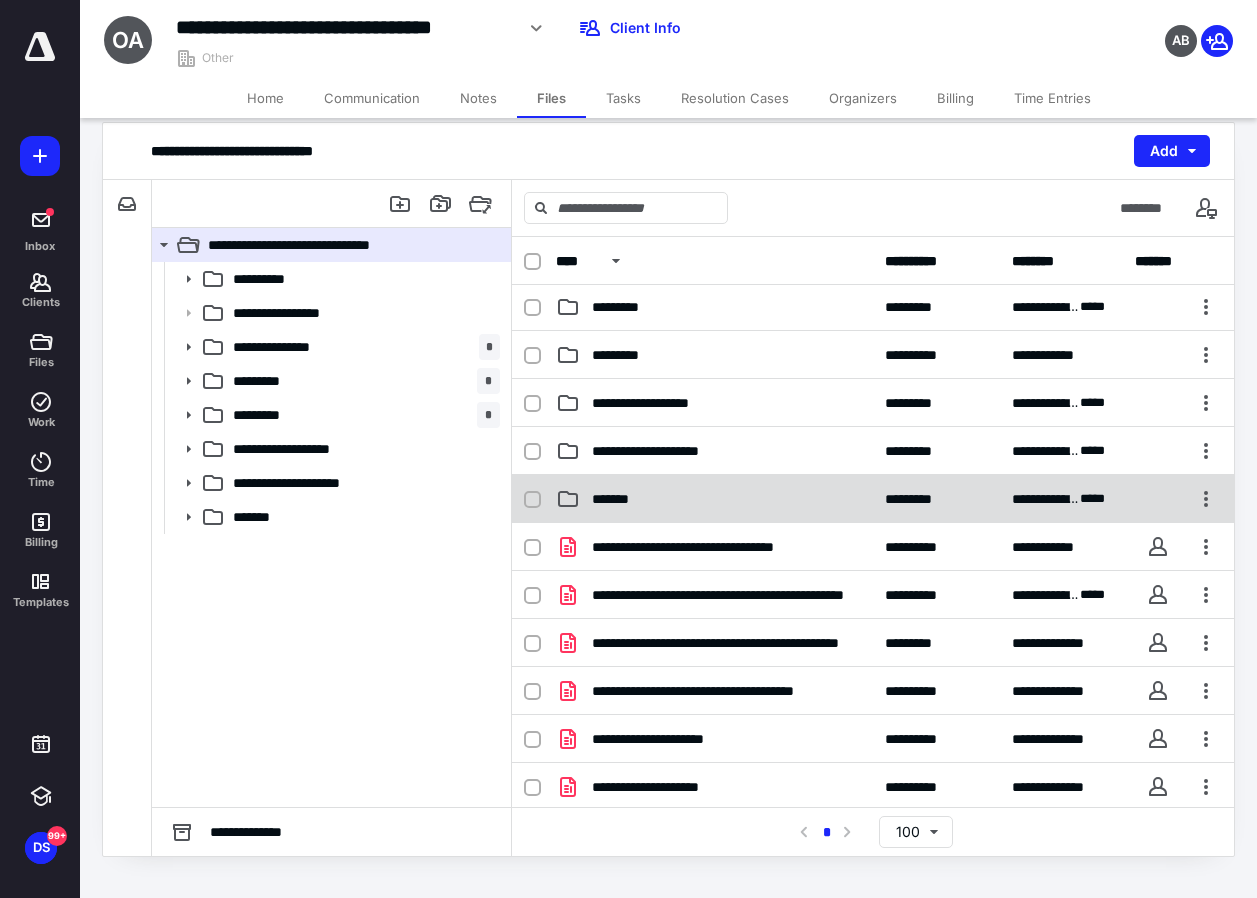 click on "*******" at bounding box center [619, 499] 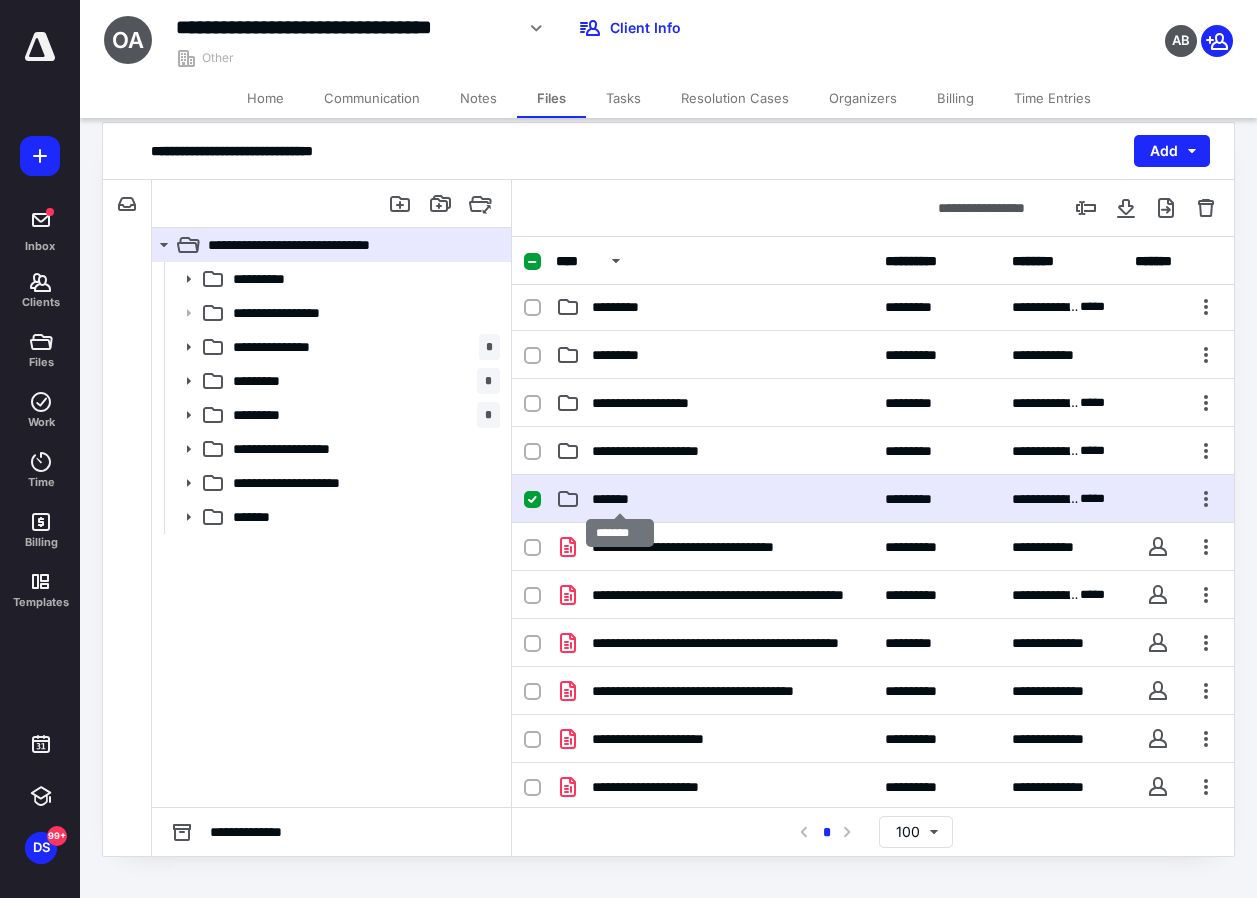 click on "*******" at bounding box center [619, 499] 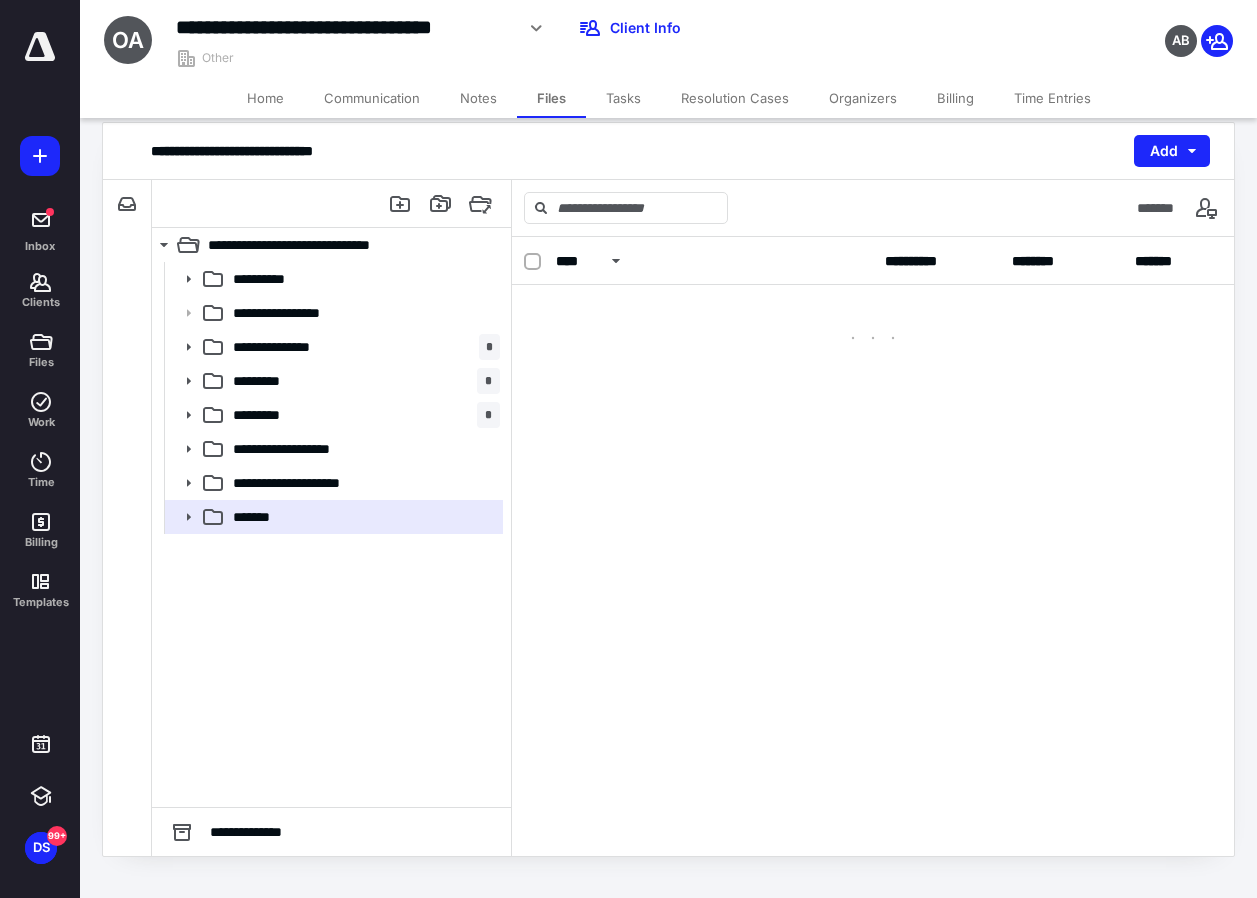 scroll, scrollTop: 0, scrollLeft: 0, axis: both 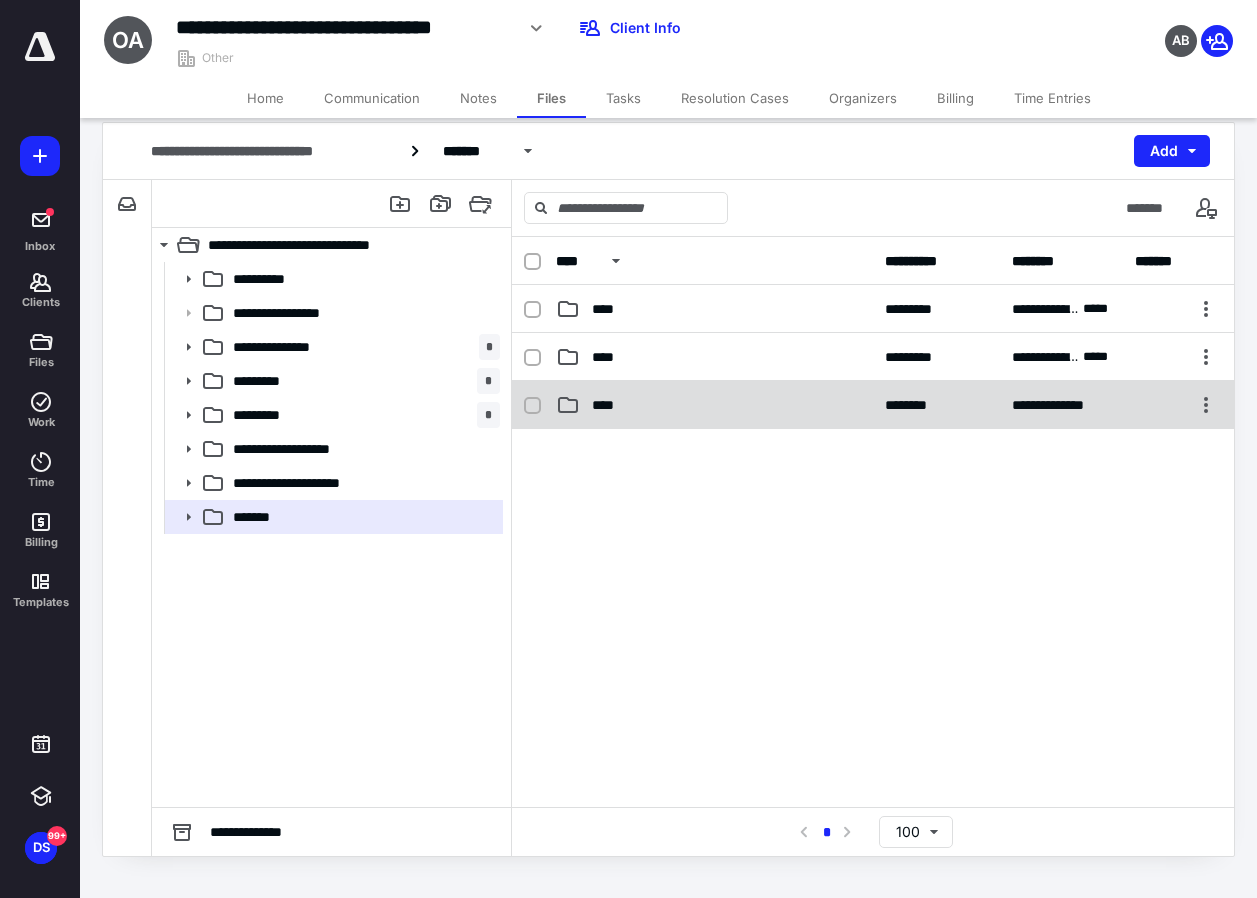 click on "****" at bounding box center [609, 405] 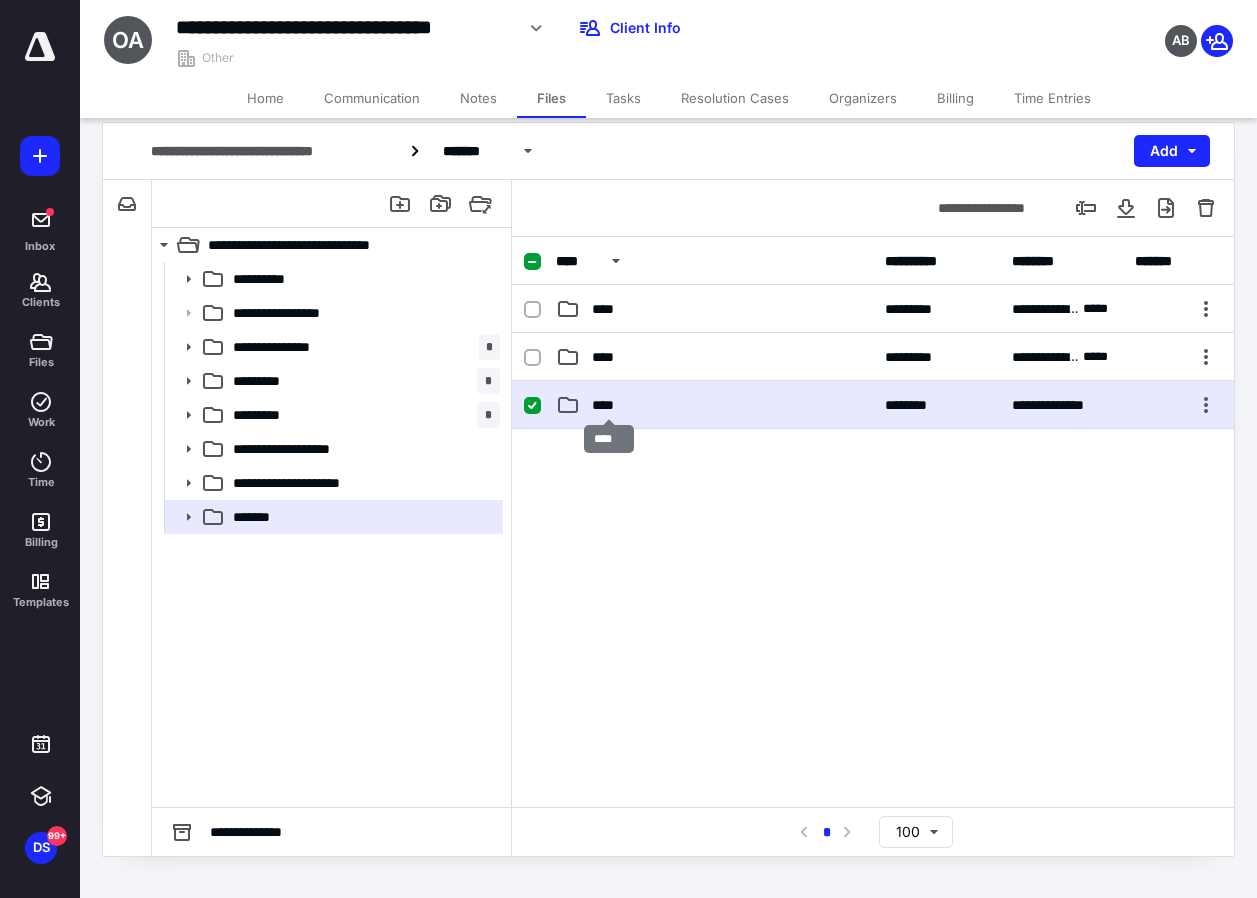 click on "****" at bounding box center (609, 405) 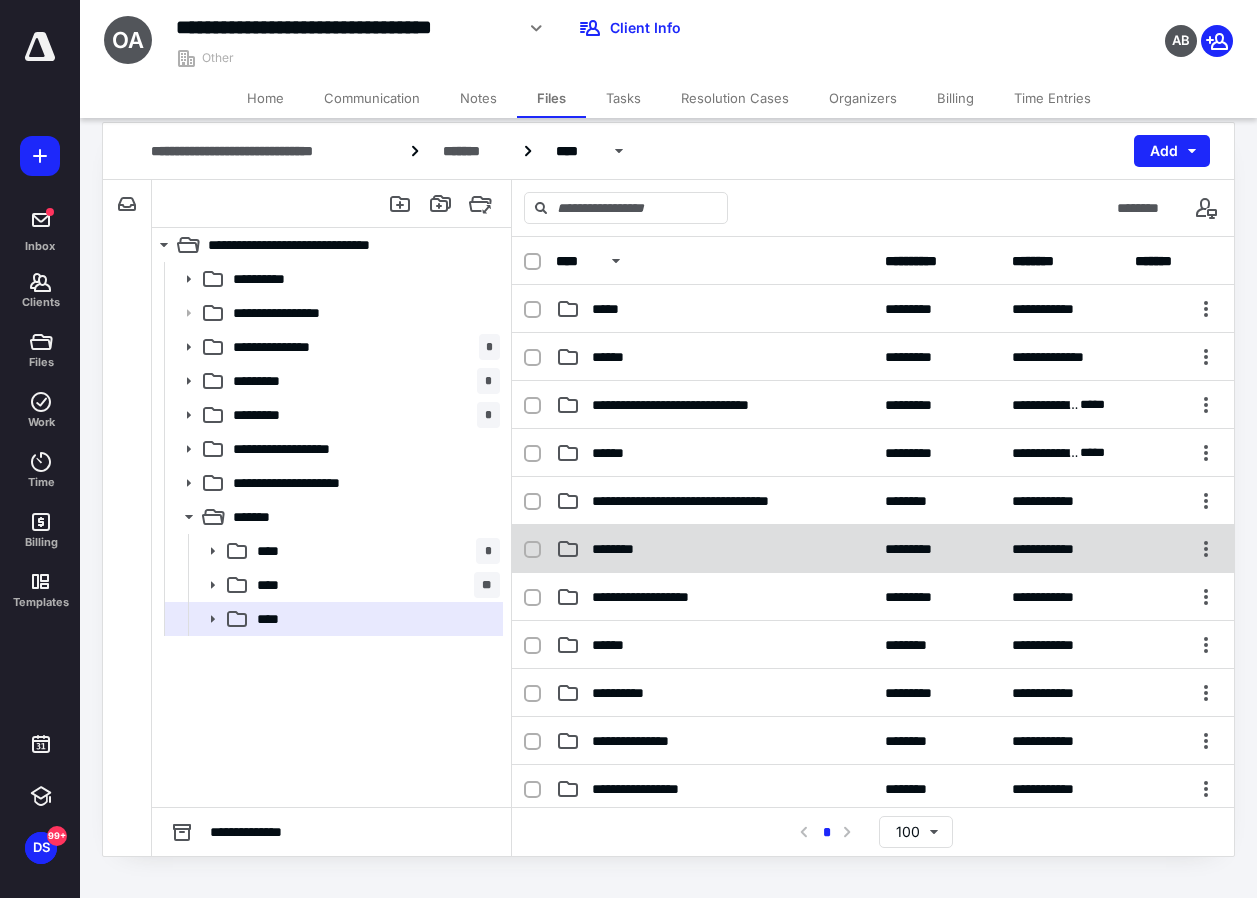 click on "********" at bounding box center [618, 549] 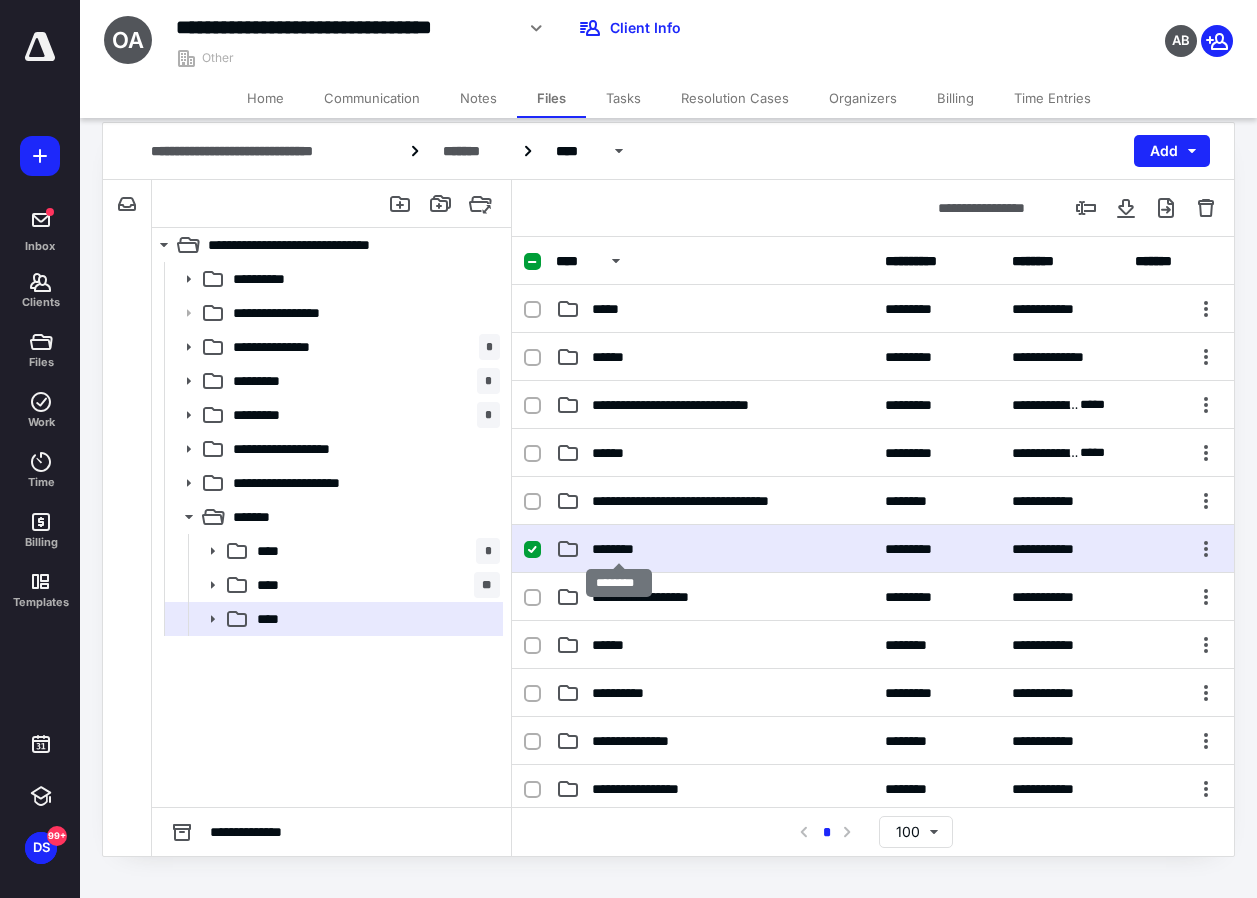 click on "********" at bounding box center [618, 549] 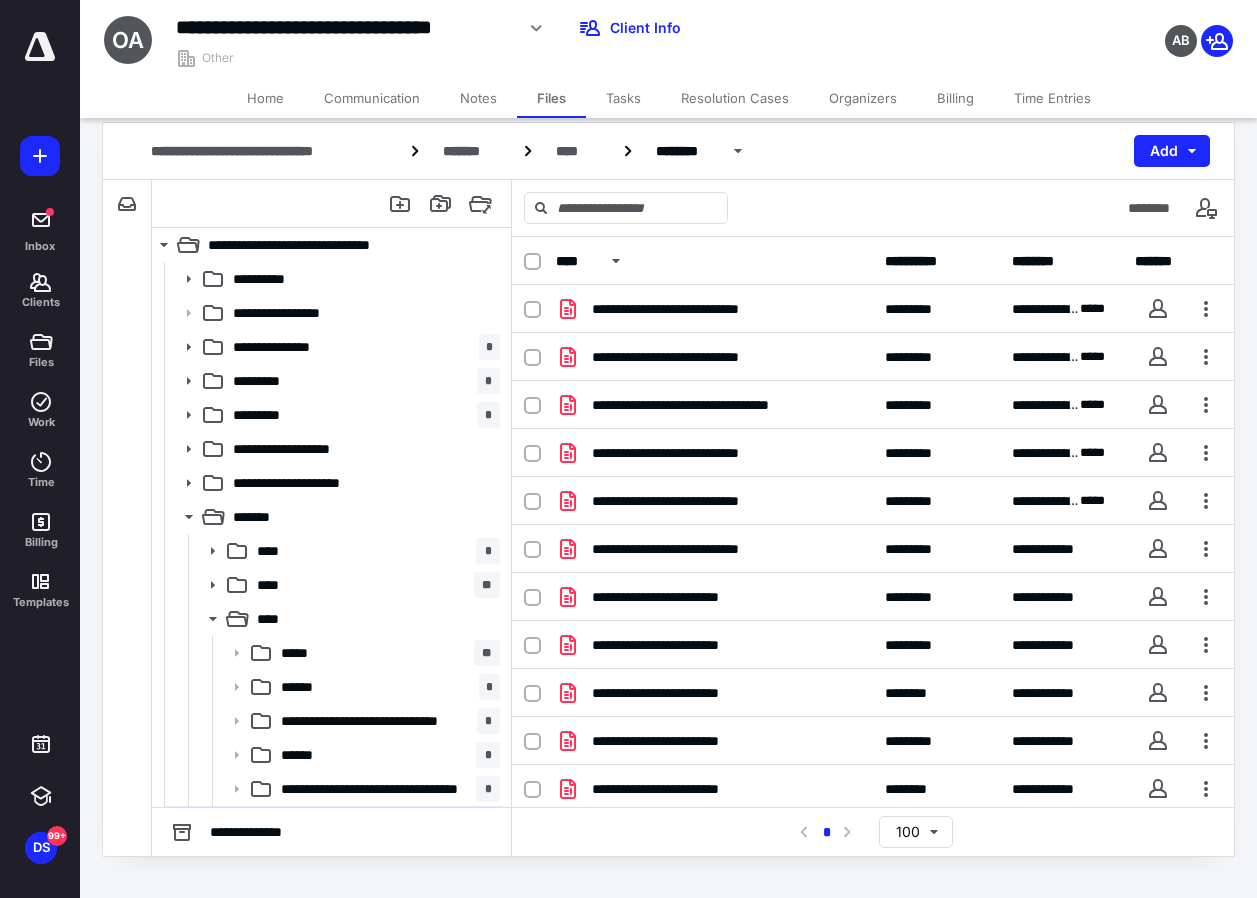 scroll, scrollTop: 54, scrollLeft: 0, axis: vertical 